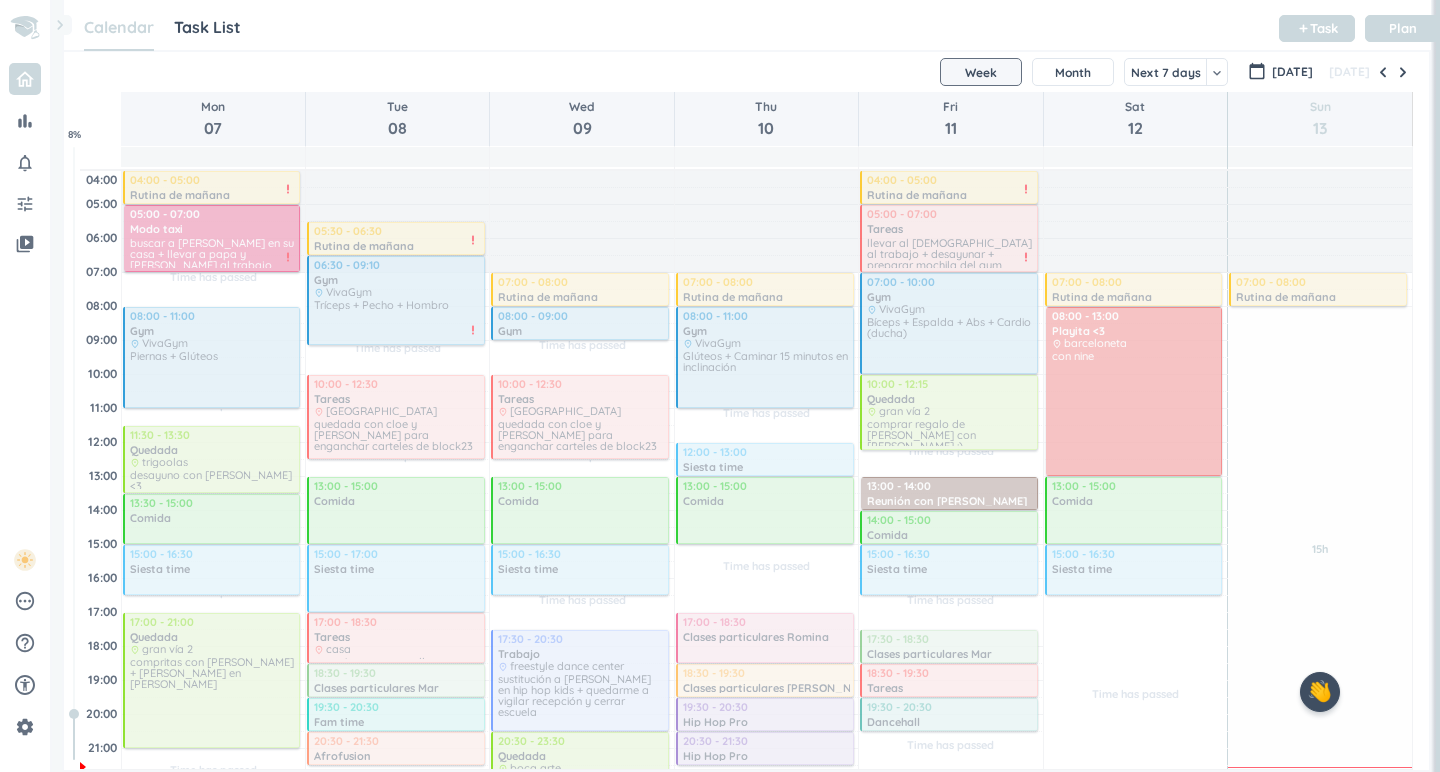 scroll, scrollTop: 0, scrollLeft: 0, axis: both 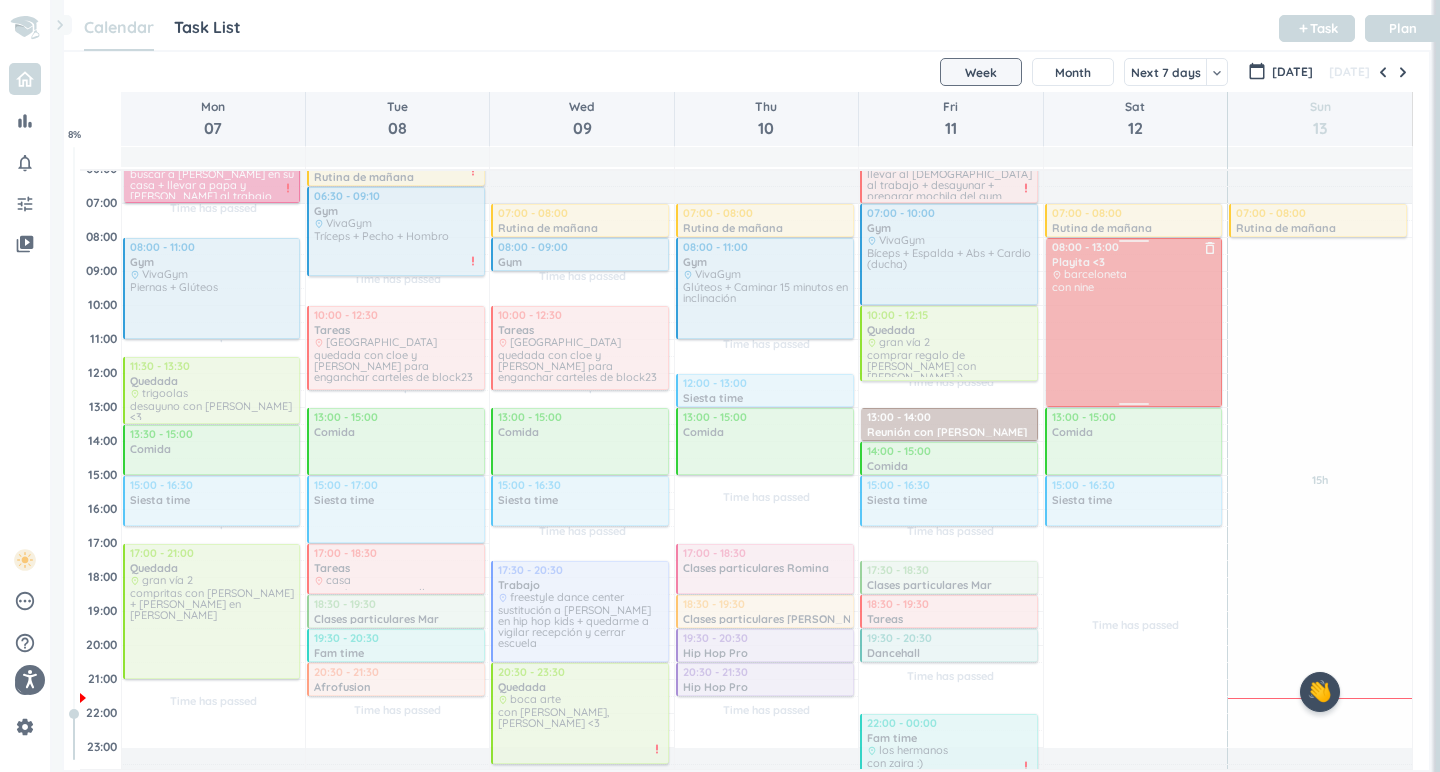 click on "delete_outline" at bounding box center [1210, 248] 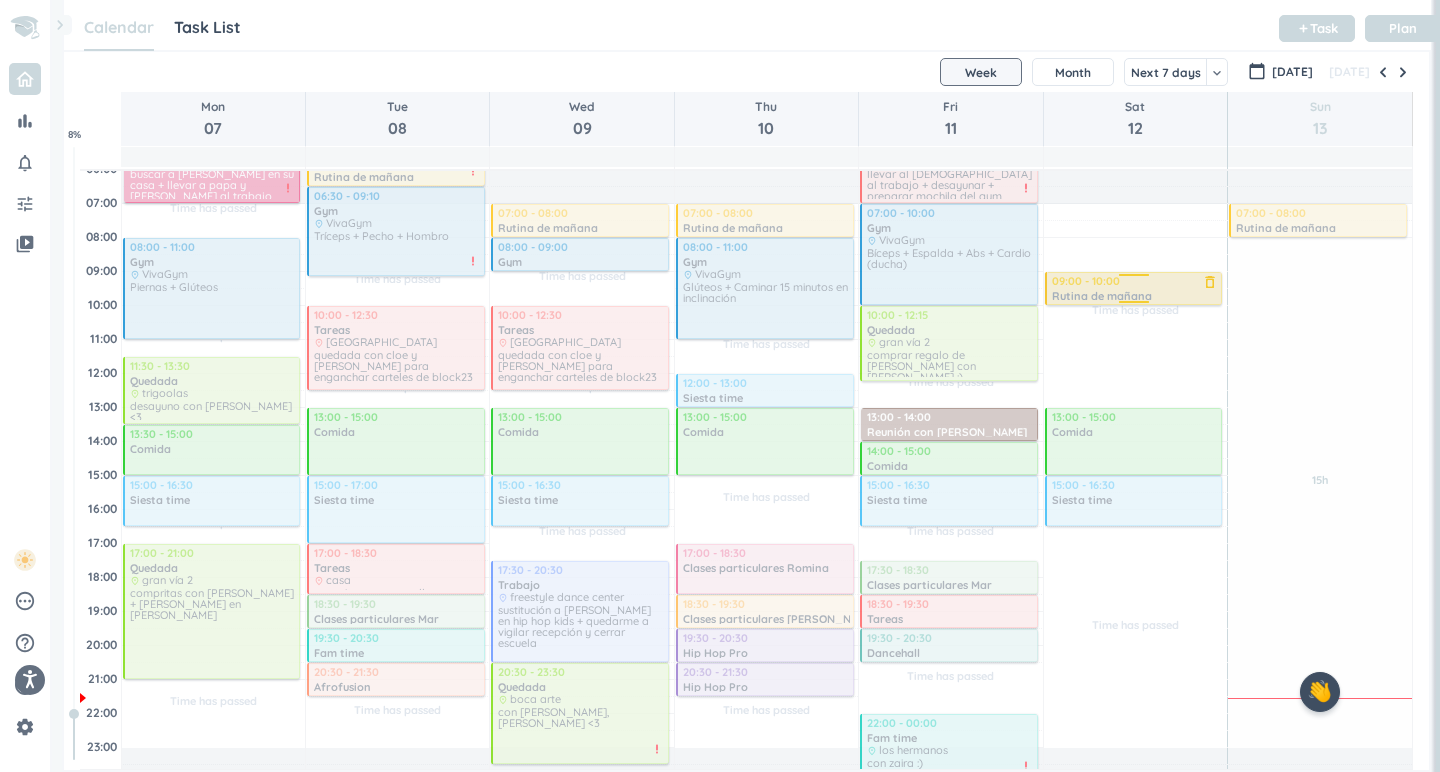 drag, startPoint x: 1171, startPoint y: 223, endPoint x: 1172, endPoint y: 285, distance: 62.008064 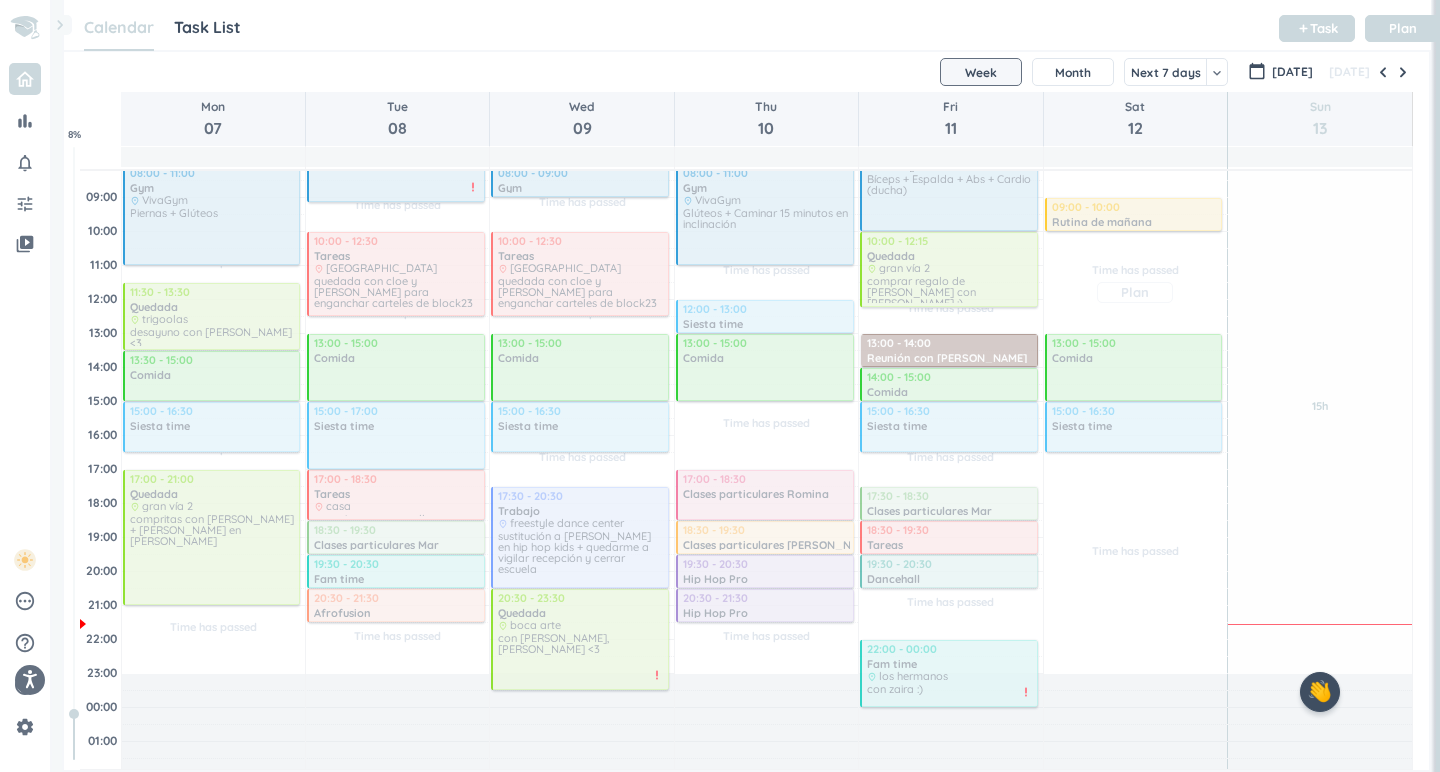 scroll, scrollTop: 144, scrollLeft: 0, axis: vertical 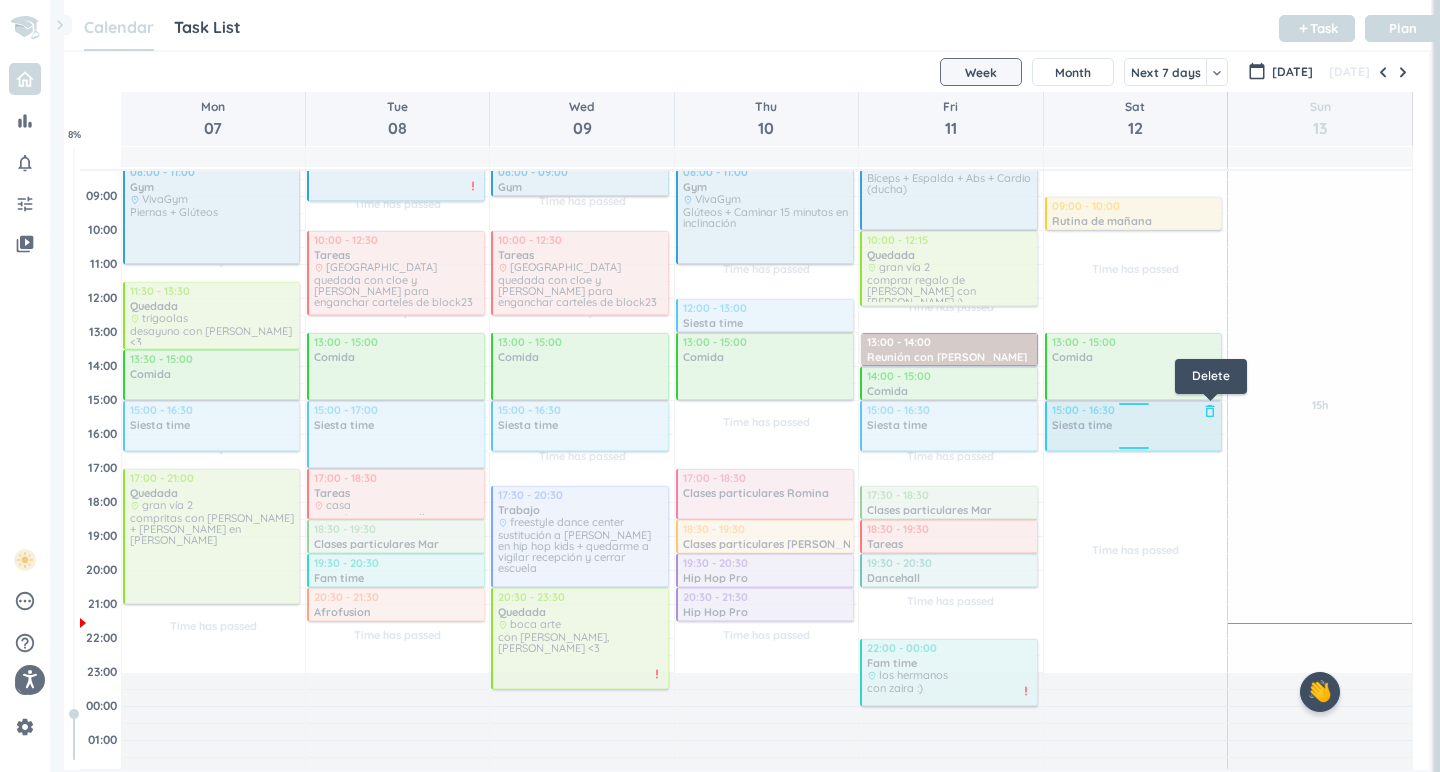 click on "delete_outline" at bounding box center (1210, 411) 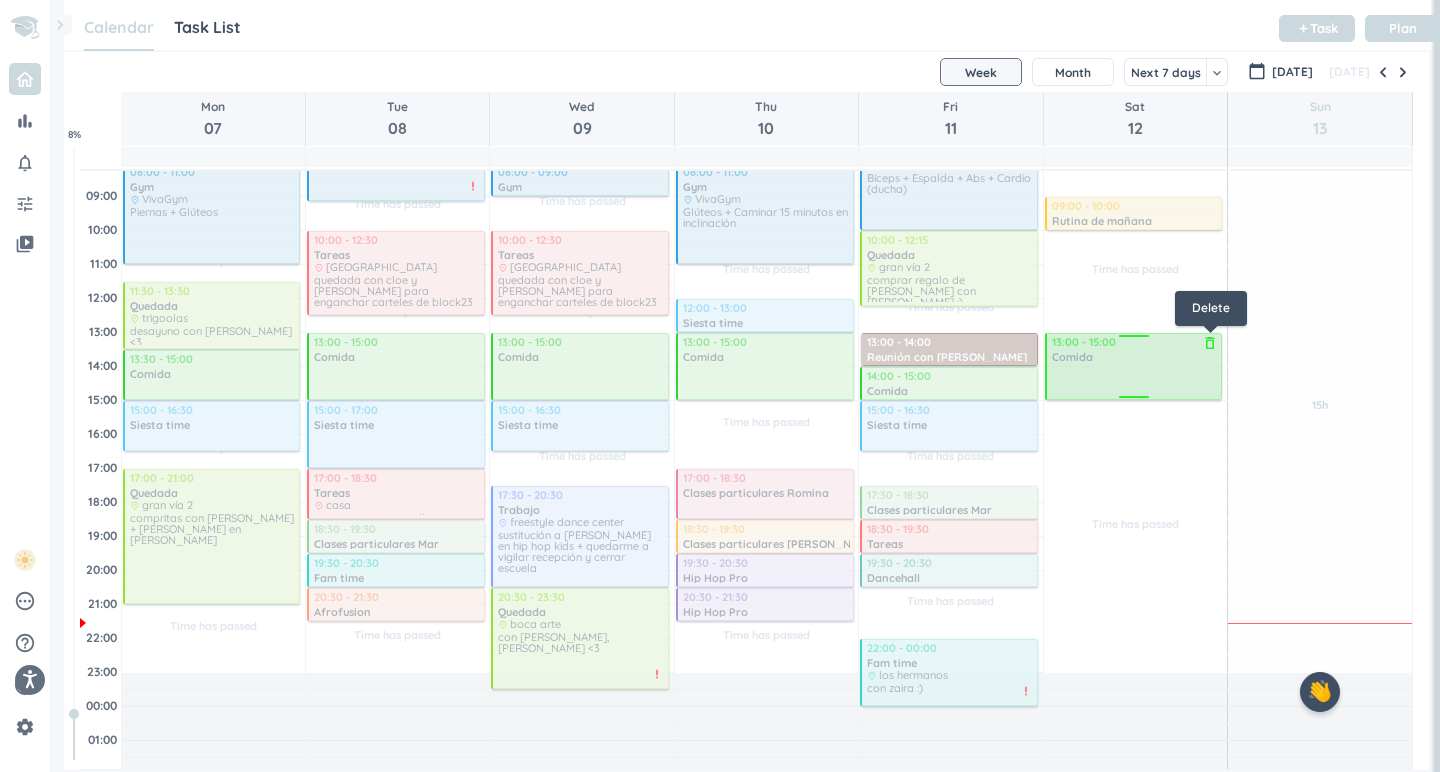 click on "delete_outline" at bounding box center [1210, 343] 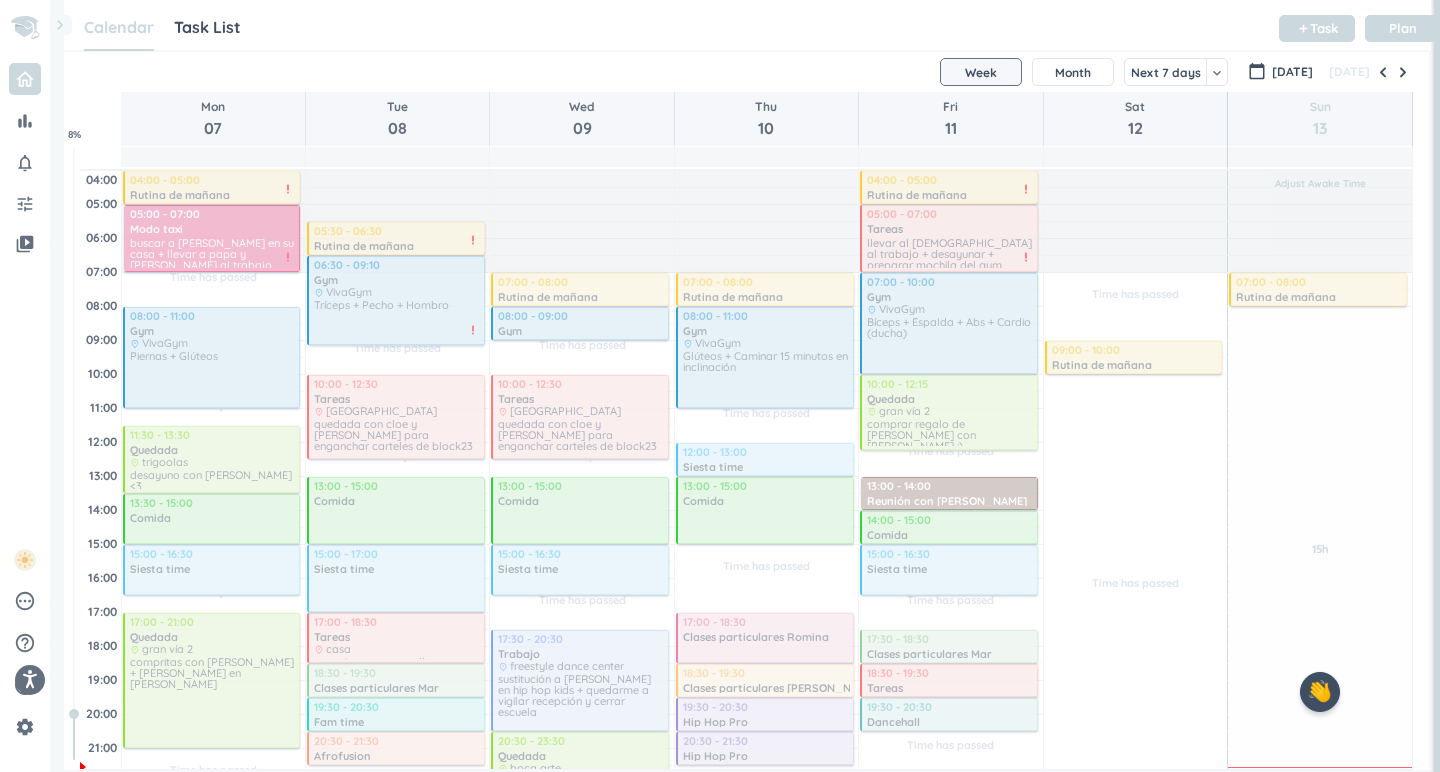 scroll, scrollTop: 0, scrollLeft: 0, axis: both 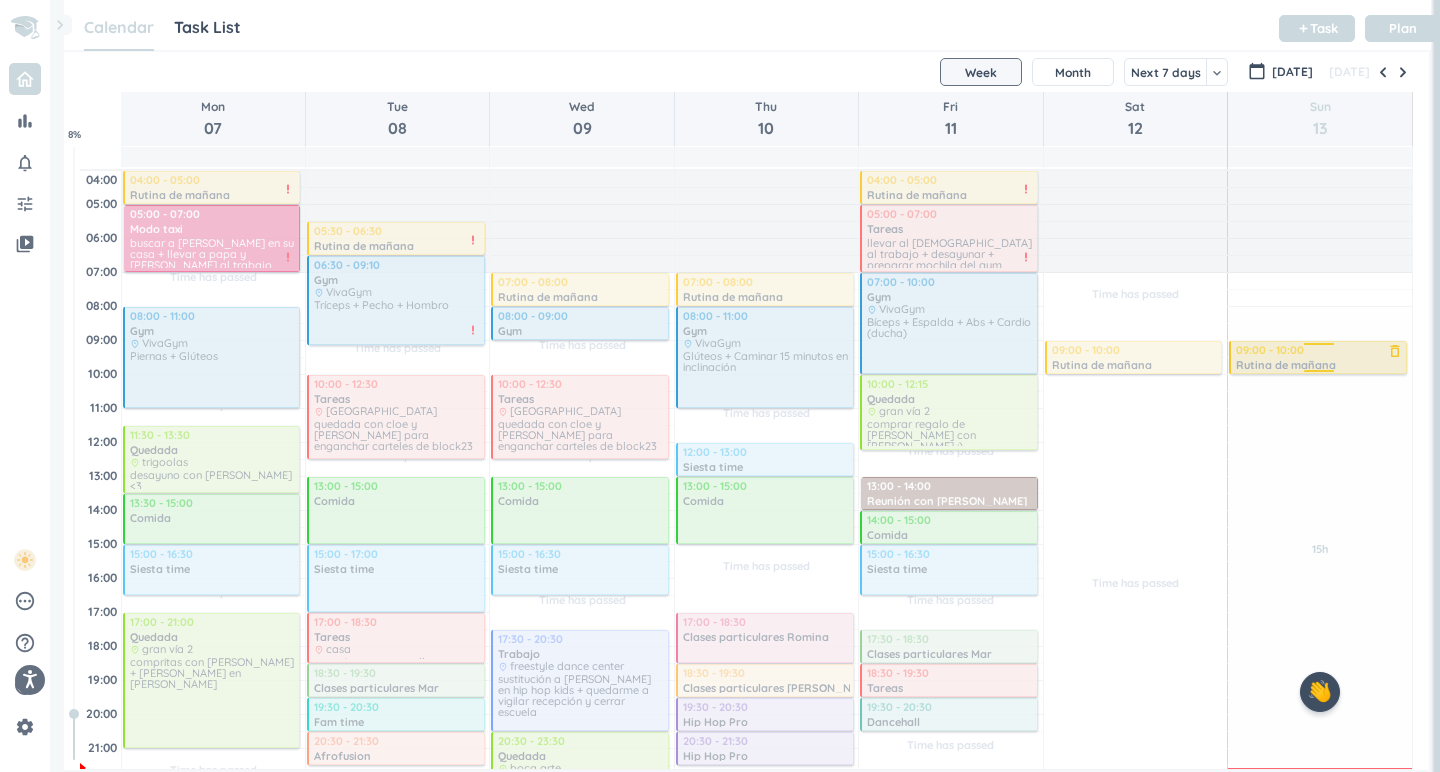 drag, startPoint x: 1324, startPoint y: 284, endPoint x: 1325, endPoint y: 357, distance: 73.00685 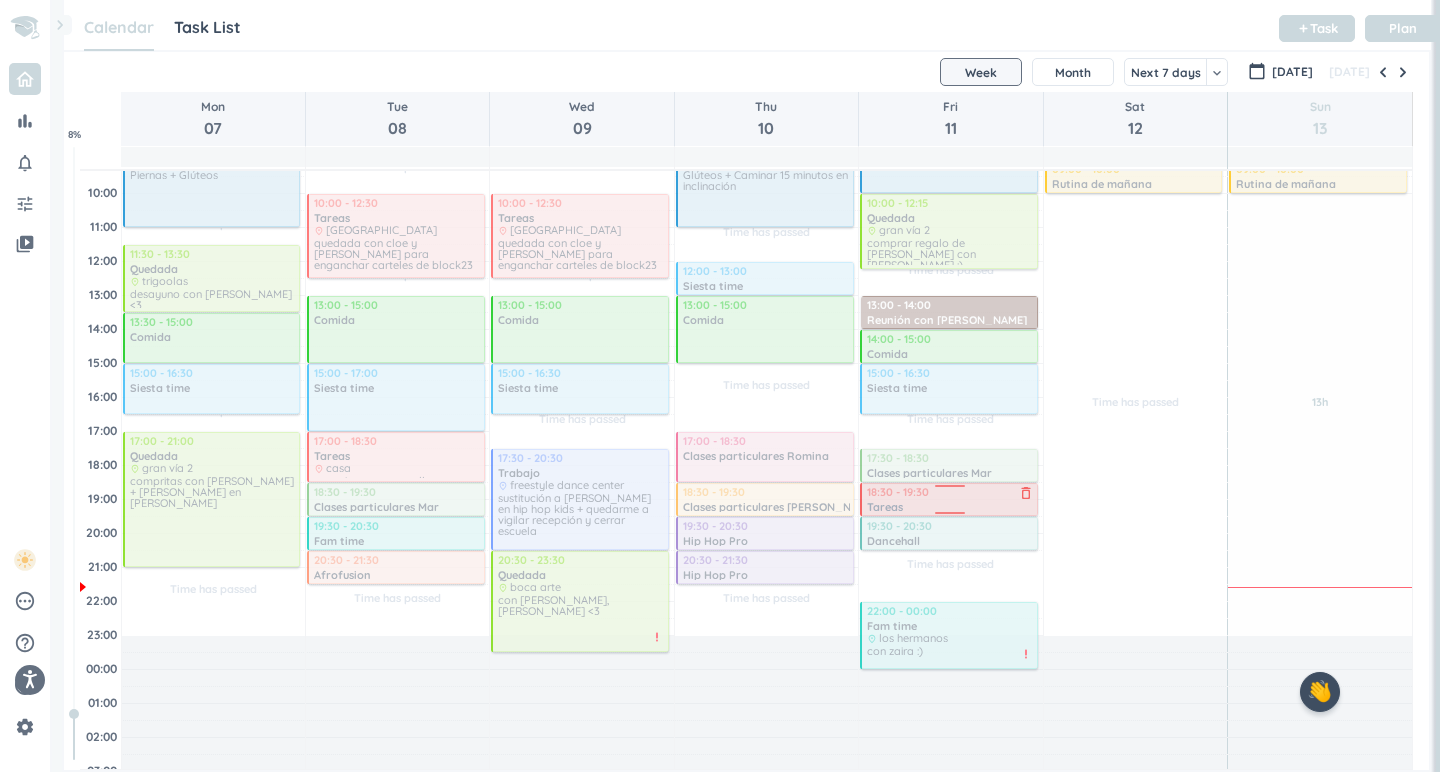 scroll, scrollTop: 179, scrollLeft: 0, axis: vertical 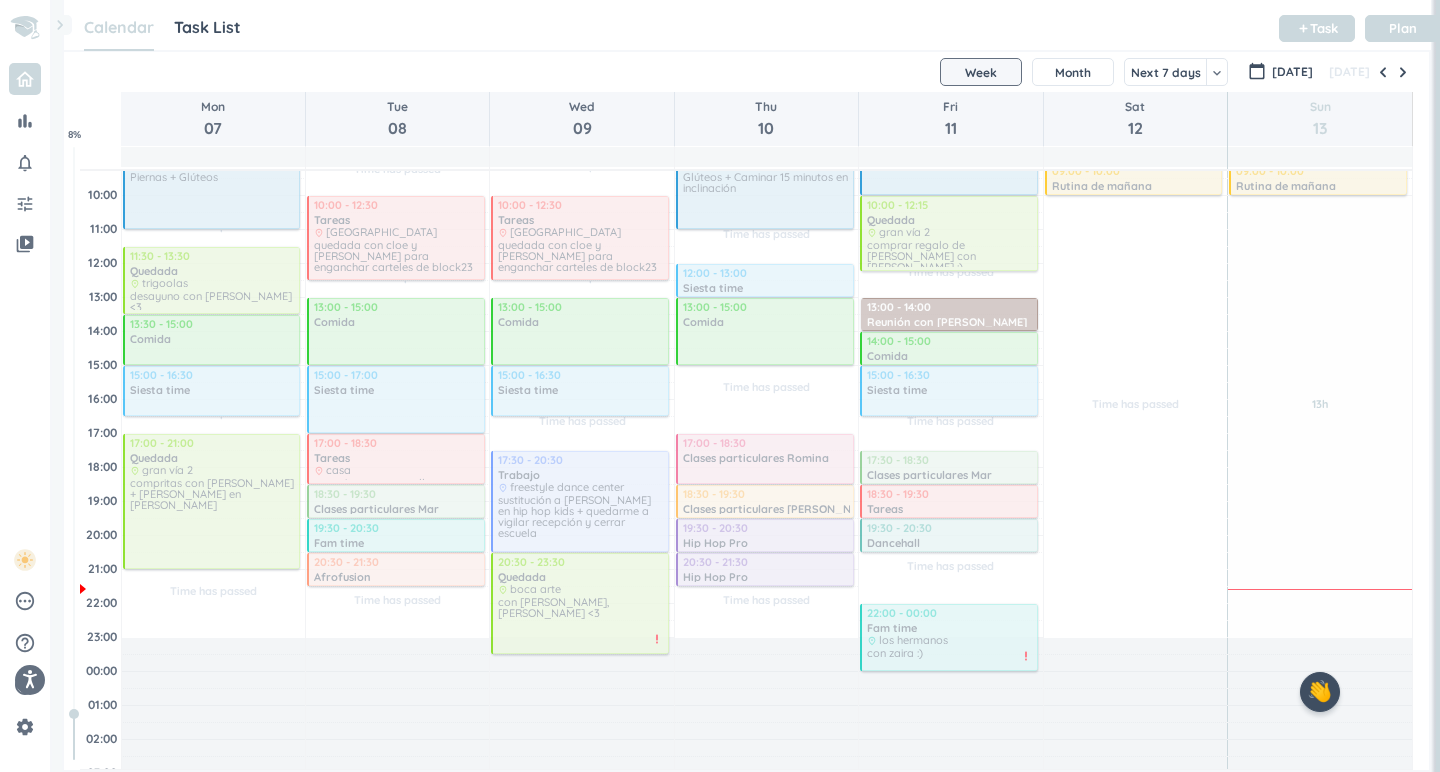click on "chevron_right" at bounding box center (60, 25) 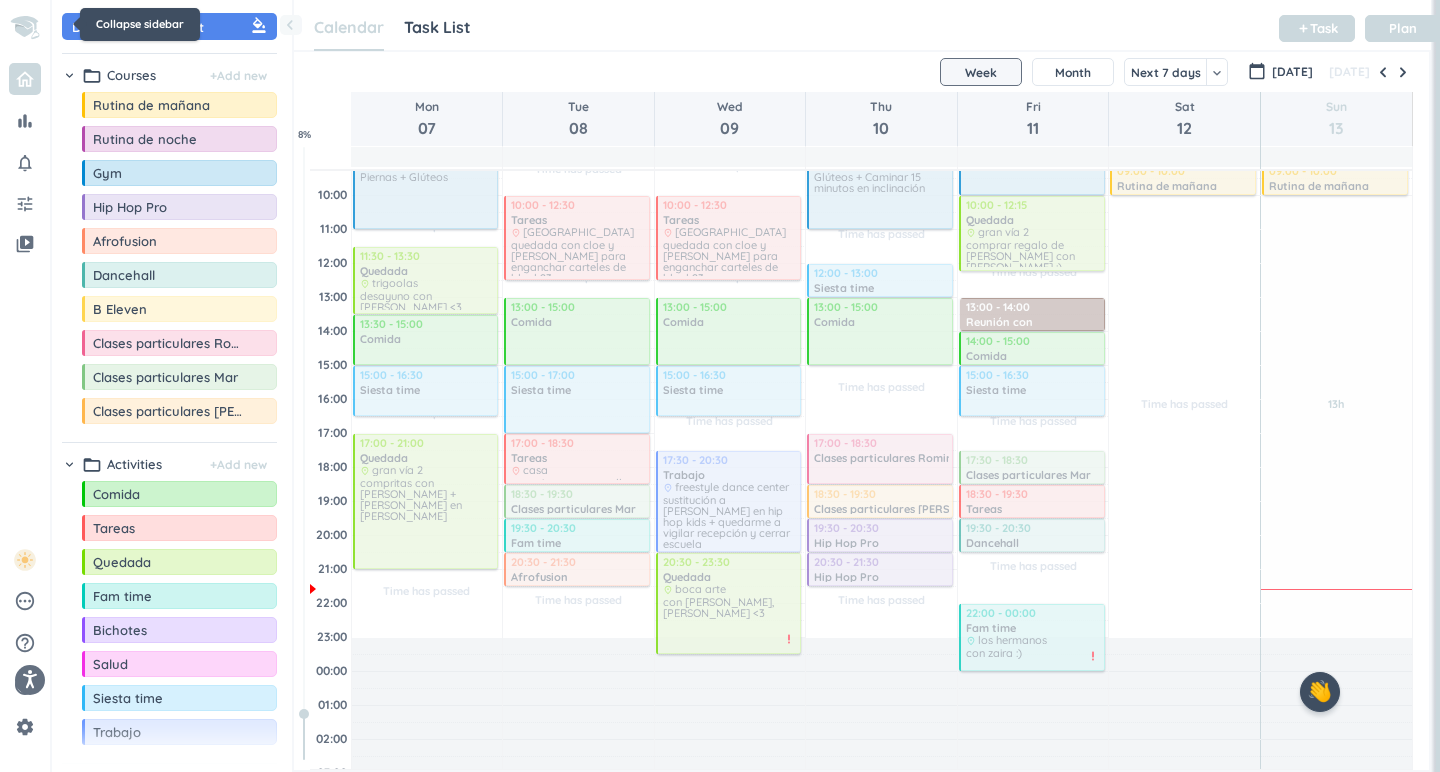 scroll, scrollTop: 50, scrollLeft: 1137, axis: both 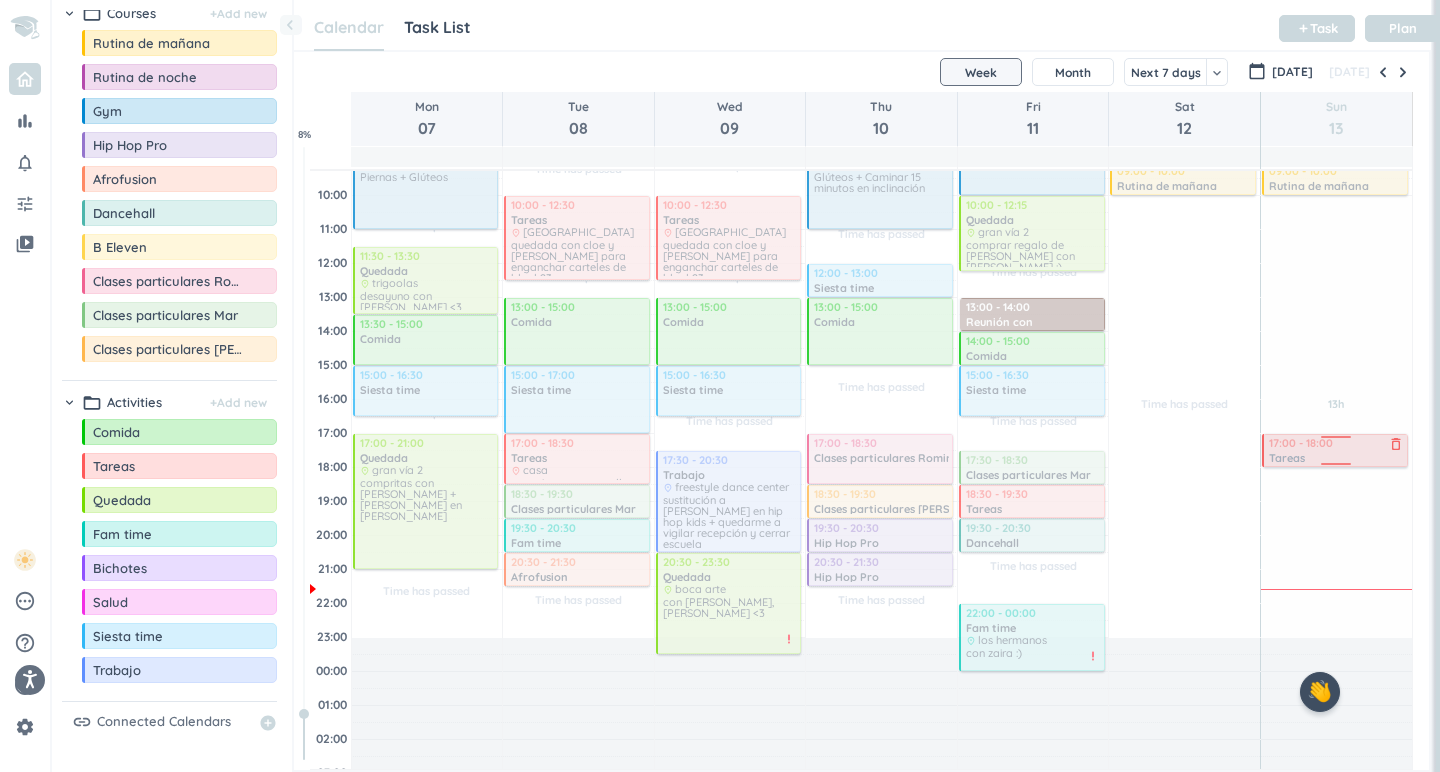 drag, startPoint x: 171, startPoint y: 475, endPoint x: 1401, endPoint y: 434, distance: 1230.6831 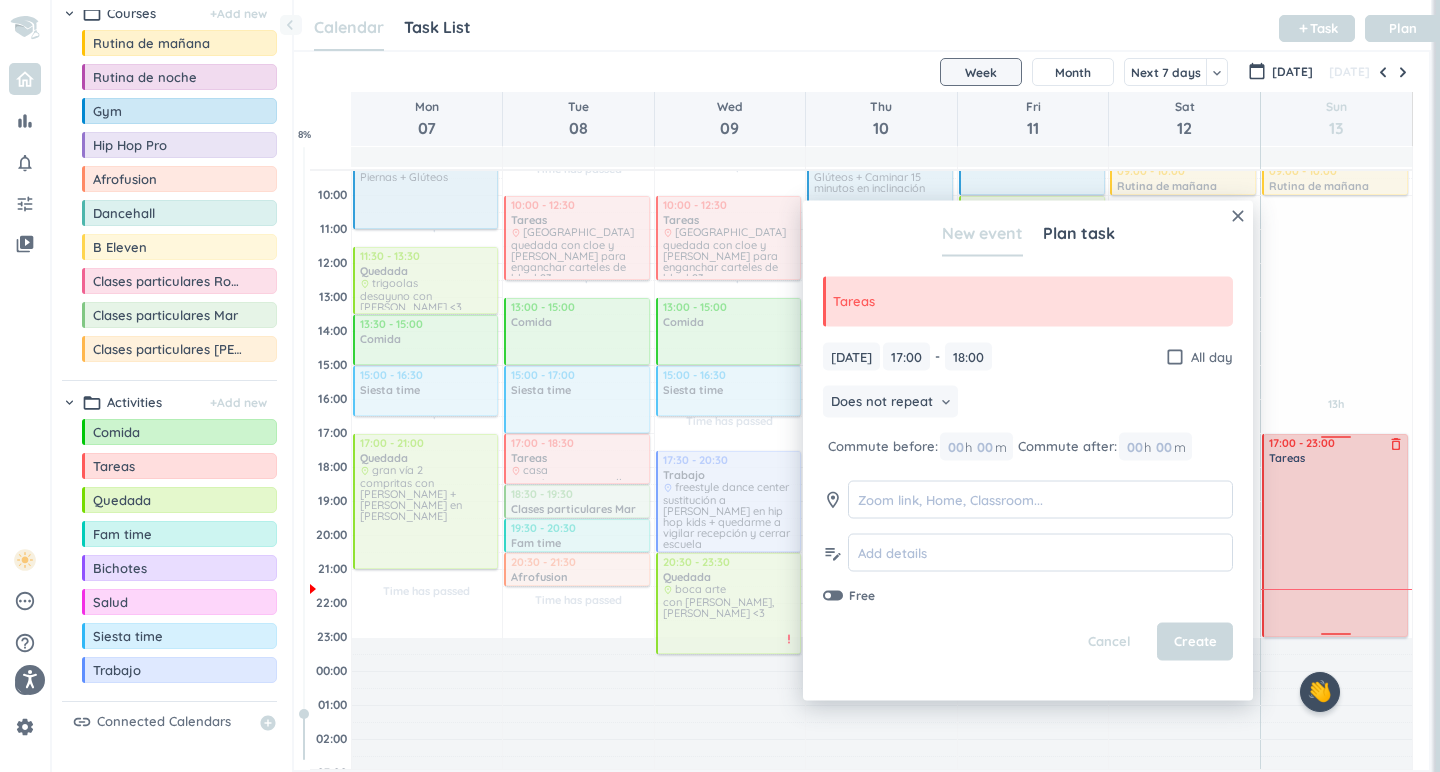 drag, startPoint x: 1344, startPoint y: 467, endPoint x: 1337, endPoint y: 635, distance: 168.14577 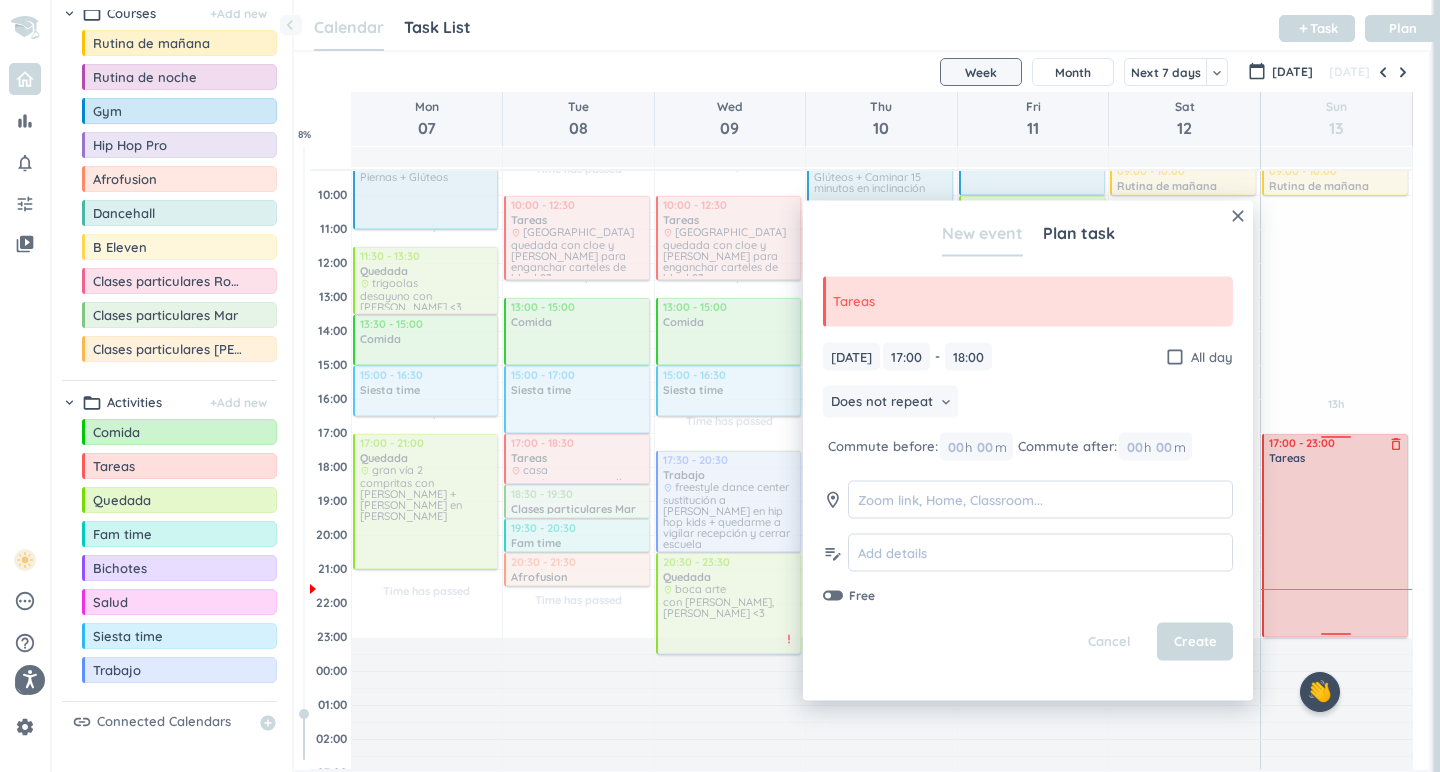 click on "Time has passed Past due Plan 13h  Past due Plan Adjust Awake Time Adjust Awake Time 09:00 - 10:00 Rutina de mañana delete_outline 17:00 - 18:00 Tareas delete_outline 17:00 - 23:00 Tareas delete_outline" at bounding box center (1336, 399) 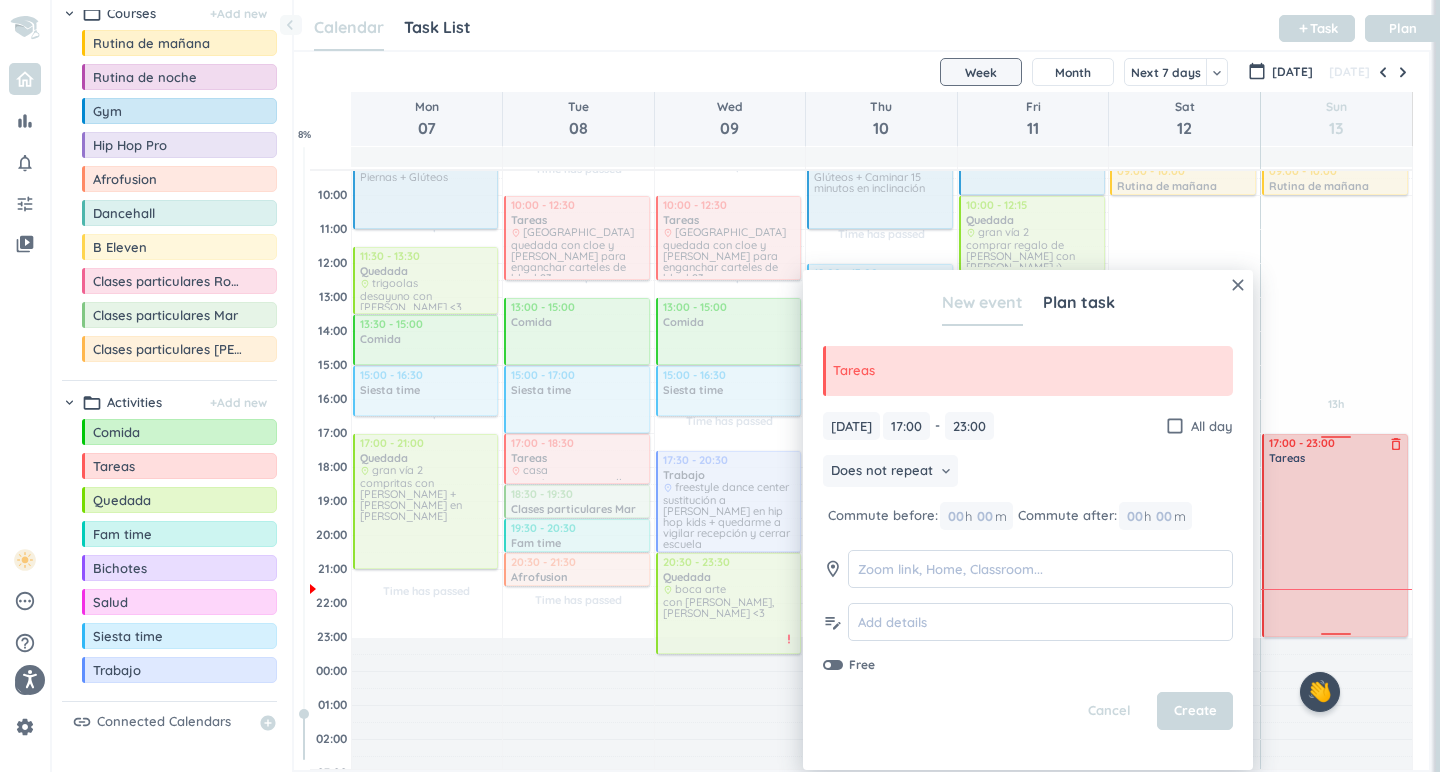 type on "23:00" 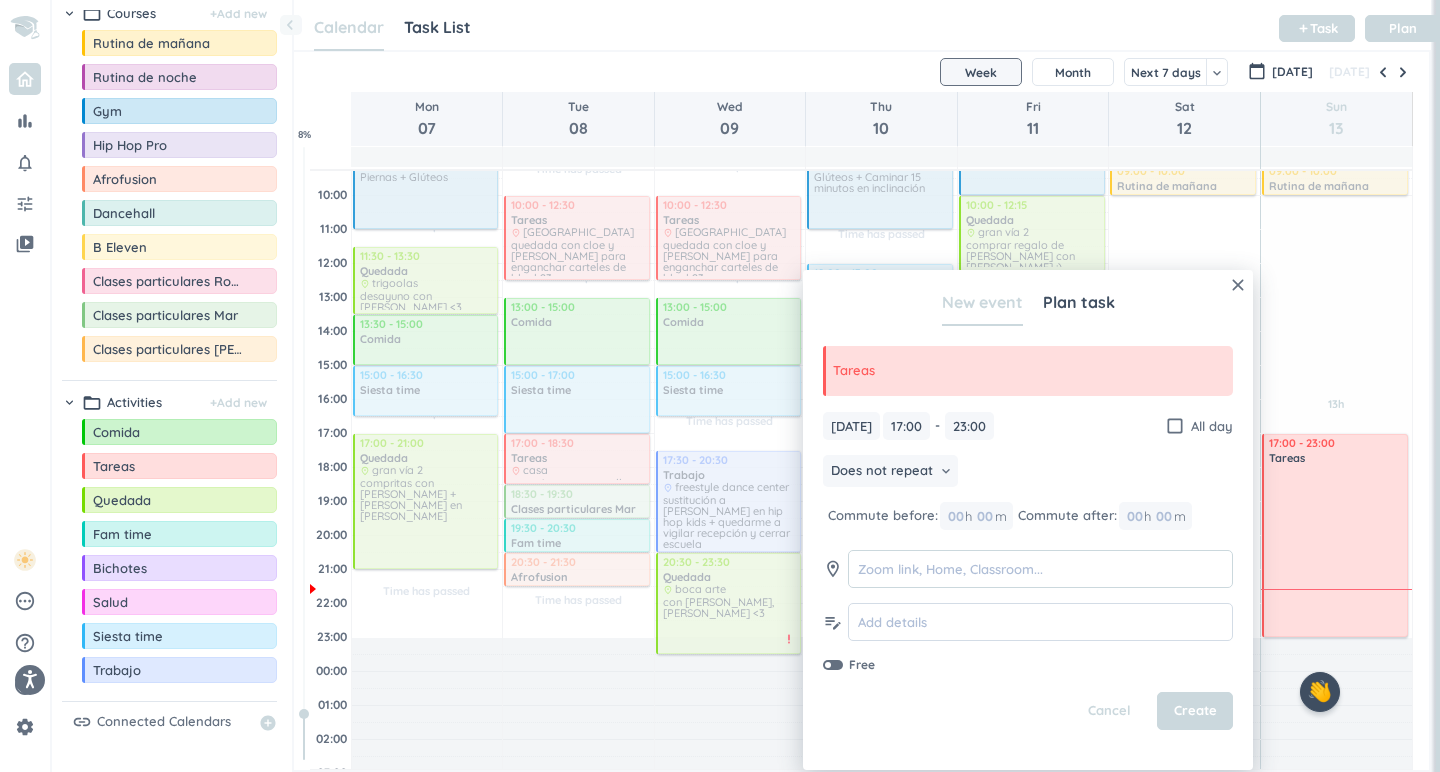 click at bounding box center [1040, 569] 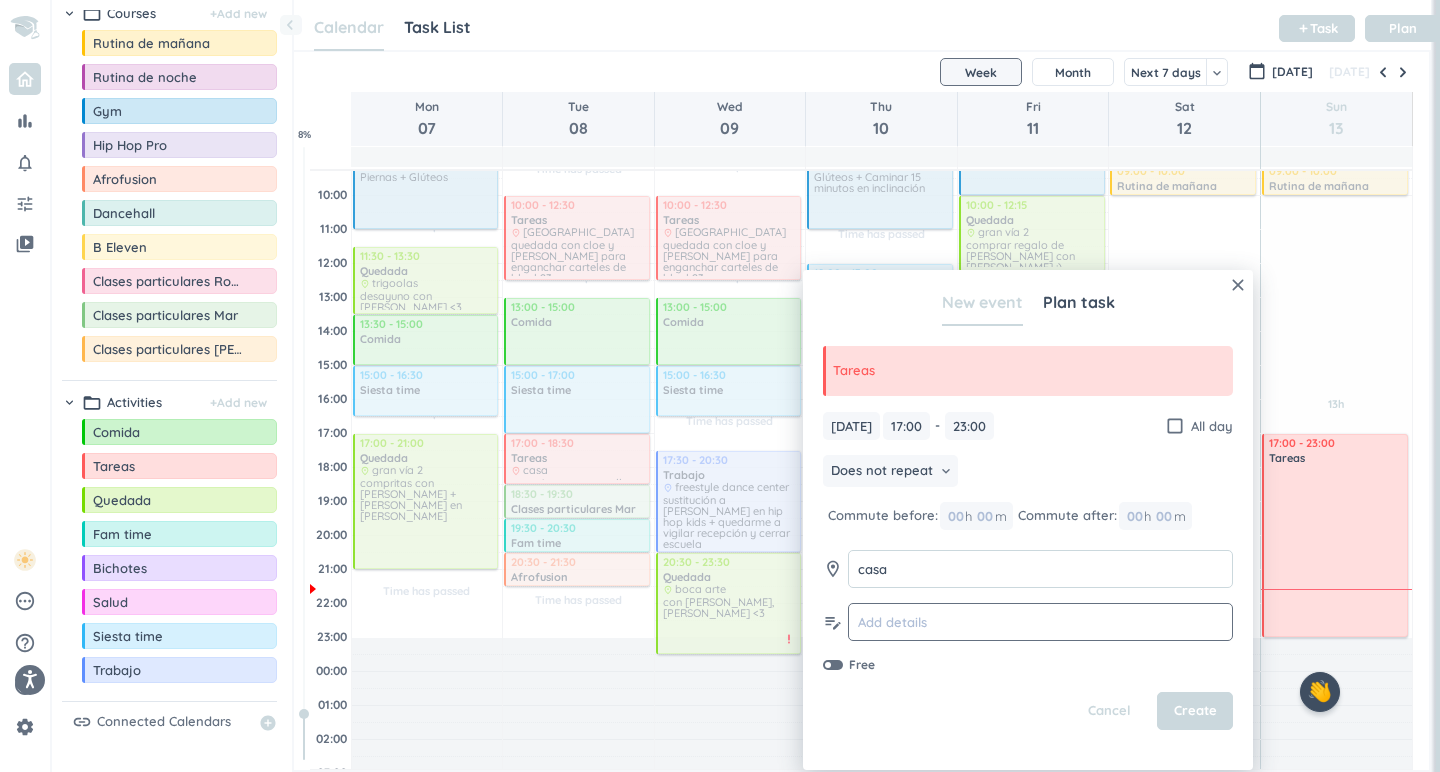 type on "casa" 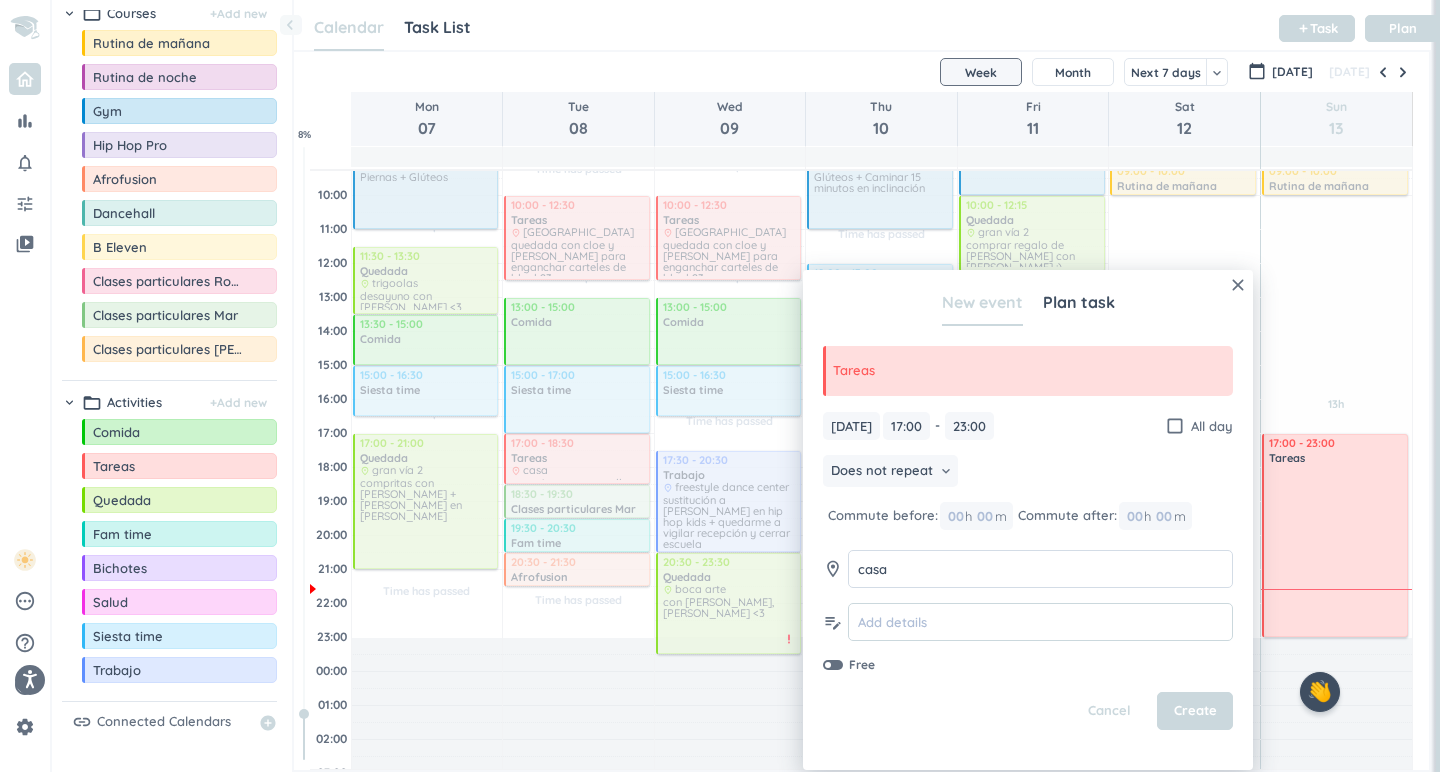 click at bounding box center [1040, 622] 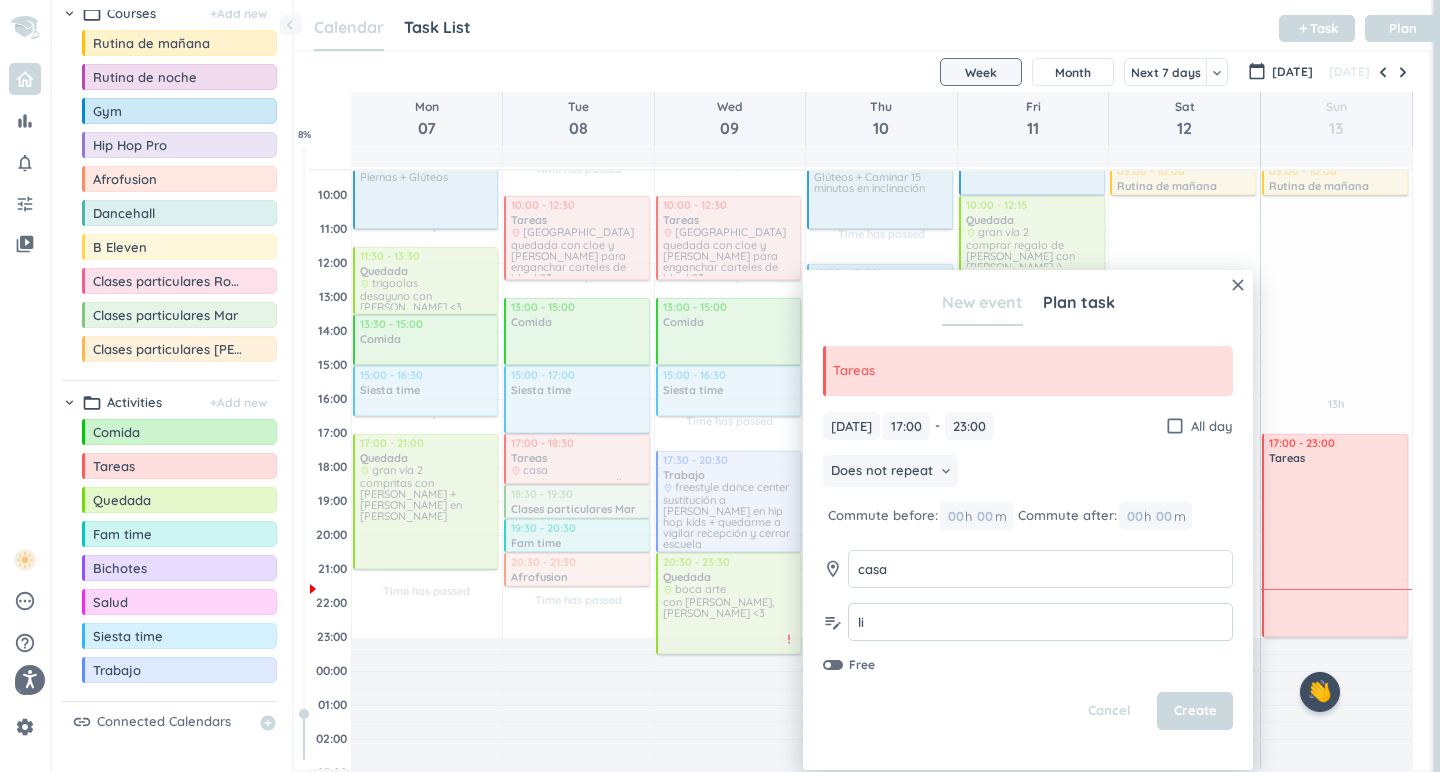 type on "l" 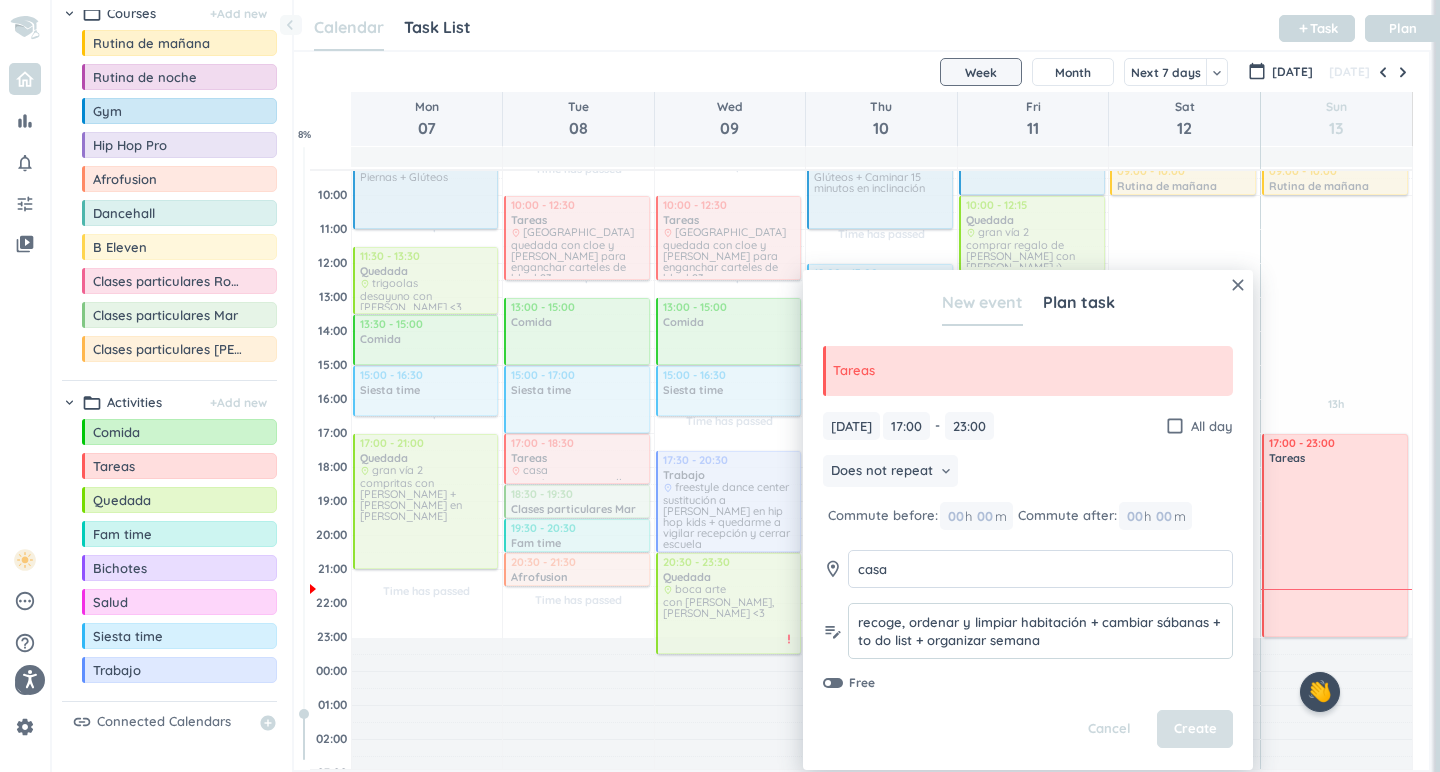 type on "recoge, ordenar y limpiar habitación + cambiar sábanas + to do list + organizar semana" 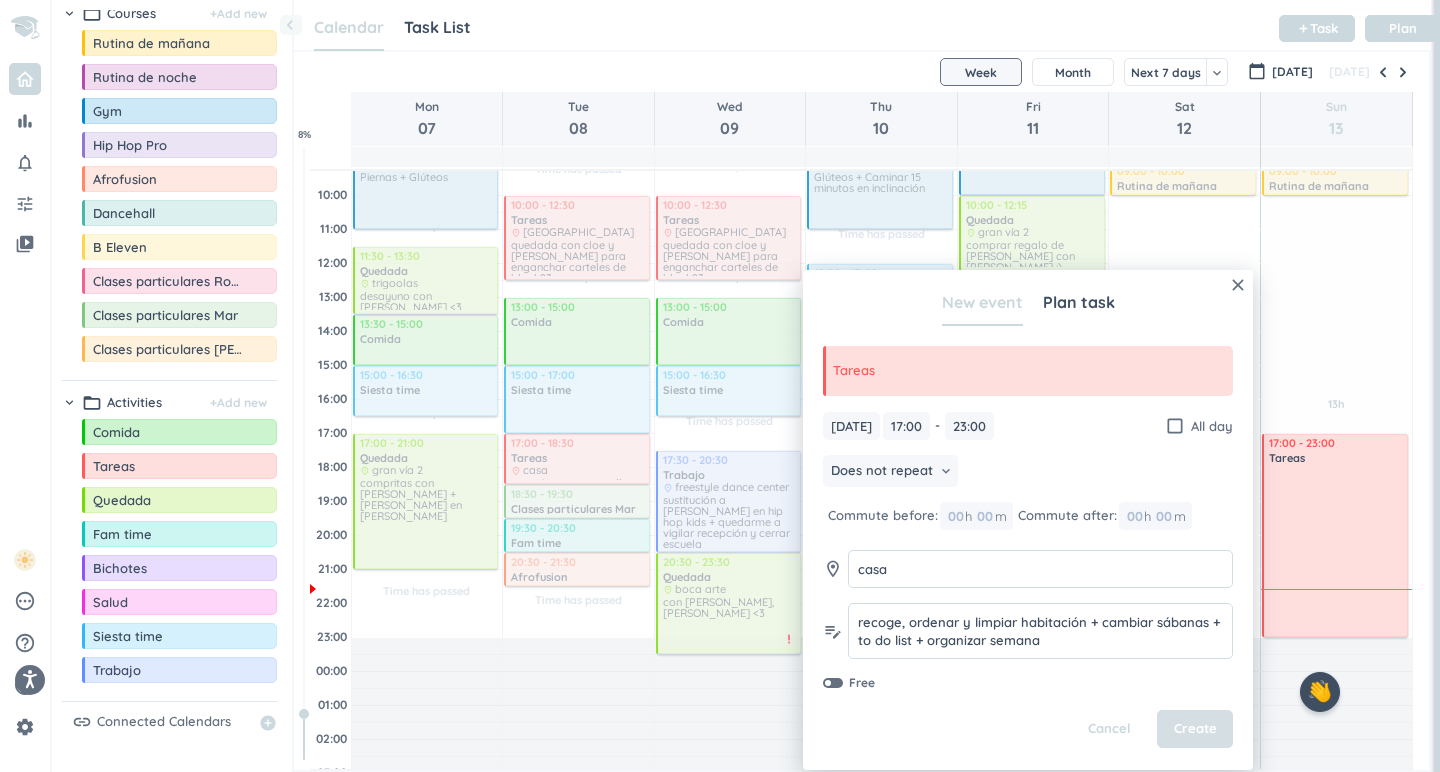 click on "Create" at bounding box center (1195, 729) 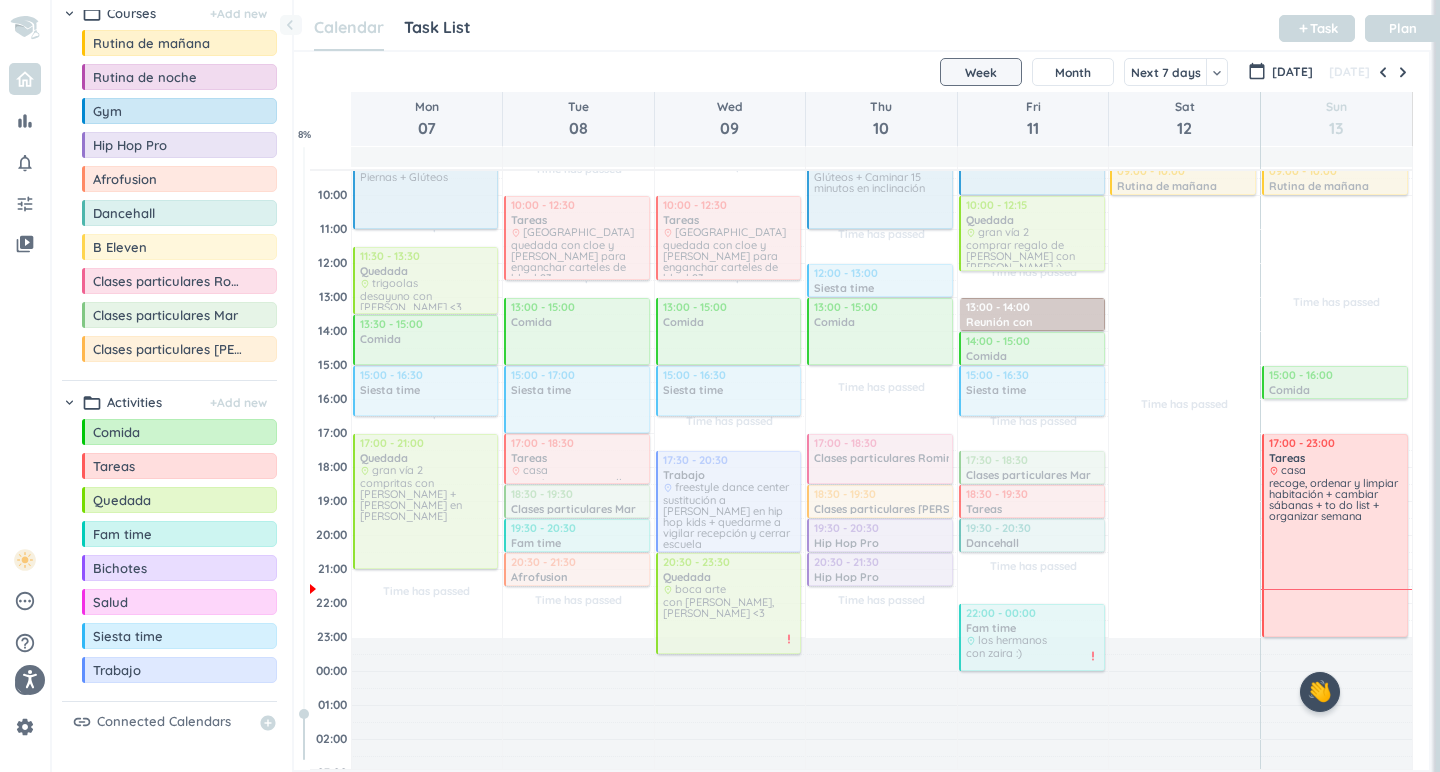 drag, startPoint x: 164, startPoint y: 444, endPoint x: 1408, endPoint y: 368, distance: 1246.3193 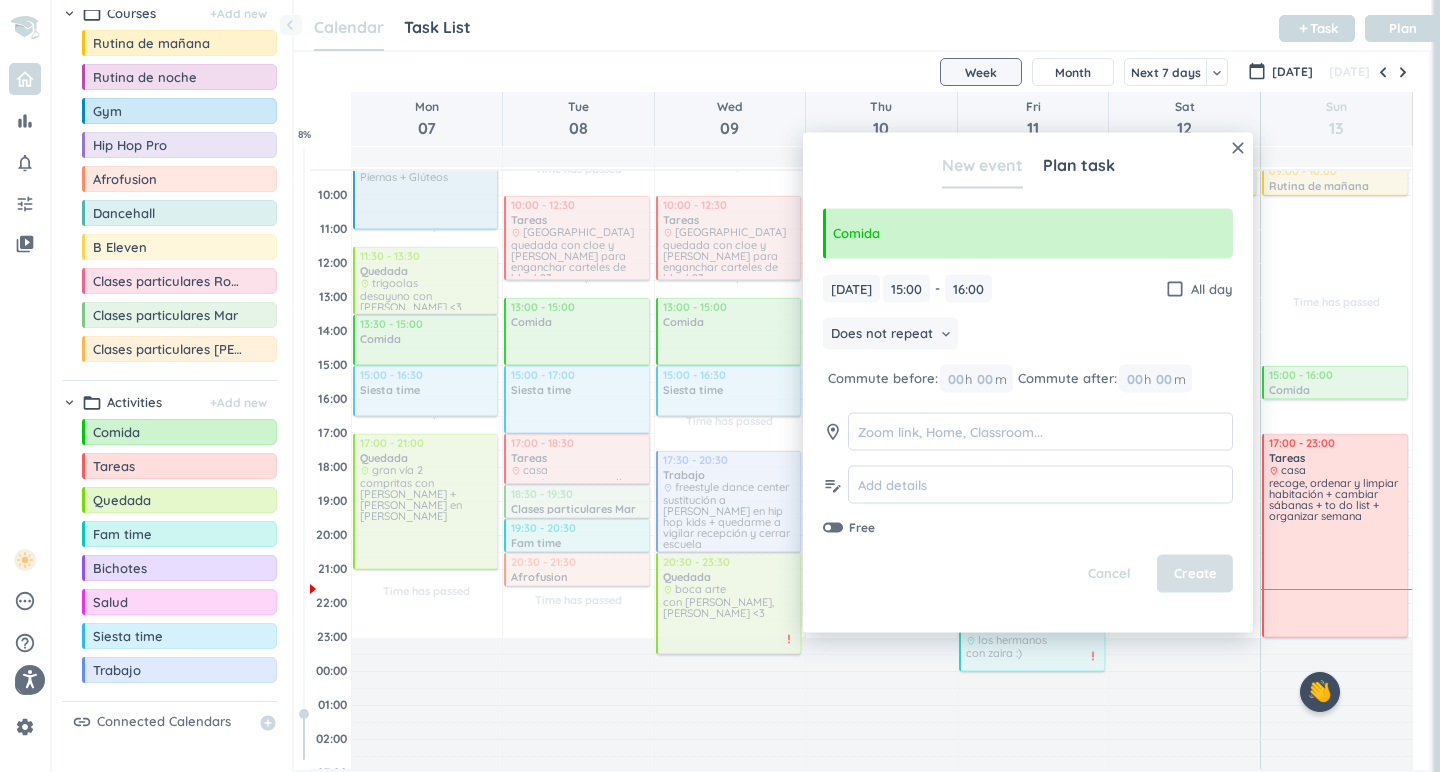 click on "Create" at bounding box center [1195, 574] 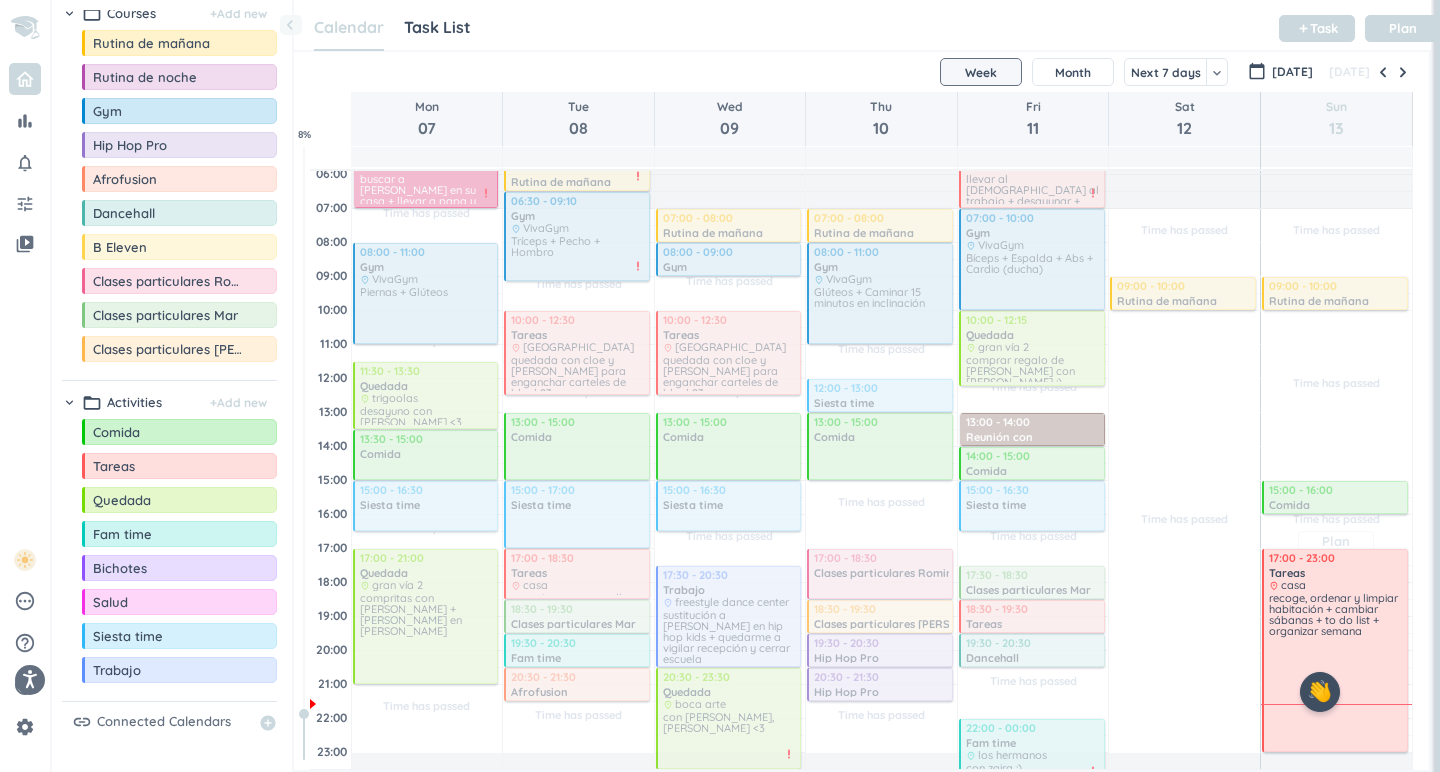 scroll, scrollTop: 38, scrollLeft: 0, axis: vertical 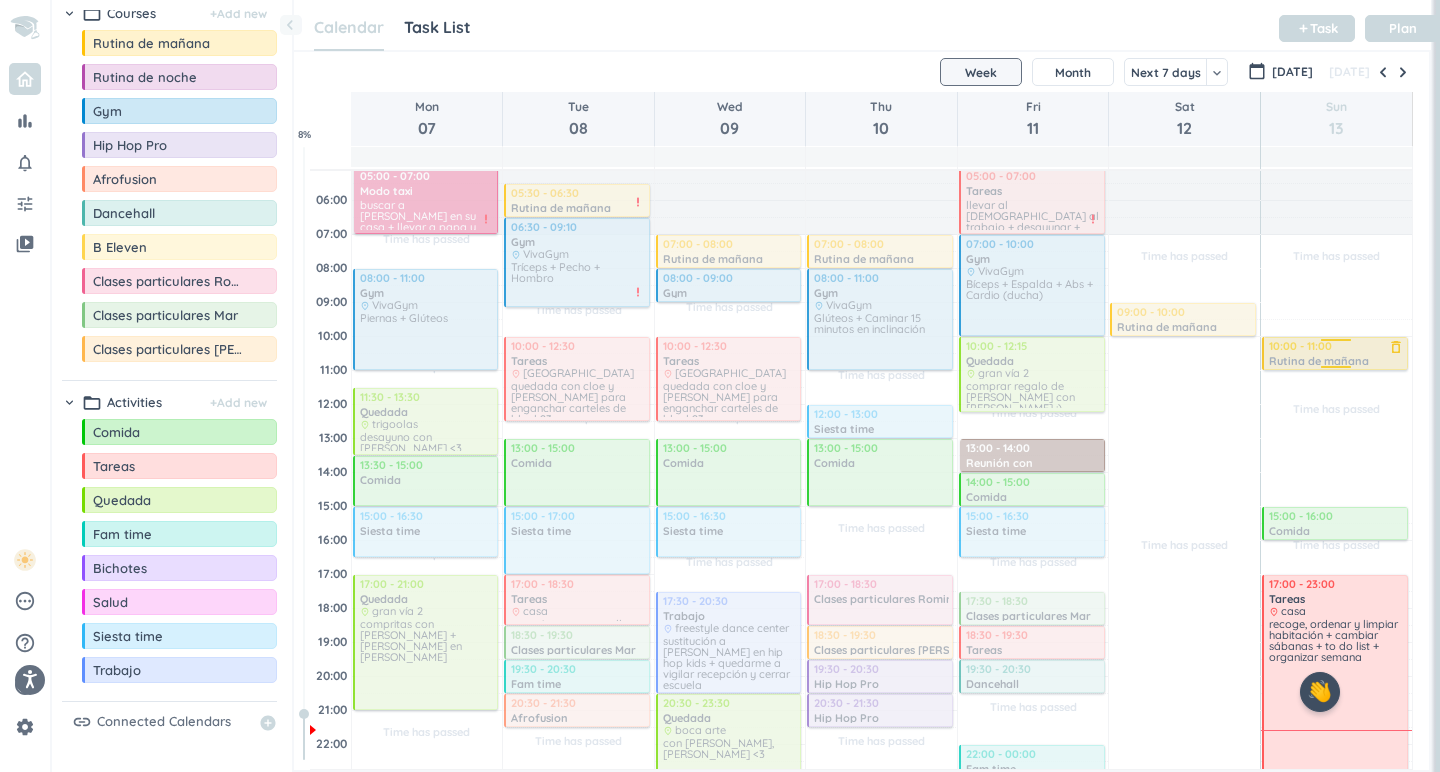 drag, startPoint x: 1362, startPoint y: 315, endPoint x: 1362, endPoint y: 352, distance: 37 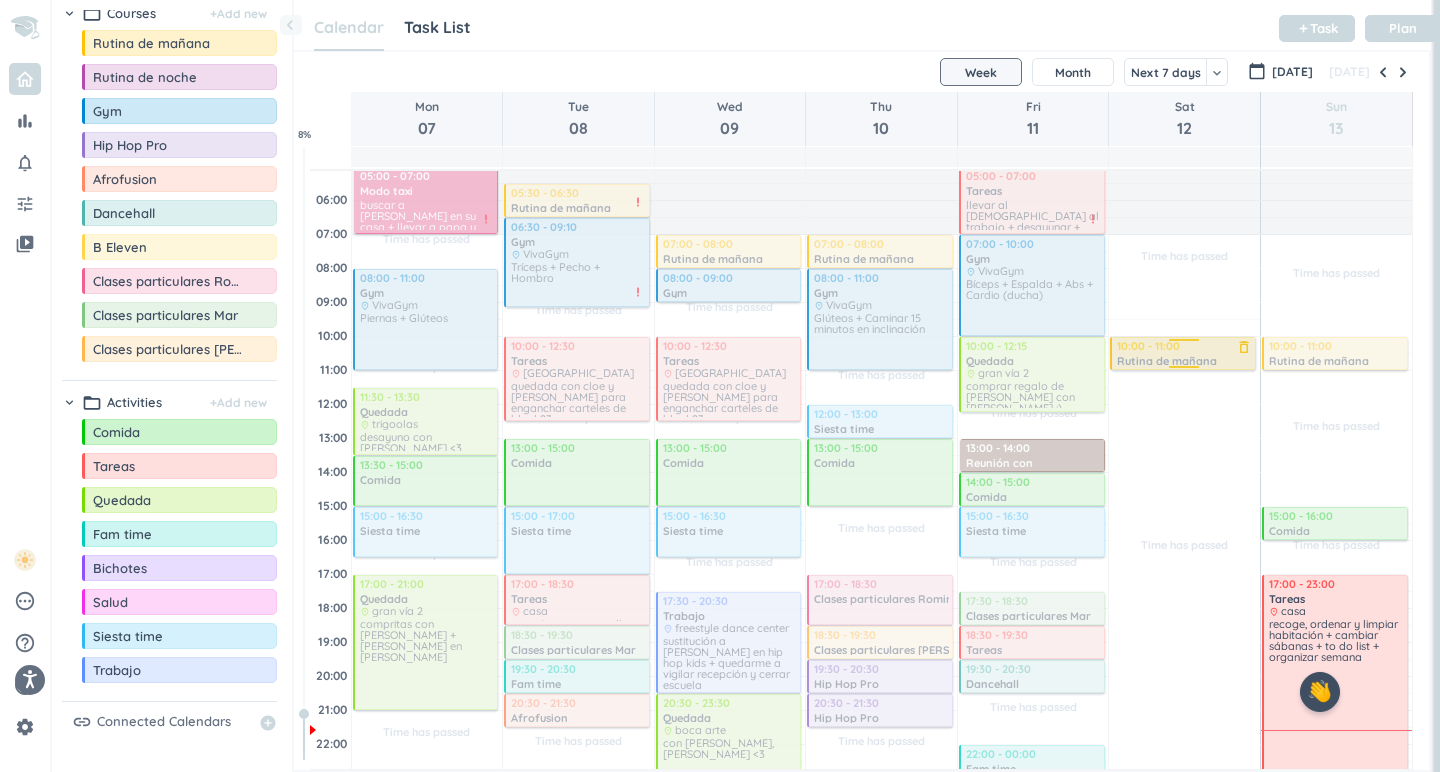 drag, startPoint x: 1204, startPoint y: 324, endPoint x: 1204, endPoint y: 353, distance: 29 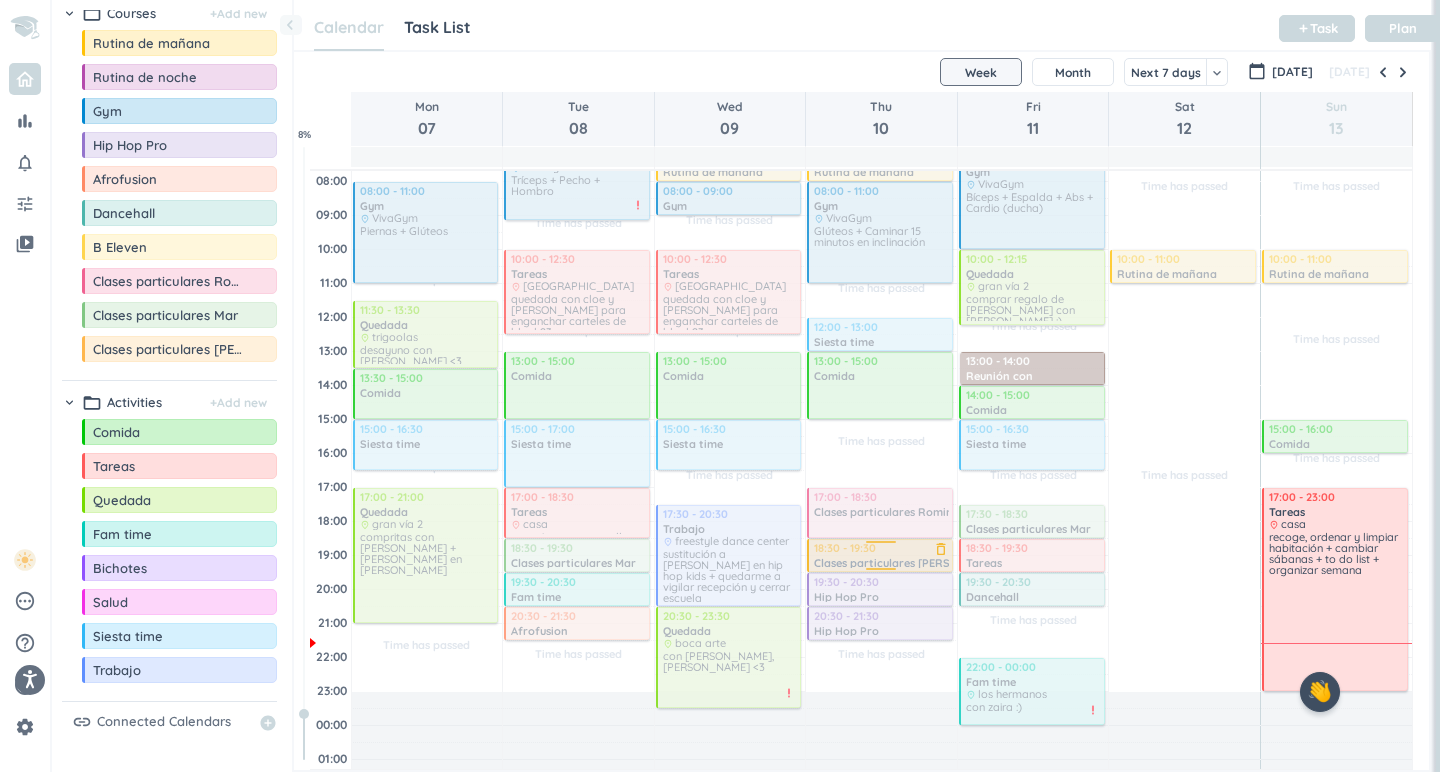 scroll, scrollTop: 181, scrollLeft: 0, axis: vertical 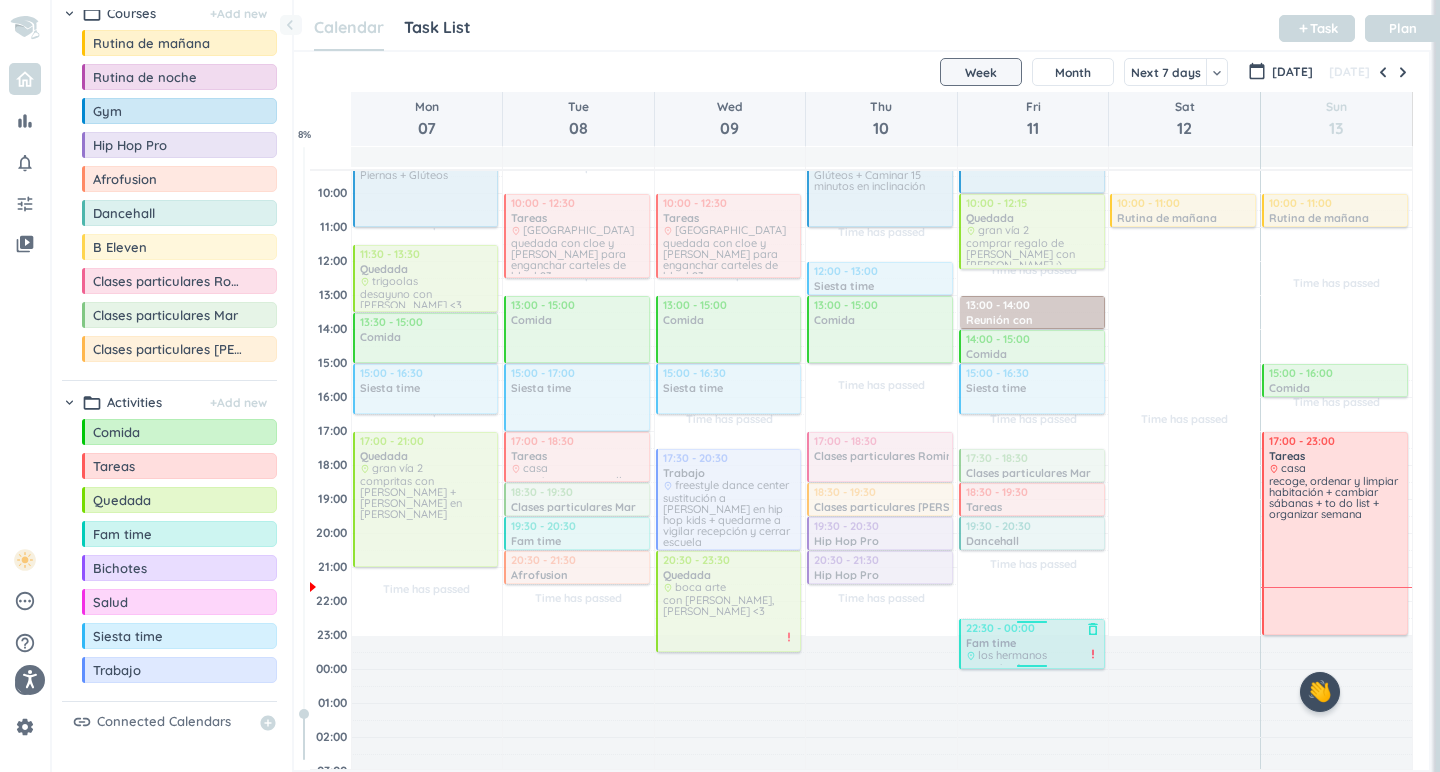 drag, startPoint x: 1037, startPoint y: 609, endPoint x: 1036, endPoint y: 625, distance: 16.03122 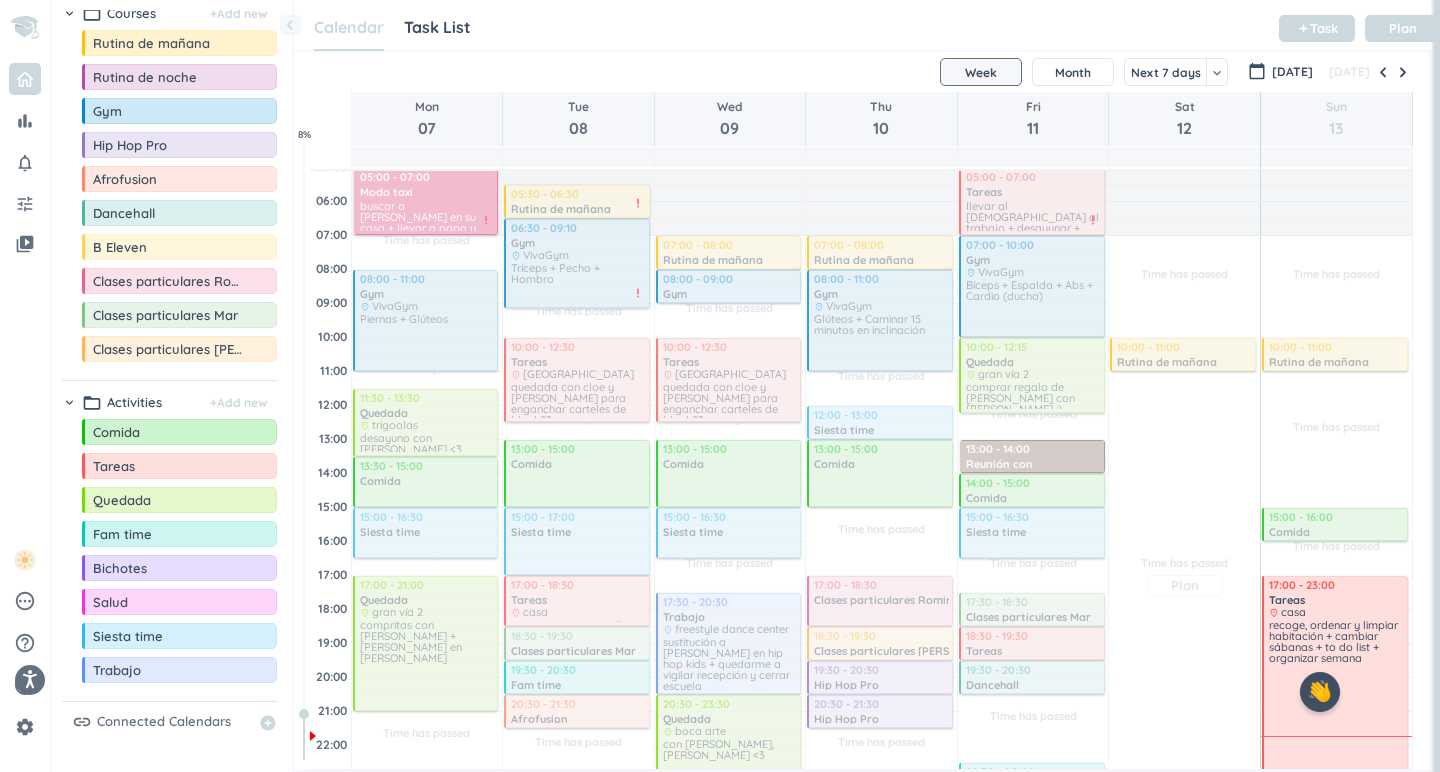 scroll, scrollTop: 125, scrollLeft: 0, axis: vertical 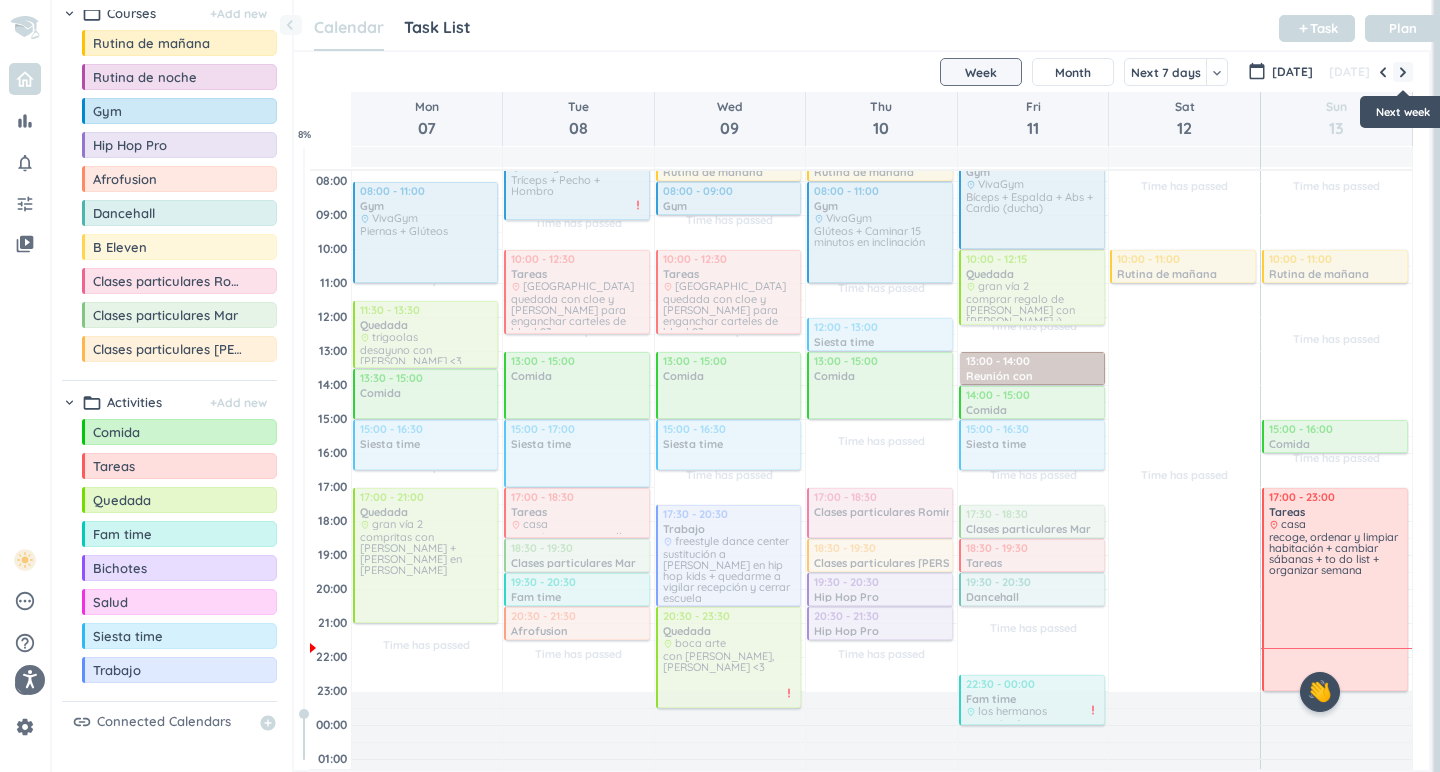 click at bounding box center (1403, 72) 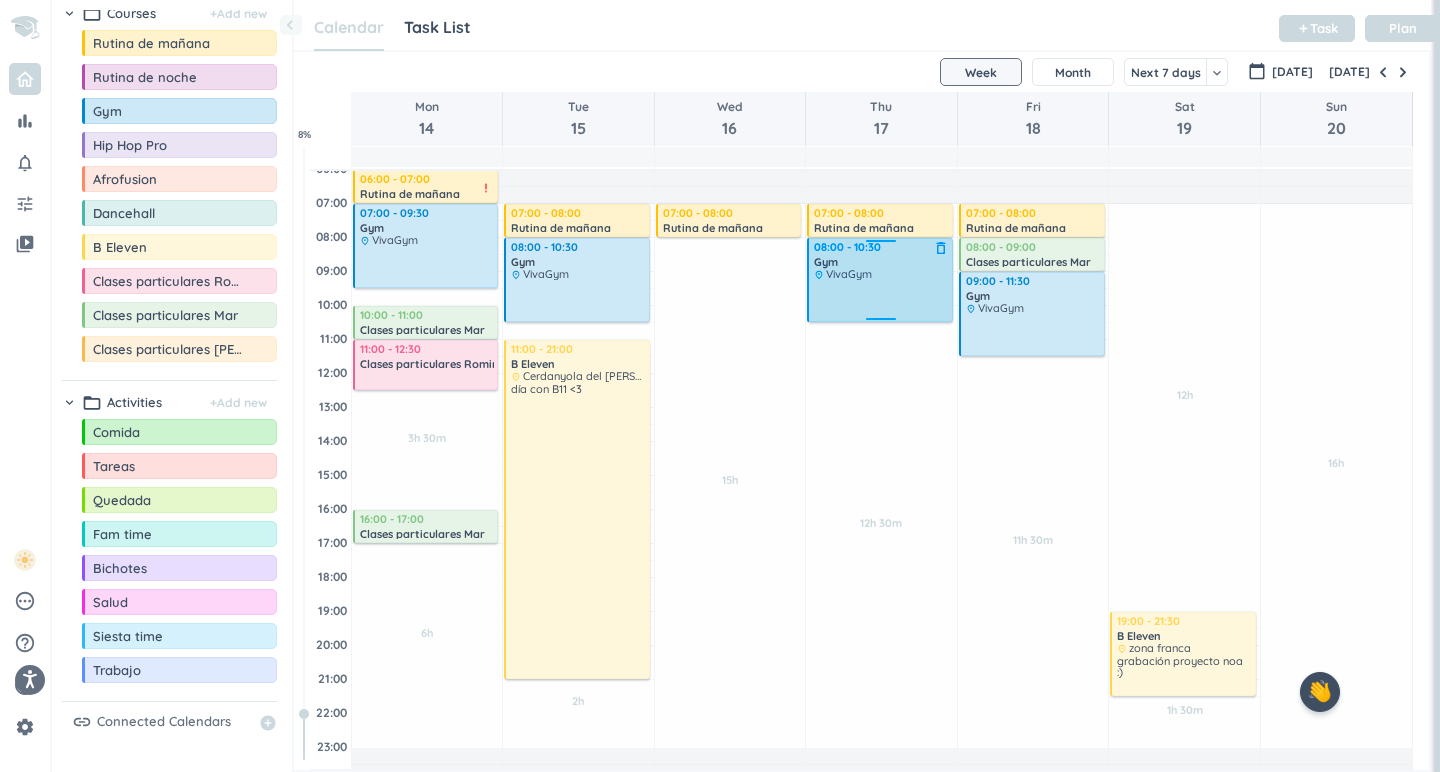 scroll, scrollTop: 0, scrollLeft: 0, axis: both 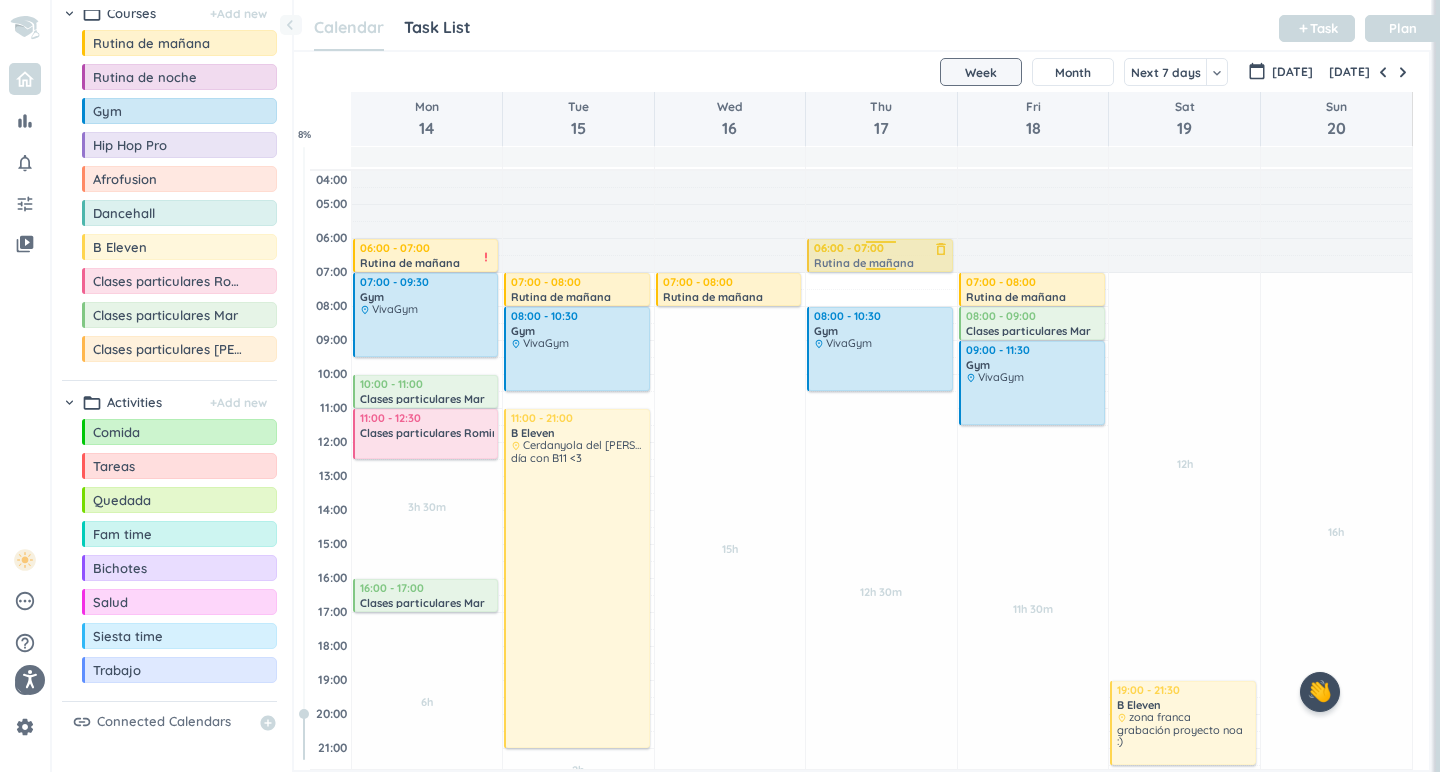 drag, startPoint x: 891, startPoint y: 290, endPoint x: 911, endPoint y: 249, distance: 45.617977 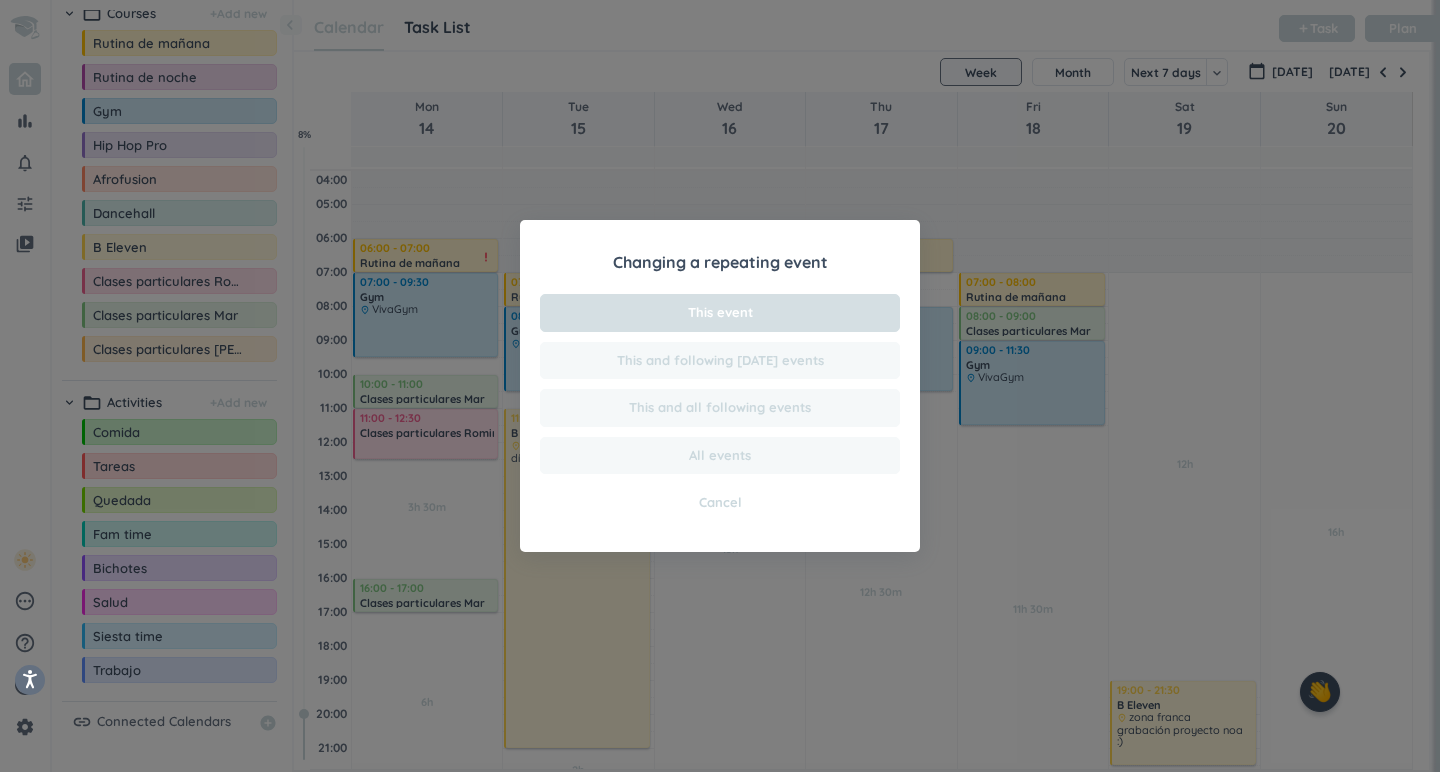 click on "This event" at bounding box center [720, 313] 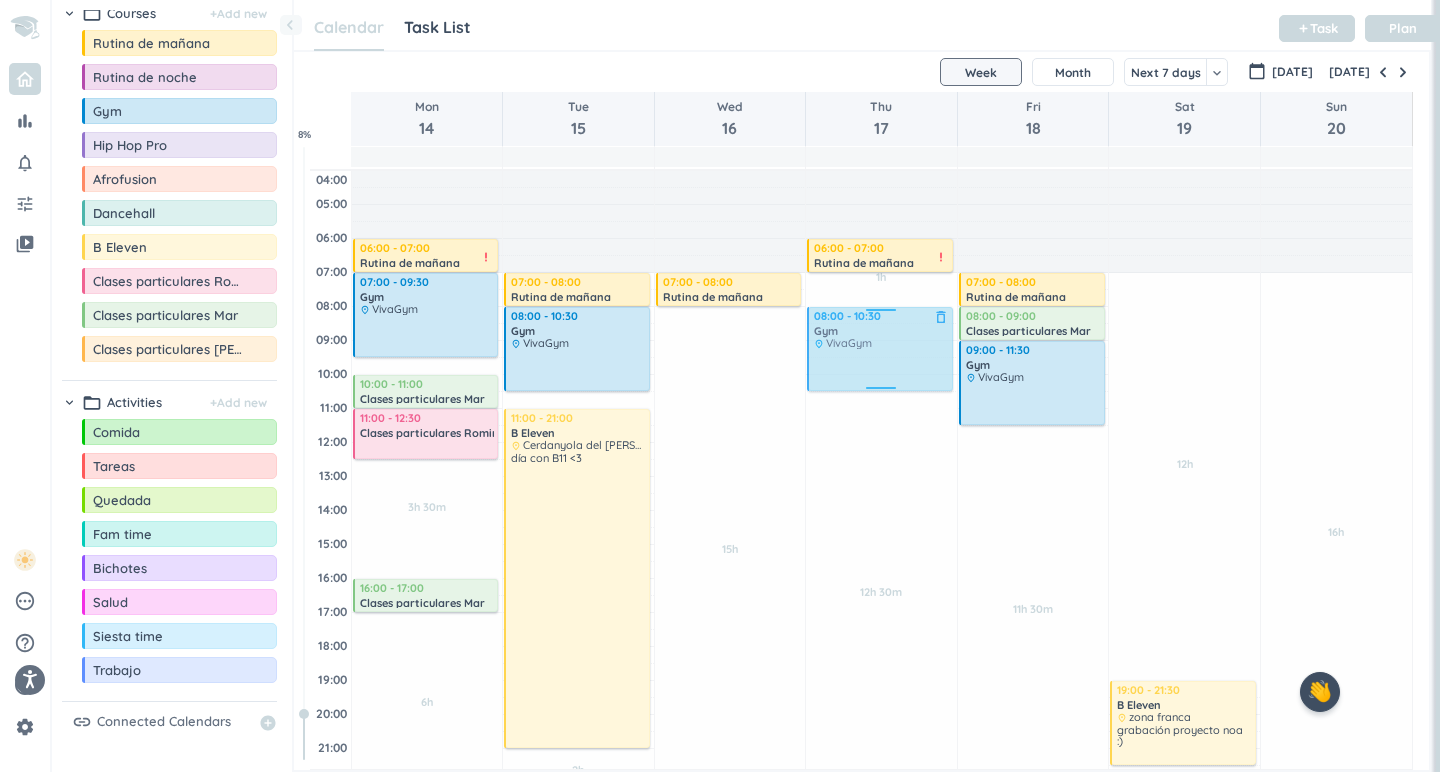 click on "1h  Past due Plan 12h 30m Past due Plan Adjust Awake Time Adjust Awake Time 06:00 - 07:00 Rutina de mañana delete_outline priority_high 08:00 - 10:30 Gym delete_outline place VivaGym 08:00 - 10:30 Gym delete_outline place VivaGym" at bounding box center [881, 578] 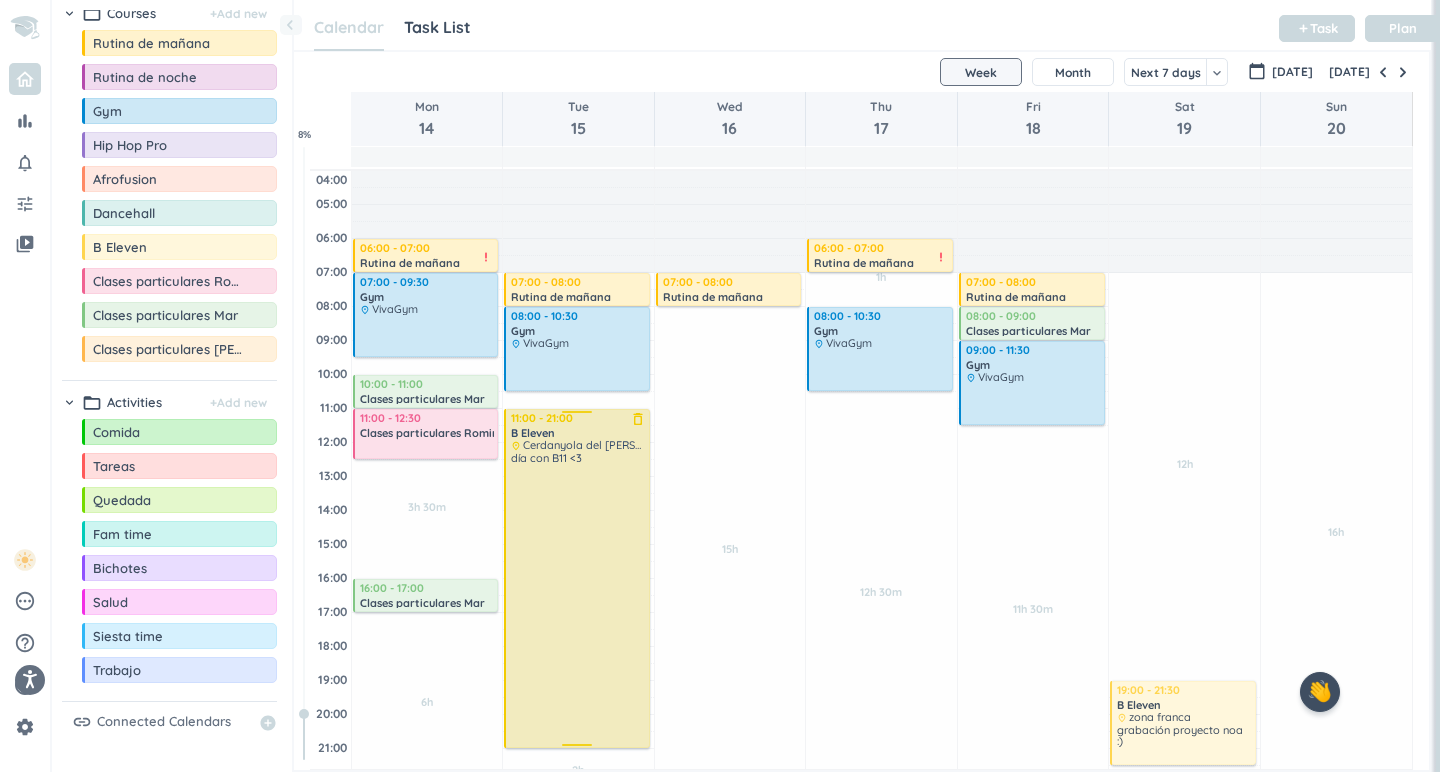 scroll, scrollTop: 35, scrollLeft: 0, axis: vertical 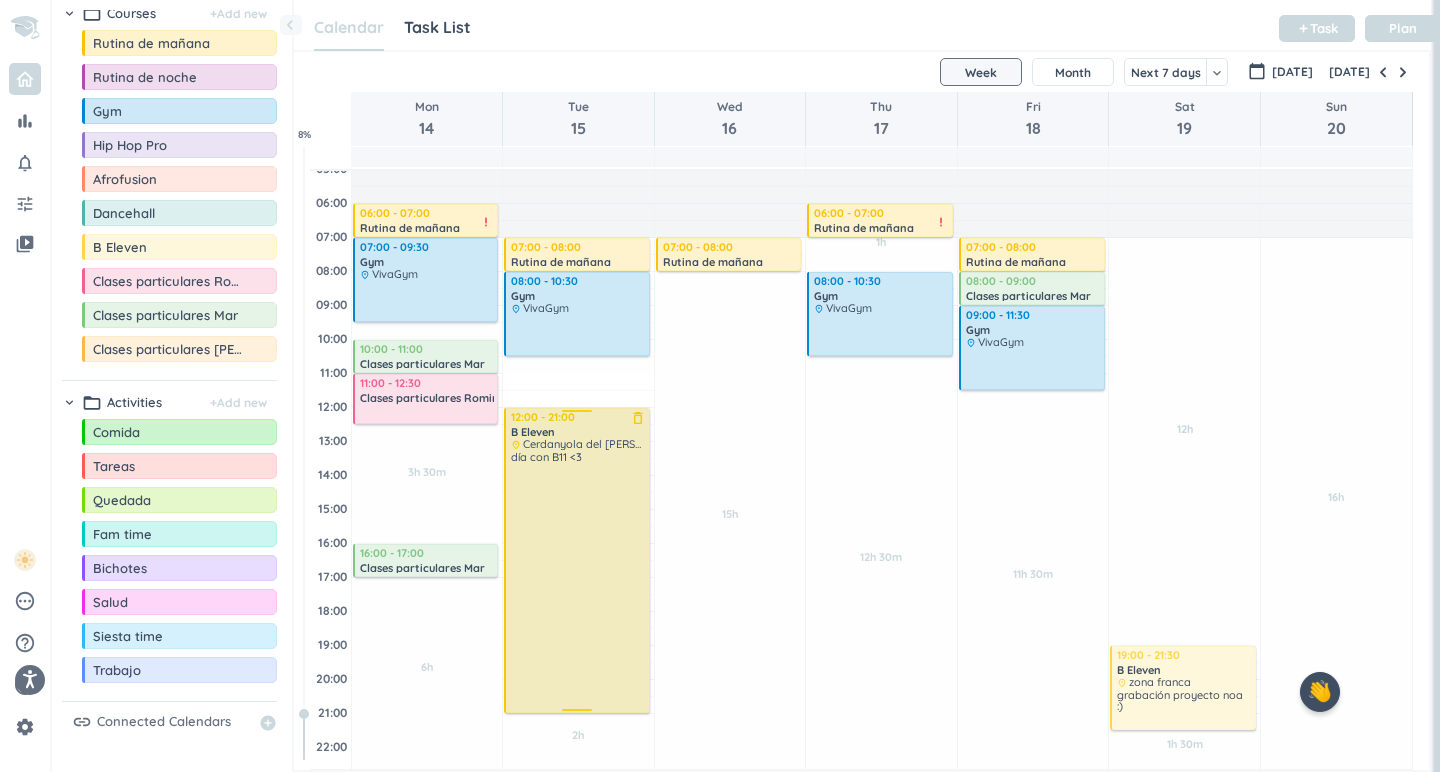 drag, startPoint x: 585, startPoint y: 380, endPoint x: 585, endPoint y: 415, distance: 35 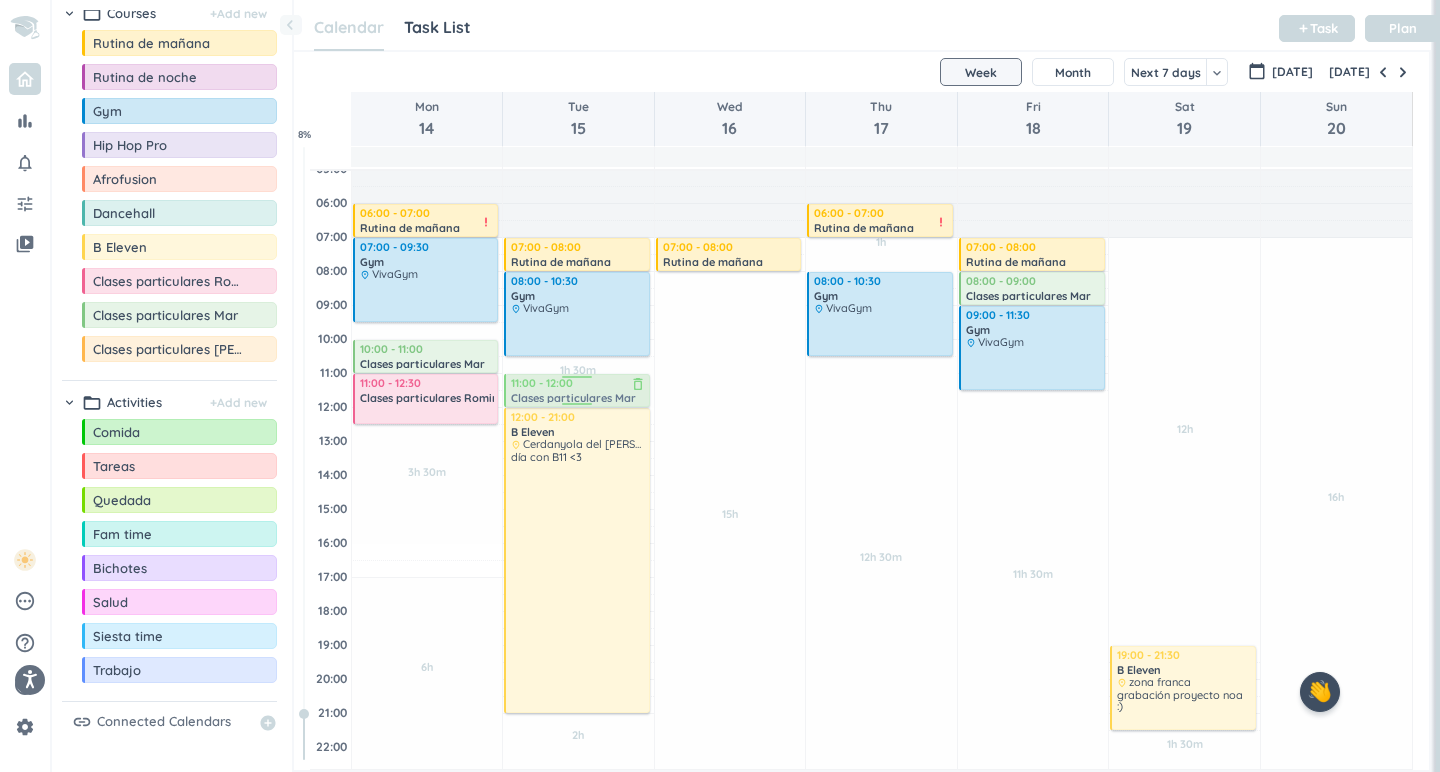drag, startPoint x: 444, startPoint y: 563, endPoint x: 592, endPoint y: 386, distance: 230.72278 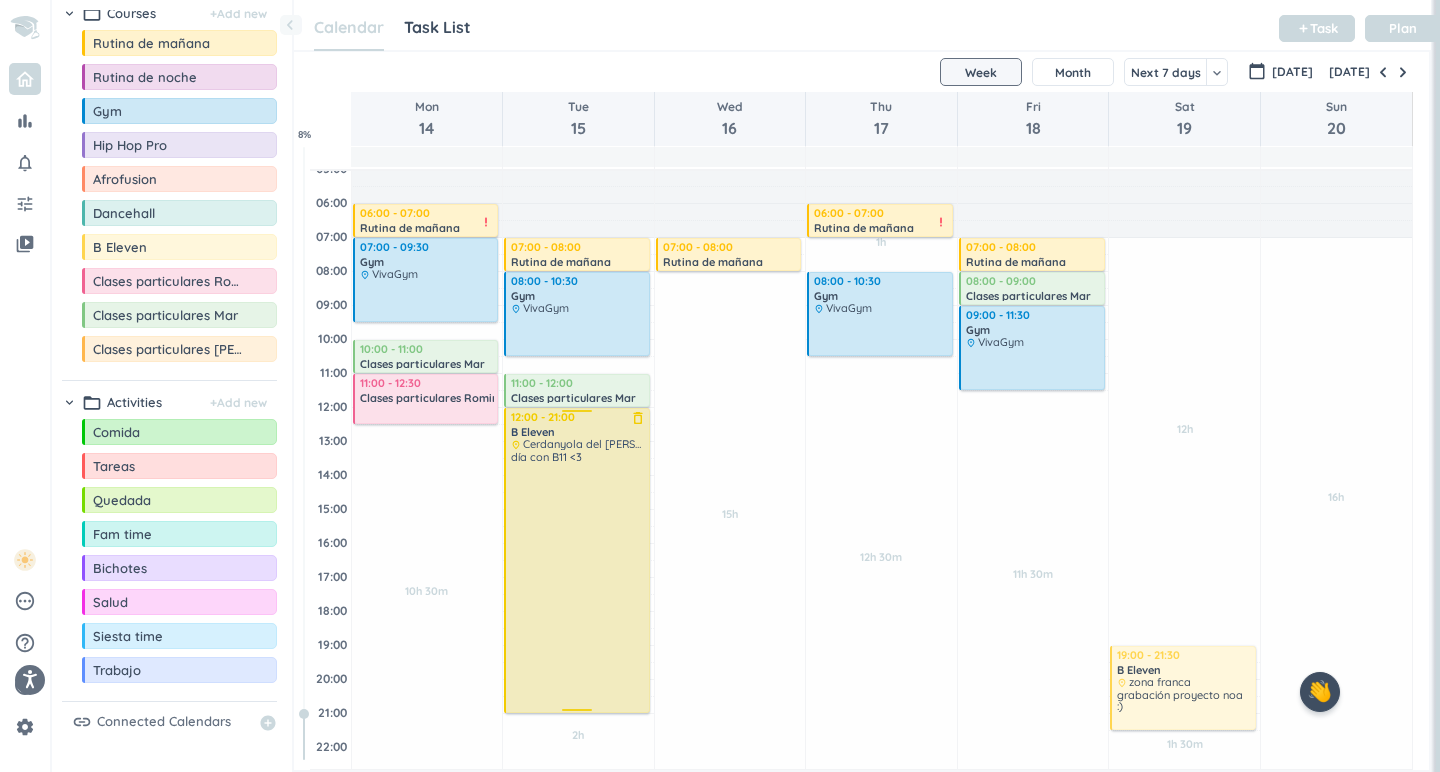 click on "30m Past due Plan 2h  Past due Plan Adjust Awake Time Adjust Awake Time 07:00 - 08:00 Rutina de mañana delete_outline 08:00 - 10:30 Gym delete_outline place VivaGym 11:00 - 12:00 Clases particulares Mar delete_outline 12:00 - 21:00 B Eleven delete_outline place Cerdanyola del Vallés día con B11 <3 12:00 - 21:00 B Eleven delete_outline place Cerdanyola del Vallés día con B11 <3" at bounding box center [578, 543] 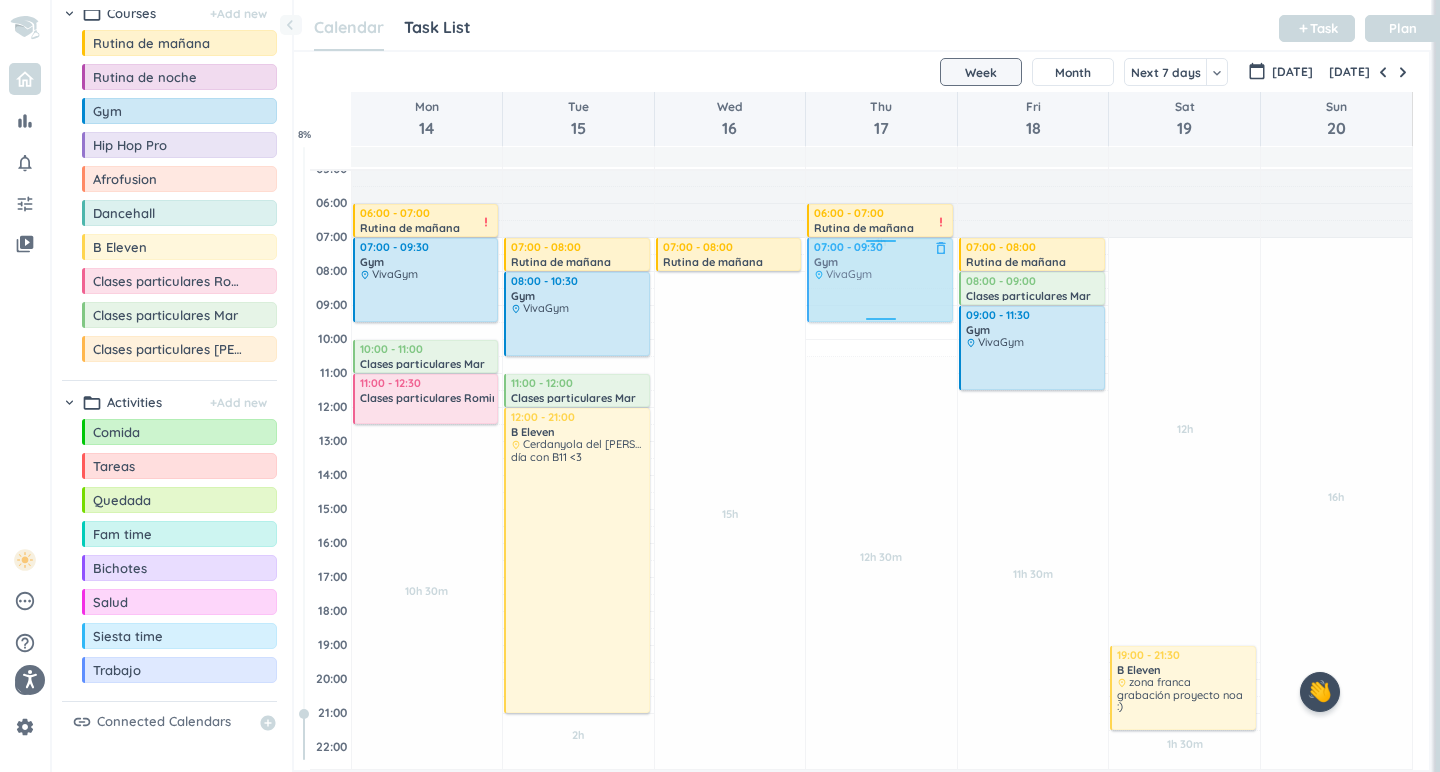 drag, startPoint x: 891, startPoint y: 304, endPoint x: 893, endPoint y: 278, distance: 26.076809 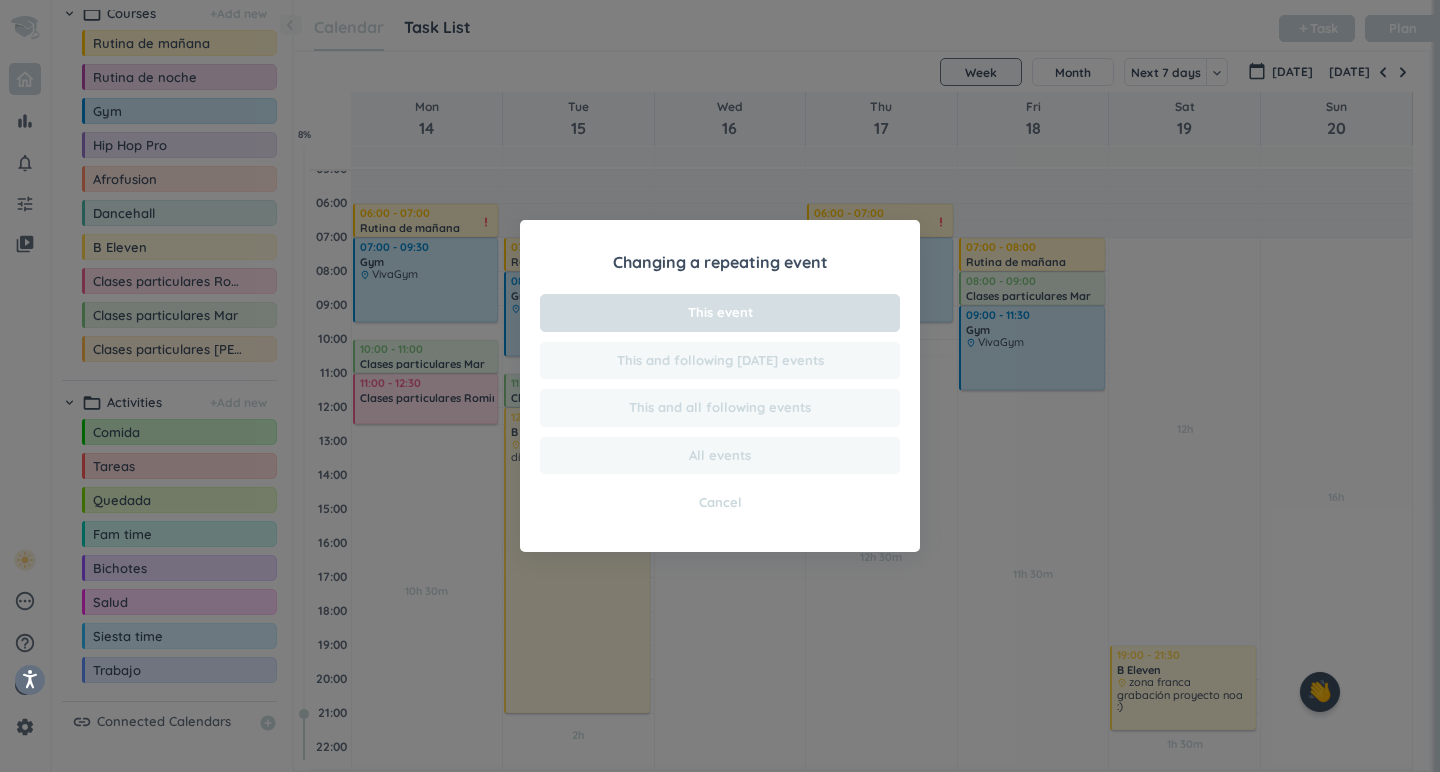 click on "This event" at bounding box center [720, 313] 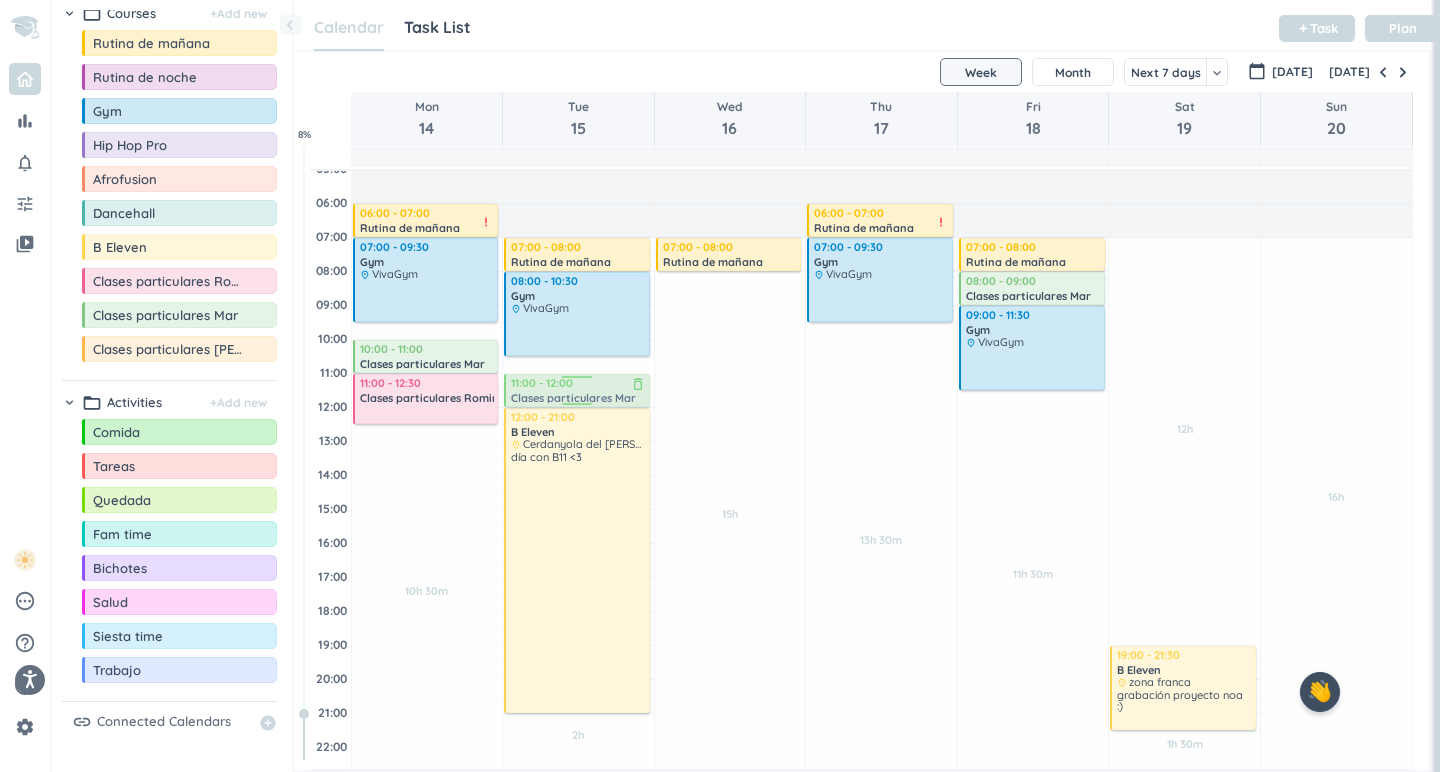 click on "30m Past due Plan 2h  Past due Plan Adjust Awake Time Adjust Awake Time 07:00 - 08:00 Rutina de mañana delete_outline 08:00 - 10:30 Gym delete_outline place VivaGym 11:00 - 12:00 Clases particulares Mar delete_outline 12:00 - 21:00 B Eleven delete_outline place Cerdanyola del Vallés día con B11 <3 11:00 - 12:00 Clases particulares Mar delete_outline" at bounding box center [578, 543] 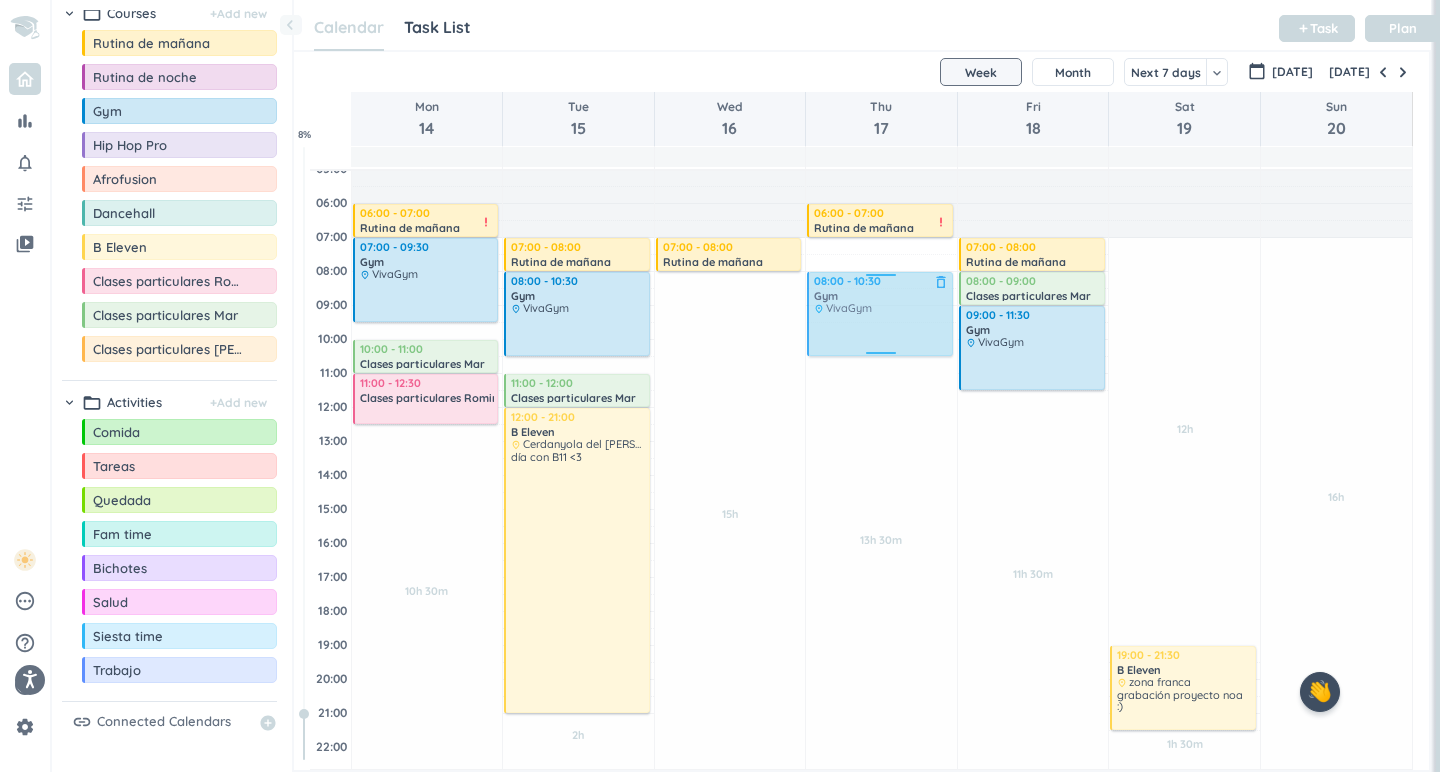 drag, startPoint x: 897, startPoint y: 257, endPoint x: 895, endPoint y: 283, distance: 26.076809 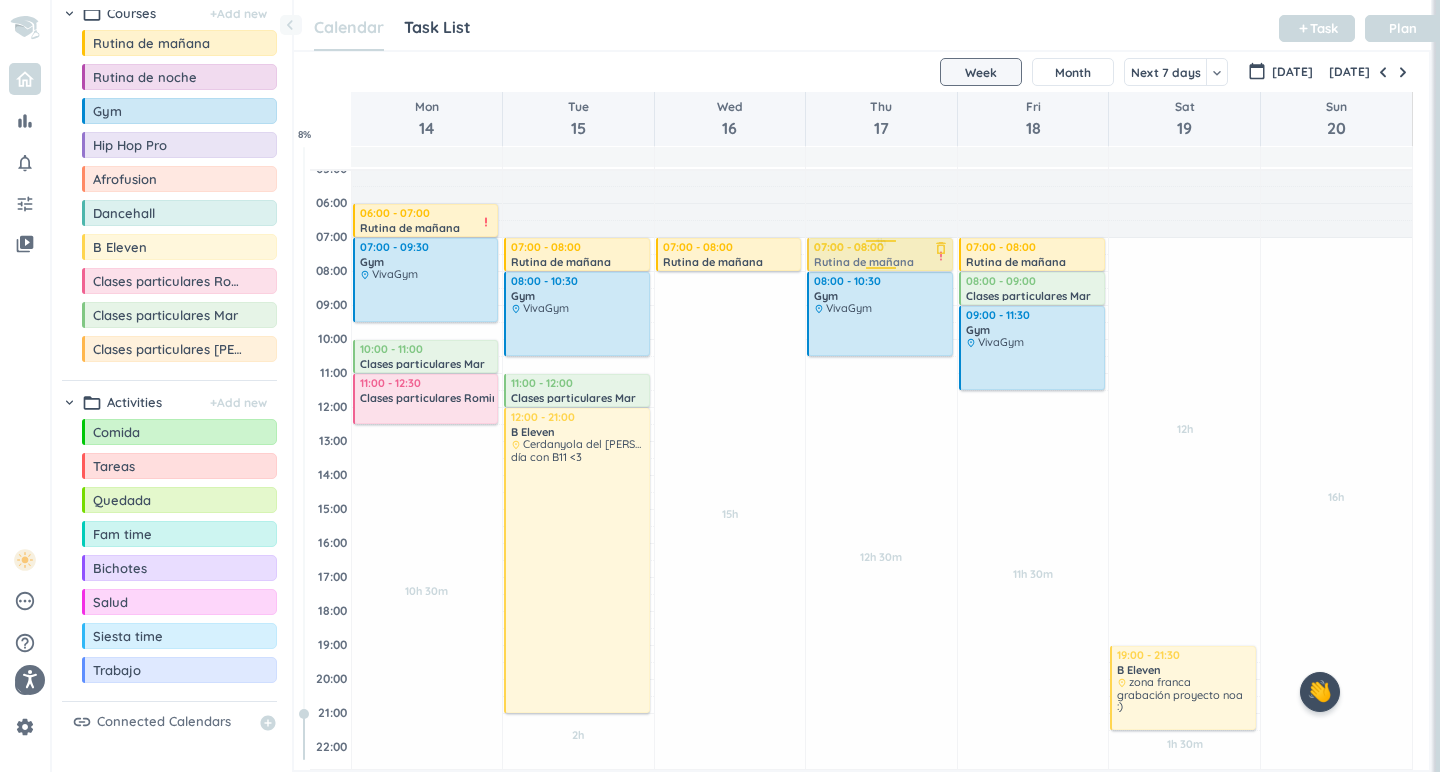 drag, startPoint x: 894, startPoint y: 223, endPoint x: 894, endPoint y: 249, distance: 26 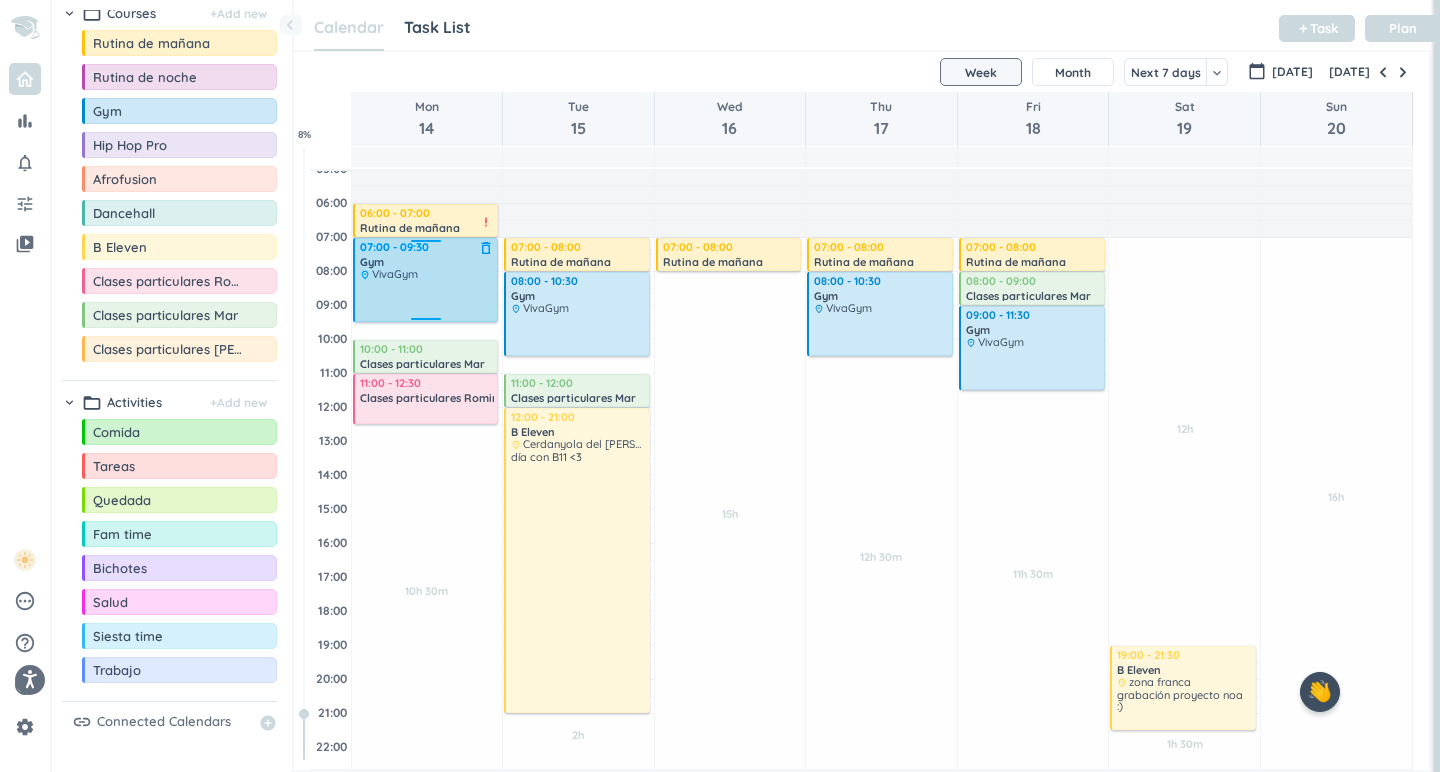 click at bounding box center (427, 300) 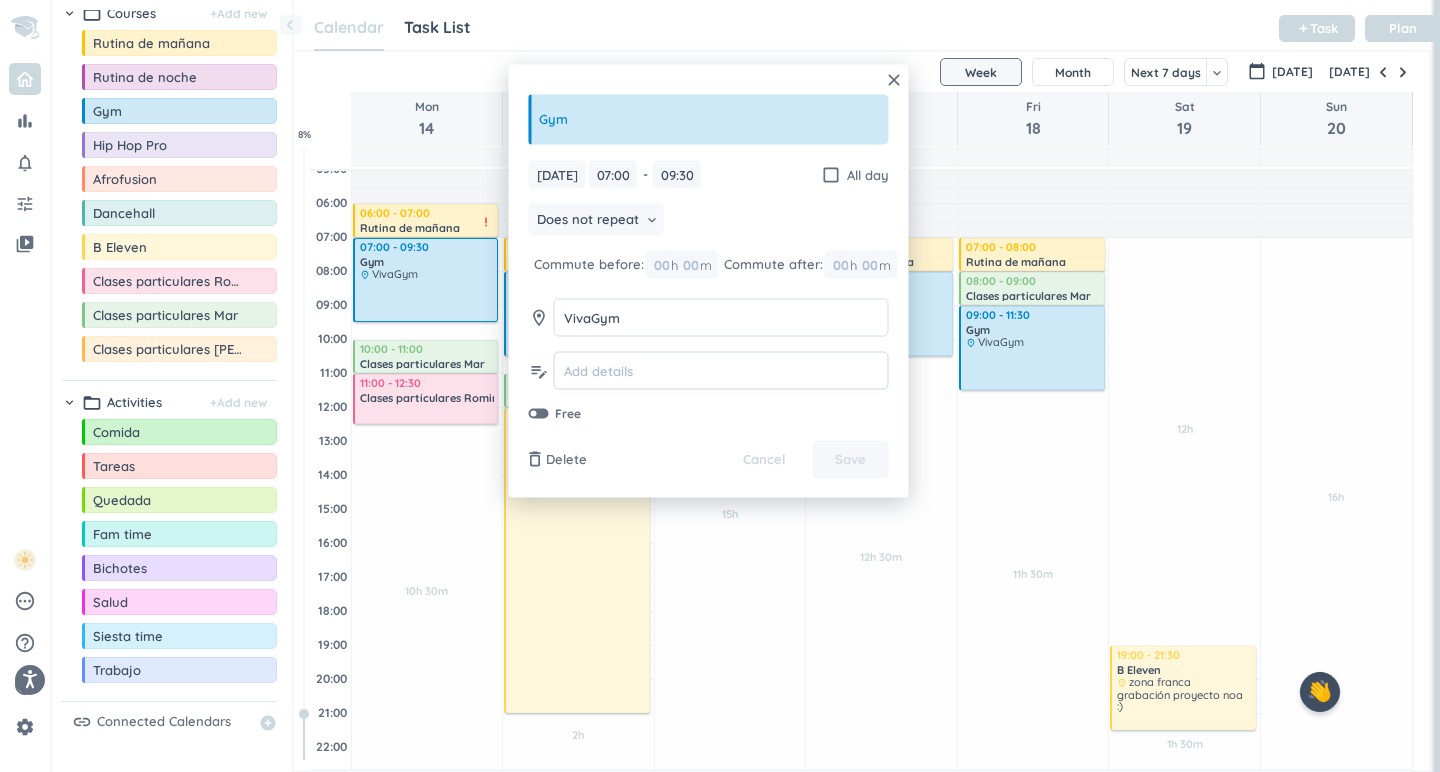 click at bounding box center [721, 370] 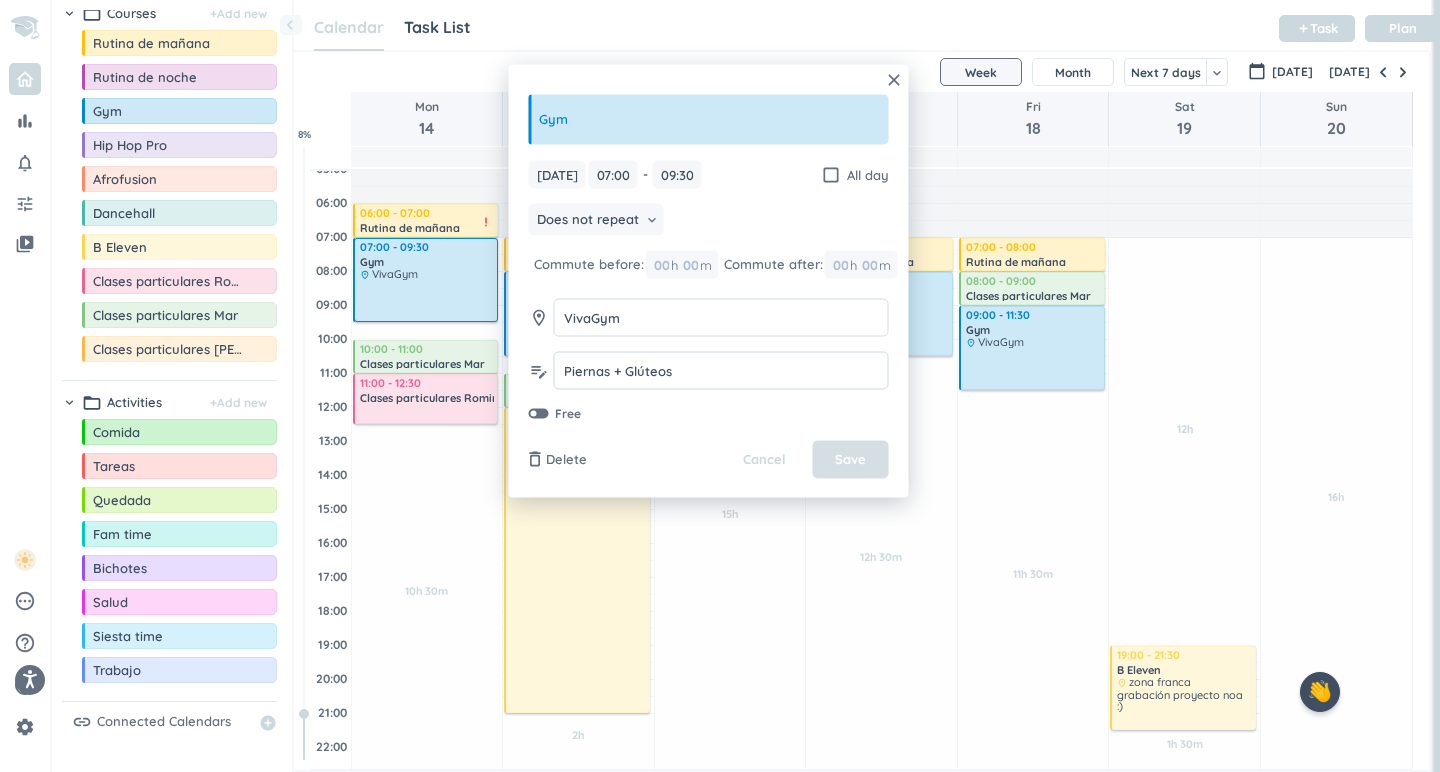 type on "Piernas + Glúteos" 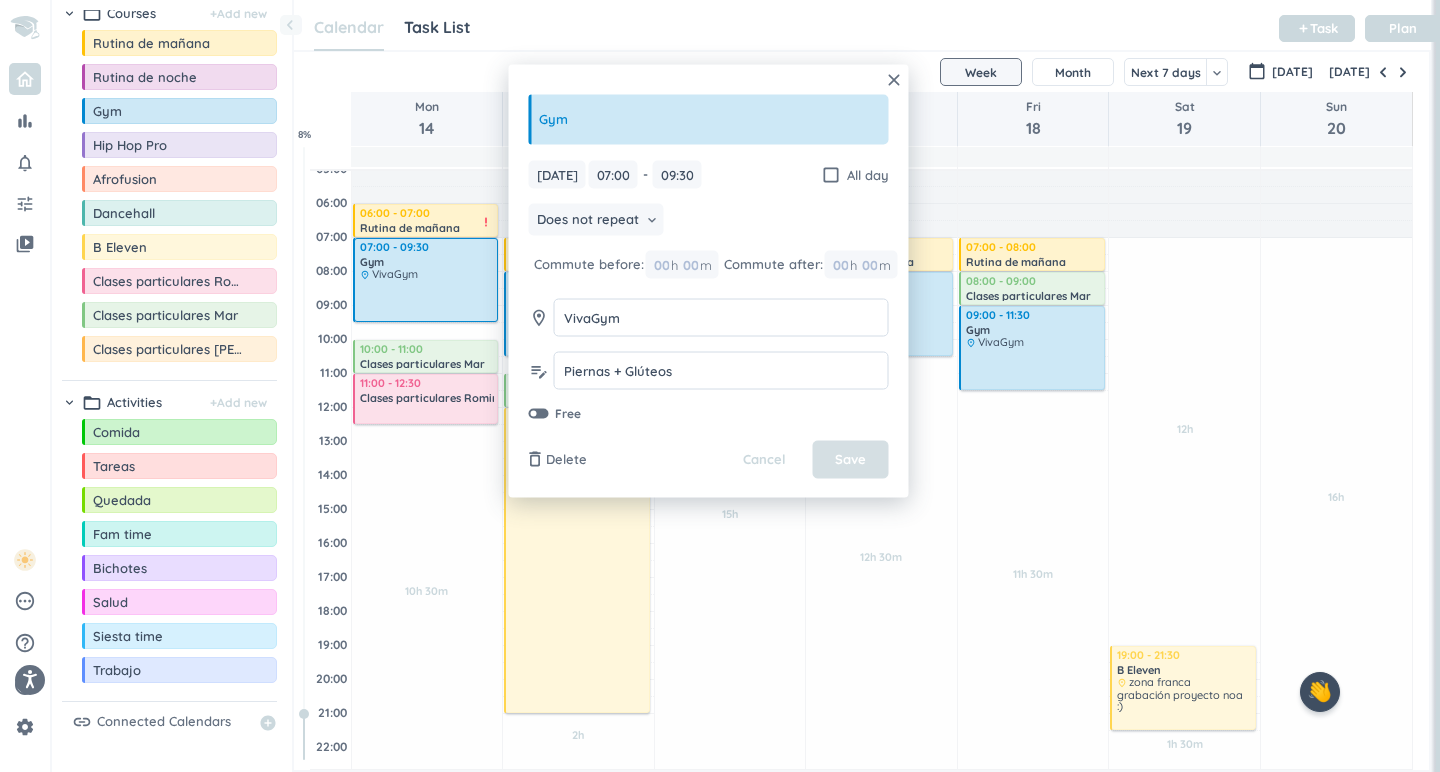 click on "Save" at bounding box center [851, 460] 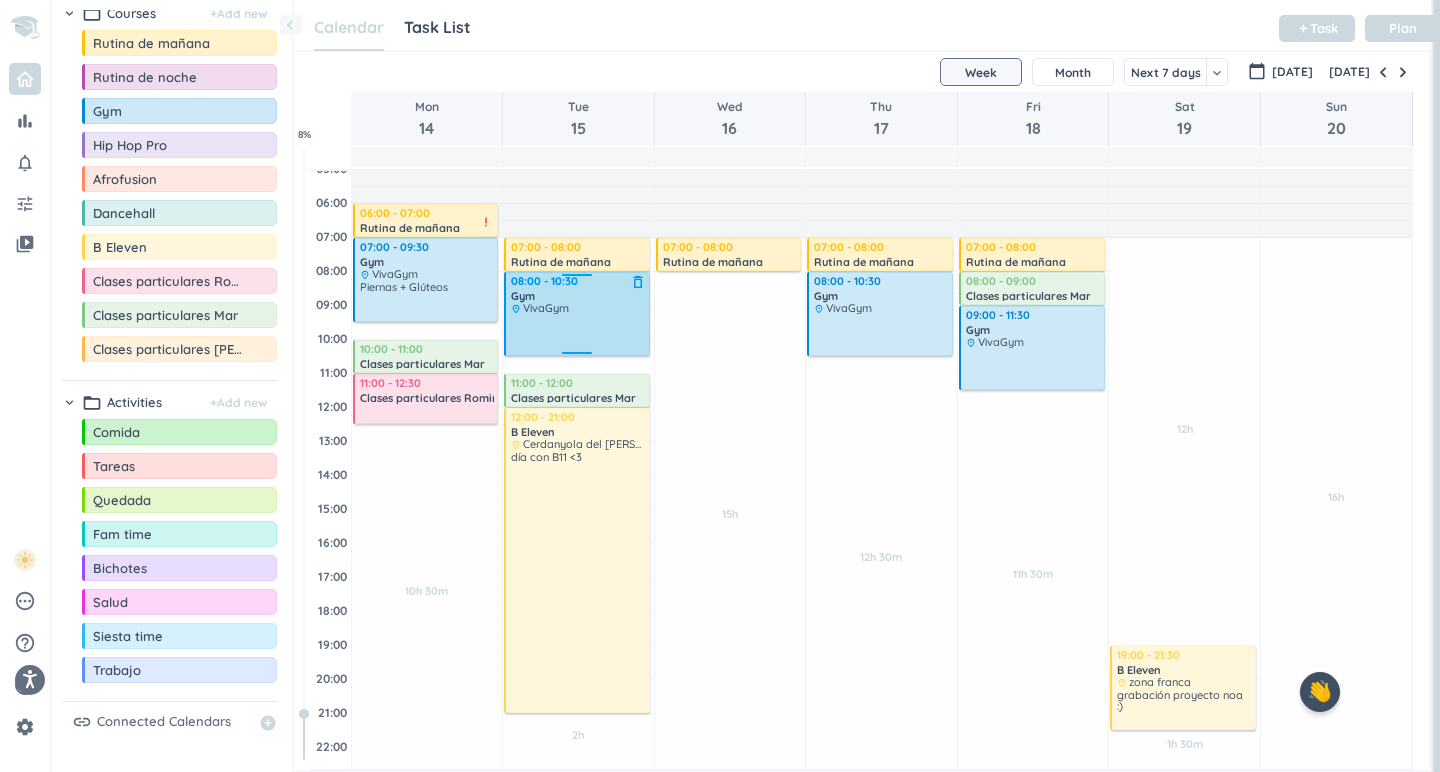 click at bounding box center [578, 334] 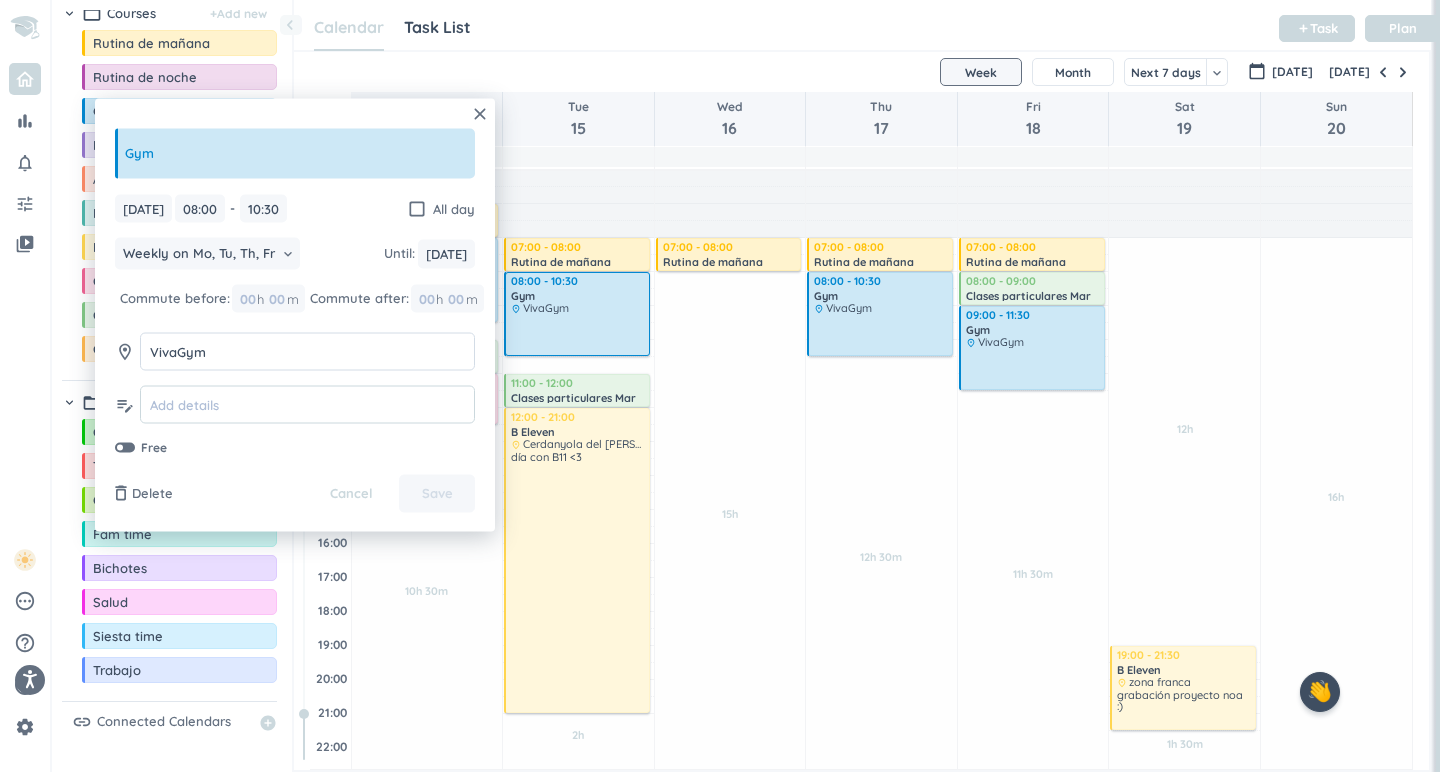 click at bounding box center [307, 404] 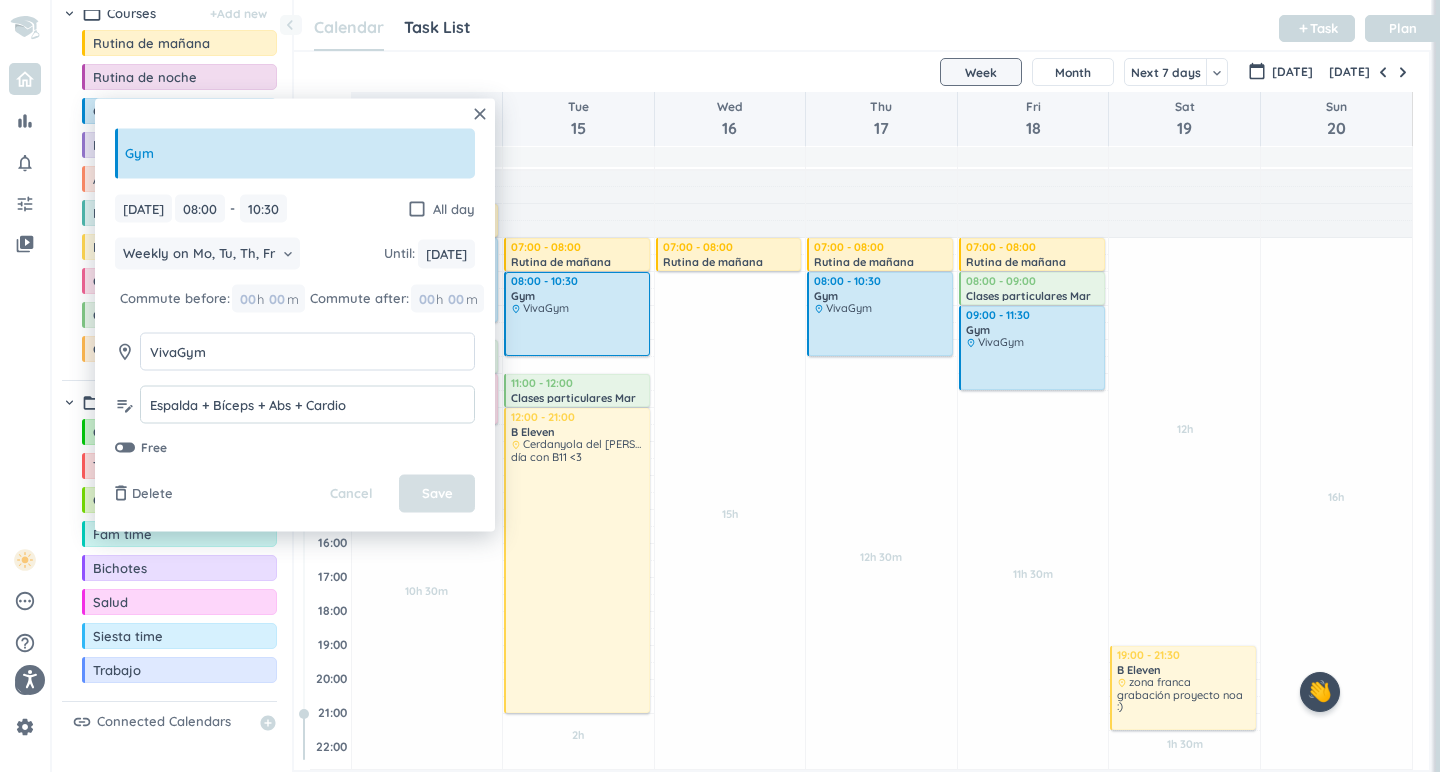 type on "Espalda + Bíceps + Abs + Cardio" 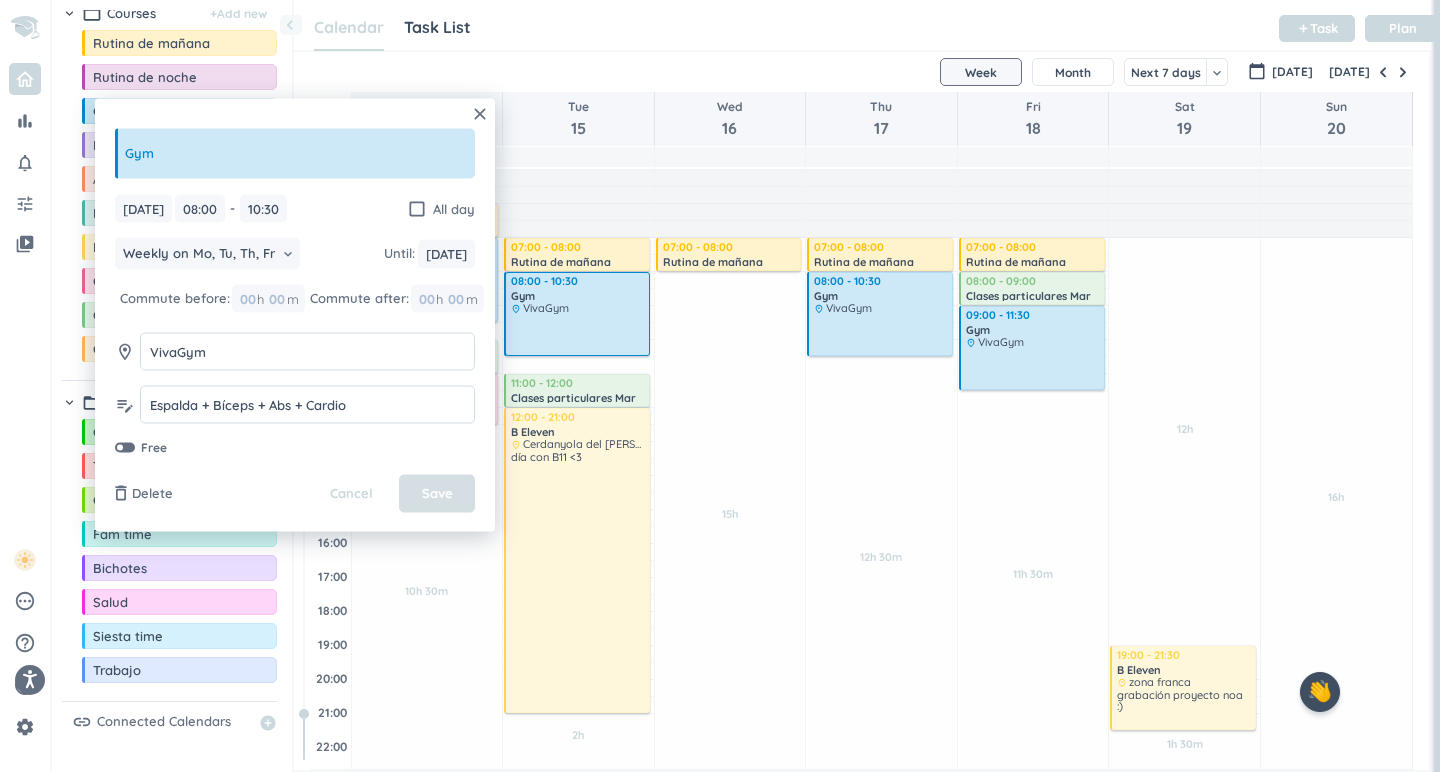 click on "Save" at bounding box center [437, 494] 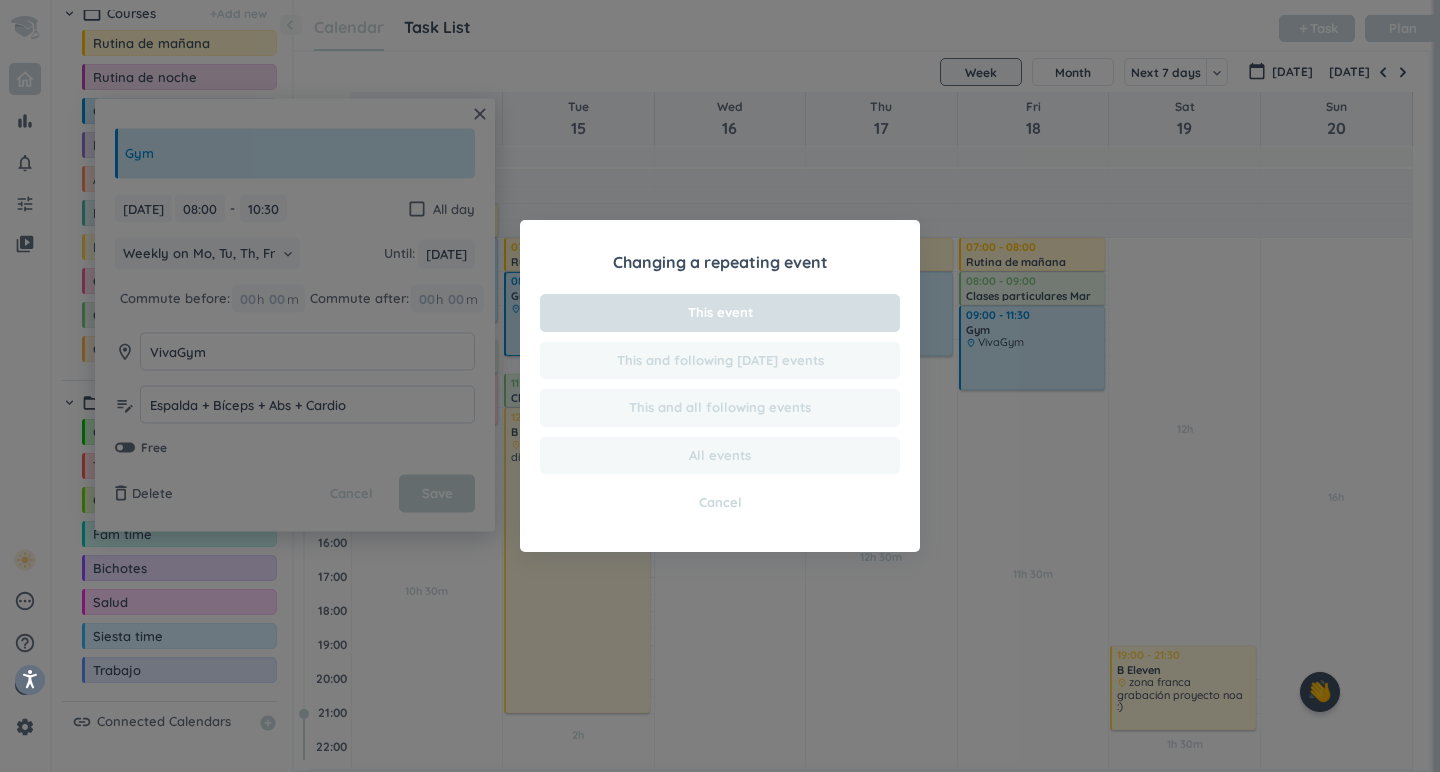 click on "This event" at bounding box center [720, 313] 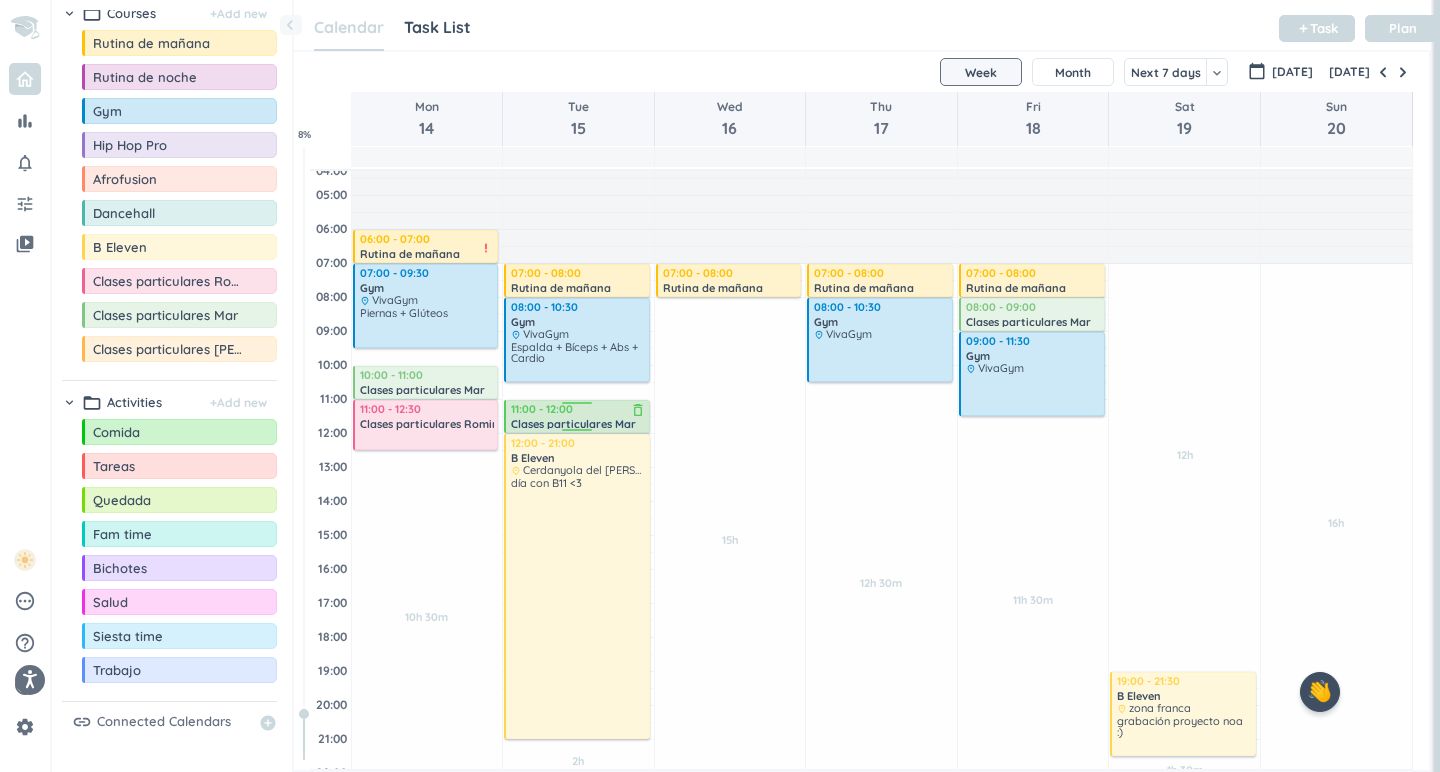 scroll, scrollTop: 3, scrollLeft: 0, axis: vertical 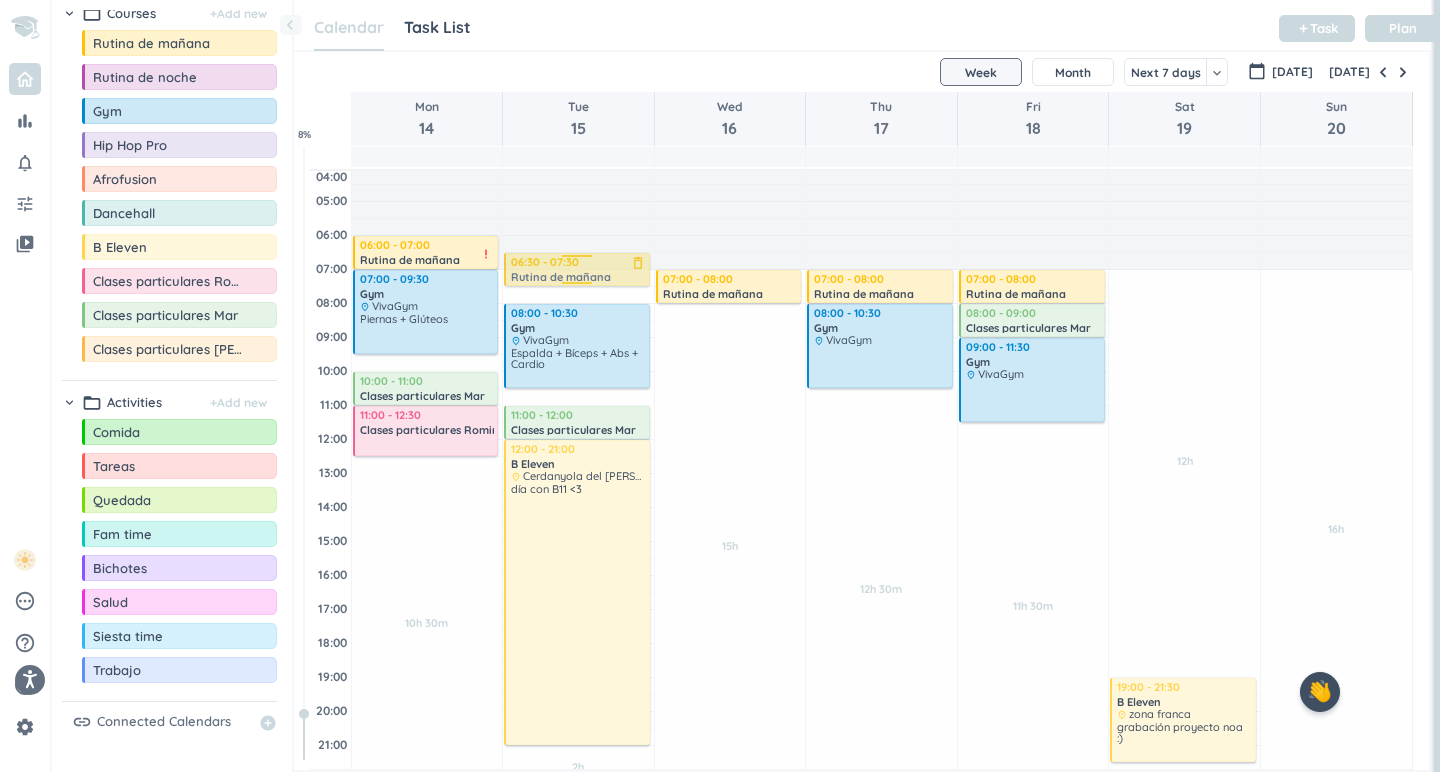 drag, startPoint x: 603, startPoint y: 291, endPoint x: 604, endPoint y: 271, distance: 20.024984 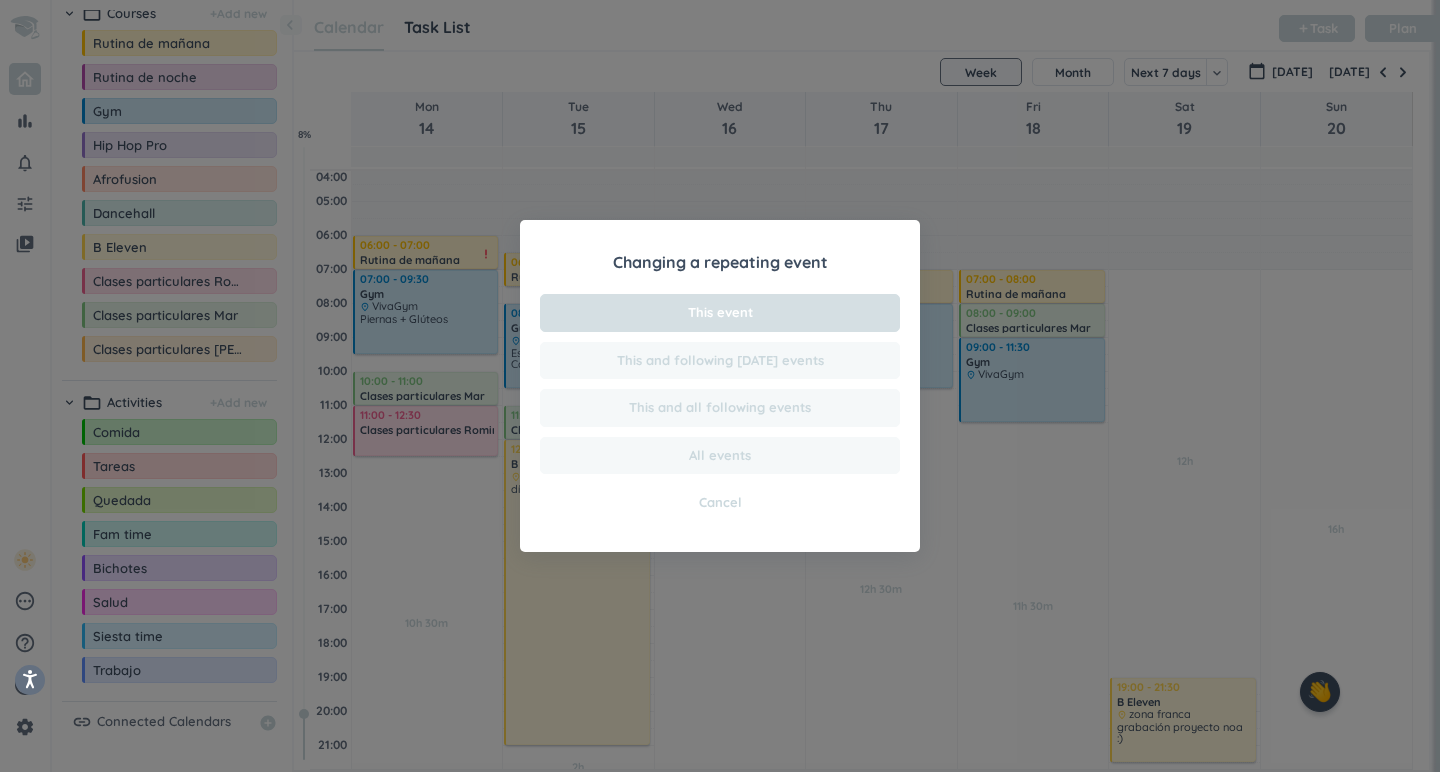 click on "This event" at bounding box center [720, 313] 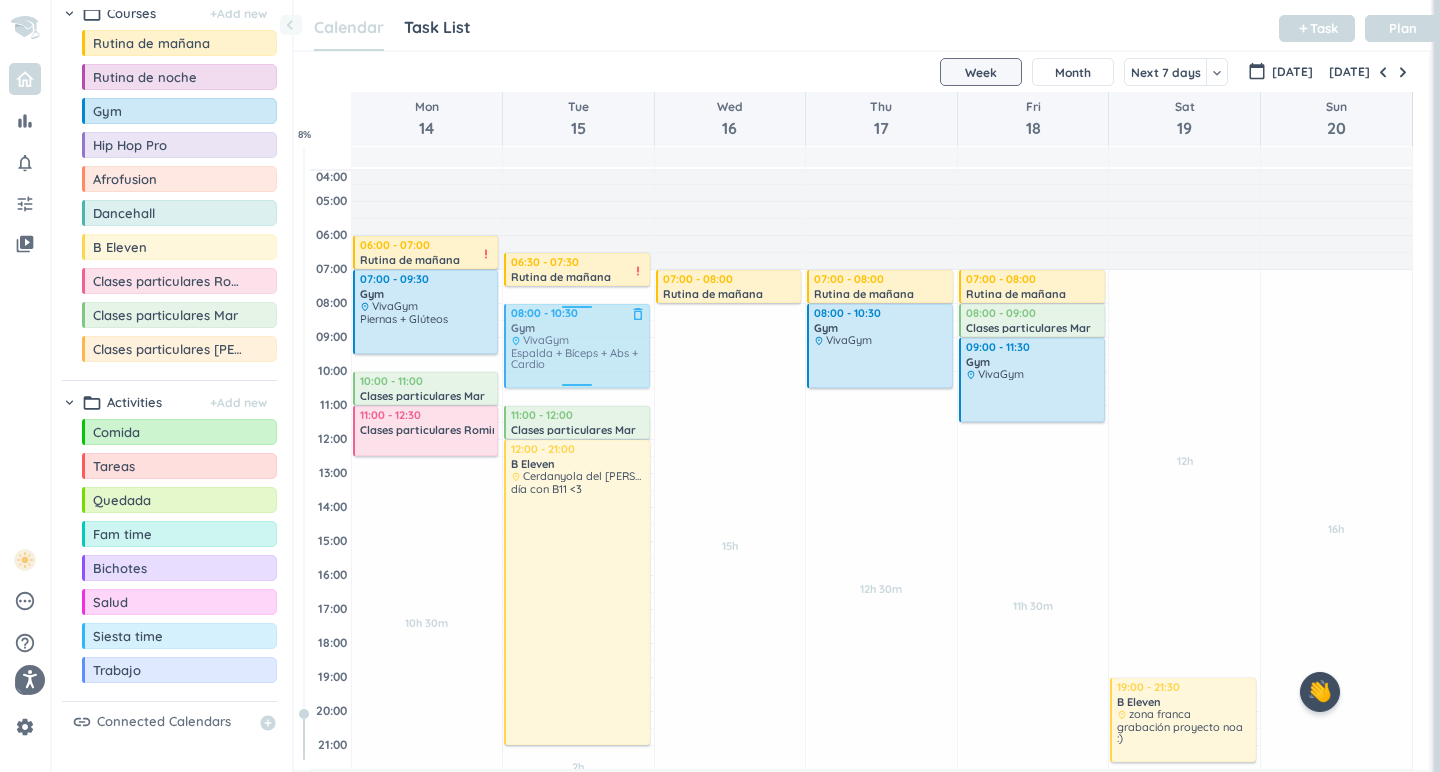 click on "30m Past due Plan 30m Past due Plan 2h  Past due Plan Adjust Awake Time Adjust Awake Time 06:30 - 07:30 Rutina de mañana delete_outline priority_high 08:00 - 10:30 Gym delete_outline place VivaGym Espalda + Bíceps + Abs + Cardio 11:00 - 12:00 Clases particulares Mar delete_outline 12:00 - 21:00 B Eleven delete_outline place Cerdanyola del Vallés día con B11 <3 08:00 - 10:30 Gym delete_outline place VivaGym Espalda + Bíceps + Abs + Cardio" at bounding box center (578, 575) 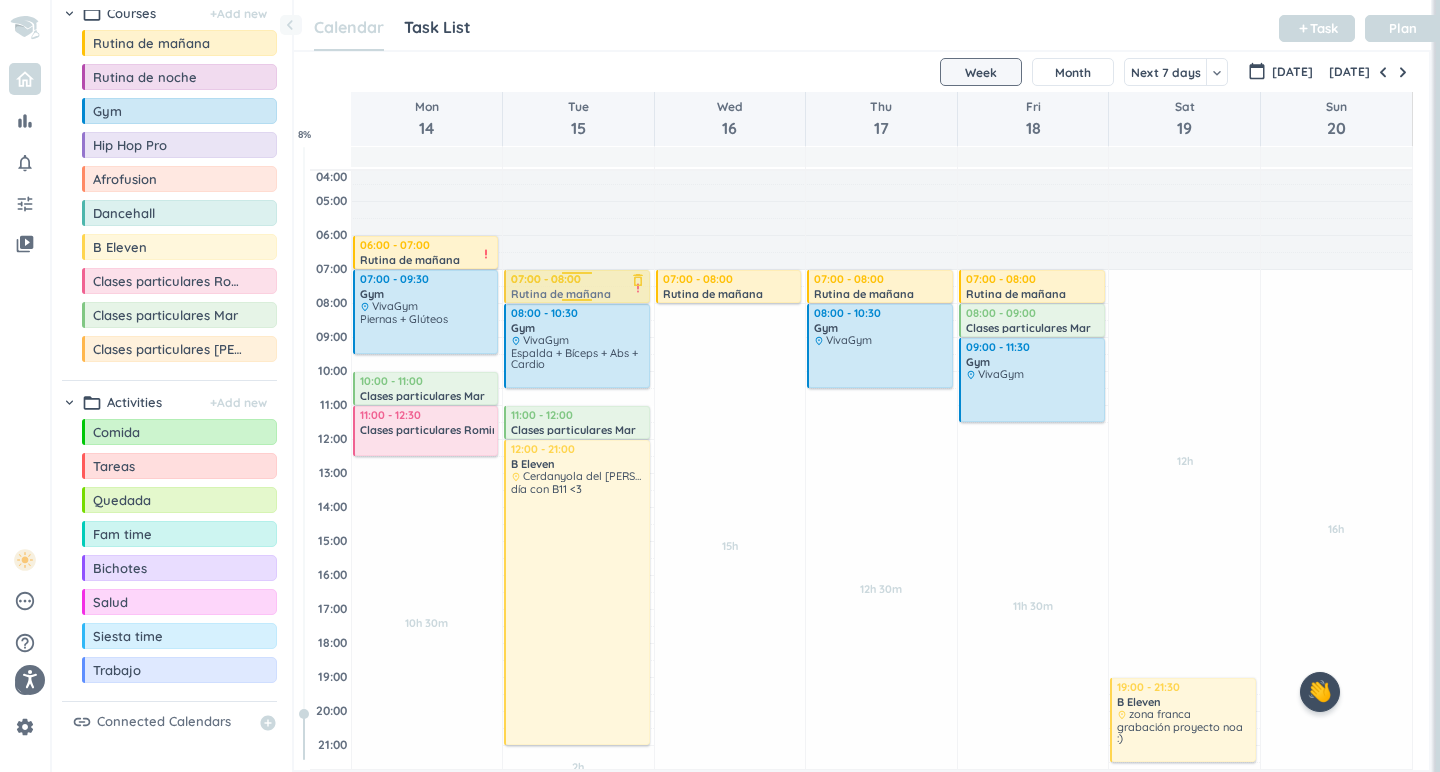 drag, startPoint x: 601, startPoint y: 271, endPoint x: 602, endPoint y: 282, distance: 11.045361 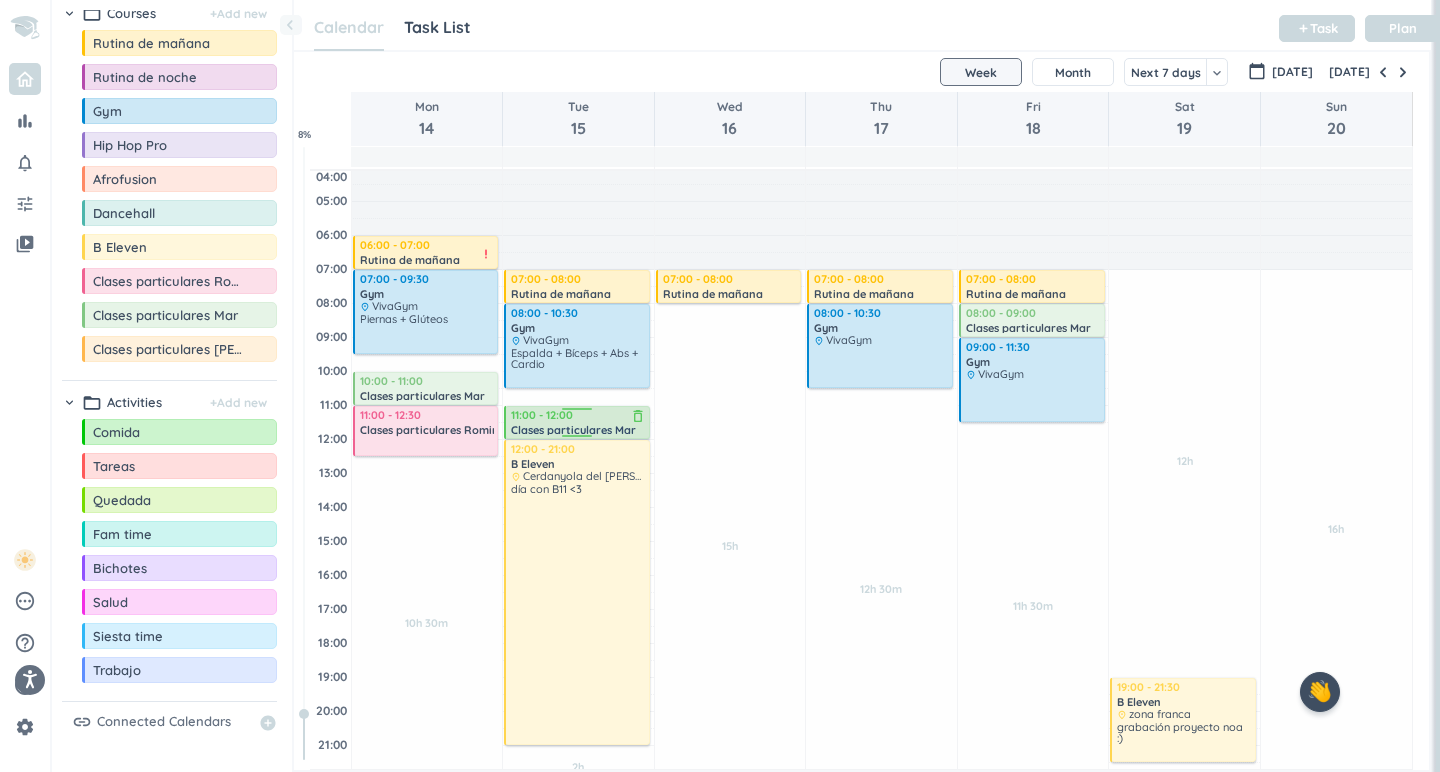 click on "delete_outline" at bounding box center (638, 416) 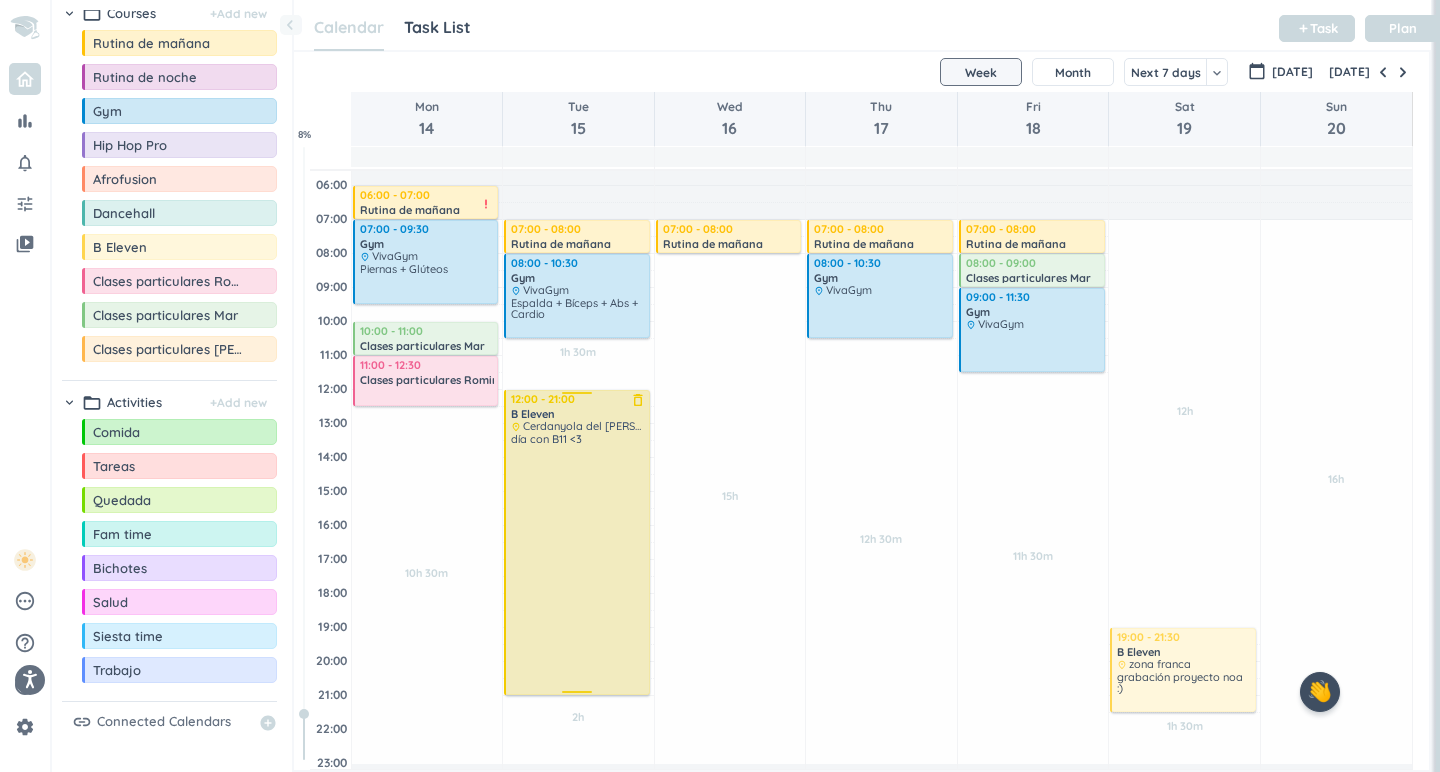 scroll, scrollTop: 56, scrollLeft: 0, axis: vertical 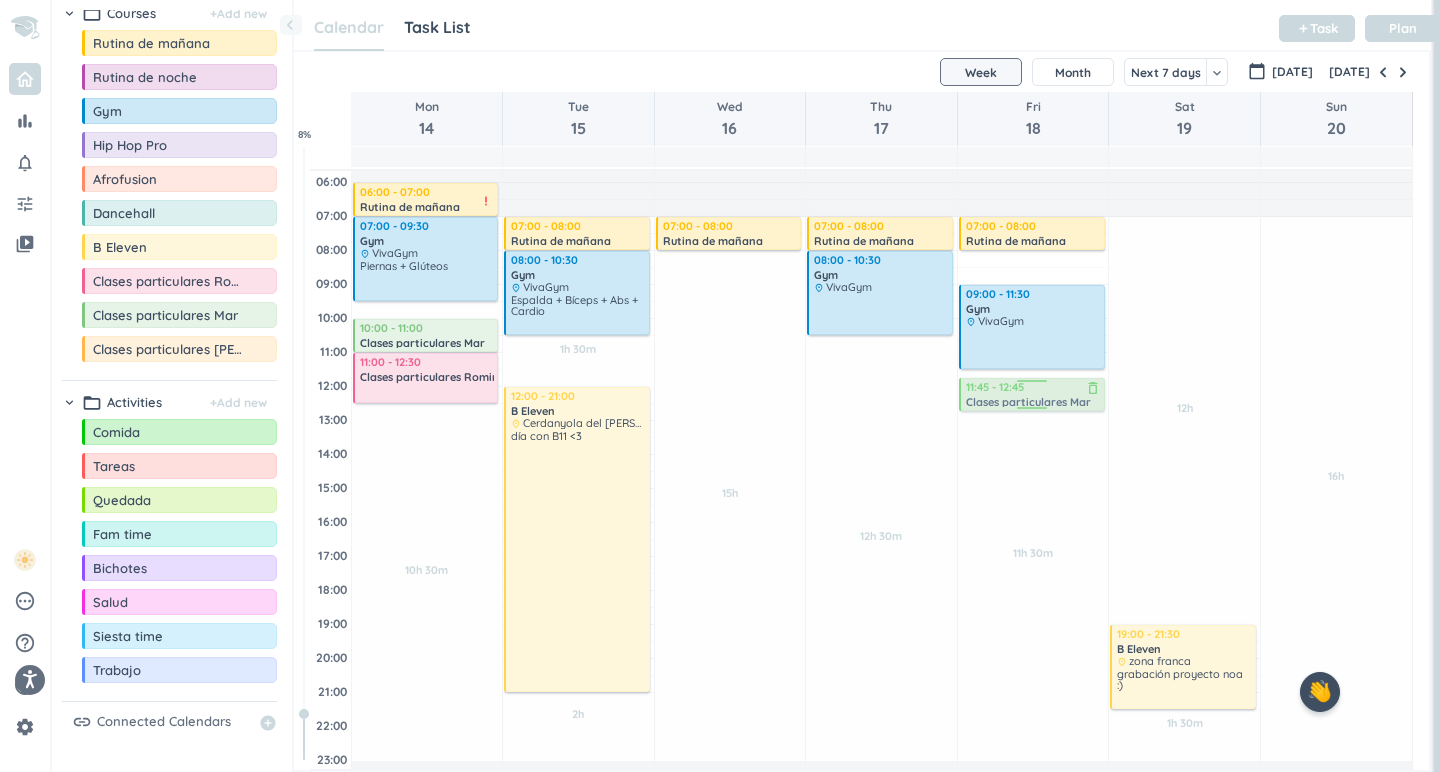drag, startPoint x: 1052, startPoint y: 265, endPoint x: 1052, endPoint y: 398, distance: 133 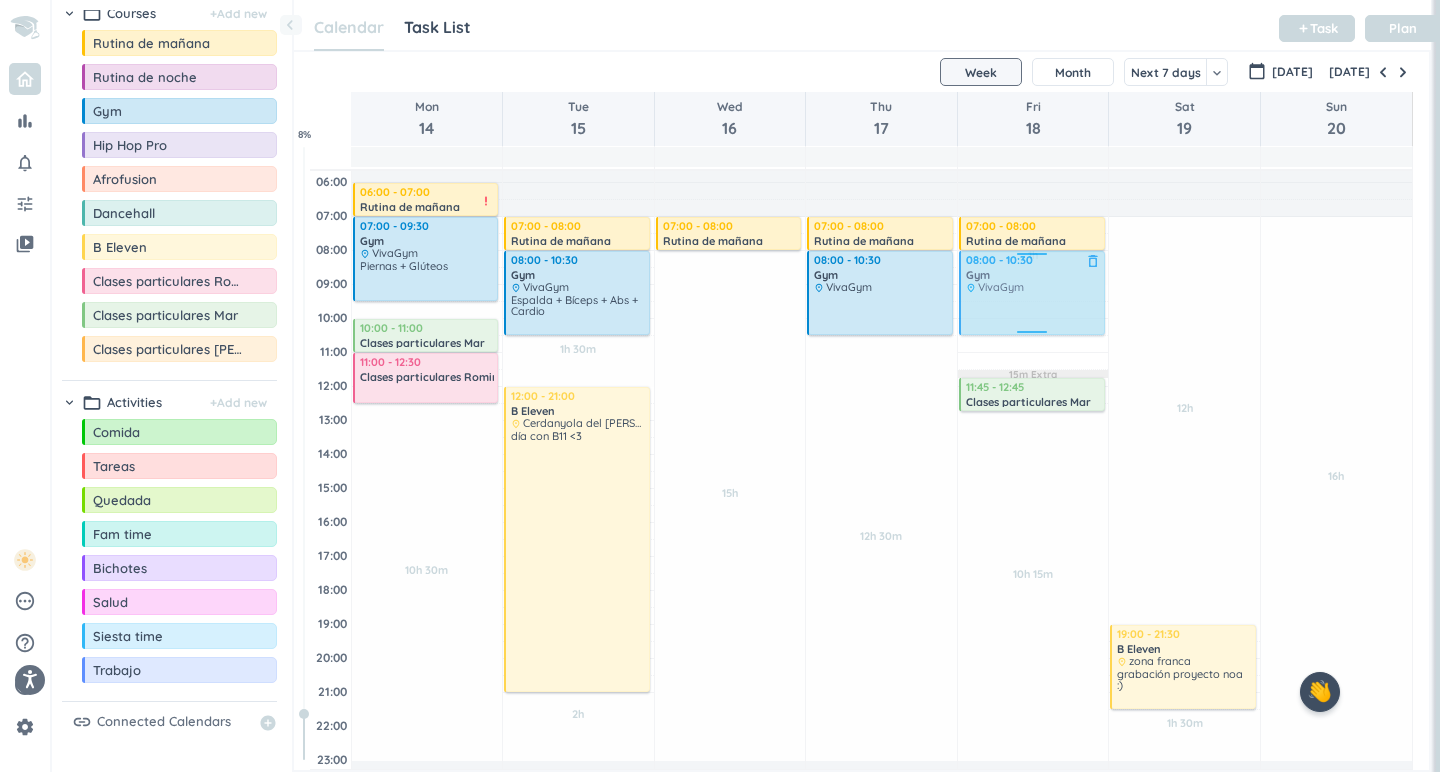 drag, startPoint x: 1043, startPoint y: 325, endPoint x: 1043, endPoint y: 289, distance: 36 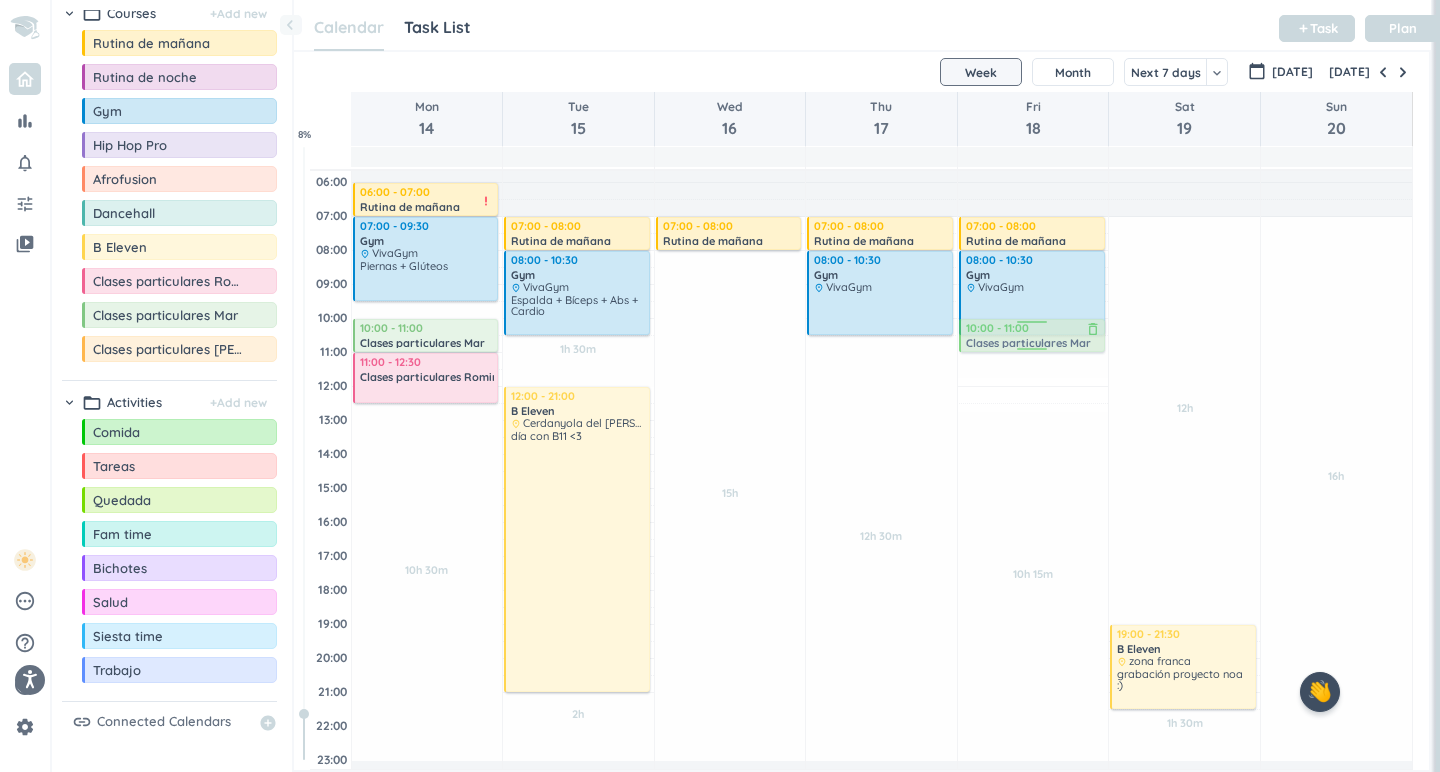 drag, startPoint x: 1043, startPoint y: 391, endPoint x: 1045, endPoint y: 326, distance: 65.03076 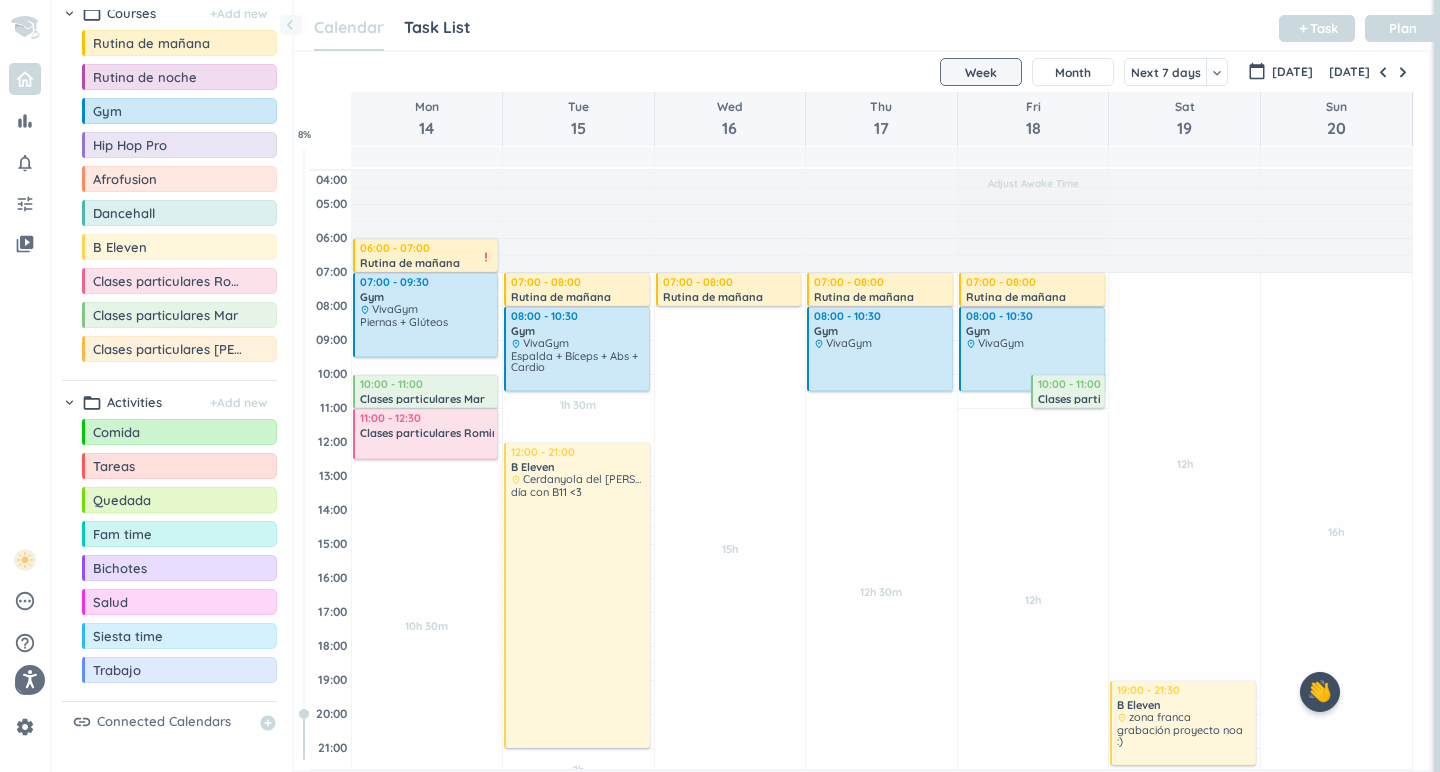 scroll, scrollTop: 0, scrollLeft: 0, axis: both 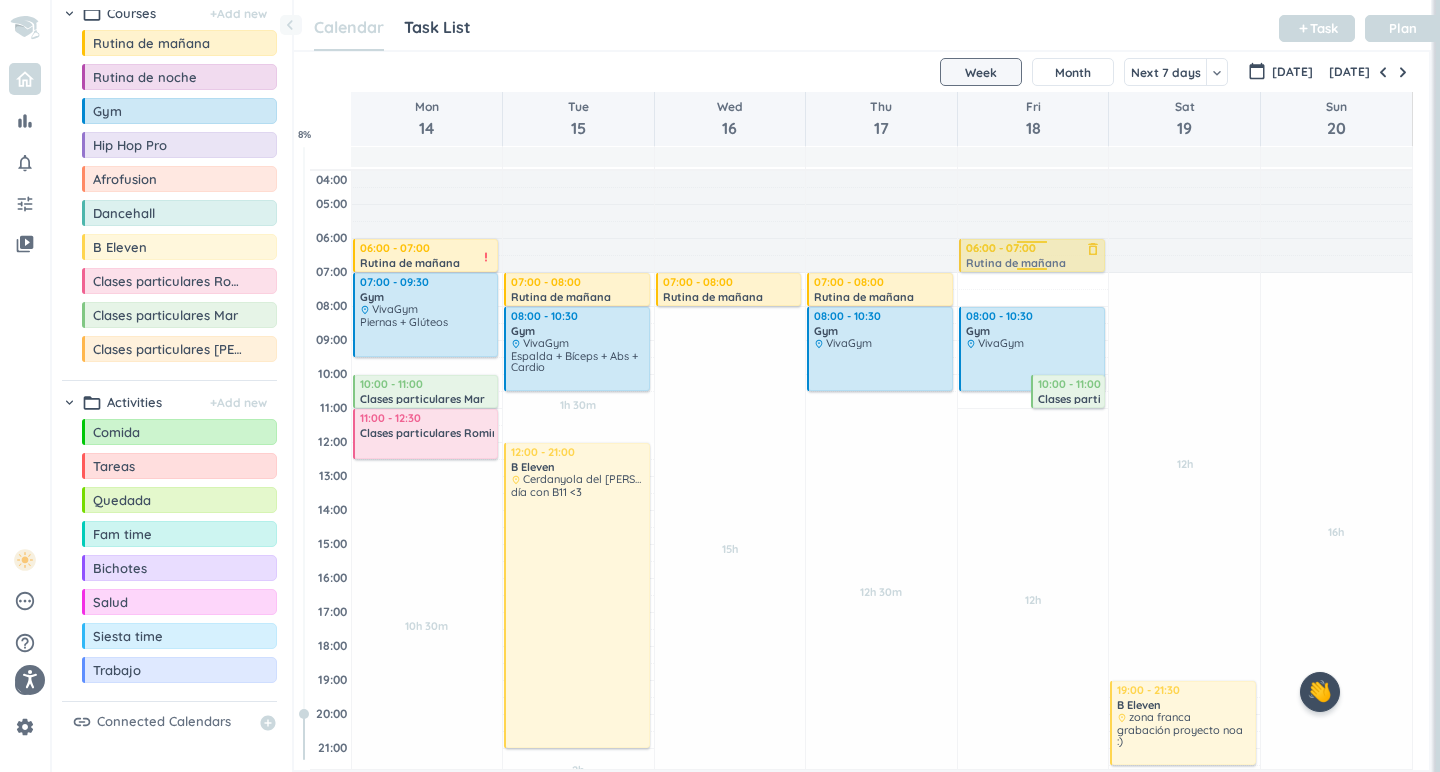 drag, startPoint x: 1055, startPoint y: 288, endPoint x: 1055, endPoint y: 261, distance: 27 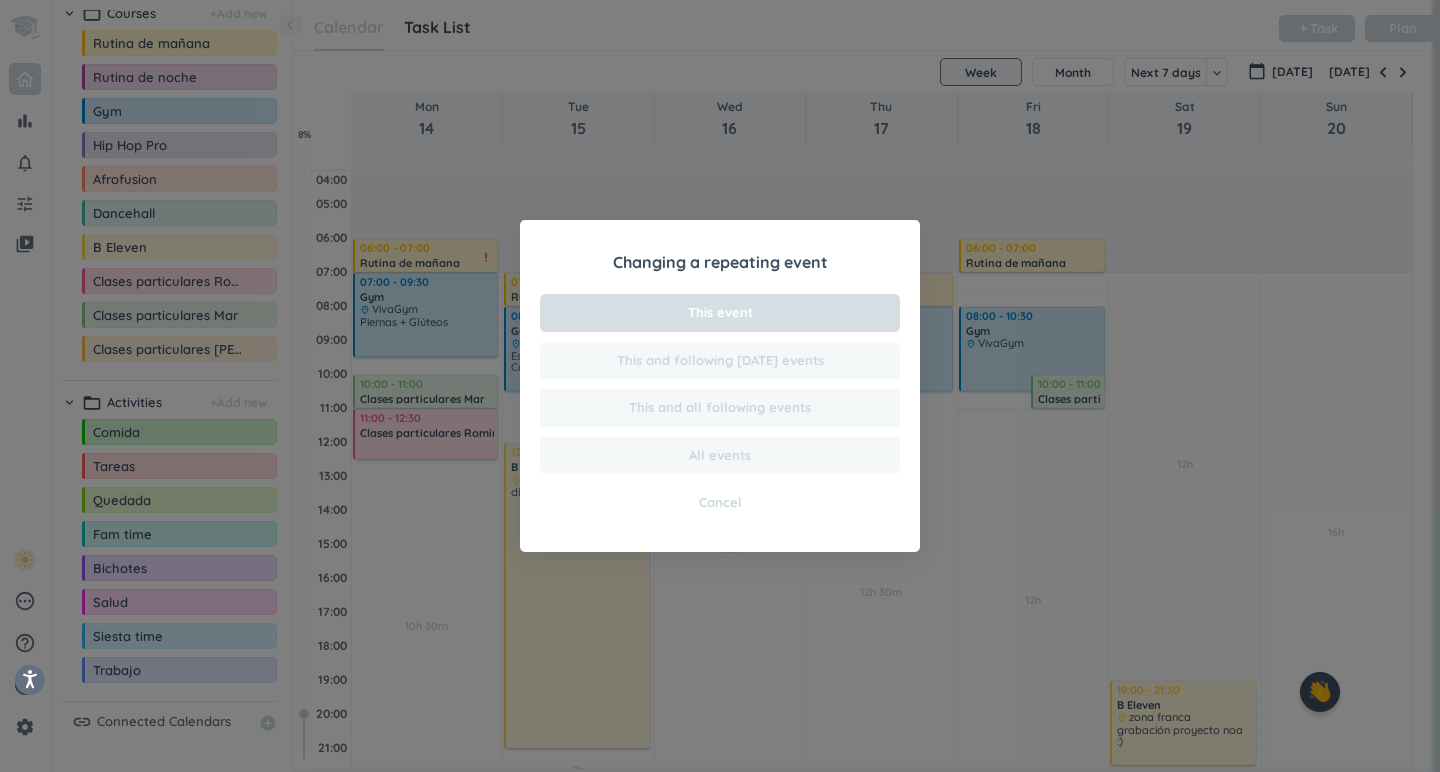 click on "This event" at bounding box center [720, 313] 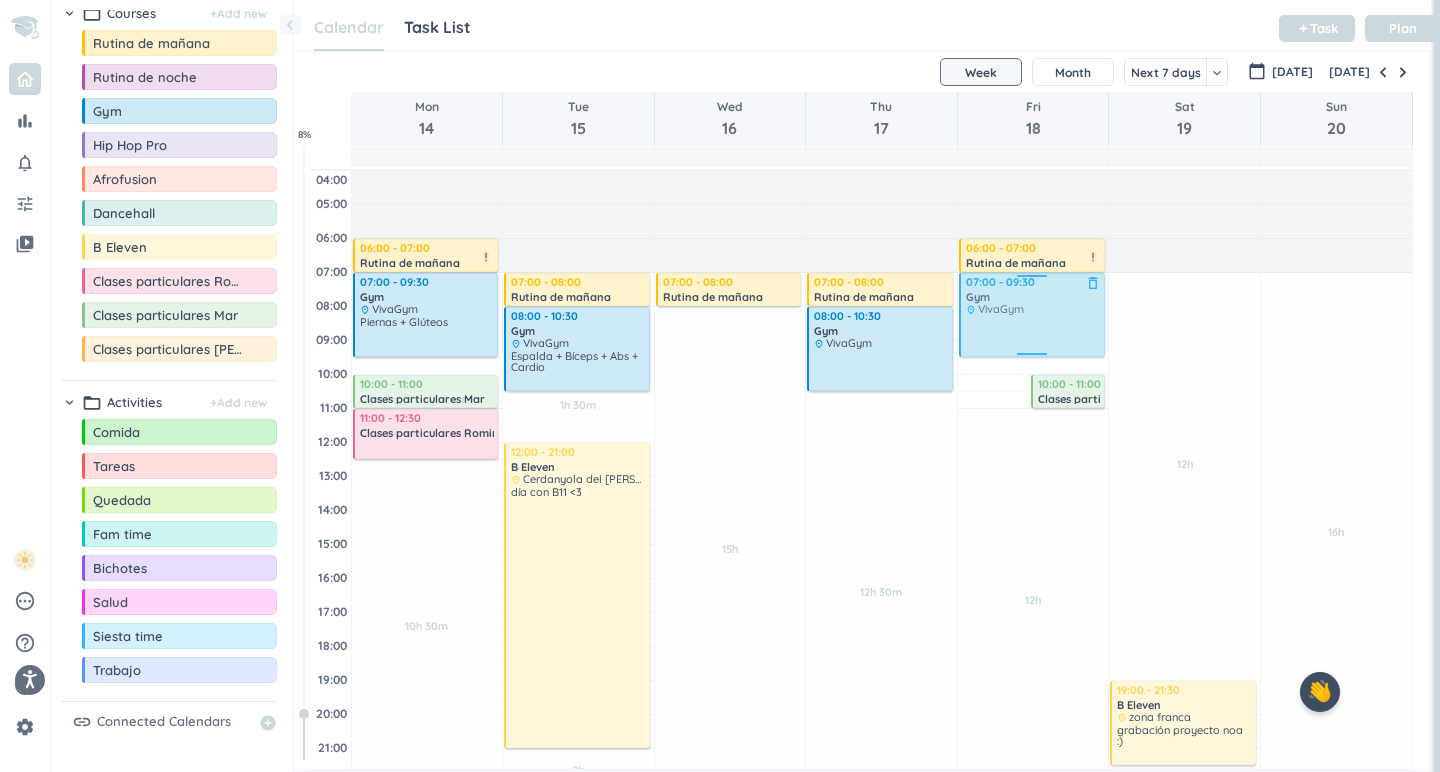 drag, startPoint x: 1050, startPoint y: 337, endPoint x: 1050, endPoint y: 306, distance: 31 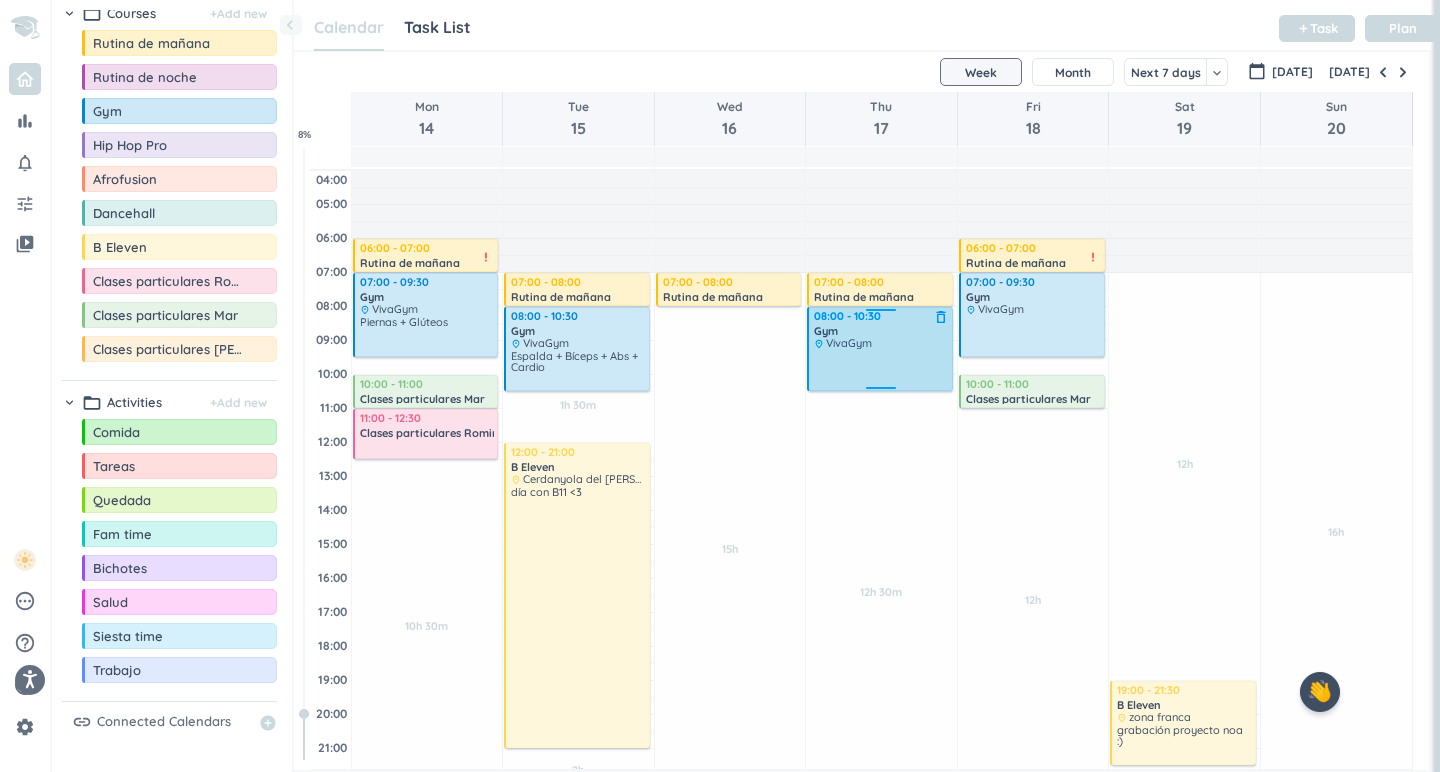 click at bounding box center (881, 369) 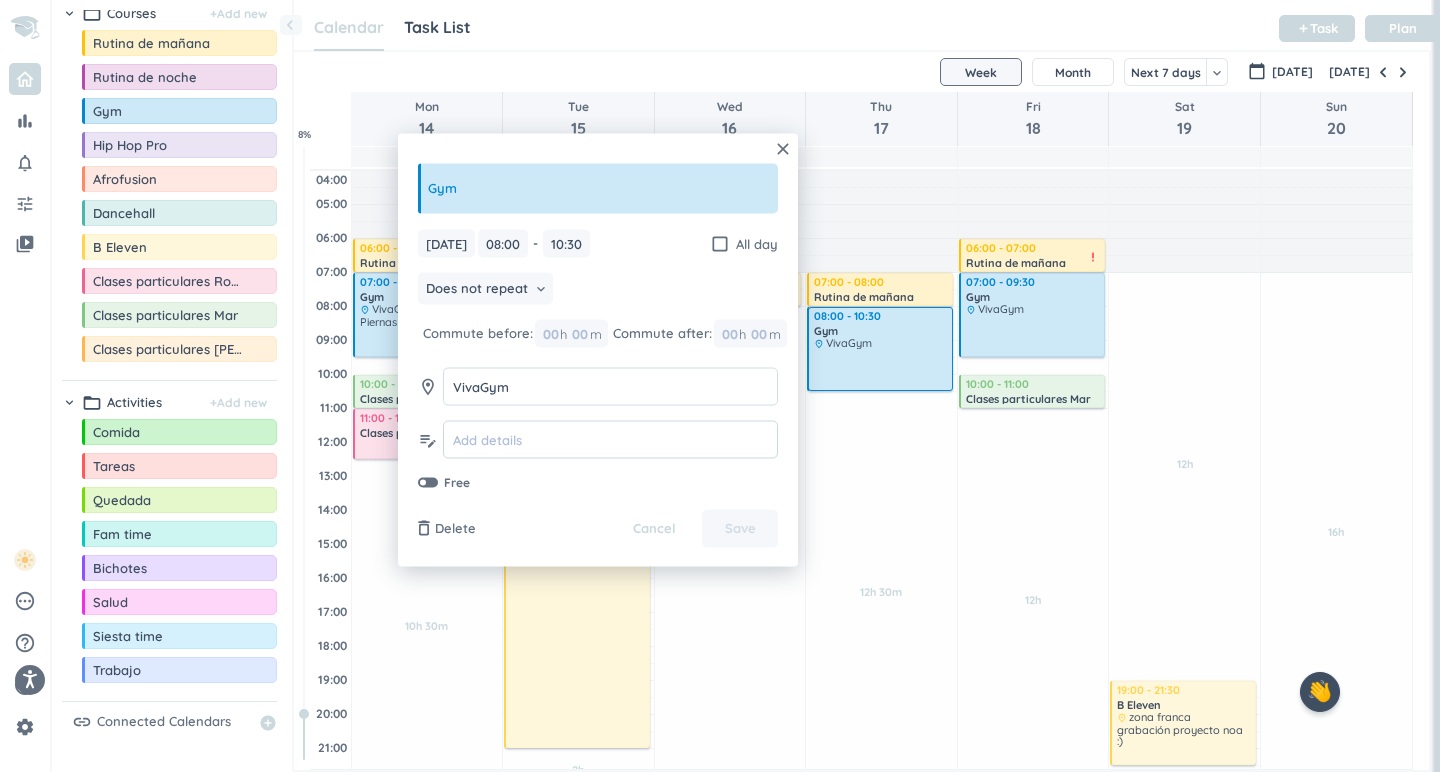 click at bounding box center [610, 439] 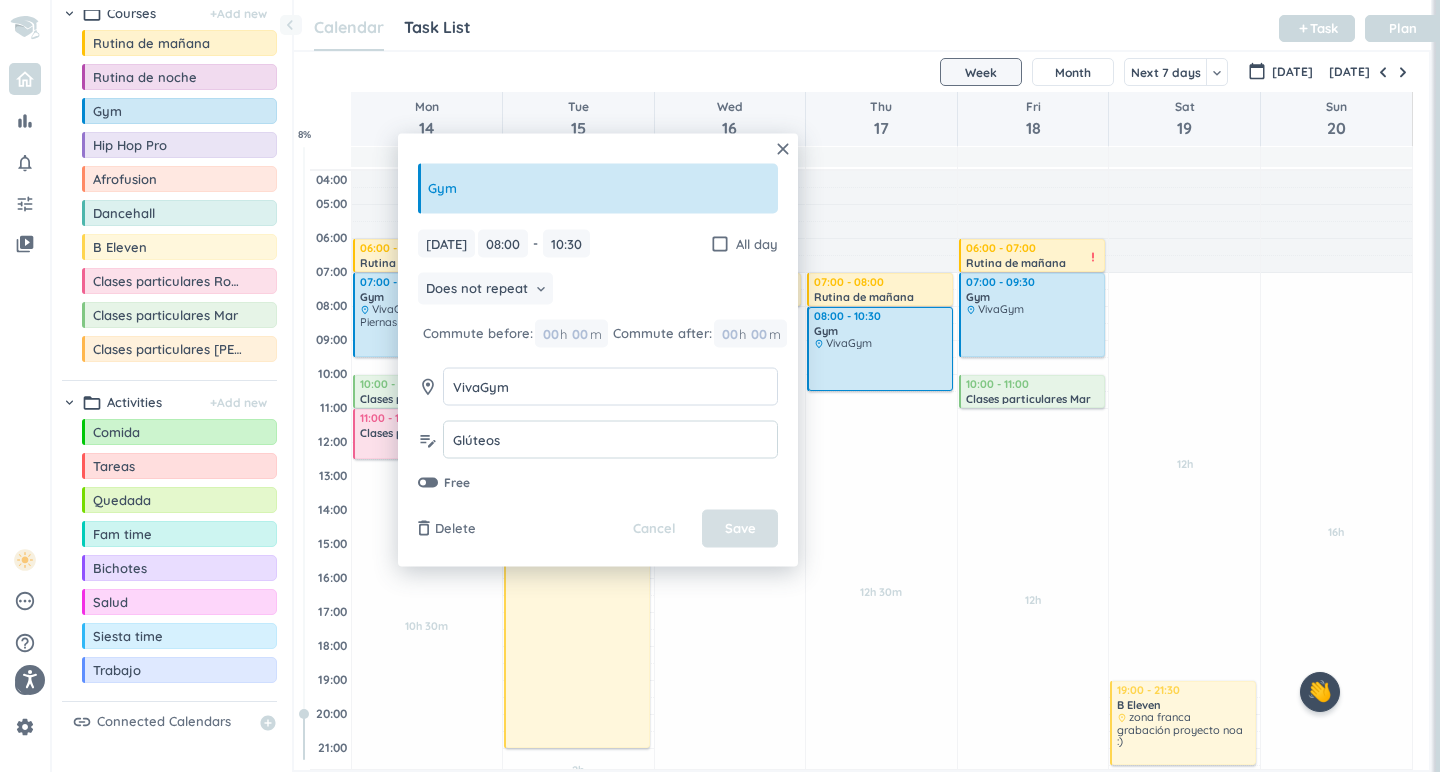 type on "Glúteos" 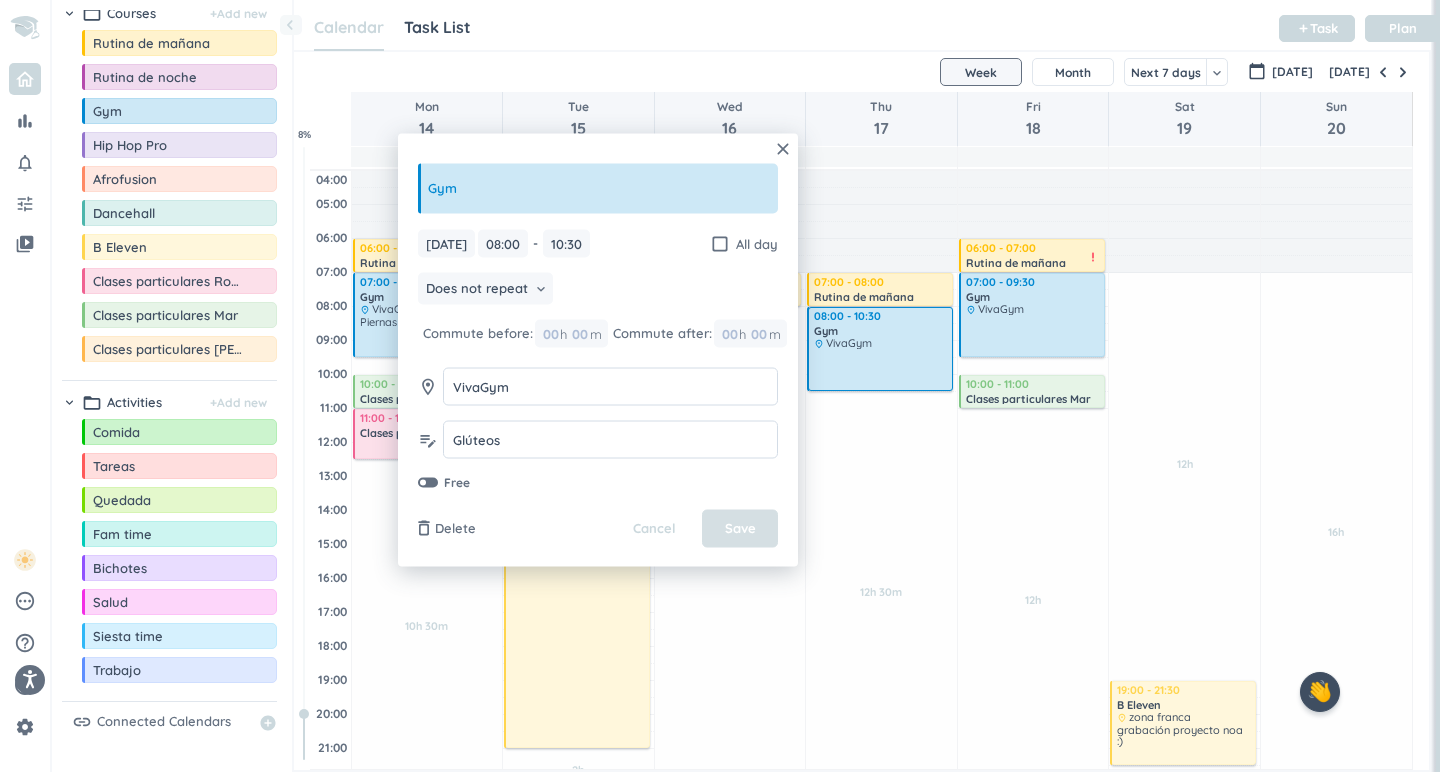 click on "Save" at bounding box center [740, 529] 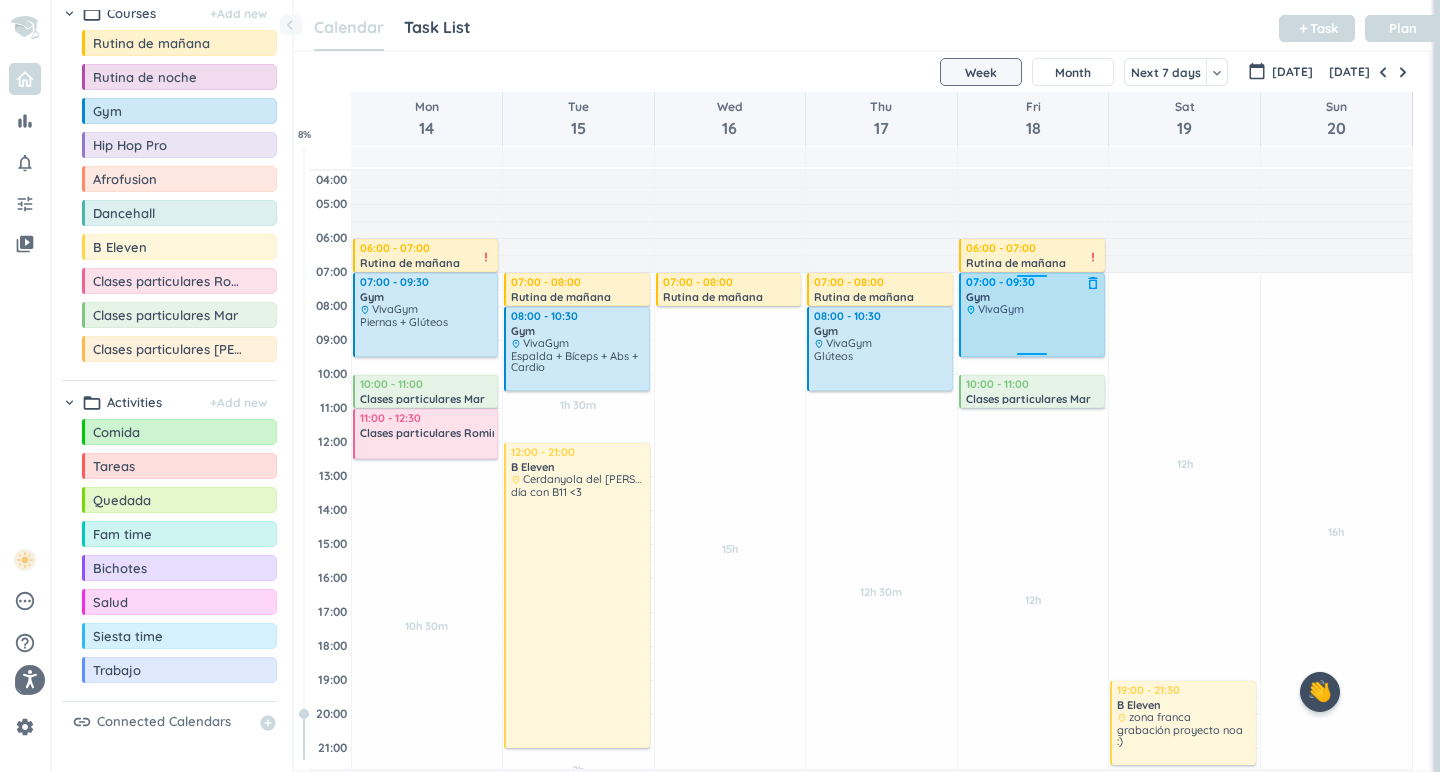 click on "VivaGym" at bounding box center [1001, 309] 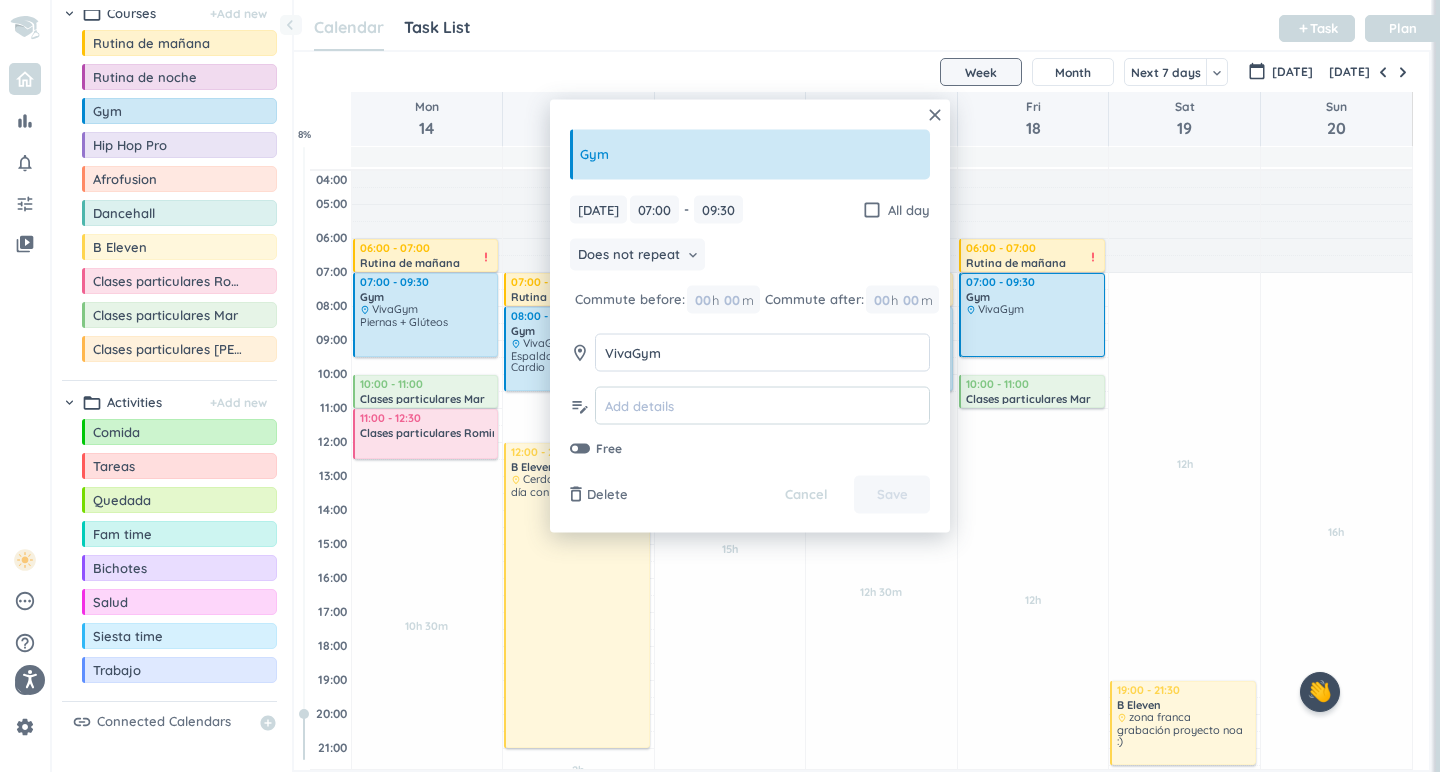 click at bounding box center [762, 405] 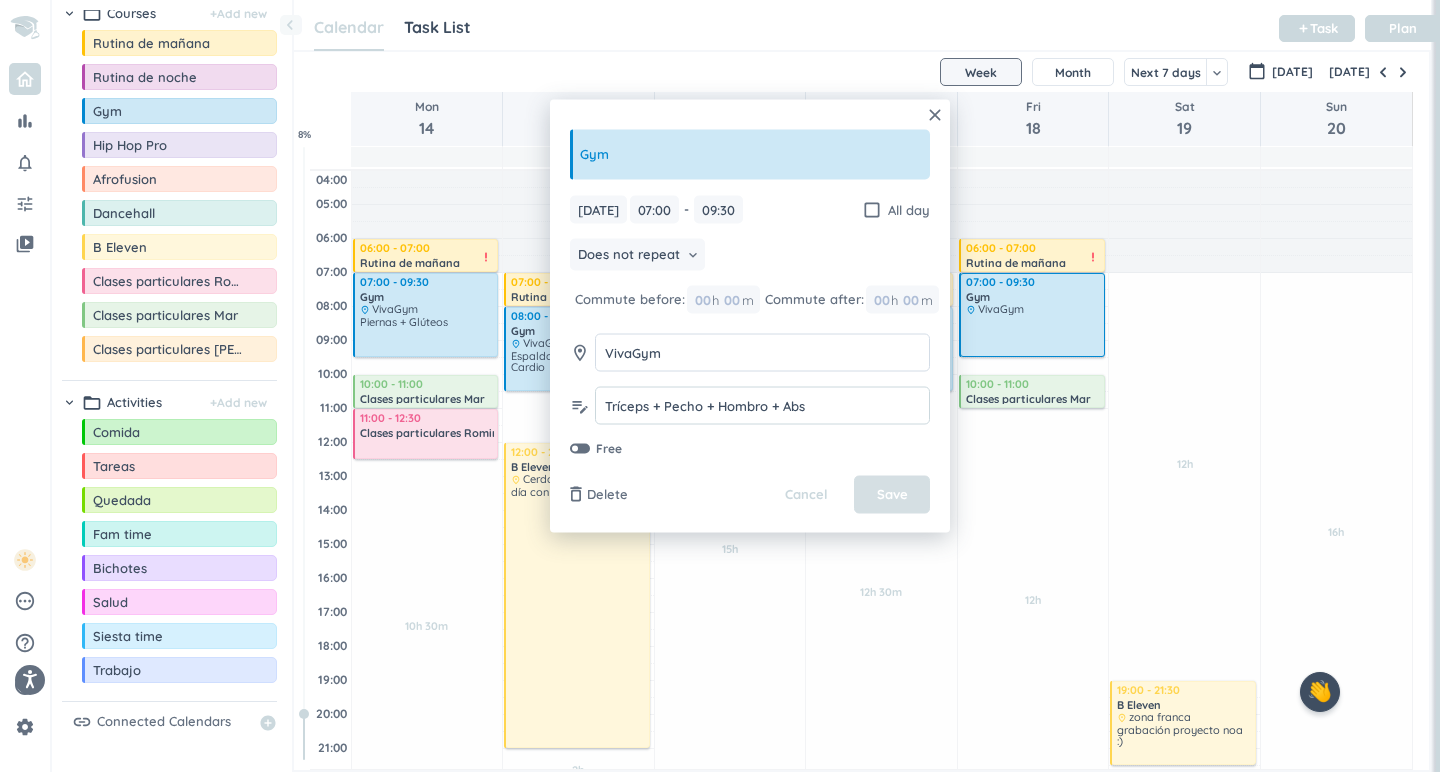 type on "Tríceps + Pecho + Hombro + Abs" 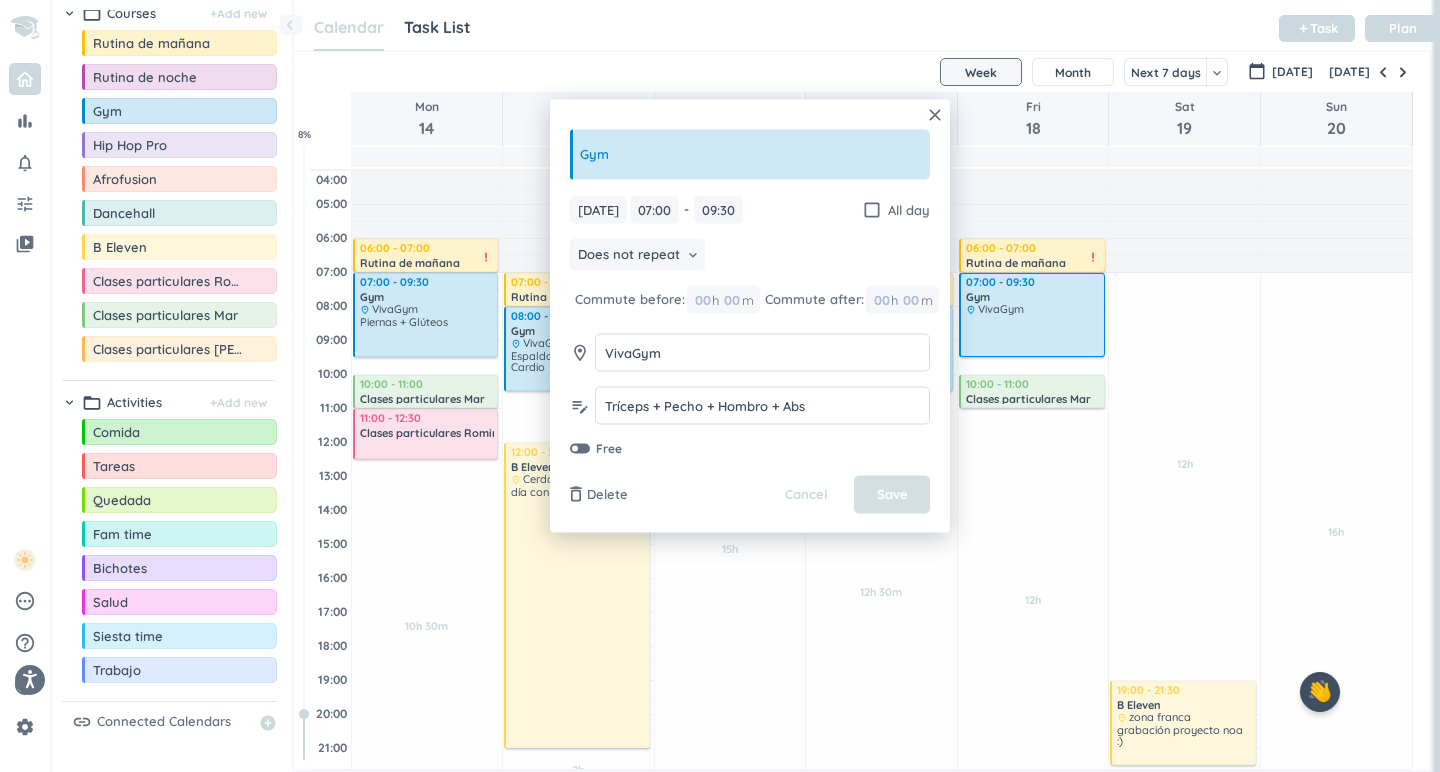 click on "Save" at bounding box center (892, 495) 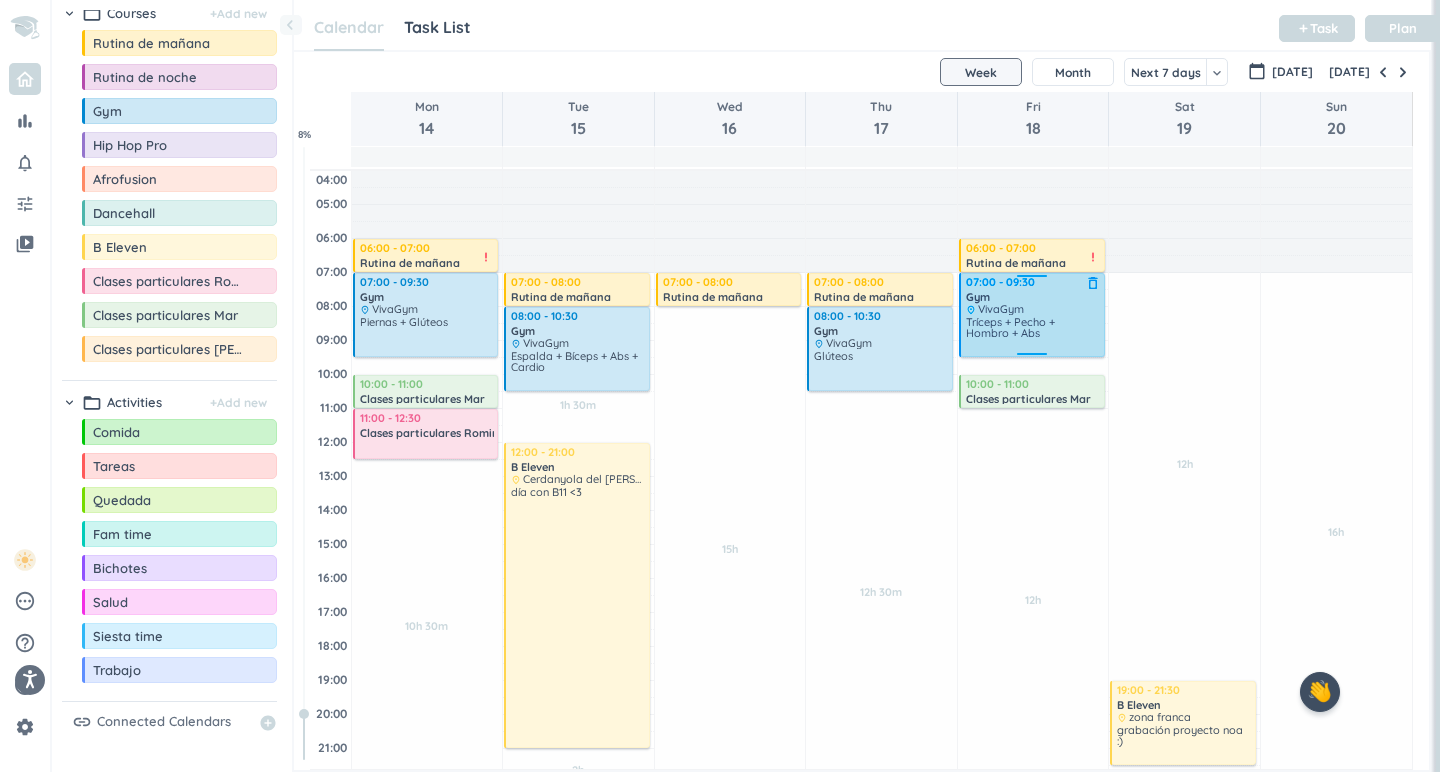 click on "Tríceps + Pecho + Hombro + Abs" at bounding box center [1033, 335] 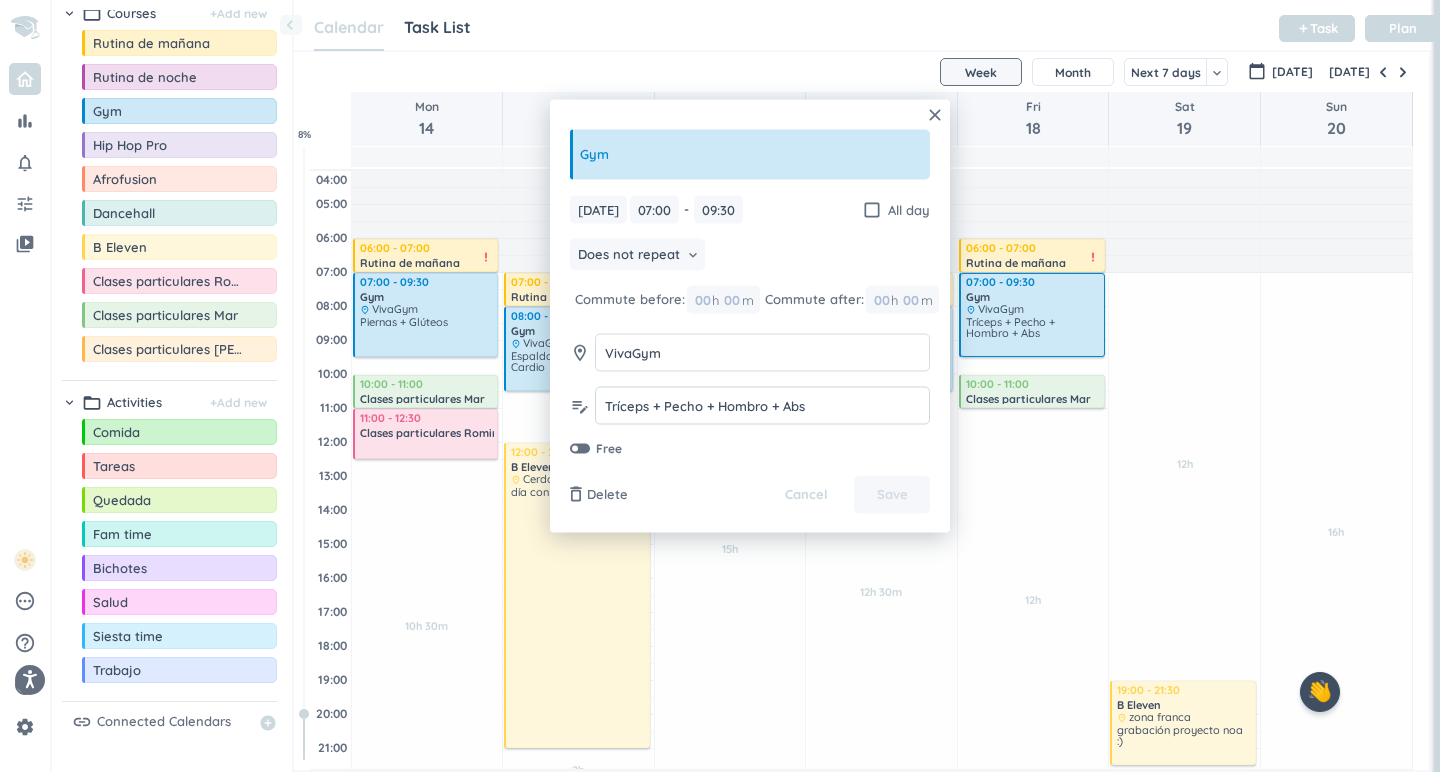 click on "Tríceps + Pecho + Hombro + Abs" at bounding box center (762, 405) 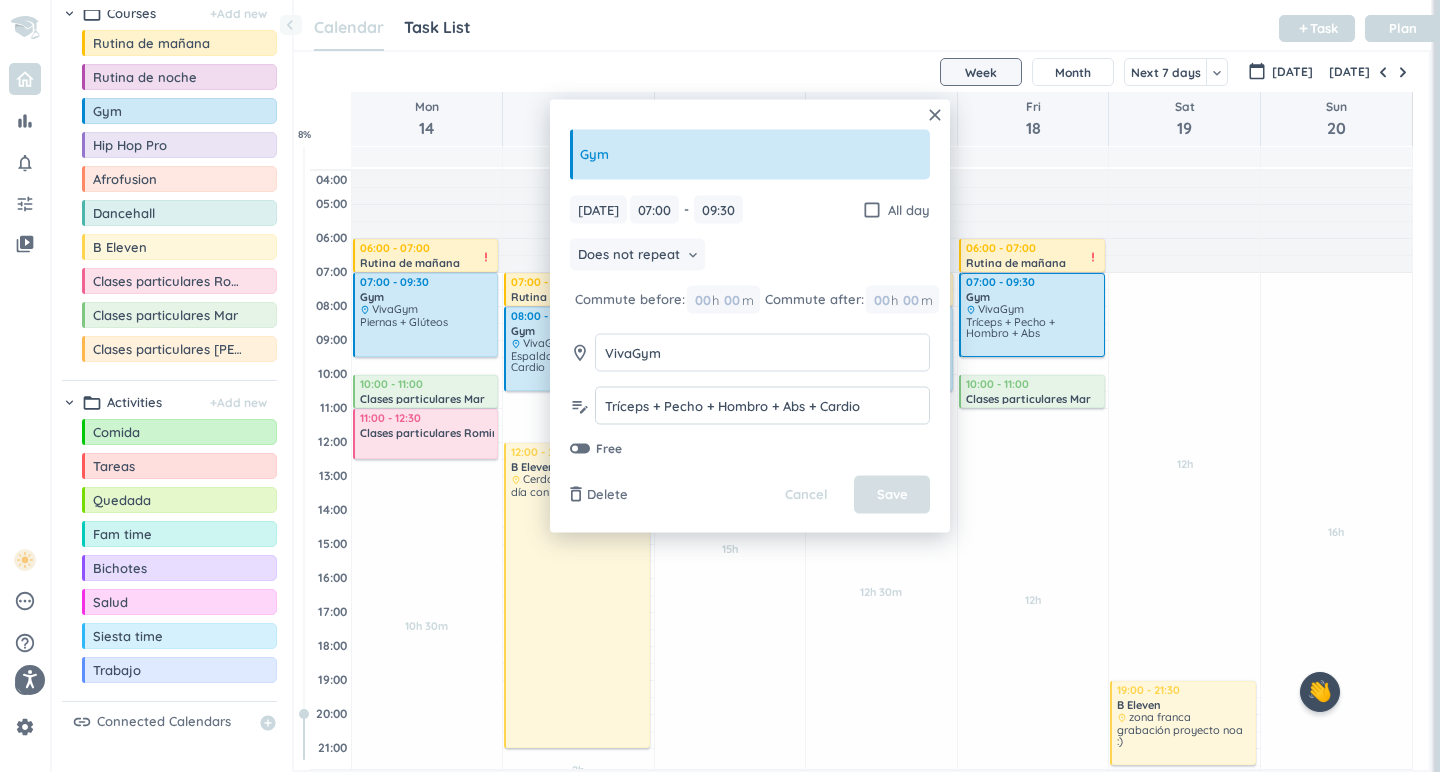 type on "Tríceps + Pecho + Hombro + Abs + Cardio" 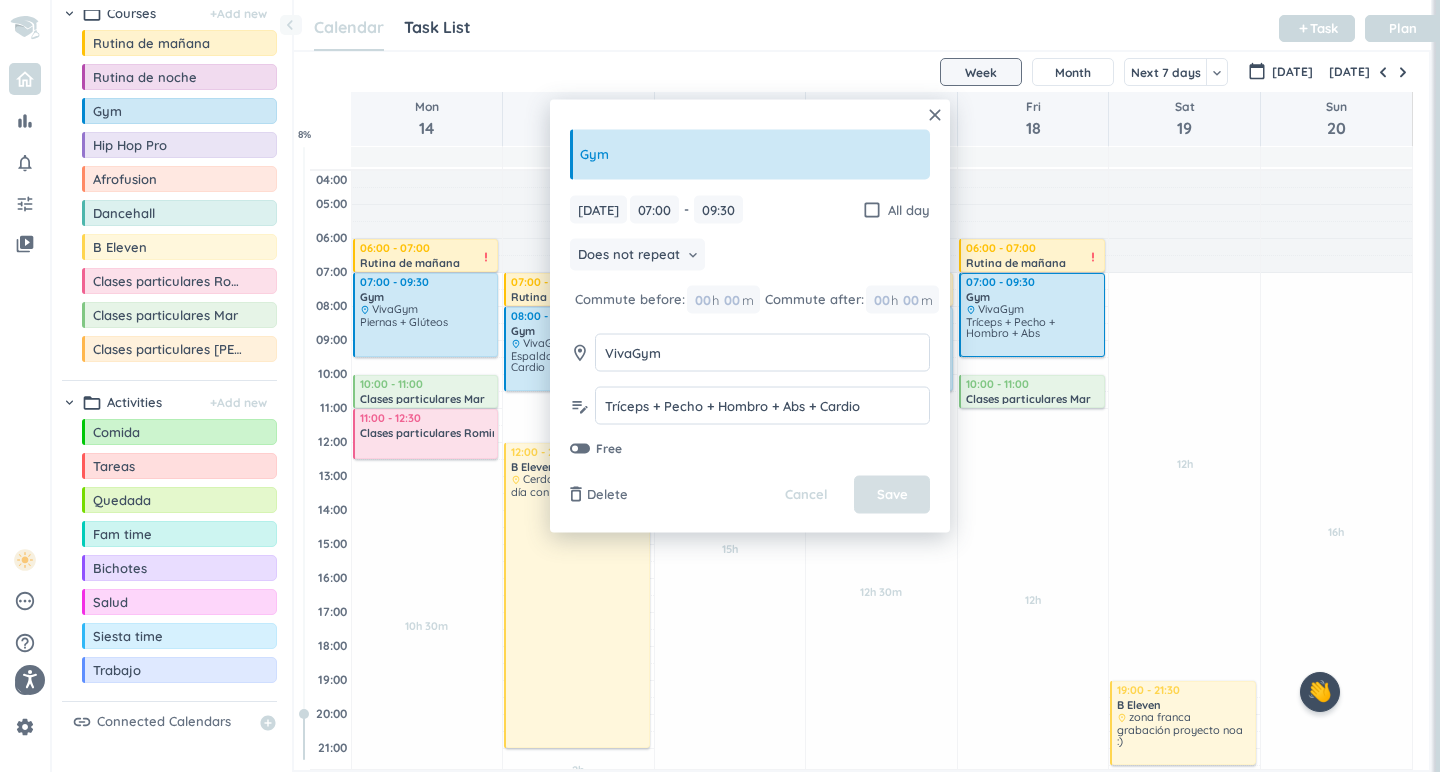 click on "Save" at bounding box center [892, 495] 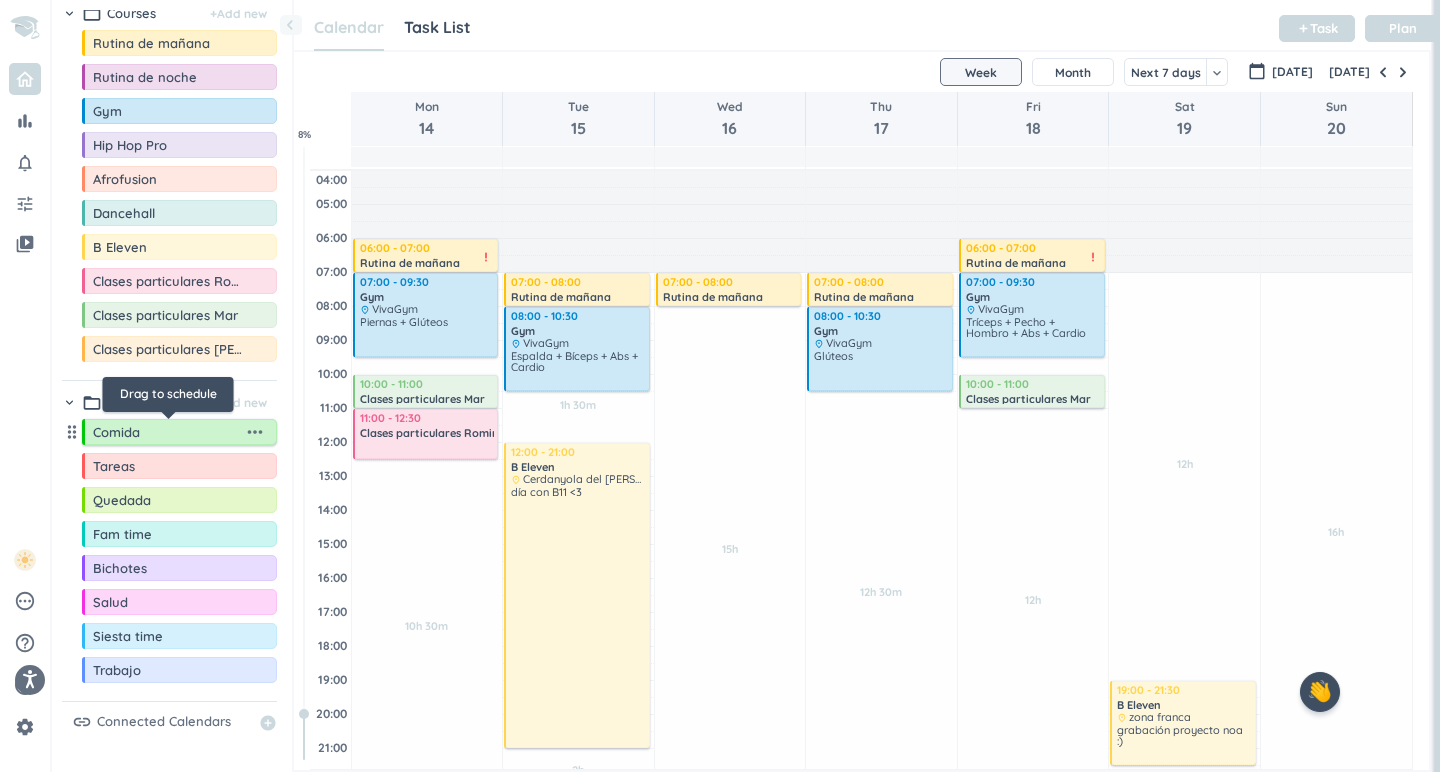 scroll, scrollTop: 58, scrollLeft: 0, axis: vertical 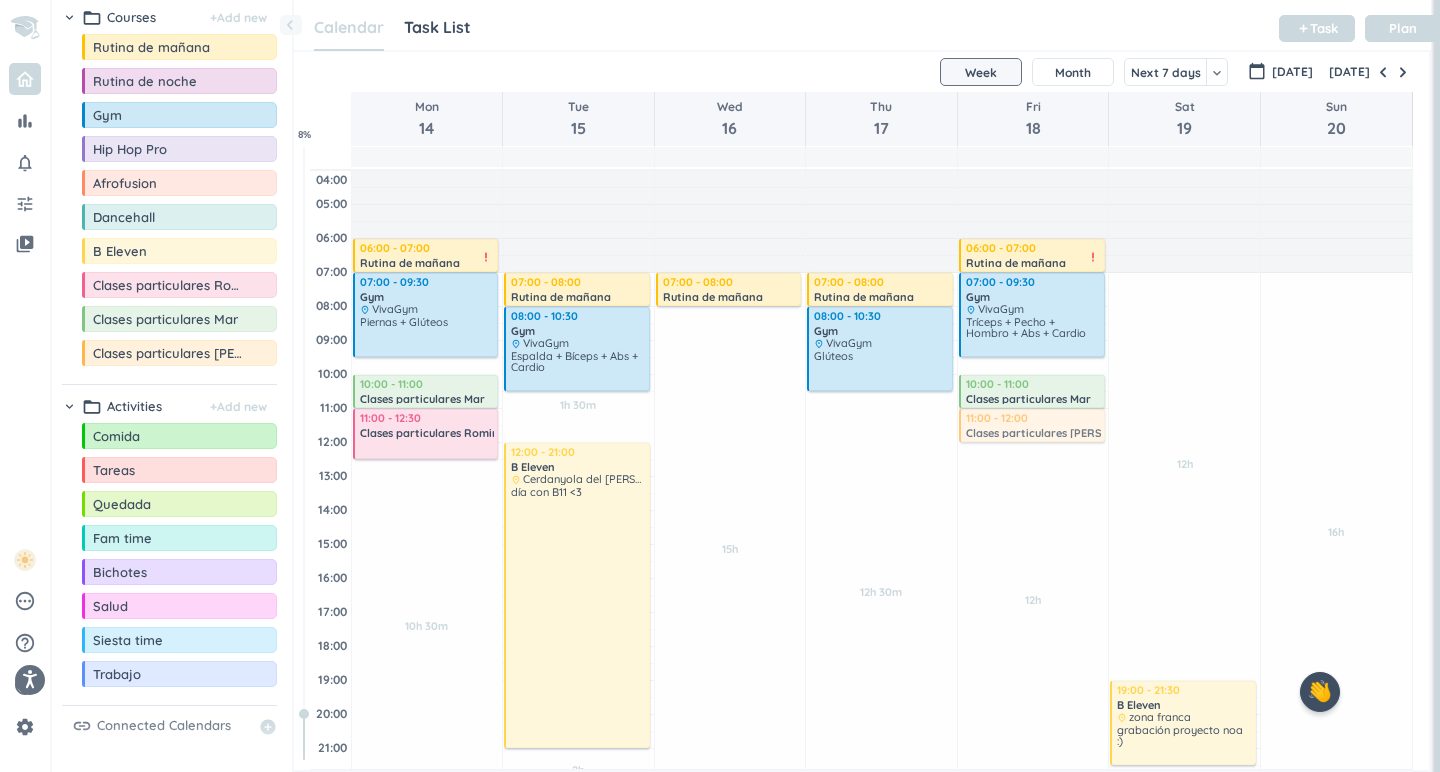 drag, startPoint x: 191, startPoint y: 364, endPoint x: 1050, endPoint y: 409, distance: 860.1779 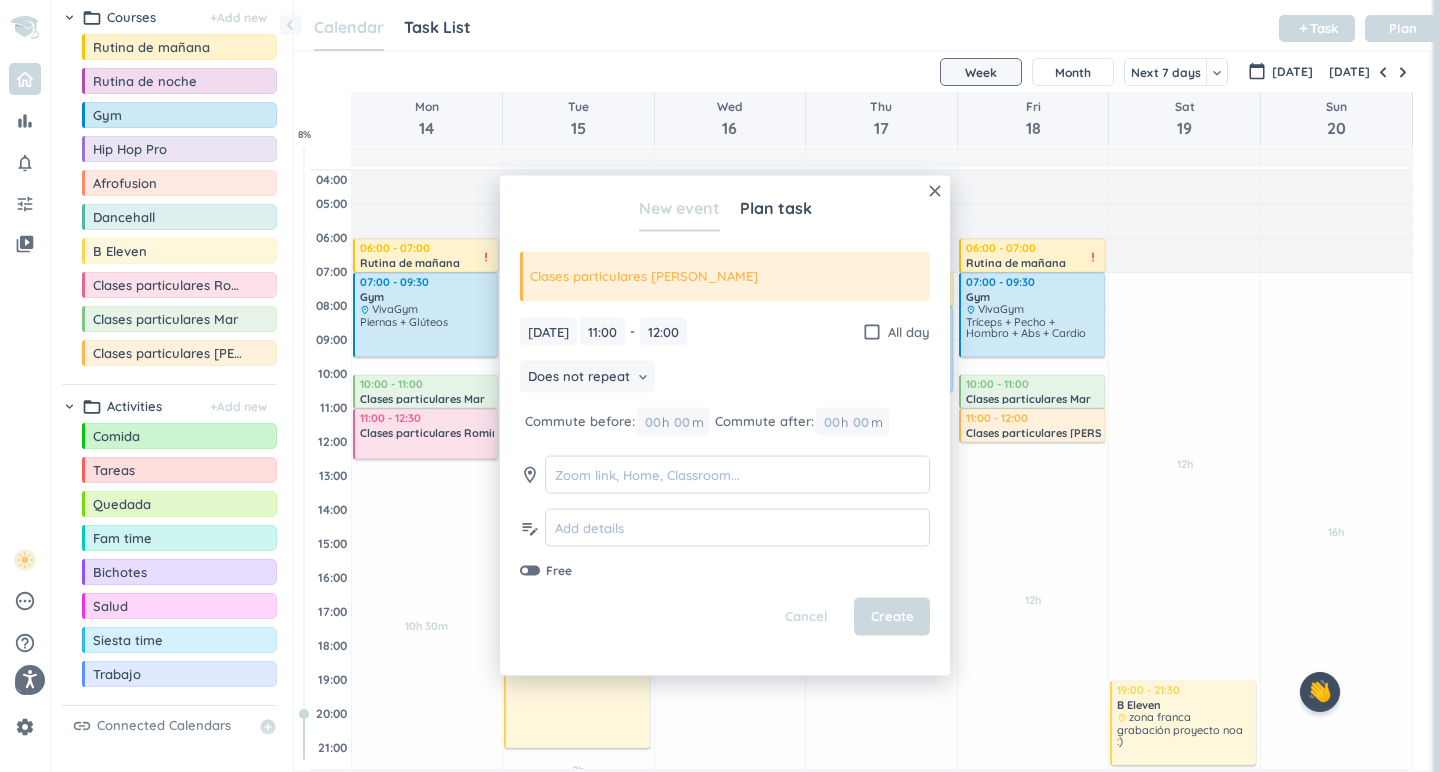 click on "close New event Plan task Clases particulares Lucía Fri, 18 Jul Fri, 18 Jul   11:00 11:00 - 12:00 12:00 check_box_outline_blank All day Does not repeat keyboard_arrow_down Commute before: 00 h 00 m Commute after: 00 h 00 m room edit_note Free Cancel Create" at bounding box center [725, 426] 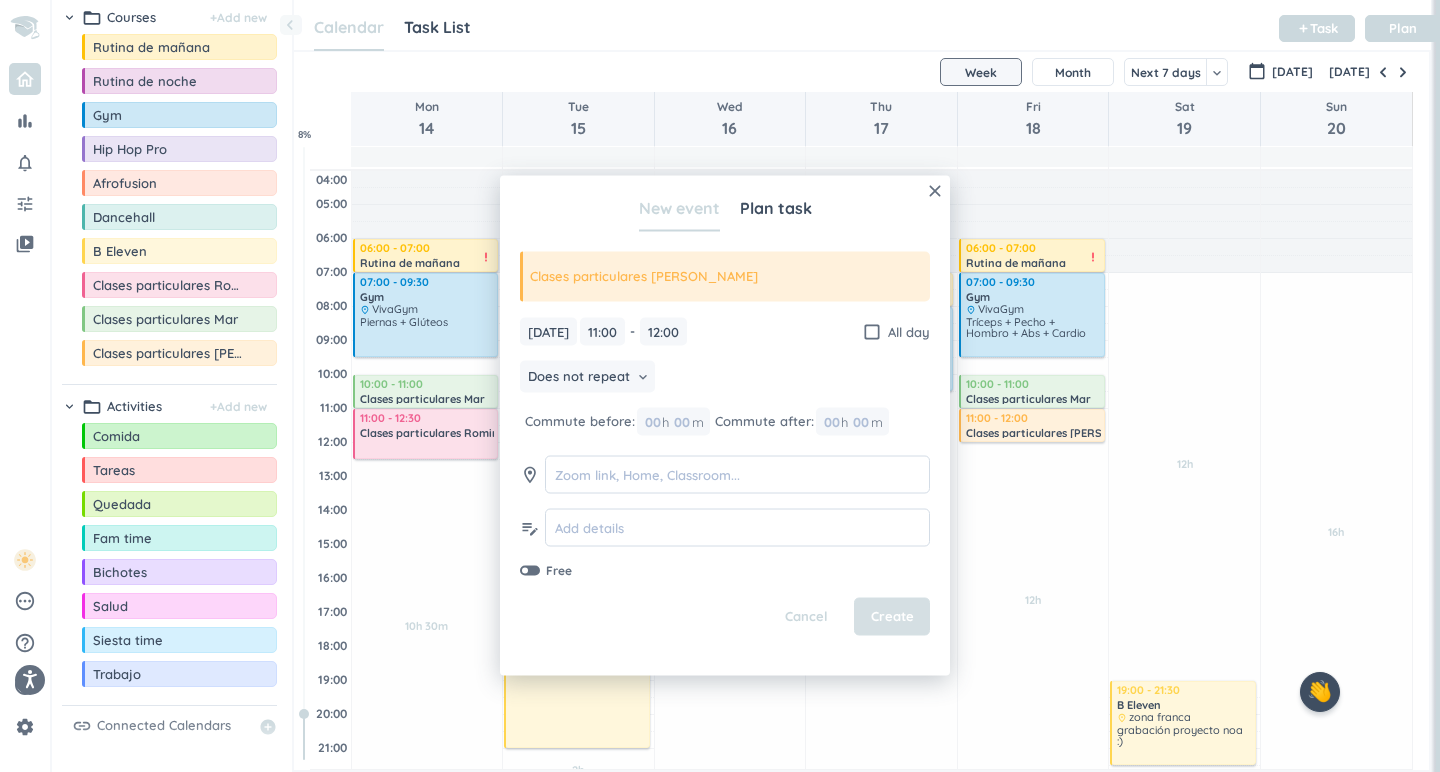 click on "Create" at bounding box center [892, 617] 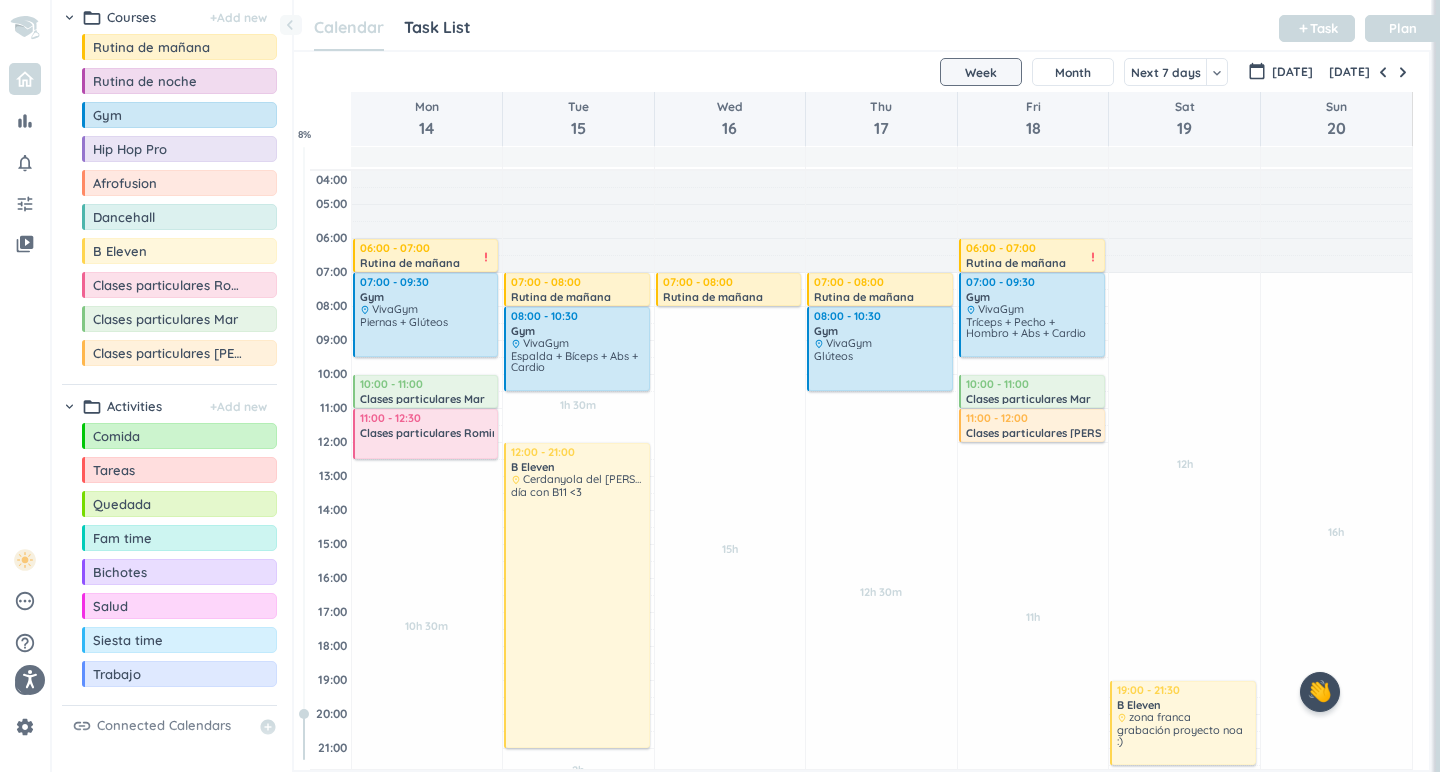 scroll, scrollTop: 16, scrollLeft: 0, axis: vertical 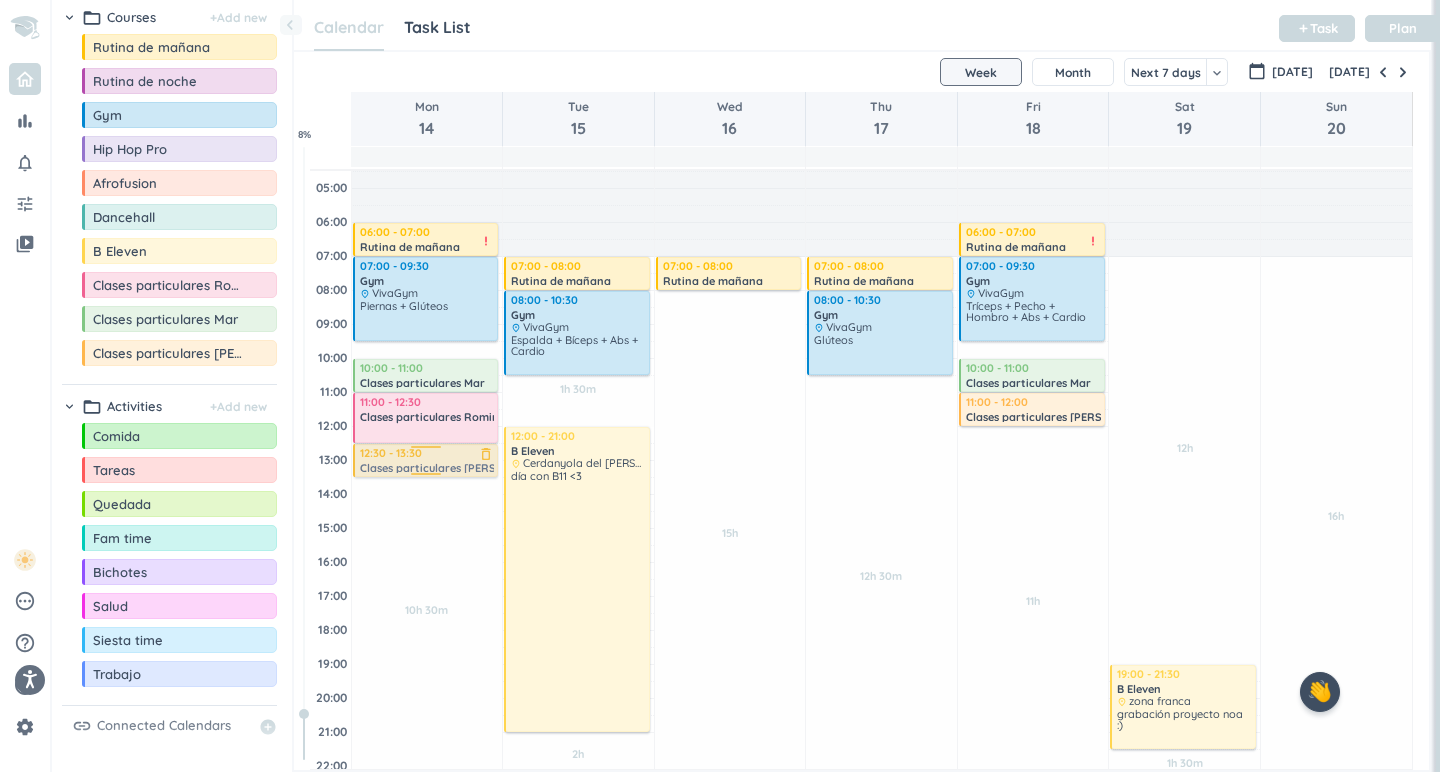 drag, startPoint x: 185, startPoint y: 354, endPoint x: 454, endPoint y: 444, distance: 283.6565 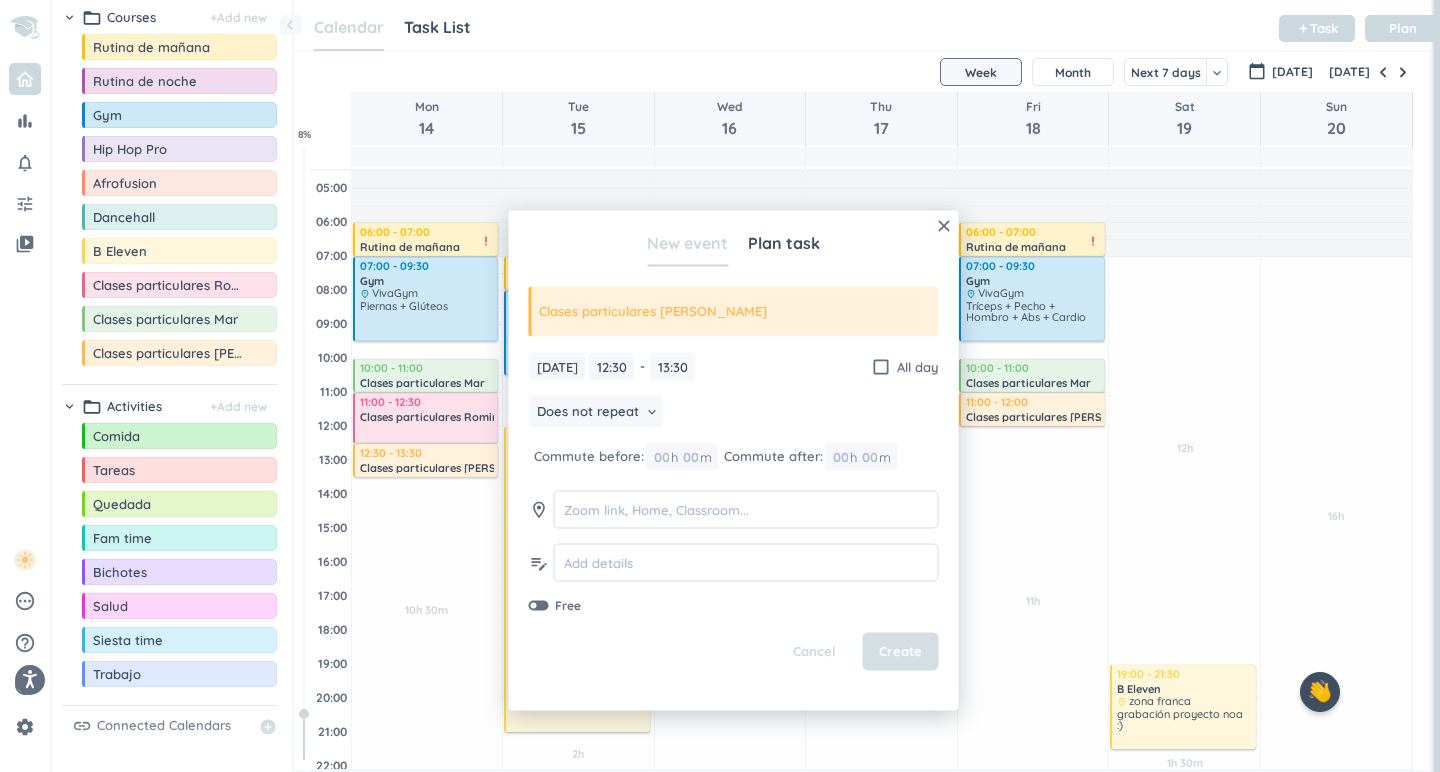 click on "Create" at bounding box center (900, 652) 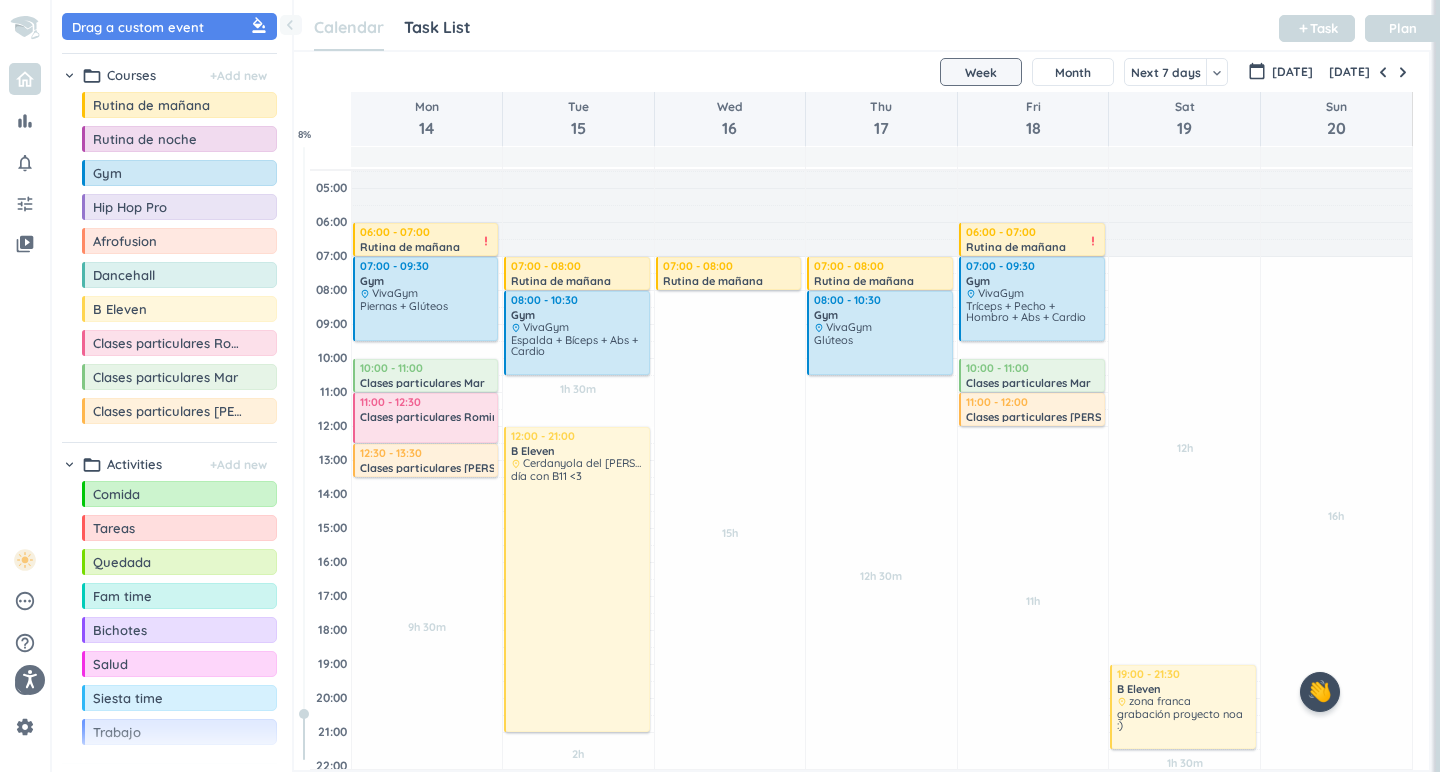 scroll, scrollTop: 0, scrollLeft: 0, axis: both 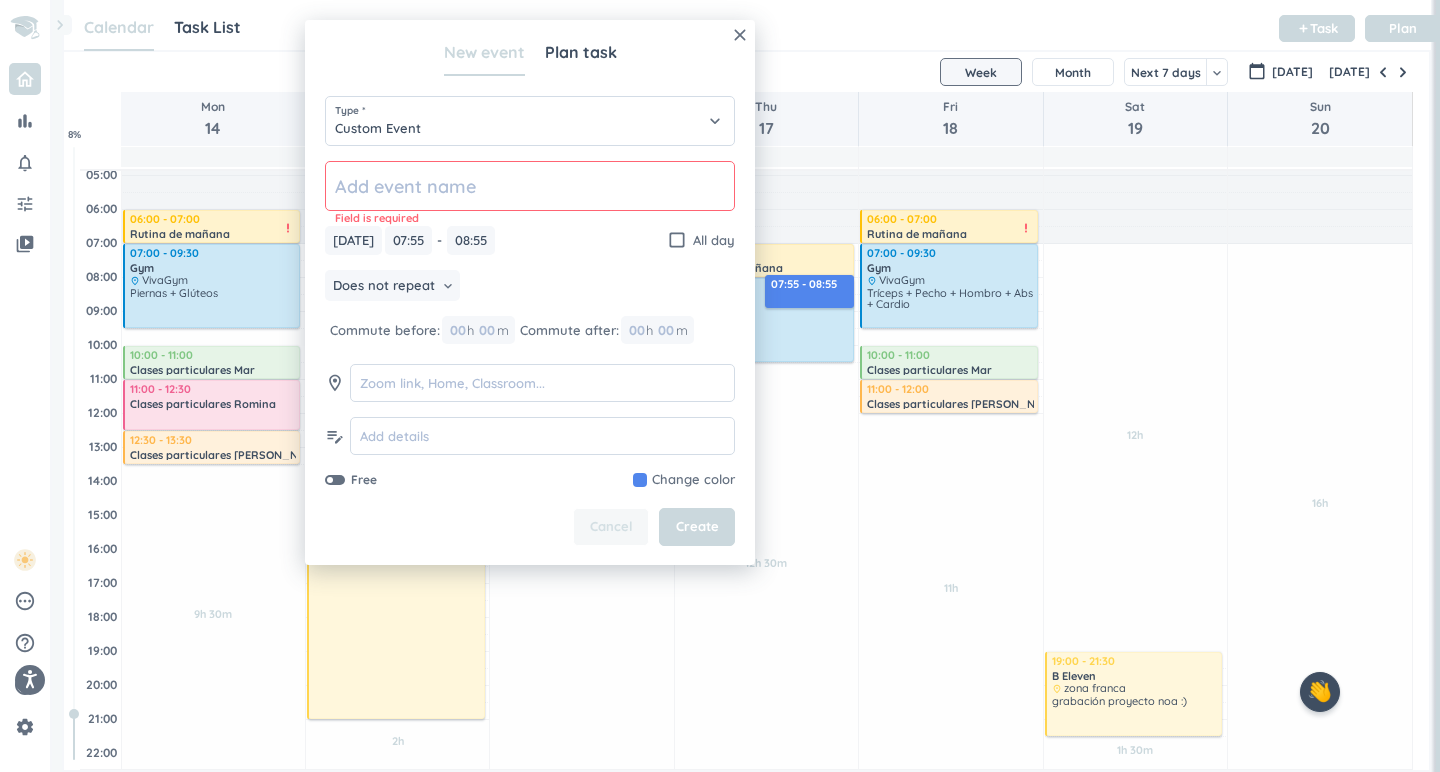 click on "Cancel" at bounding box center (611, 527) 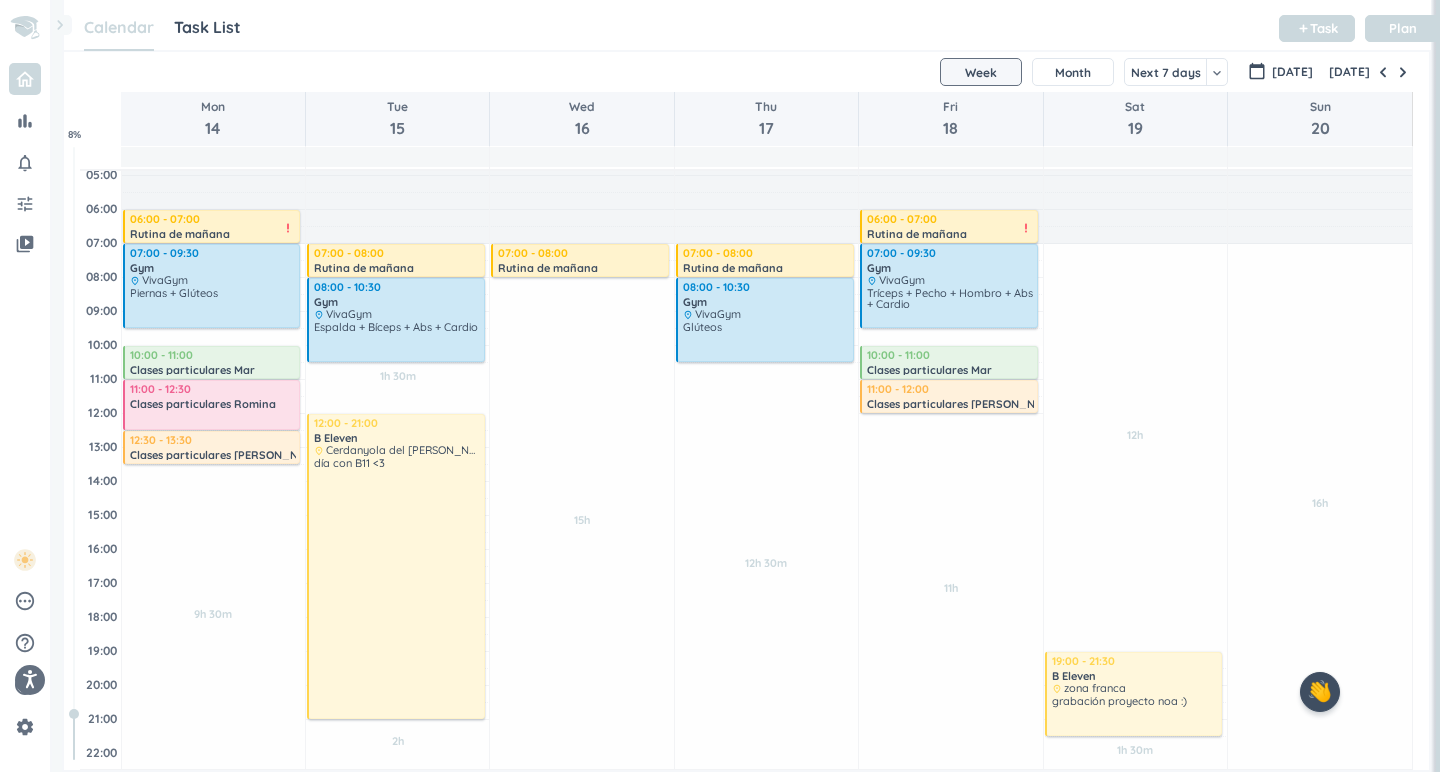 click on "chevron_right" at bounding box center (60, 25) 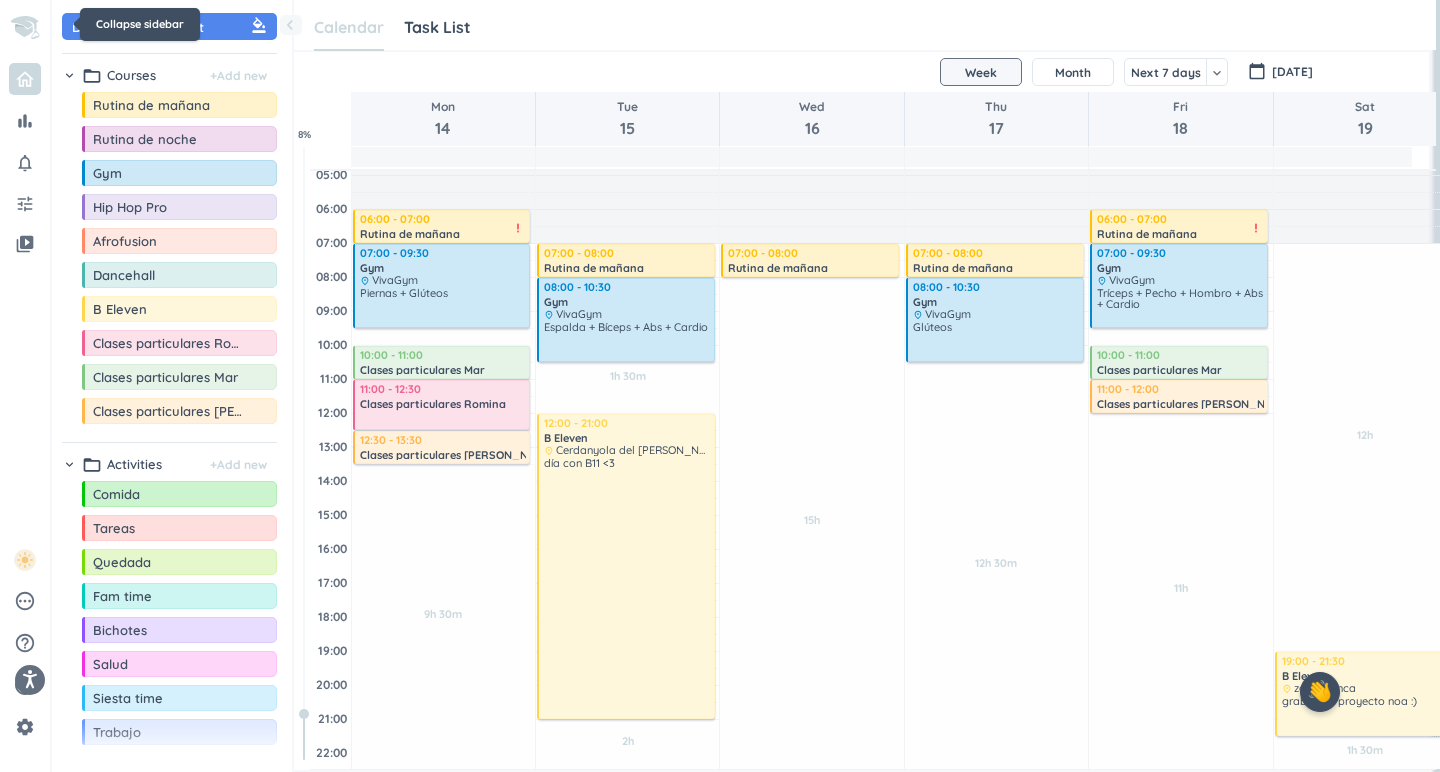 scroll, scrollTop: 50, scrollLeft: 1356, axis: both 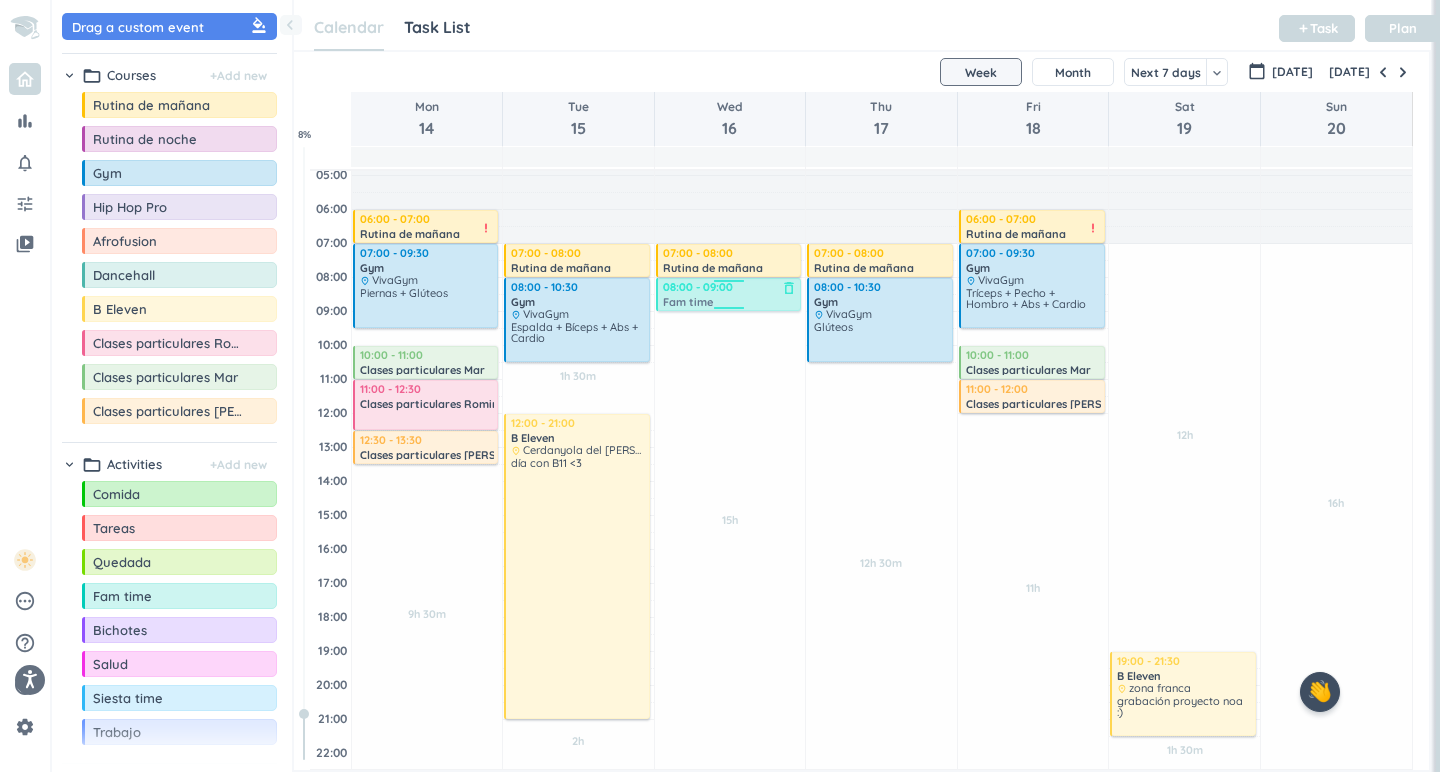 drag, startPoint x: 164, startPoint y: 602, endPoint x: 761, endPoint y: 278, distance: 679.2533 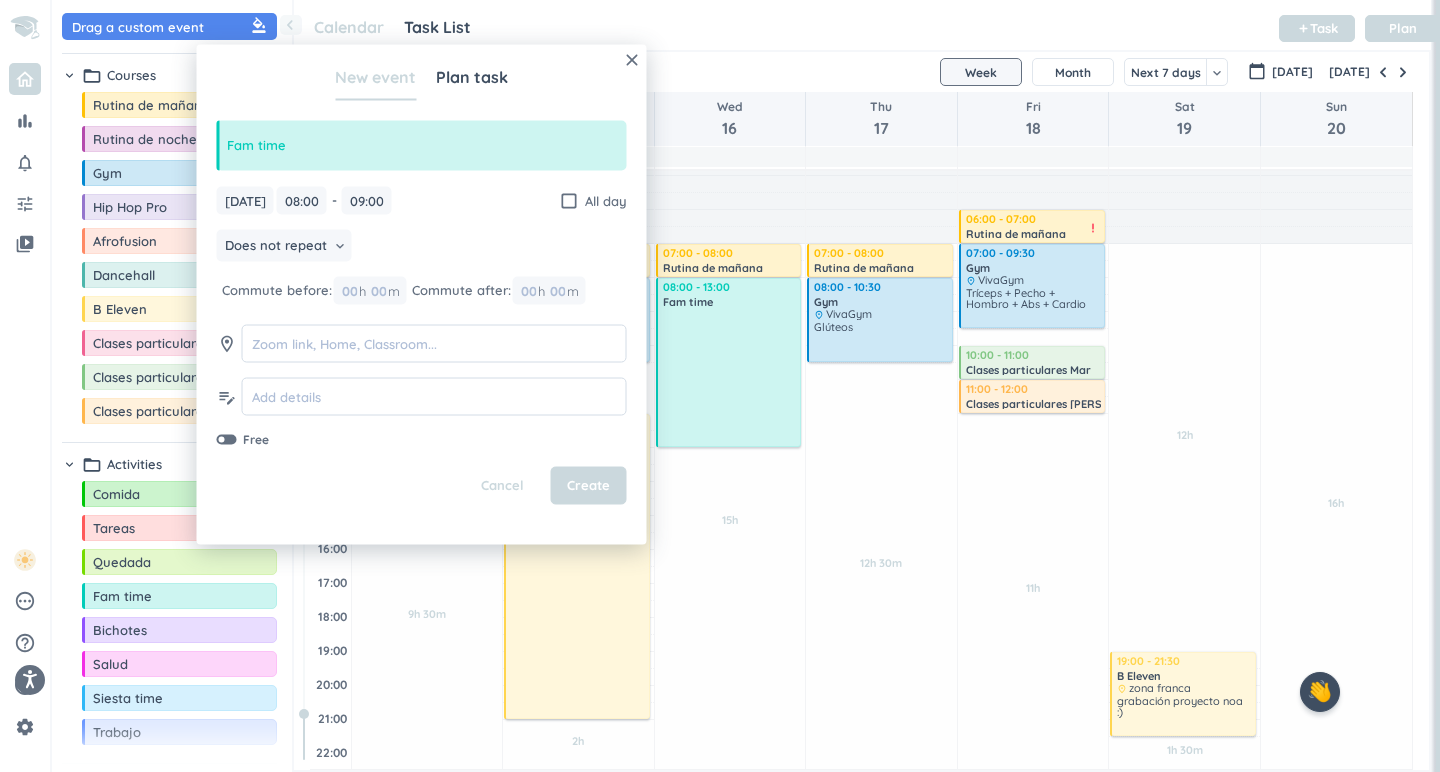 drag, startPoint x: 724, startPoint y: 308, endPoint x: 733, endPoint y: 444, distance: 136.29747 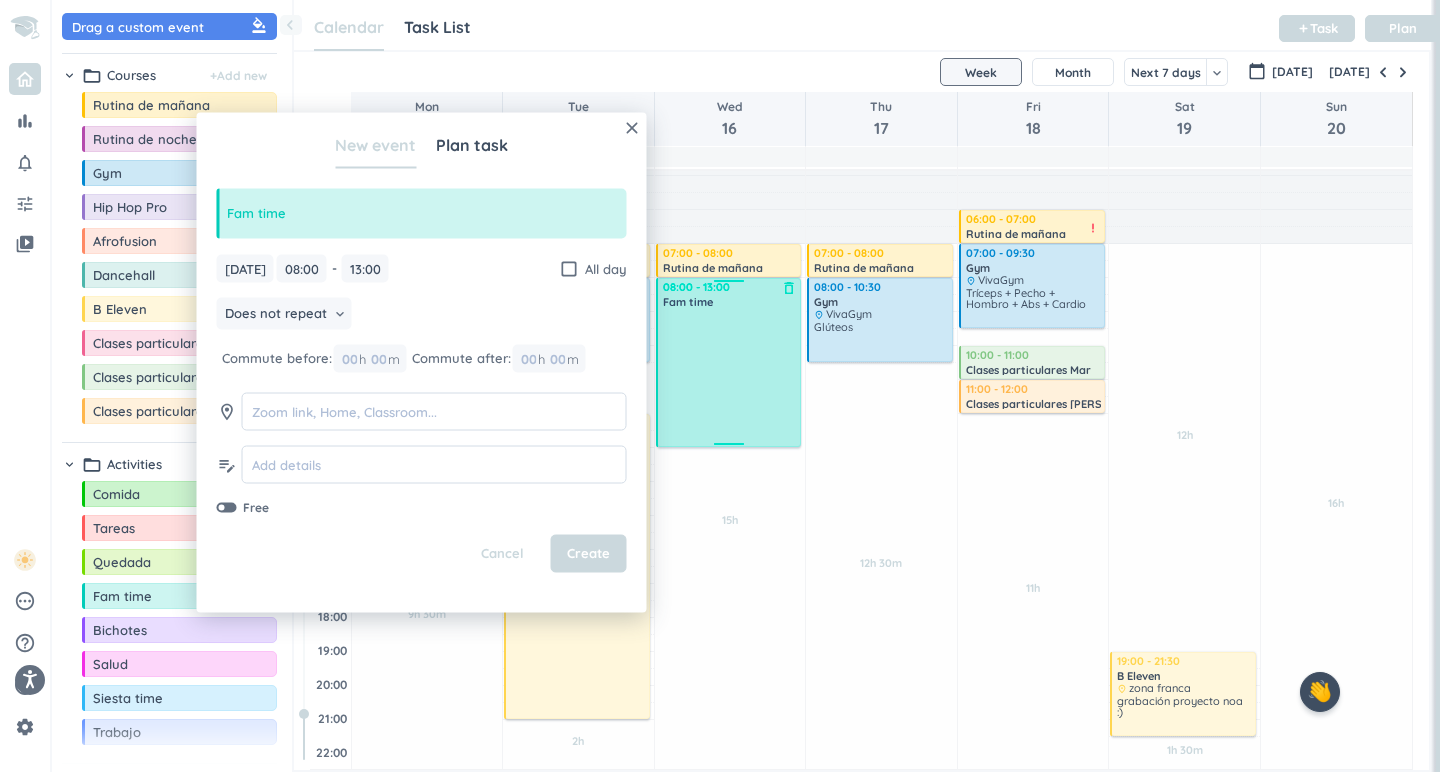 type on "13:00" 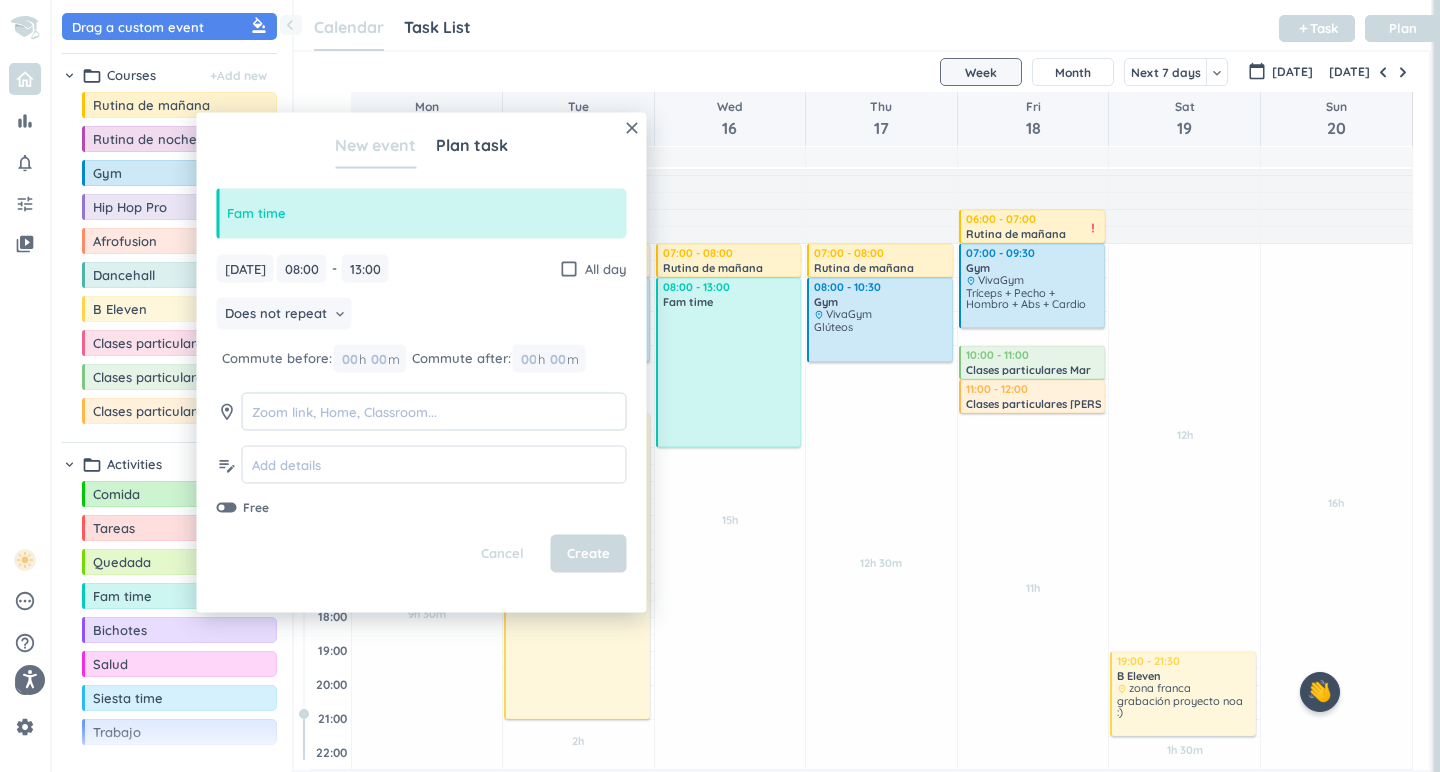 click at bounding box center [434, 411] 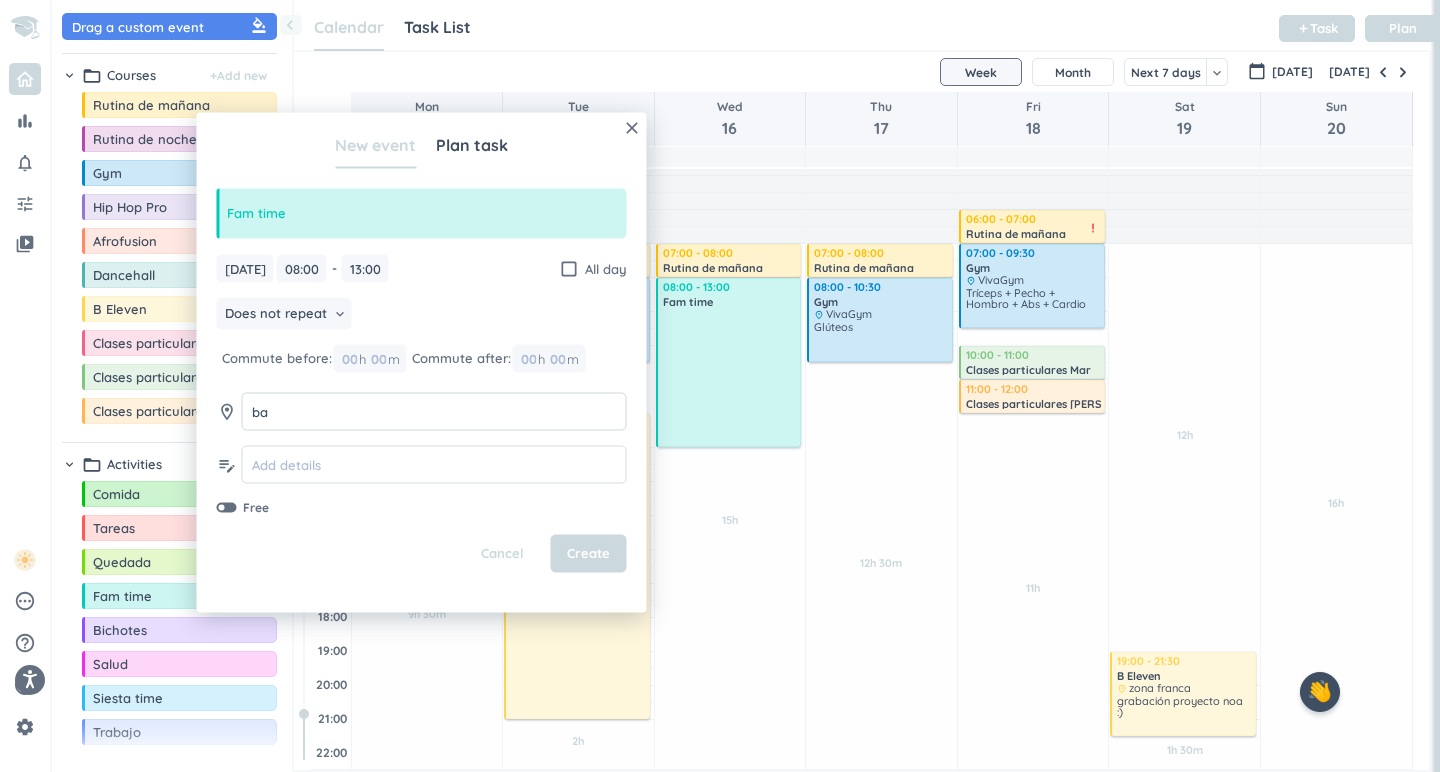 type on "b" 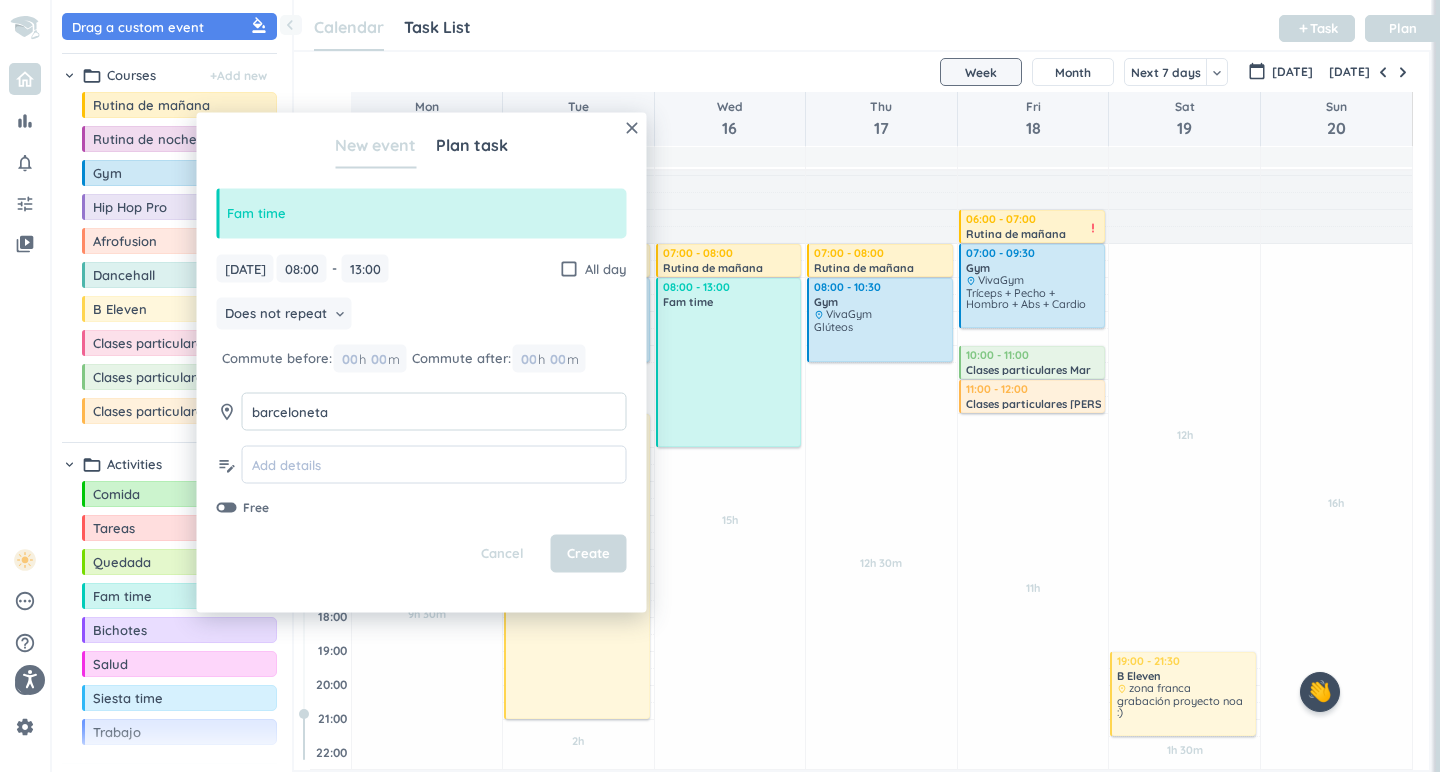 type on "barceloneta" 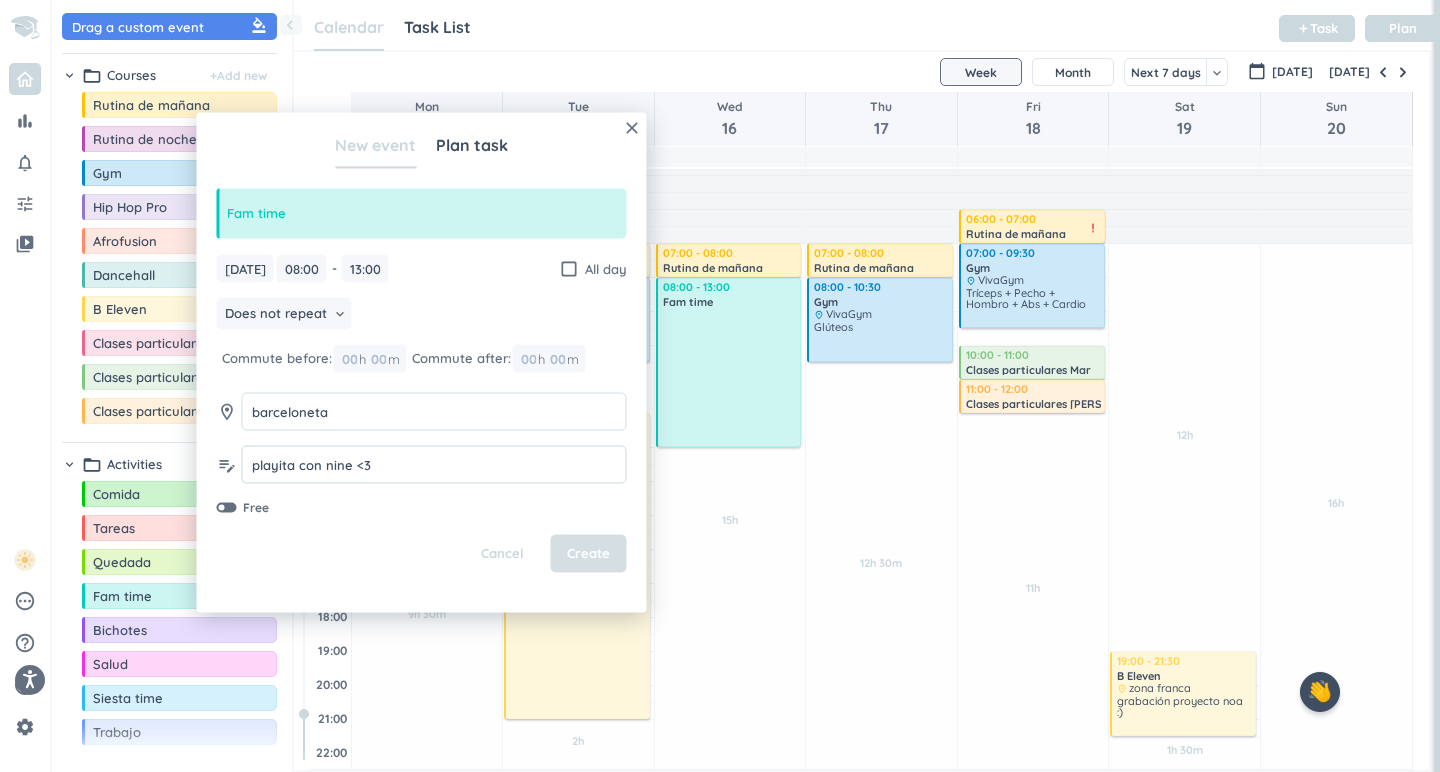 type on "playita con nine <3" 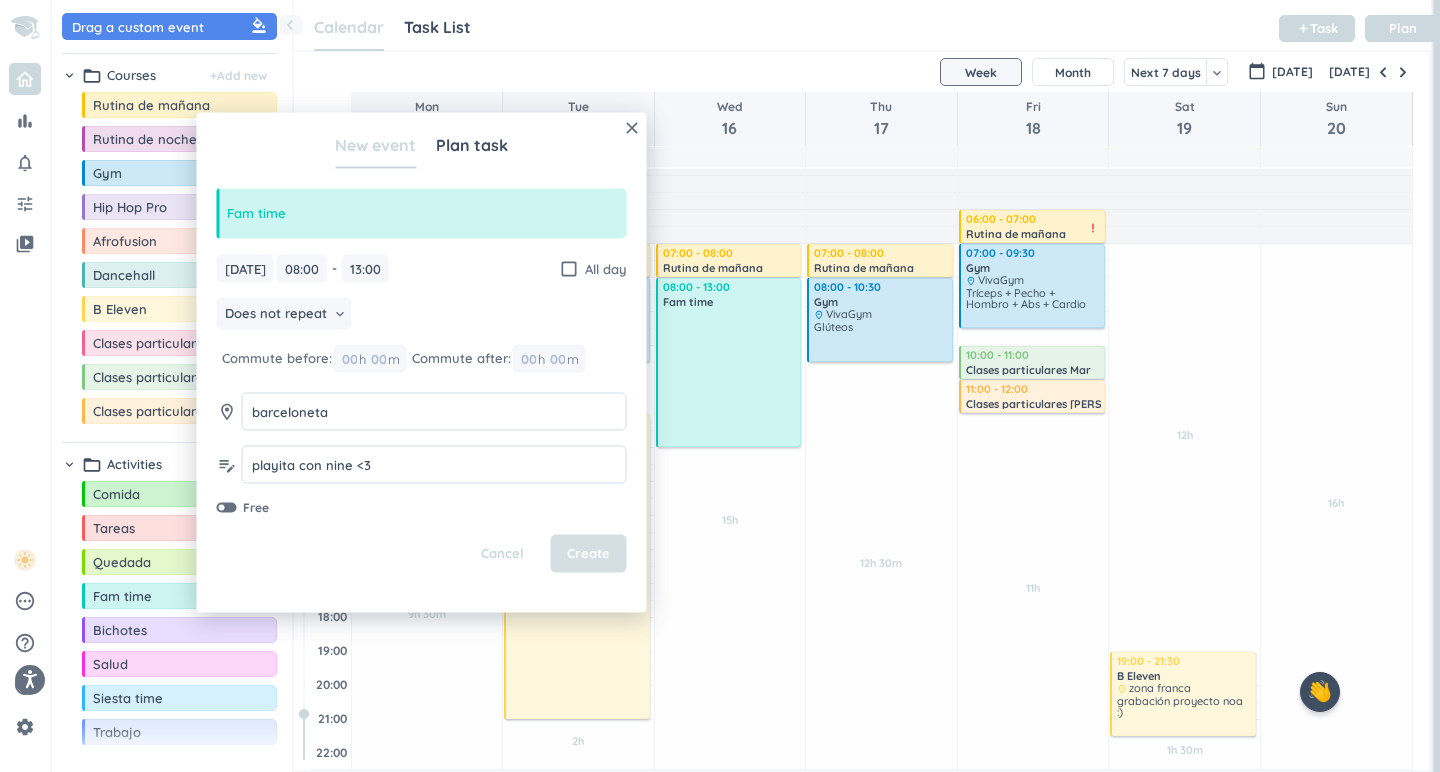 click on "Create" at bounding box center (589, 554) 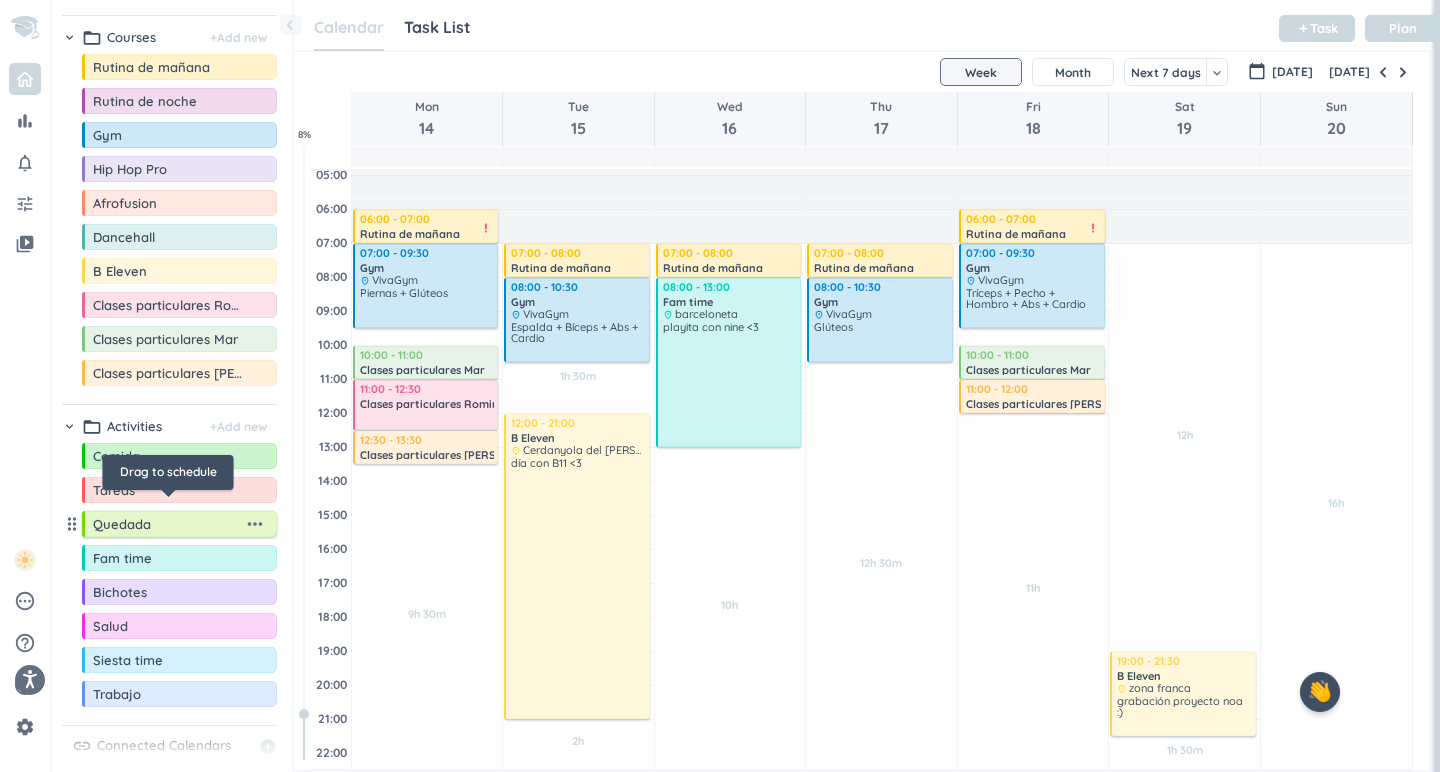scroll, scrollTop: 52, scrollLeft: 0, axis: vertical 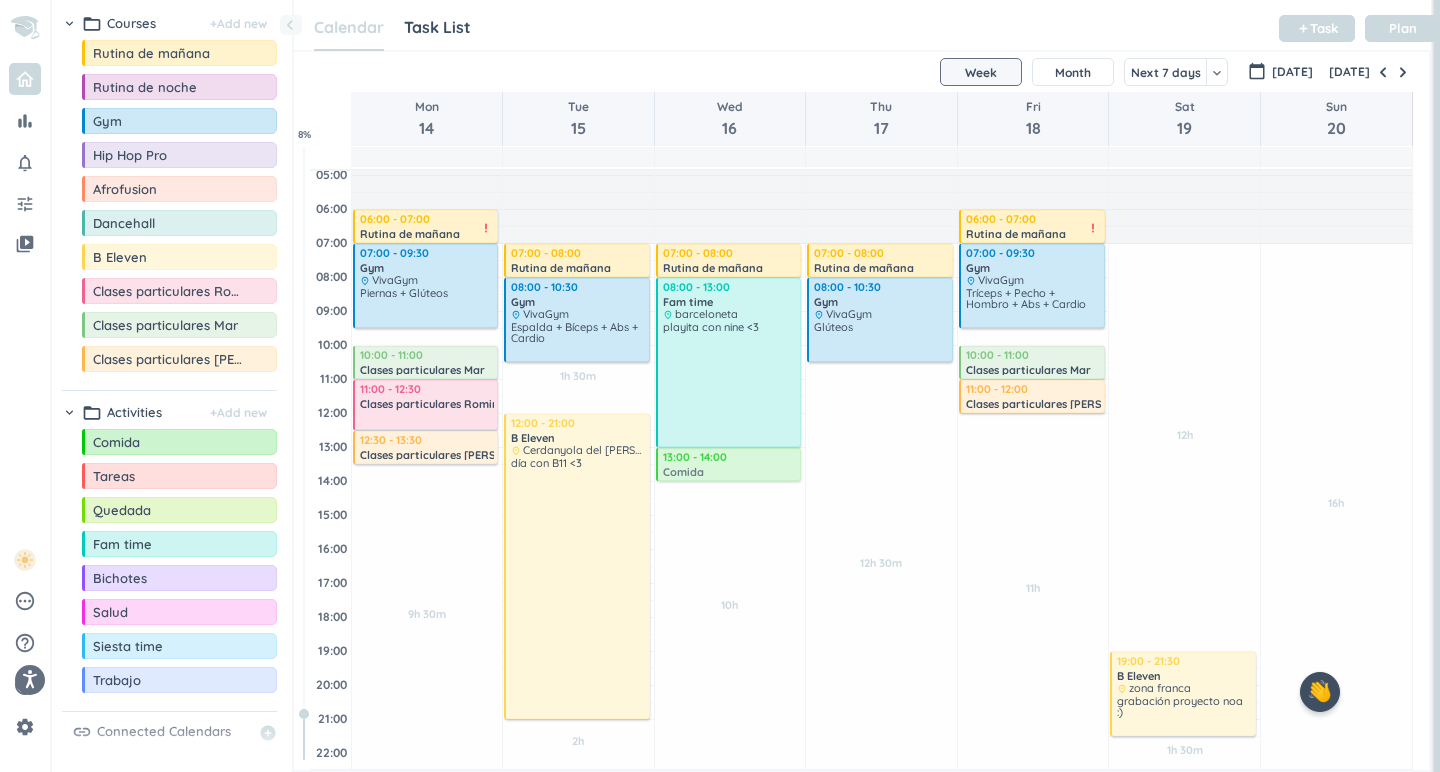 drag, startPoint x: 174, startPoint y: 444, endPoint x: 736, endPoint y: 450, distance: 562.03204 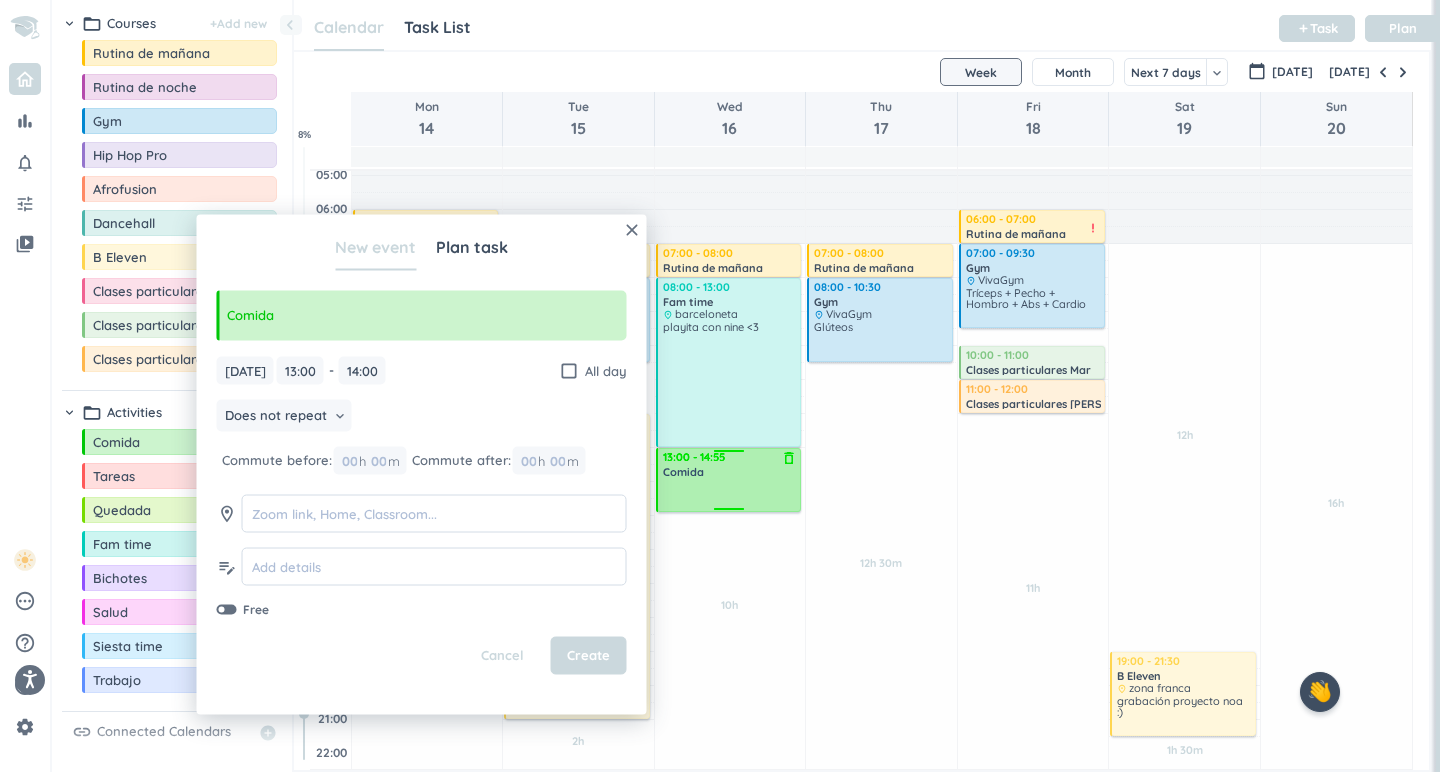 drag, startPoint x: 732, startPoint y: 481, endPoint x: 739, endPoint y: 511, distance: 30.805843 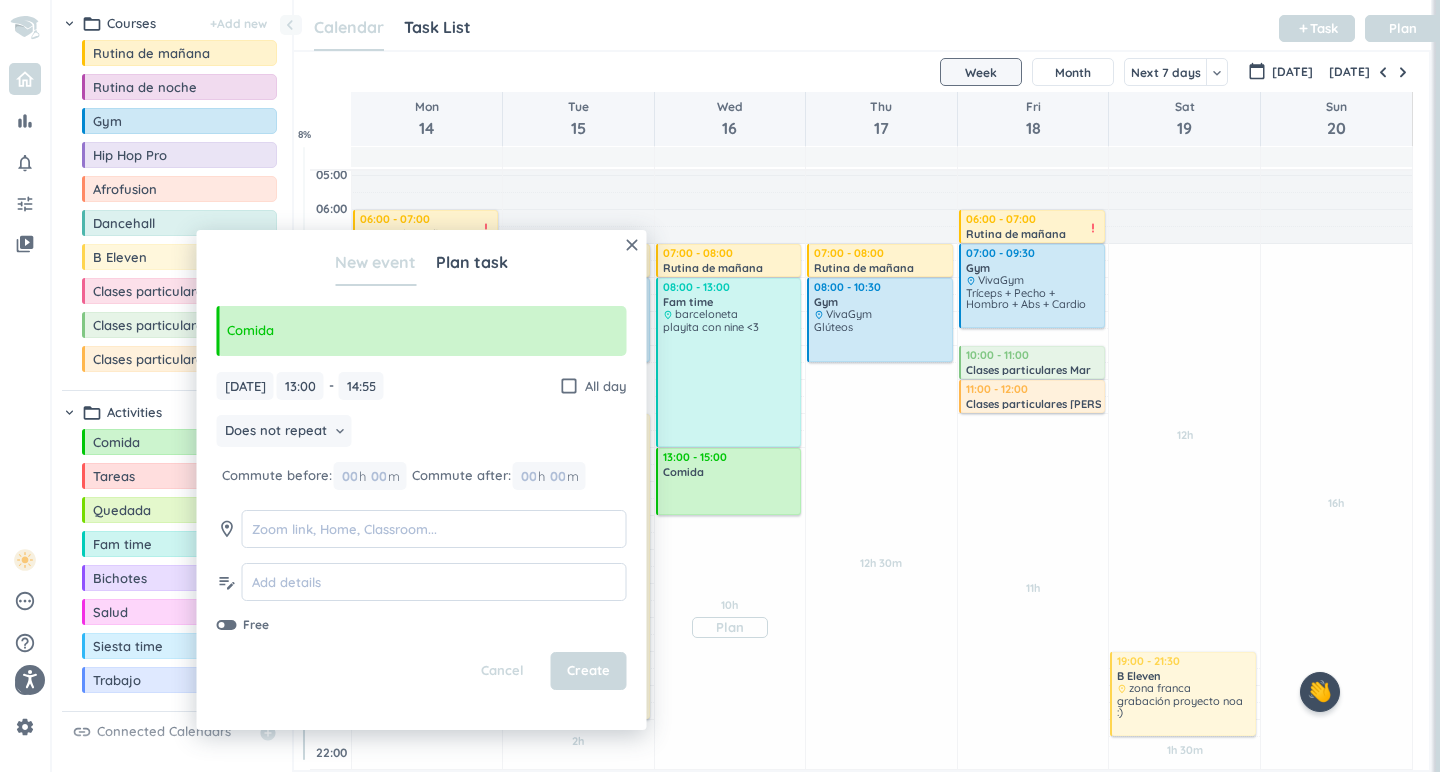 click on "10h  Past due Plan Adjust Awake Time Adjust Awake Time 07:00 - 08:00 Rutina de mañana delete_outline 08:00 - 13:00 Fam time  delete_outline place barceloneta playita con nine <3 13:00 - 14:55 Comida delete_outline 13:00 - 15:00 Comida delete_outline" at bounding box center [730, 549] 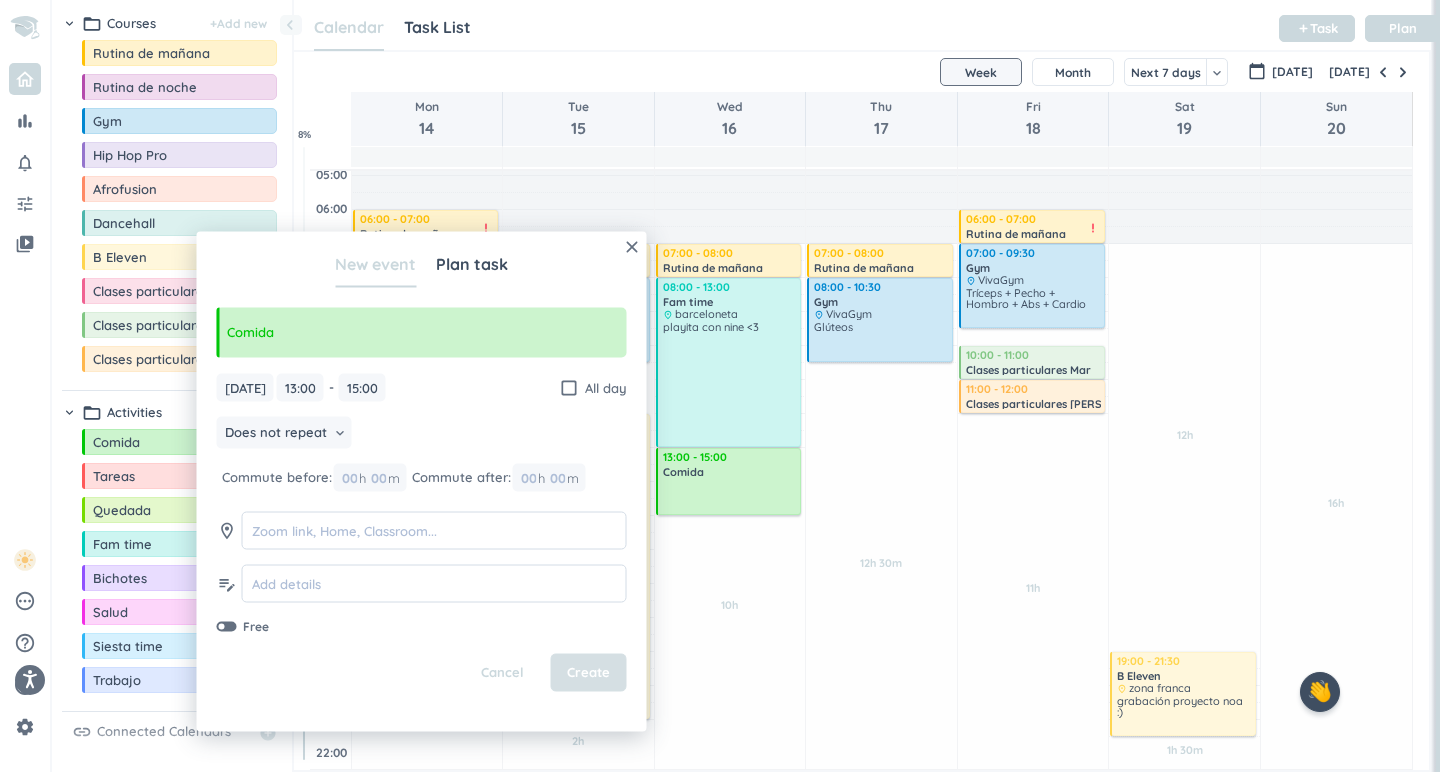 click on "Create" at bounding box center [588, 673] 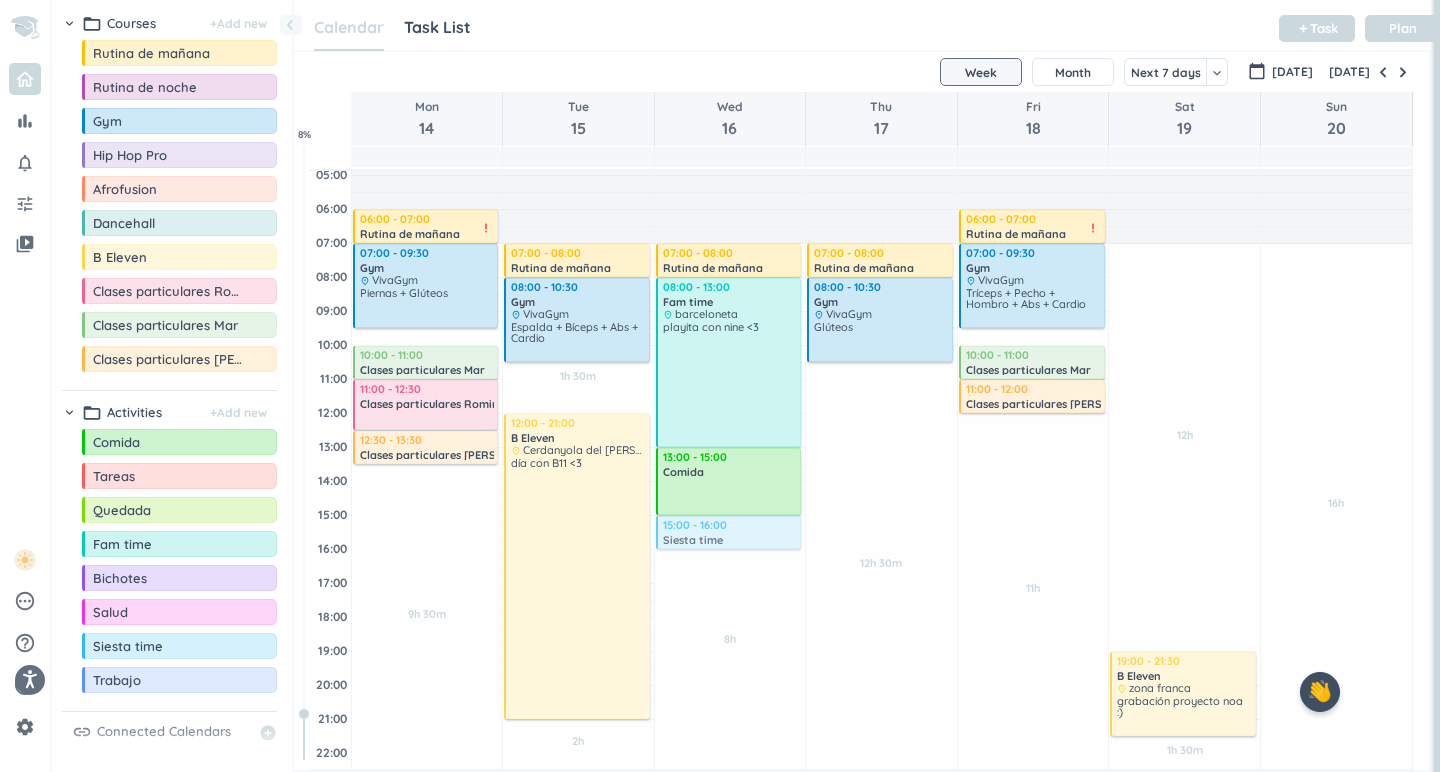 drag, startPoint x: 115, startPoint y: 648, endPoint x: 755, endPoint y: 518, distance: 653.0697 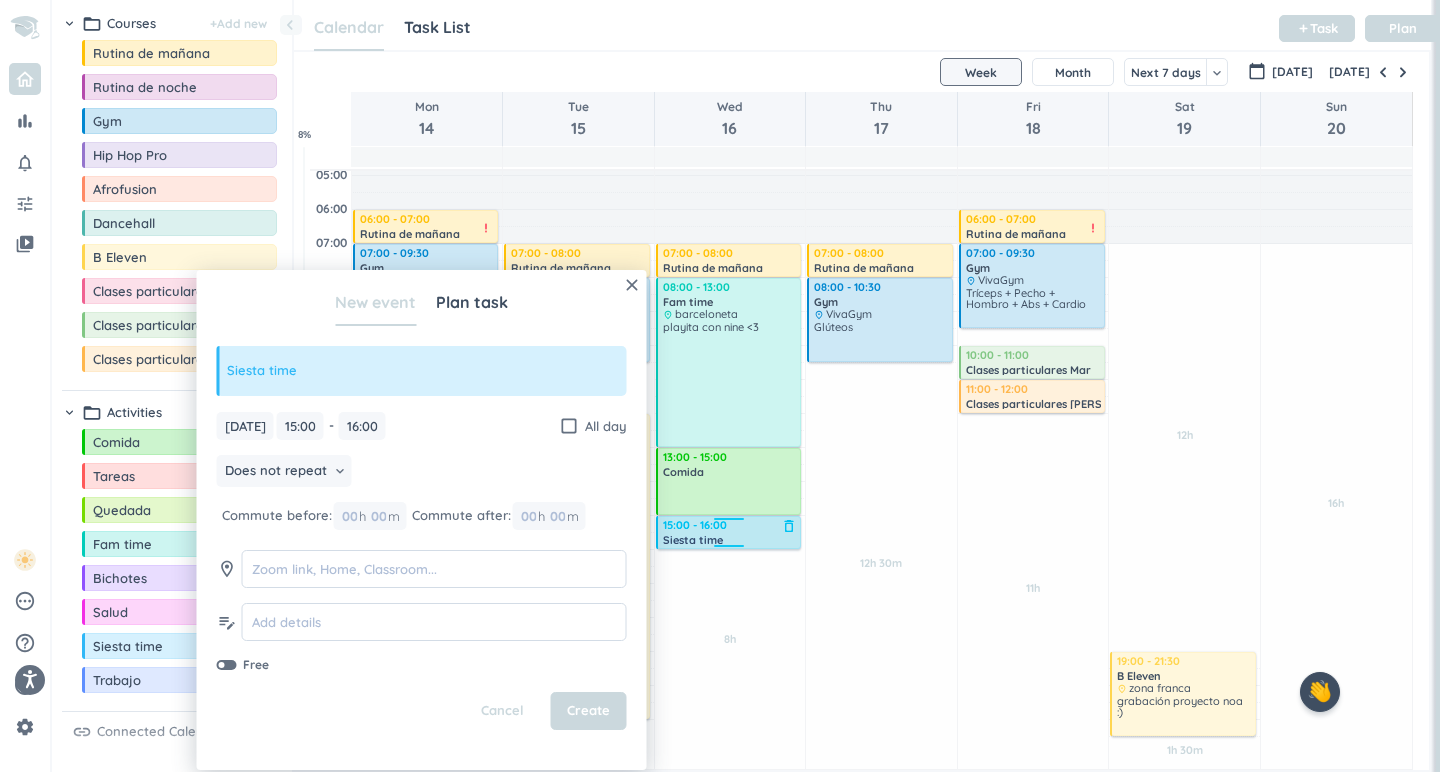 drag, startPoint x: 740, startPoint y: 548, endPoint x: 759, endPoint y: 548, distance: 19 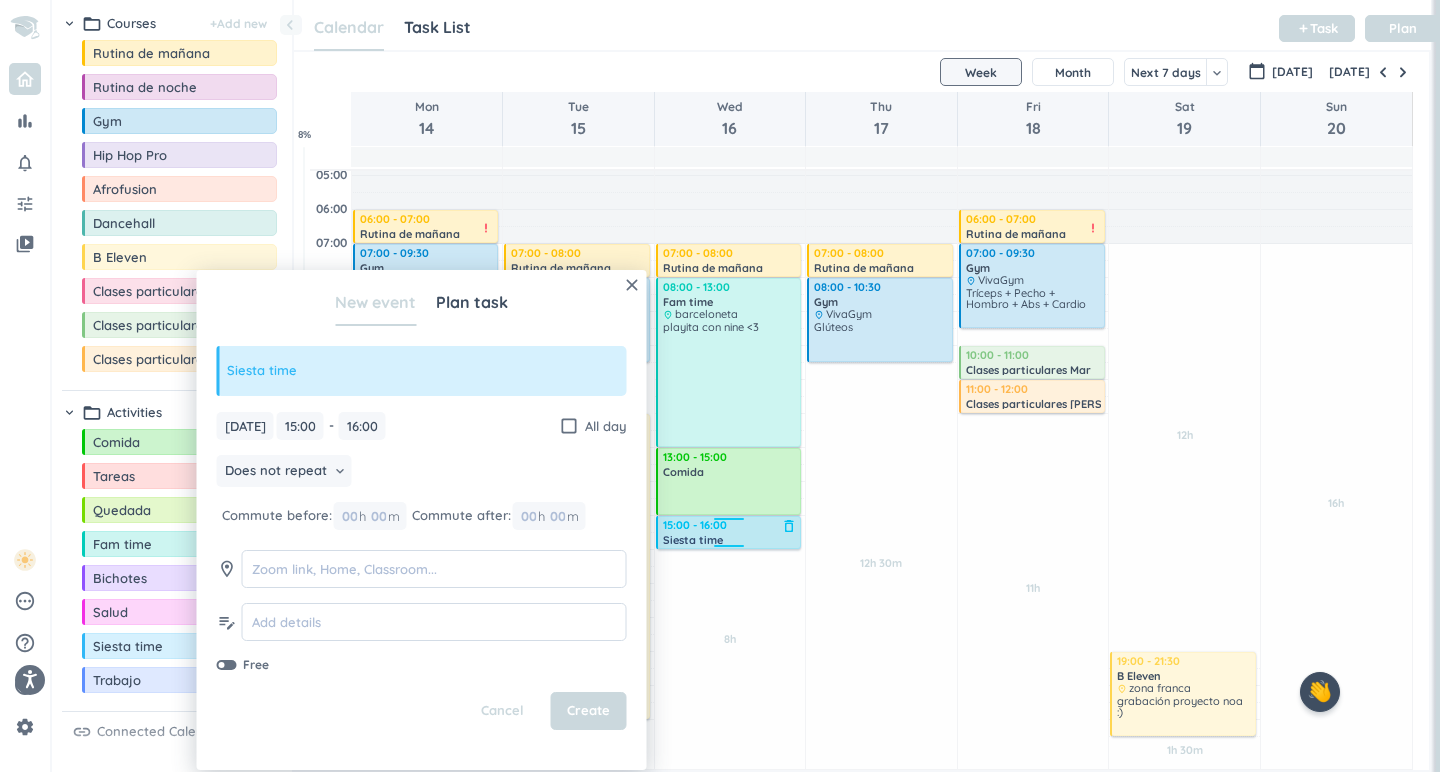 click on "8h  Past due Plan Adjust Awake Time Adjust Awake Time 07:00 - 08:00 Rutina de mañana delete_outline 08:00 - 13:00 Fam time  delete_outline place barceloneta playita con nine <3 13:00 - 15:00 Comida delete_outline 15:00 - 16:00 Siesta time delete_outline 15:00 - 16:00 Siesta time delete_outline" at bounding box center [730, 549] 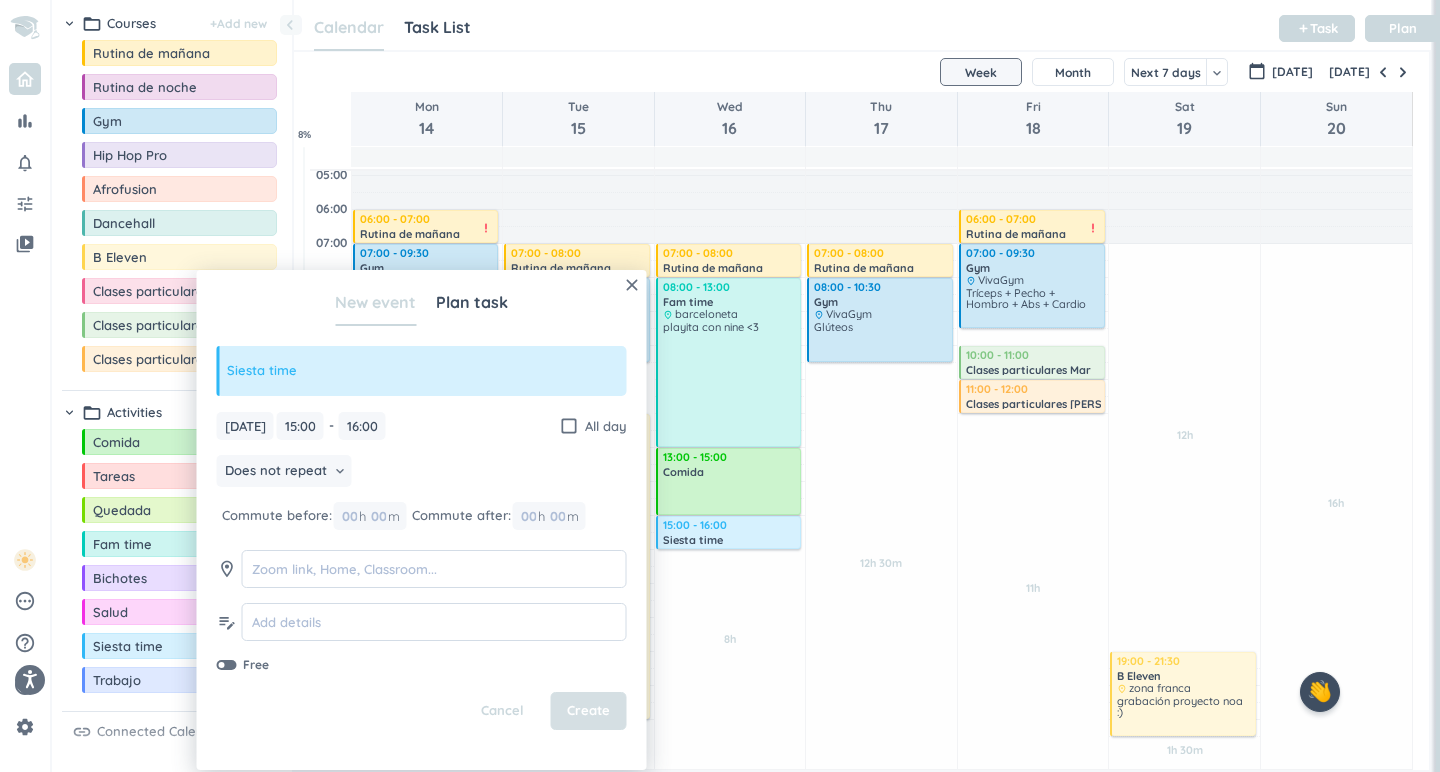 click on "Create" at bounding box center (589, 711) 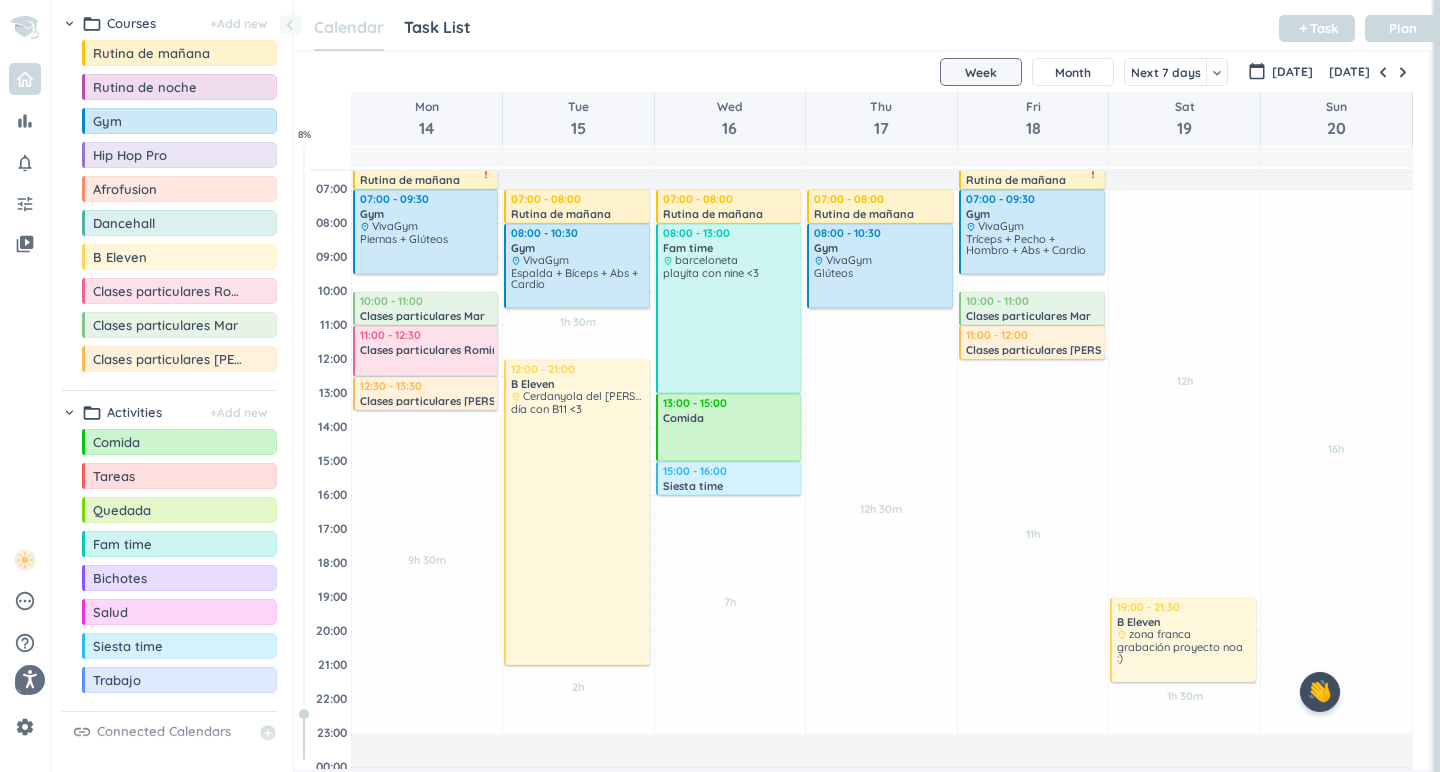 scroll, scrollTop: 85, scrollLeft: 0, axis: vertical 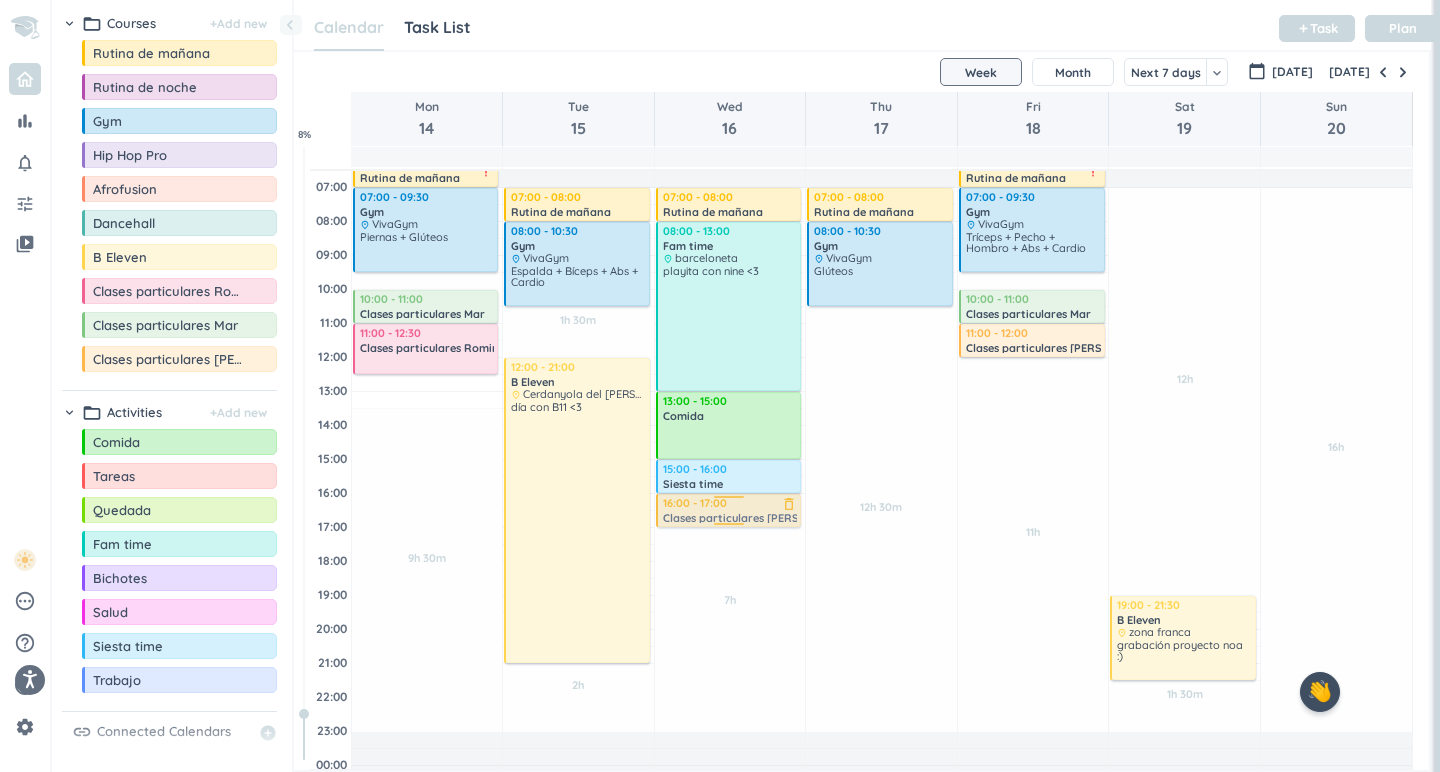 drag, startPoint x: 417, startPoint y: 387, endPoint x: 775, endPoint y: 510, distance: 378.54062 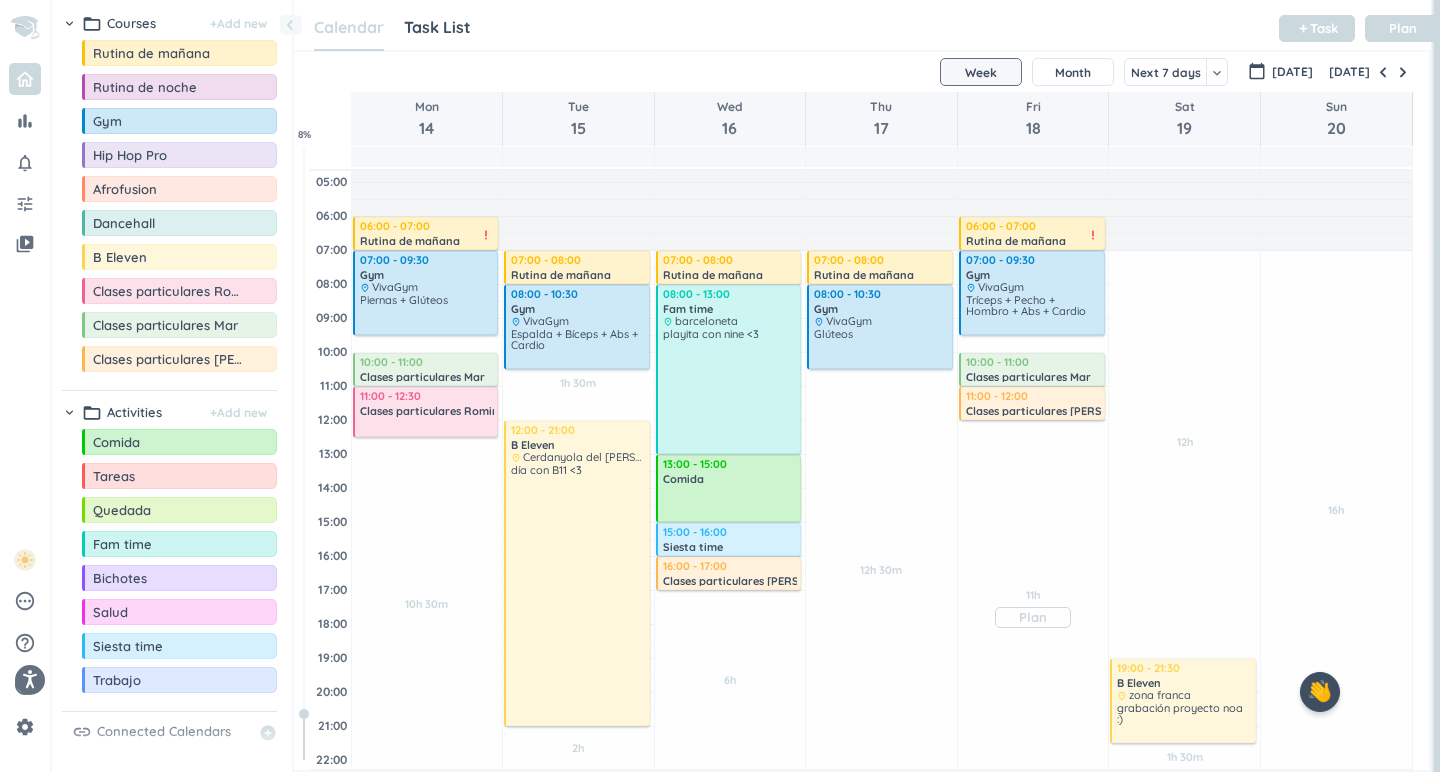 scroll, scrollTop: 18, scrollLeft: 0, axis: vertical 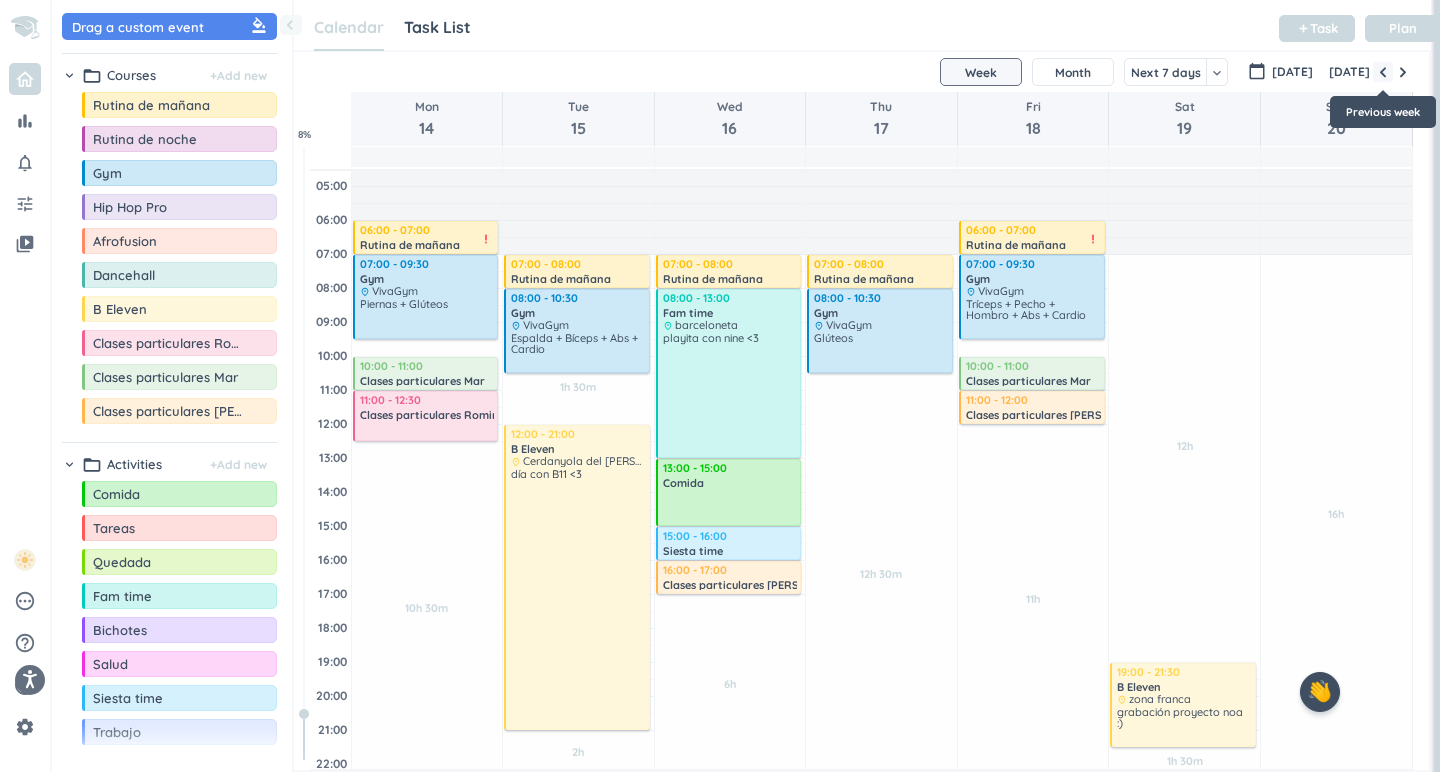 click at bounding box center [1383, 72] 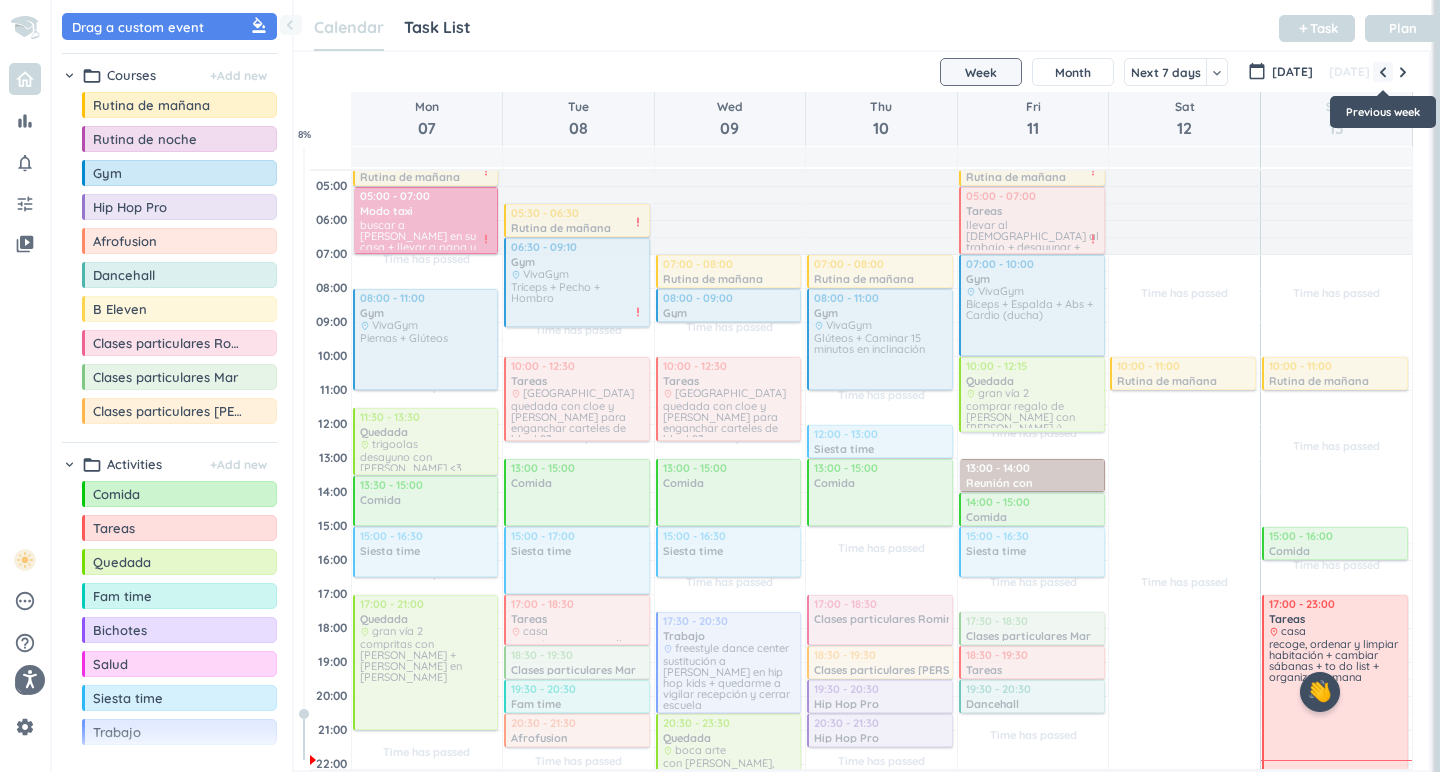 scroll, scrollTop: 69, scrollLeft: 0, axis: vertical 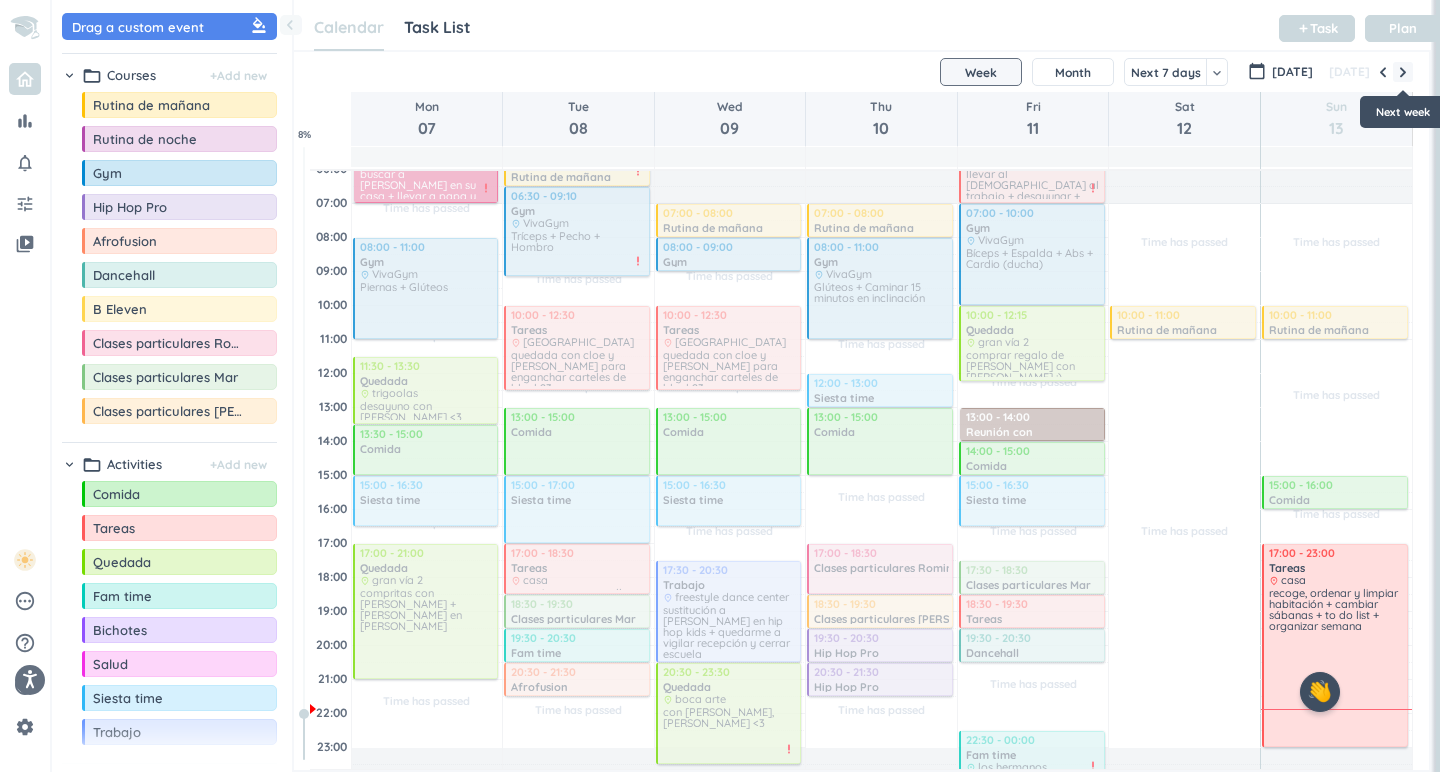 click at bounding box center [1403, 72] 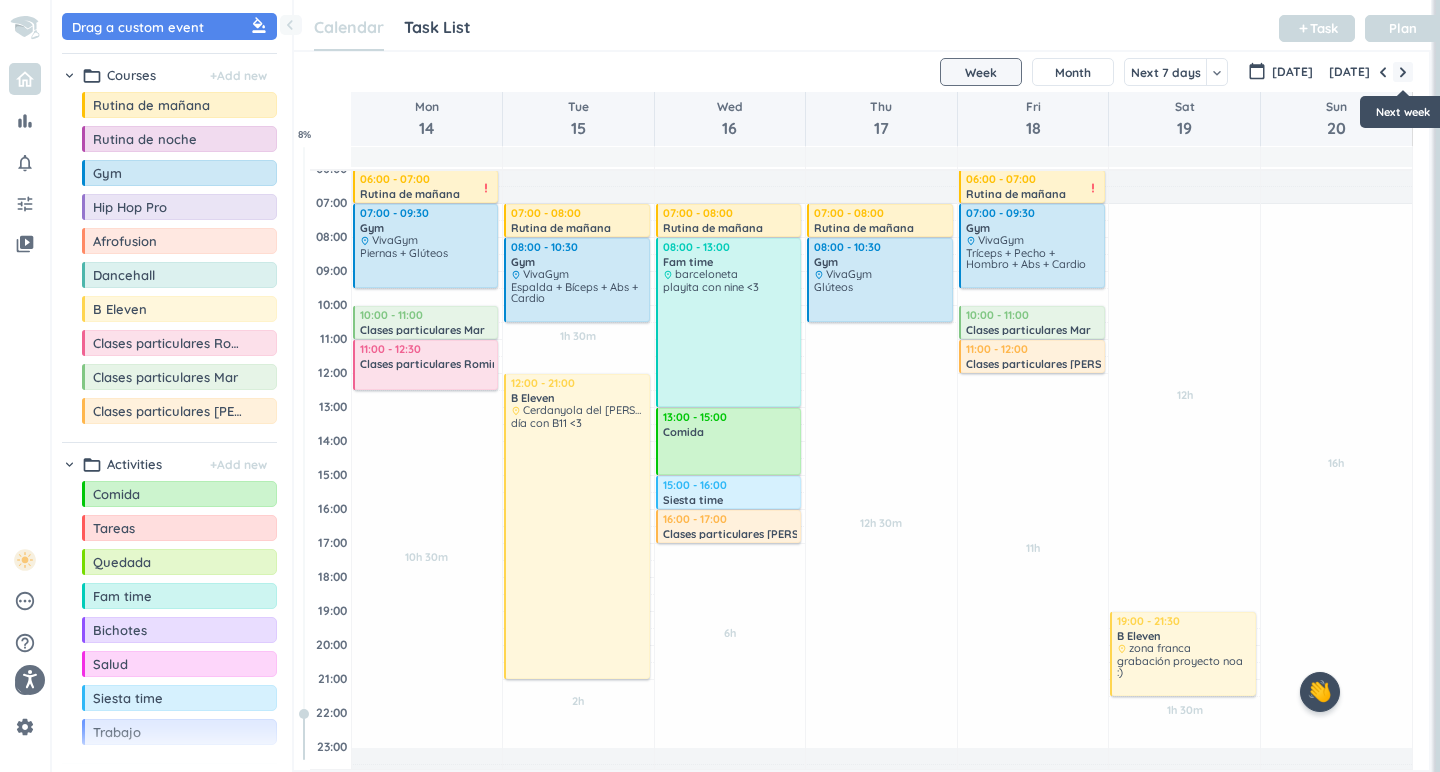 click at bounding box center [1403, 72] 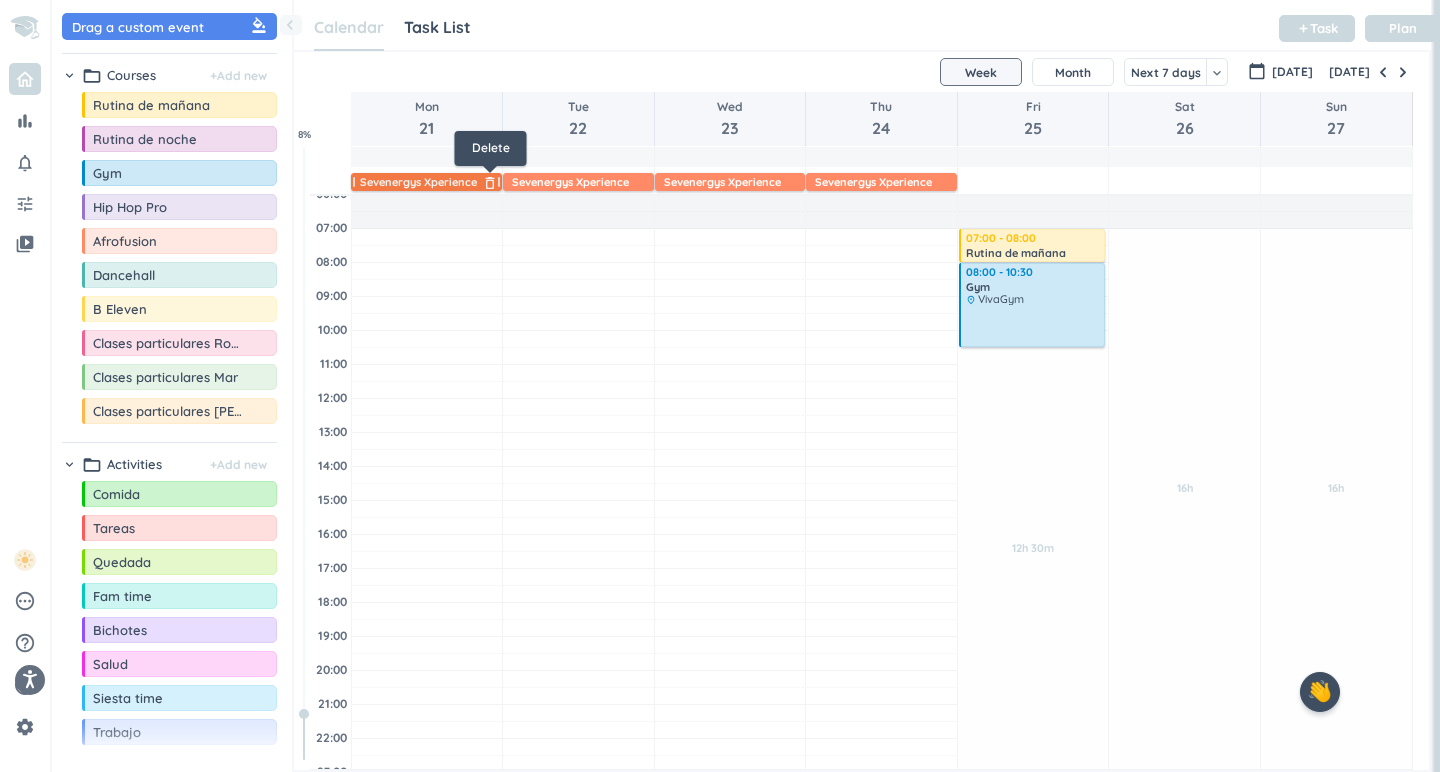 click on "delete_outline" at bounding box center [490, 183] 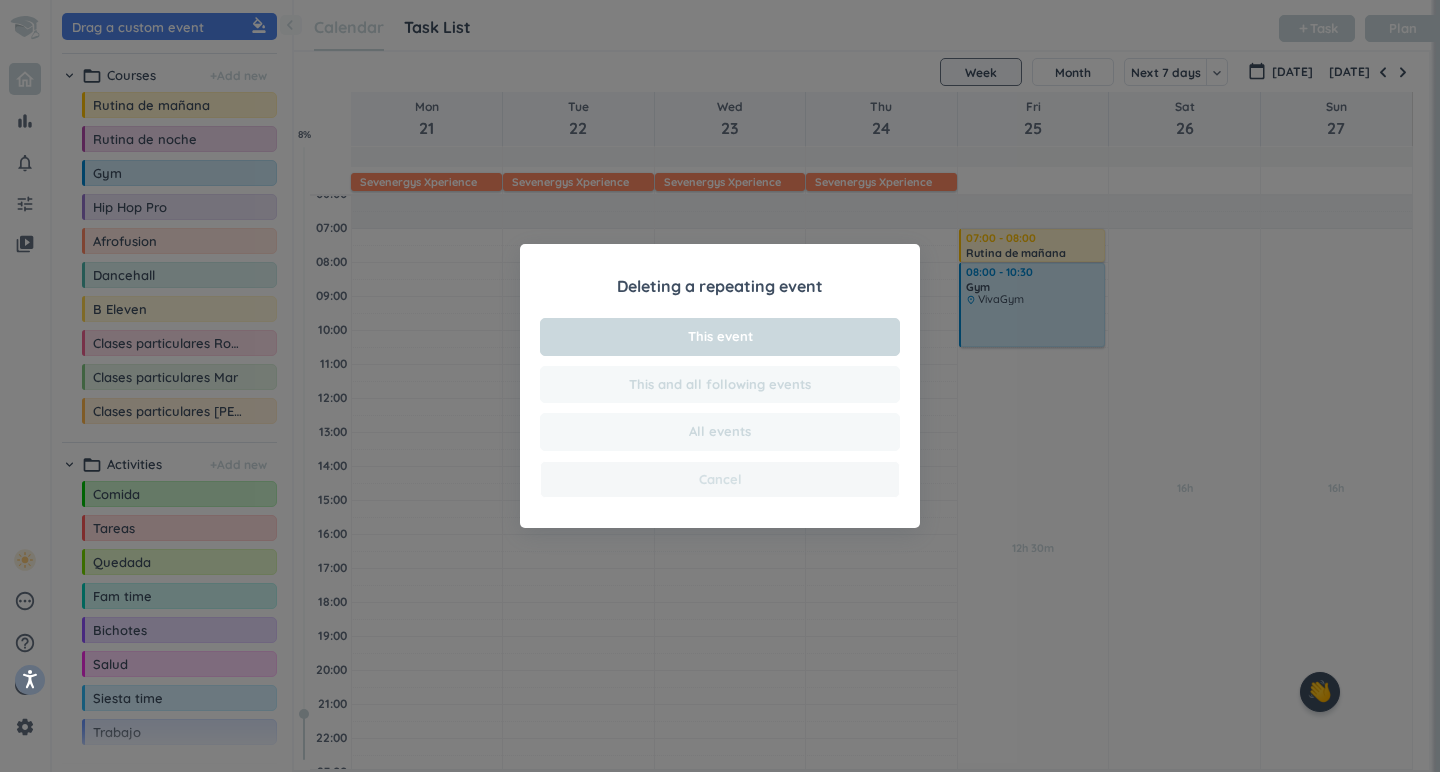 click on "Cancel" at bounding box center (720, 480) 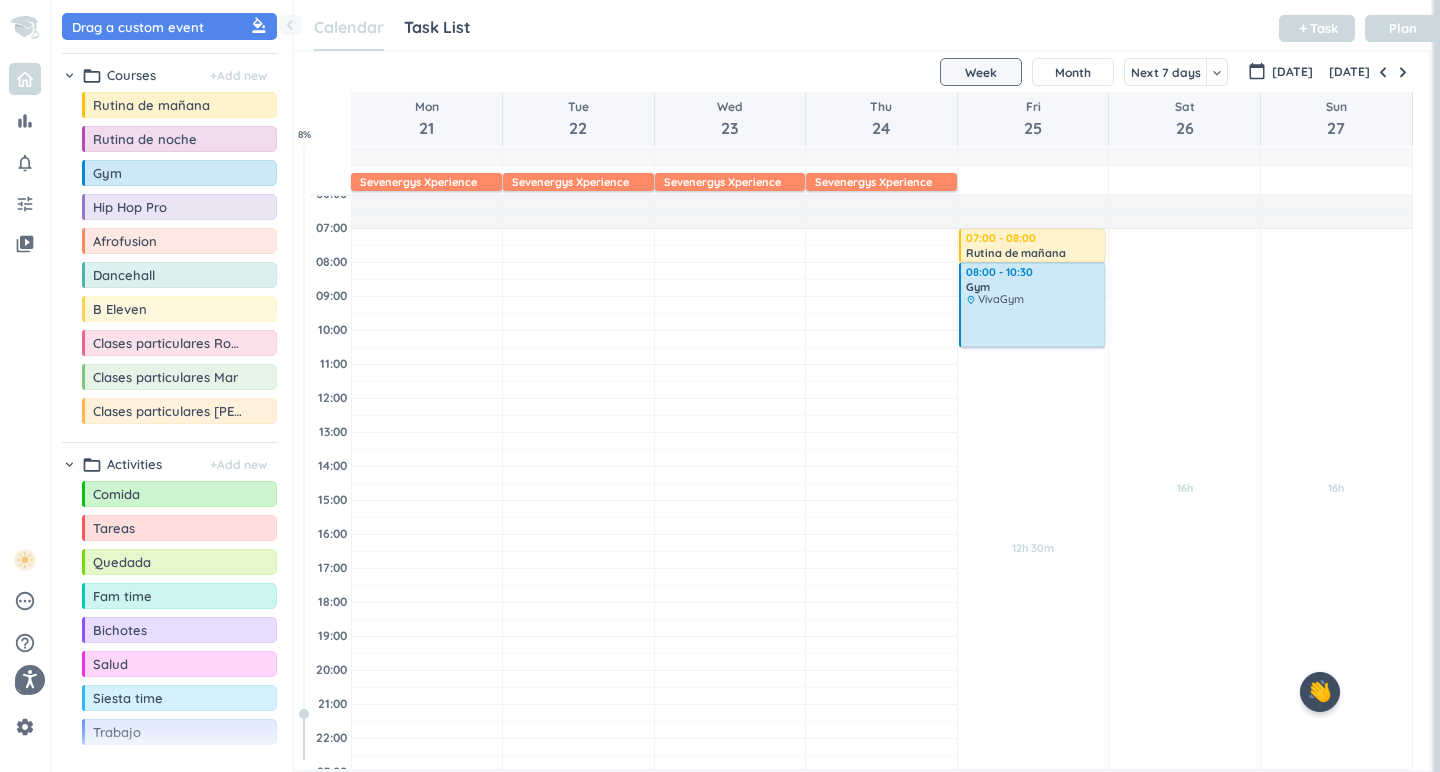 click on "09:00" at bounding box center (330, 305) 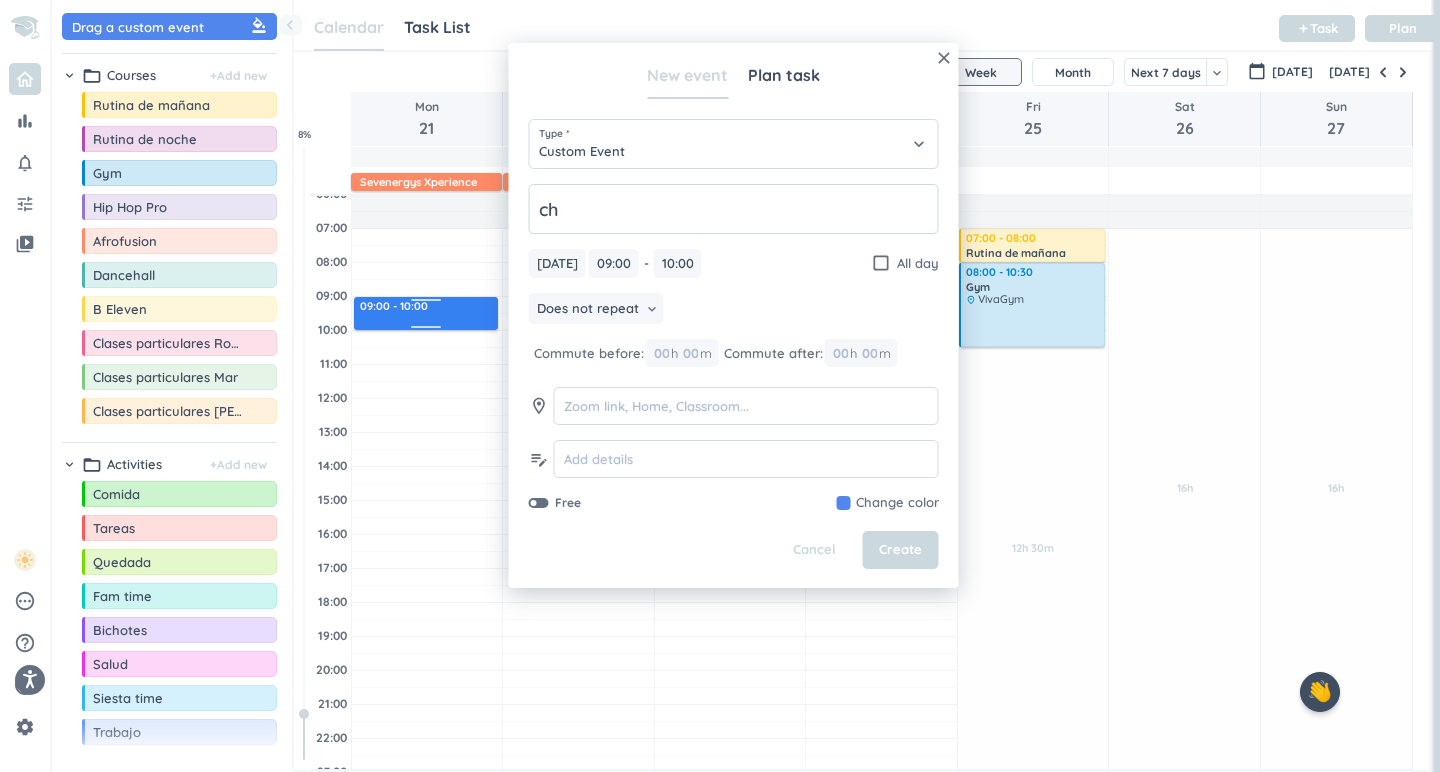 type on "c" 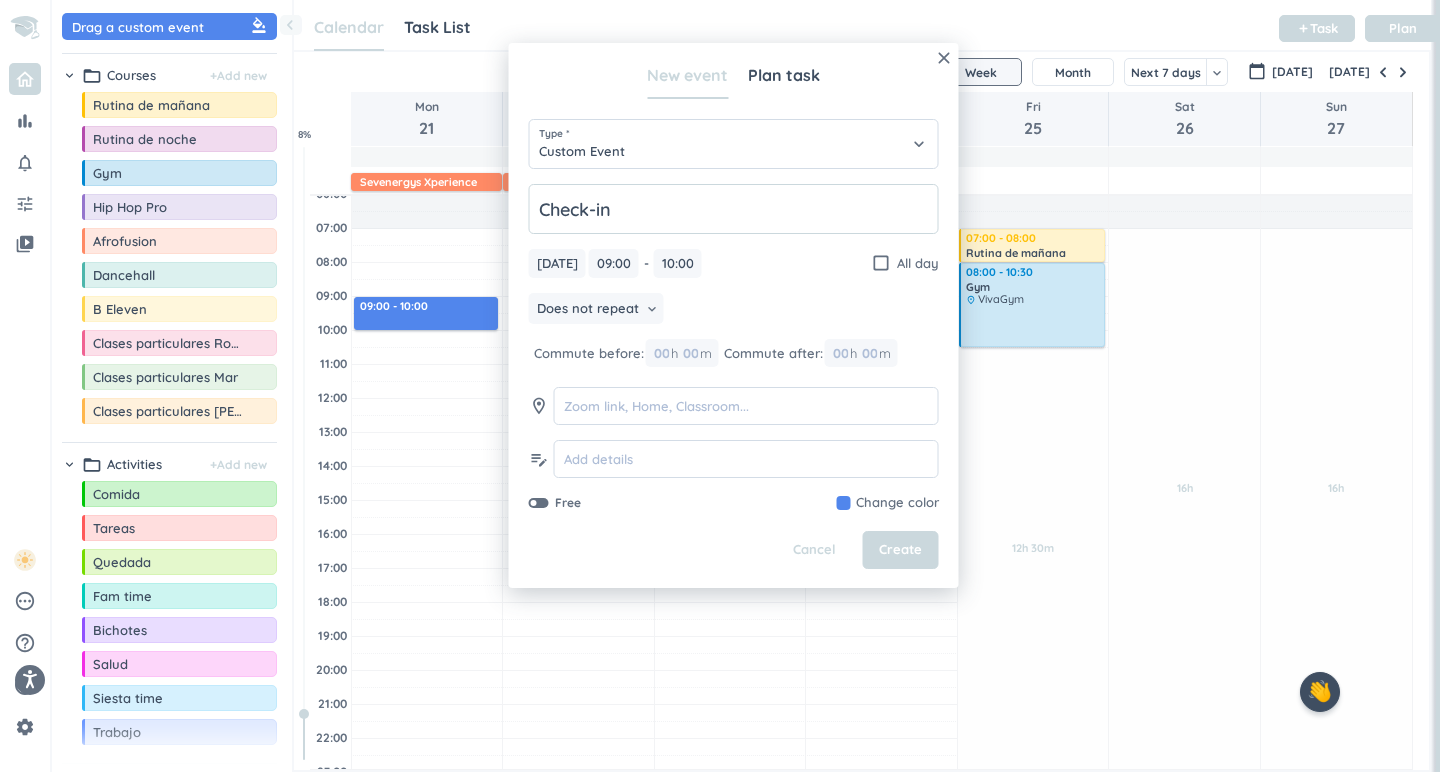 type on "Check-in" 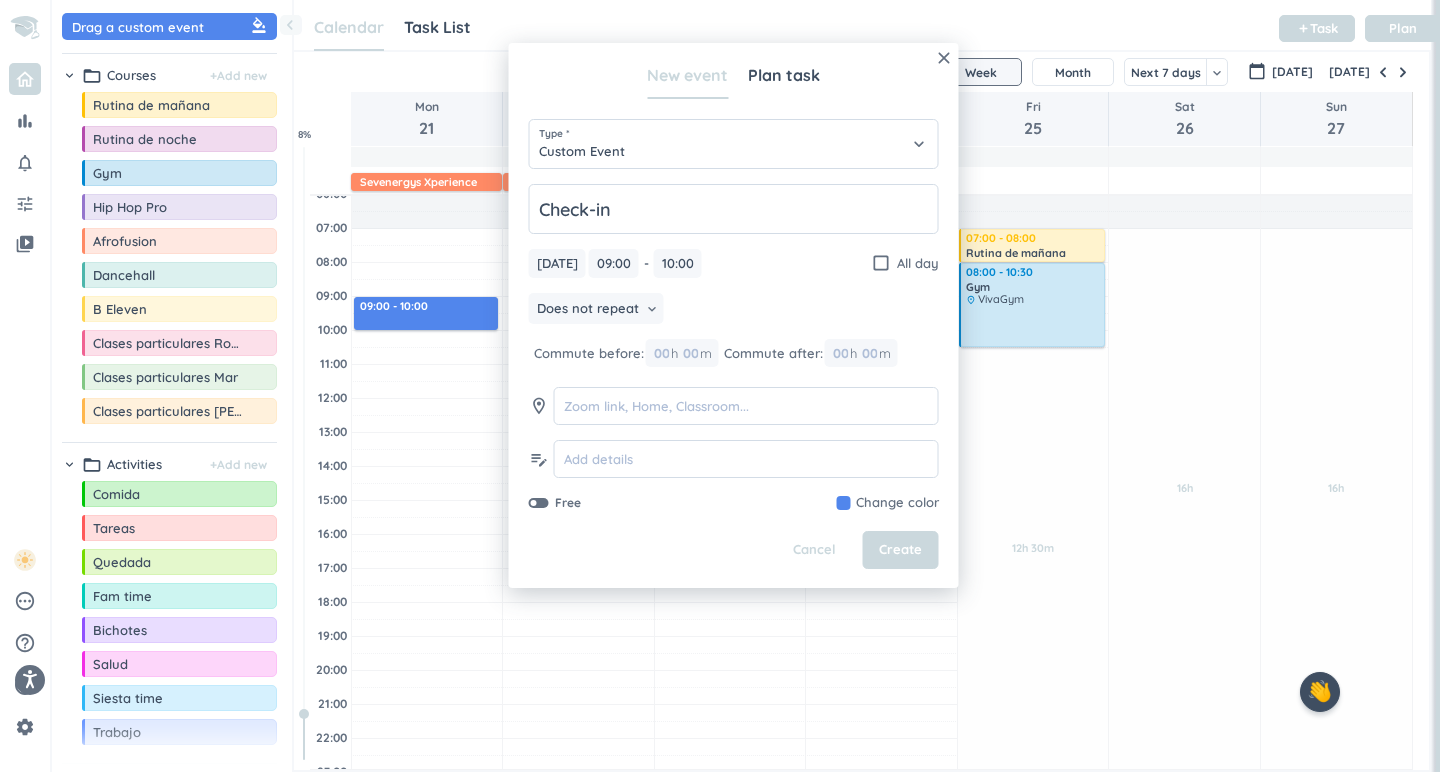 click at bounding box center (888, 503) 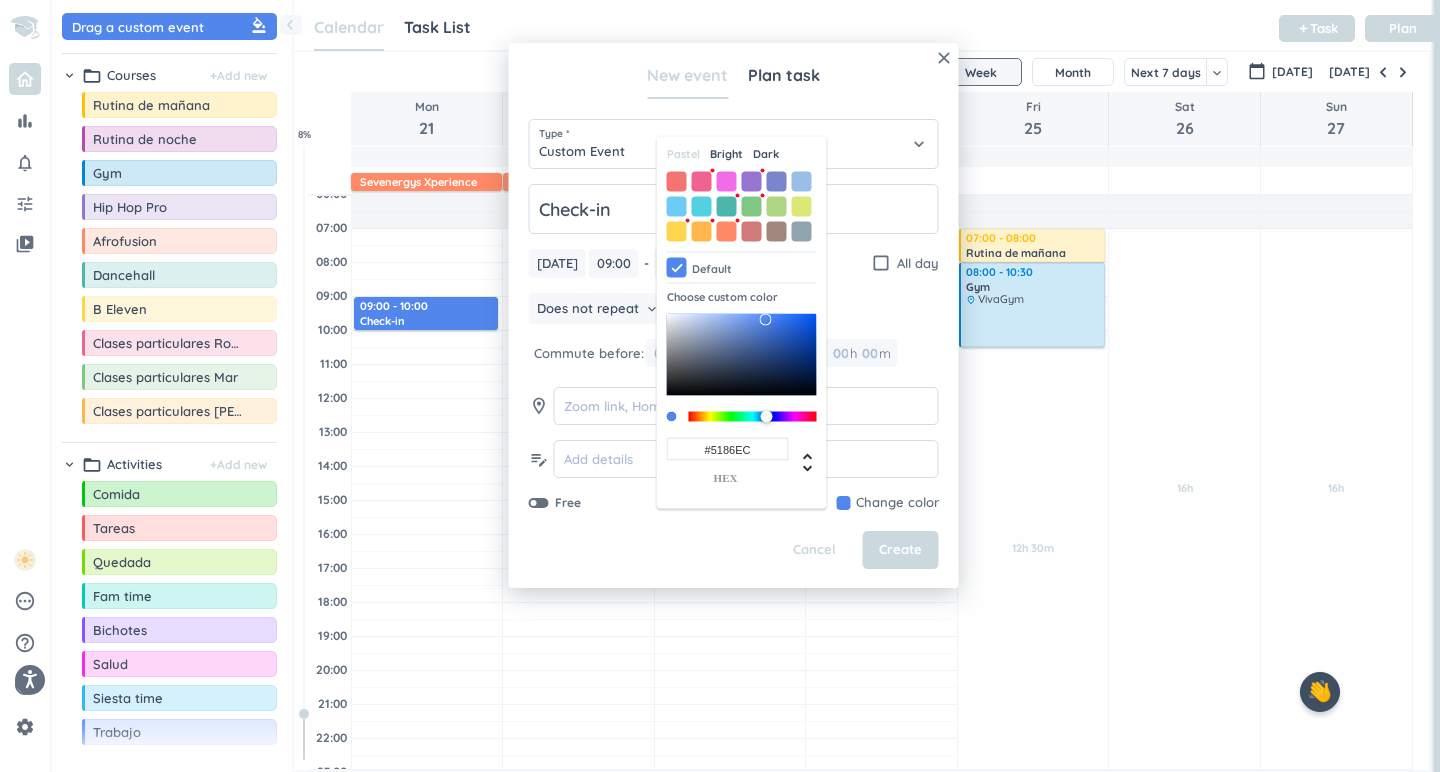 click on "Bright" at bounding box center (726, 154) 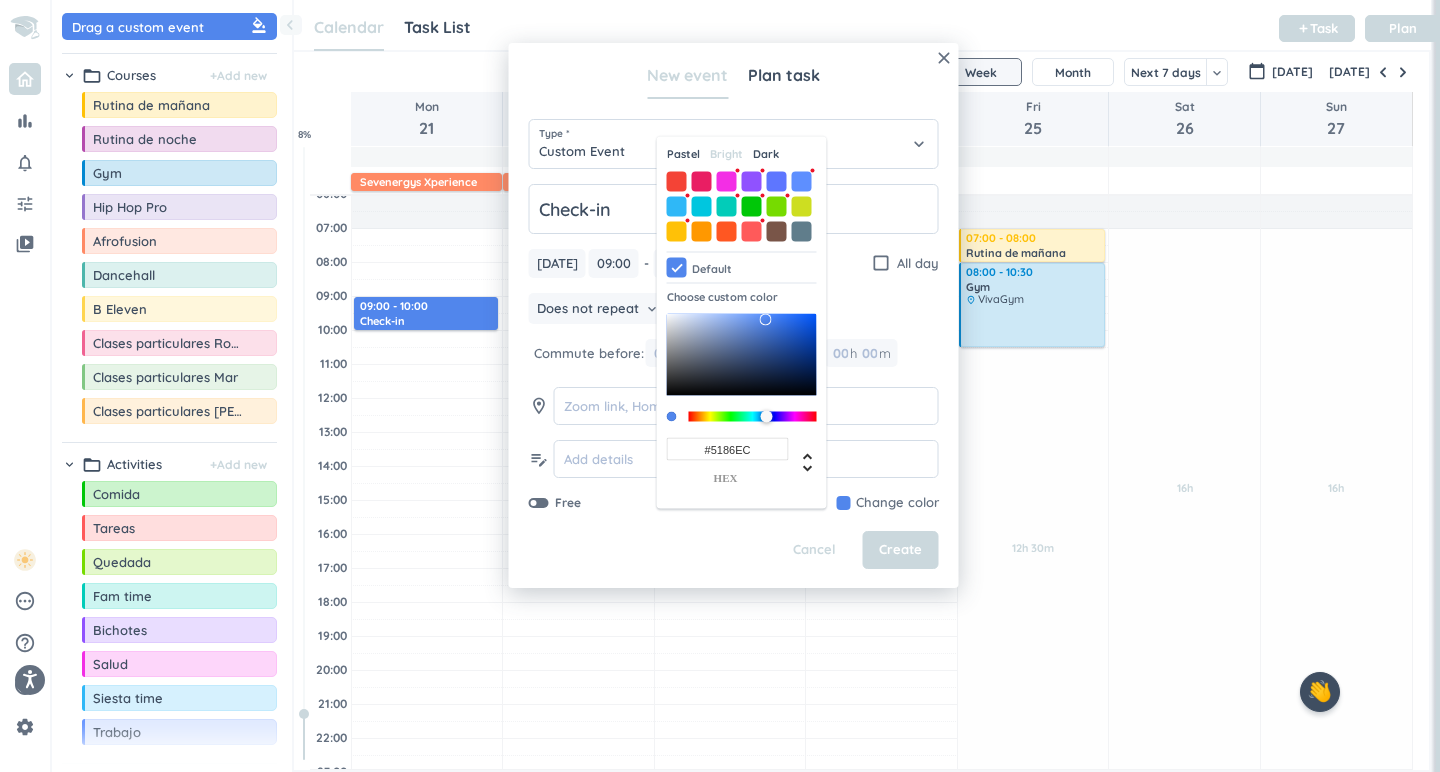 click on "Pastel" at bounding box center (683, 154) 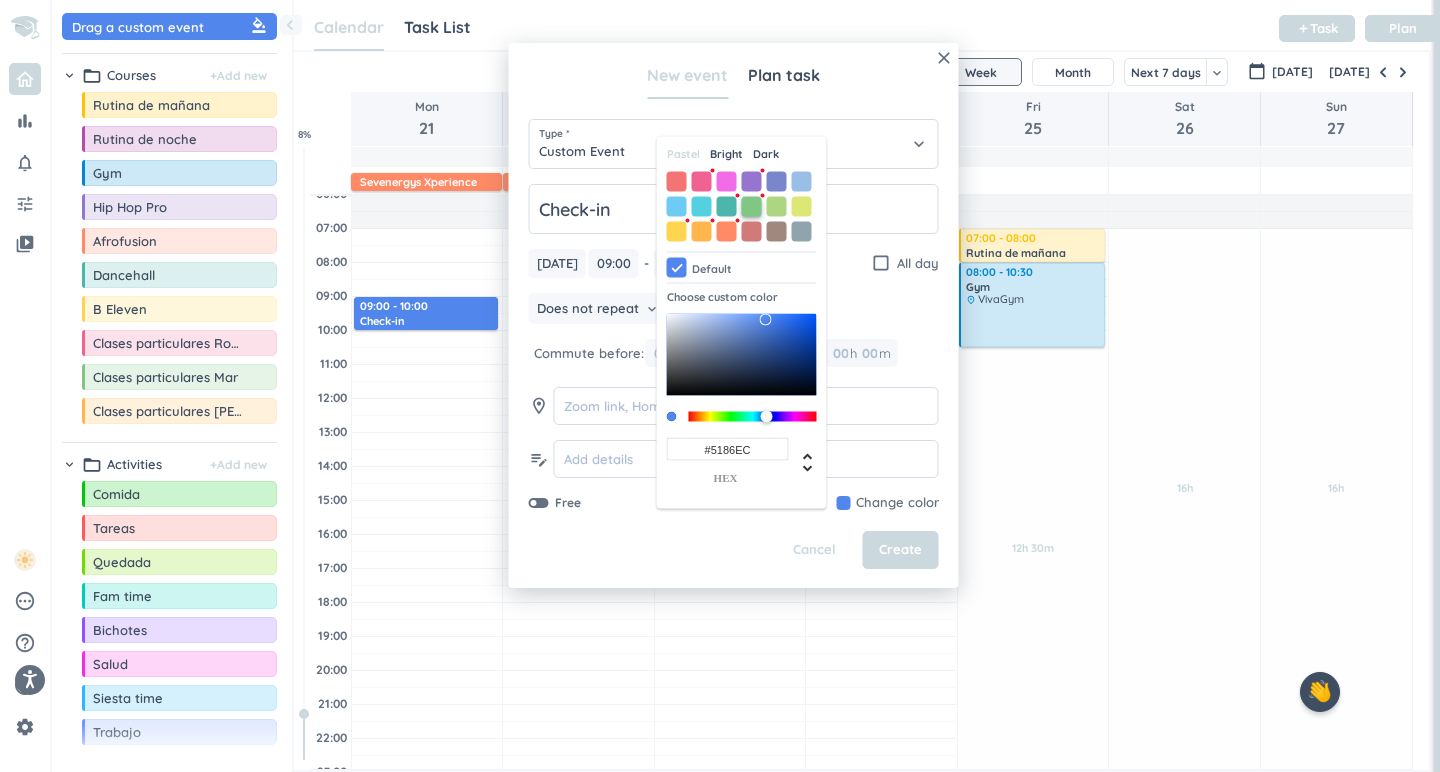 click at bounding box center (752, 206) 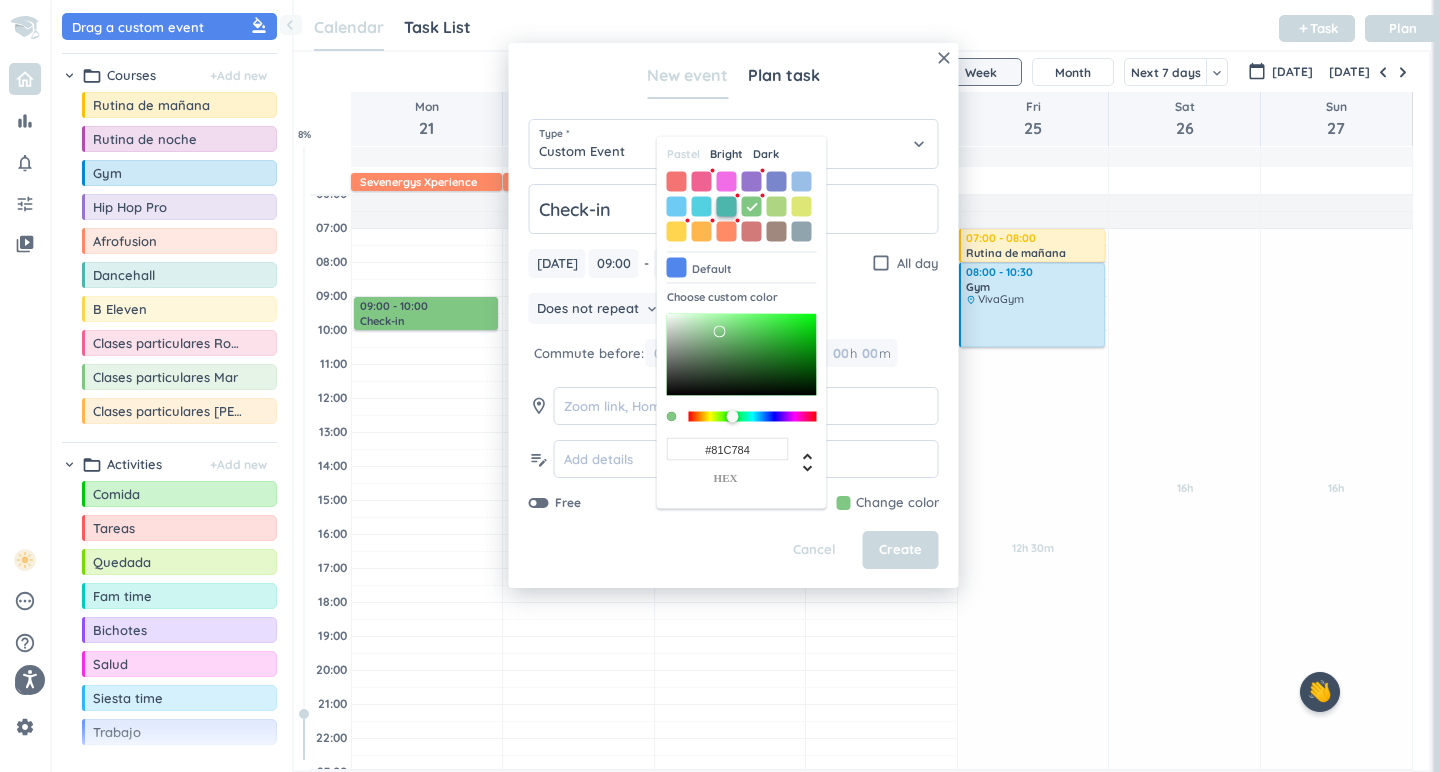 click at bounding box center (727, 206) 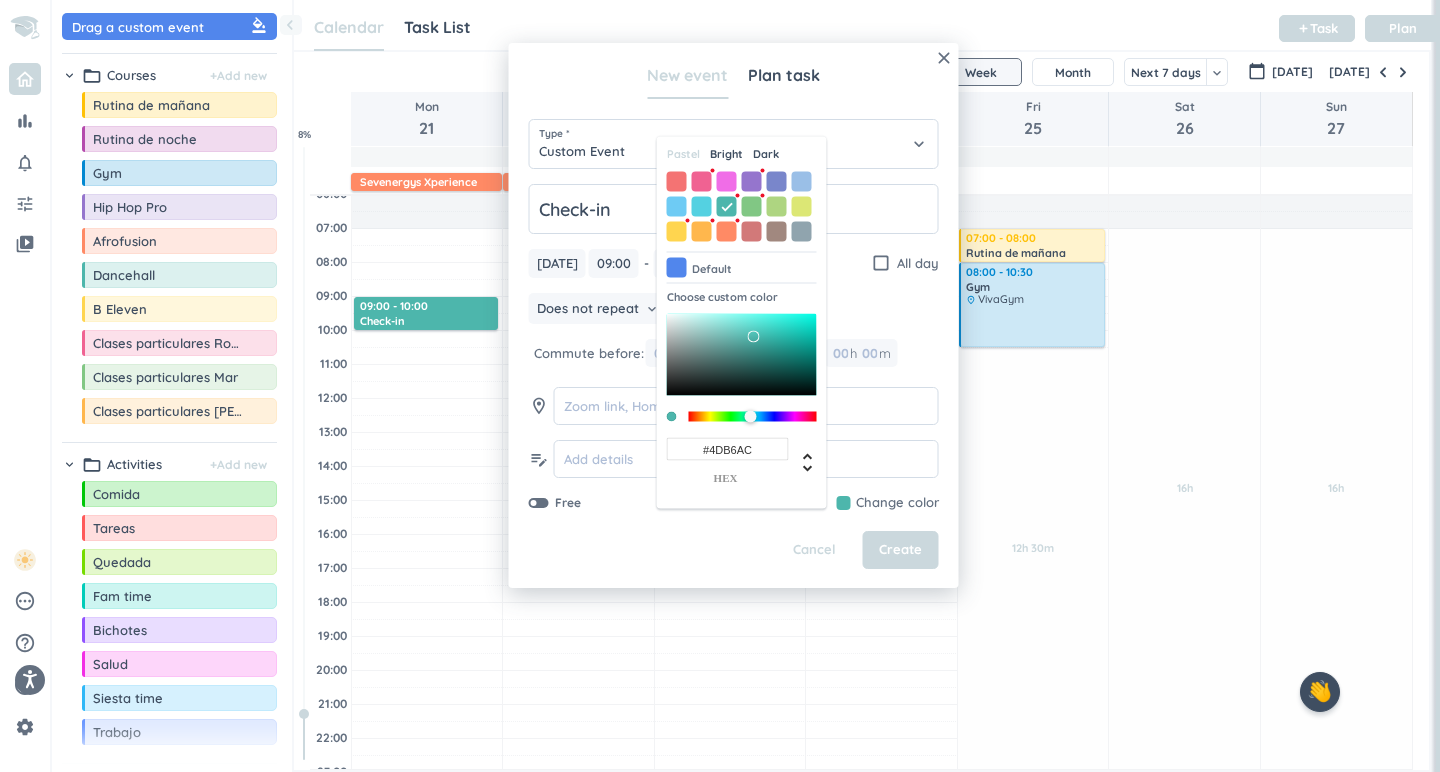 click on "Bright" at bounding box center (726, 154) 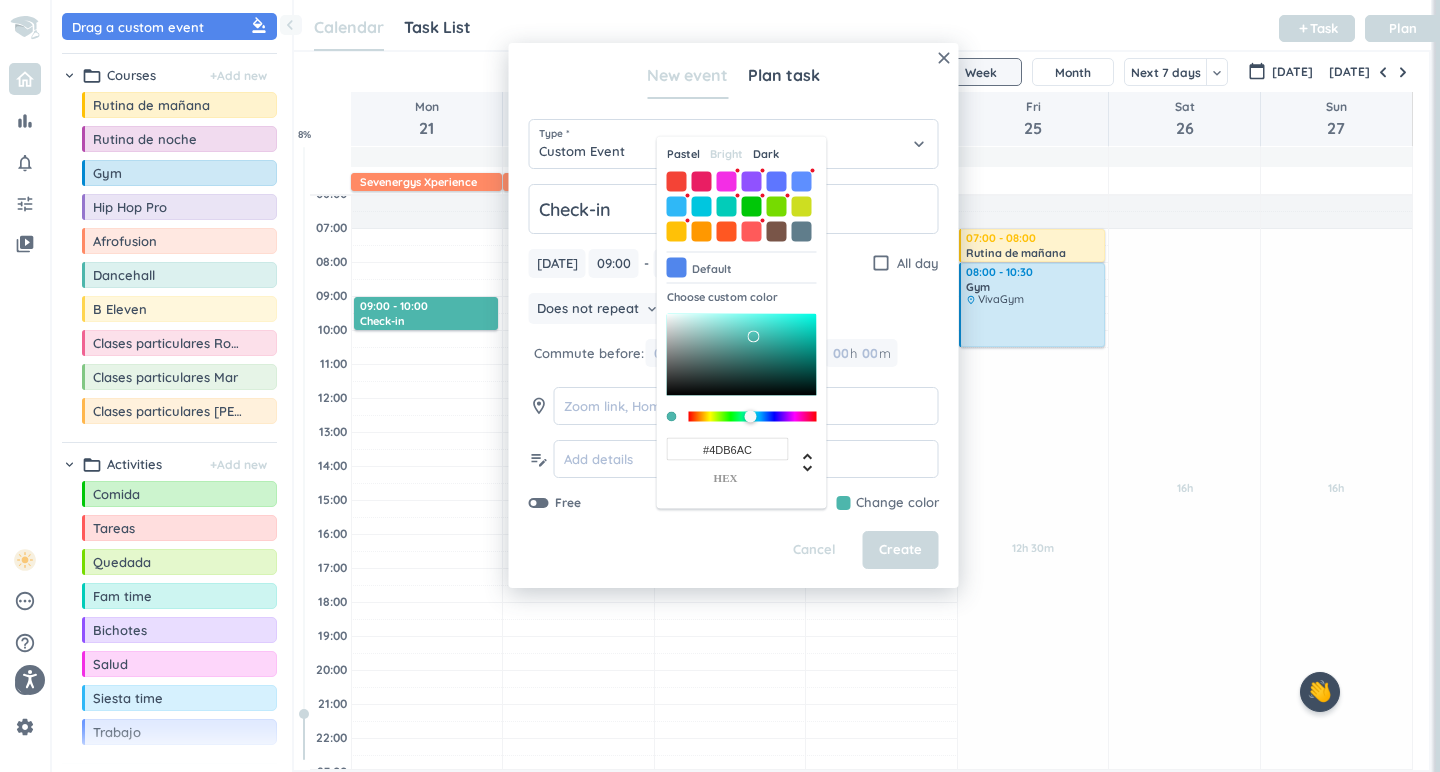 click at bounding box center (742, 206) 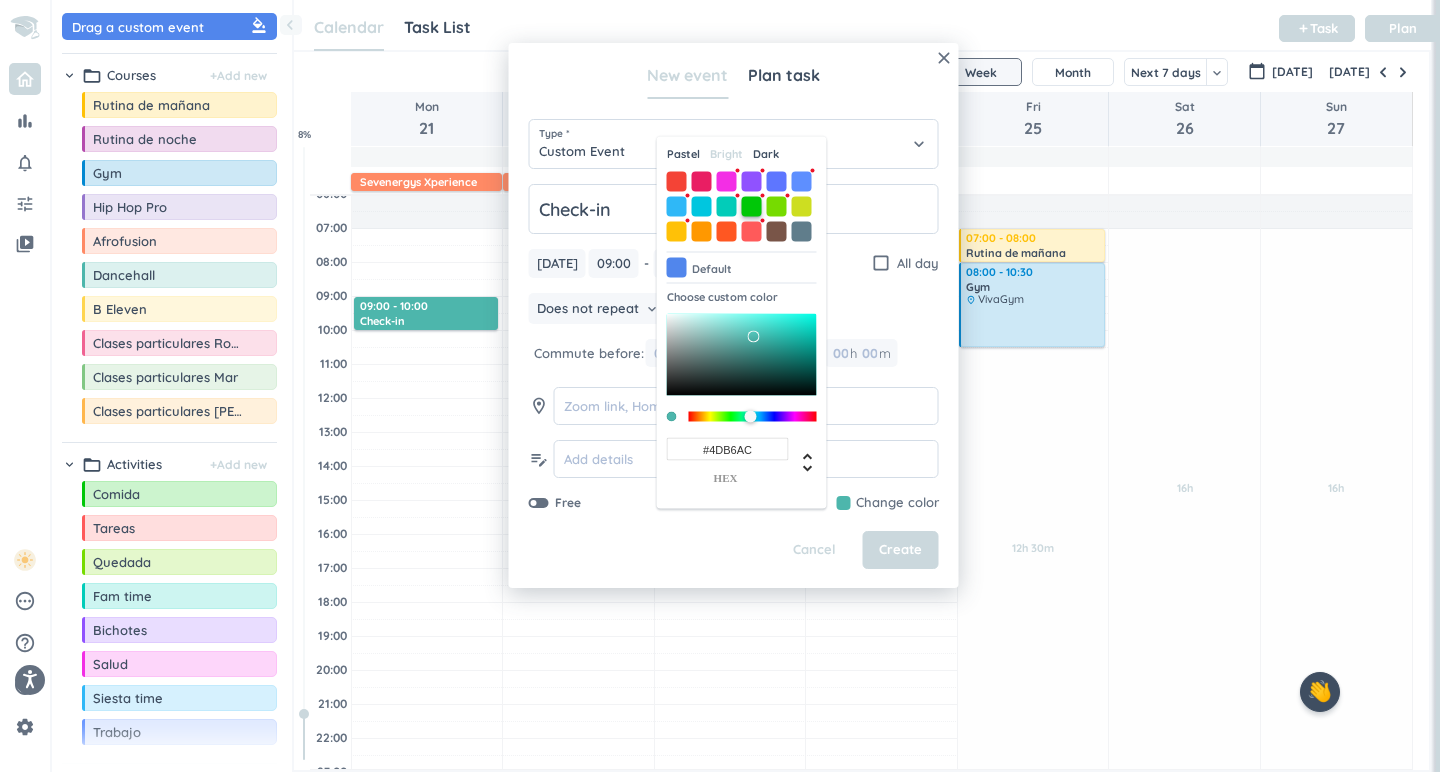 click at bounding box center (752, 206) 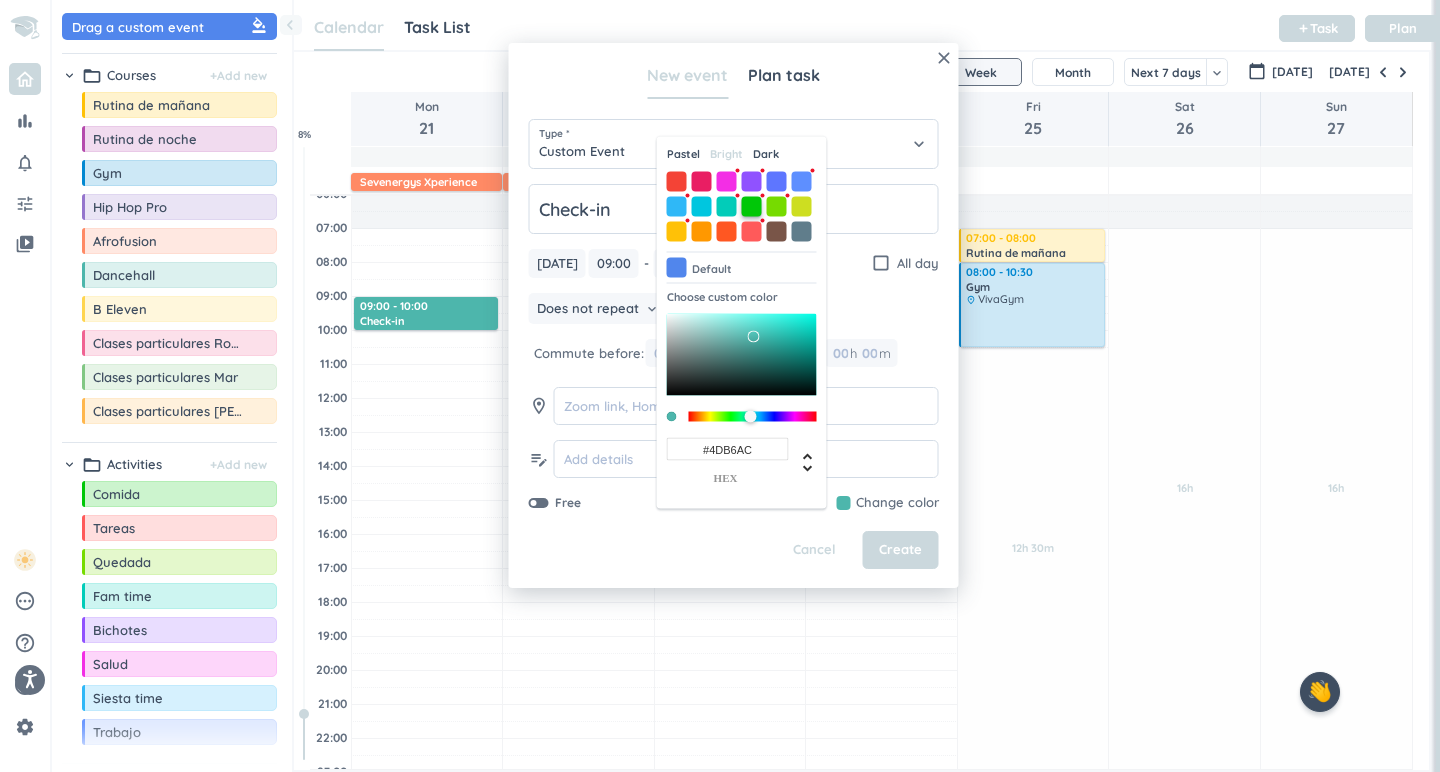 type on "#00C708" 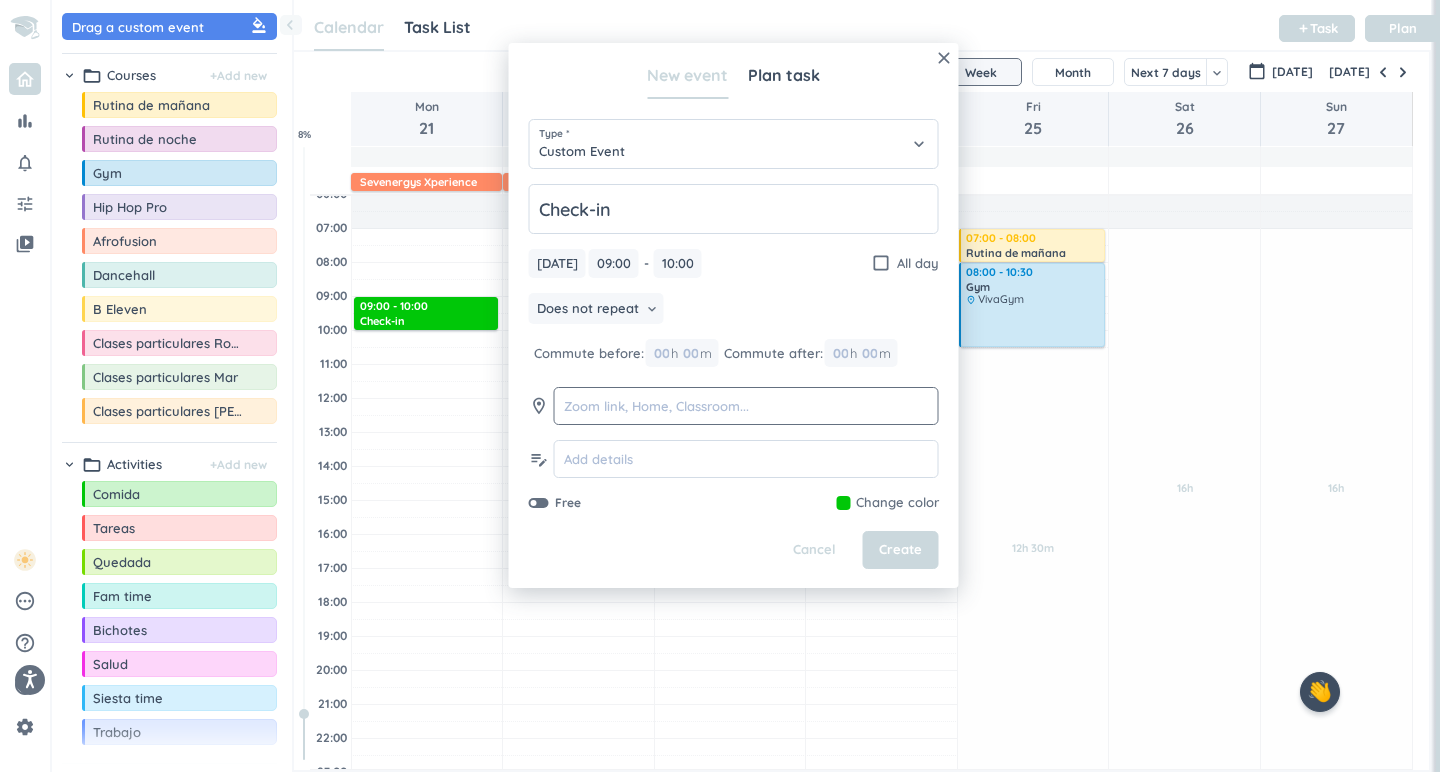 click 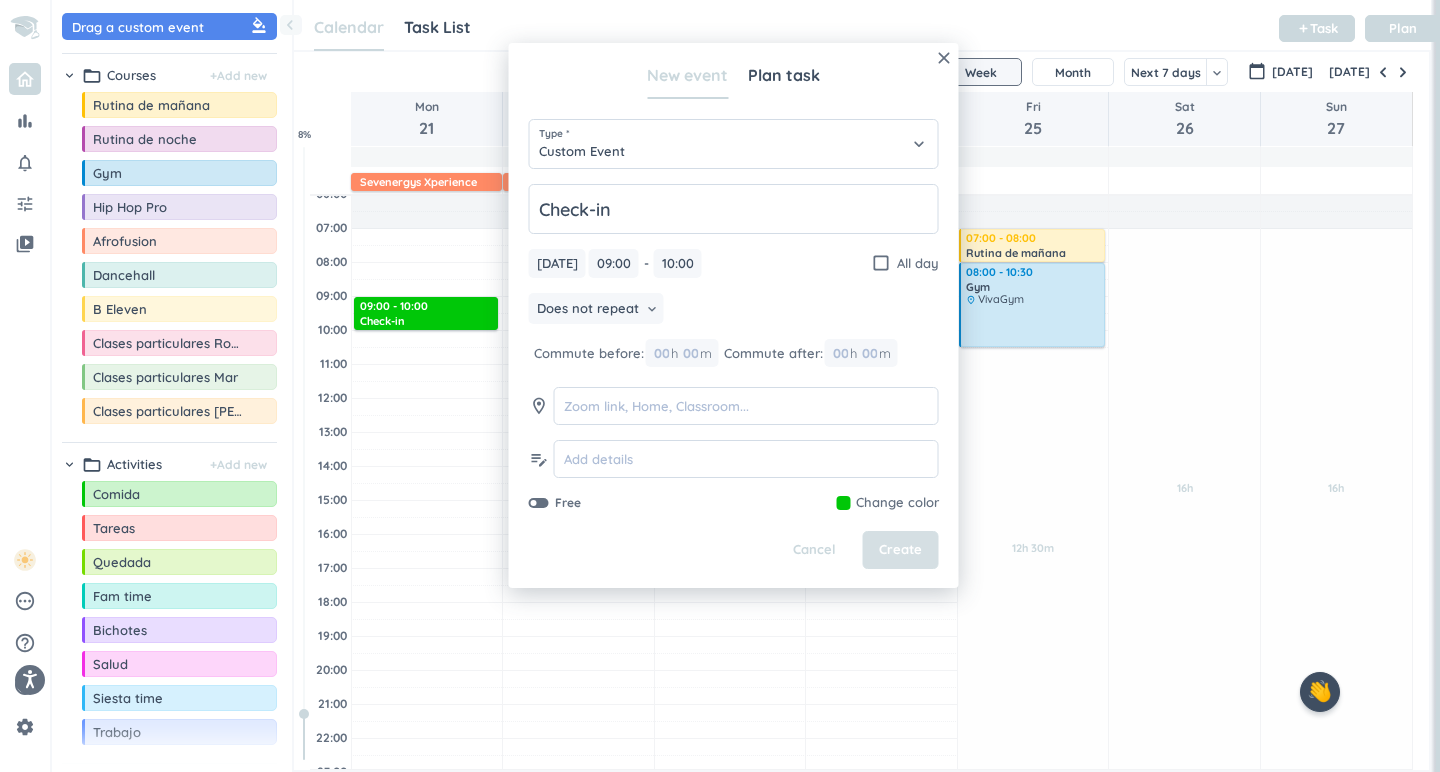click on "Create" at bounding box center [901, 550] 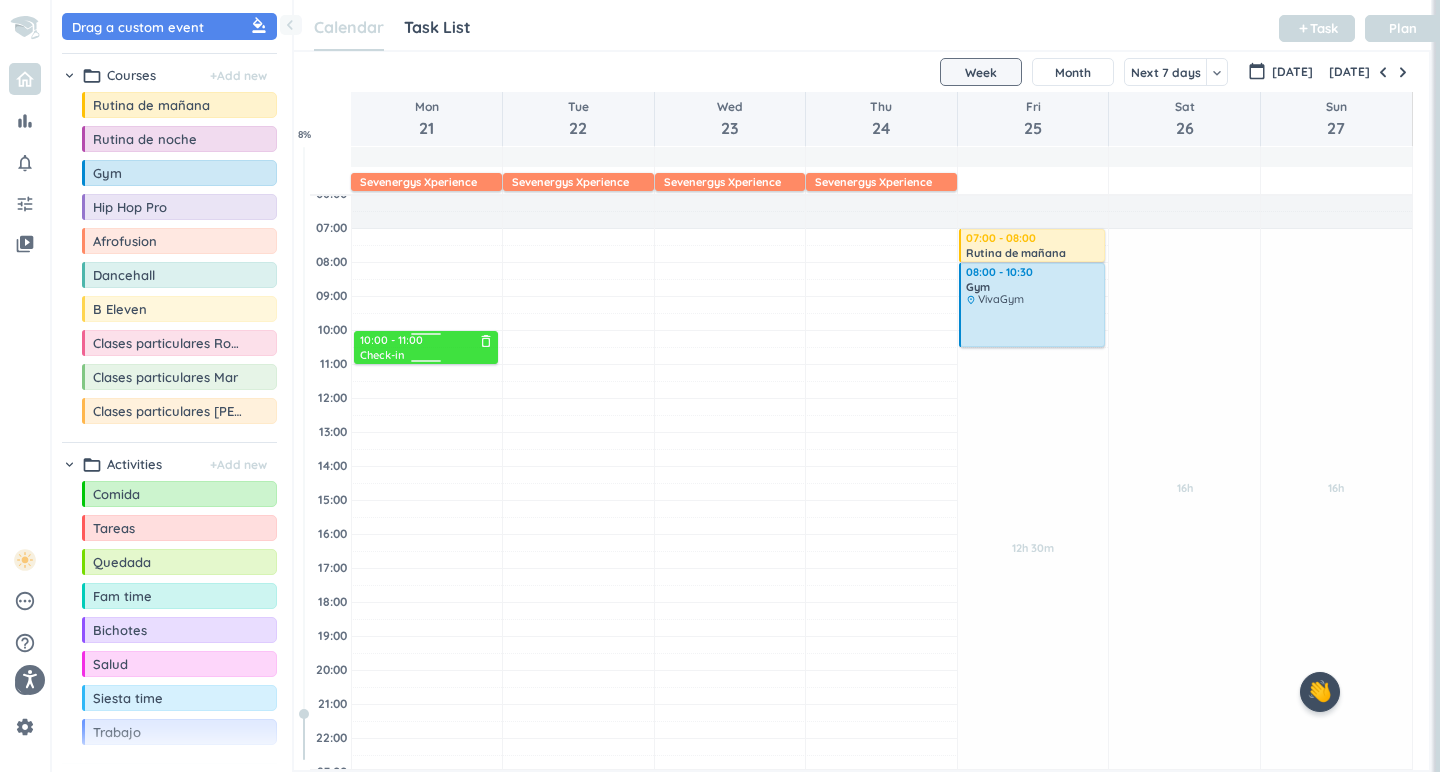 drag, startPoint x: 440, startPoint y: 310, endPoint x: 432, endPoint y: 347, distance: 37.85499 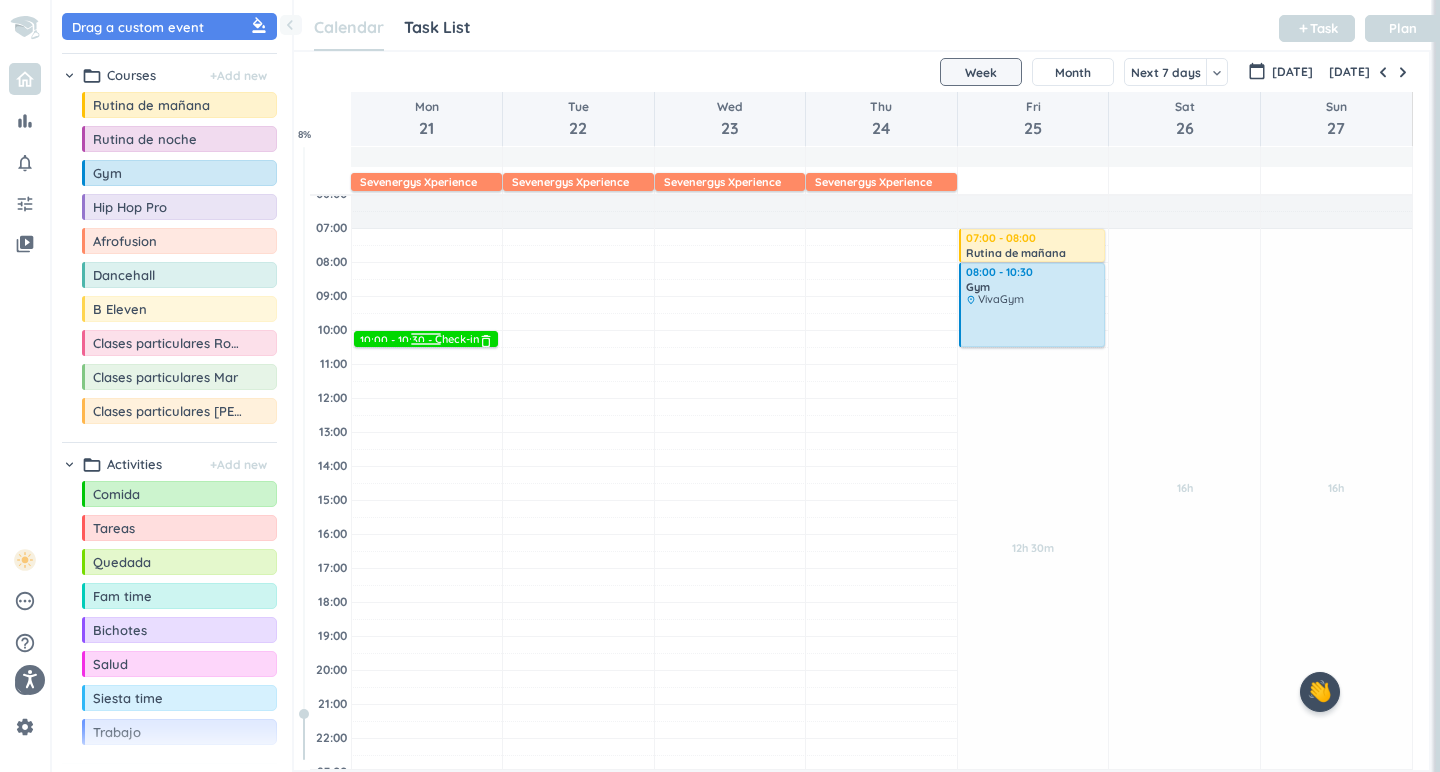 drag, startPoint x: 423, startPoint y: 365, endPoint x: 453, endPoint y: 348, distance: 34.48188 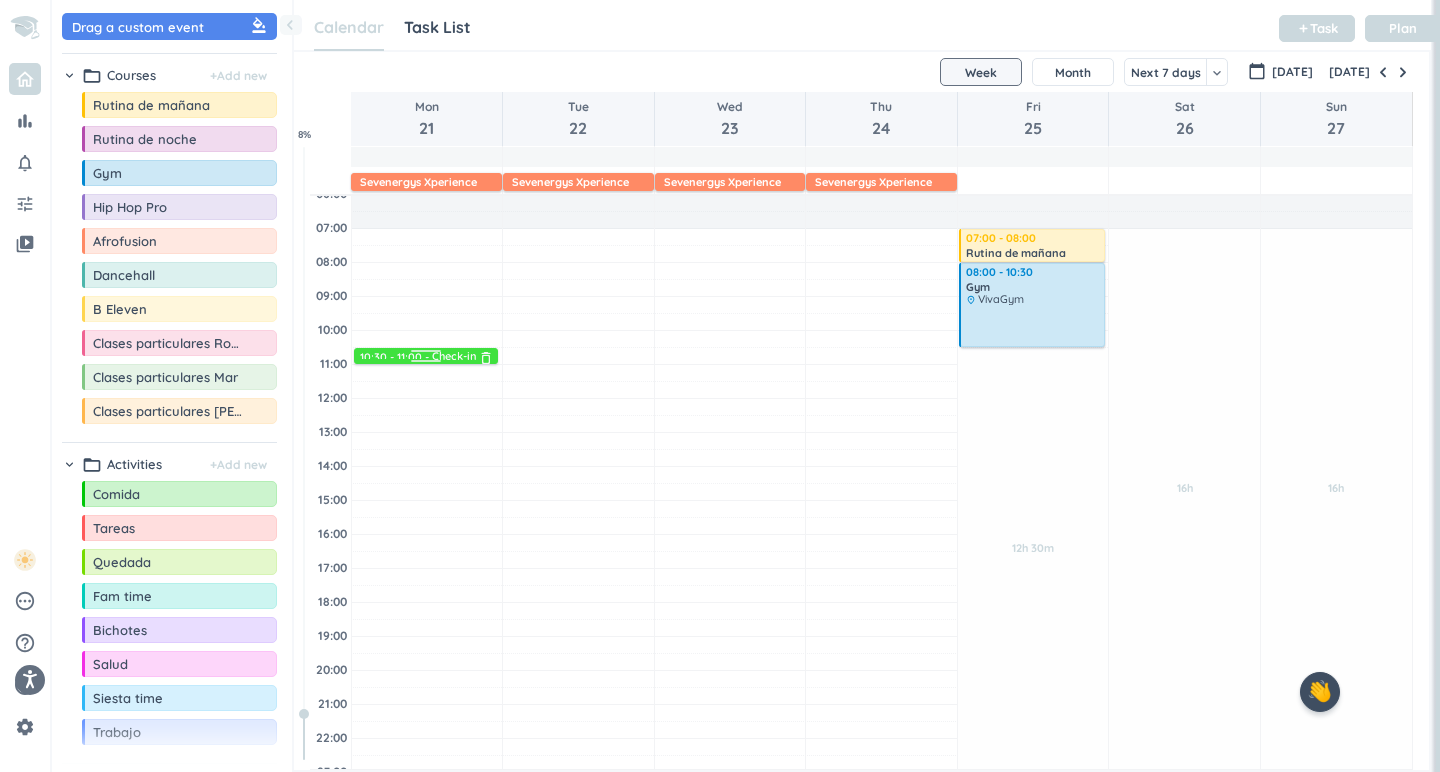 drag, startPoint x: 454, startPoint y: 343, endPoint x: 452, endPoint y: 363, distance: 20.09975 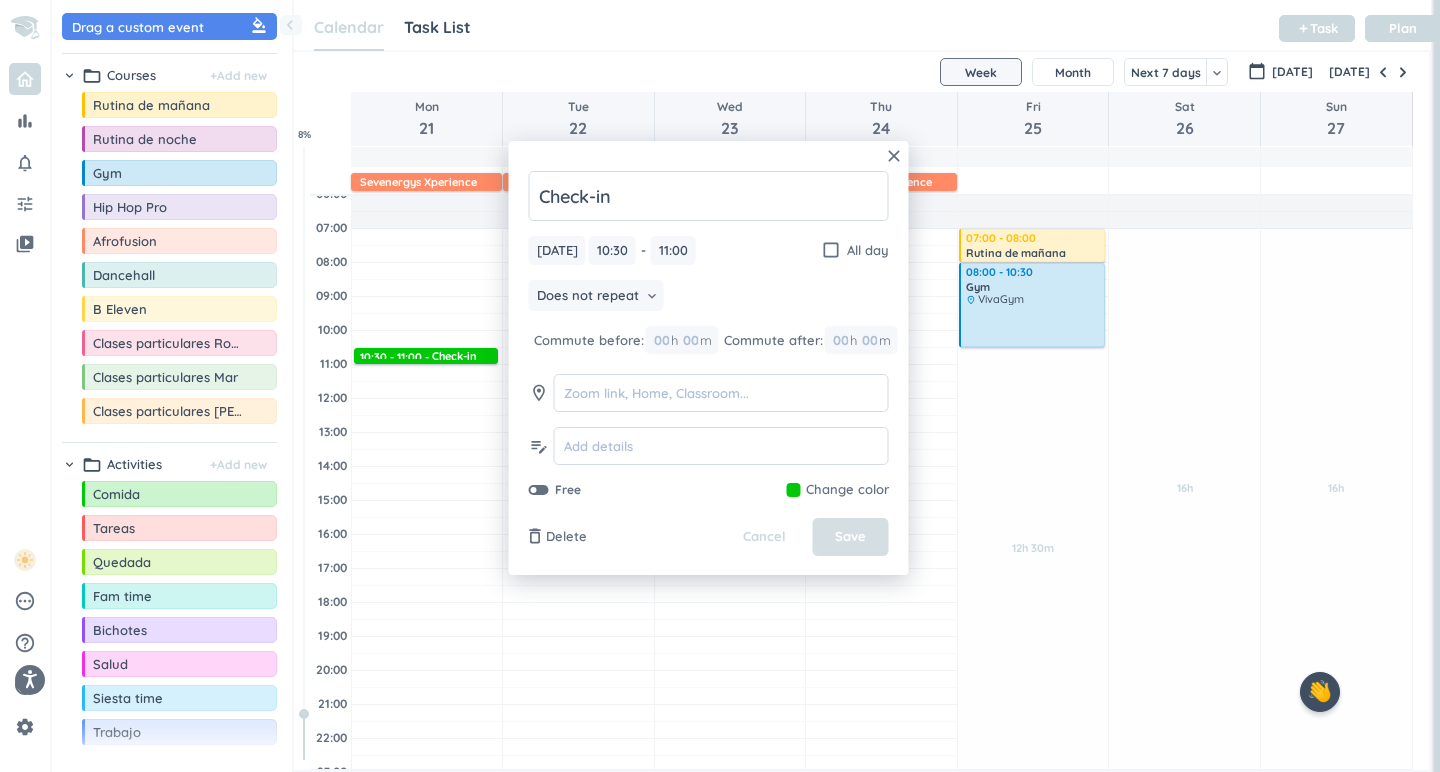 click on "Save" at bounding box center [851, 537] 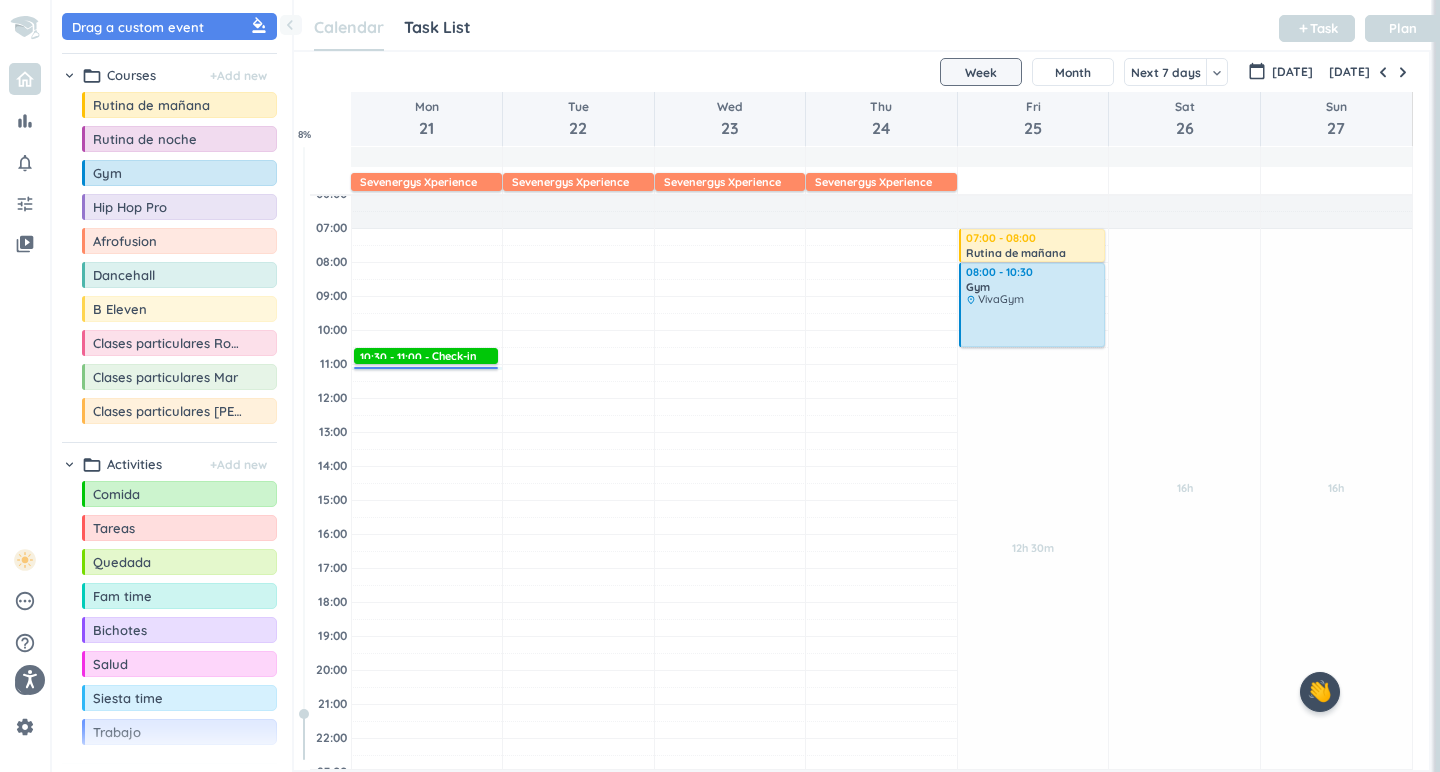 click at bounding box center (881, 373) 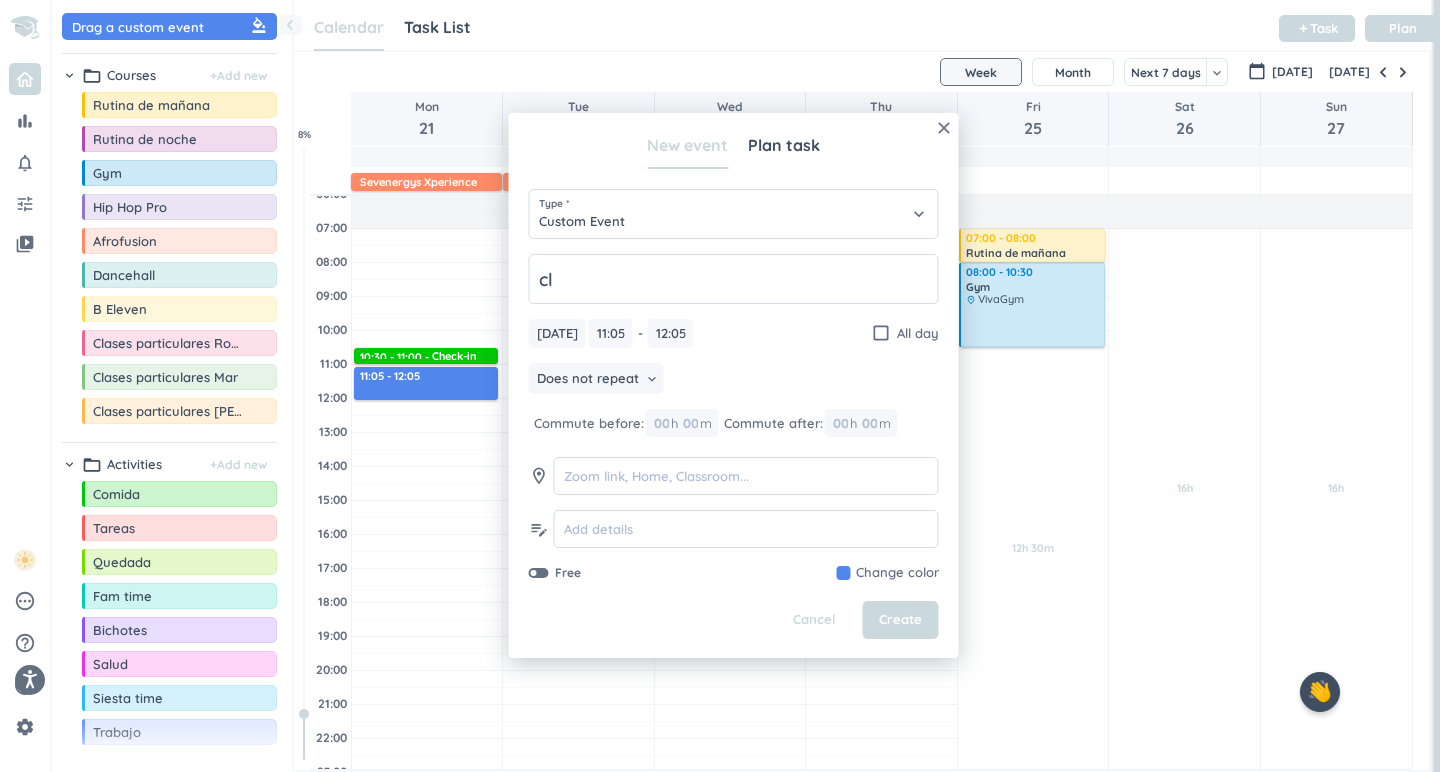 type on "c" 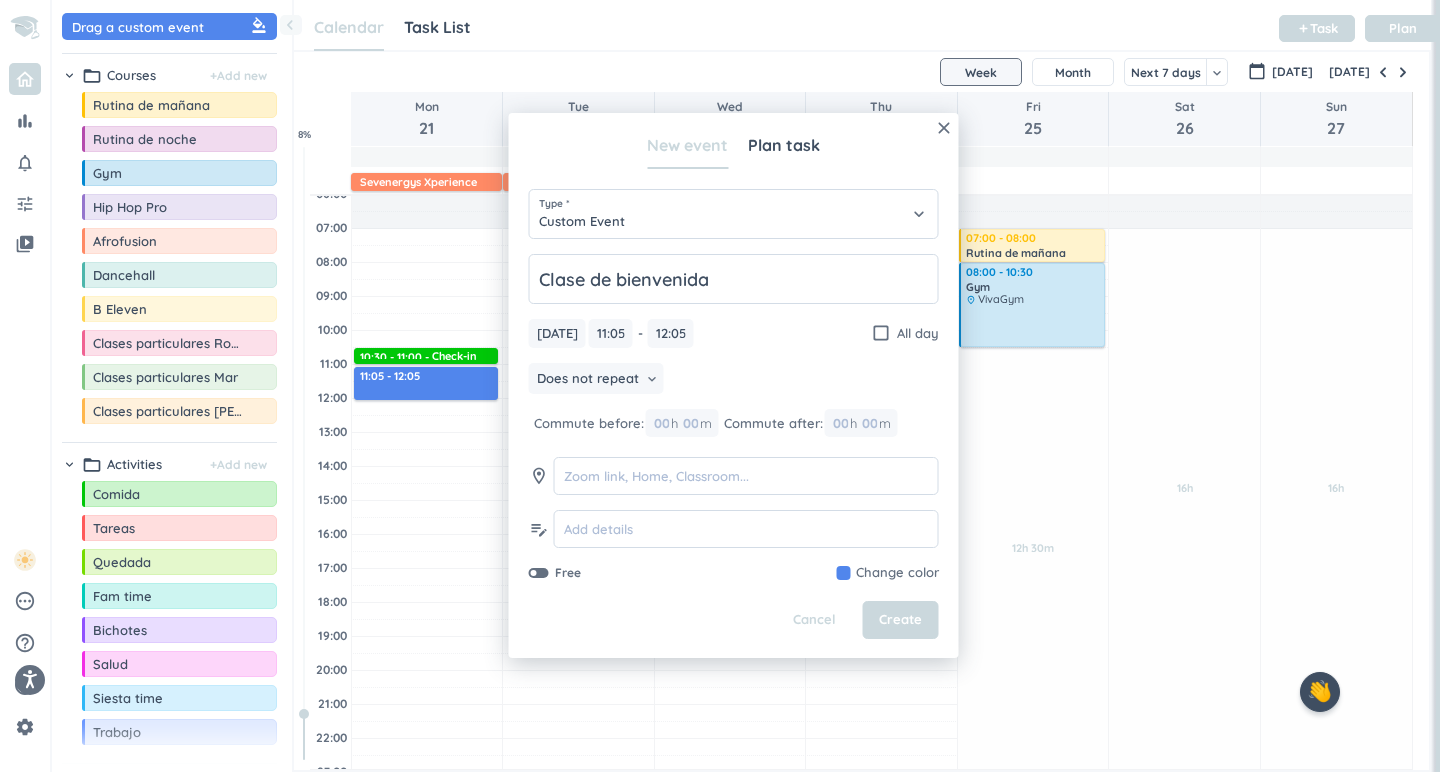 type on "Clase de bienvenida" 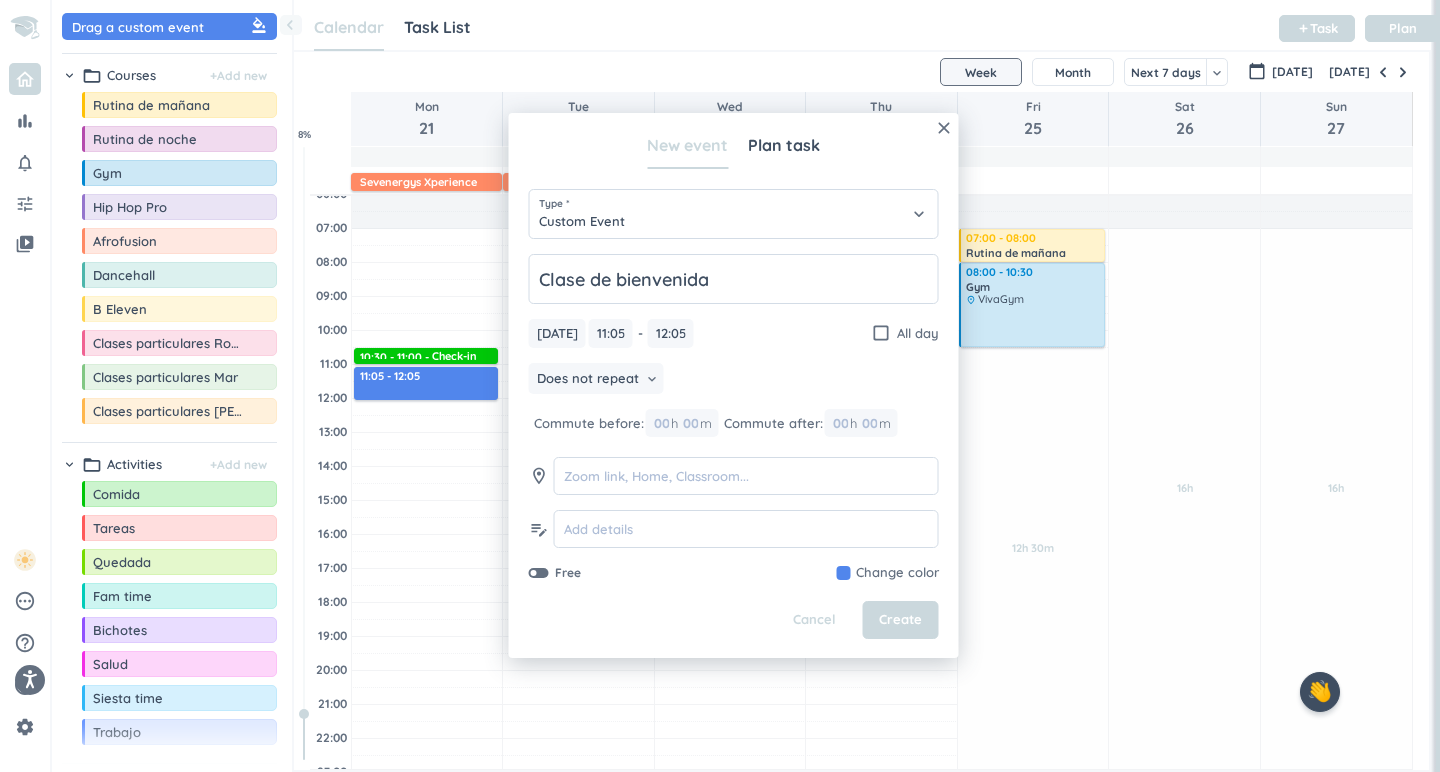 click at bounding box center (888, 573) 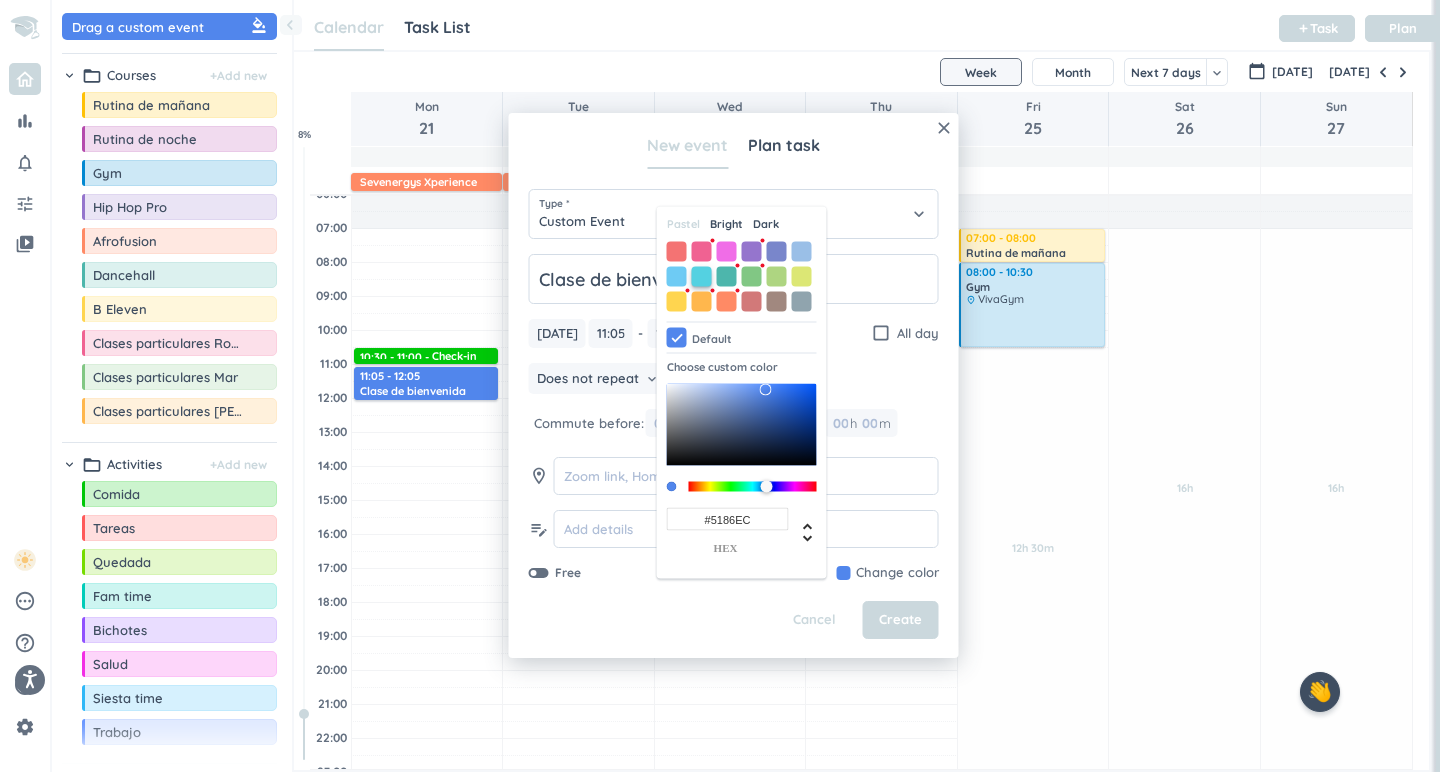 click at bounding box center [702, 276] 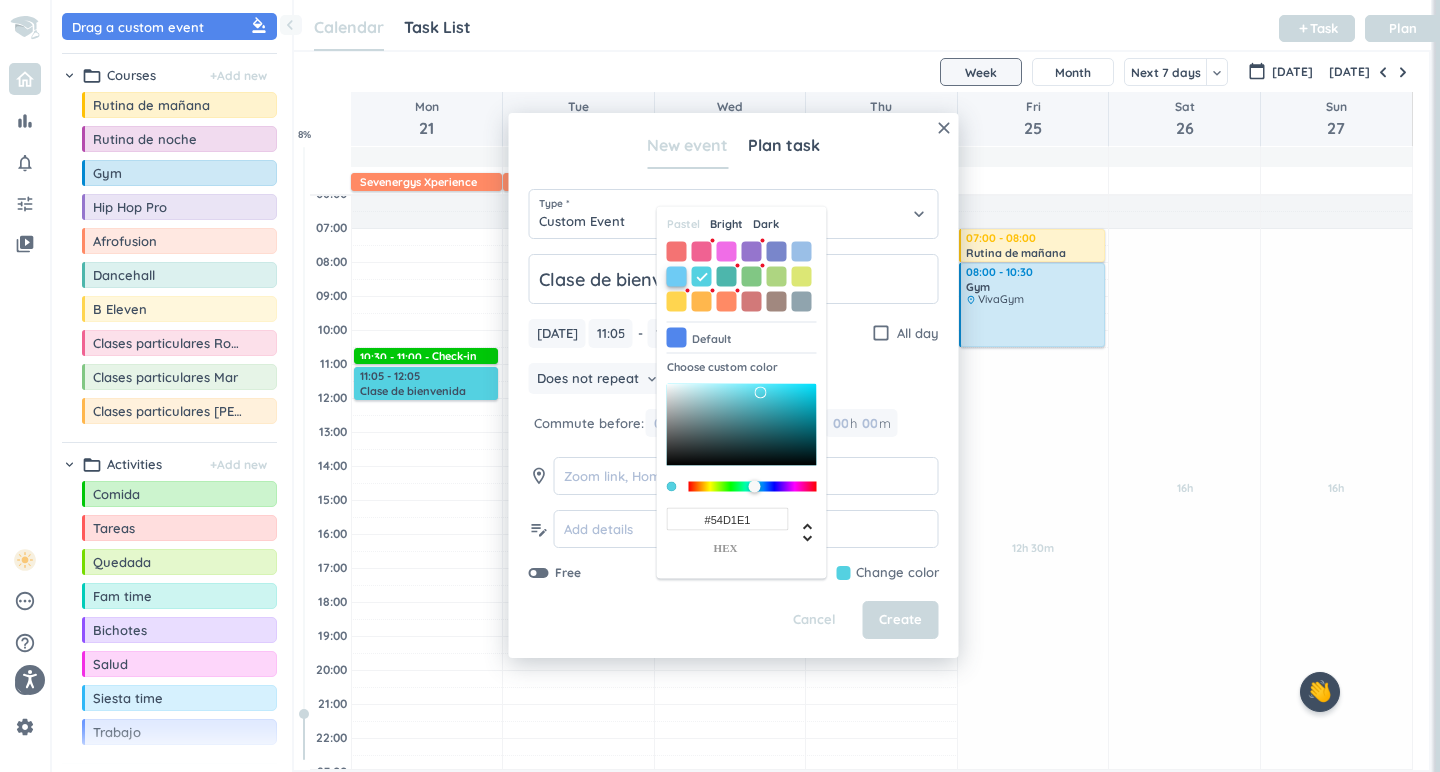 click at bounding box center [677, 276] 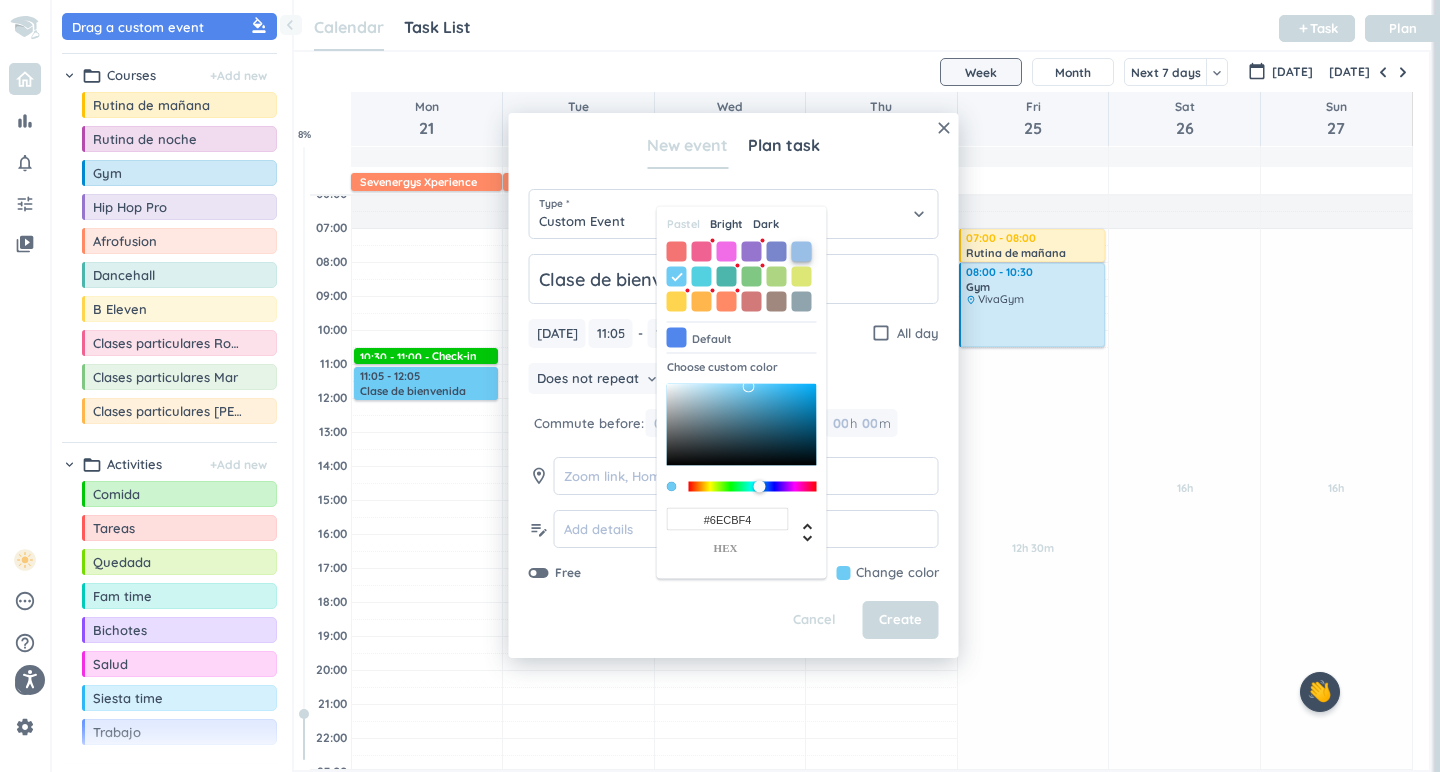 click at bounding box center [802, 251] 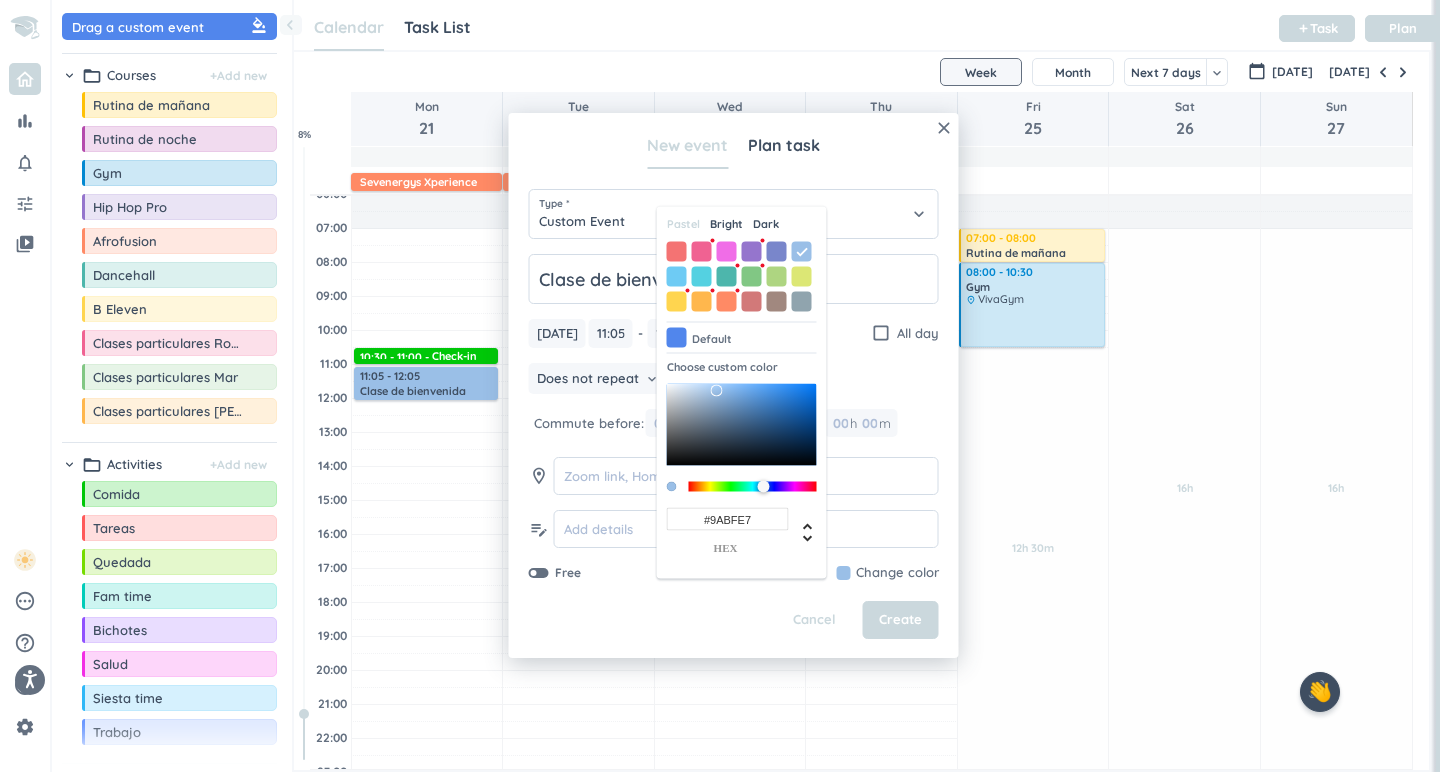 click on "Bright" at bounding box center (726, 224) 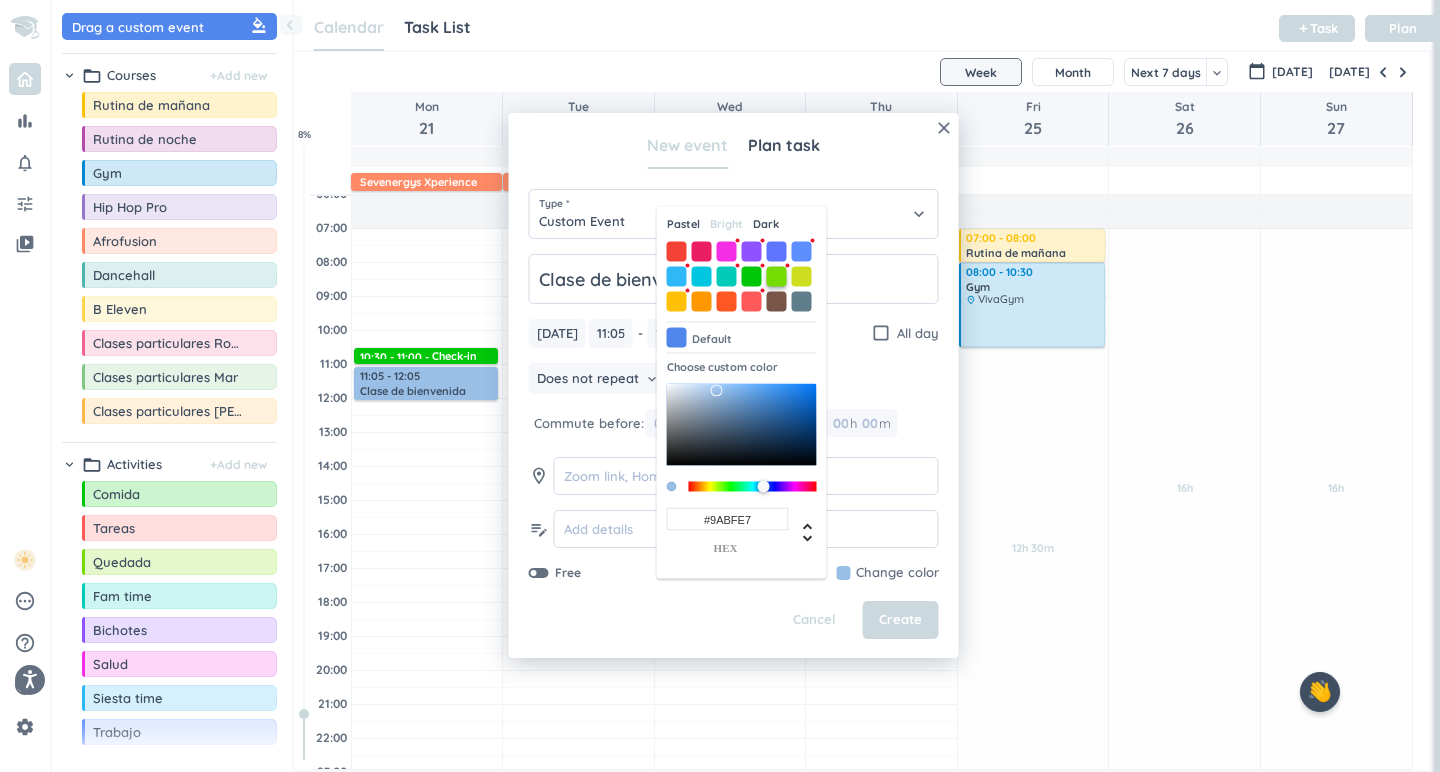click at bounding box center (777, 276) 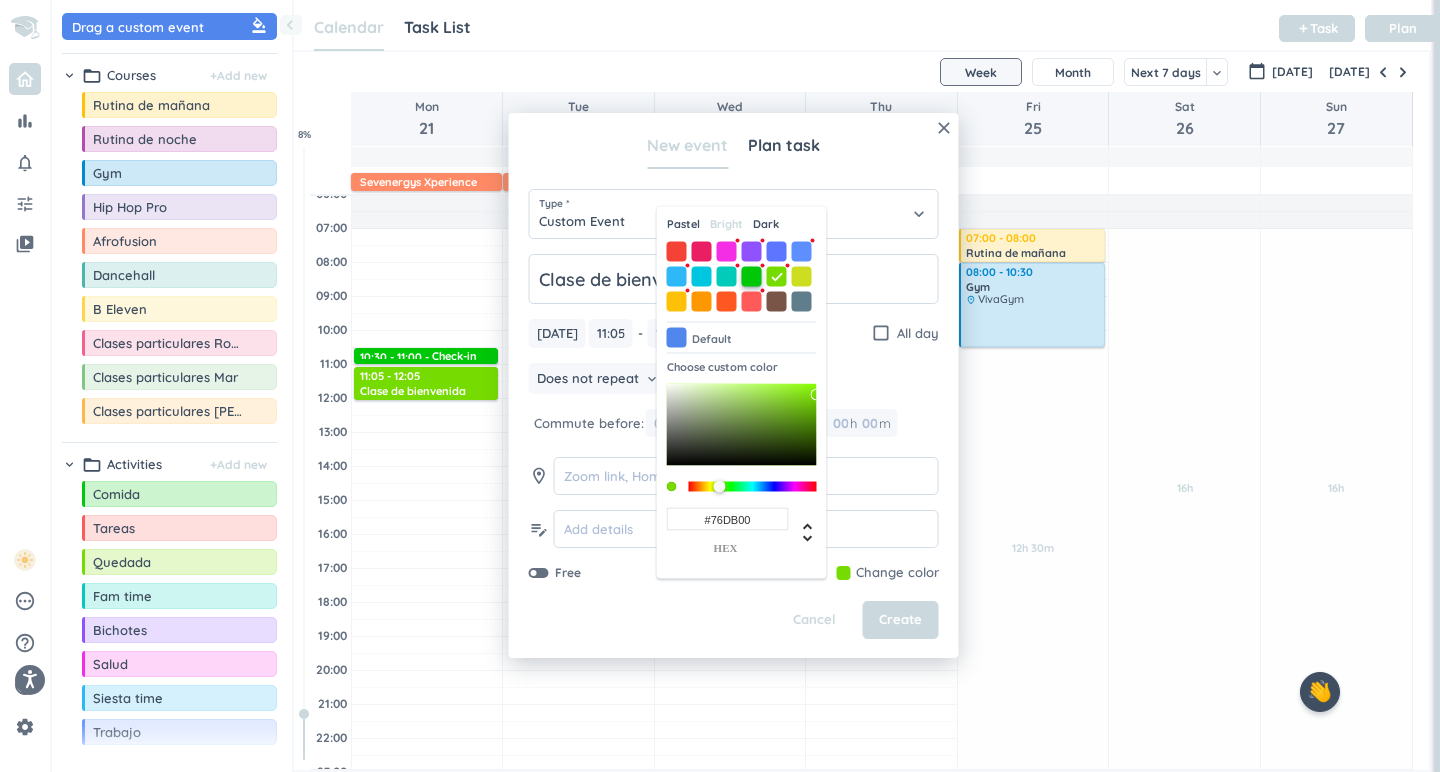 click at bounding box center [752, 276] 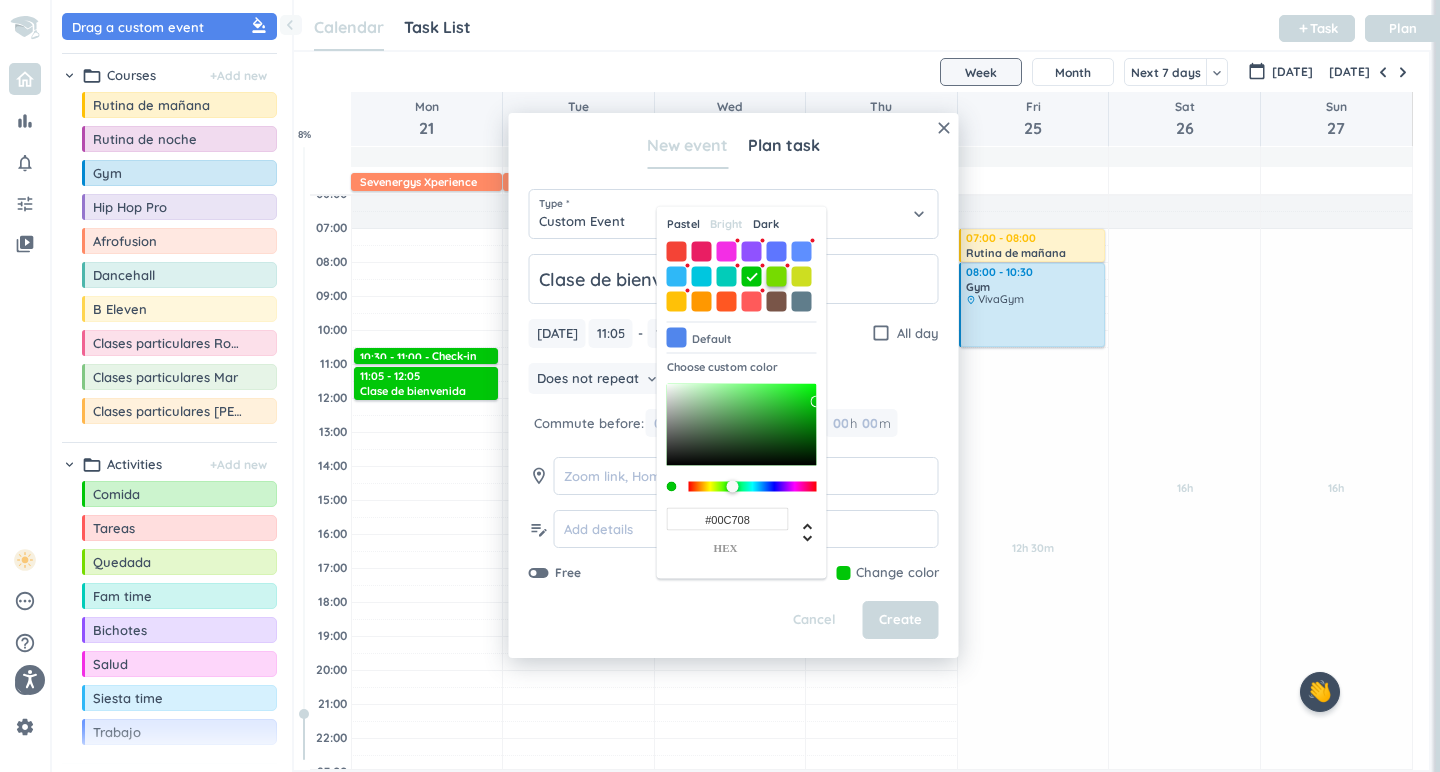 click at bounding box center [777, 276] 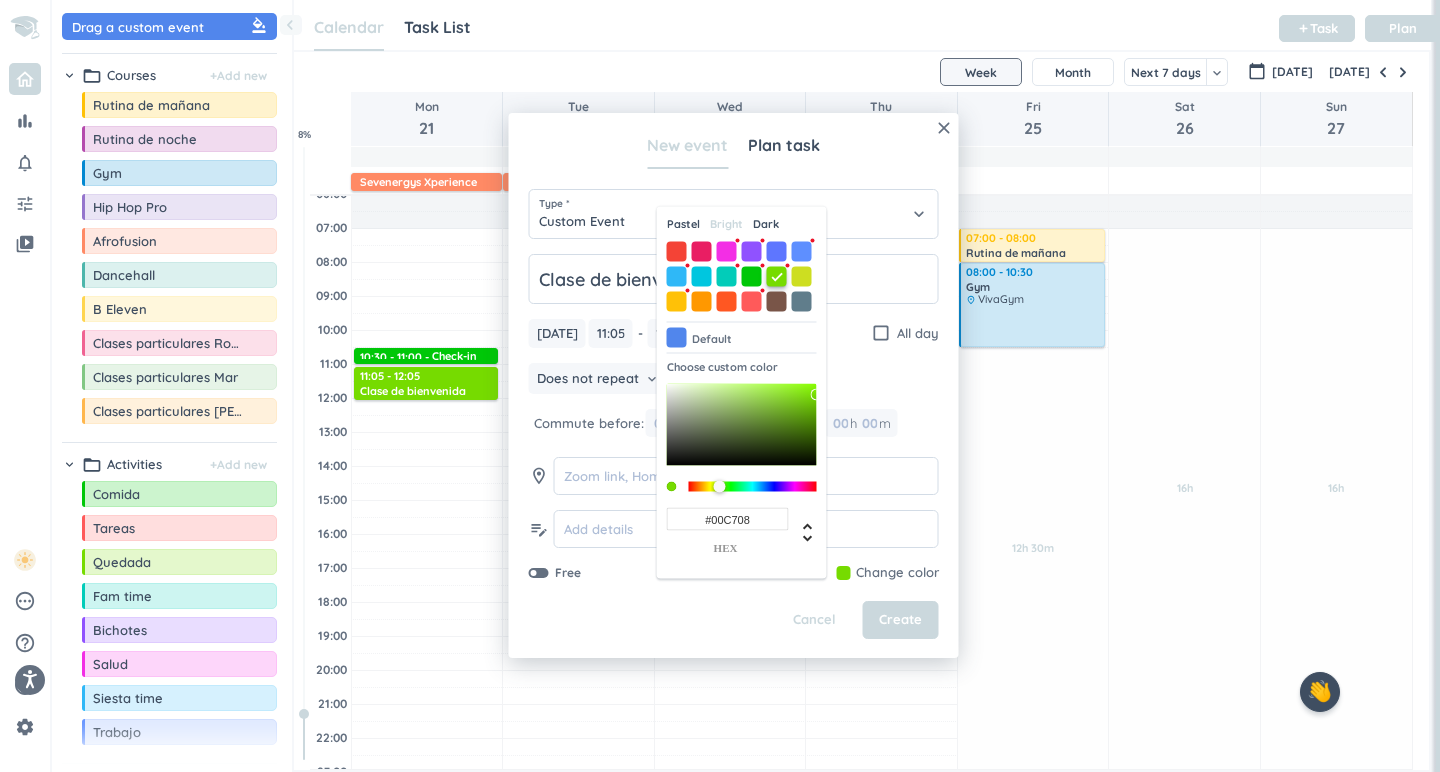 type on "#76DB00" 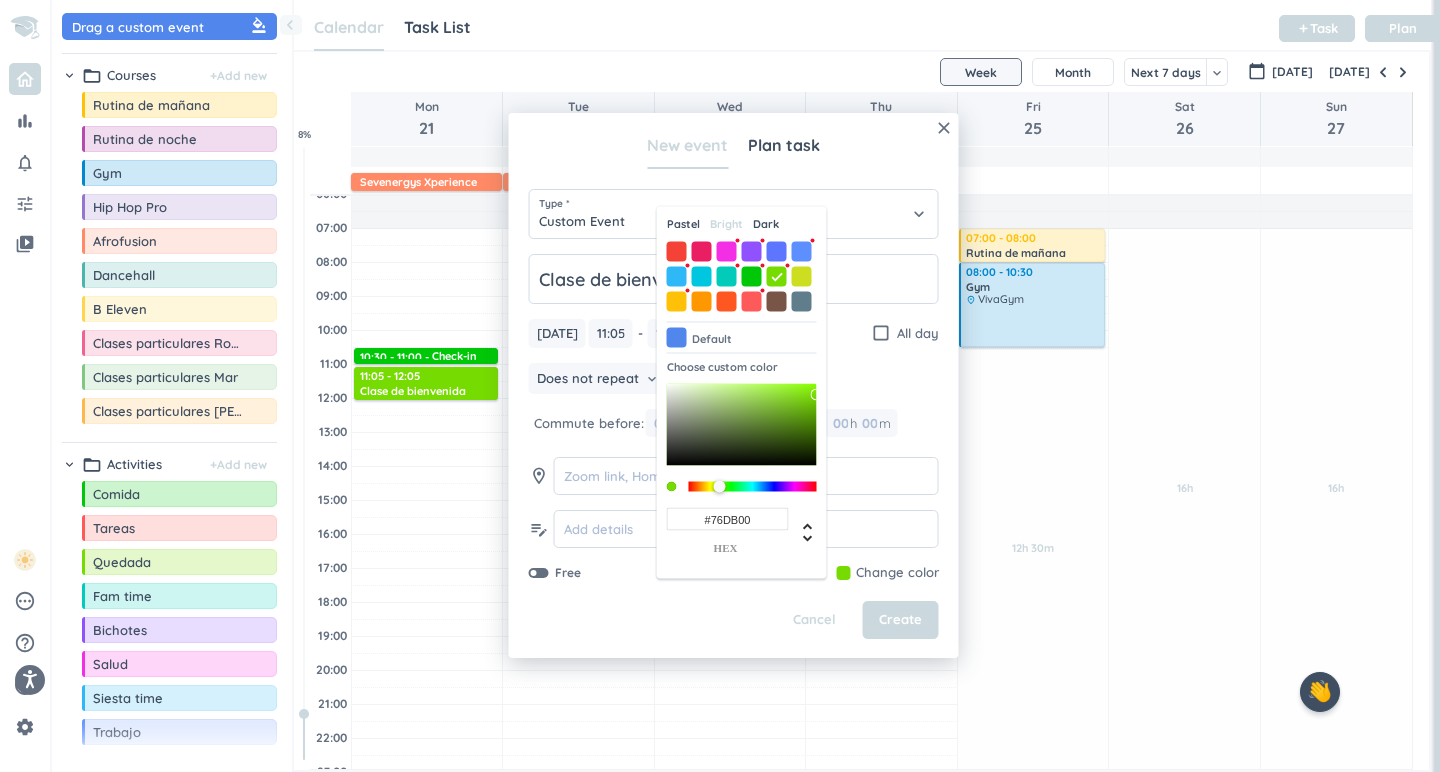 click on "Does not repeat keyboard_arrow_down" at bounding box center [734, 381] 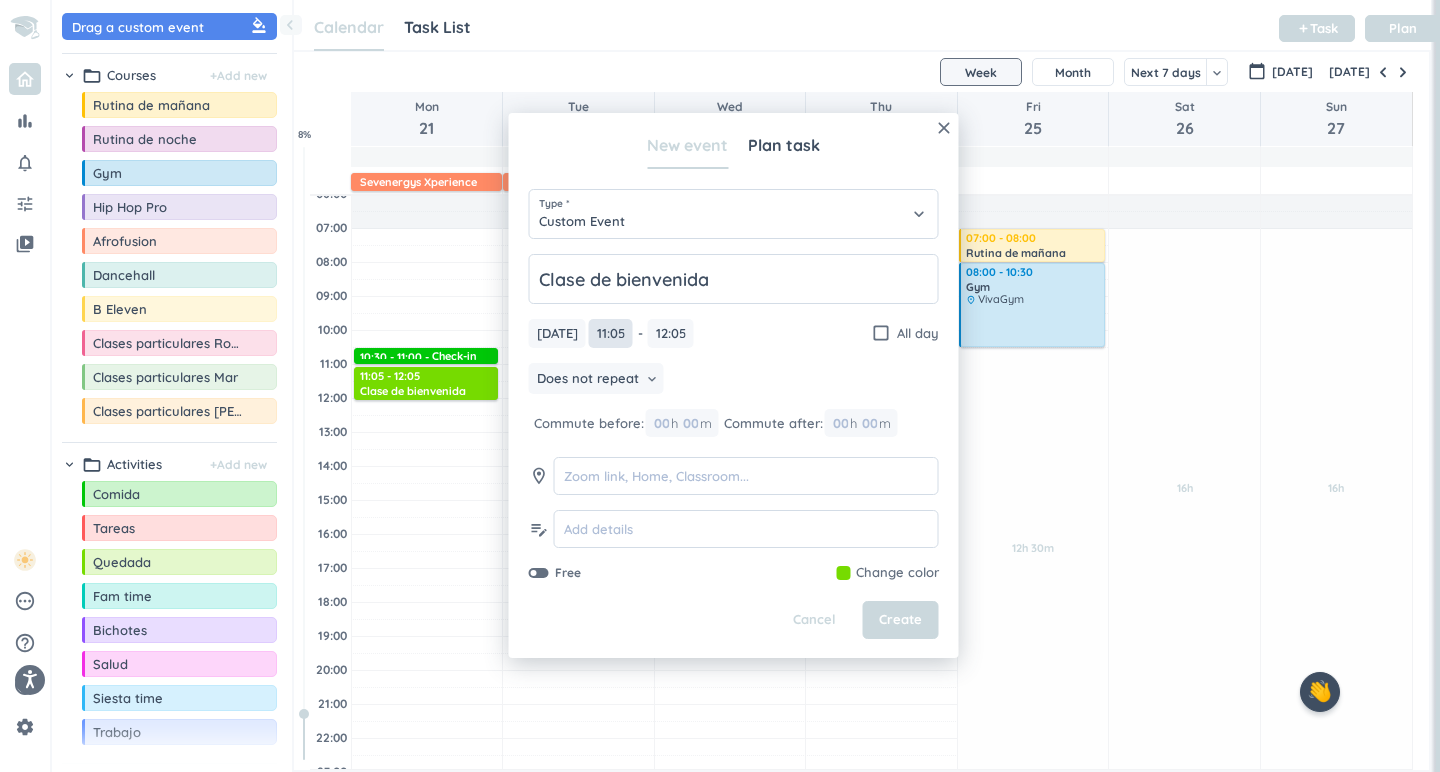 click on "11:05" at bounding box center (611, 333) 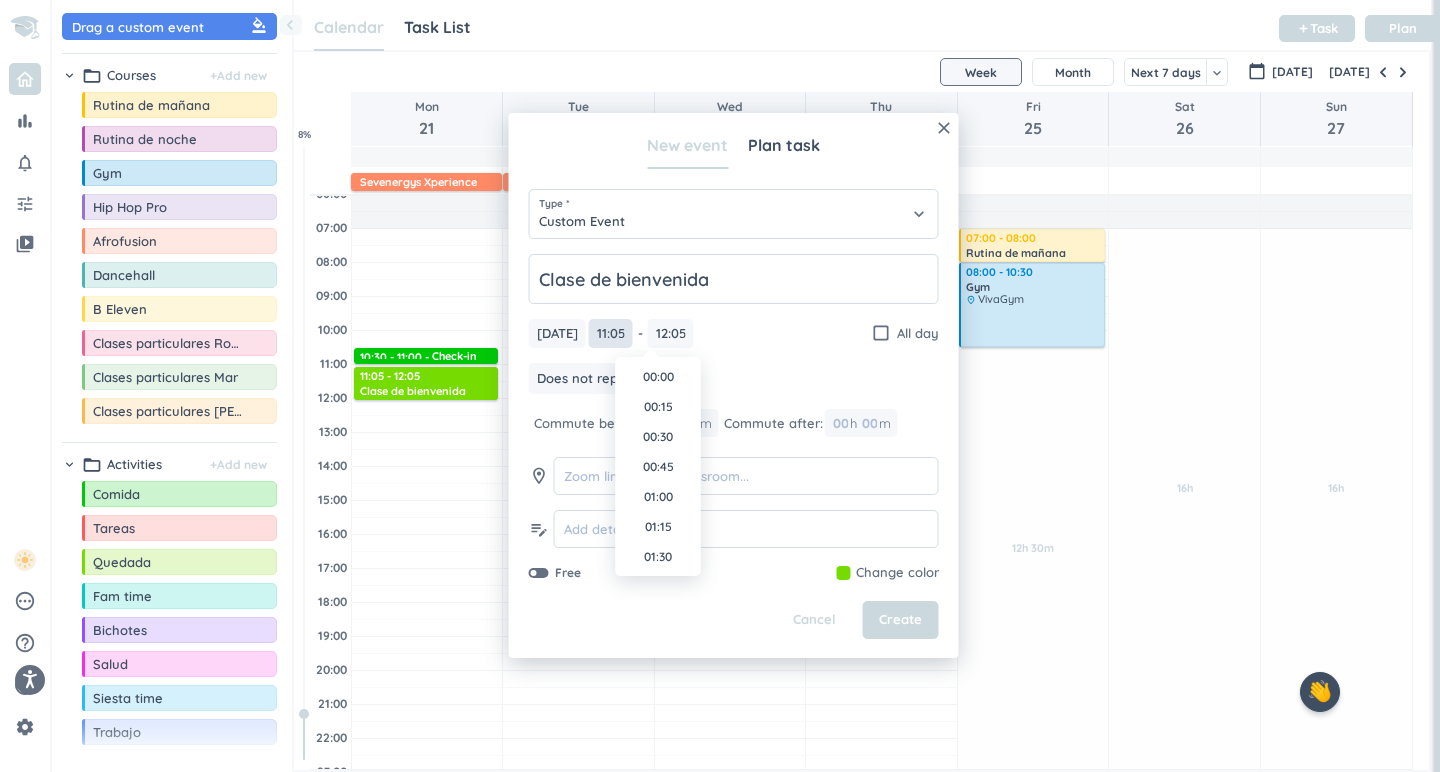 scroll, scrollTop: 1230, scrollLeft: 0, axis: vertical 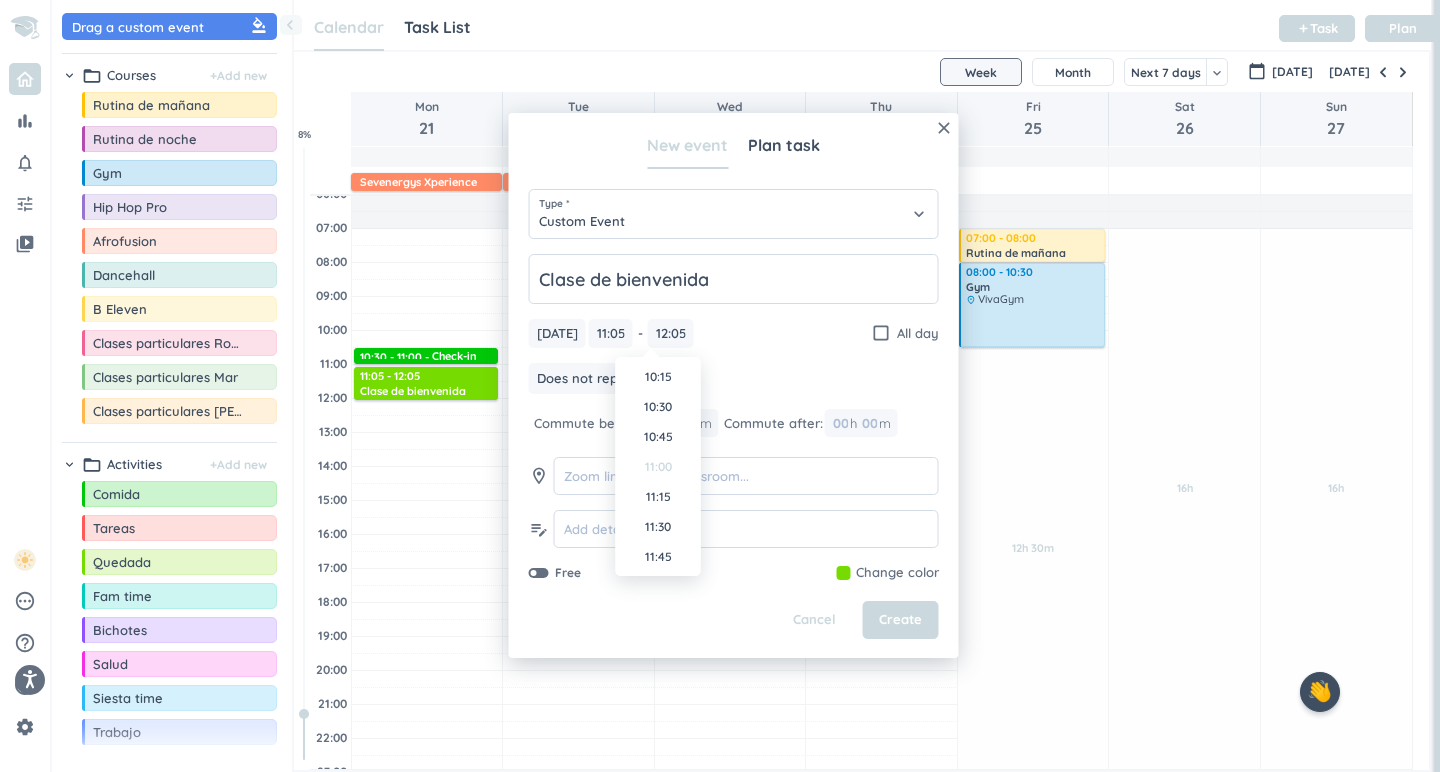 click on "11:00" at bounding box center (658, 467) 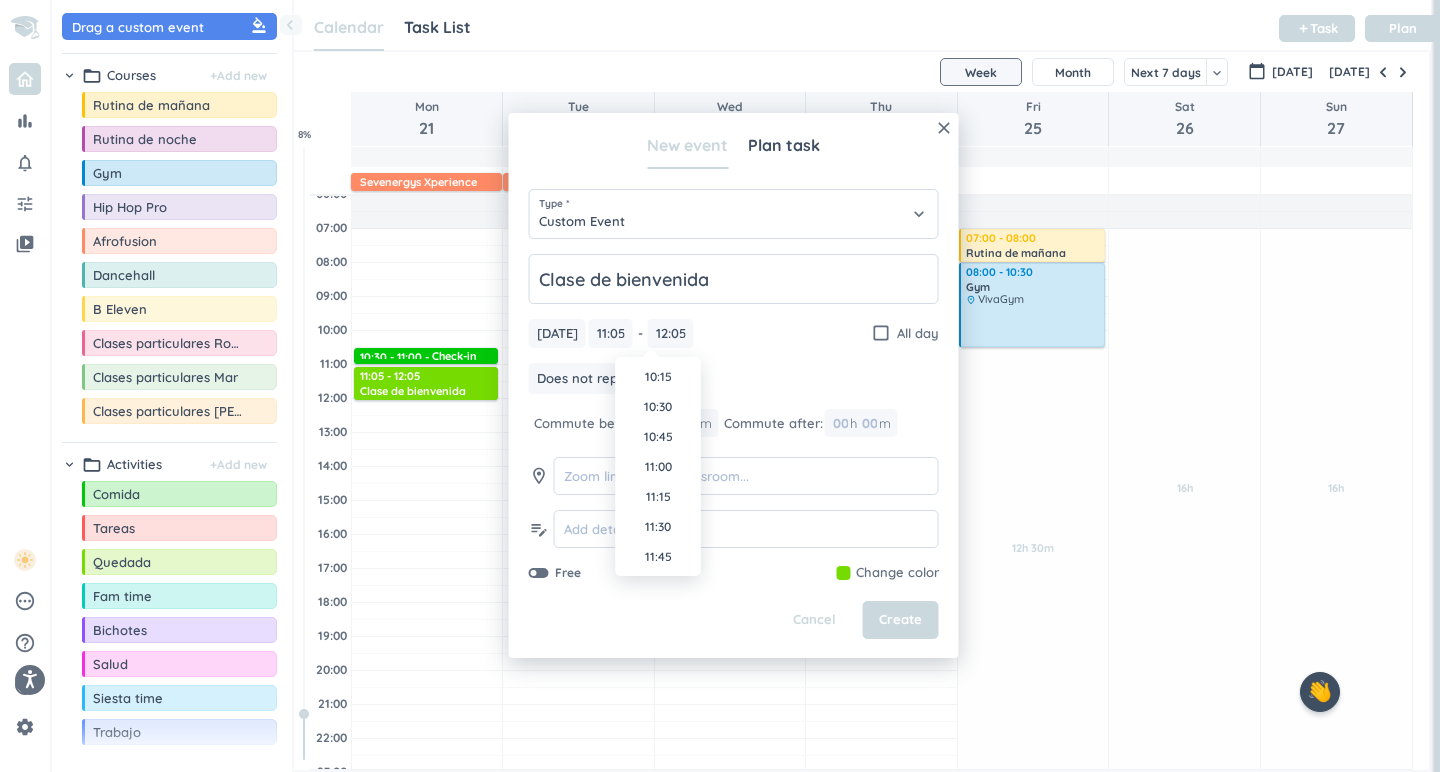 type on "11:00" 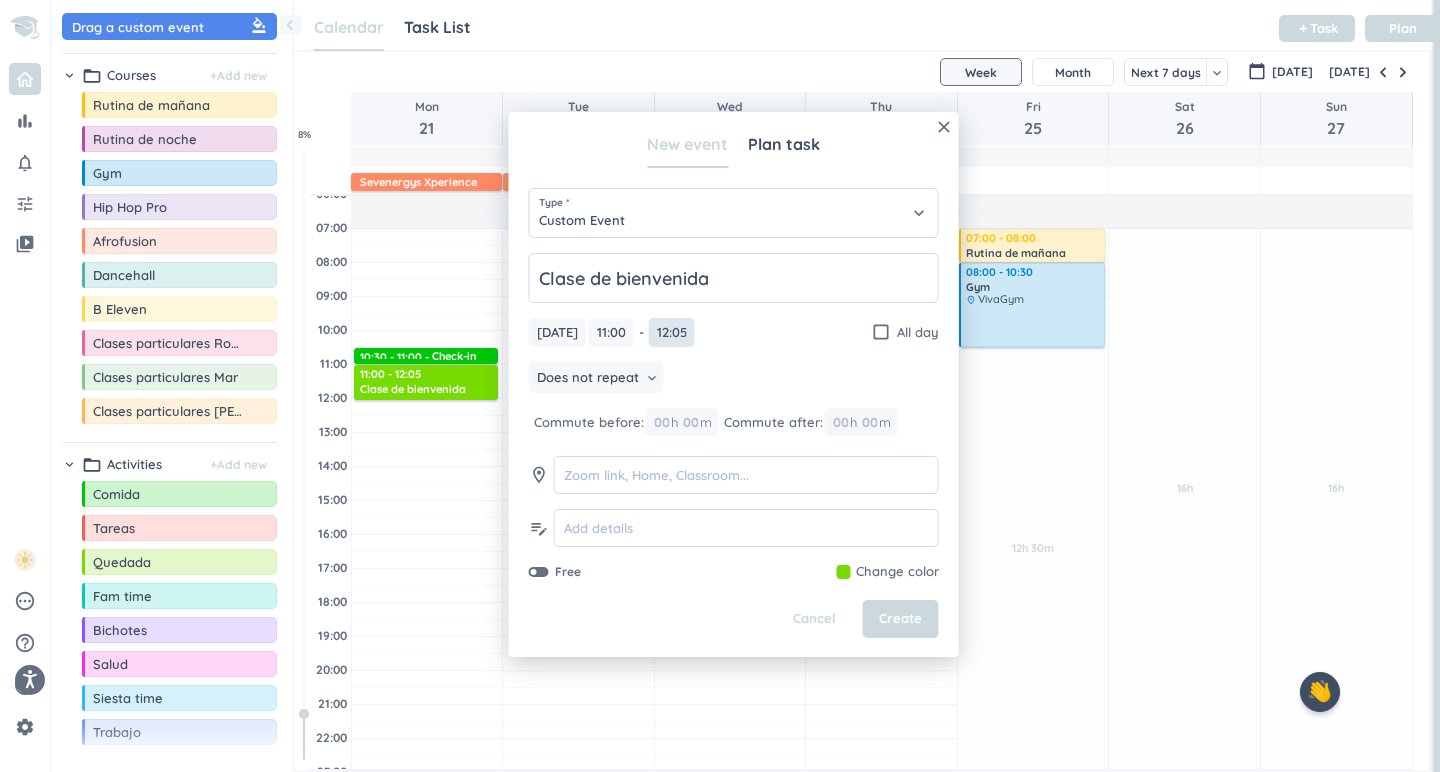 click on "12:05" at bounding box center (672, 332) 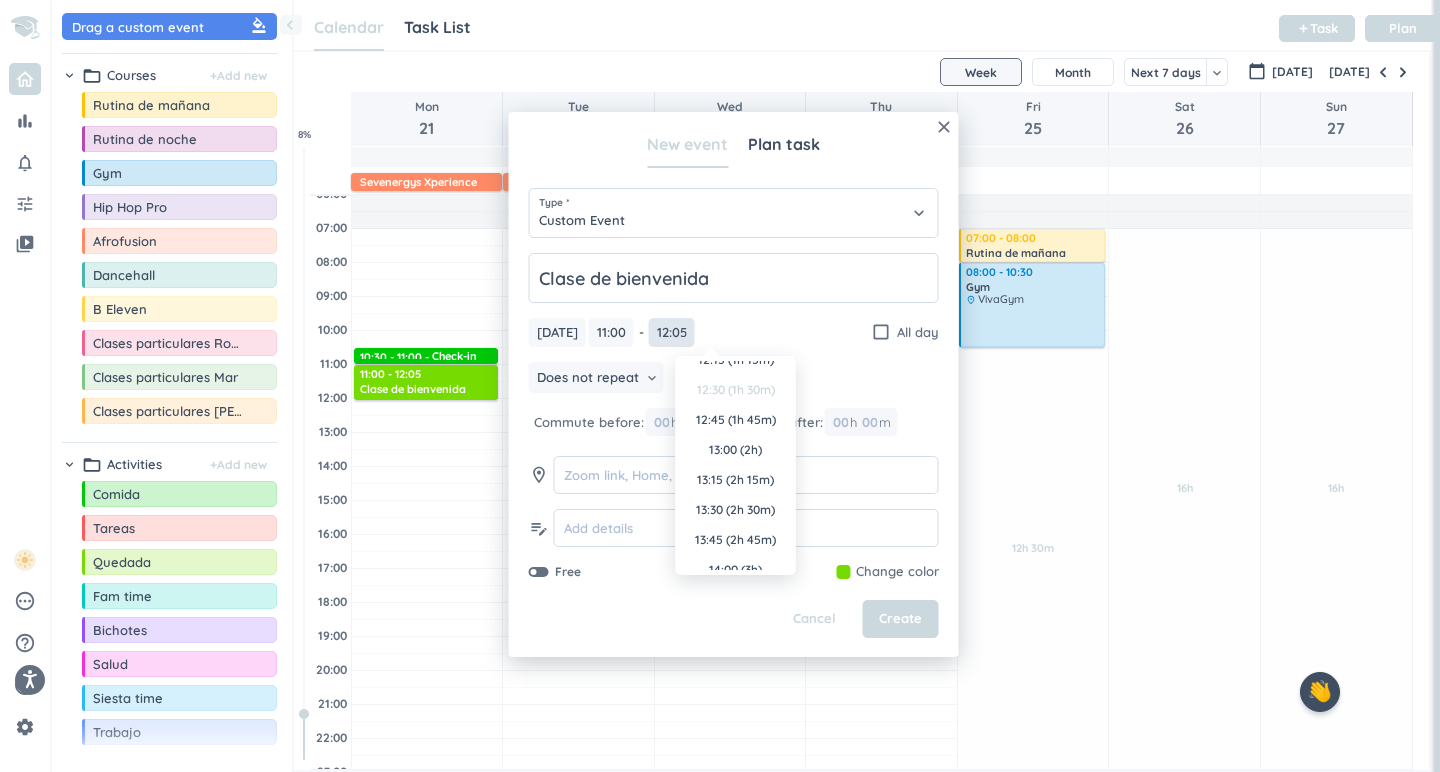 scroll, scrollTop: 137, scrollLeft: 0, axis: vertical 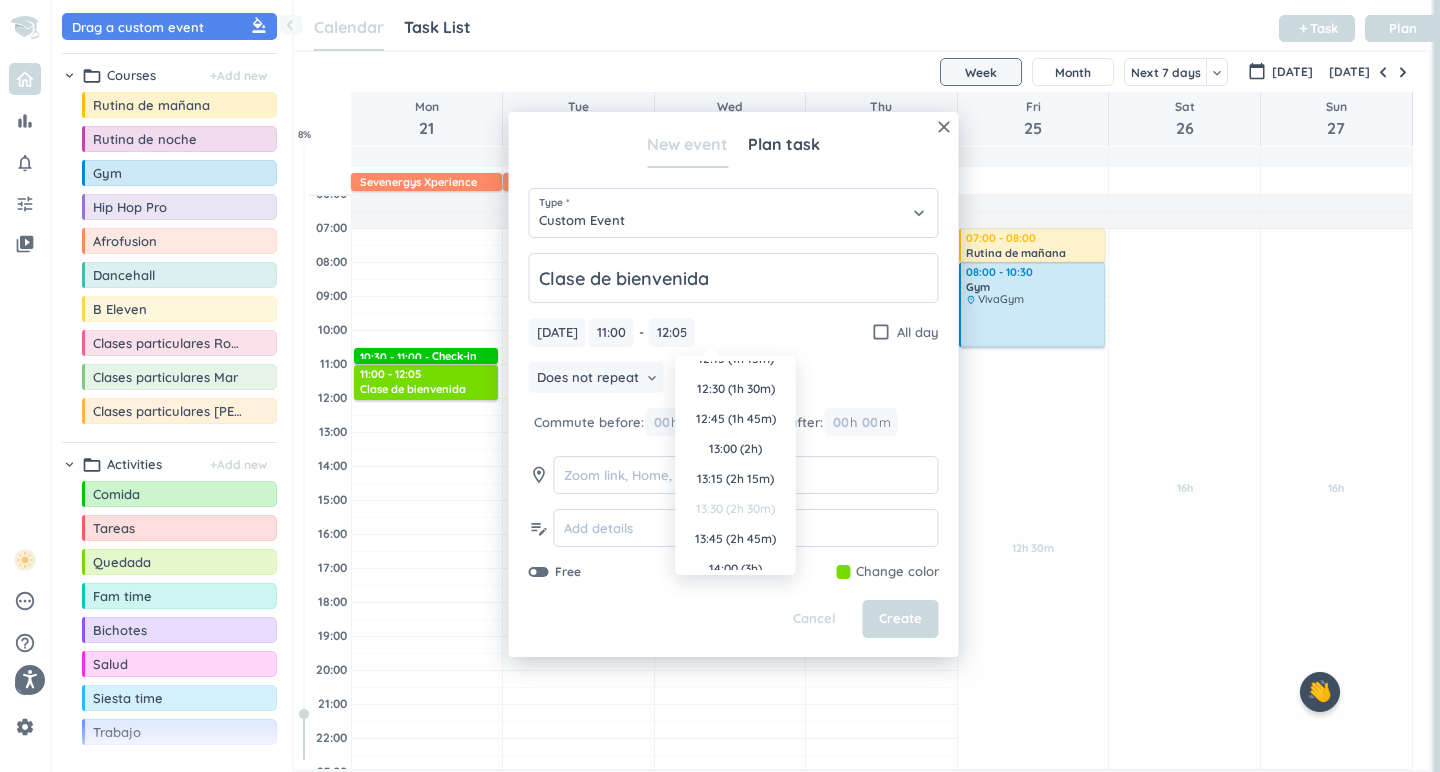 click on "13:30 (2h 30m)" at bounding box center (736, 509) 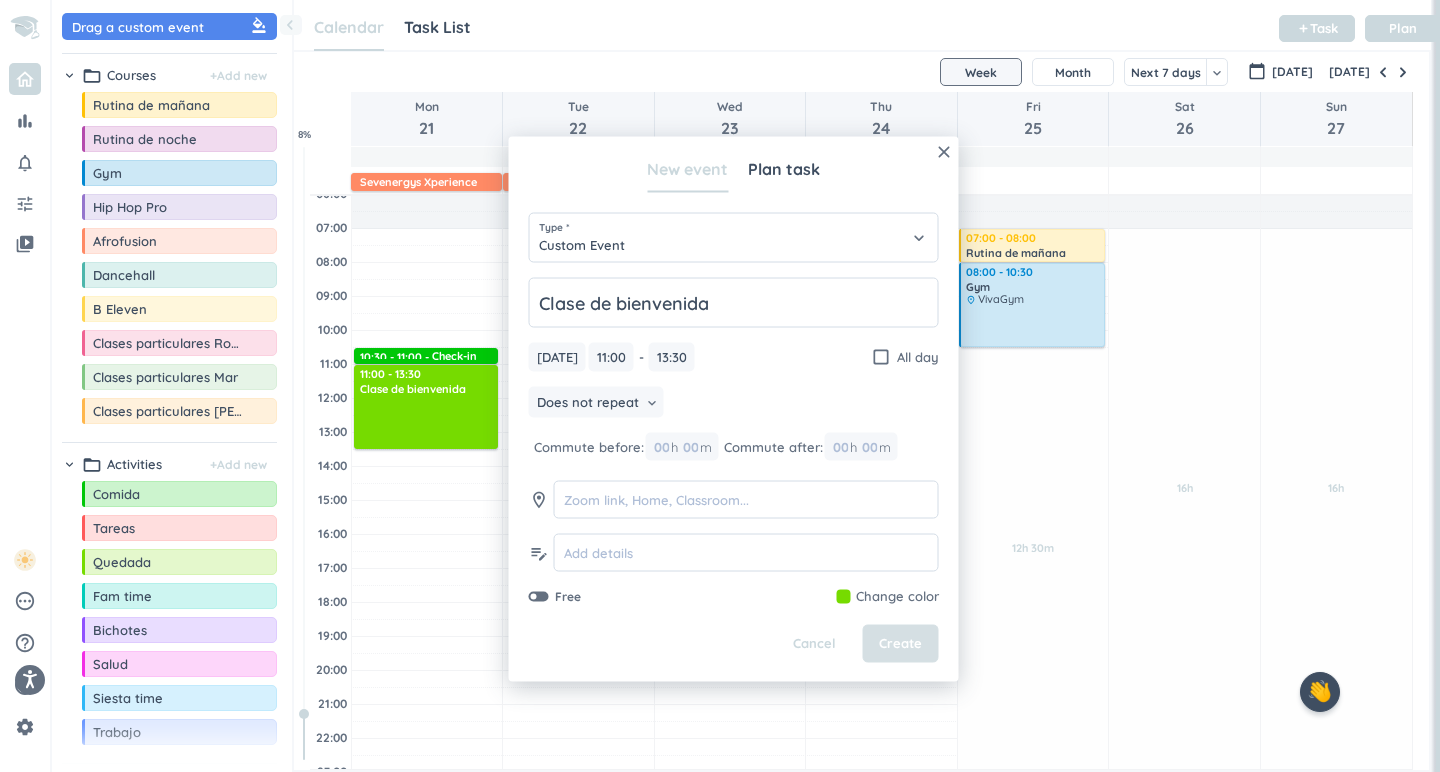 click on "Create" at bounding box center [901, 644] 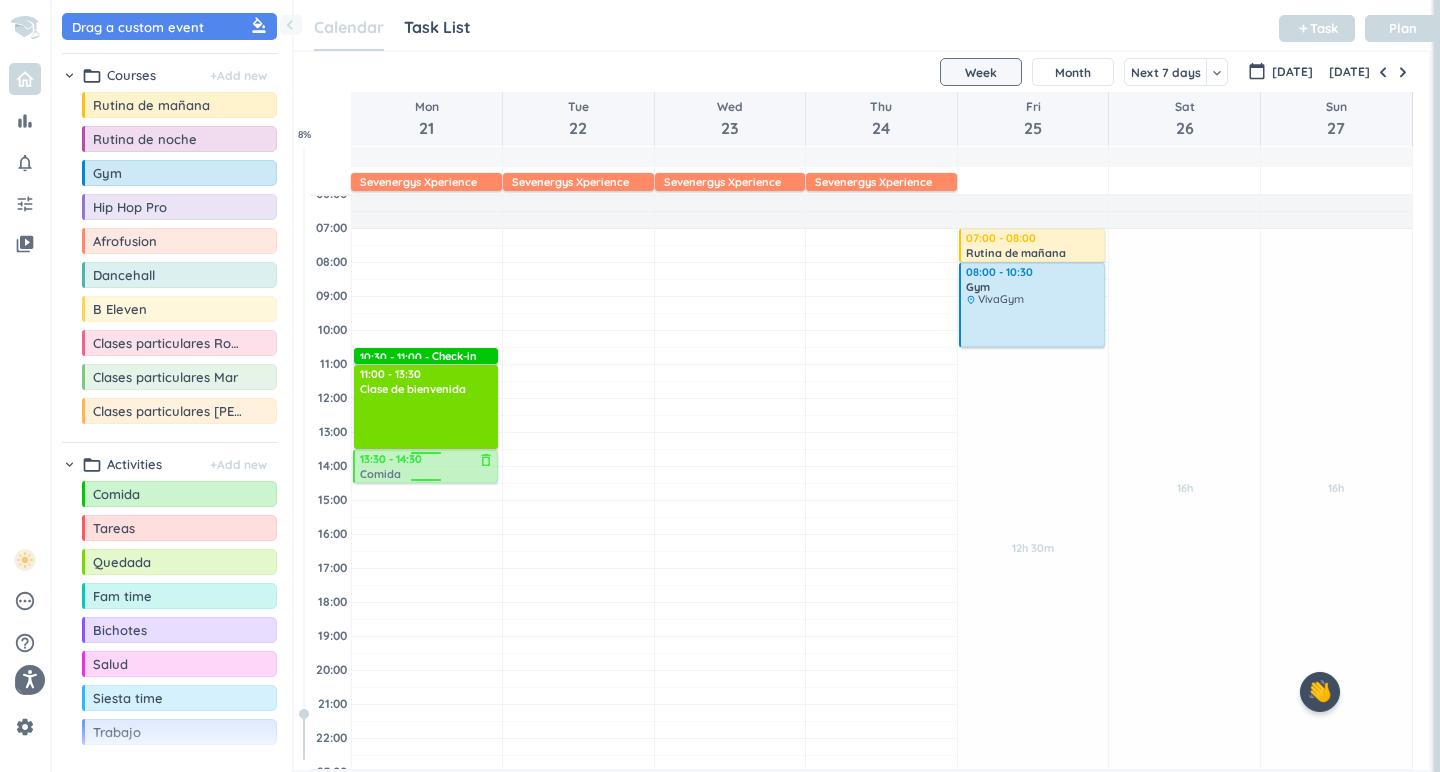 drag, startPoint x: 194, startPoint y: 504, endPoint x: 464, endPoint y: 452, distance: 274.96182 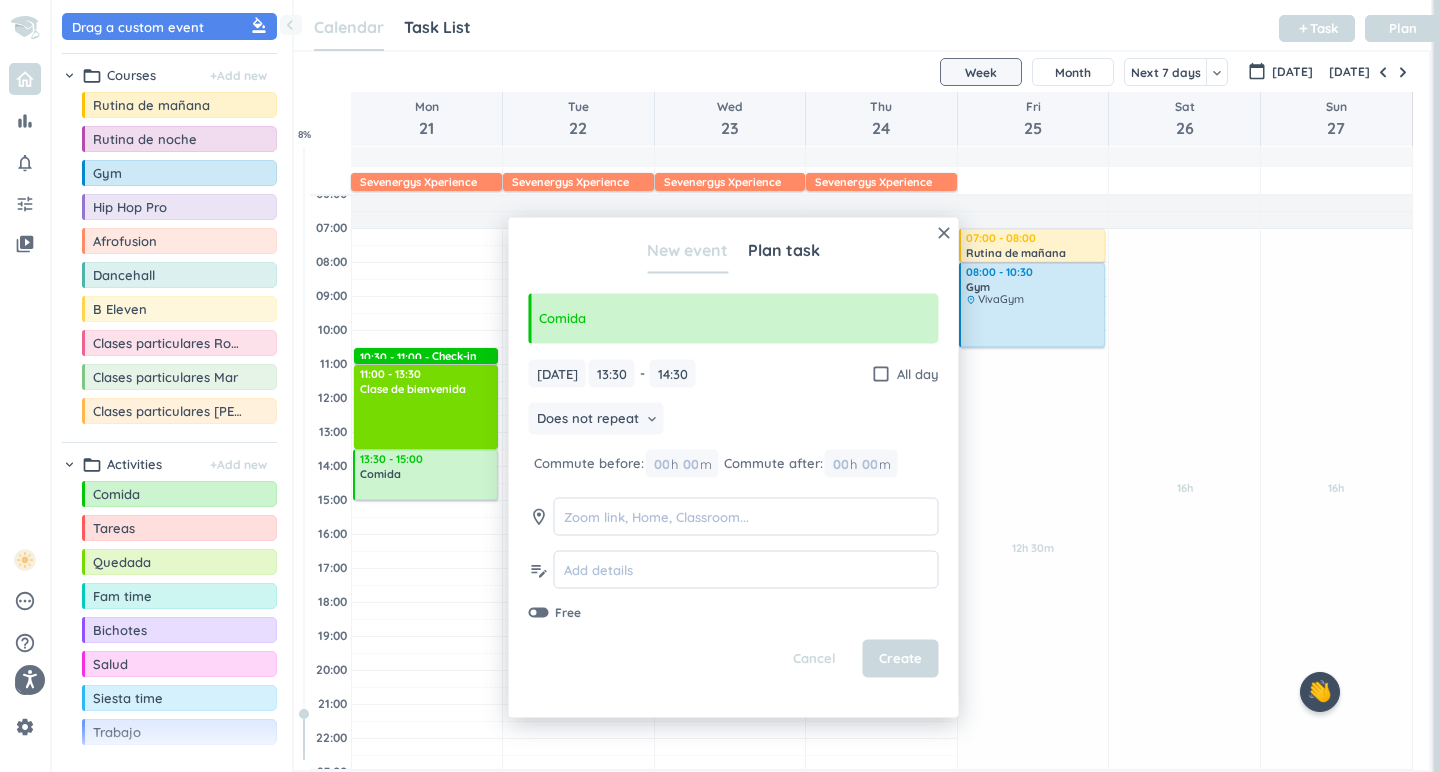 drag, startPoint x: 418, startPoint y: 486, endPoint x: 446, endPoint y: 504, distance: 33.286633 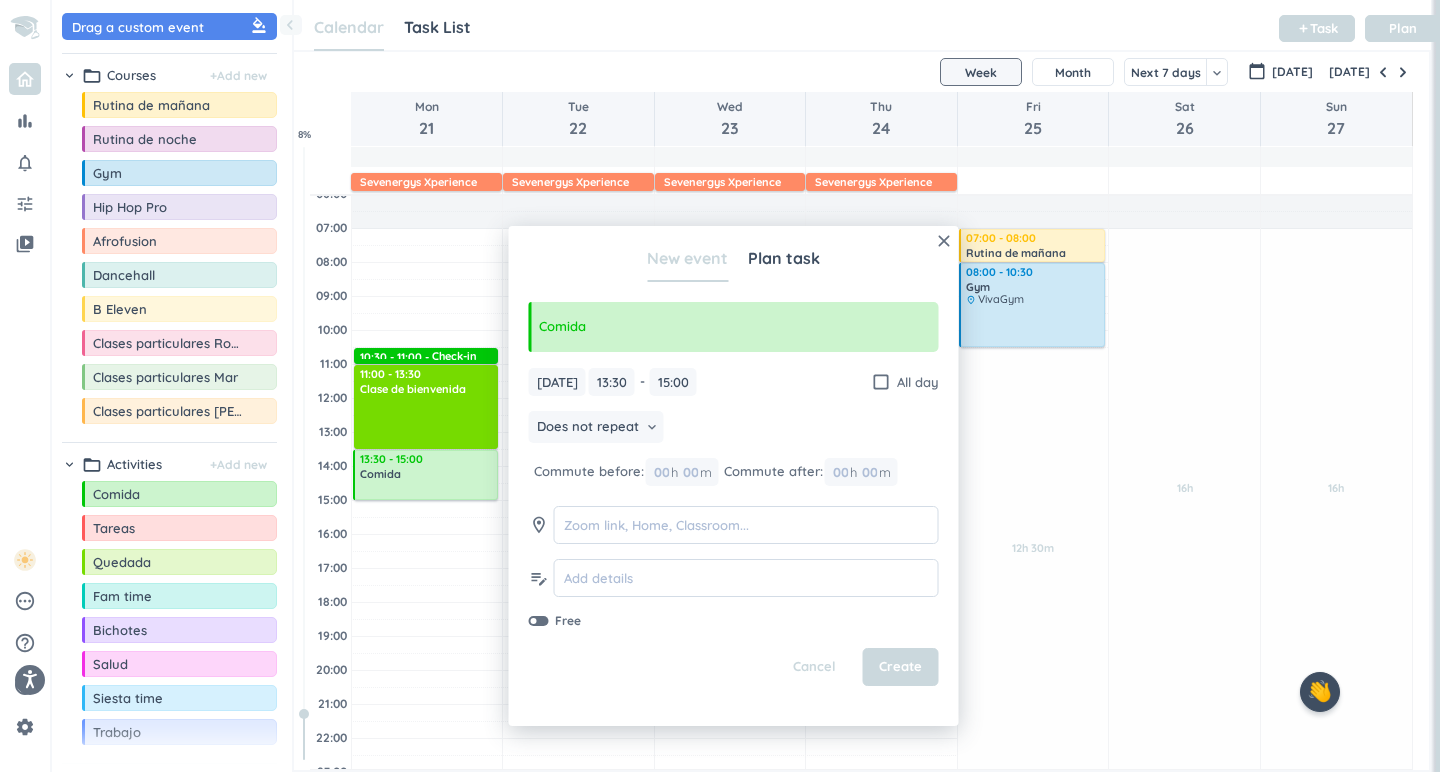 type on "15:00" 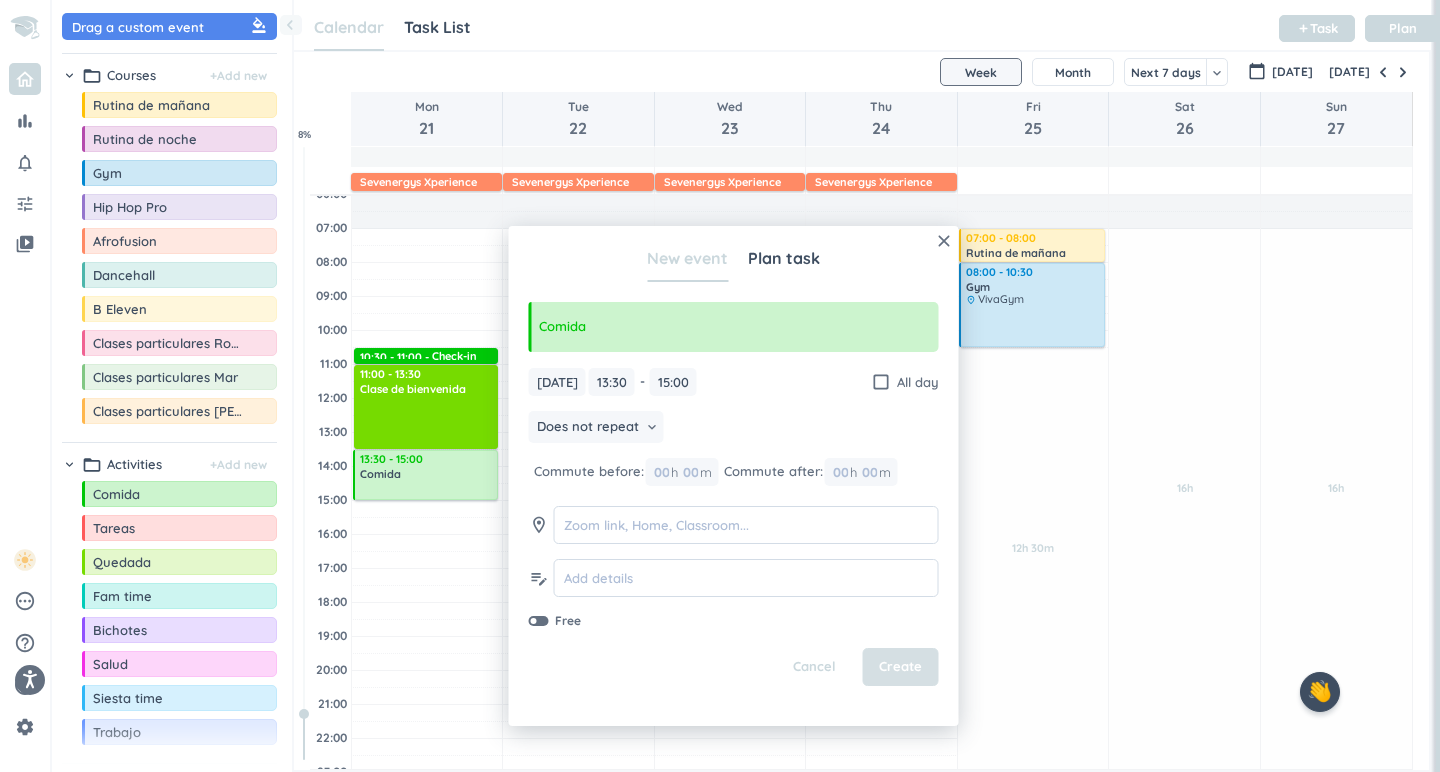click on "Create" at bounding box center (901, 667) 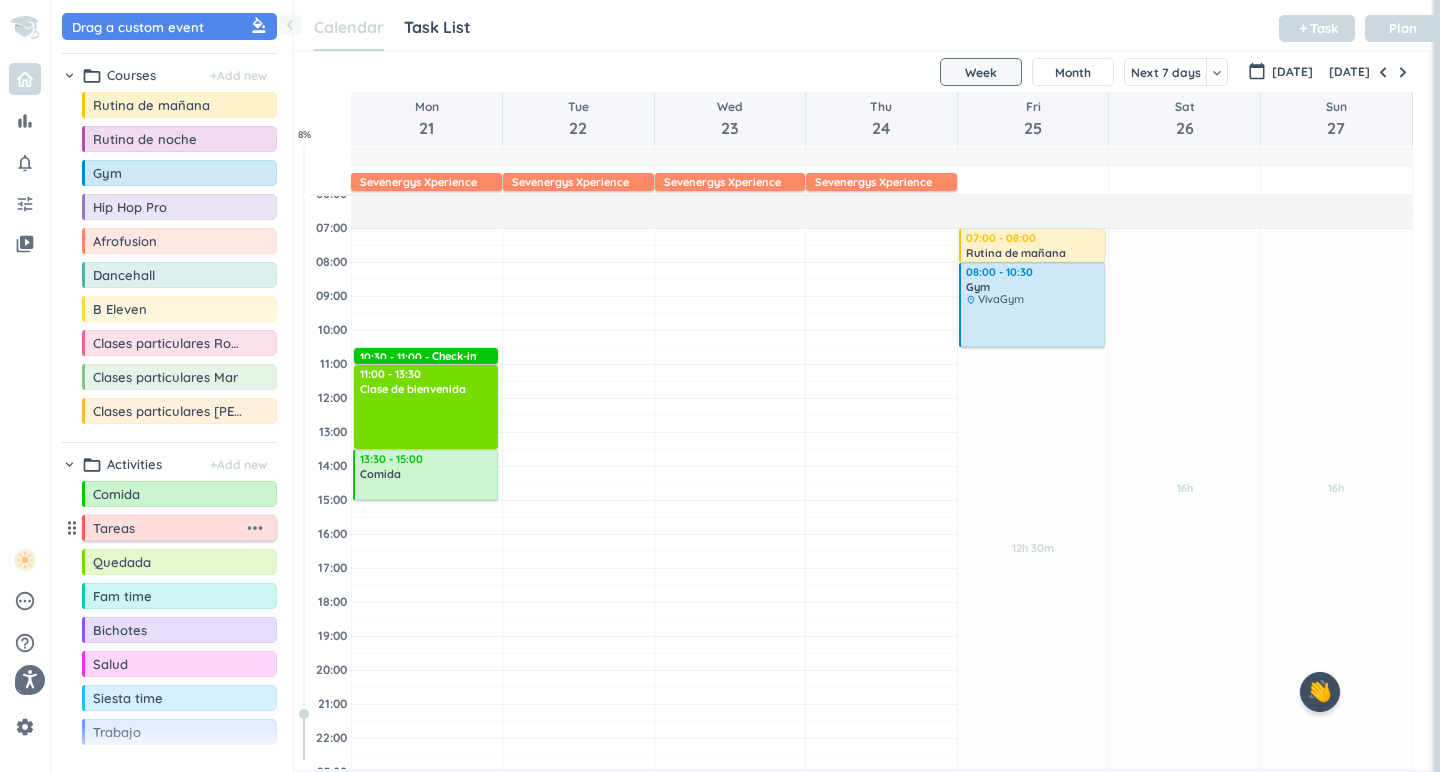 scroll, scrollTop: 61, scrollLeft: 0, axis: vertical 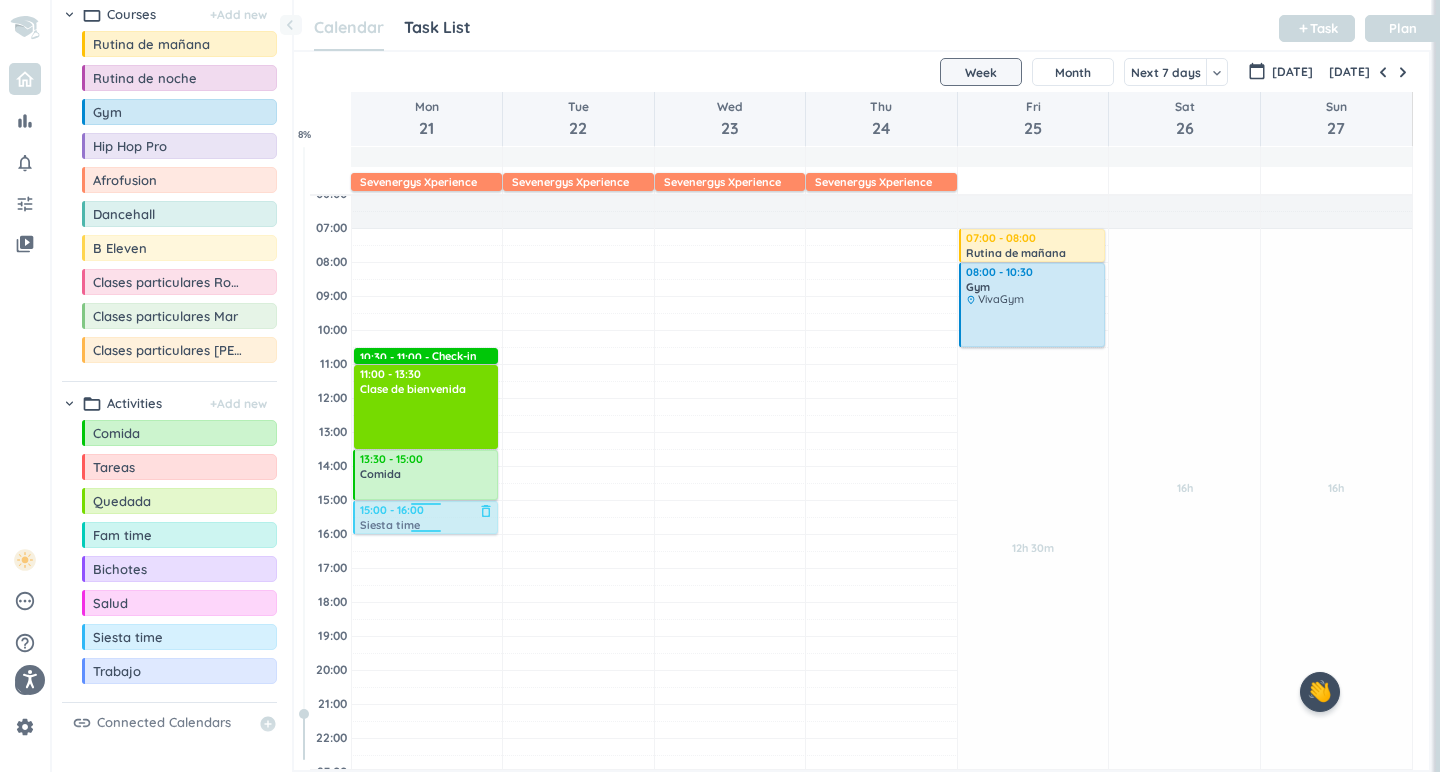 drag, startPoint x: 176, startPoint y: 636, endPoint x: 459, endPoint y: 504, distance: 312.27072 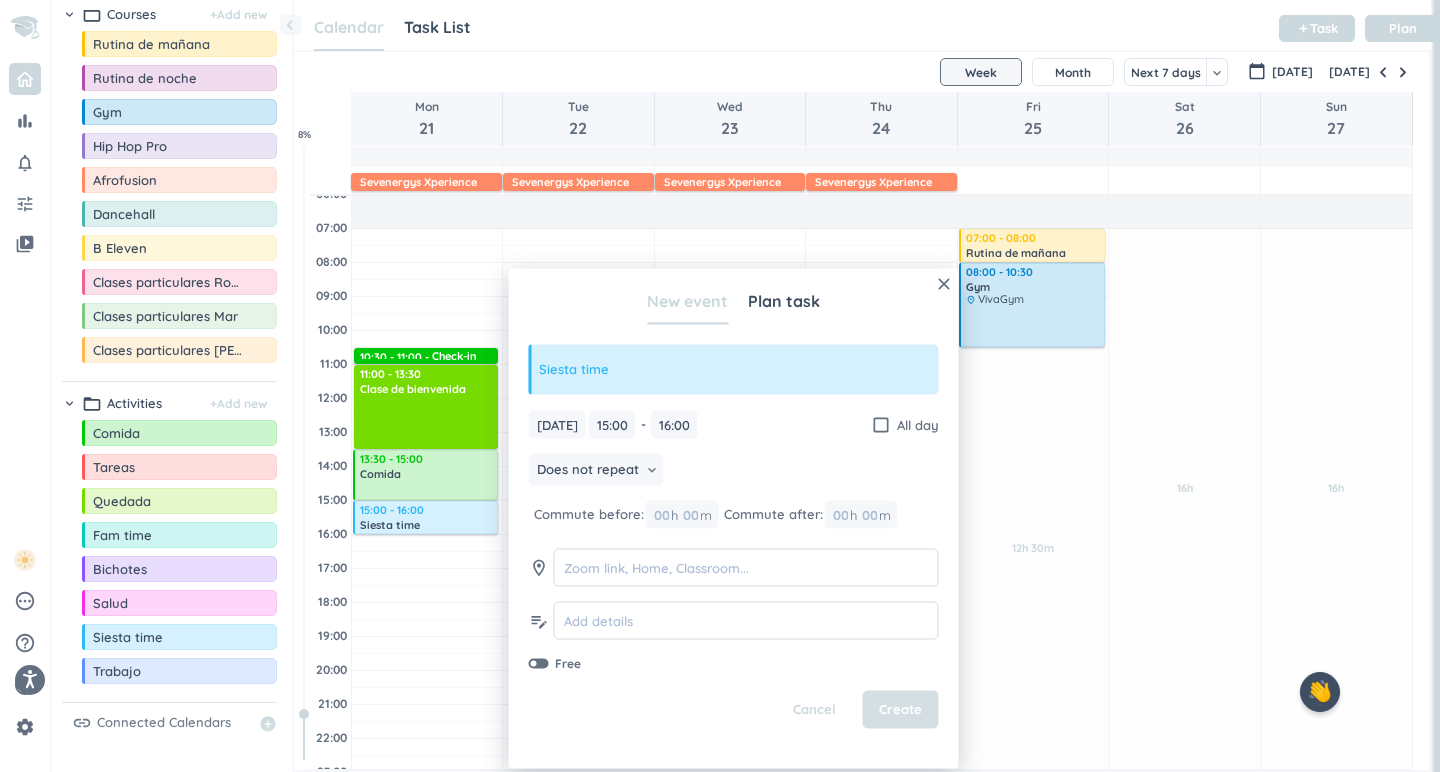 click on "Create" at bounding box center [901, 710] 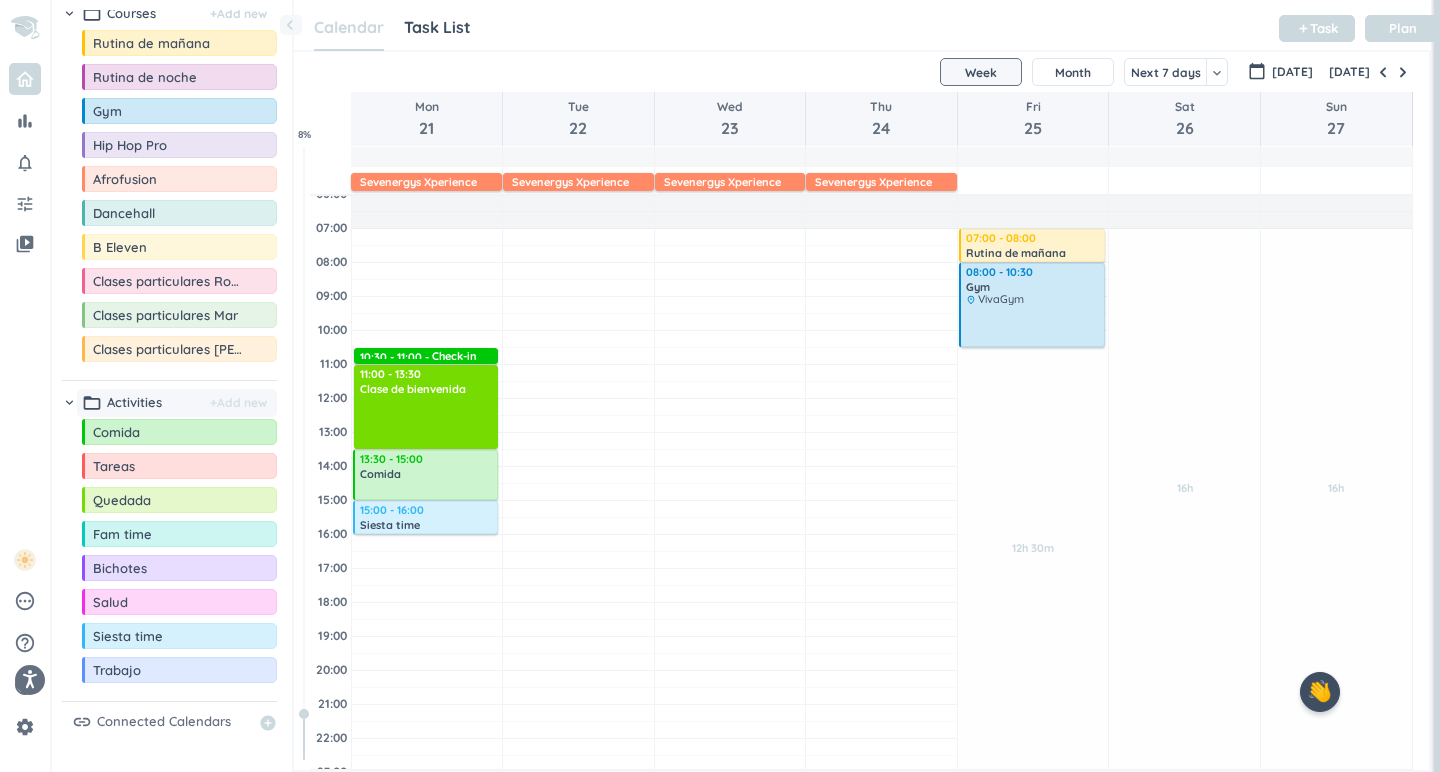 scroll, scrollTop: 62, scrollLeft: 0, axis: vertical 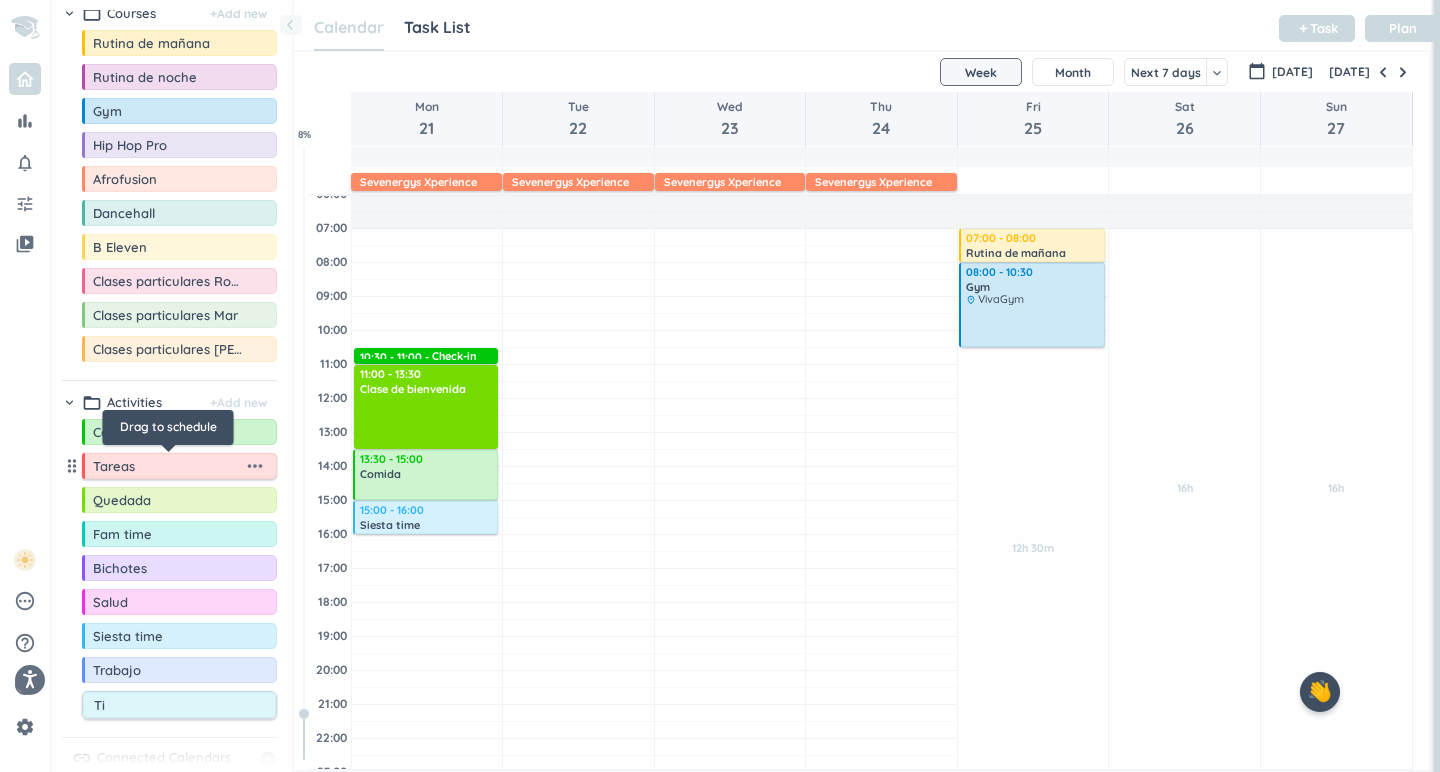 type on "T" 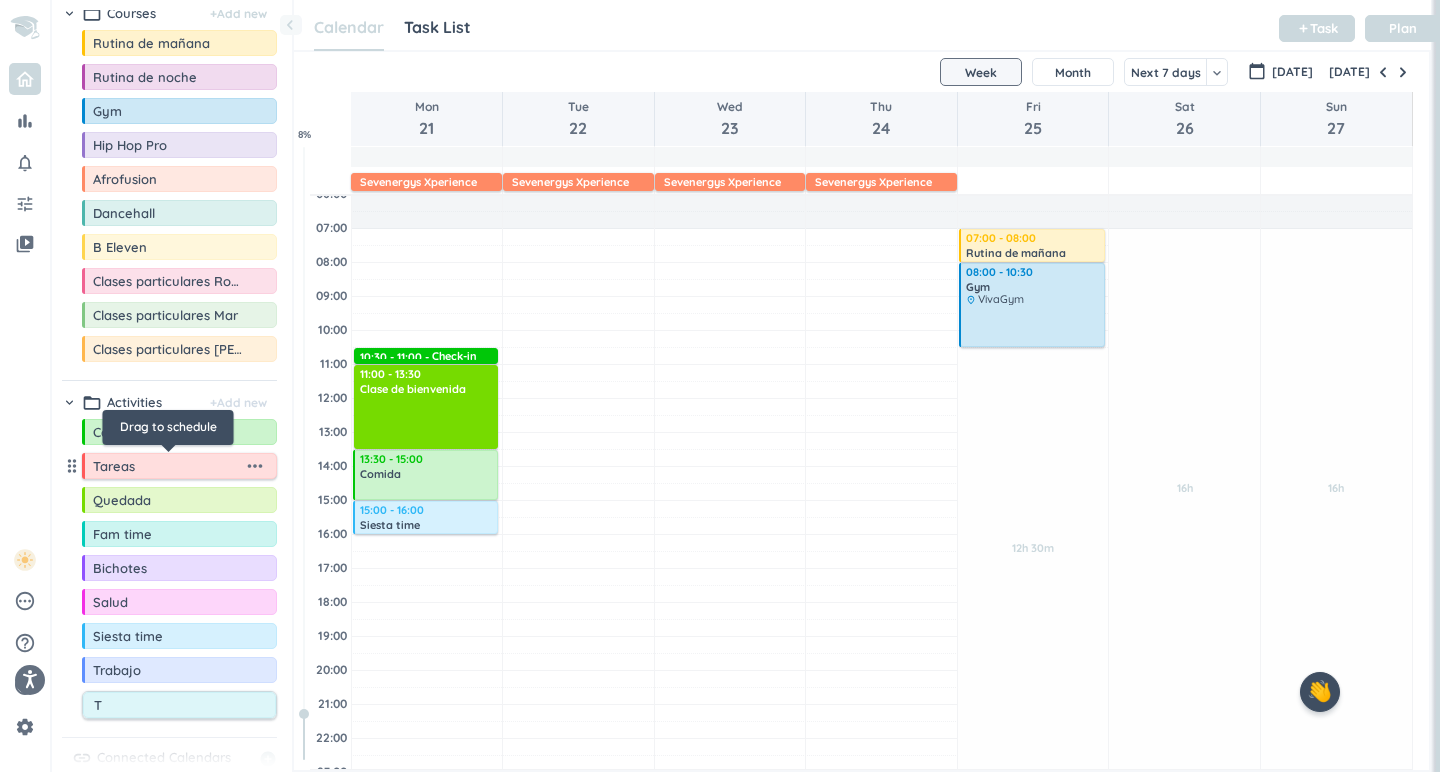 type 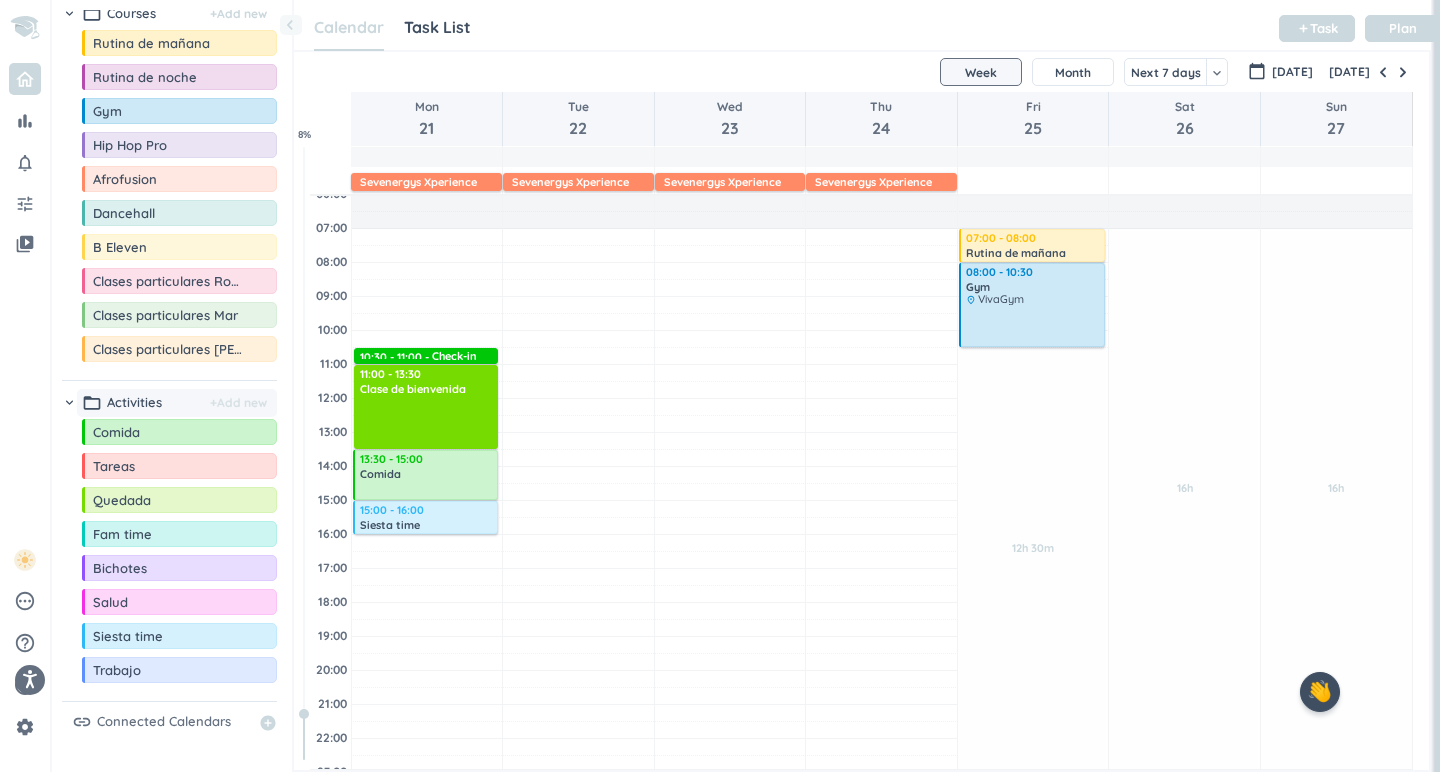 click on "+  Add new" at bounding box center (238, 403) 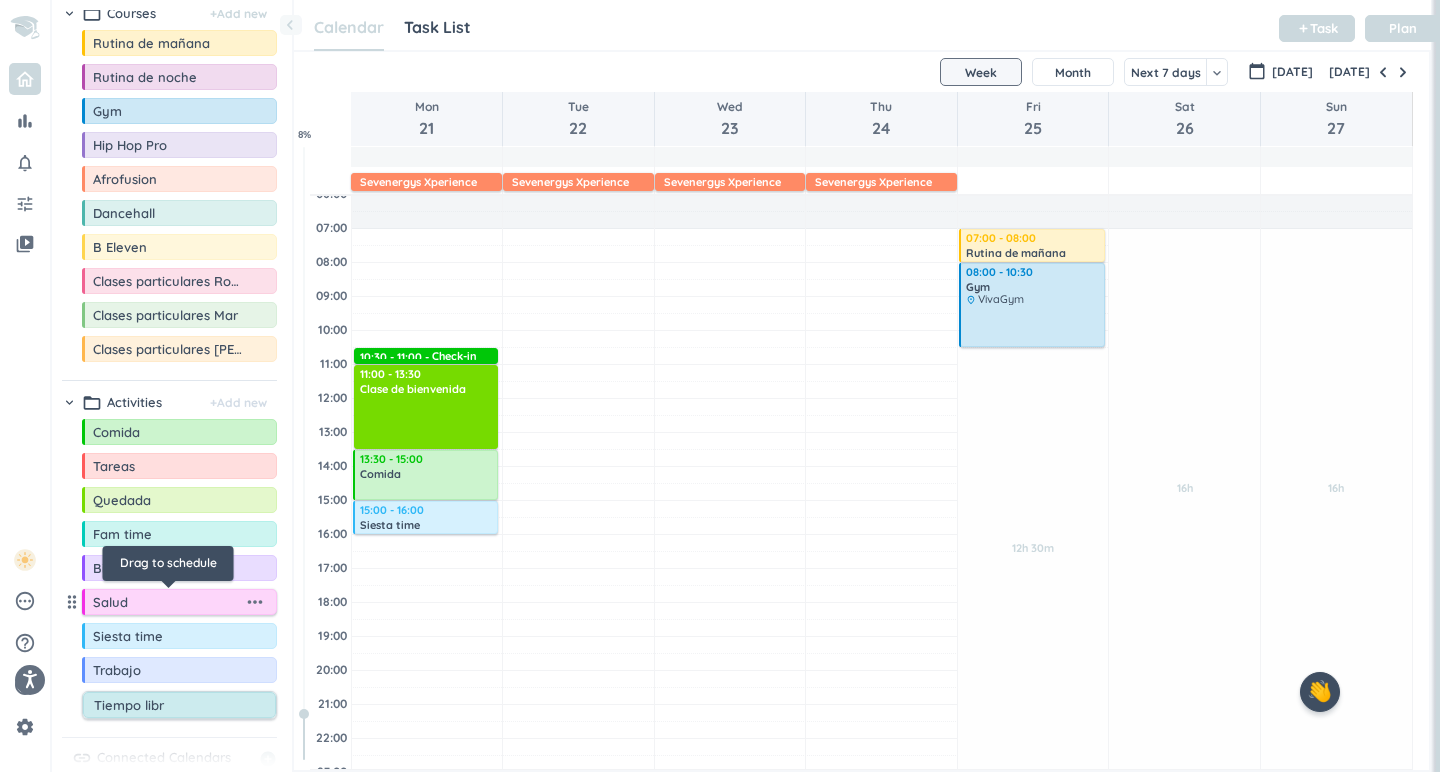 type on "Tiempo libre" 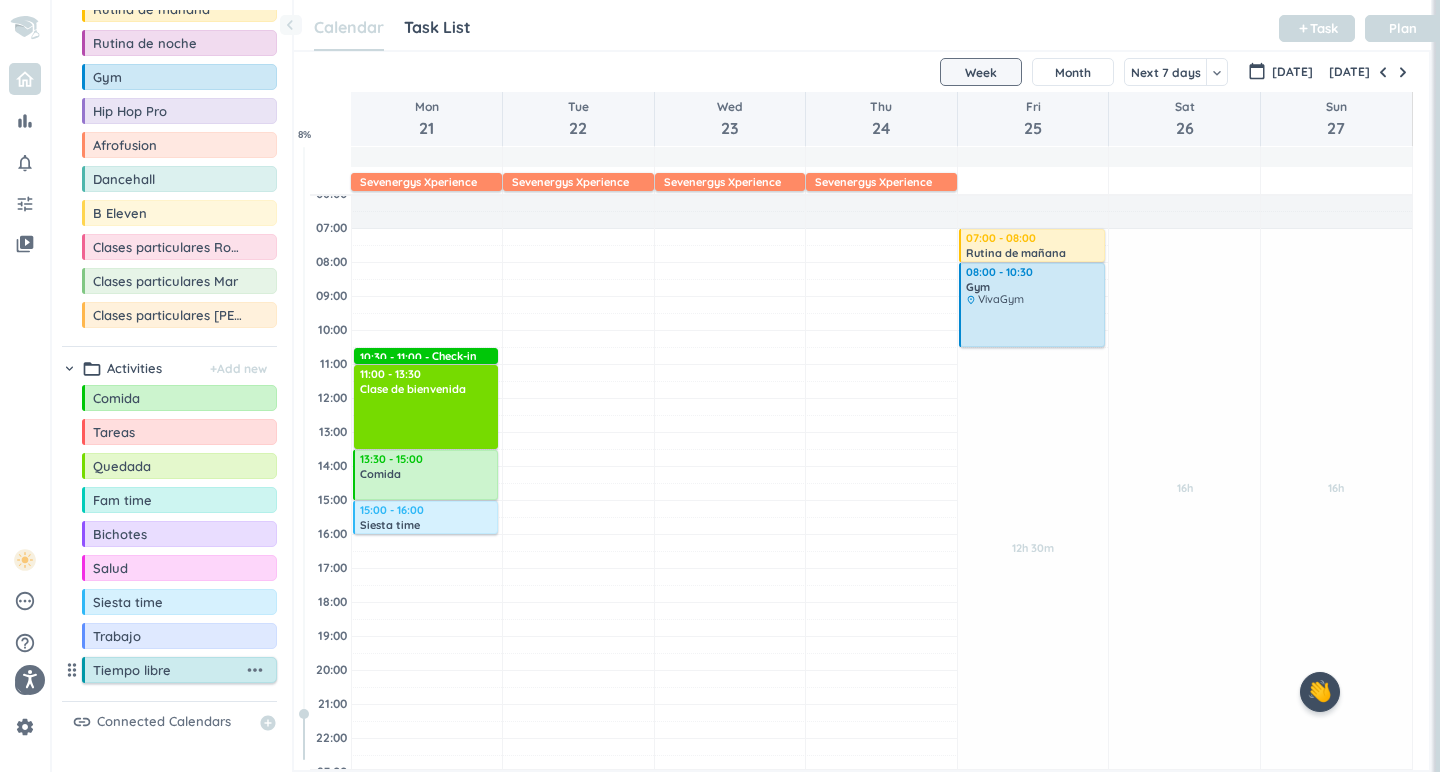 scroll, scrollTop: 96, scrollLeft: 0, axis: vertical 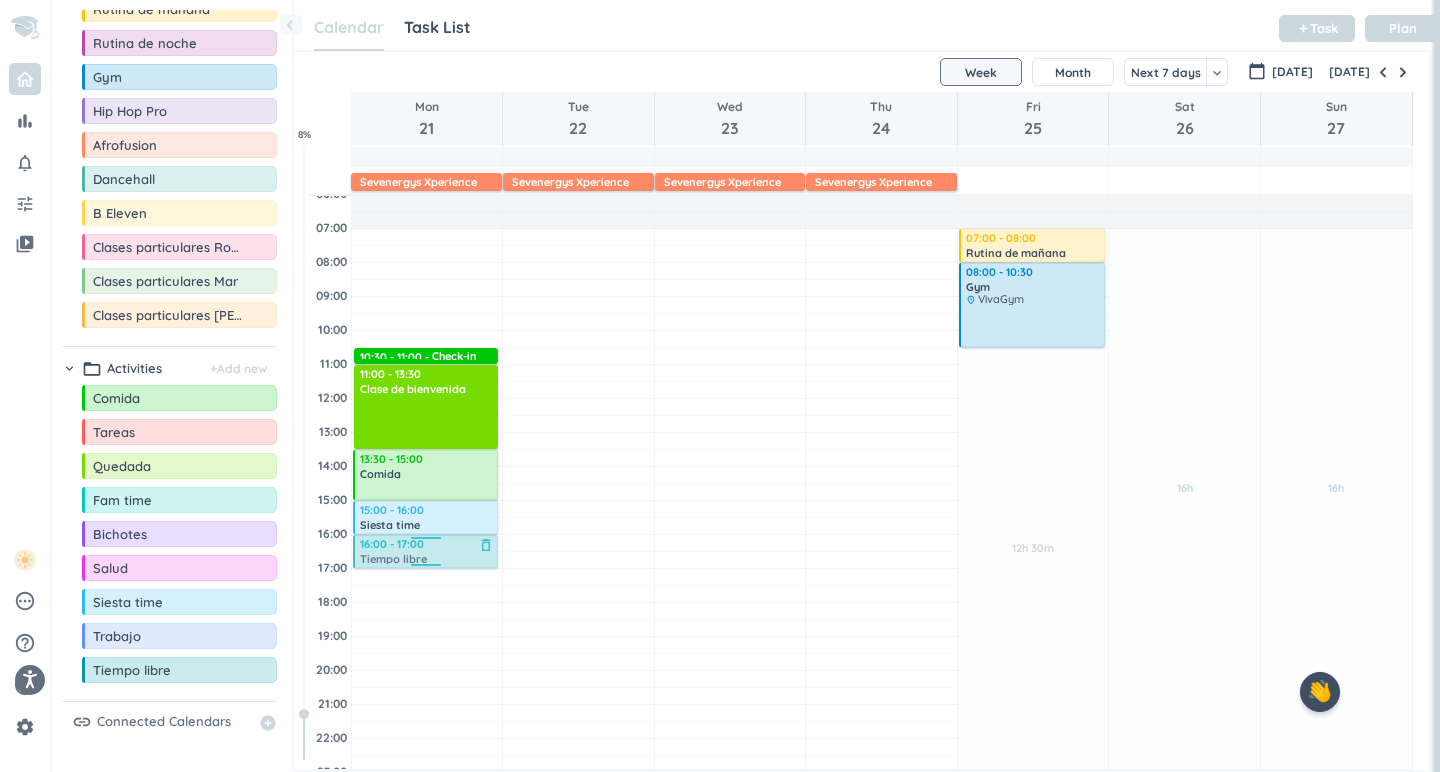 drag, startPoint x: 158, startPoint y: 676, endPoint x: 470, endPoint y: 537, distance: 341.5626 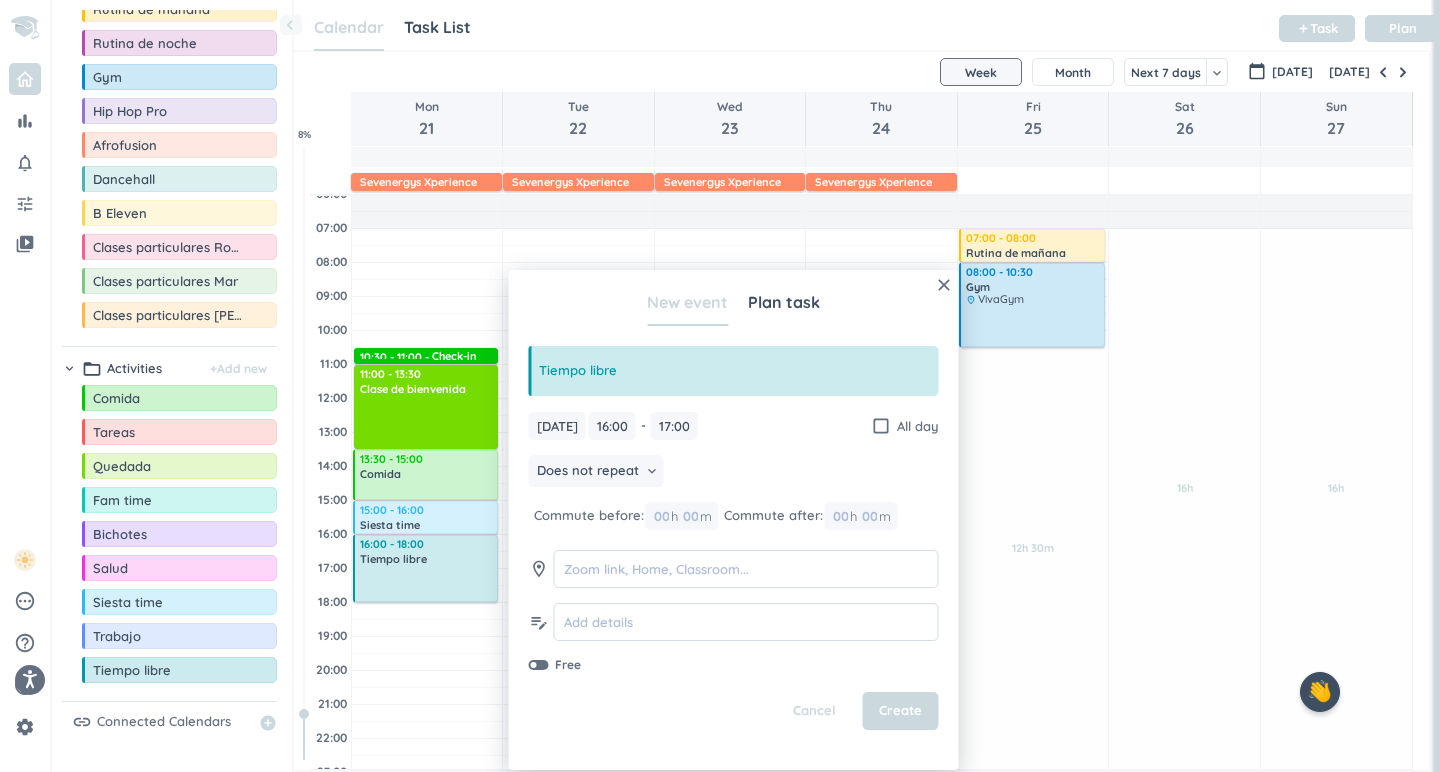 drag, startPoint x: 427, startPoint y: 571, endPoint x: 422, endPoint y: 604, distance: 33.37664 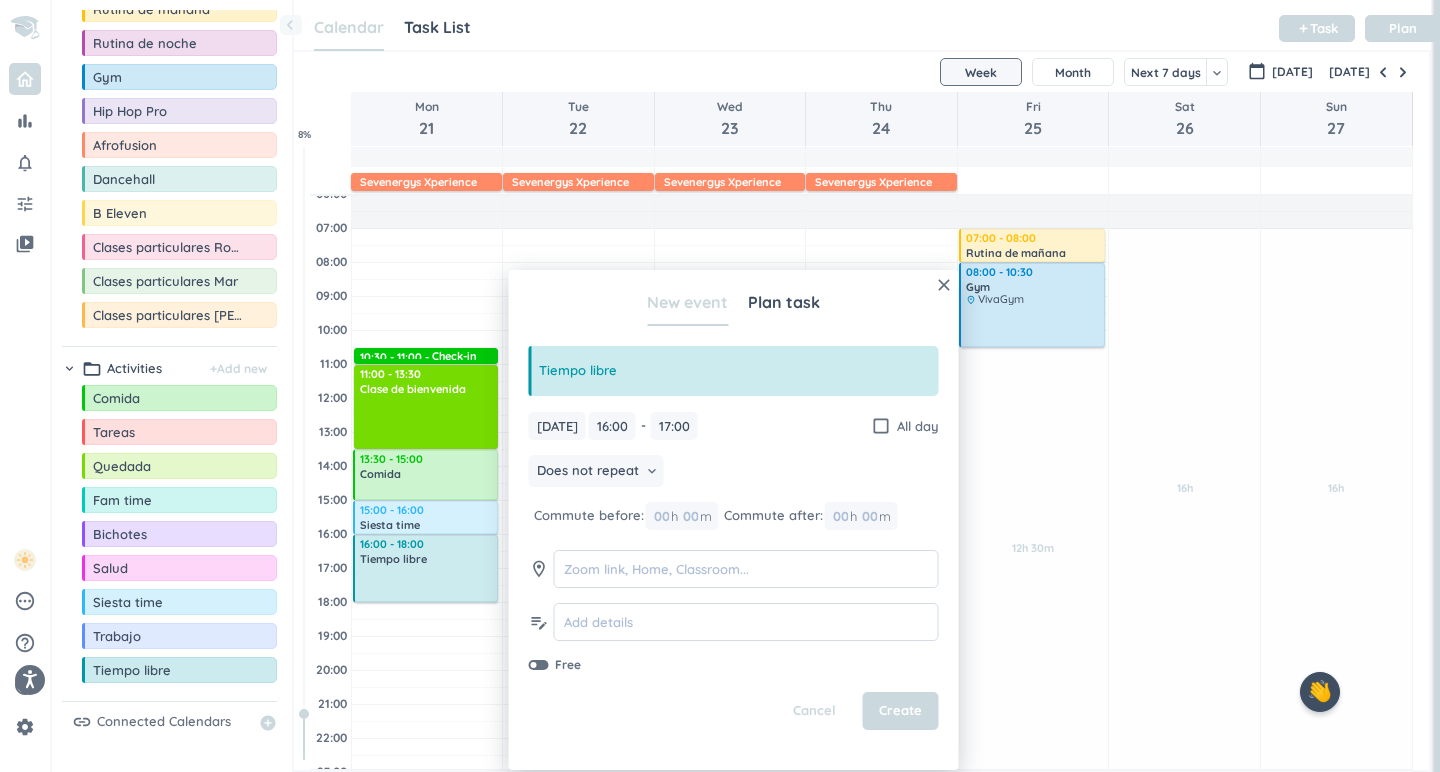 click on "04:00 05:00 06:00 07:00 08:00 09:00 10:00 11:00 12:00 13:00 14:00 15:00 16:00 17:00 18:00 19:00 20:00 21:00 22:00 23:00 00:00 01:00 02:00 03:00 Adjust Awake Time Adjust Awake Time 10:30 - 11:00 Check-in delete_outline 11:00 - 13:30 Clase de bienvenida delete_outline 13:30 - 15:00 Comida delete_outline 15:00 - 16:00 Siesta time delete_outline 16:00 - 17:00 Tiempo libre delete_outline 16:00 - 18:00 Tiempo libre delete_outline Adjust Awake Time Adjust Awake Time Adjust Awake Time Adjust Awake Time Adjust Awake Time Adjust Awake Time 12h 30m Past due Plan Adjust Awake Time Adjust Awake Time 07:00 - 08:00 Rutina de mañana delete_outline 08:00 - 10:30 Gym delete_outline place VivaGym 16h  Past due Plan Adjust Awake Time Adjust Awake Time 16h  Past due Plan Adjust Awake Time Adjust Awake Time" at bounding box center [861, 534] 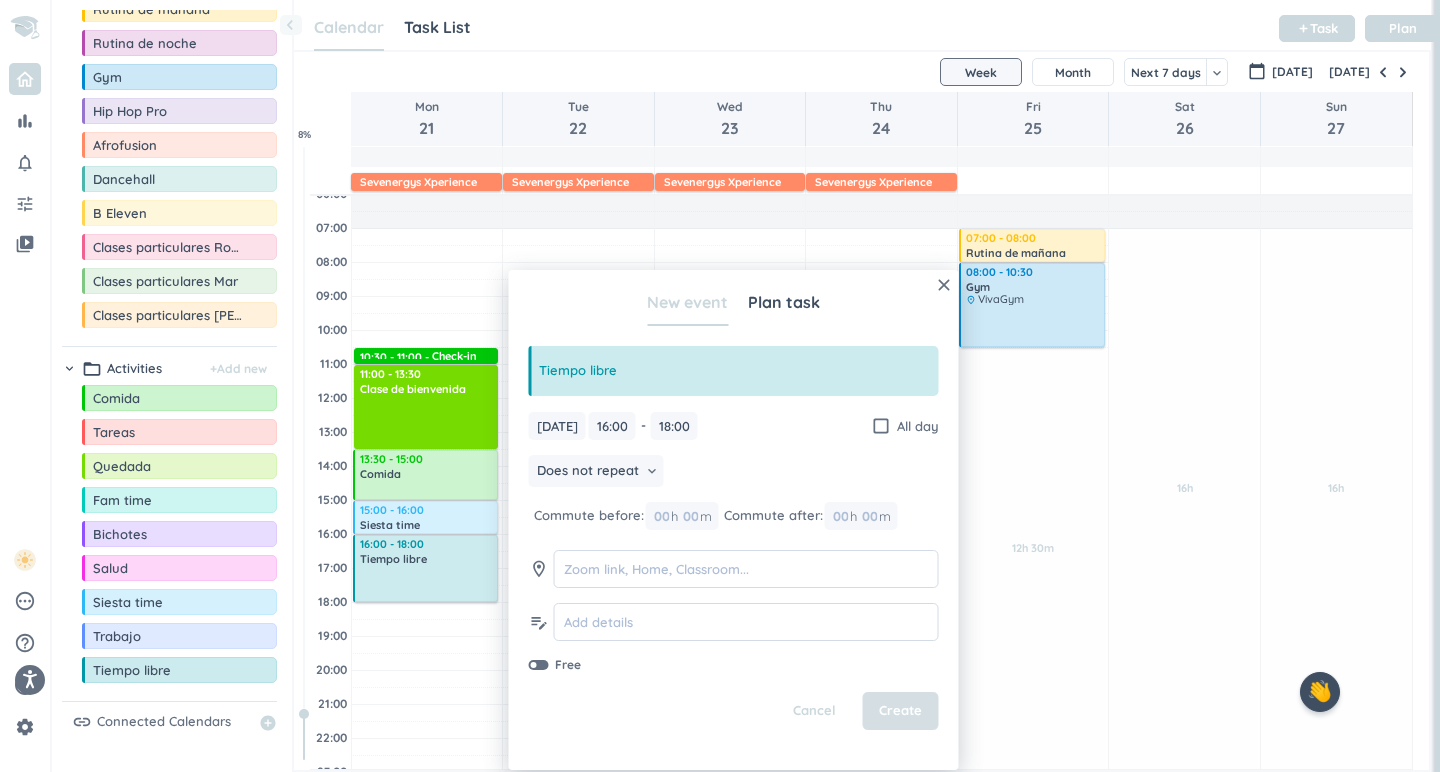 click on "Create" at bounding box center [901, 711] 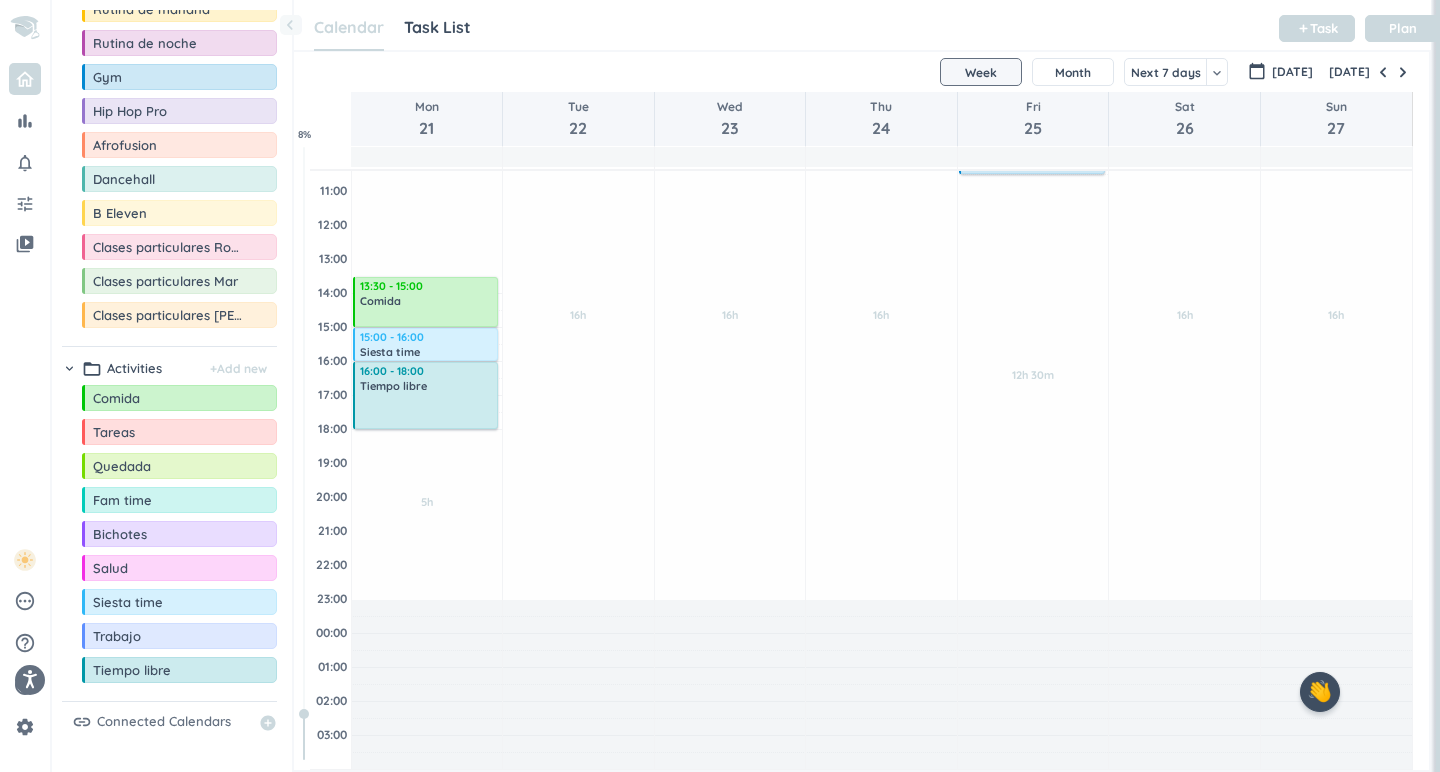 scroll, scrollTop: 217, scrollLeft: 0, axis: vertical 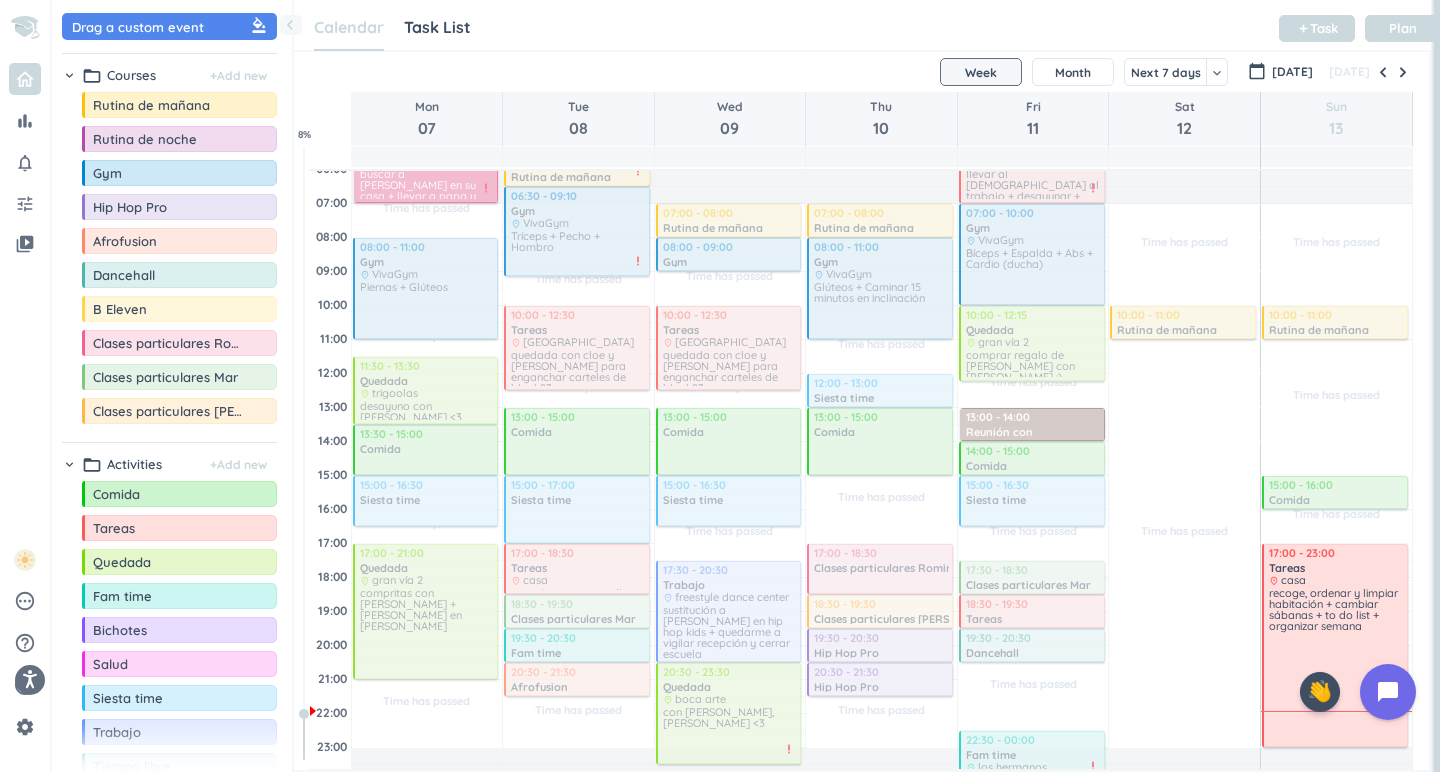 click on "Calendar Task List Calendar keyboard_arrow_down add Task Plan" at bounding box center (862, 25) 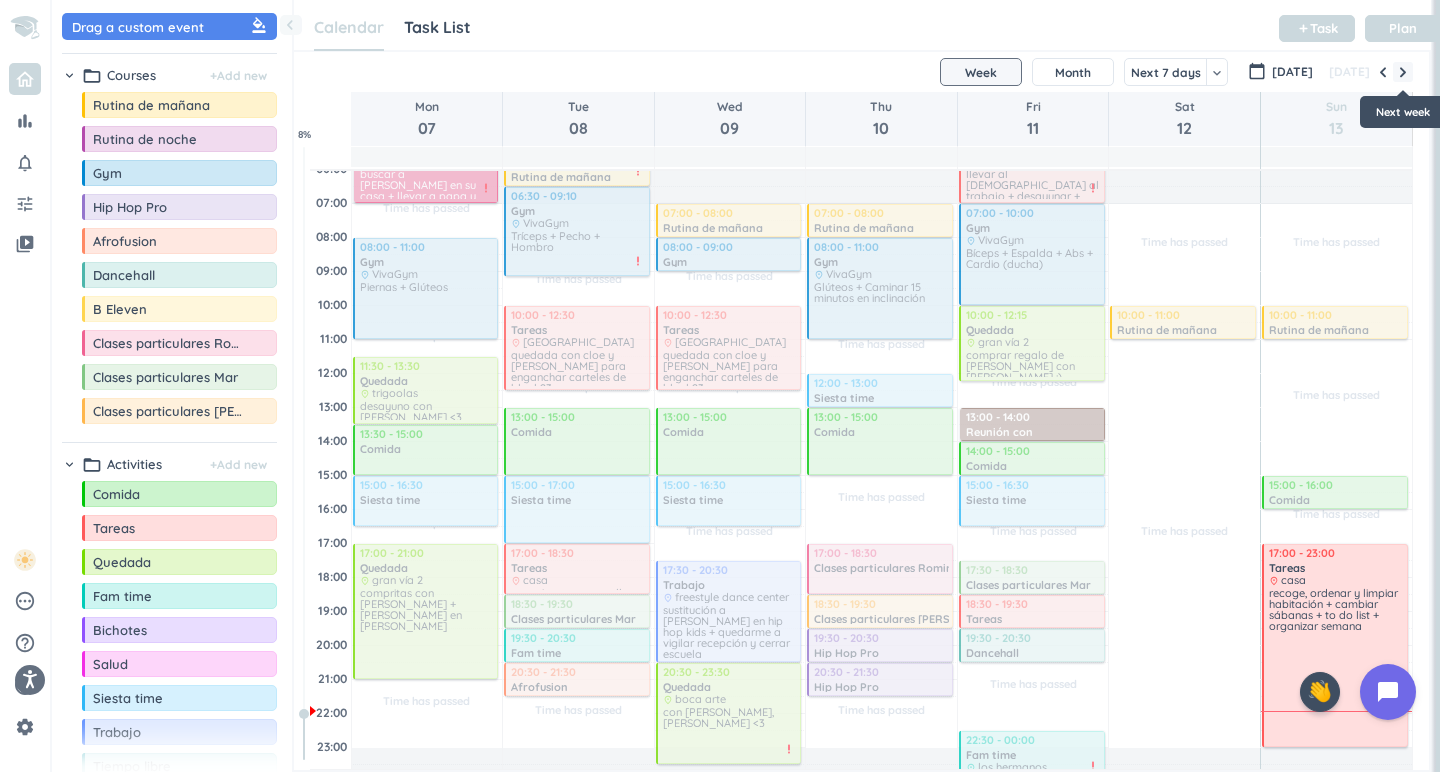 click at bounding box center [1403, 72] 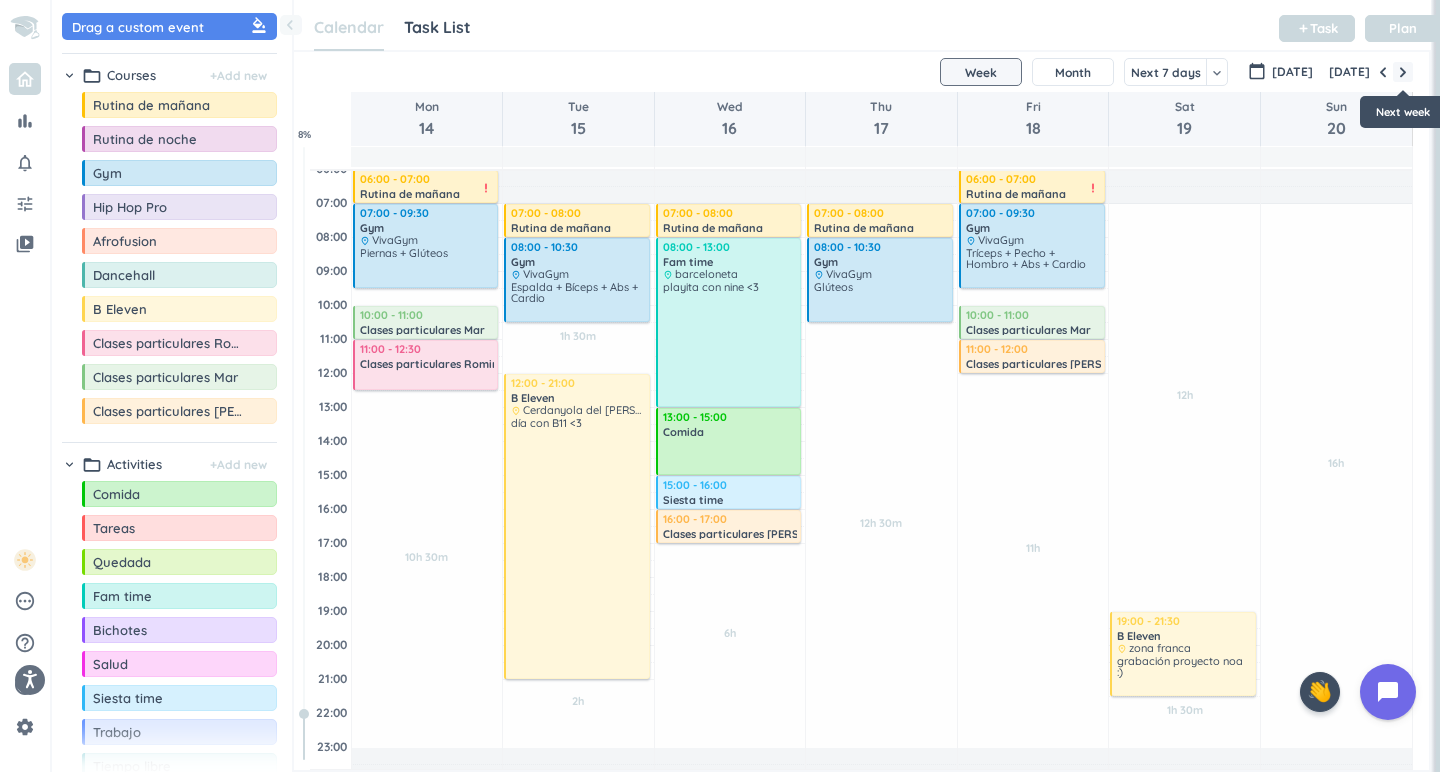 click at bounding box center (1403, 72) 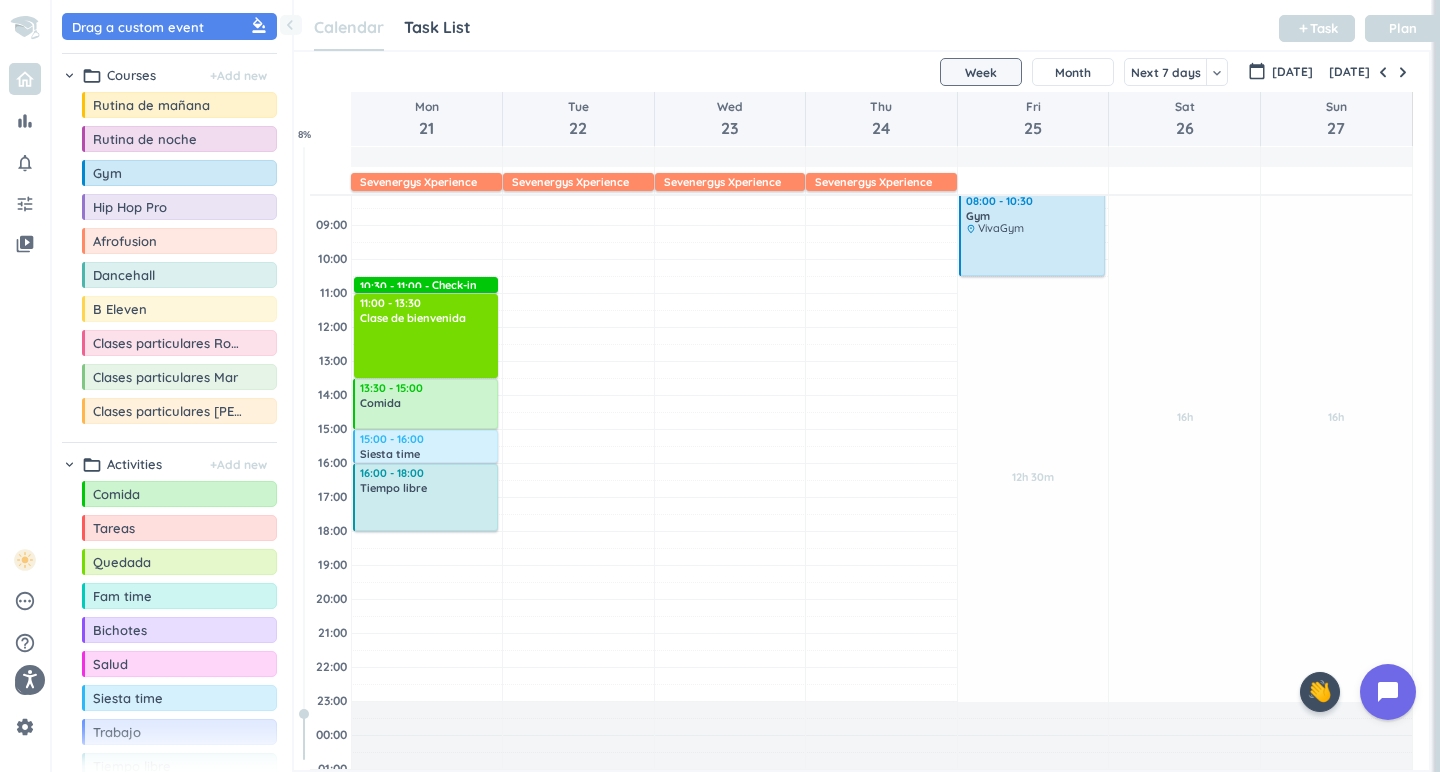 scroll, scrollTop: 143, scrollLeft: 0, axis: vertical 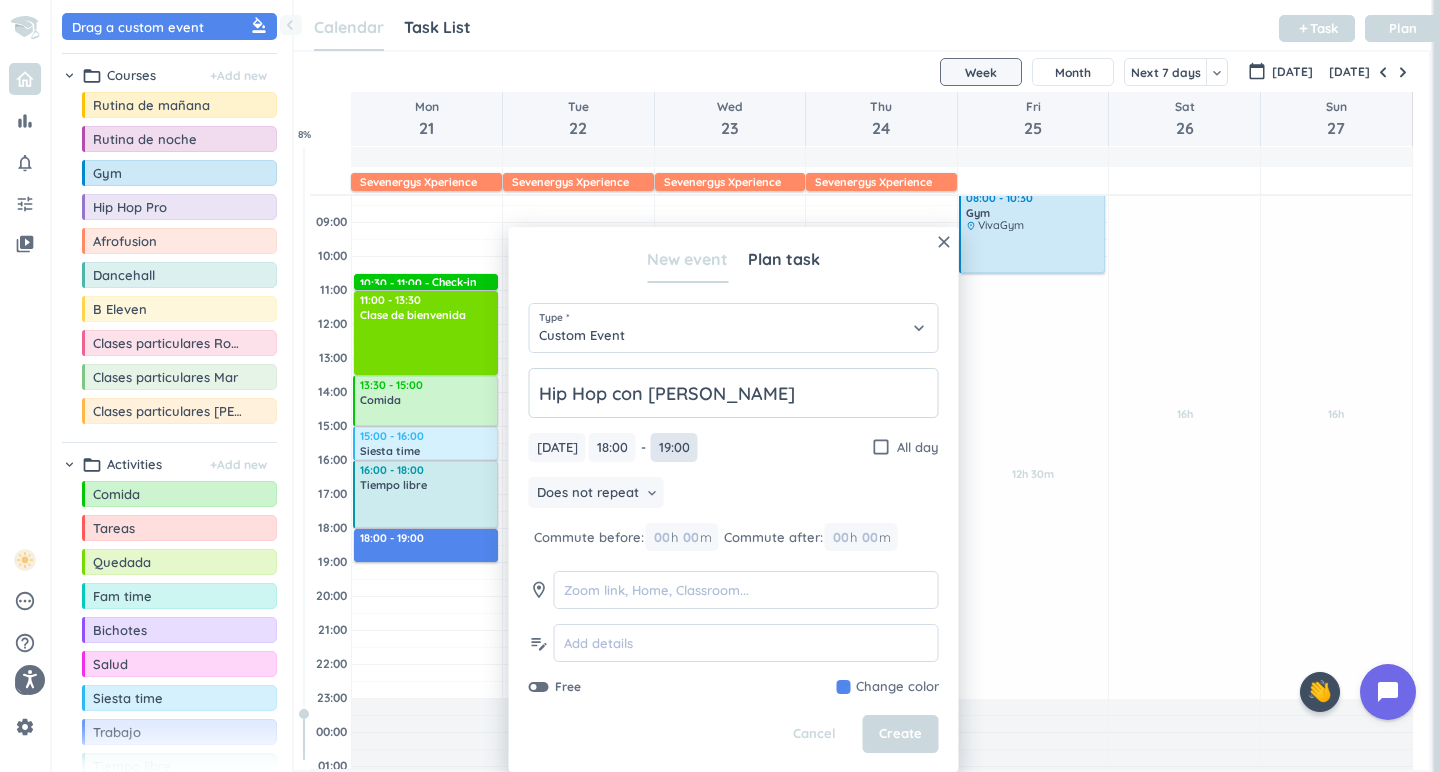type on "Hip Hop con [PERSON_NAME]" 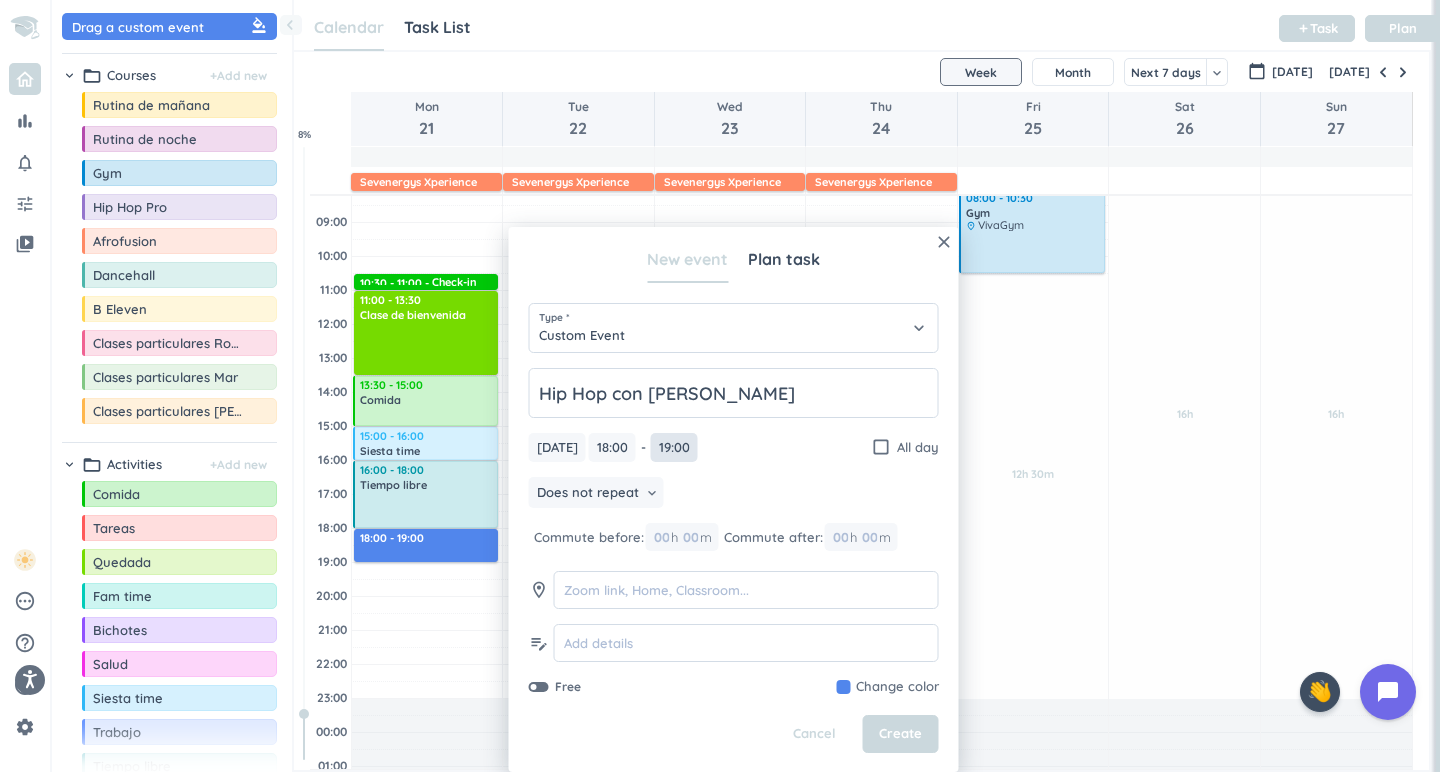 click on "19:00" at bounding box center [674, 447] 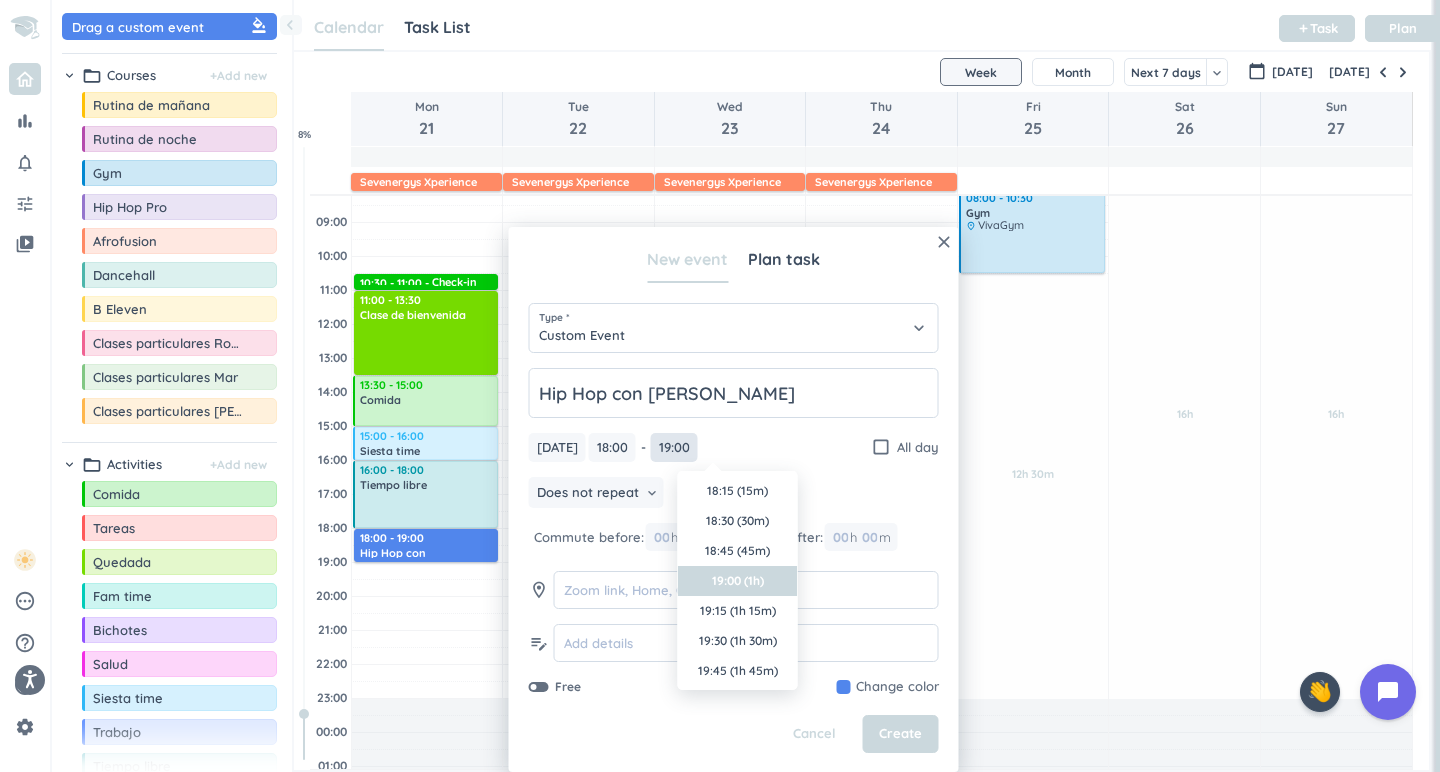 scroll, scrollTop: 90, scrollLeft: 0, axis: vertical 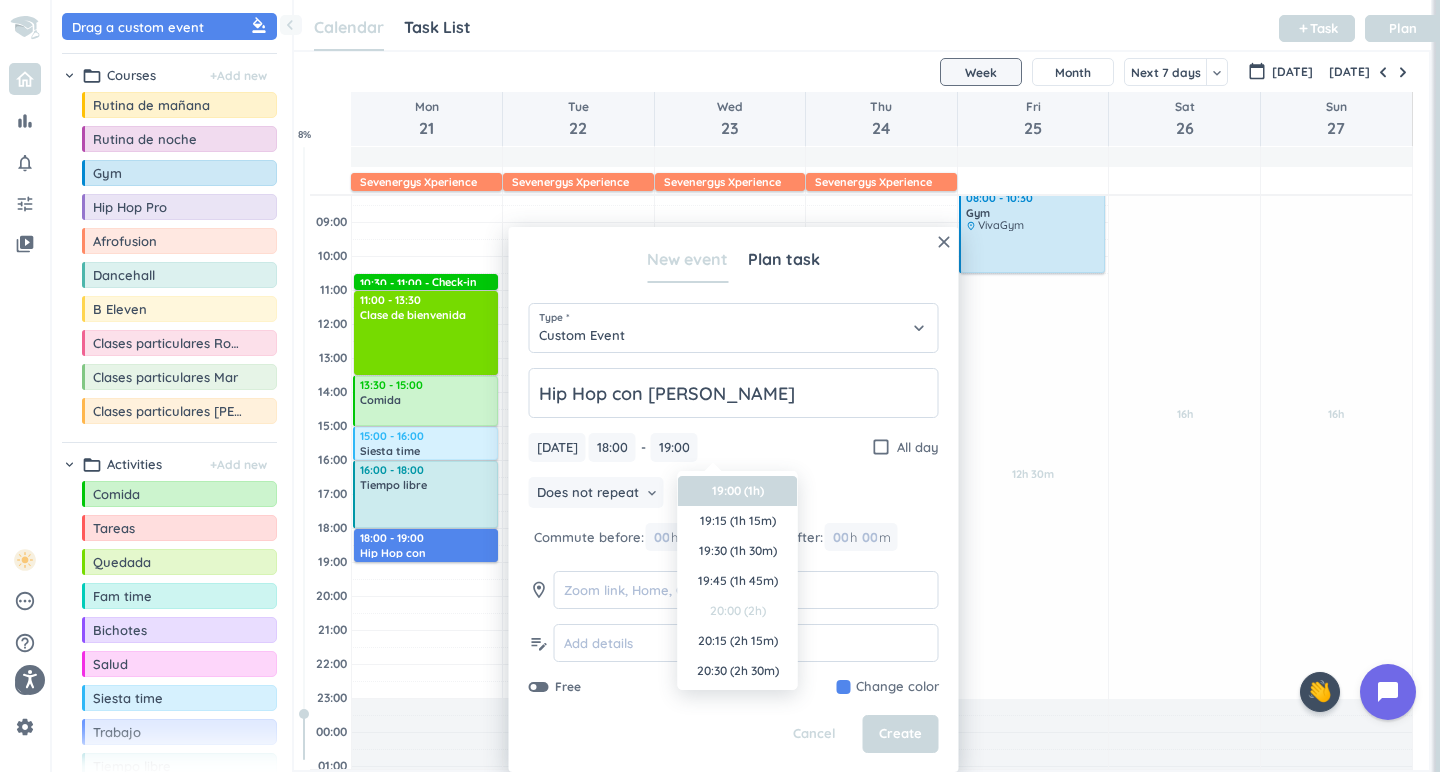 click on "20:00 (2h)" at bounding box center (738, 611) 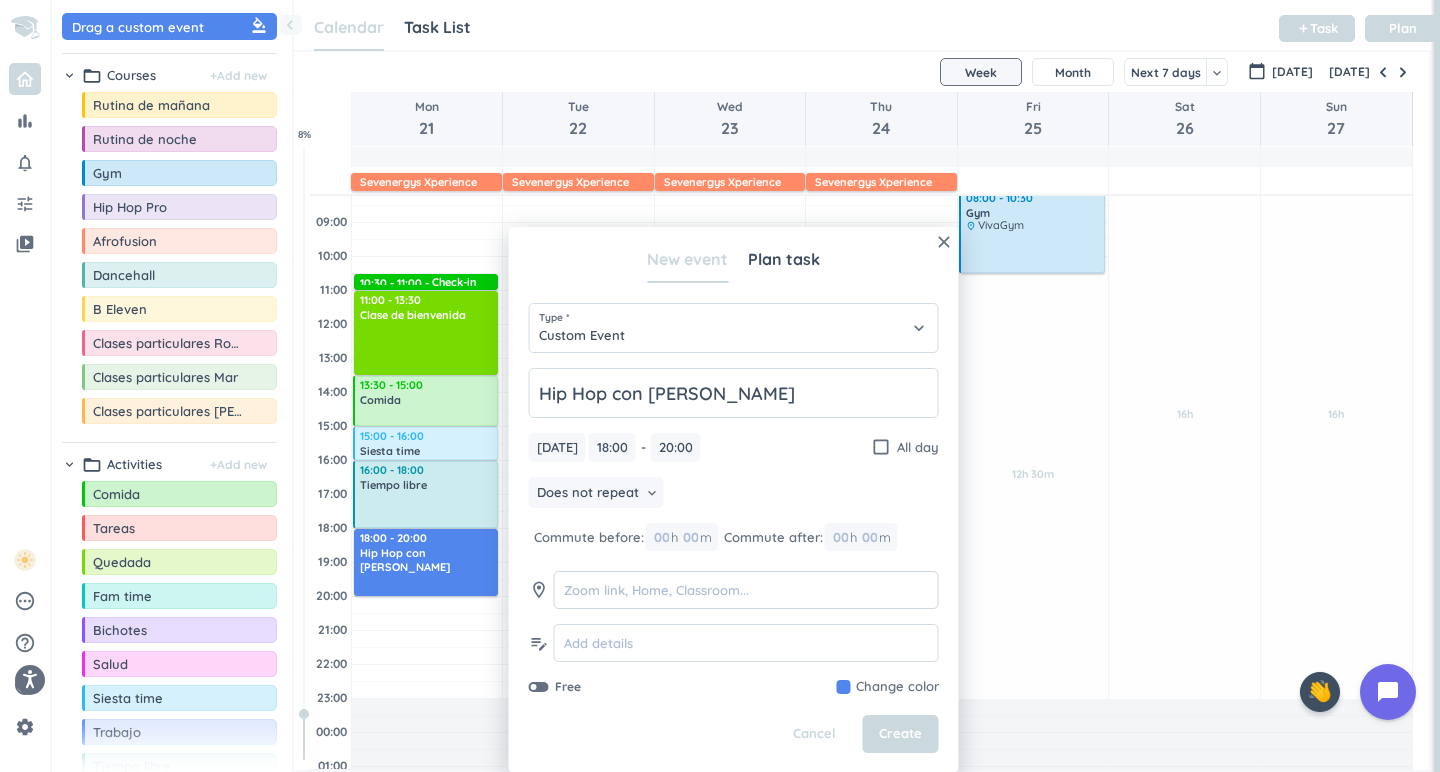 click at bounding box center [746, 590] 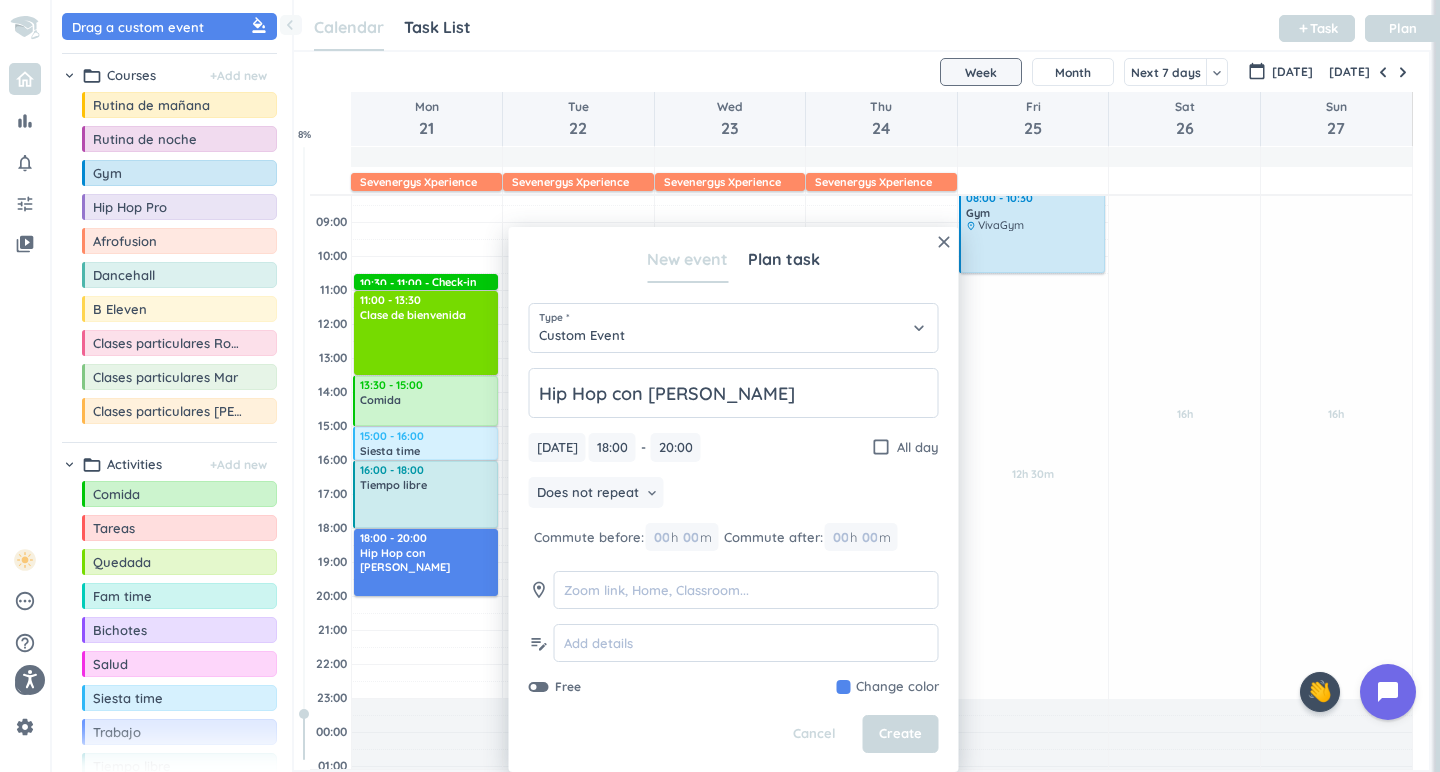 click at bounding box center [888, 687] 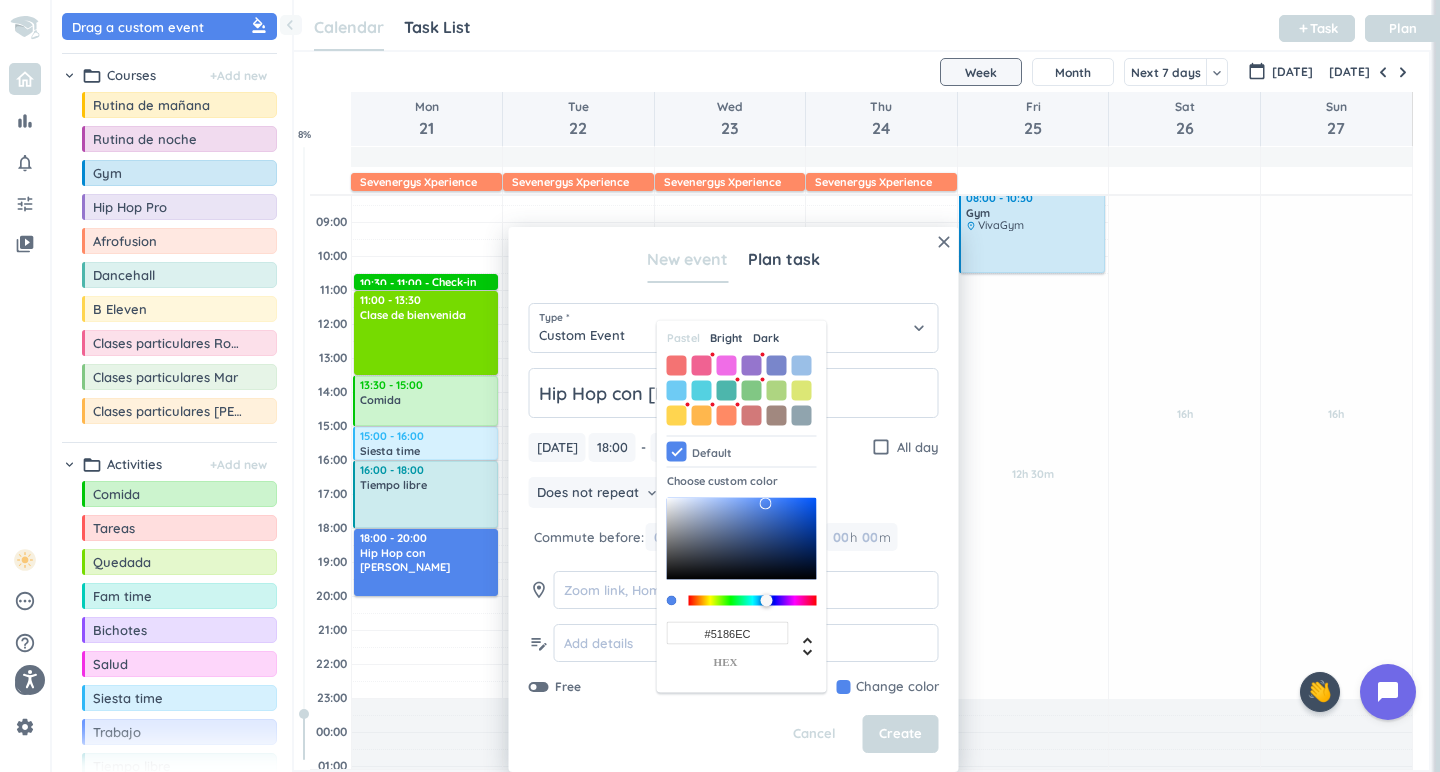 click on "Bright" at bounding box center (726, 338) 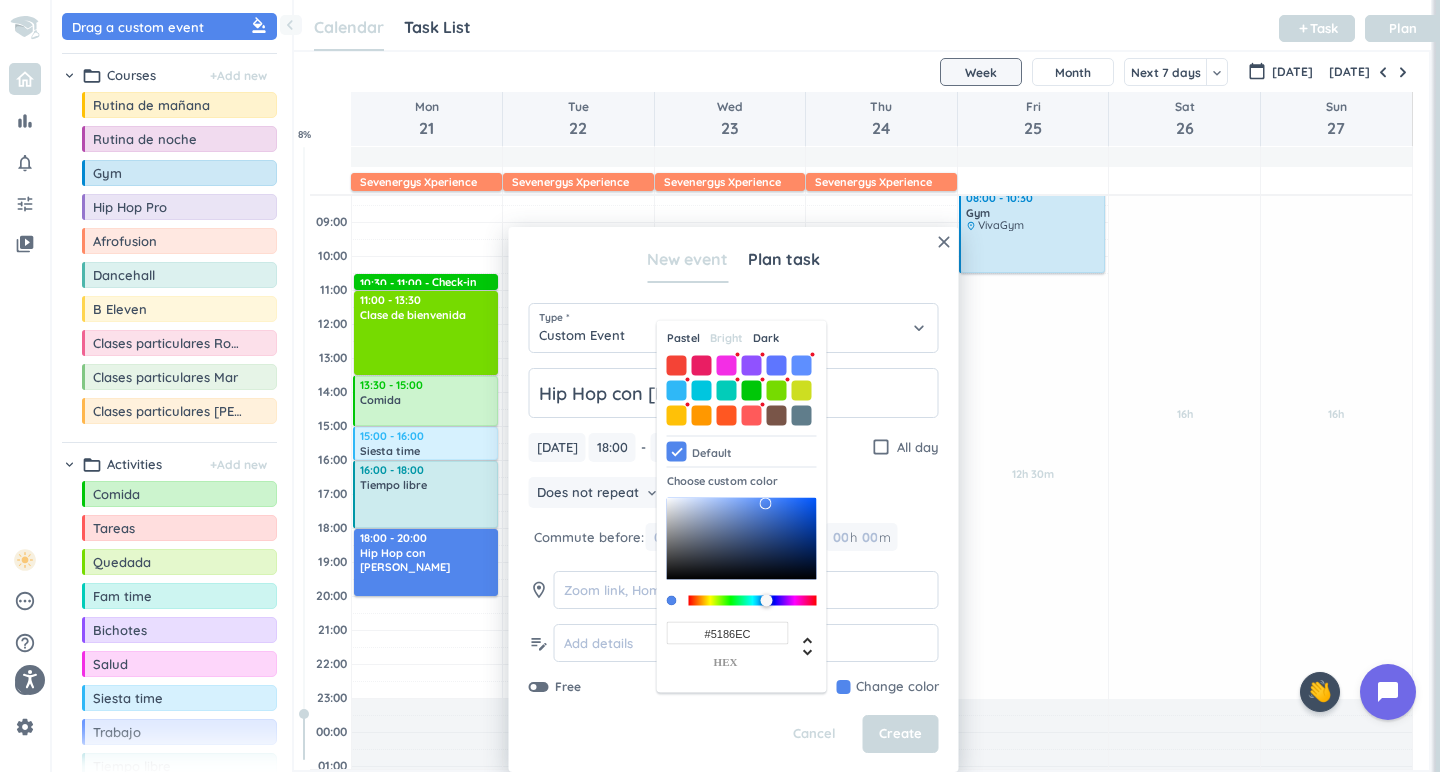 click on "Dark" at bounding box center (766, 338) 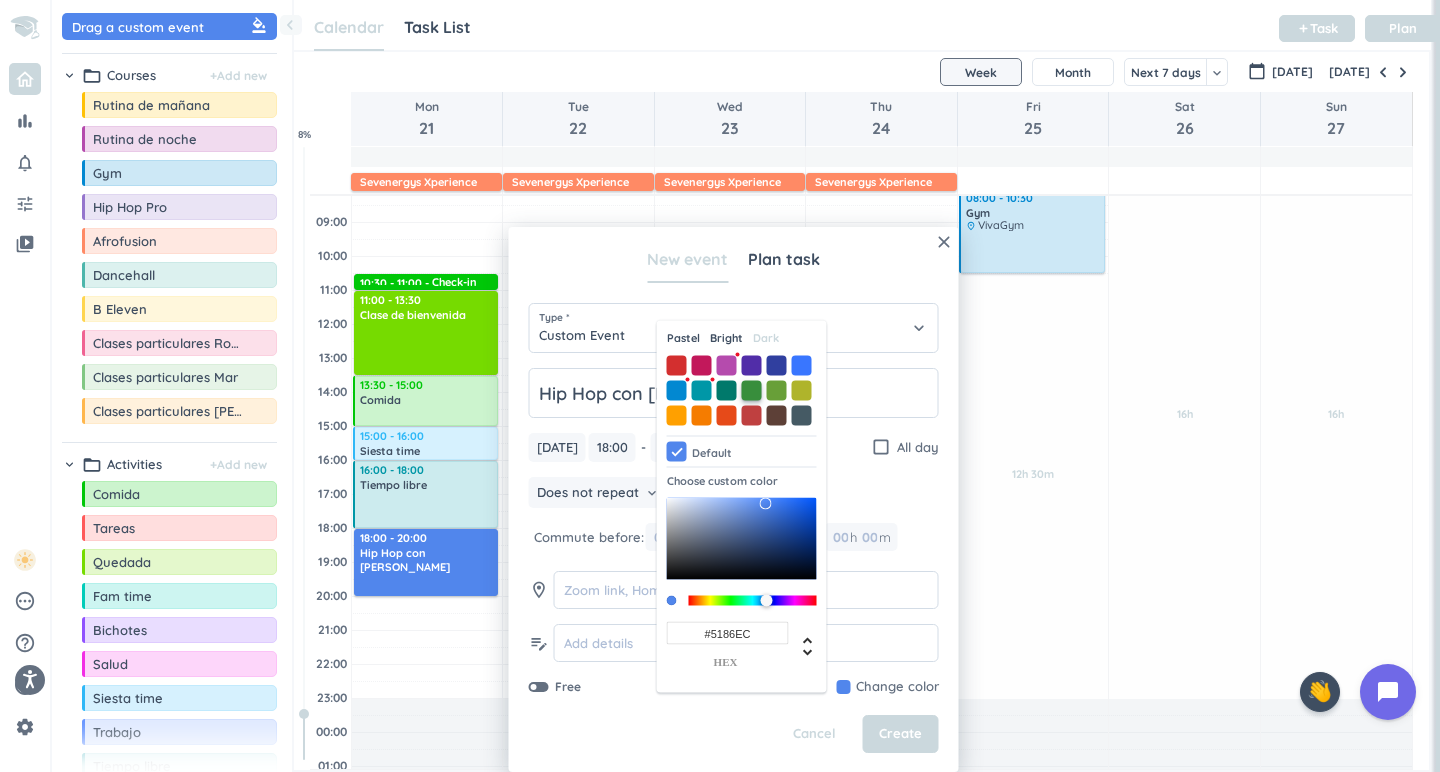 click at bounding box center (752, 390) 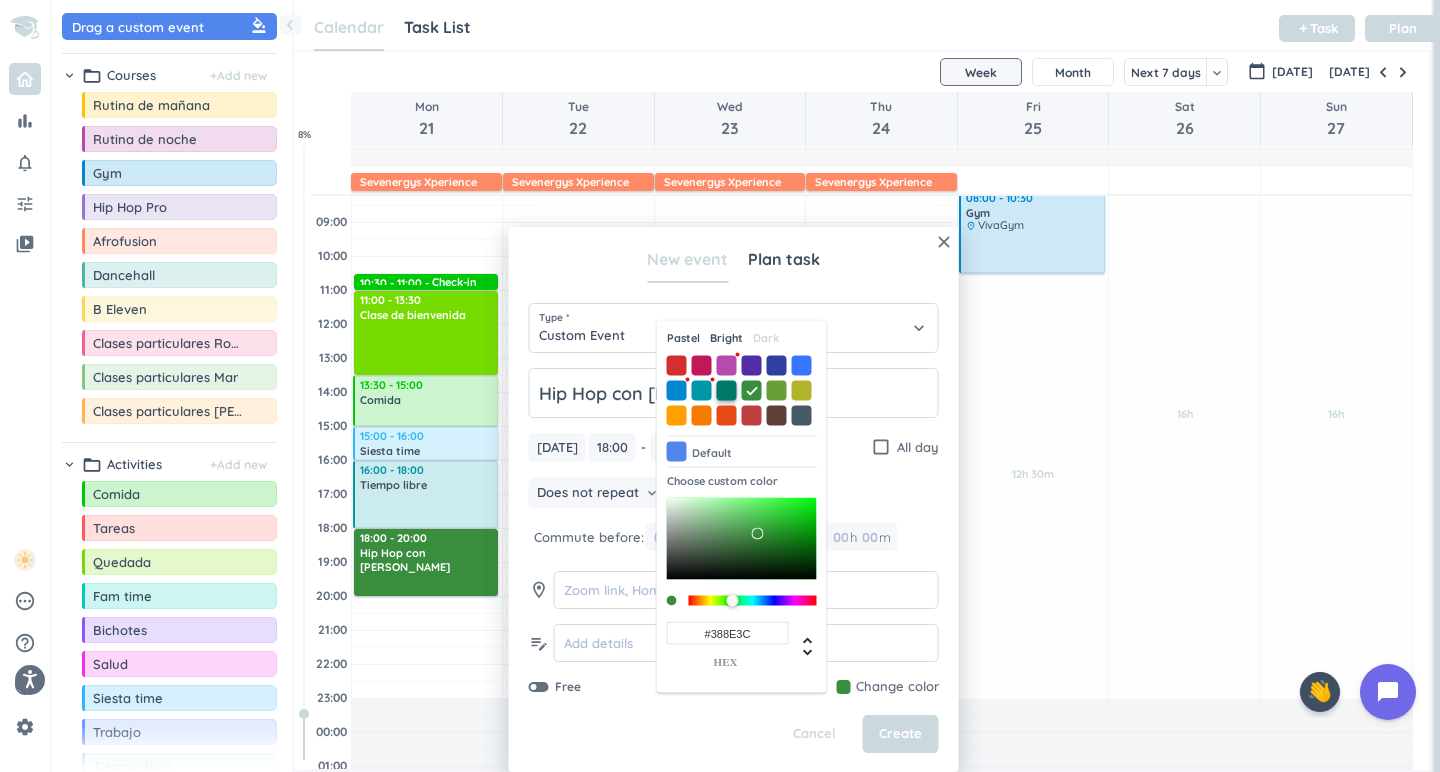 click at bounding box center (727, 390) 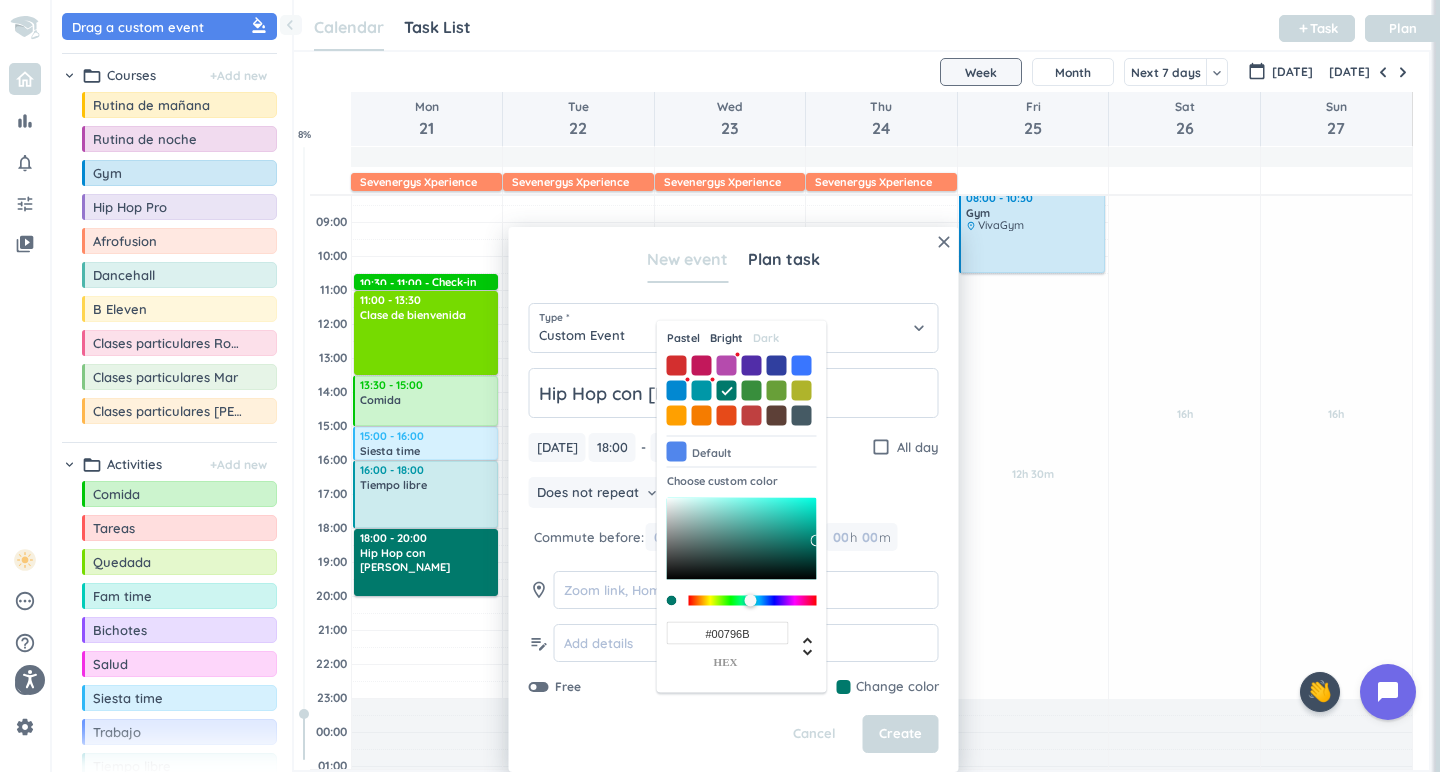 click on "Pastel" at bounding box center (683, 338) 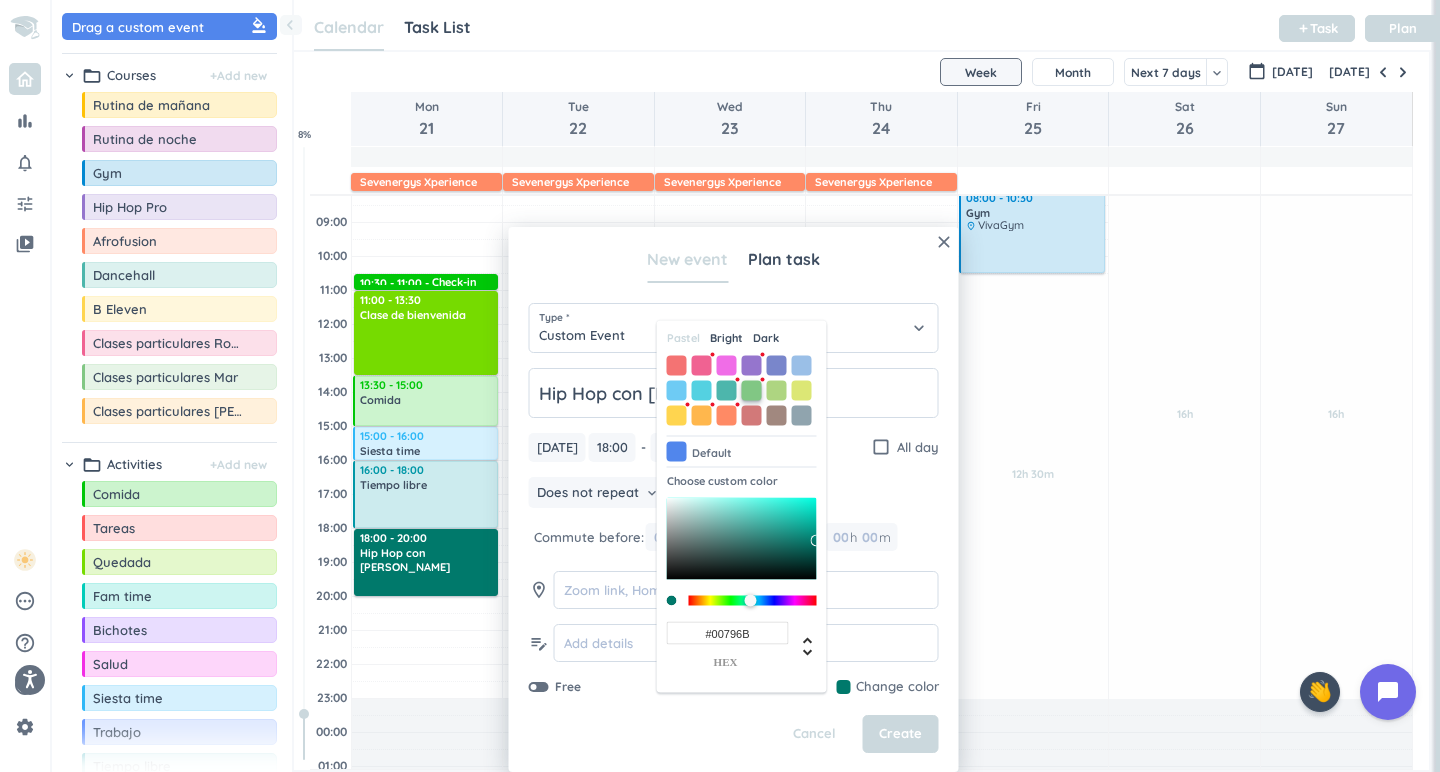 click at bounding box center [752, 390] 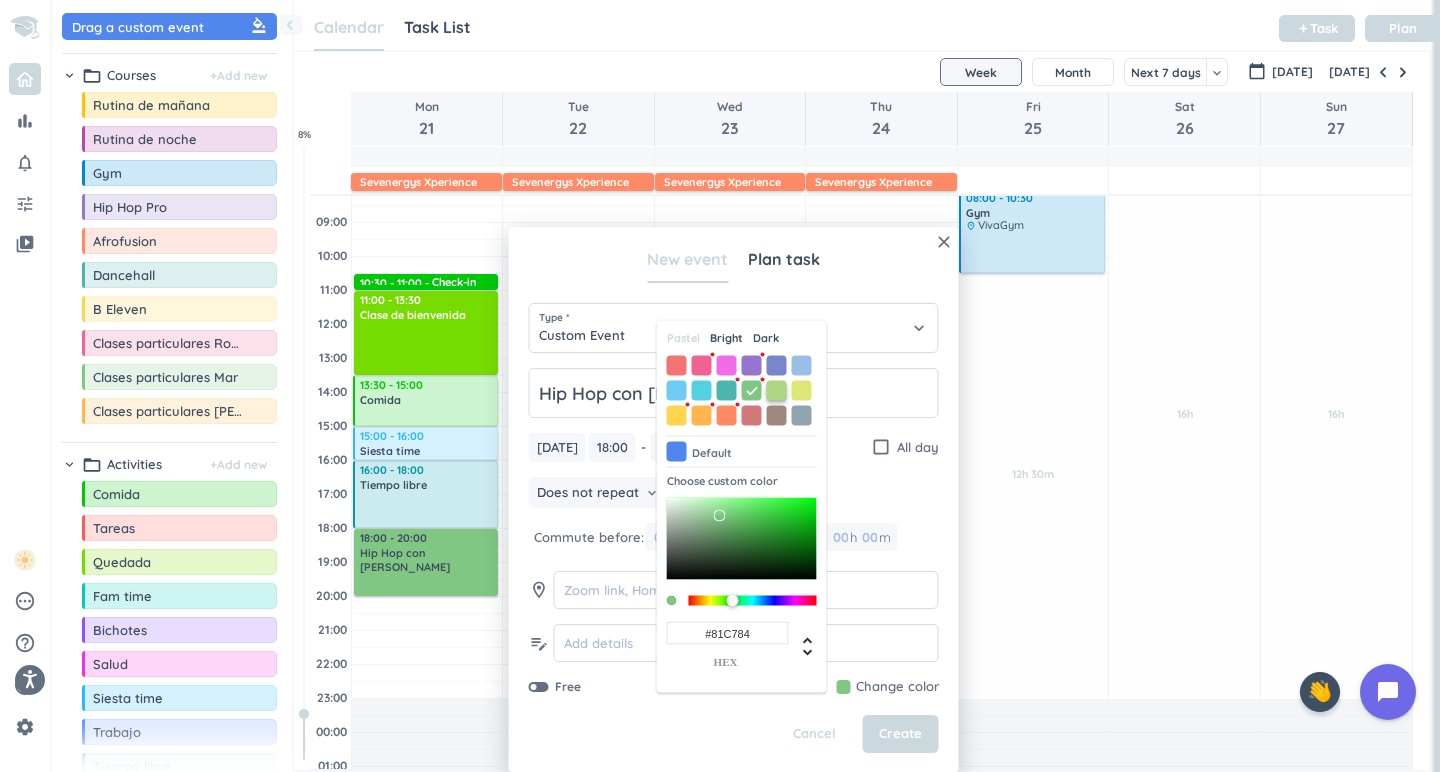click at bounding box center (777, 390) 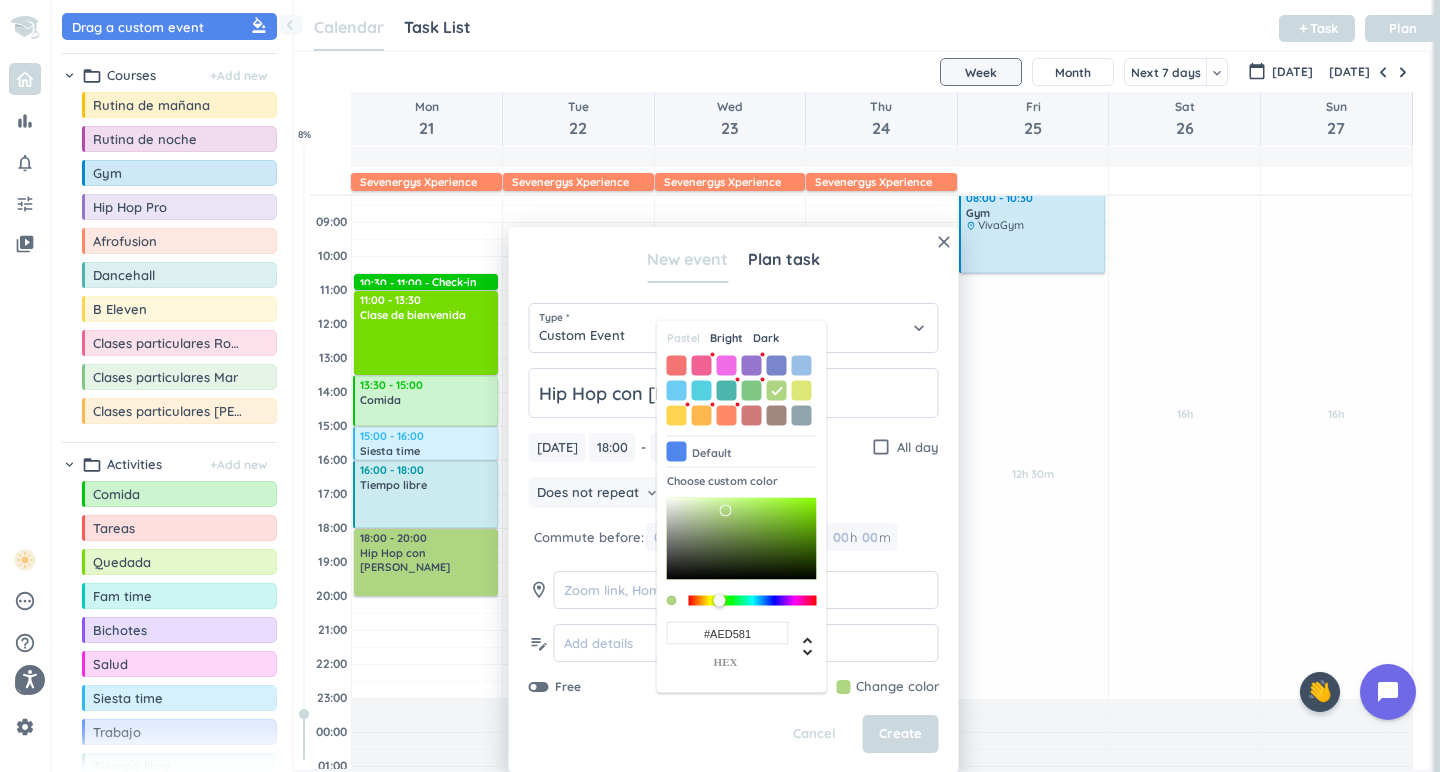 click on "Bright" at bounding box center (726, 338) 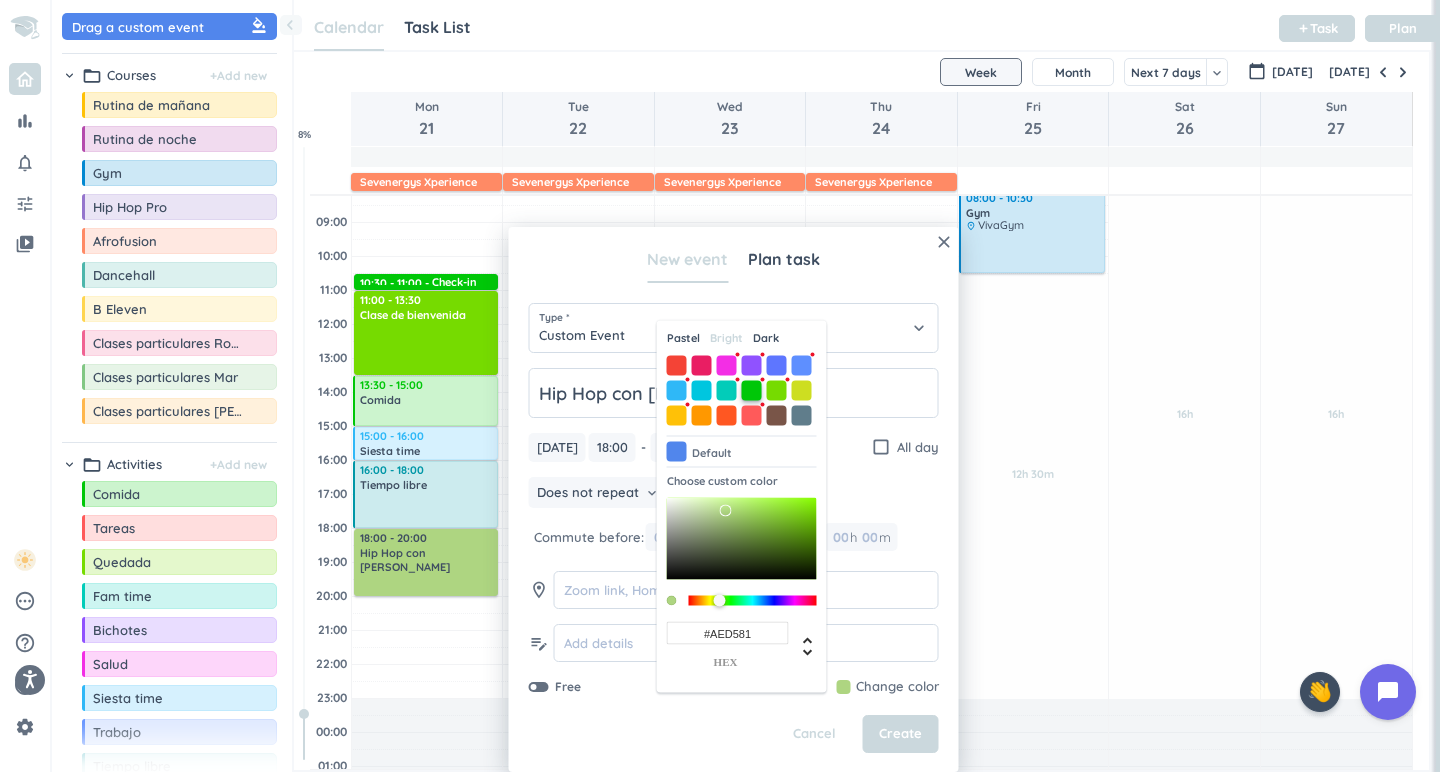 click at bounding box center (752, 390) 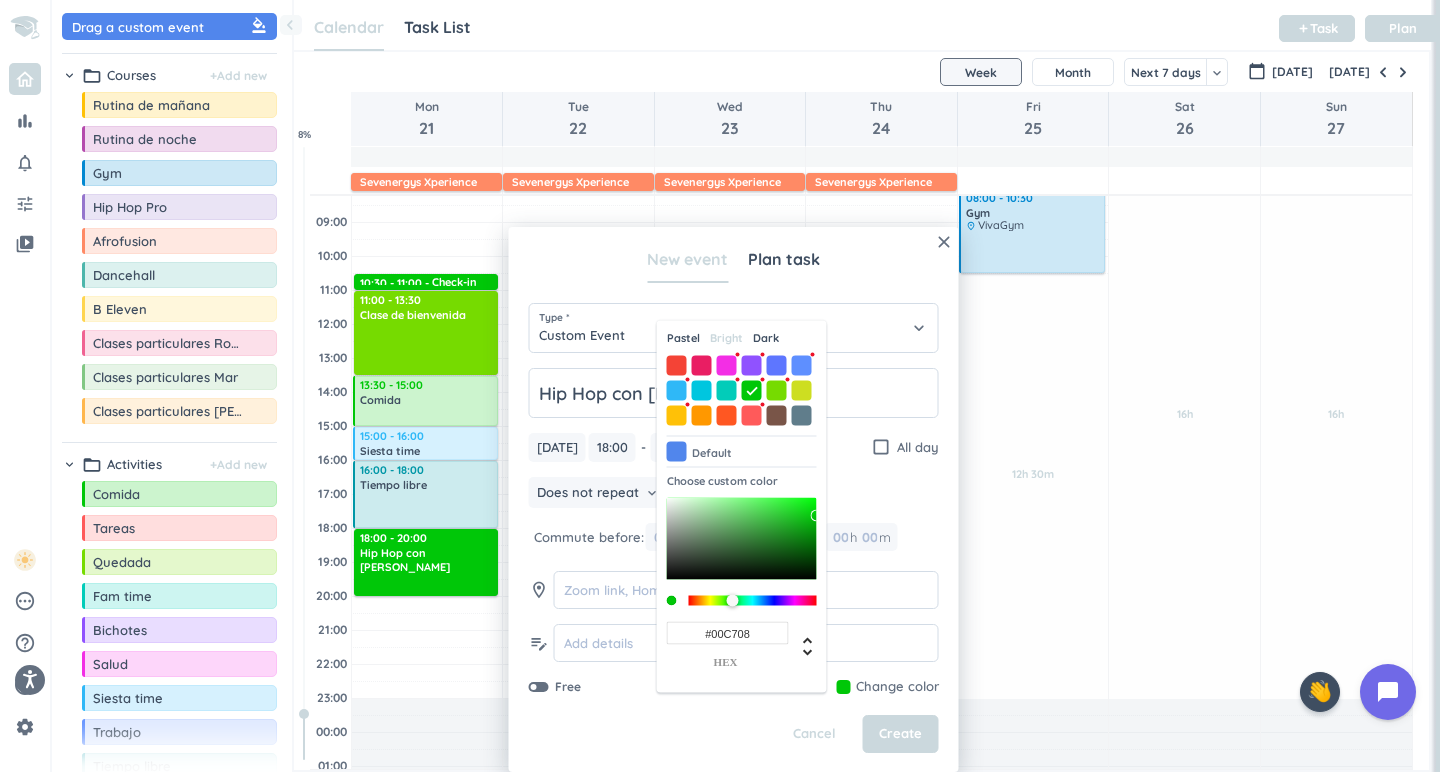 click on "Pastel" at bounding box center (683, 338) 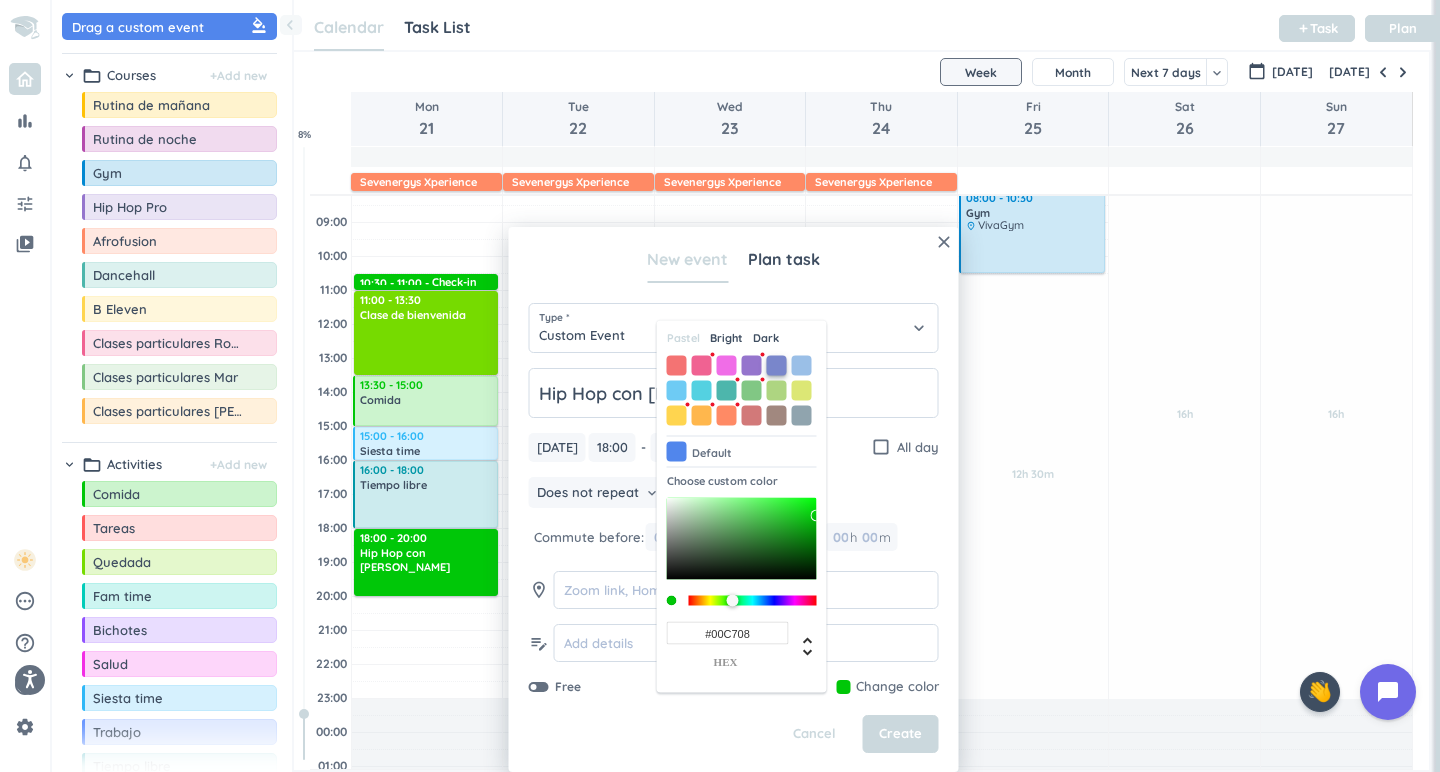 click at bounding box center (777, 365) 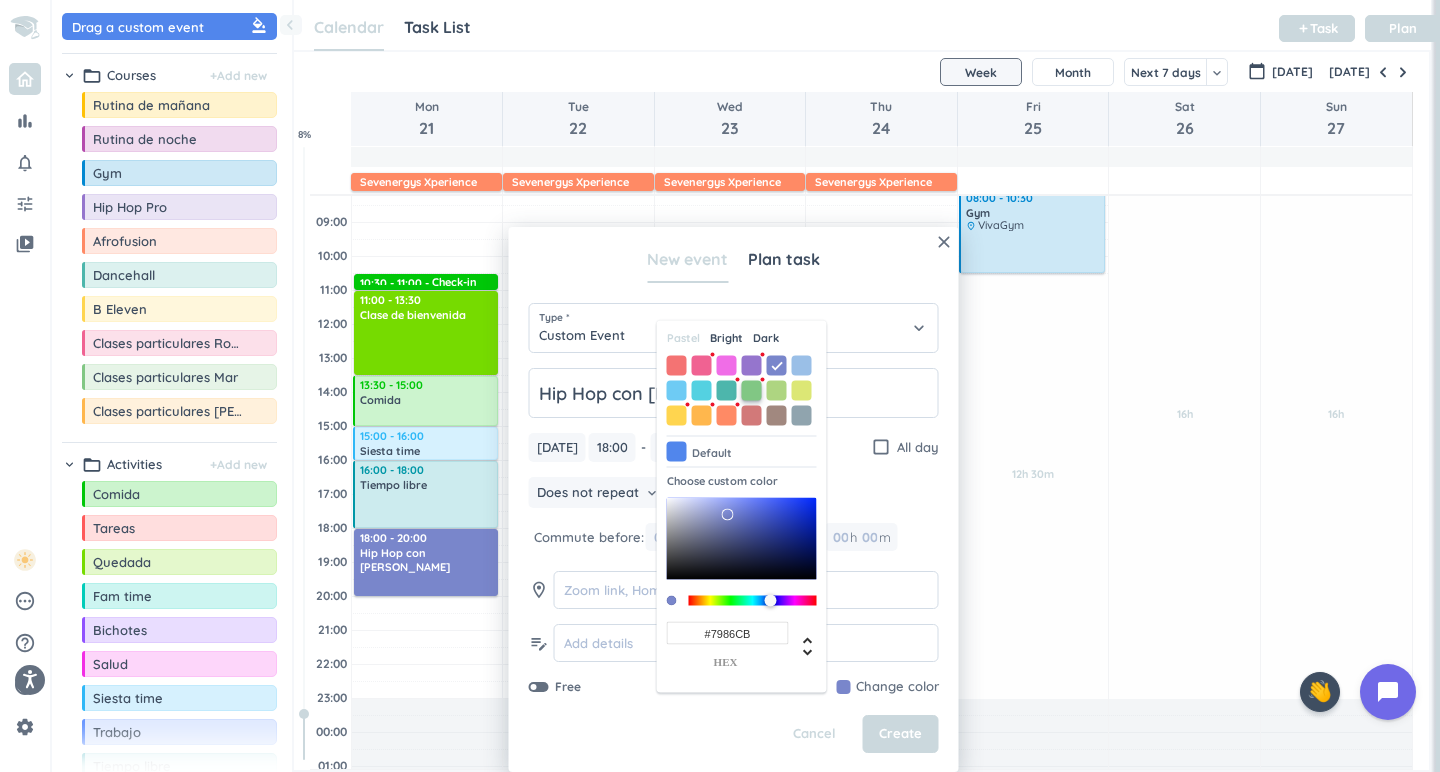 click at bounding box center (752, 390) 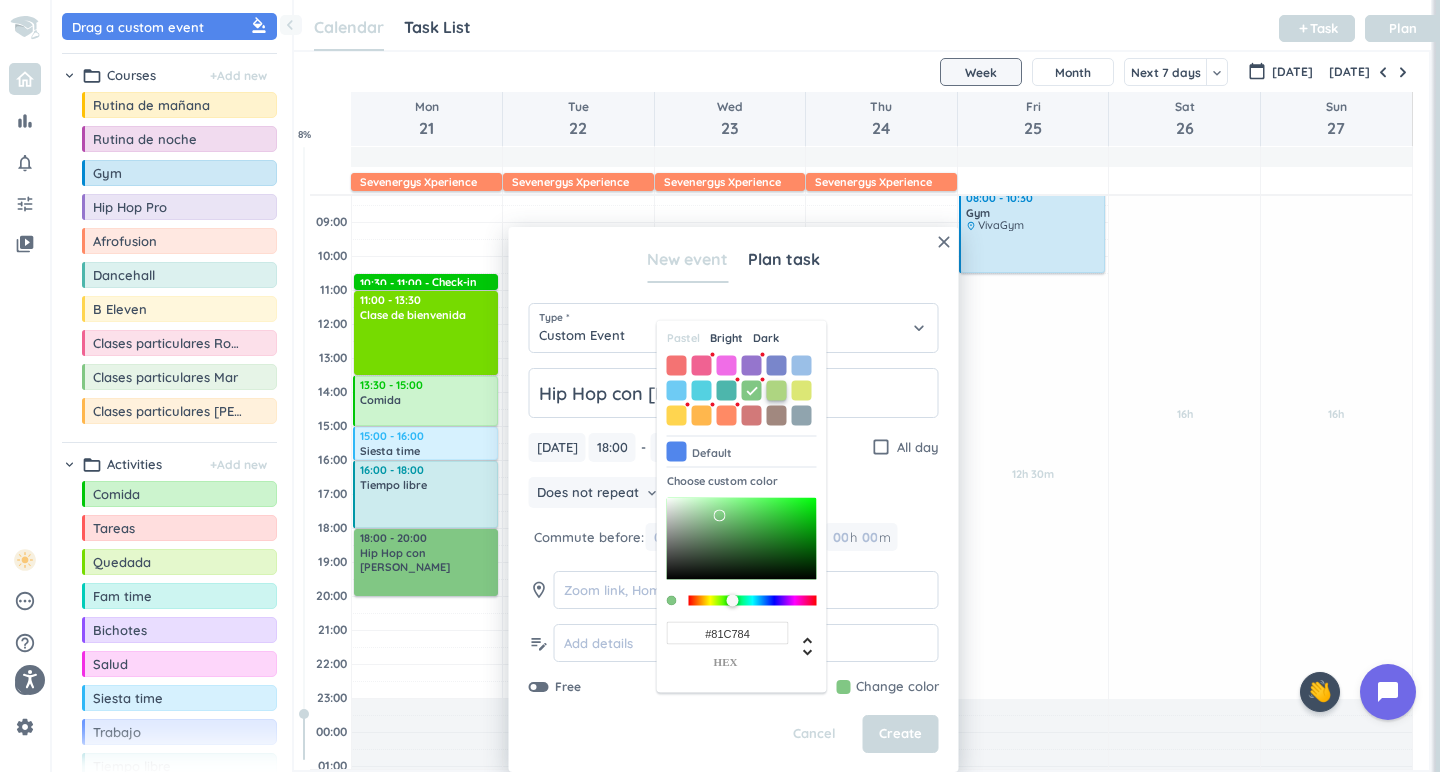 click at bounding box center (777, 390) 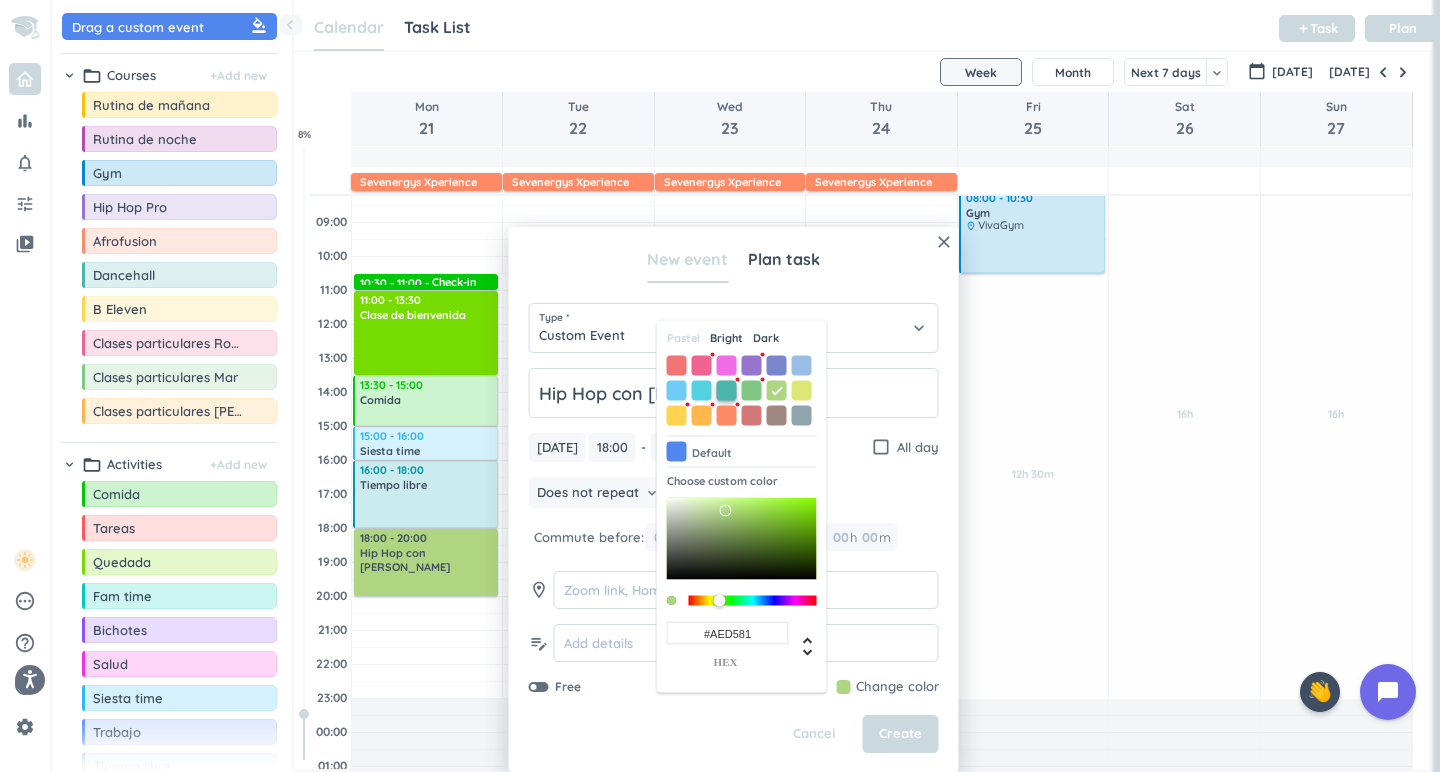 click at bounding box center (727, 390) 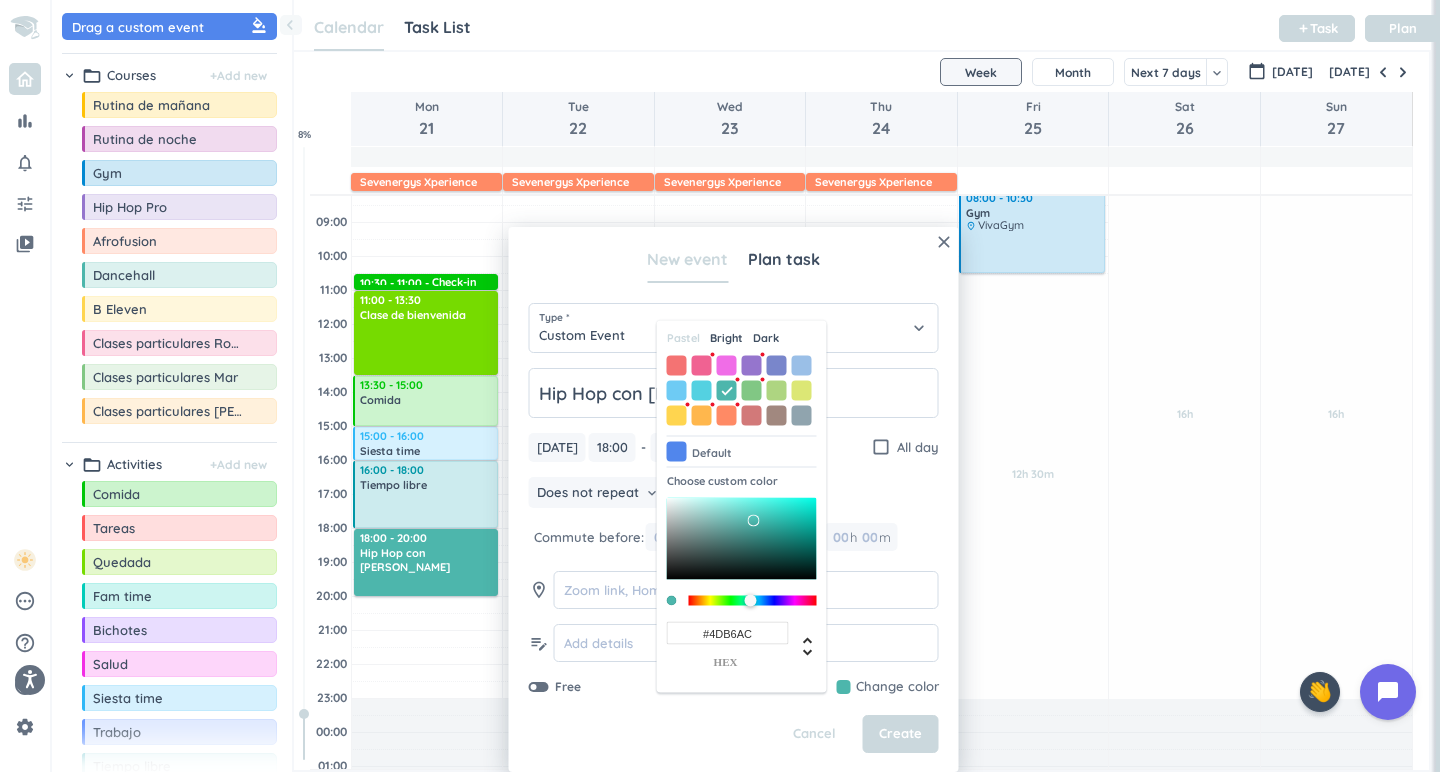 click on "Dark" at bounding box center [766, 338] 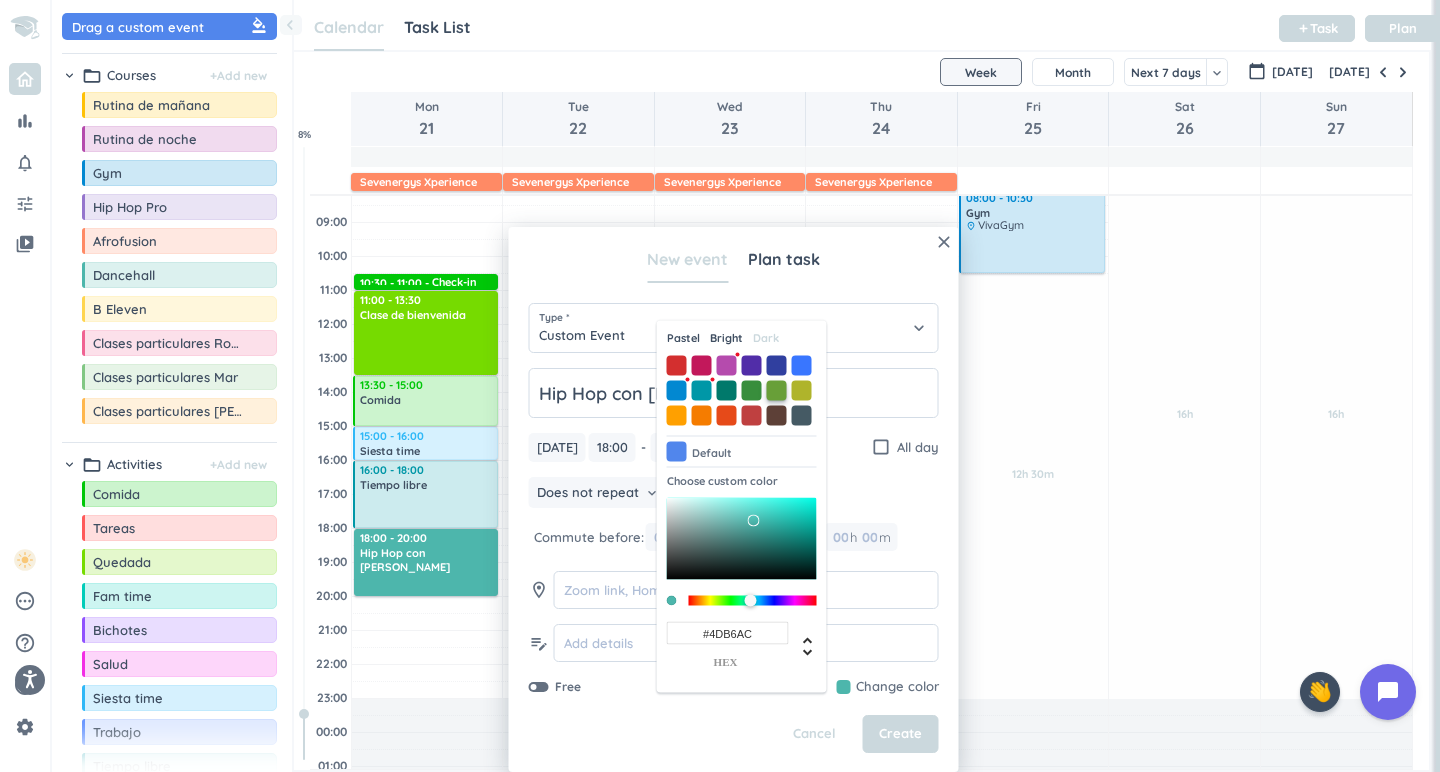 click at bounding box center (777, 390) 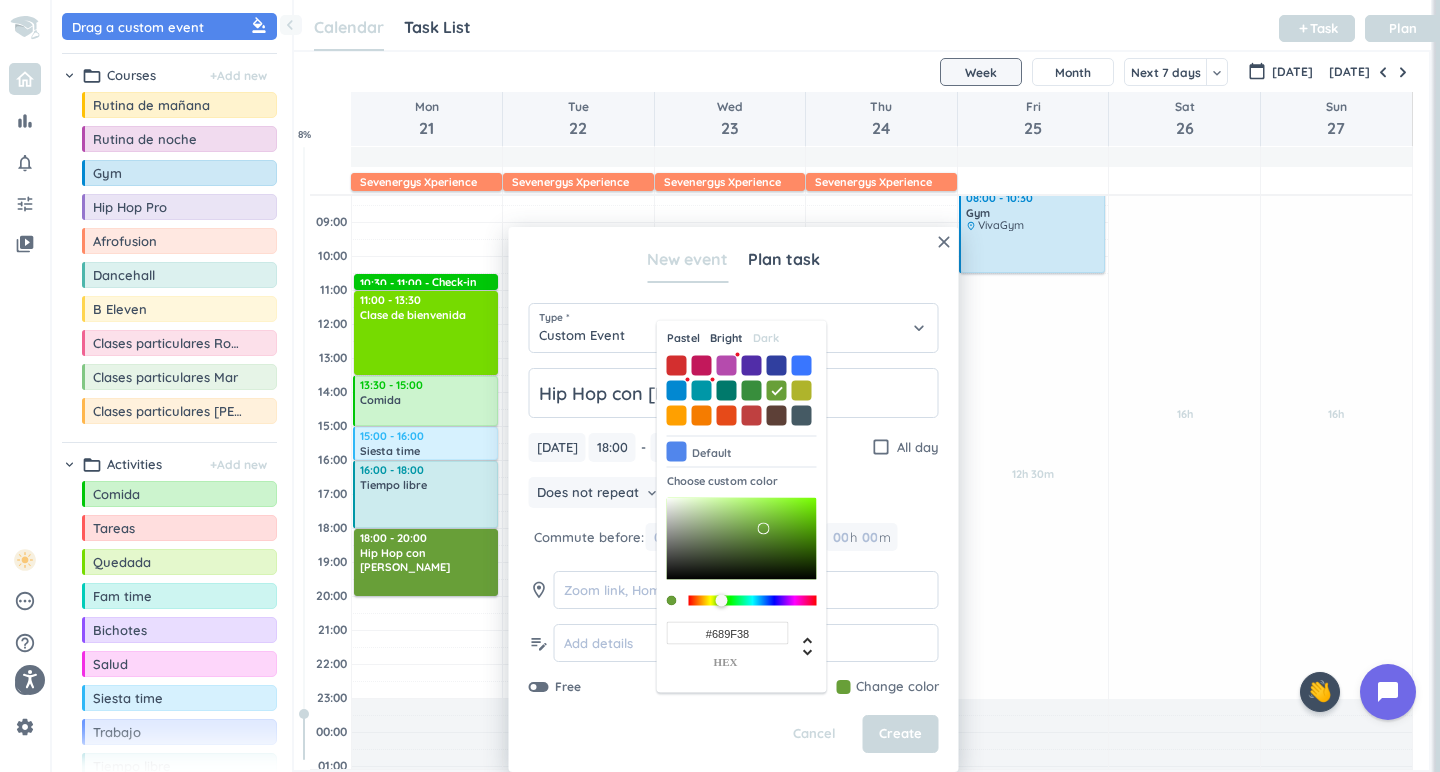click at bounding box center [742, 390] 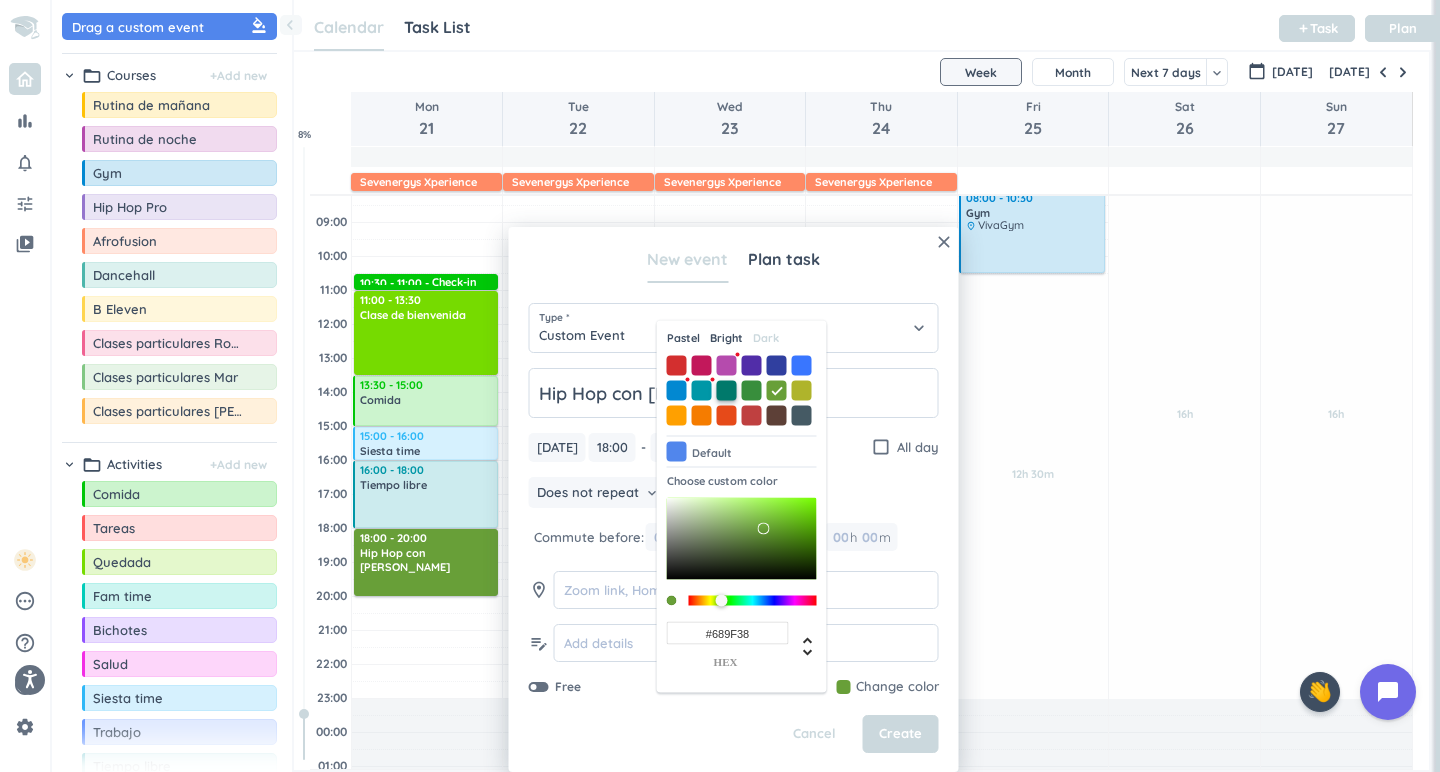 click at bounding box center [727, 390] 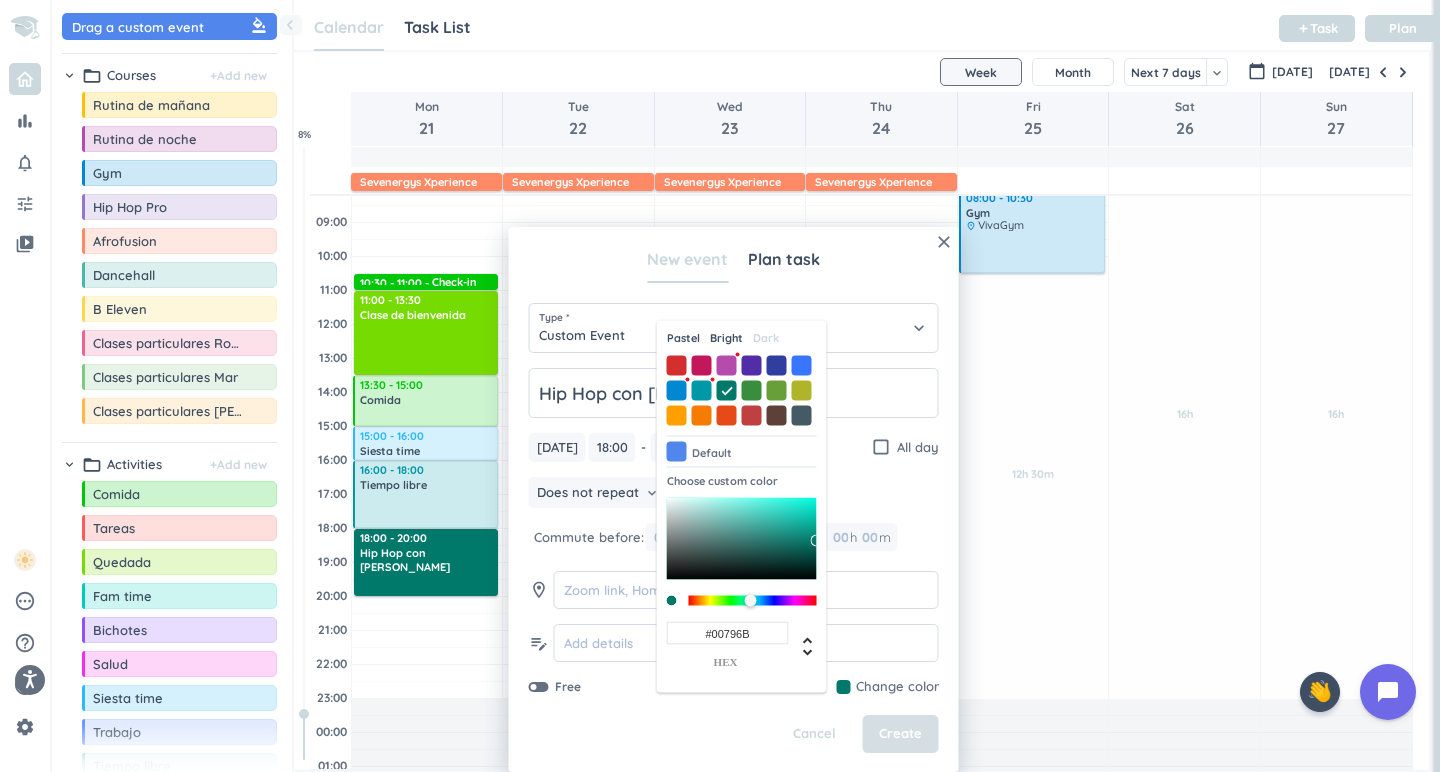 click on "Create" at bounding box center [900, 734] 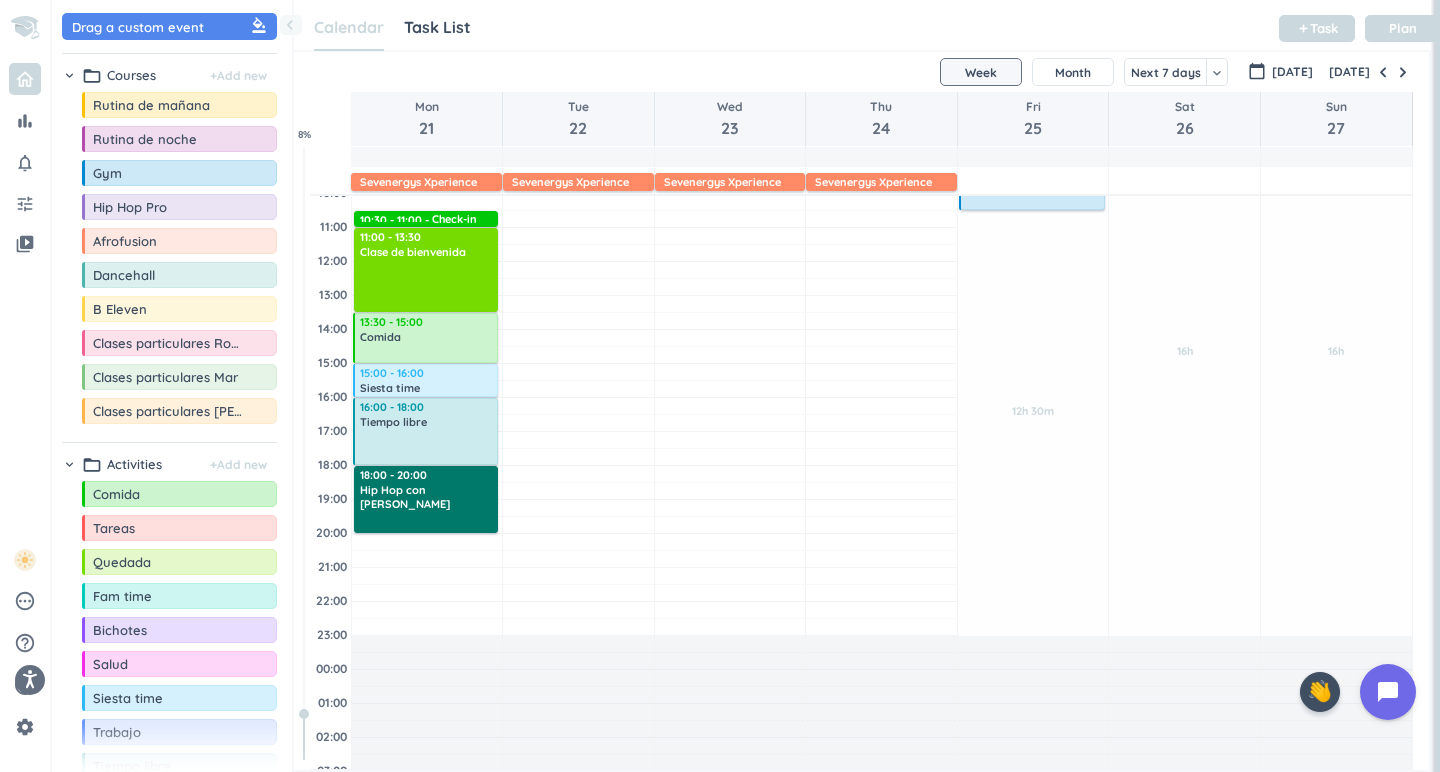 scroll, scrollTop: 227, scrollLeft: 0, axis: vertical 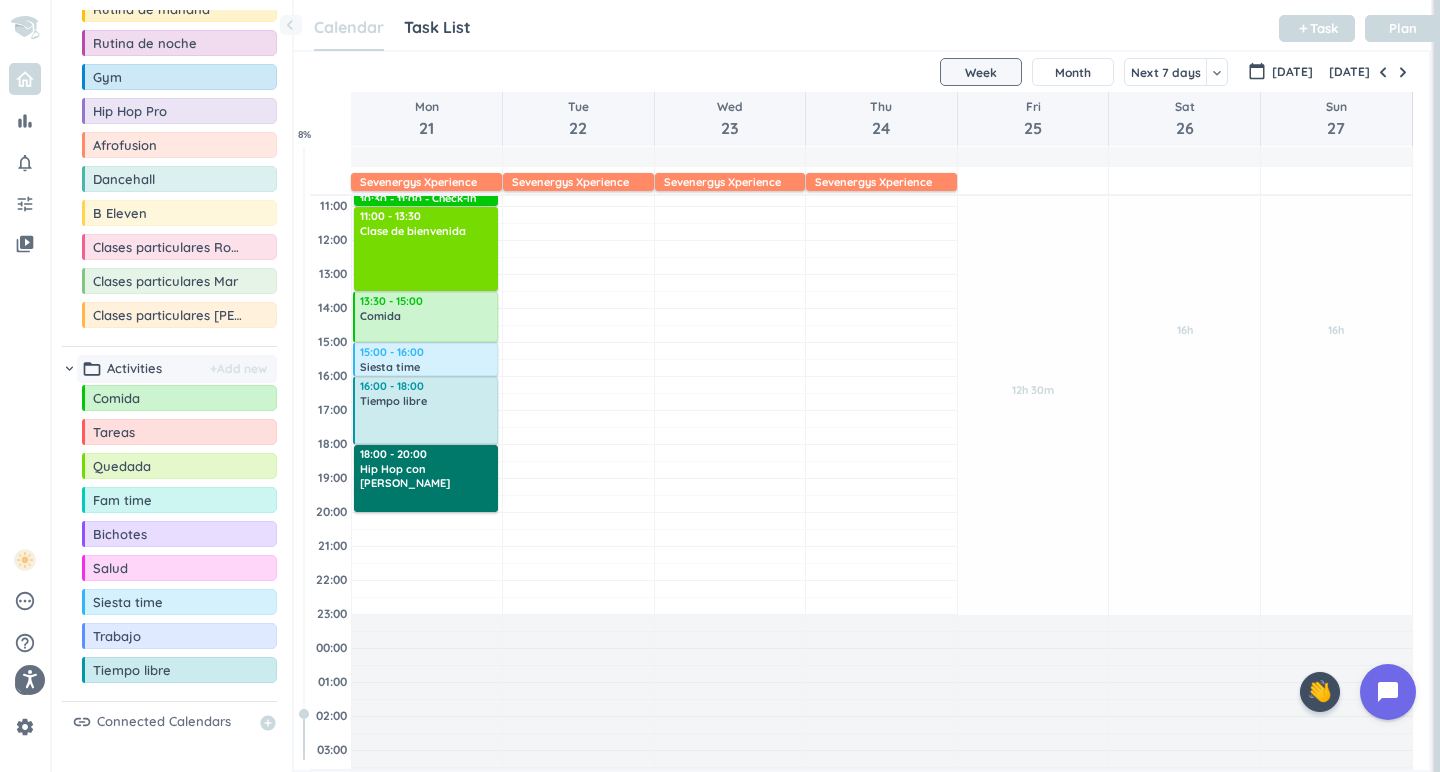 click on "+  Add new" at bounding box center [238, 369] 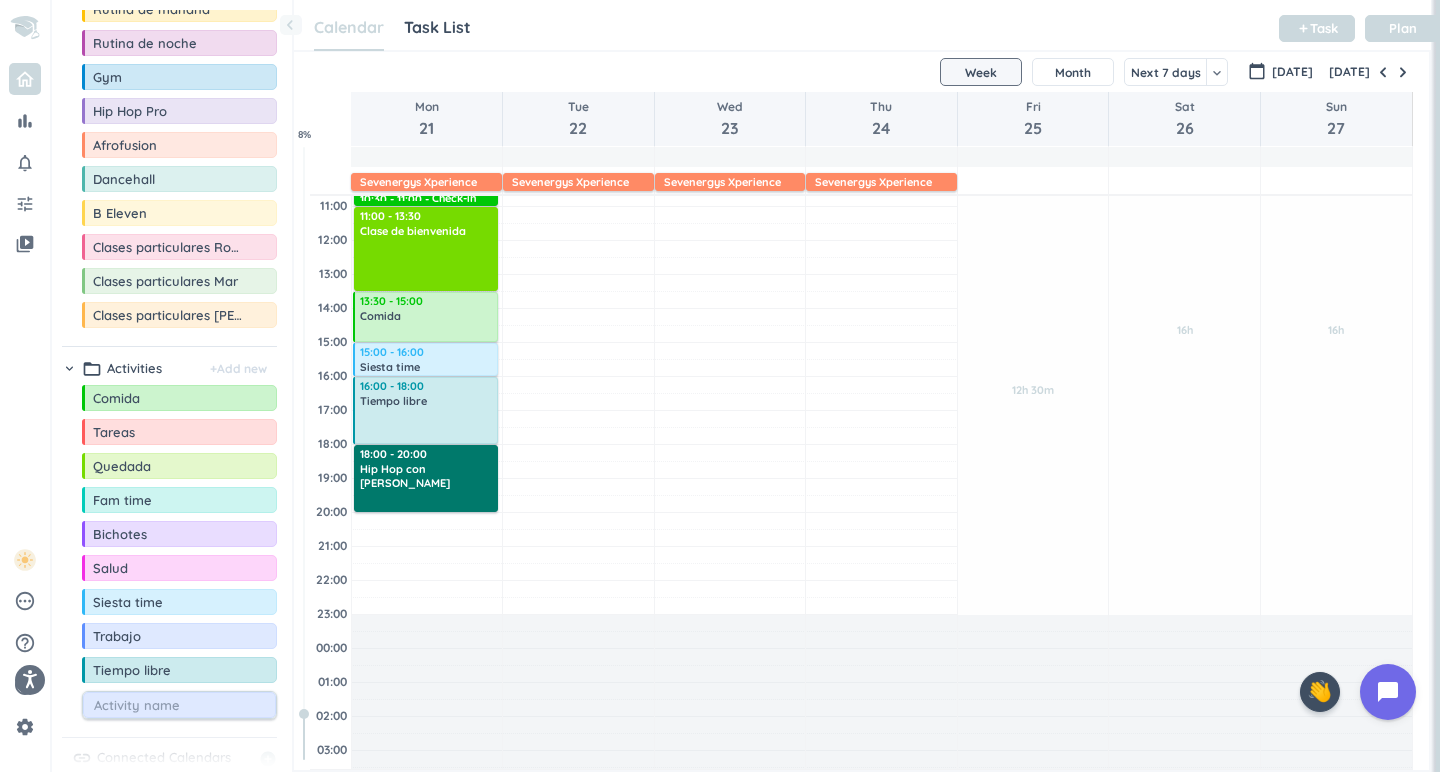 scroll, scrollTop: 217, scrollLeft: 0, axis: vertical 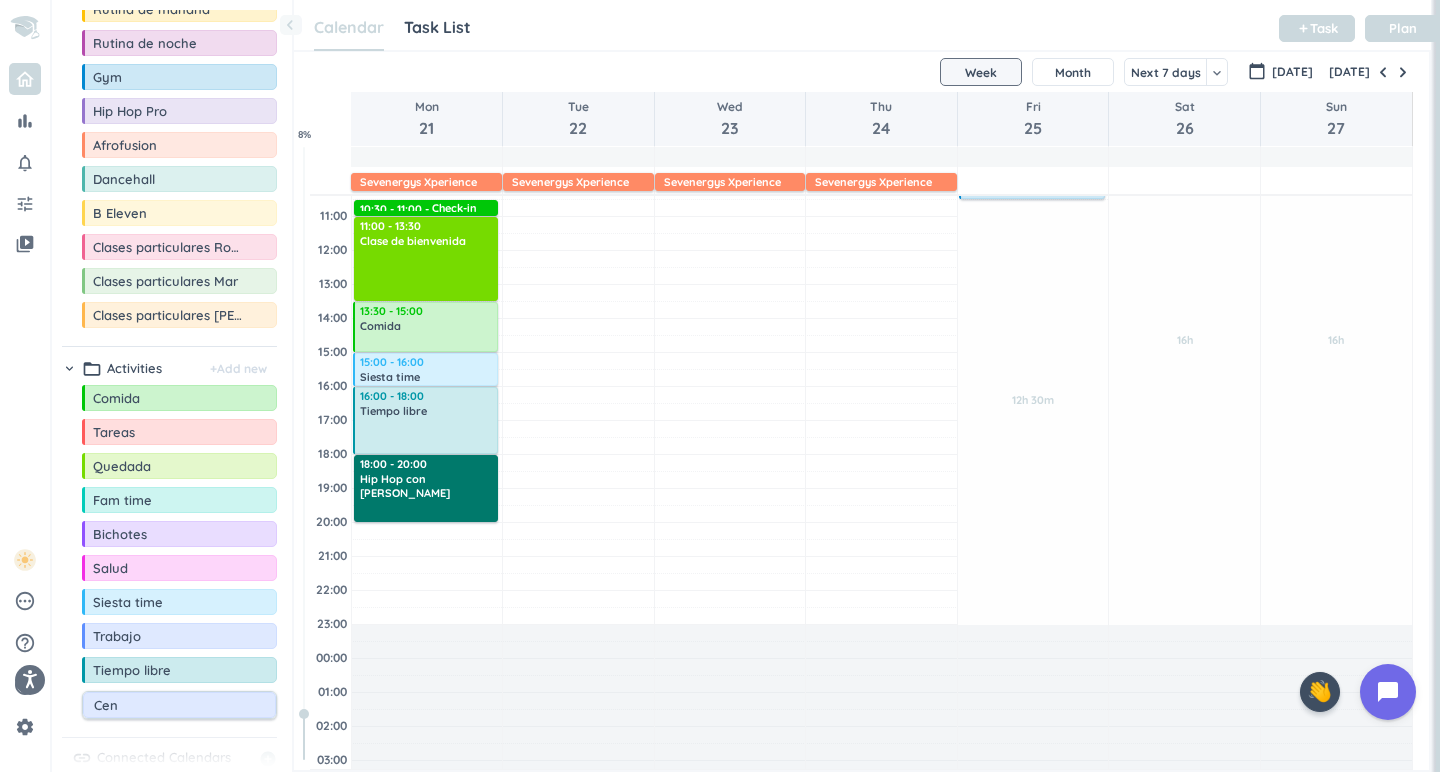 type on "Cena" 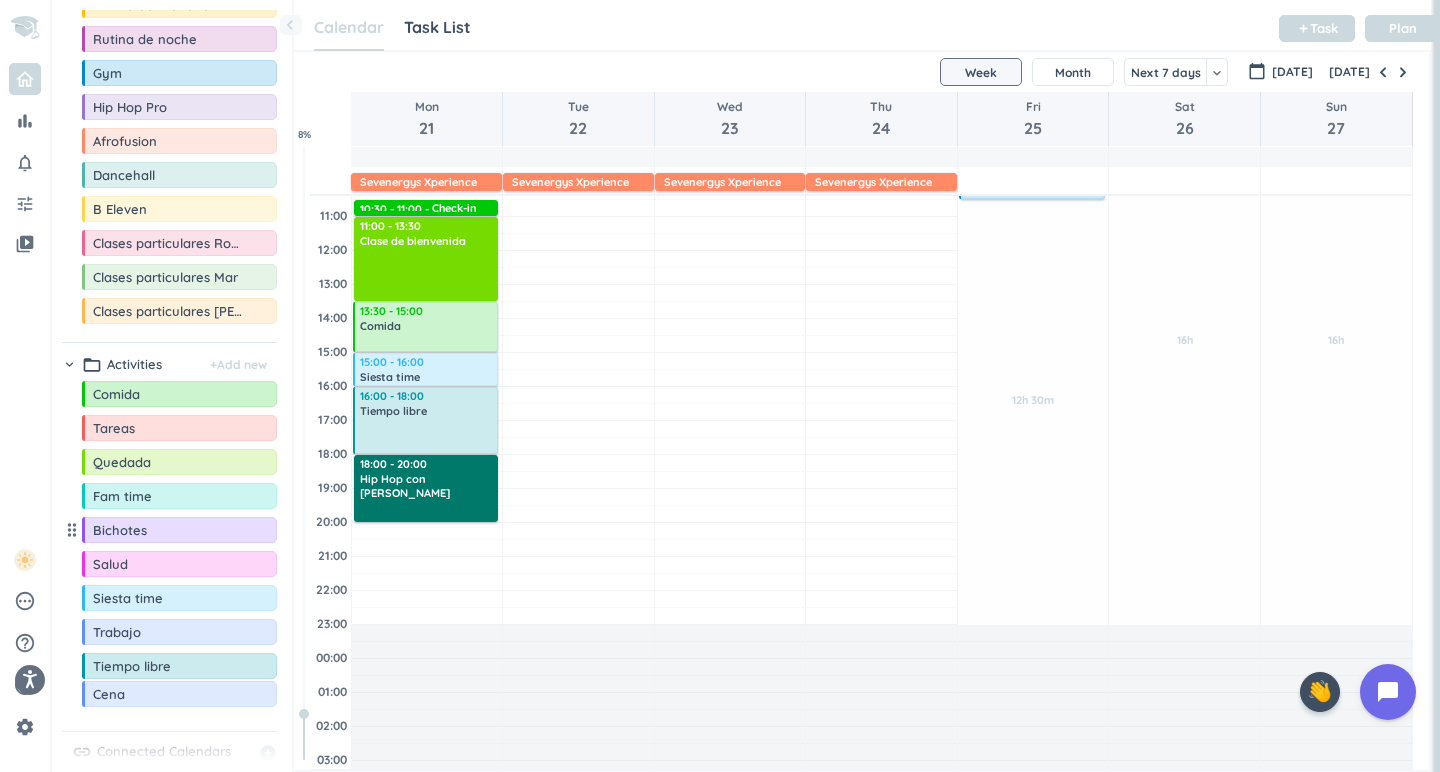 scroll, scrollTop: 105, scrollLeft: 0, axis: vertical 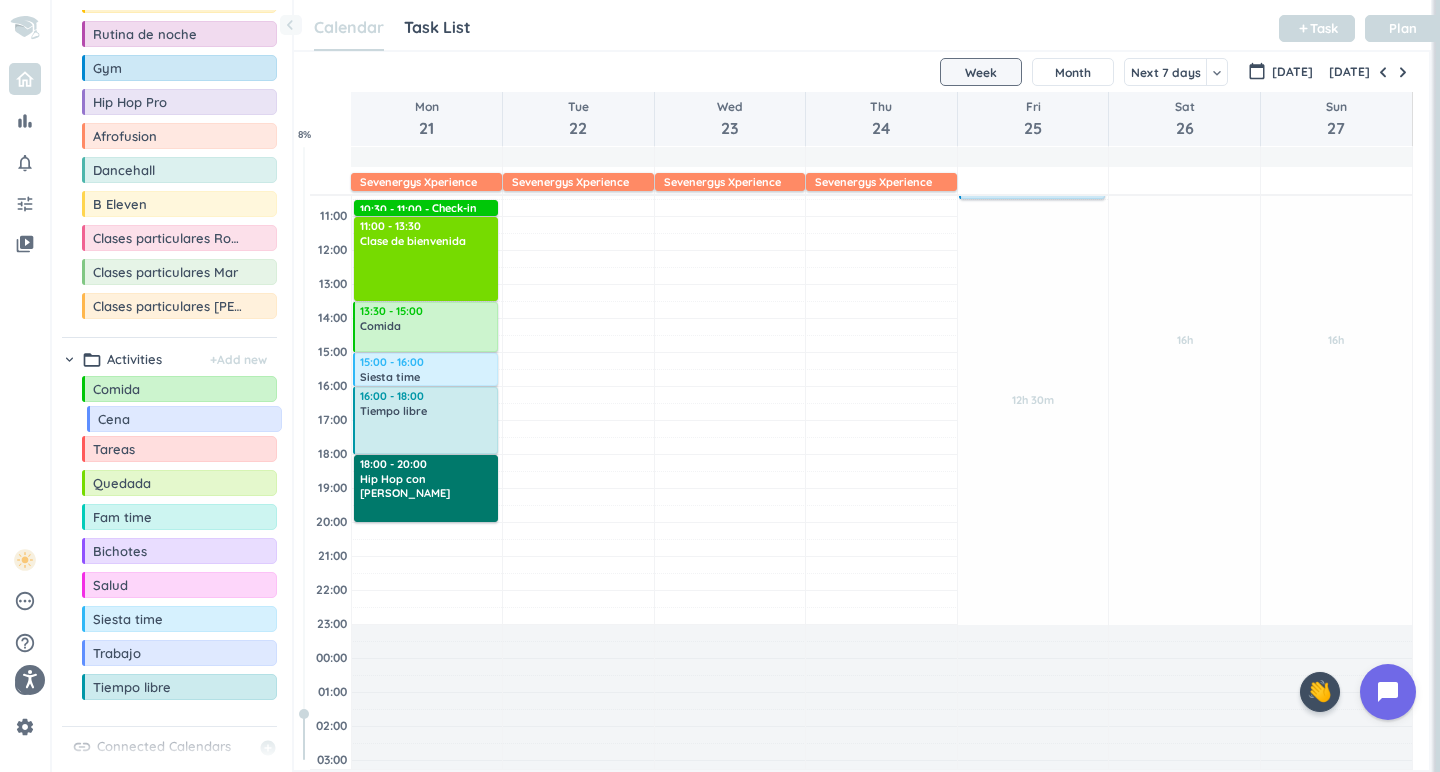 drag, startPoint x: 72, startPoint y: 709, endPoint x: 77, endPoint y: 416, distance: 293.04266 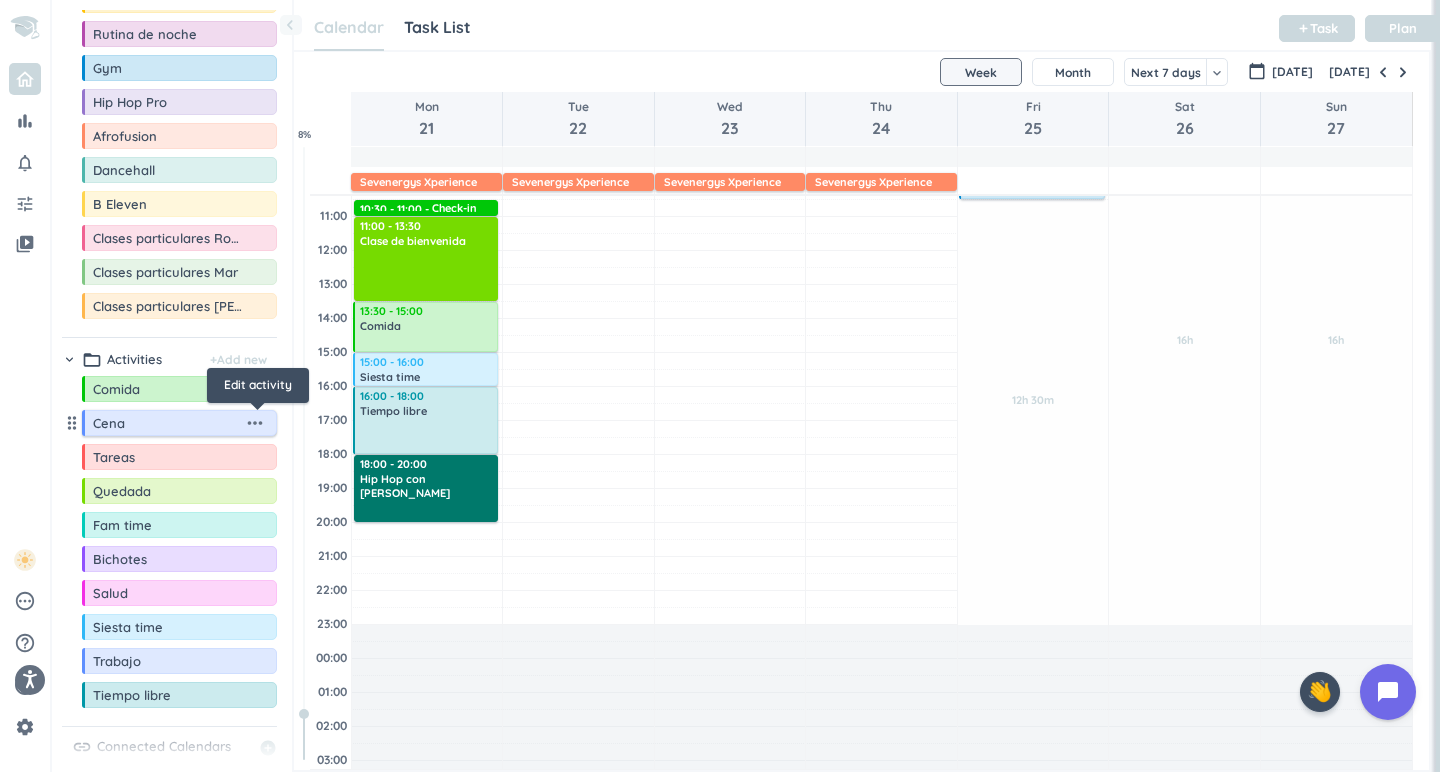 click on "more_horiz" at bounding box center [255, 423] 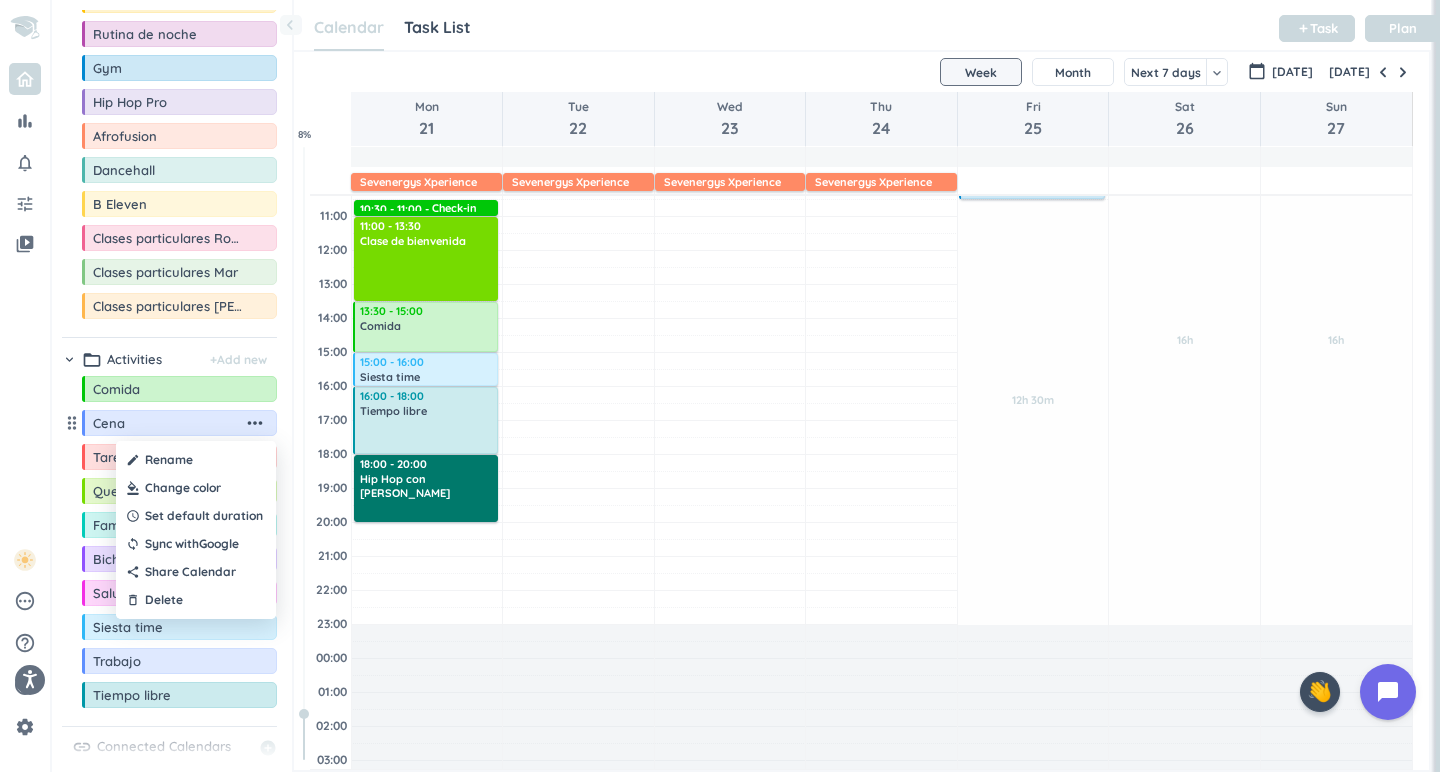 click at bounding box center (196, 488) 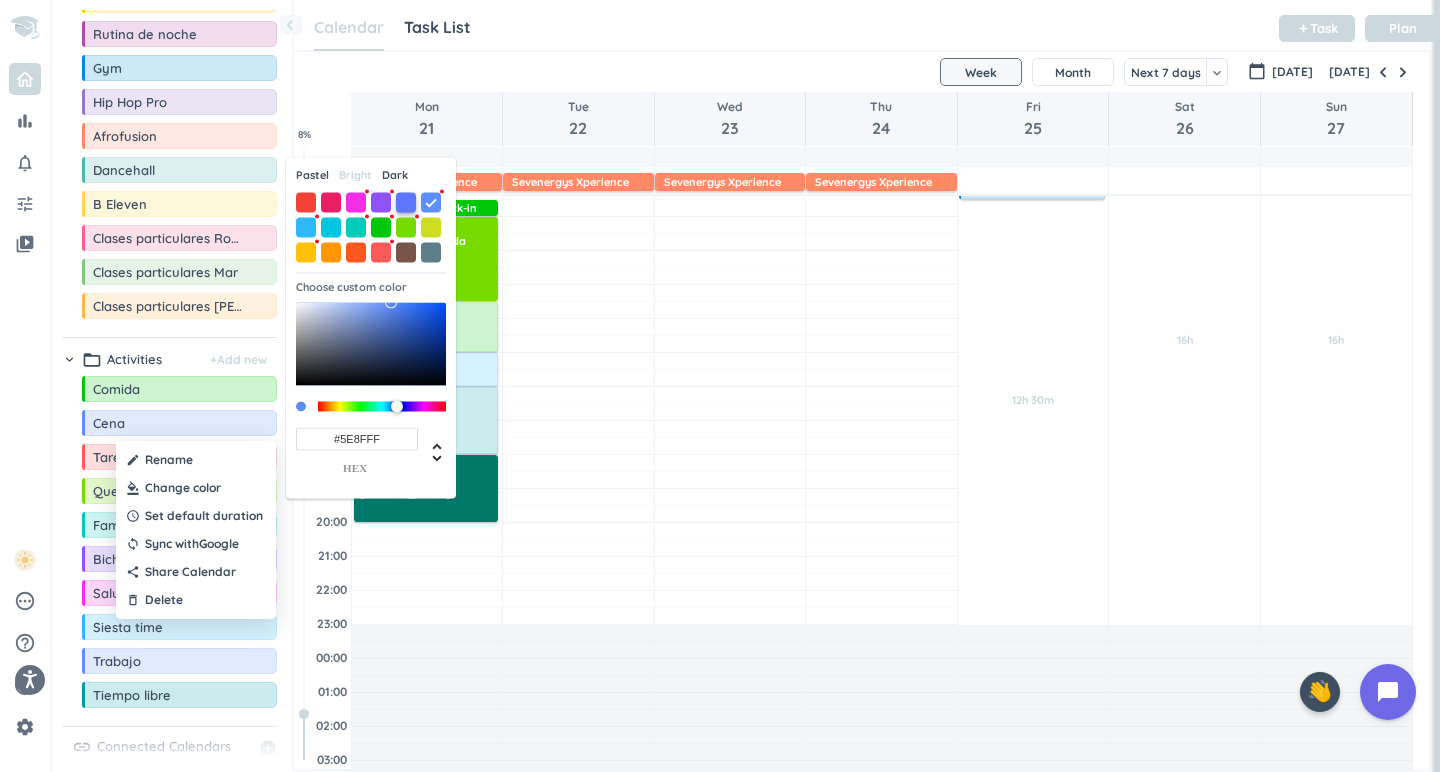 click at bounding box center [406, 202] 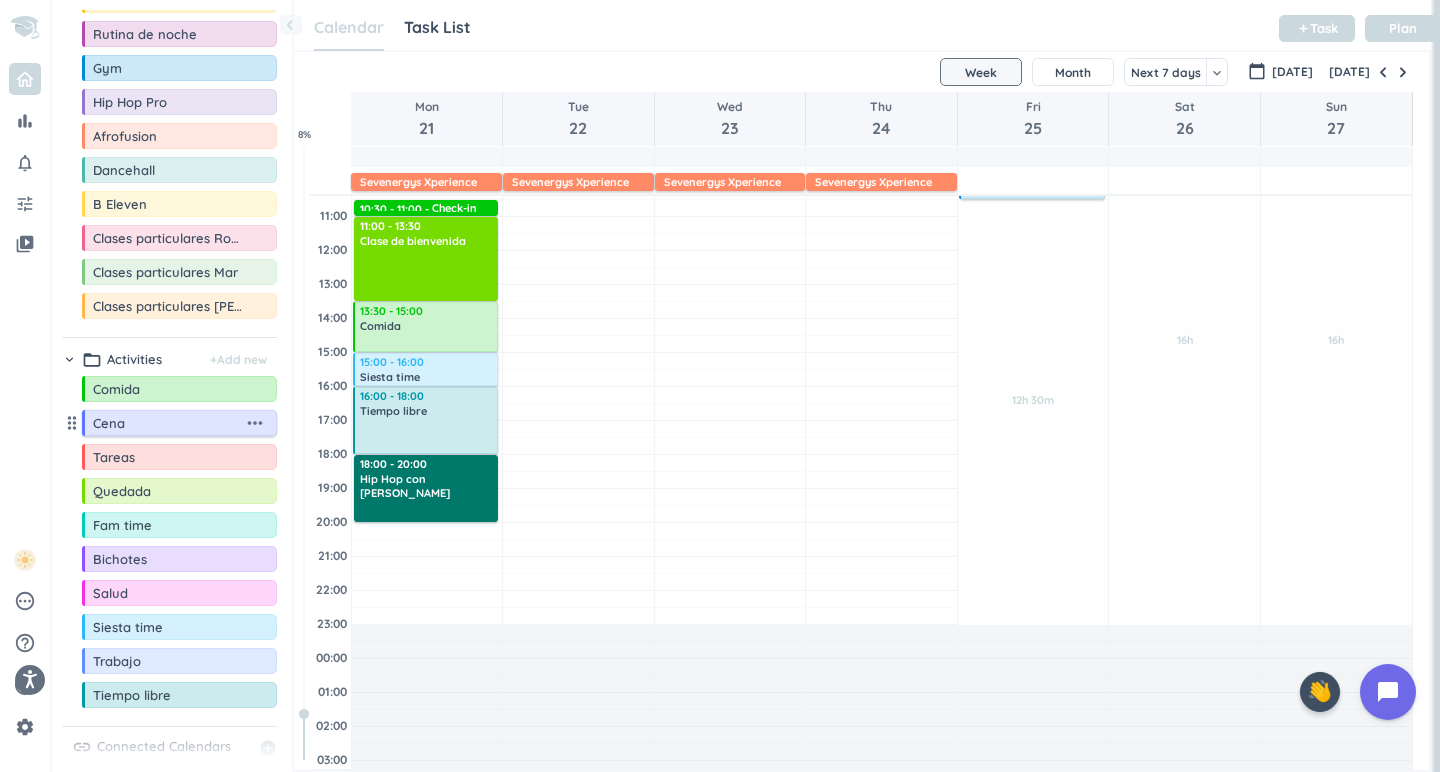 click on "more_horiz" at bounding box center (255, 423) 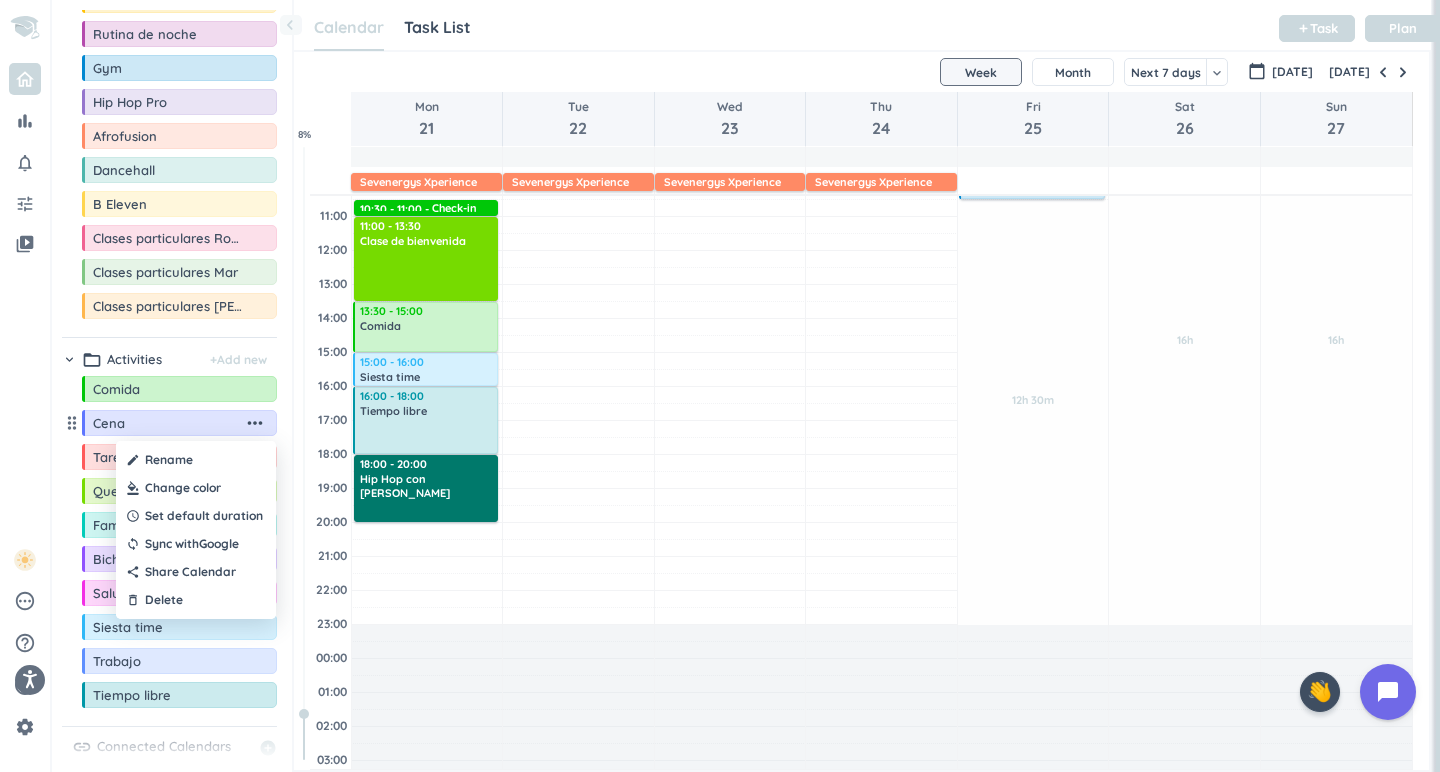 click at bounding box center (196, 488) 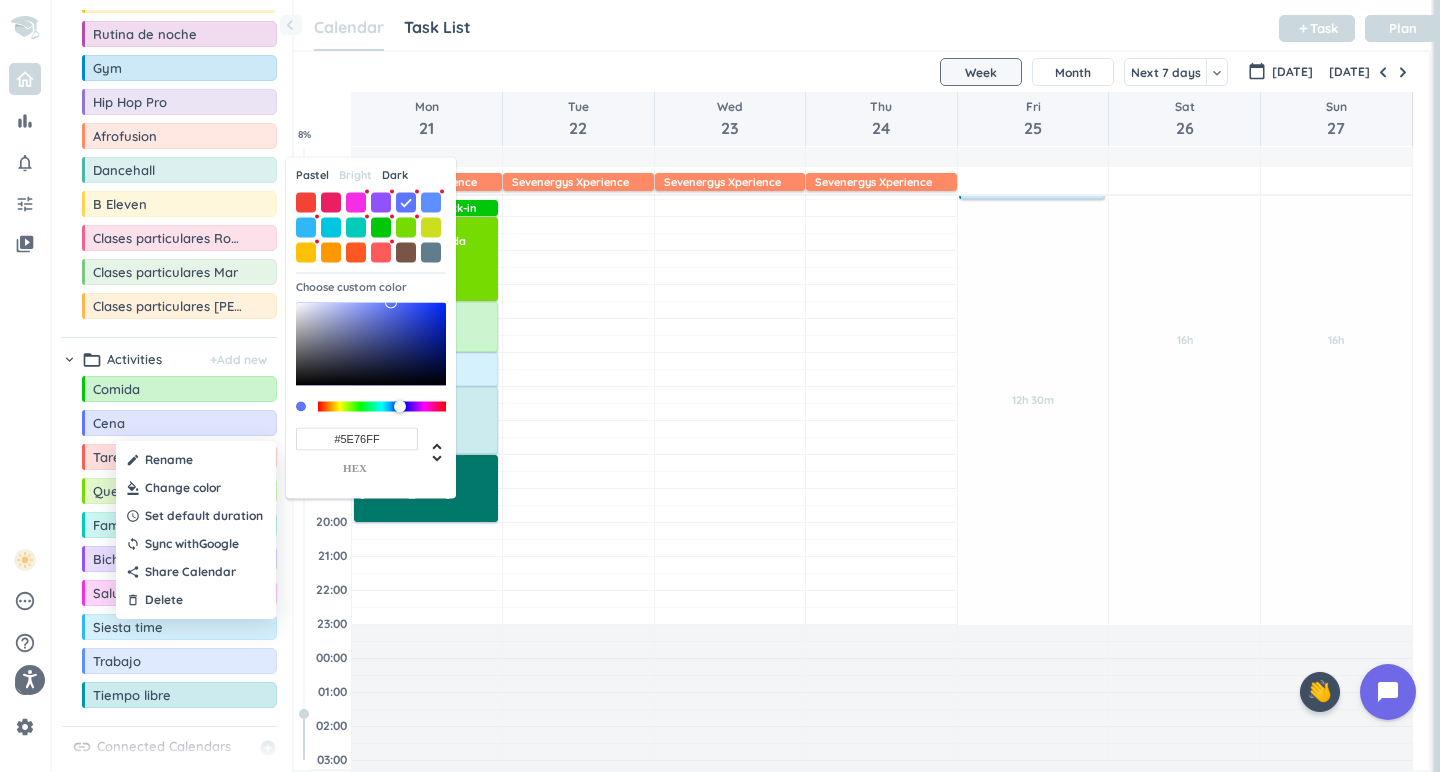 click on "Pastel" at bounding box center [312, 175] 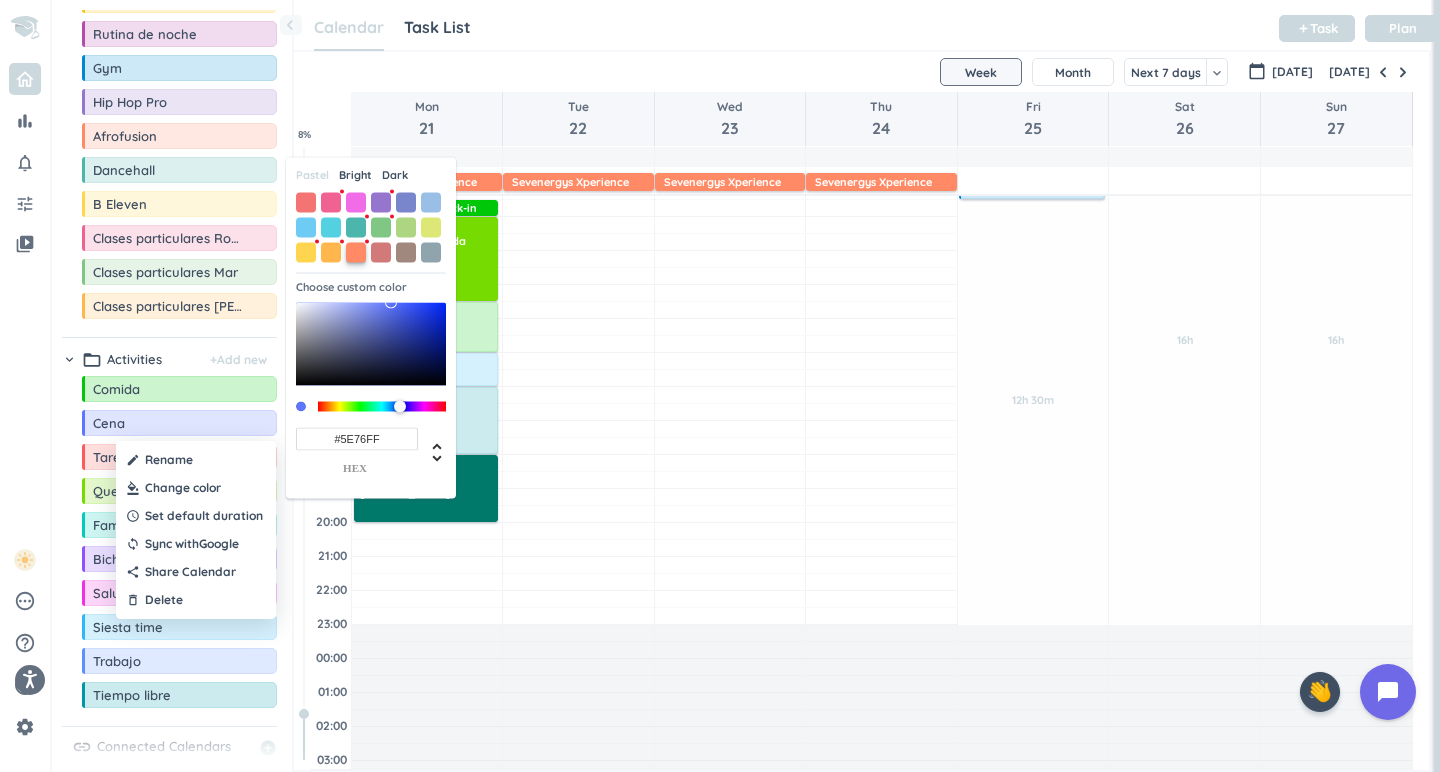 click at bounding box center (356, 252) 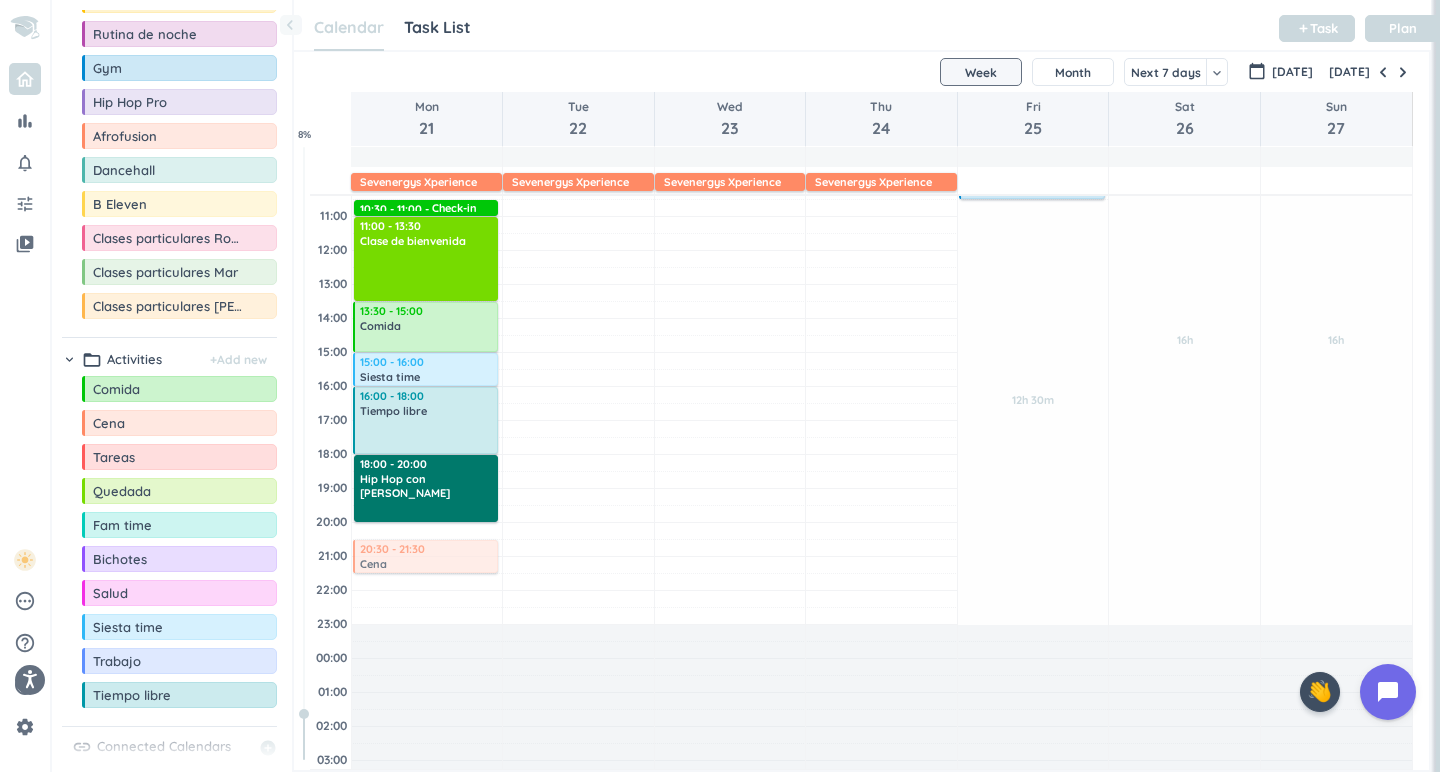 drag, startPoint x: 179, startPoint y: 422, endPoint x: 467, endPoint y: 538, distance: 310.4835 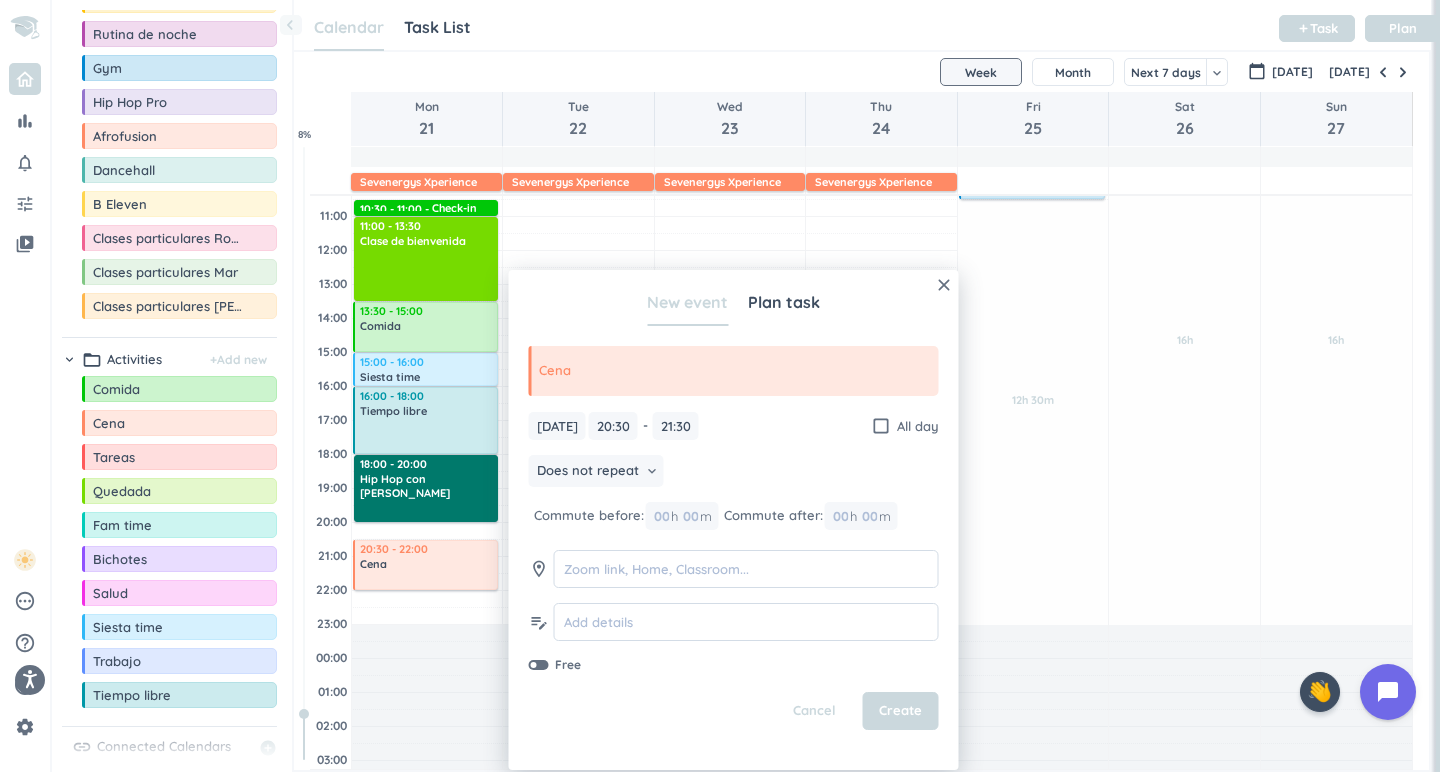 drag, startPoint x: 433, startPoint y: 575, endPoint x: 432, endPoint y: 593, distance: 18.027756 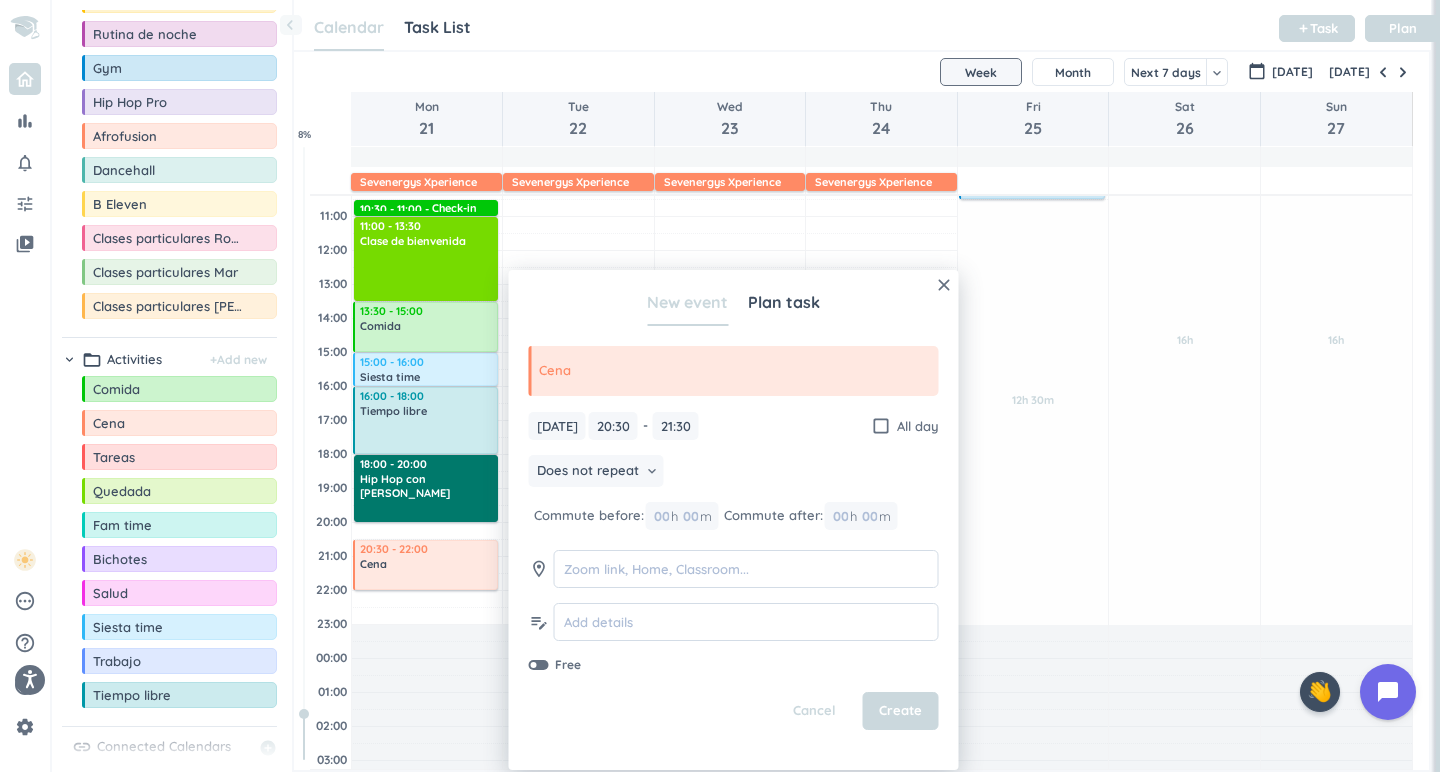 click on "04:00 05:00 06:00 07:00 08:00 09:00 10:00 11:00 12:00 13:00 14:00 15:00 16:00 17:00 18:00 19:00 20:00 21:00 22:00 23:00 00:00 01:00 02:00 03:00 Adjust Awake Time Adjust Awake Time 10:30 - 11:00 Check-in delete_outline 11:00 - 13:30 Clase de [PERSON_NAME] delete_outline 13:30 - 15:00 Comida delete_outline 15:00 - 16:00 Siesta time delete_outline 16:00 - 18:00 Tiempo libre delete_outline 18:00 - 20:00 Hip Hop con [PERSON_NAME] delete_outline 20:30 - 21:30 Cena delete_outline 20:30 - 22:00 Cena delete_outline Adjust Awake Time Adjust Awake Time Adjust Awake Time Adjust Awake Time Adjust Awake Time Adjust Awake Time 12h 30m Past due Plan Adjust Awake Time Adjust Awake Time 07:00 - 08:00 Rutina de mañana delete_outline 08:00 - 10:30 Gym delete_outline place VivaGym 16h  Past due Plan Adjust Awake Time Adjust Awake Time 16h  Past due Plan Adjust Awake Time Adjust Awake Time" at bounding box center [861, 386] 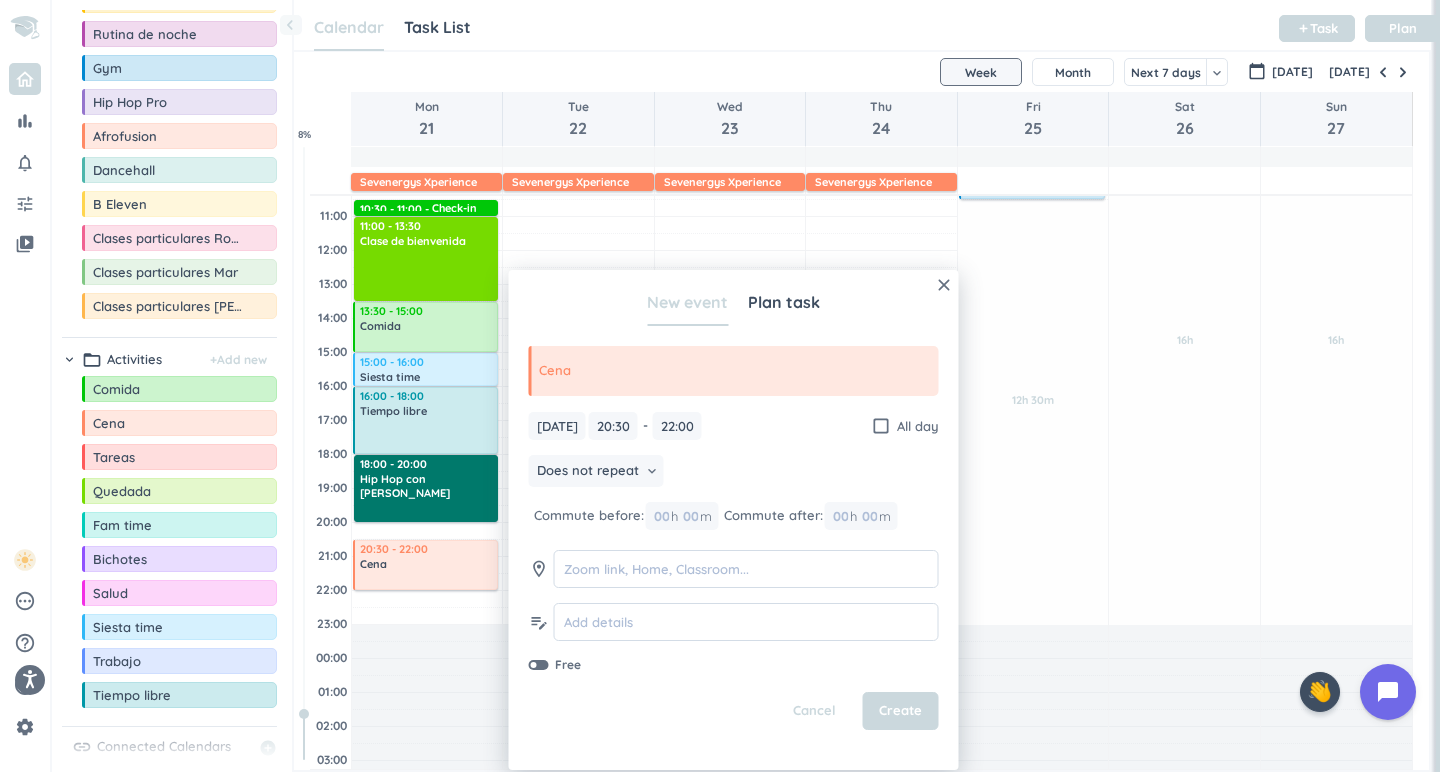 type on "22:00" 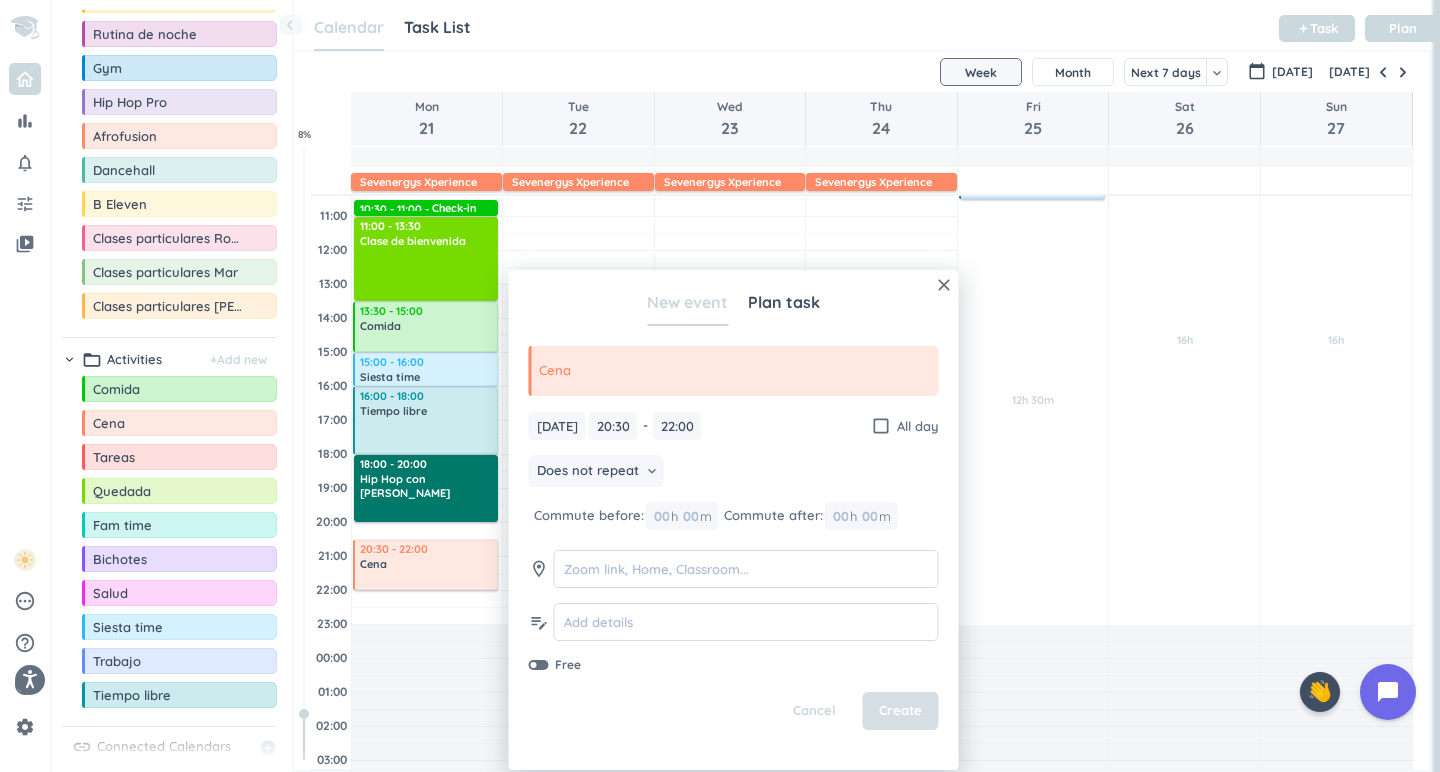 click on "Create" at bounding box center [901, 711] 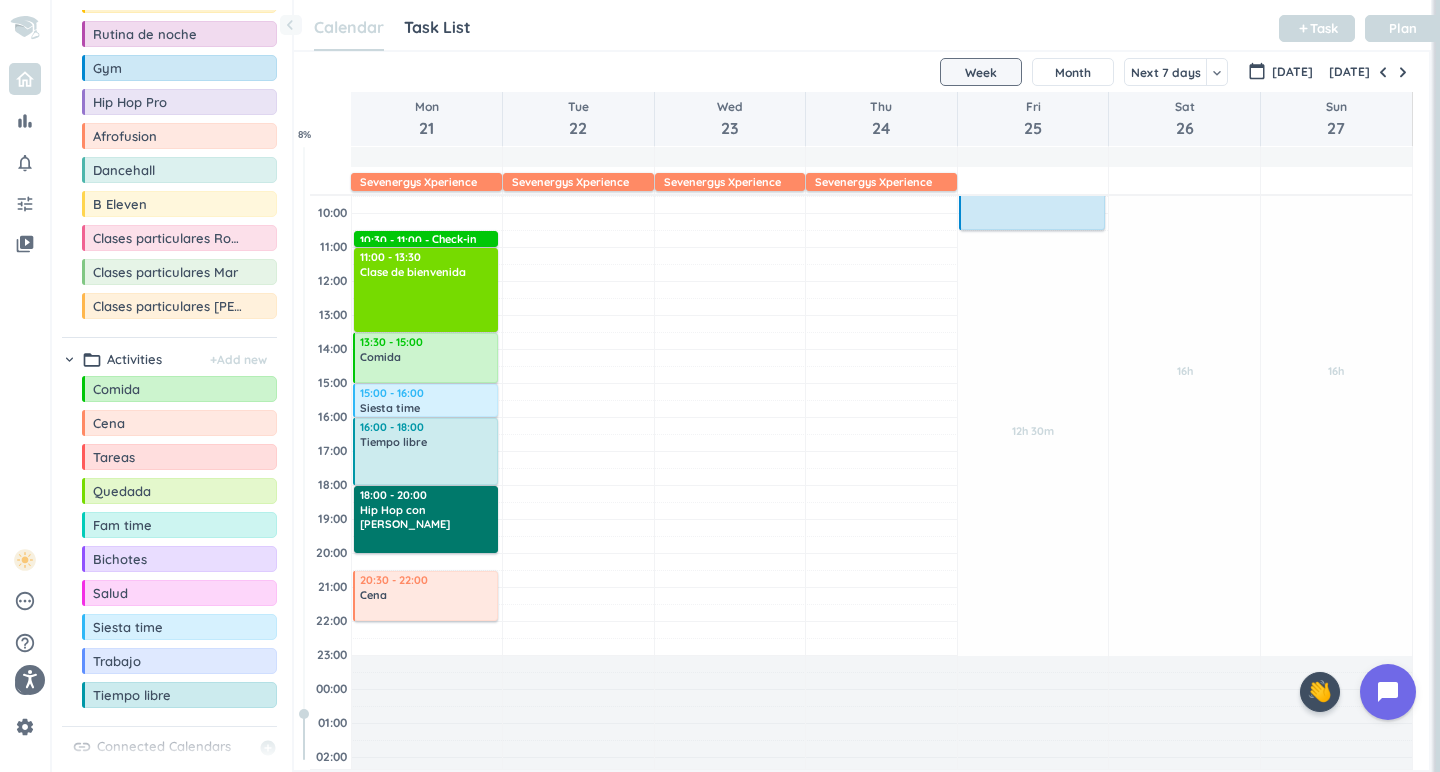 scroll, scrollTop: 176, scrollLeft: 0, axis: vertical 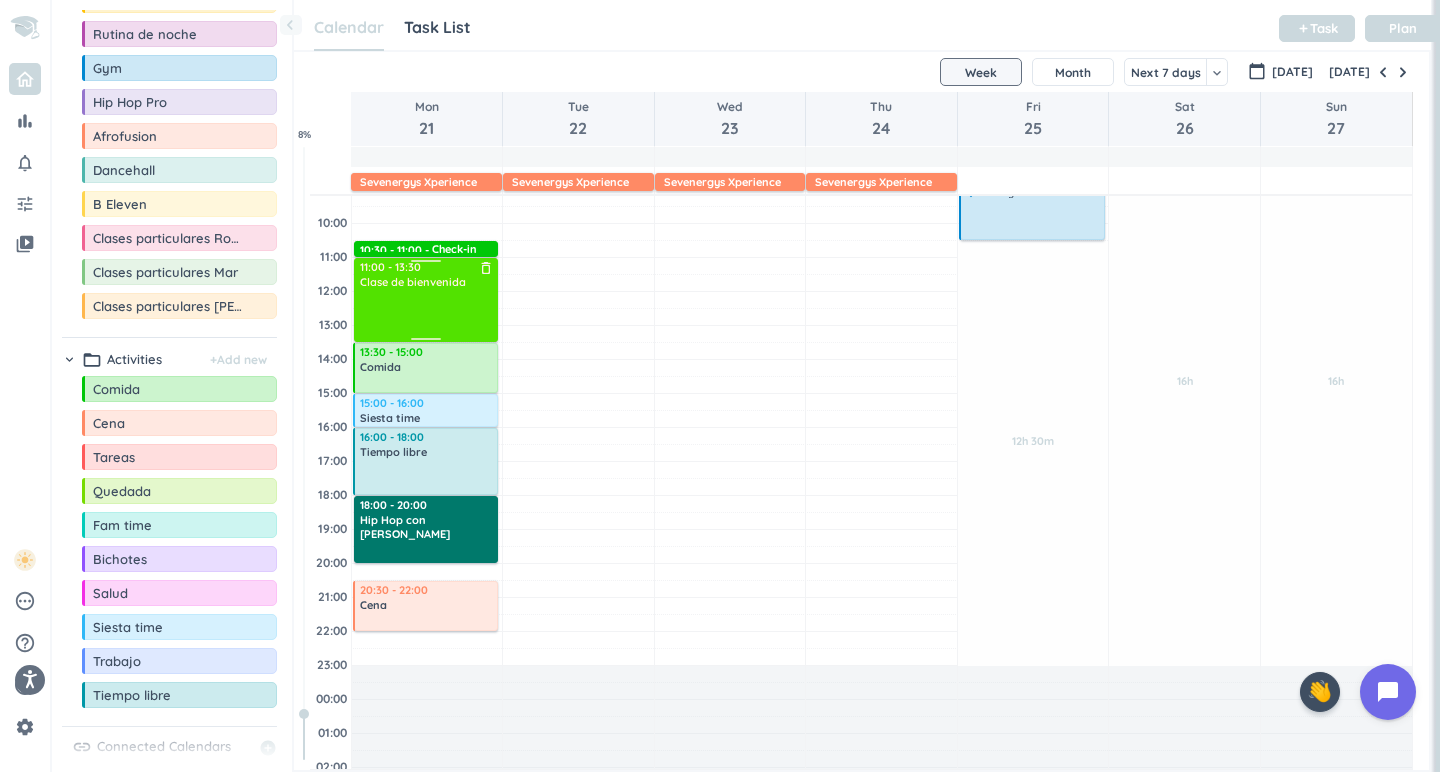 click on "Clase de bienvenida" at bounding box center (413, 282) 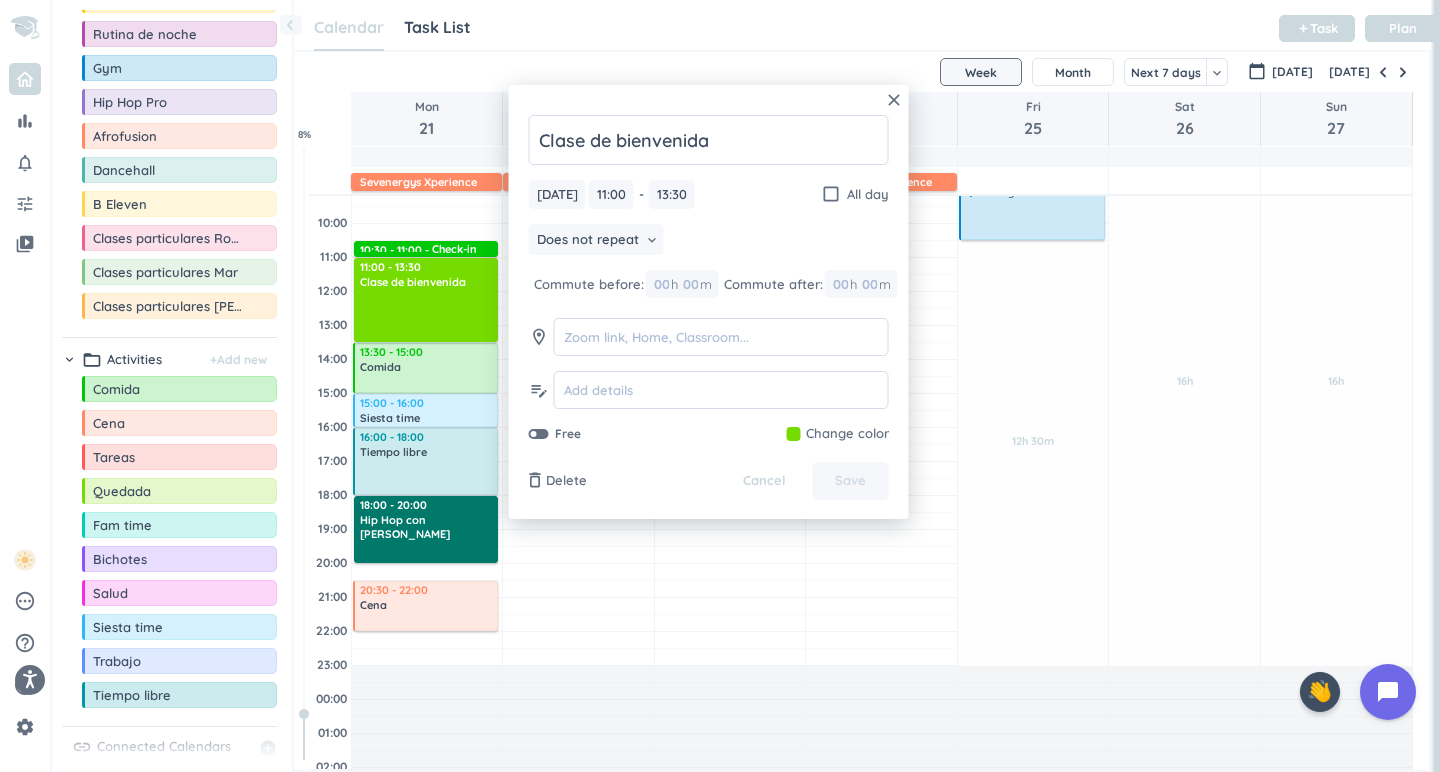 click at bounding box center (838, 434) 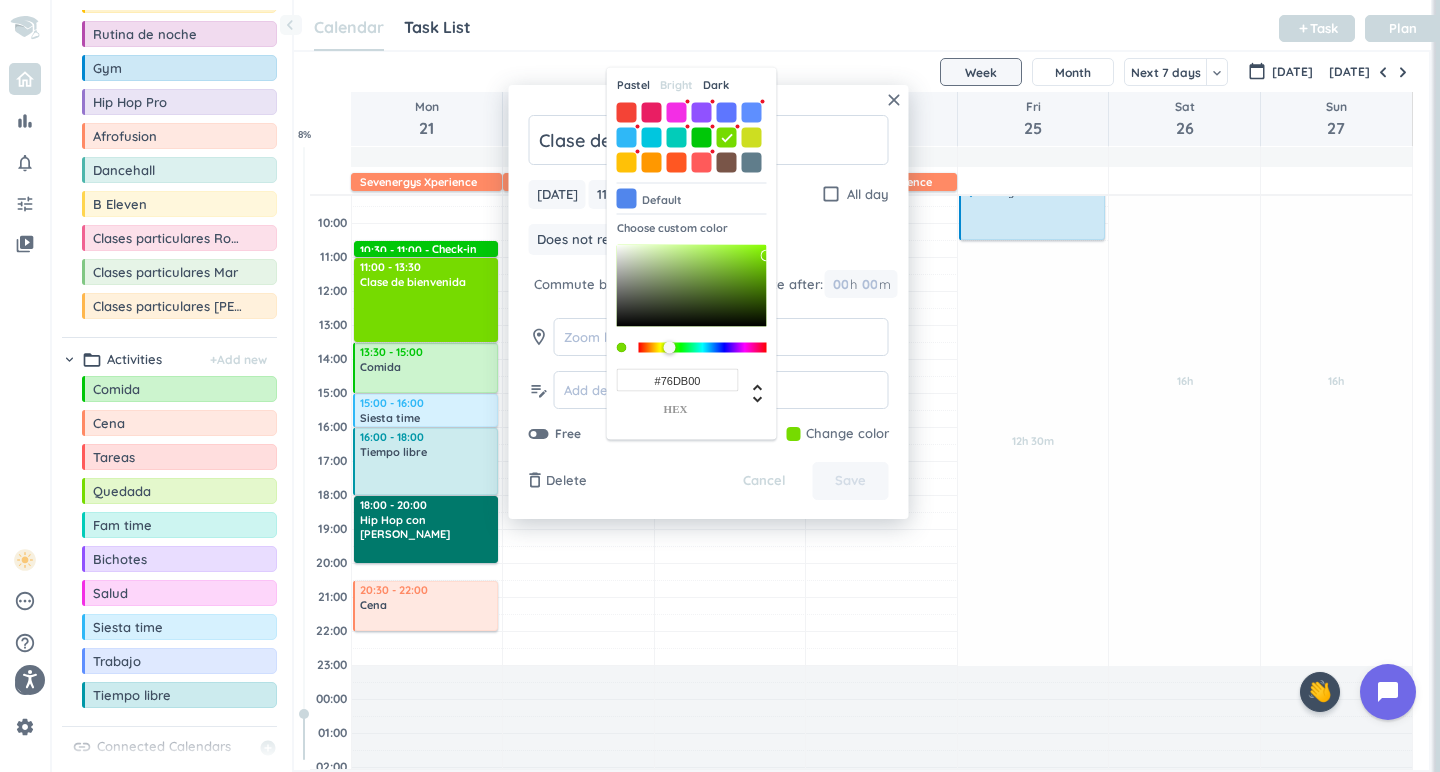 click on "Dark" at bounding box center (716, 85) 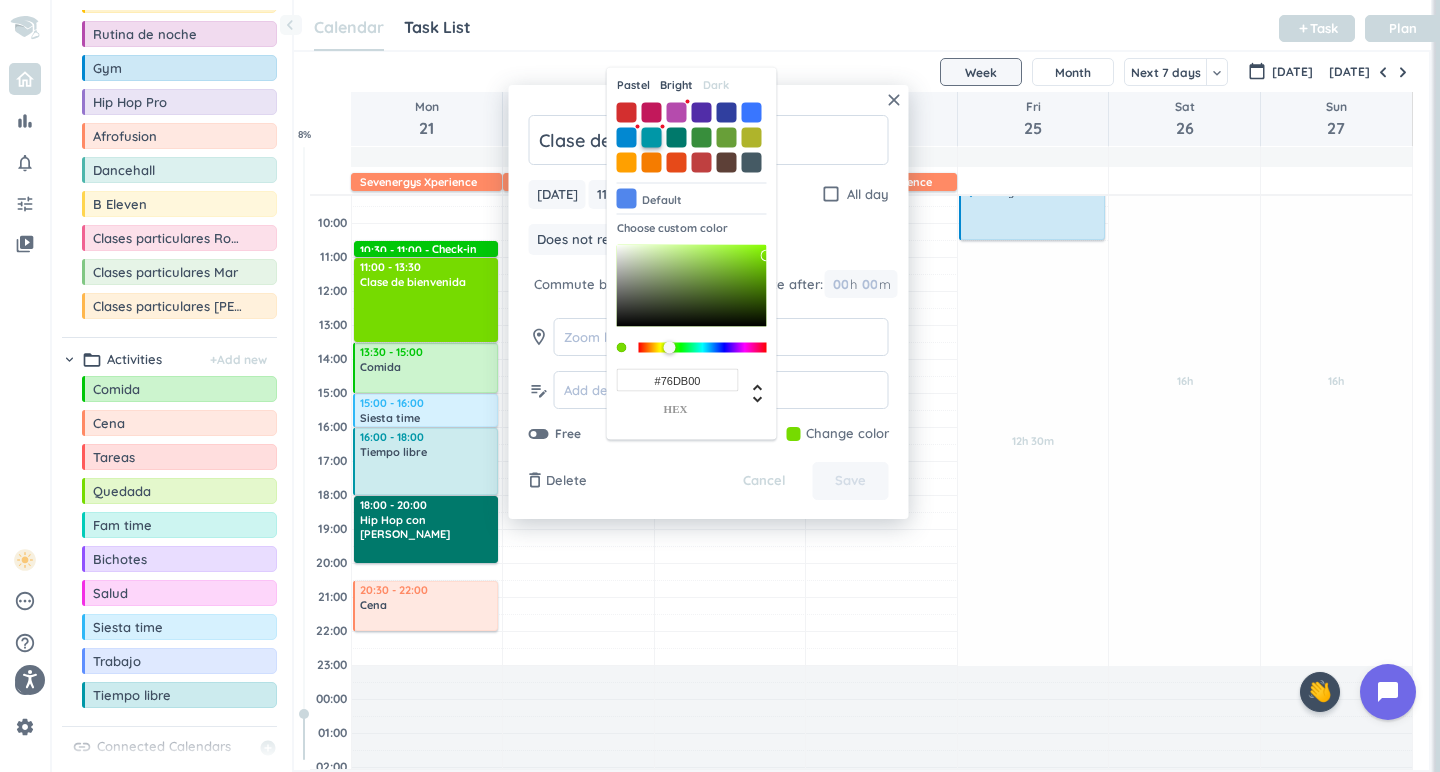 click at bounding box center [652, 137] 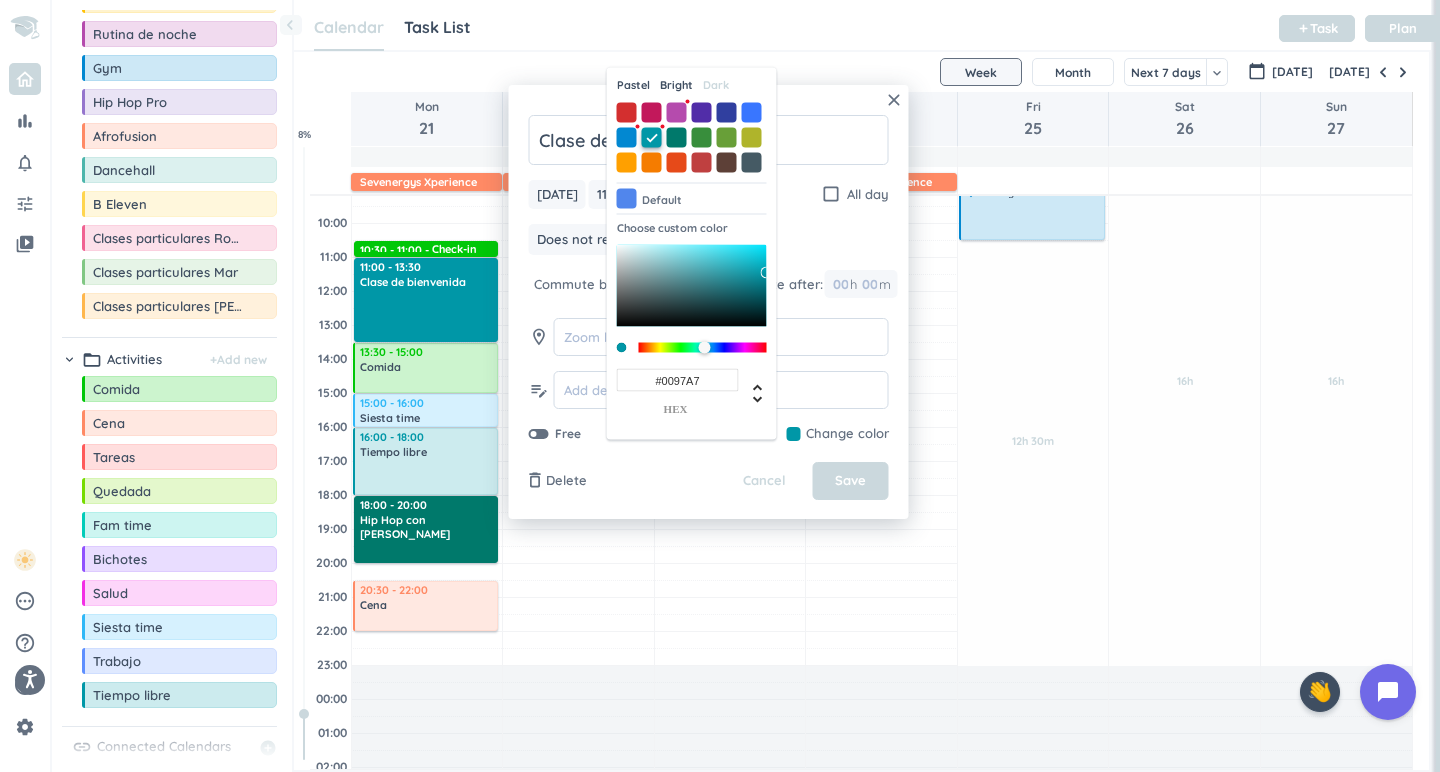 type on "#0097A7" 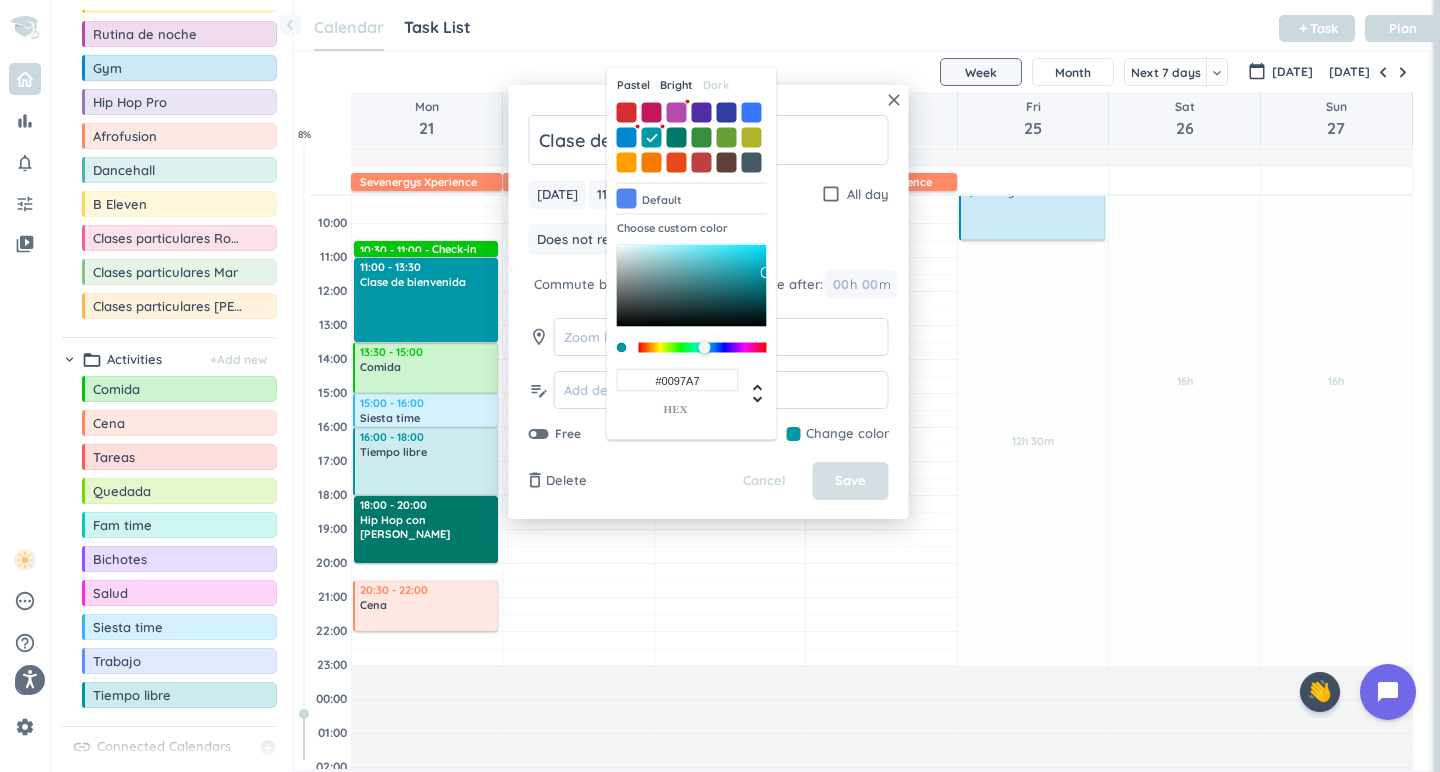 click on "Save" at bounding box center (850, 481) 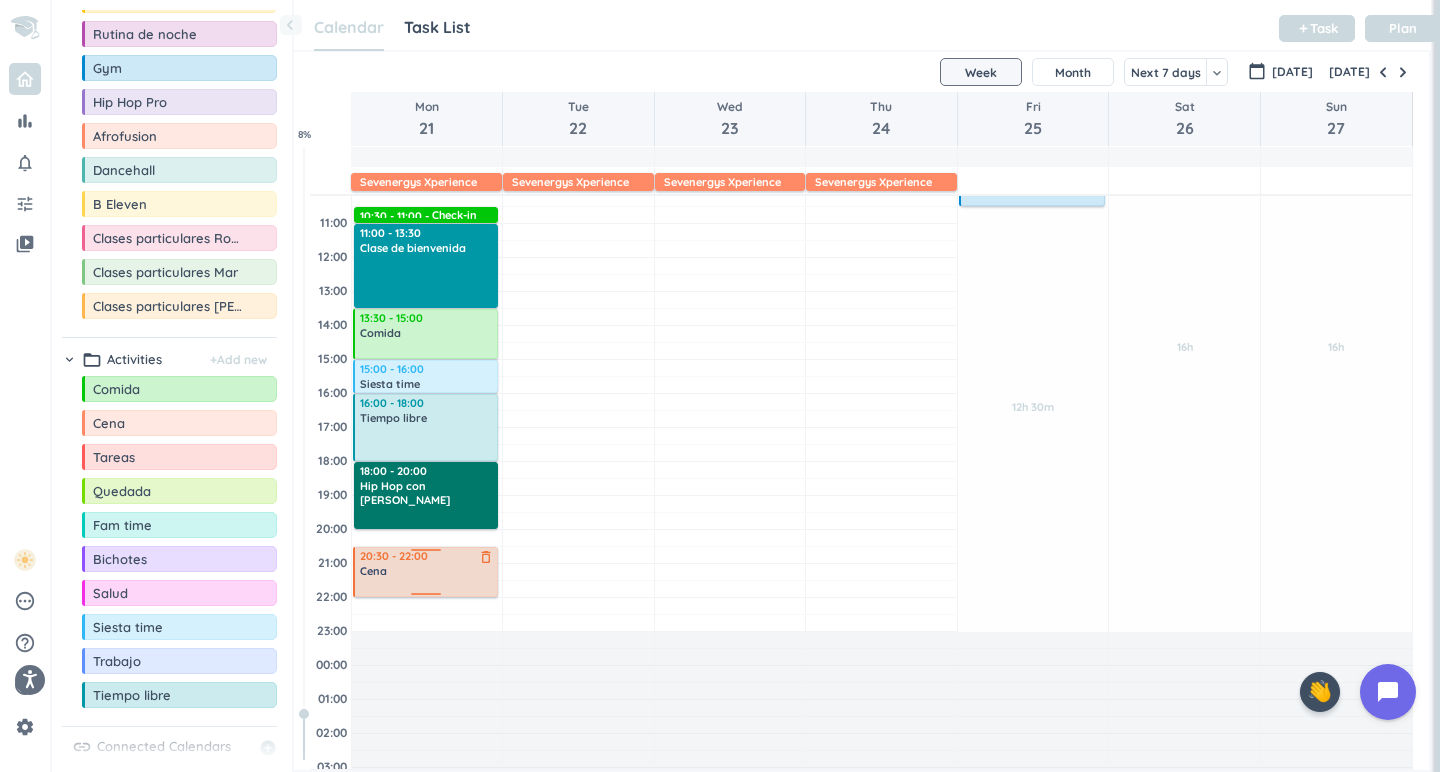 scroll, scrollTop: 178, scrollLeft: 0, axis: vertical 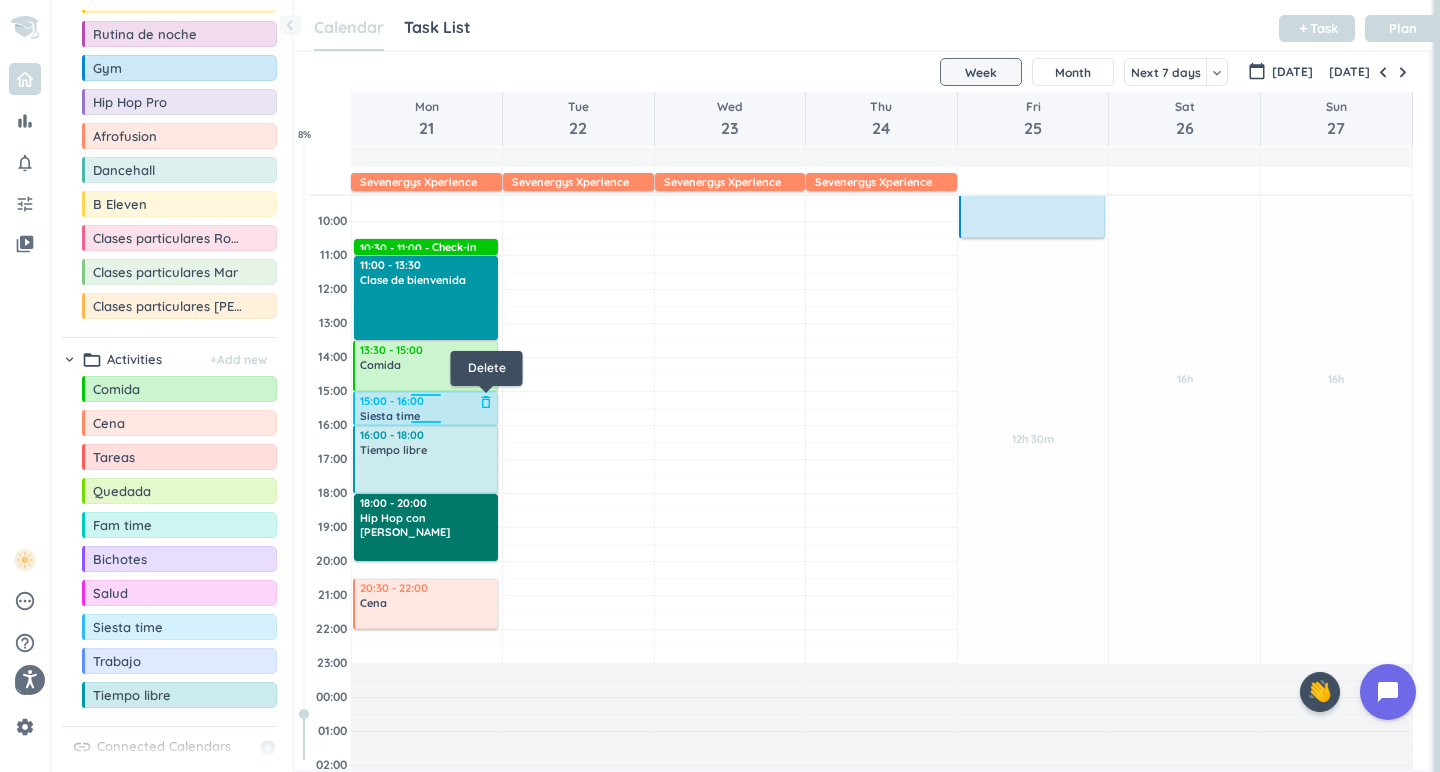 click on "delete_outline" at bounding box center (486, 402) 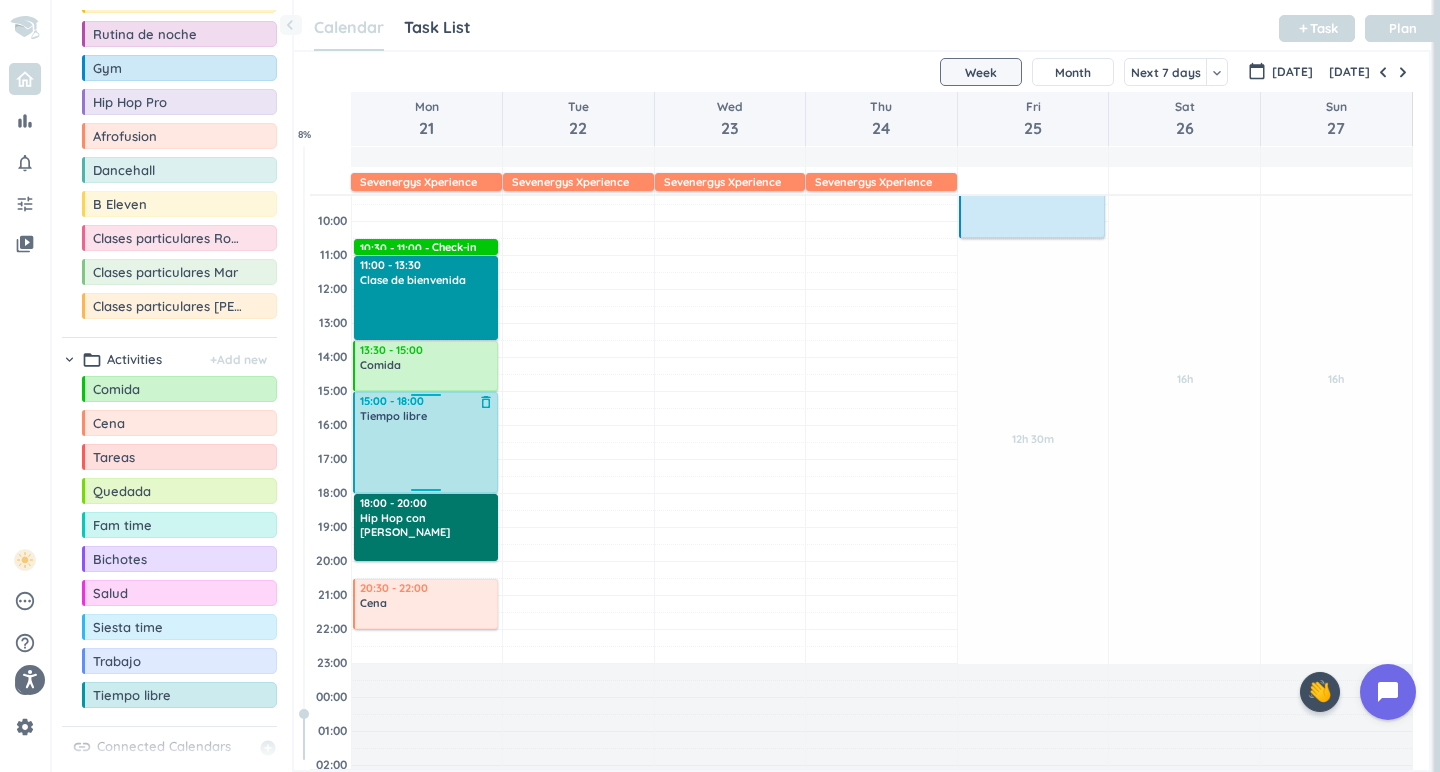 drag, startPoint x: 430, startPoint y: 430, endPoint x: 438, endPoint y: 398, distance: 32.984844 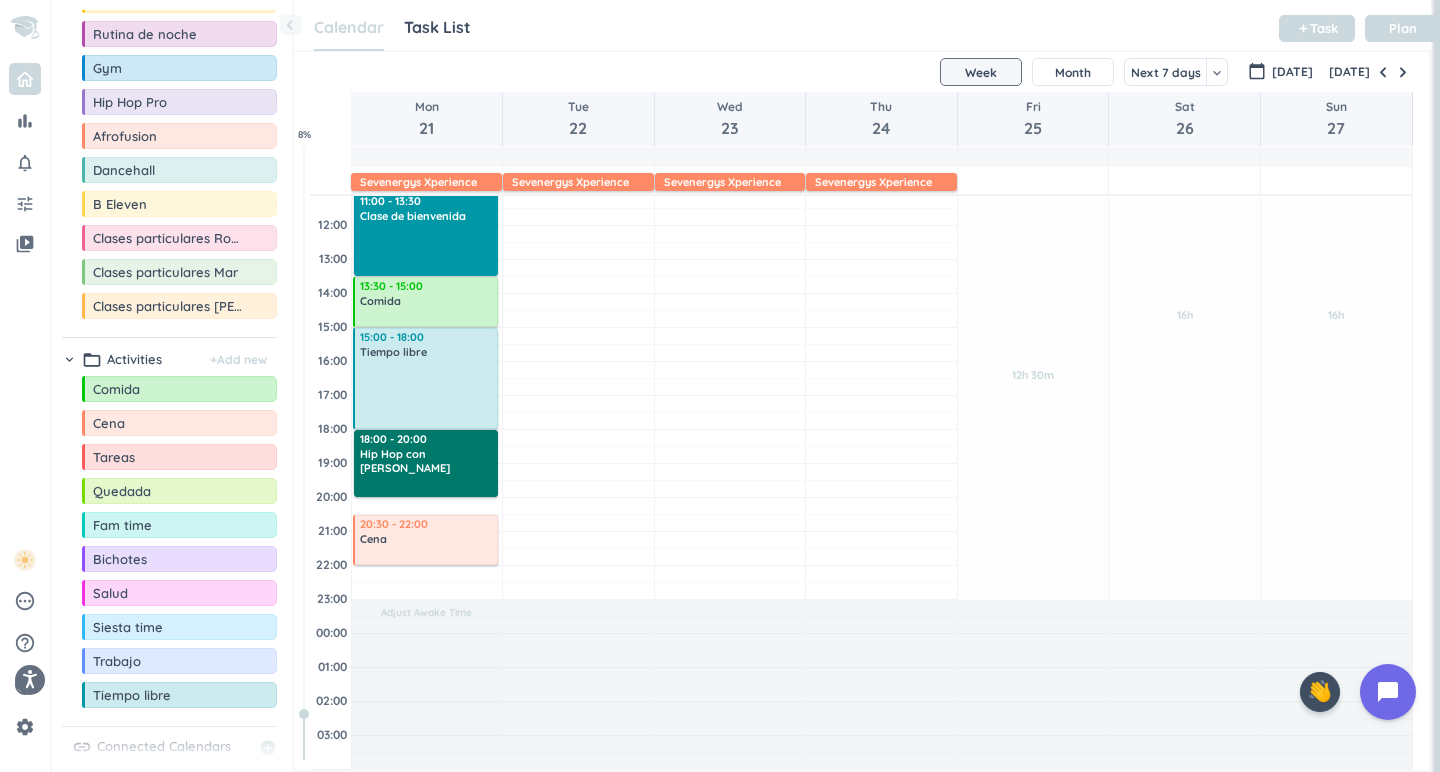 scroll, scrollTop: 243, scrollLeft: 0, axis: vertical 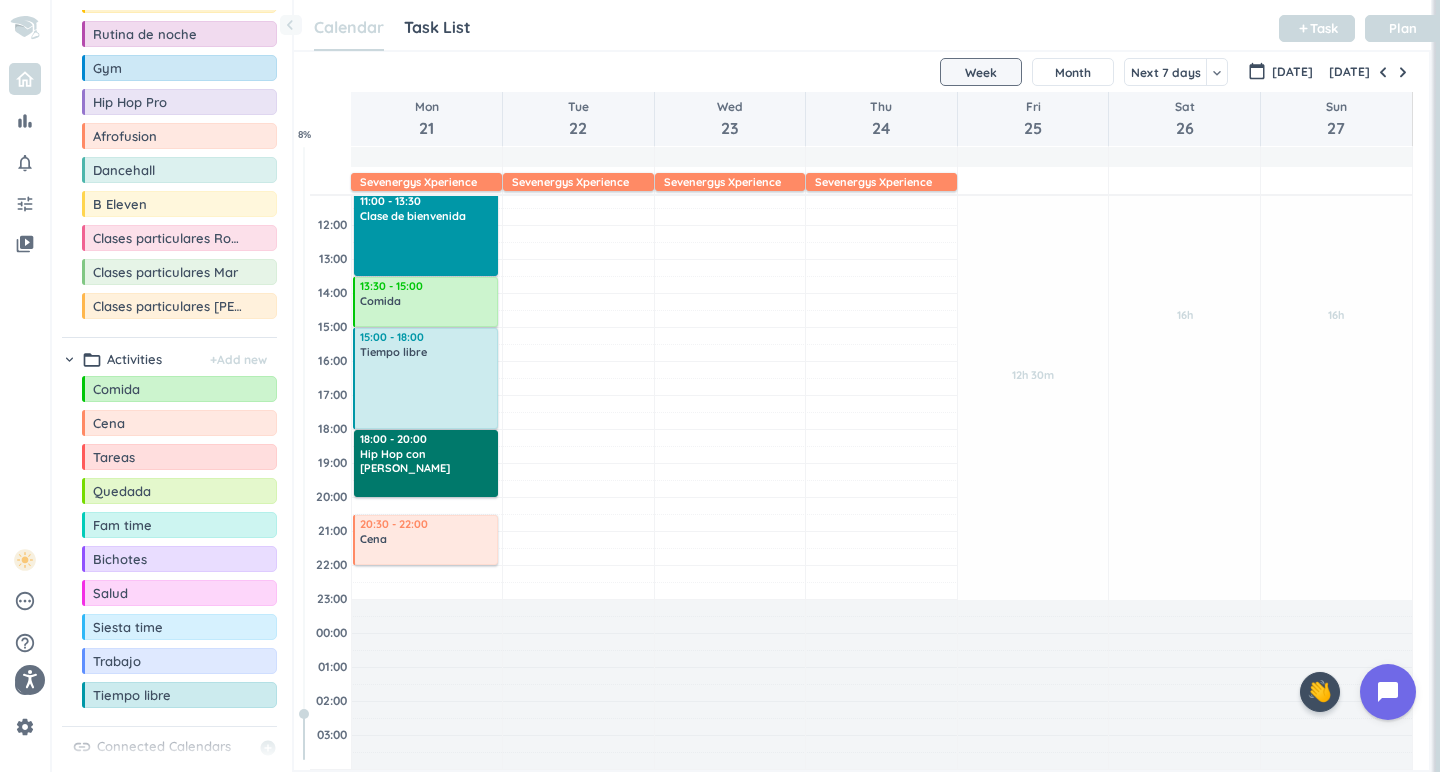 click at bounding box center (881, 574) 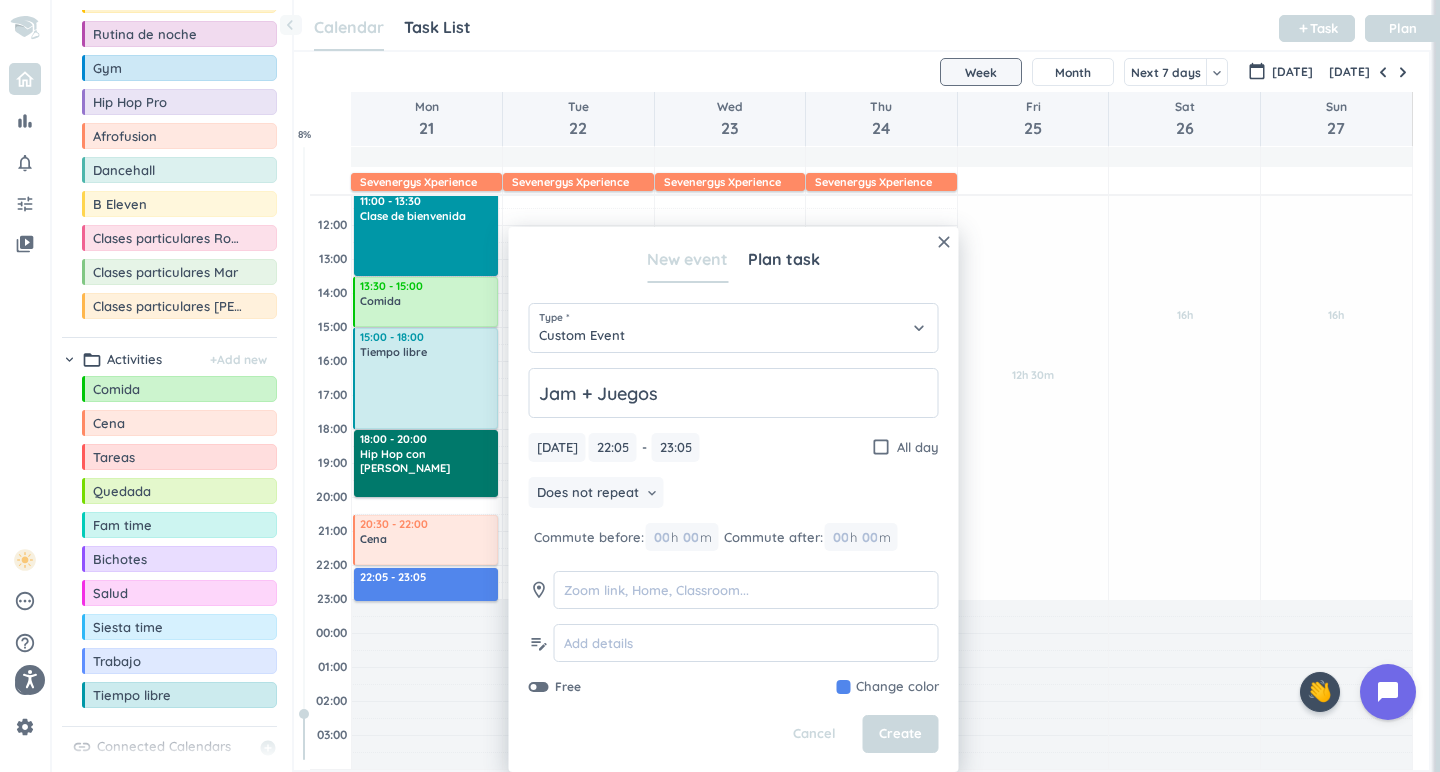 type on "Jam + Juegos" 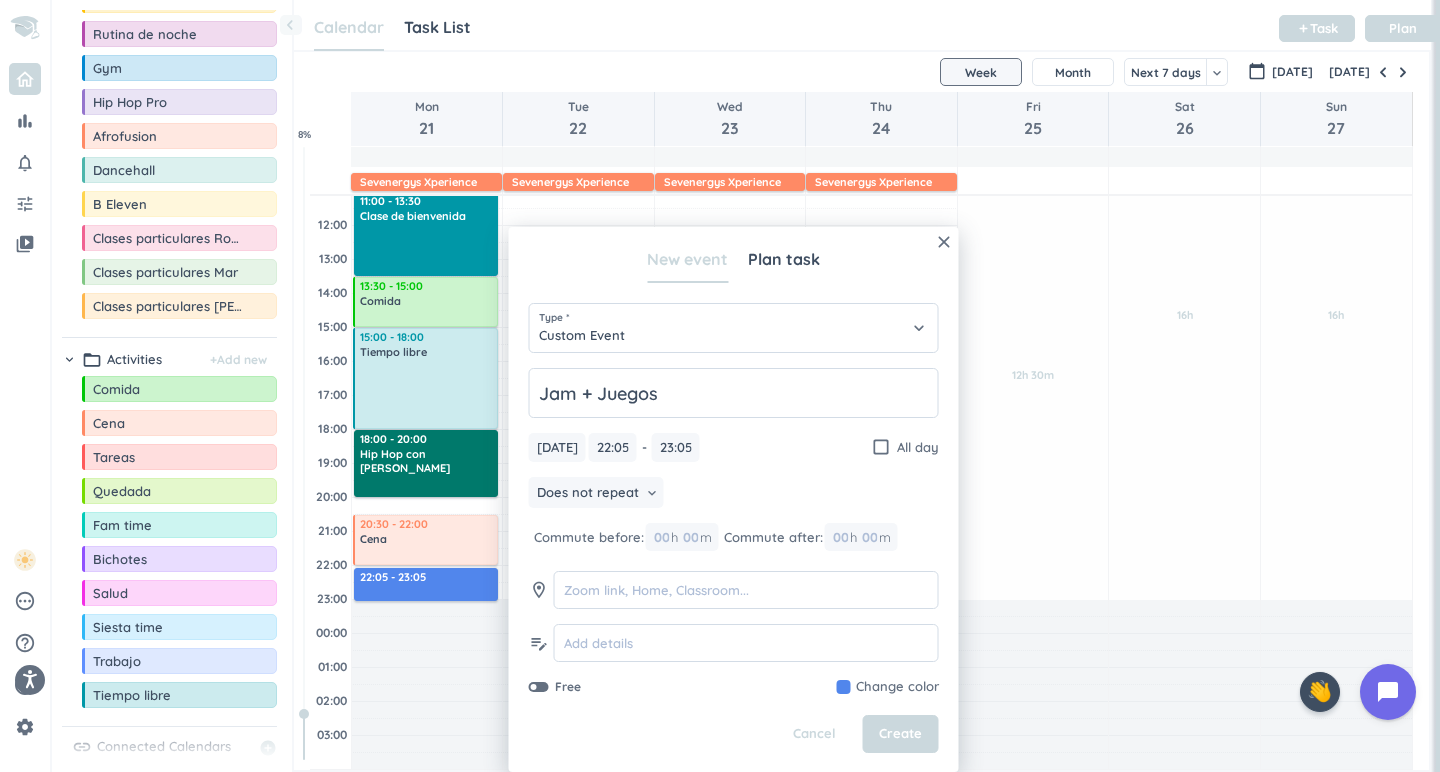 click at bounding box center (888, 687) 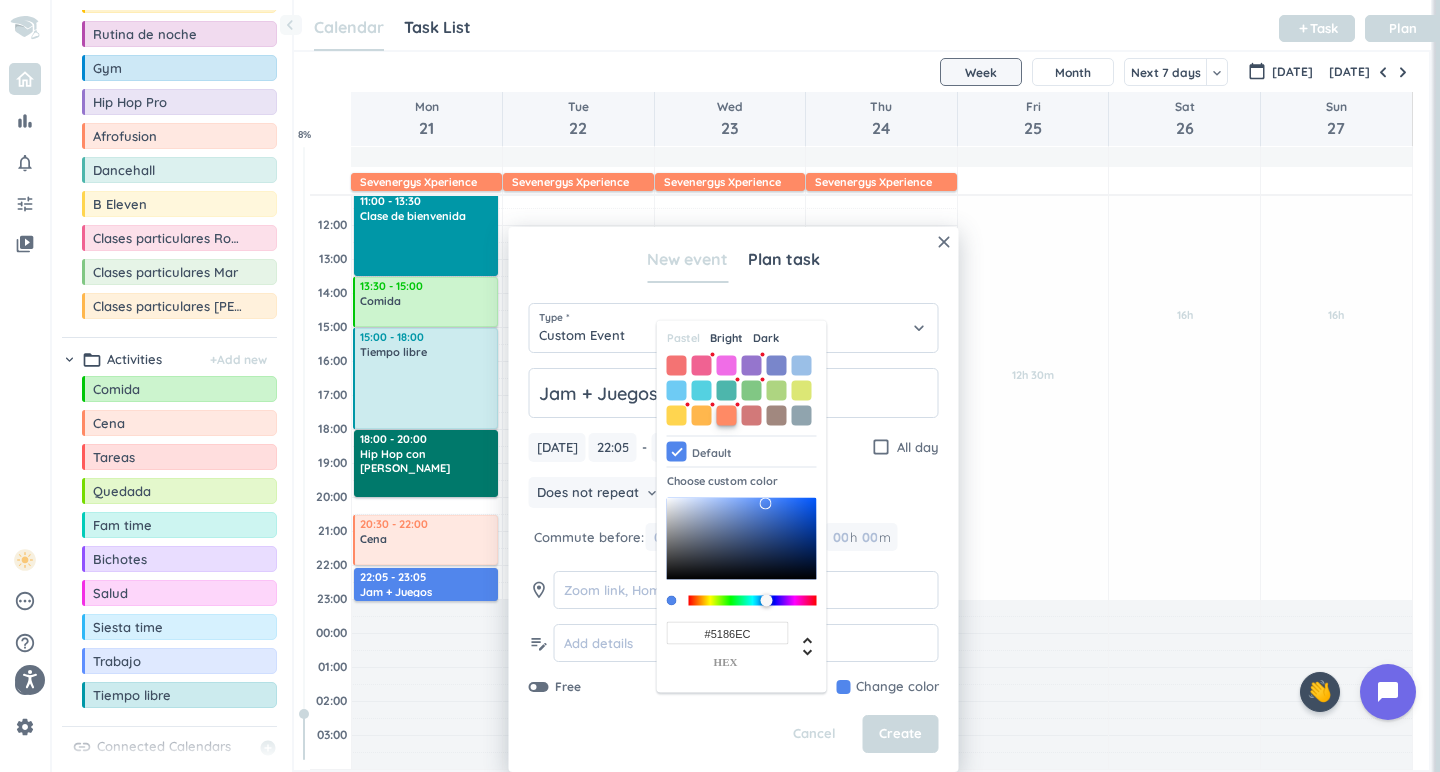 click at bounding box center (727, 415) 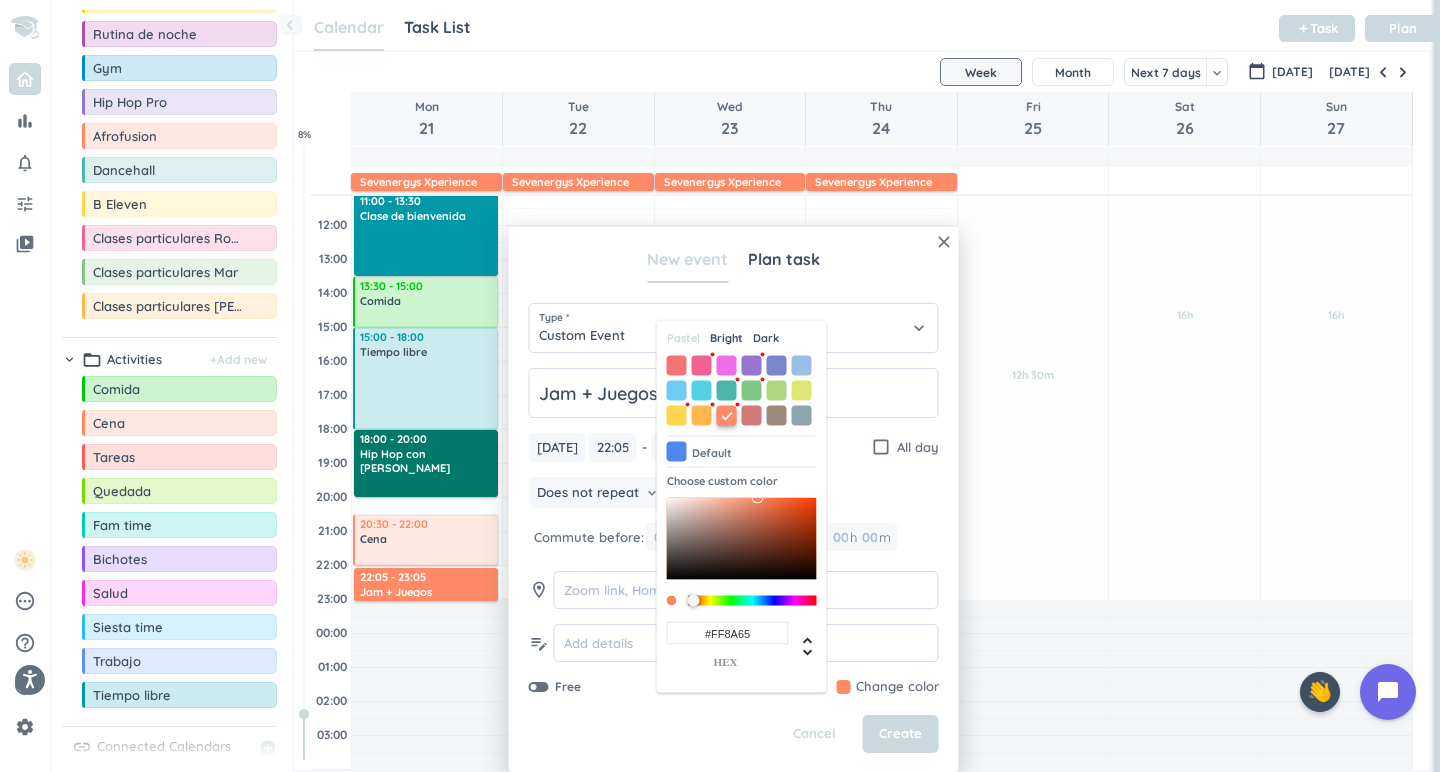 type on "#FF8A65" 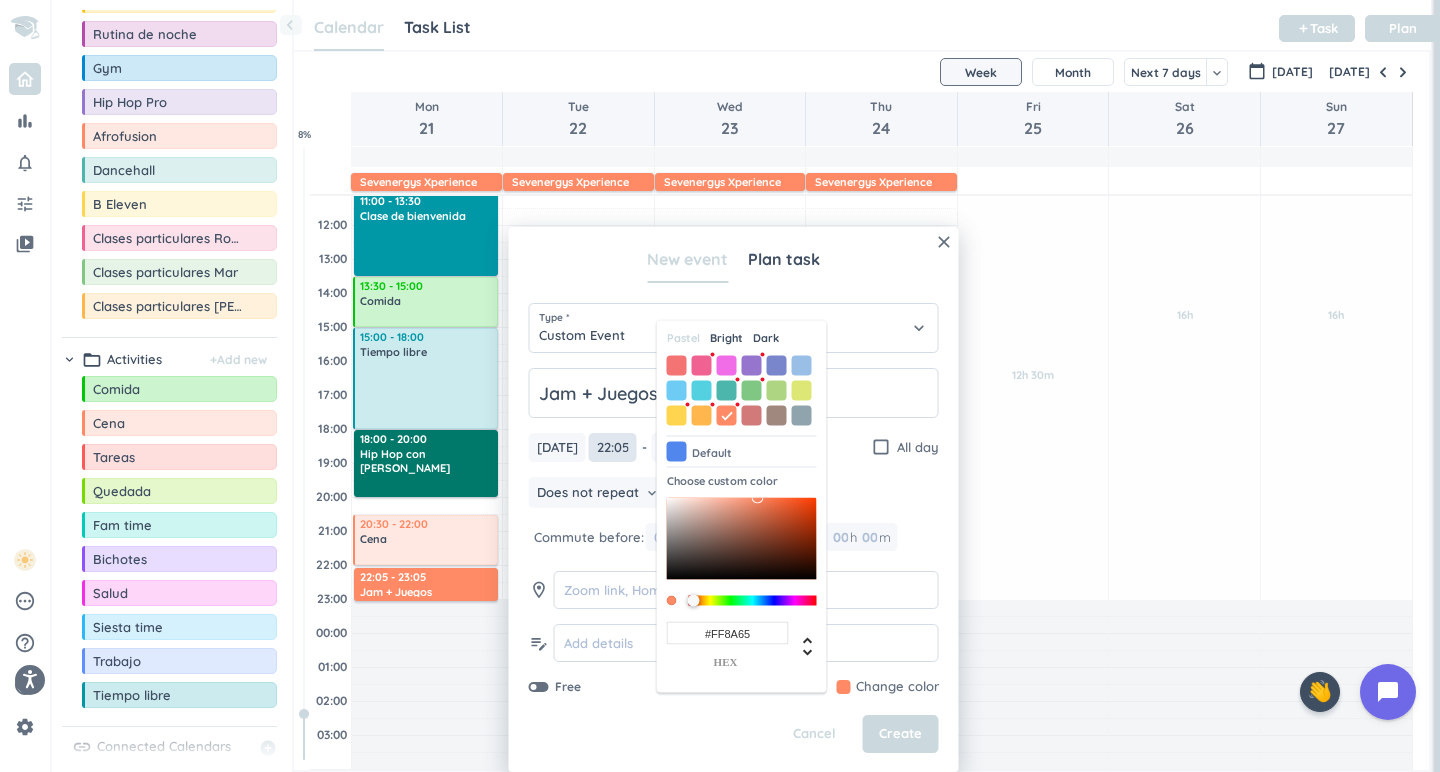 click on "22:05" at bounding box center [613, 447] 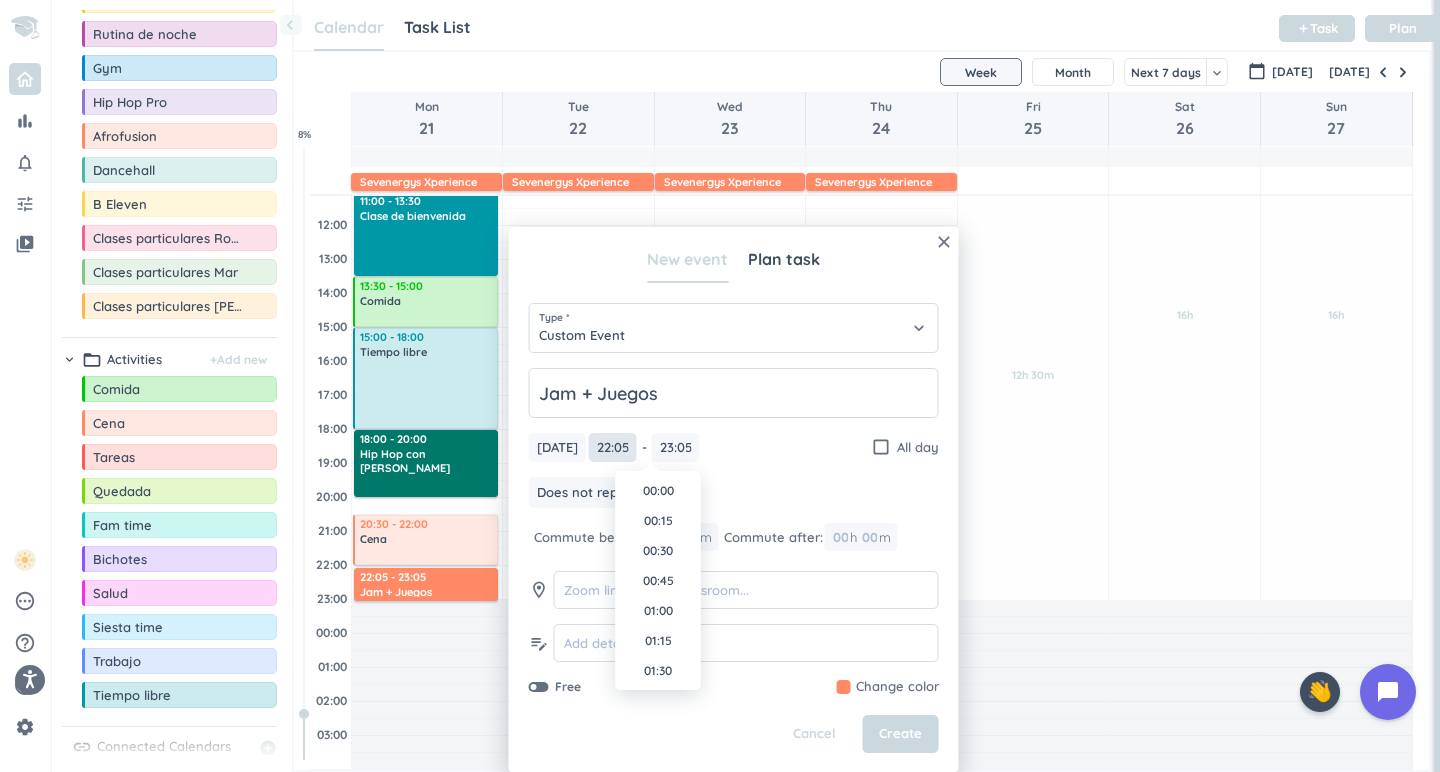scroll, scrollTop: 0, scrollLeft: 0, axis: both 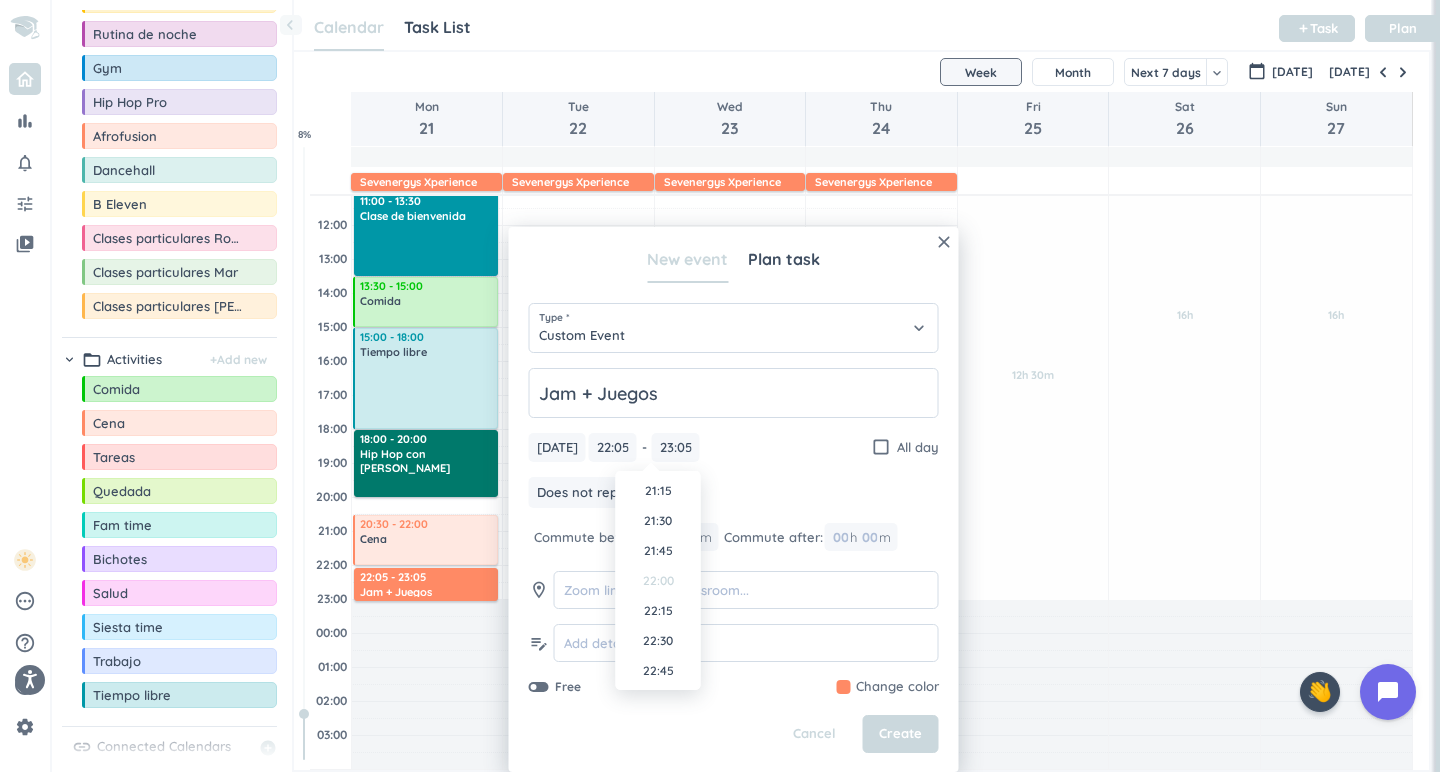 click on "22:00" at bounding box center [658, 581] 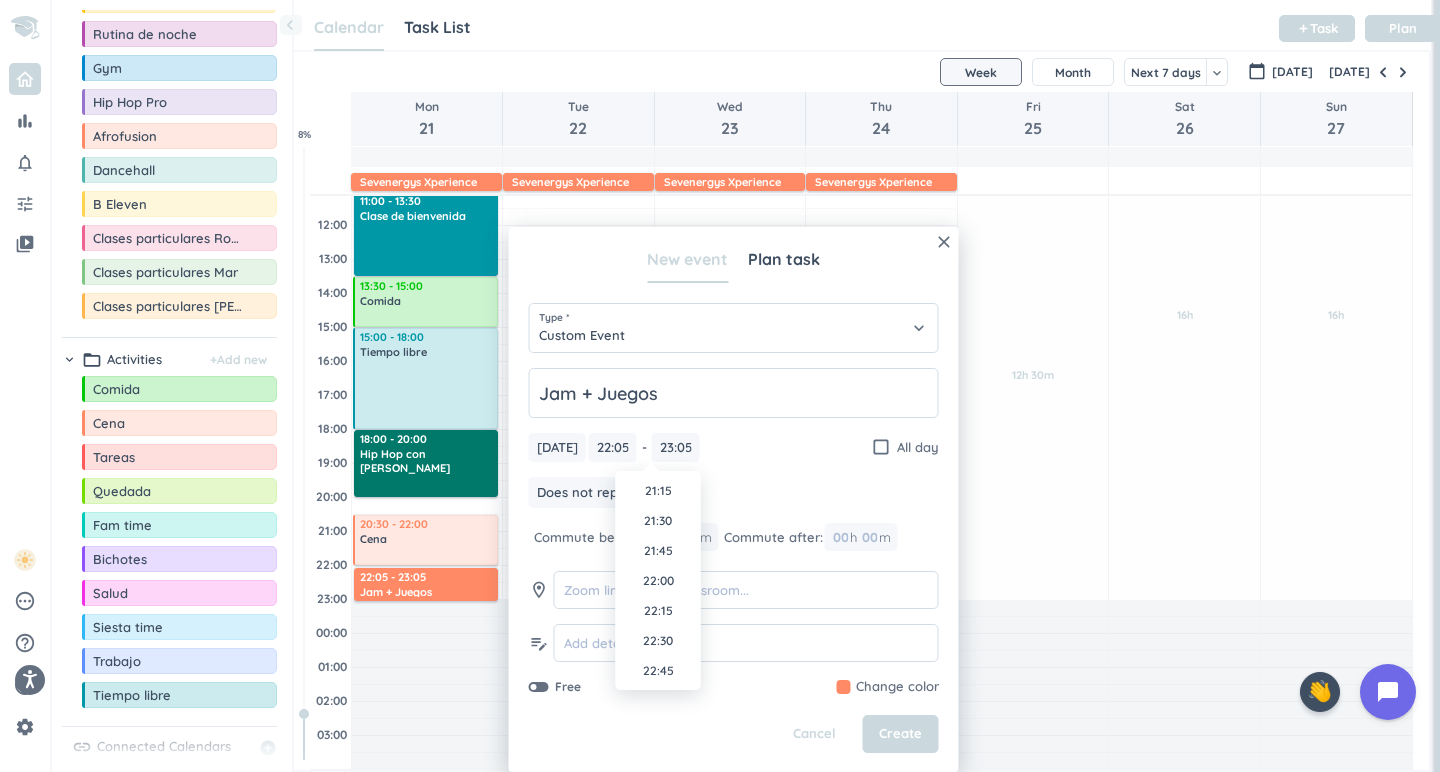 type on "22:00" 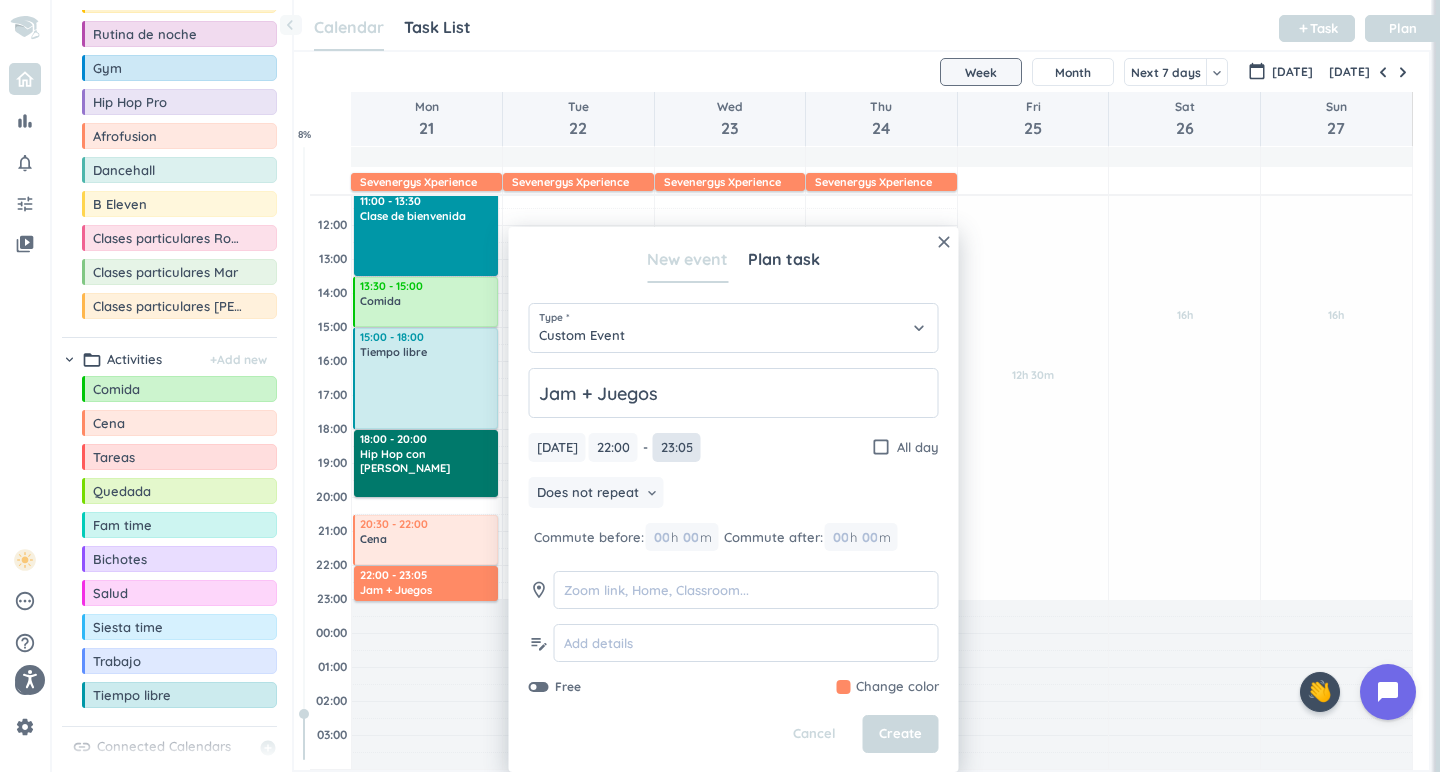 click on "23:05" at bounding box center [677, 447] 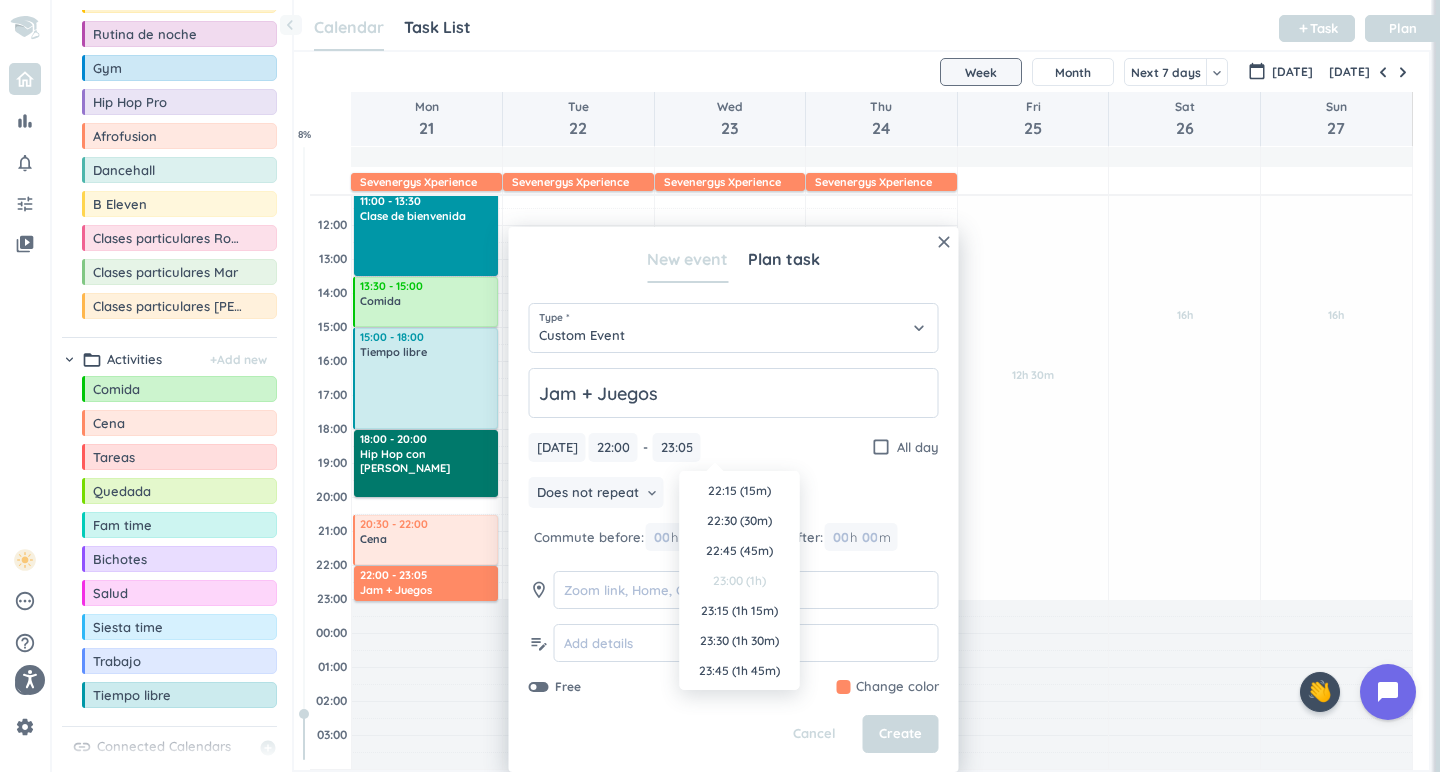 click on "23:00 (1h)" at bounding box center [740, 581] 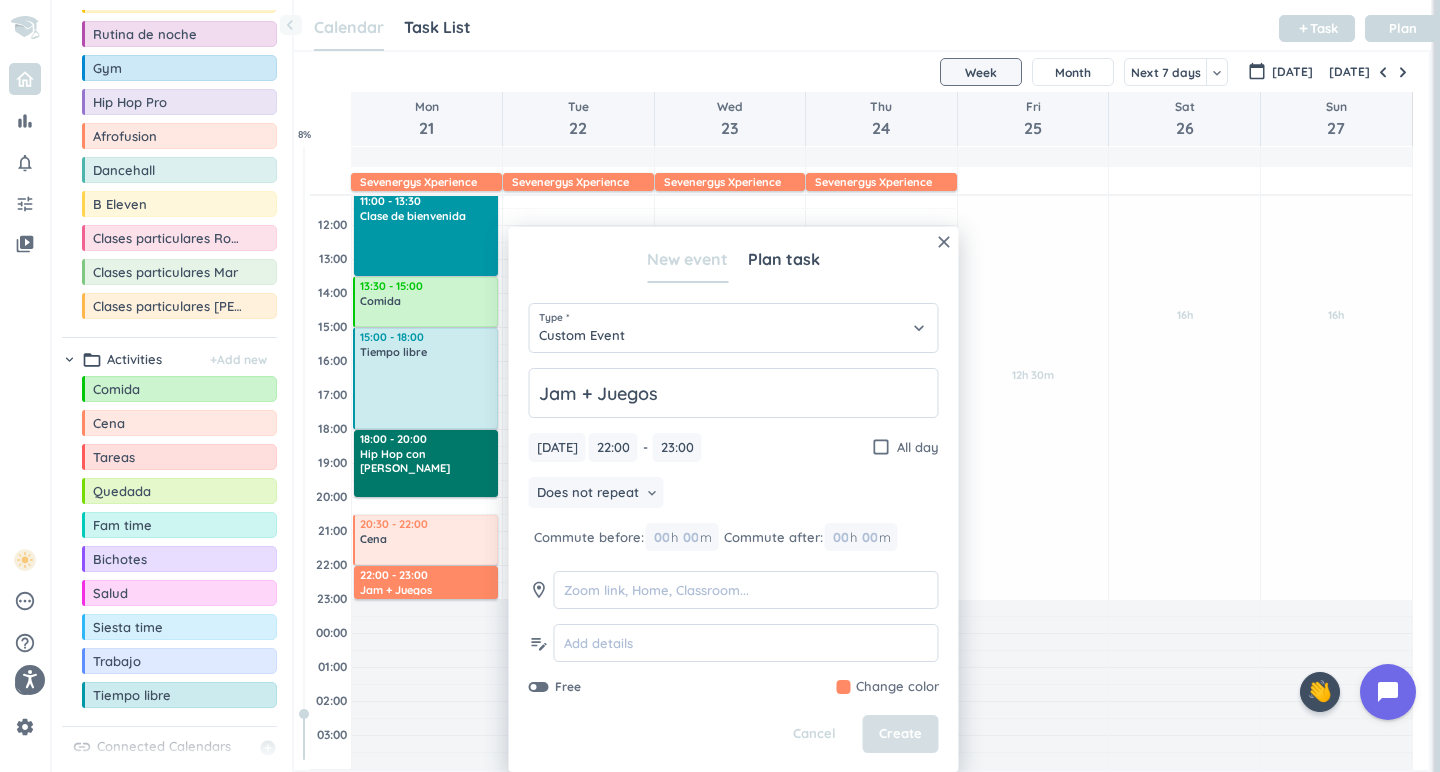 click on "Create" at bounding box center (901, 734) 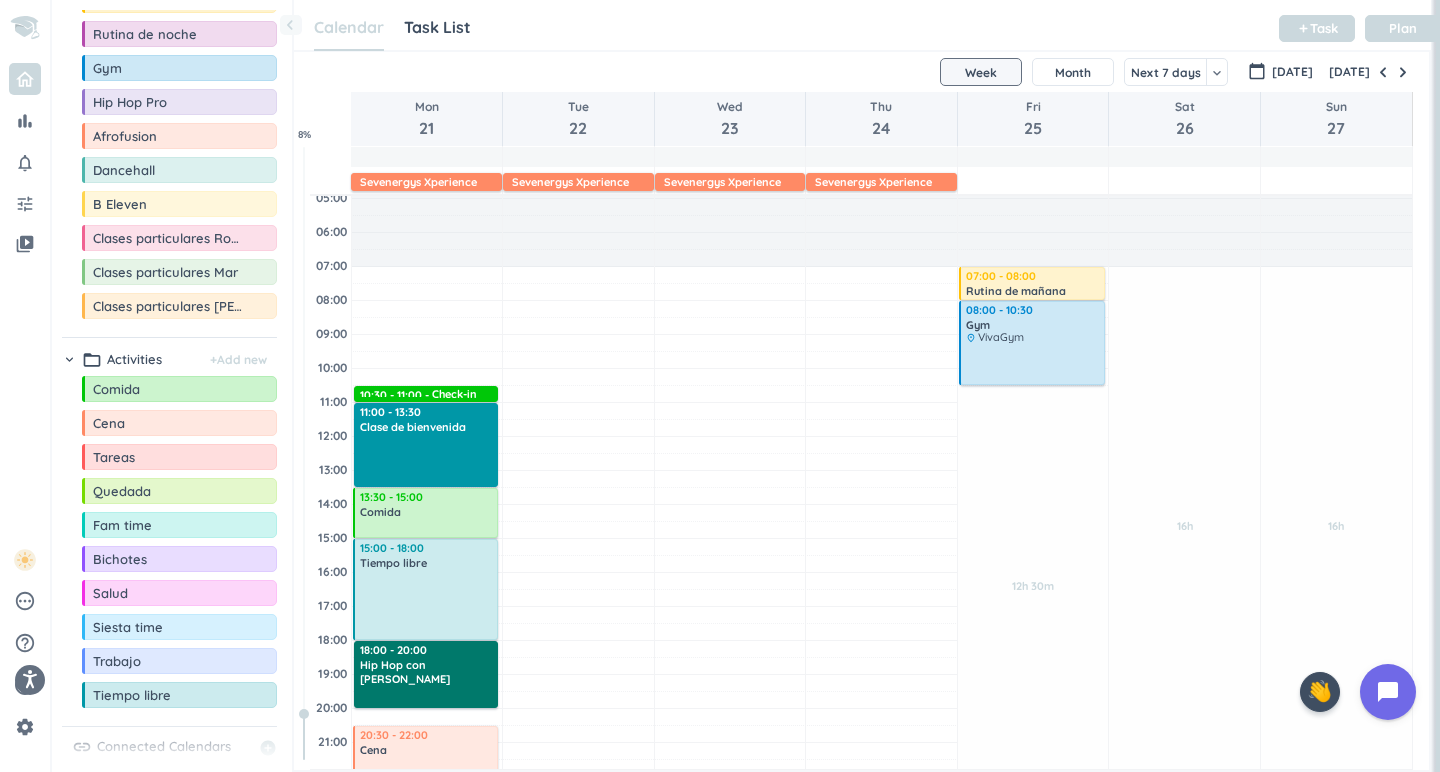 scroll, scrollTop: 30, scrollLeft: 0, axis: vertical 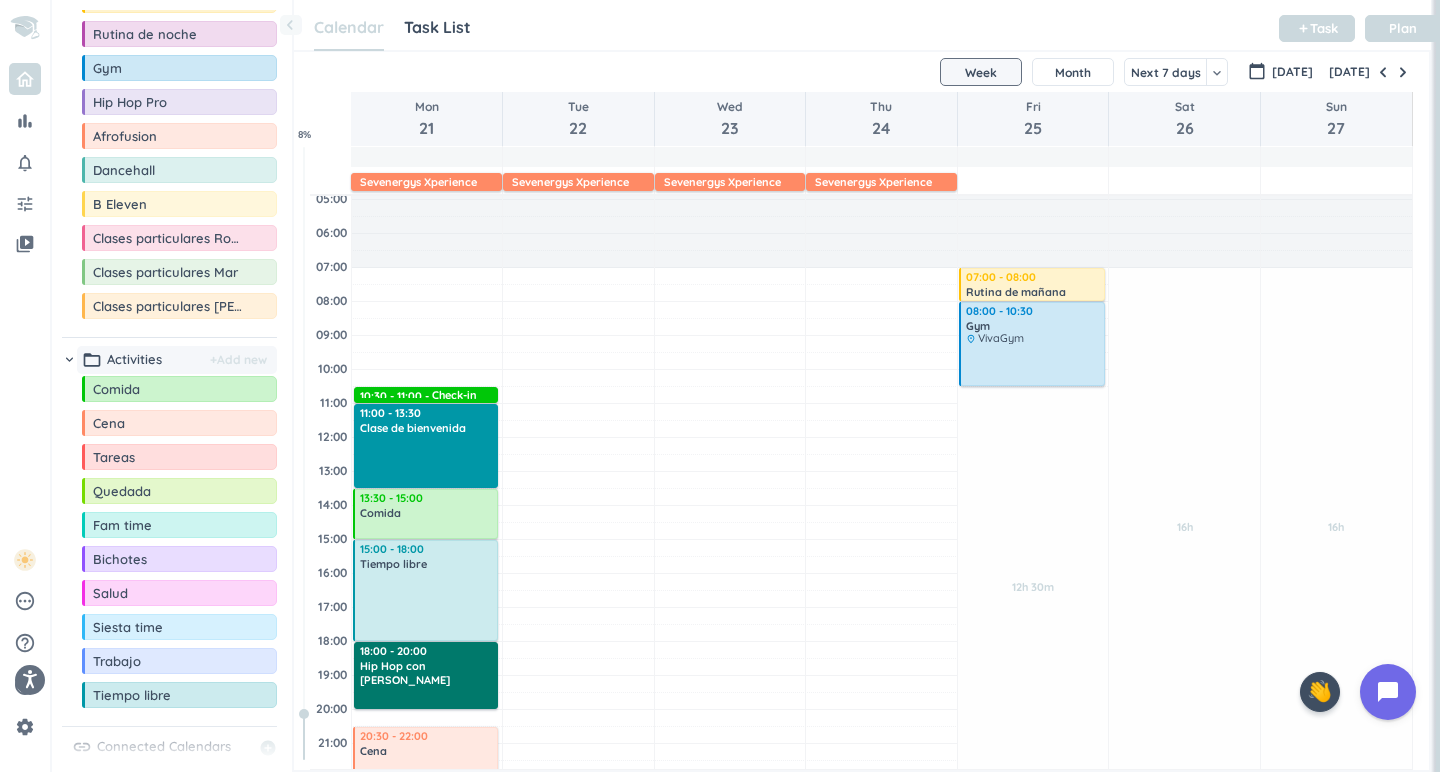click on "+  Add new" at bounding box center (238, 360) 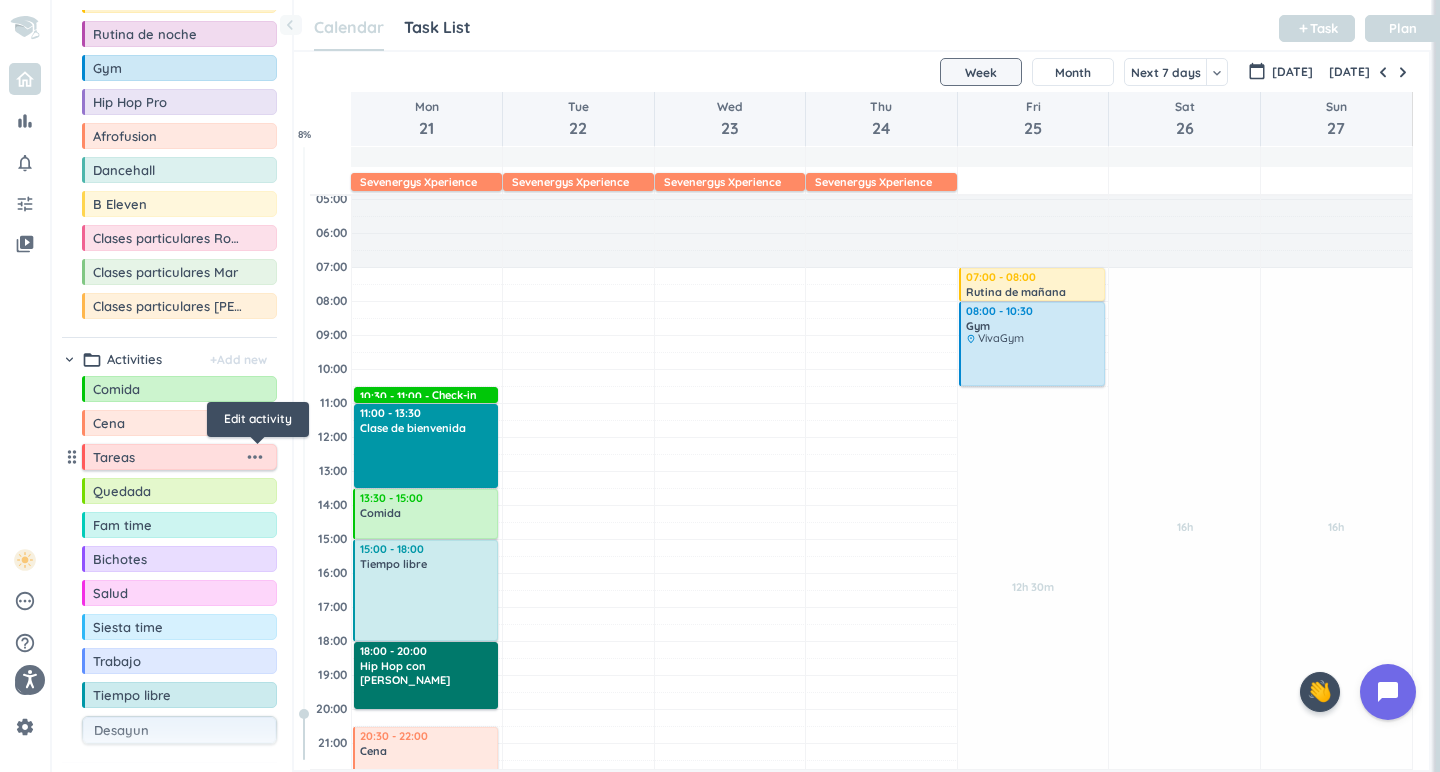 type on "Desayuno" 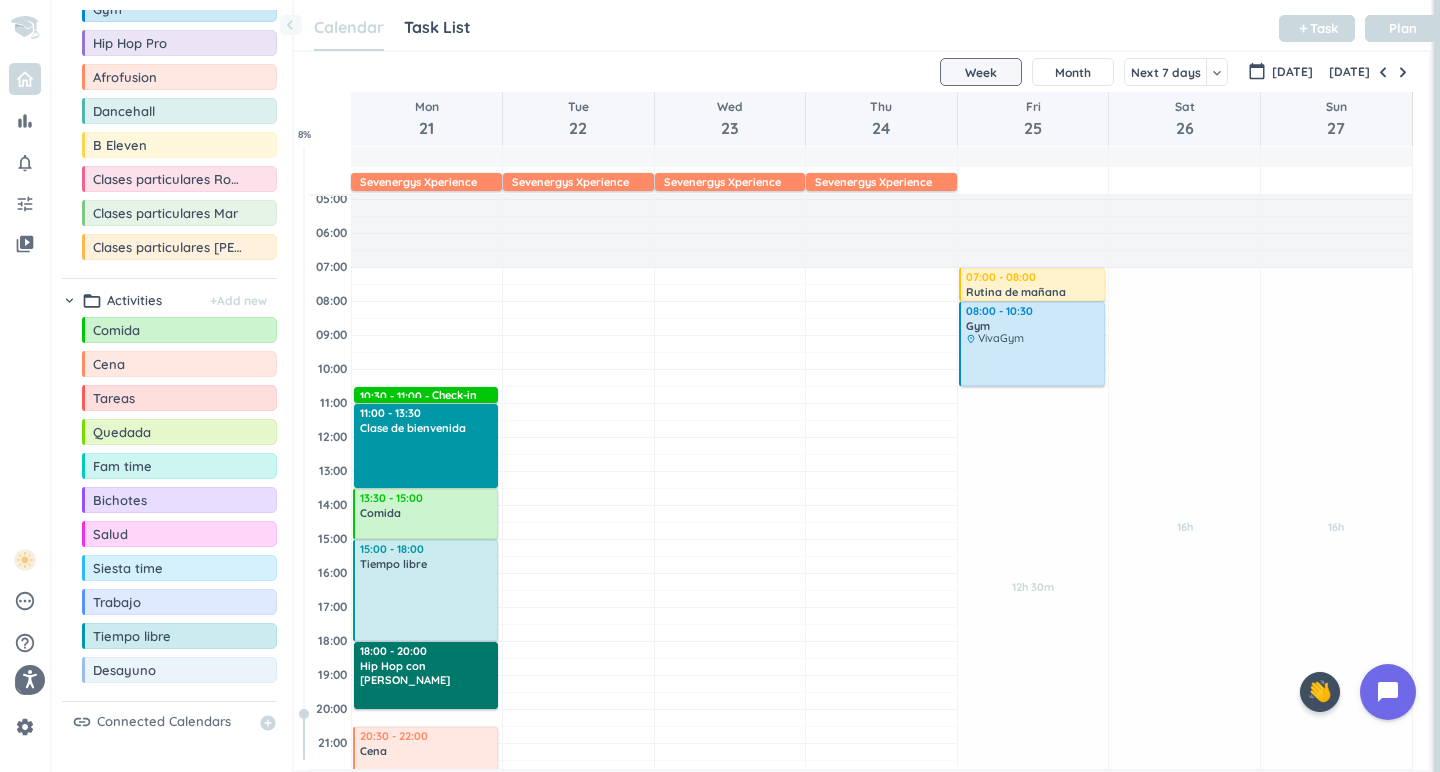 scroll, scrollTop: 164, scrollLeft: 0, axis: vertical 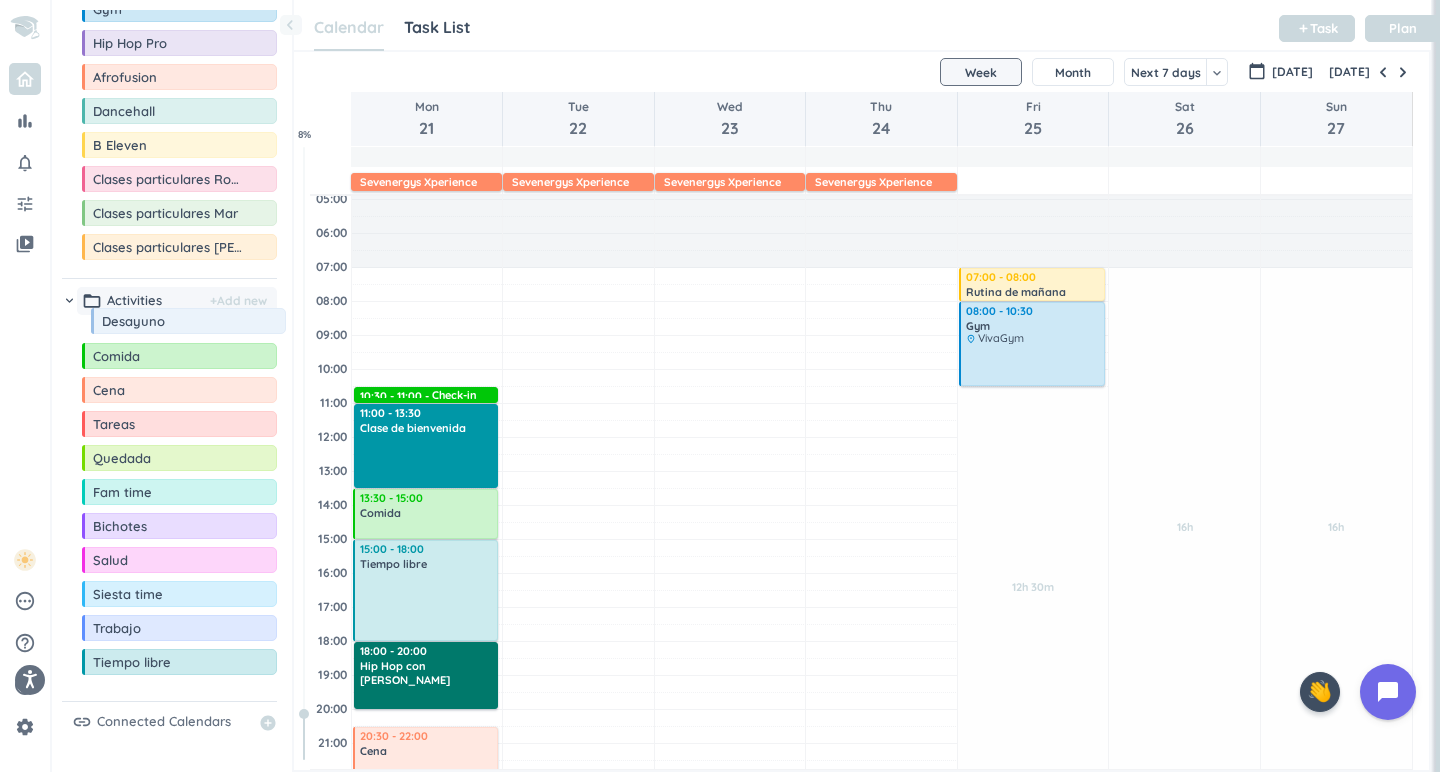 drag, startPoint x: 72, startPoint y: 672, endPoint x: 81, endPoint y: 312, distance: 360.1125 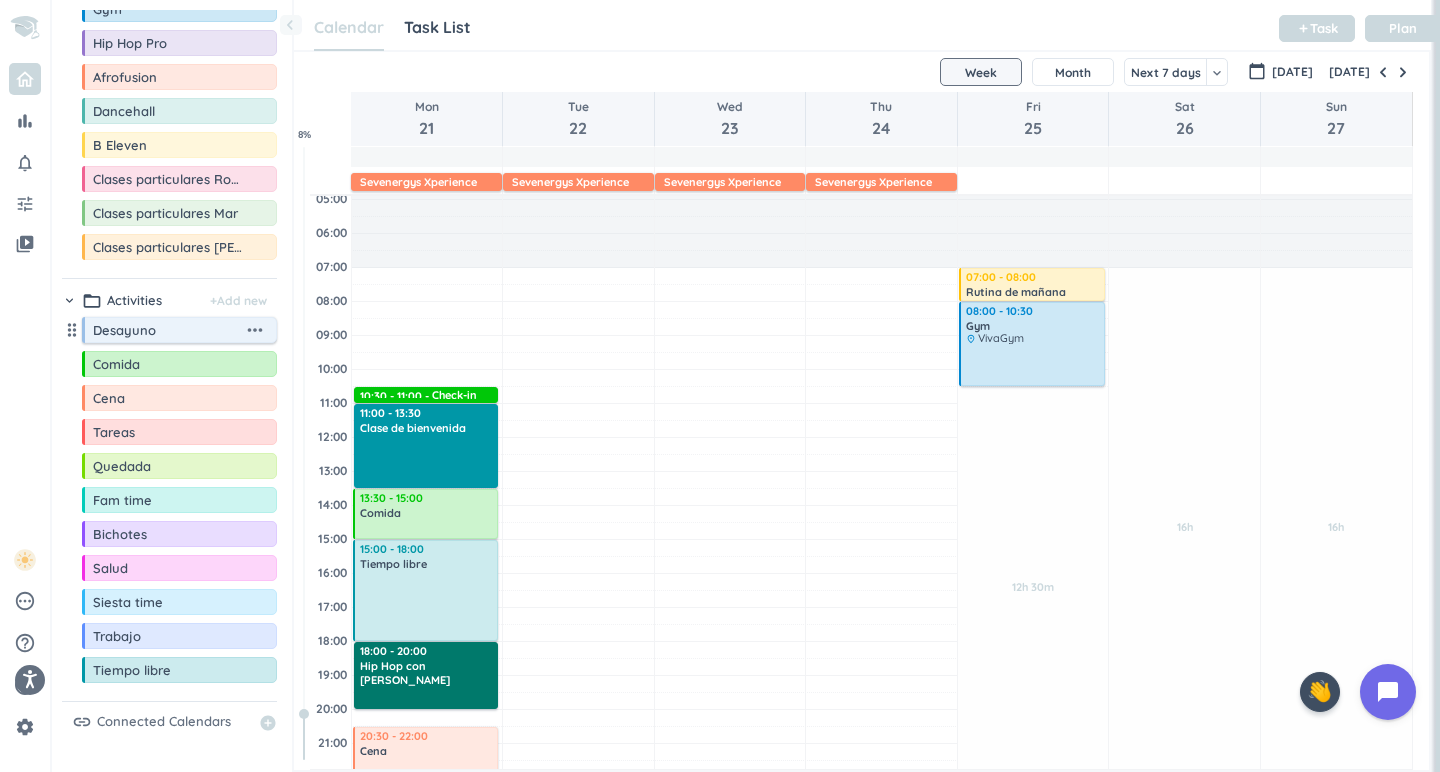 click on "more_horiz" at bounding box center [255, 330] 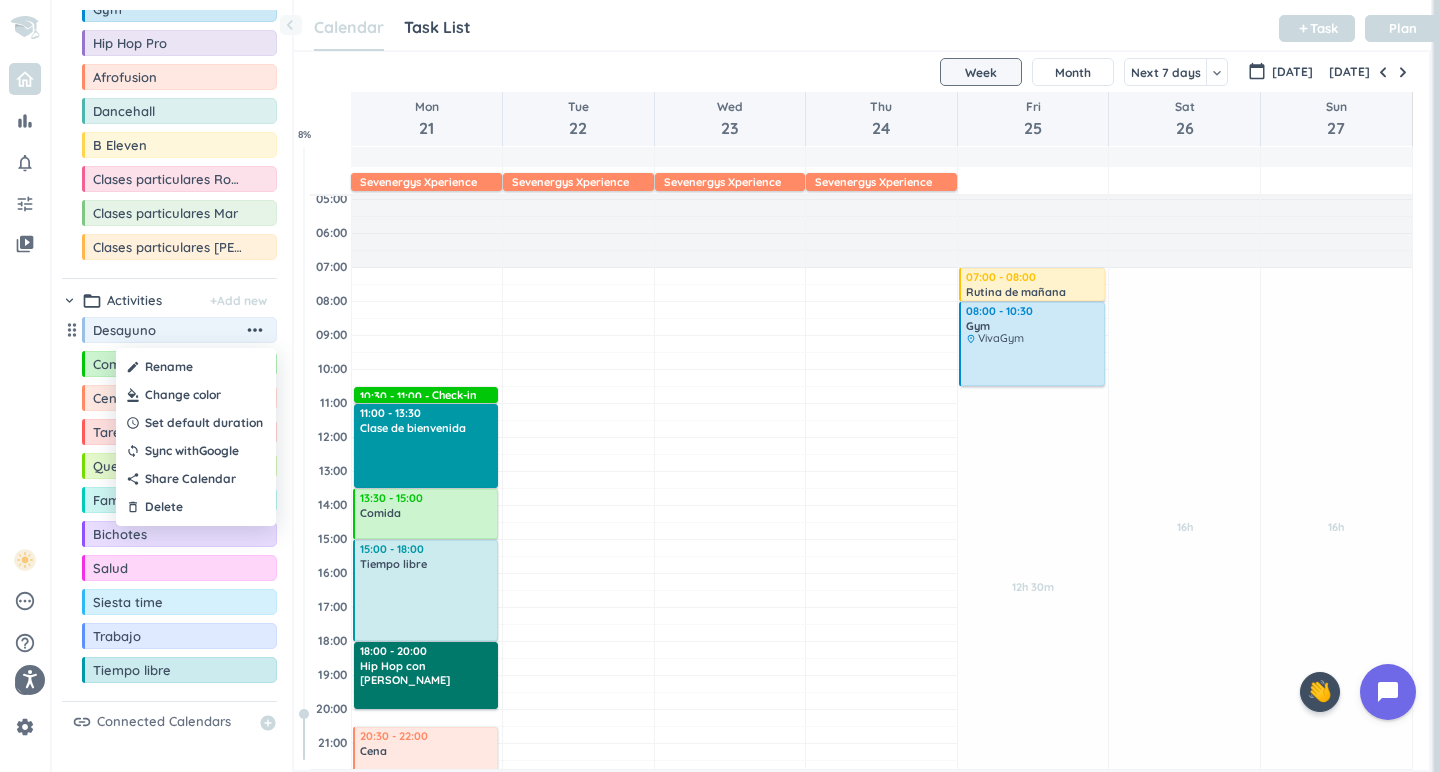 click at bounding box center [196, 395] 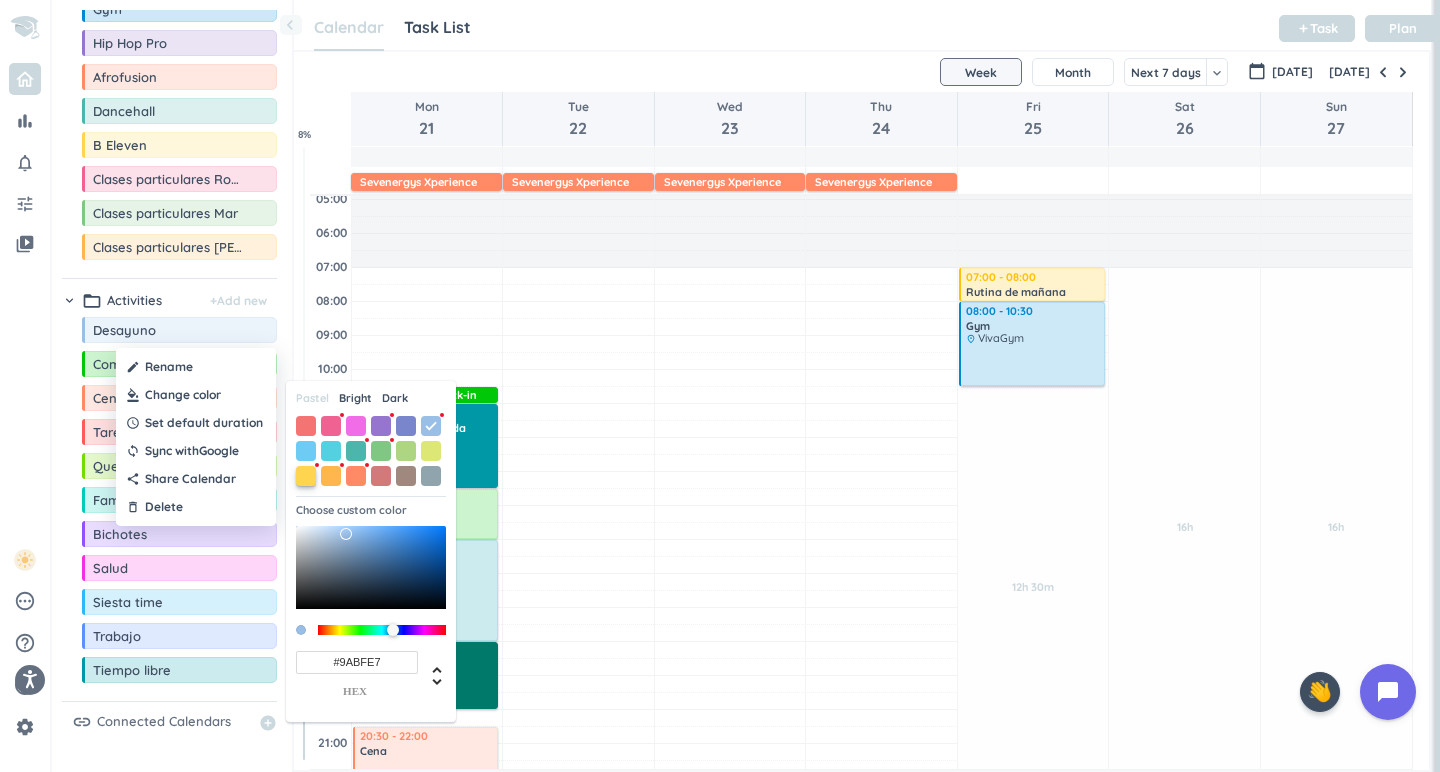 click at bounding box center (306, 476) 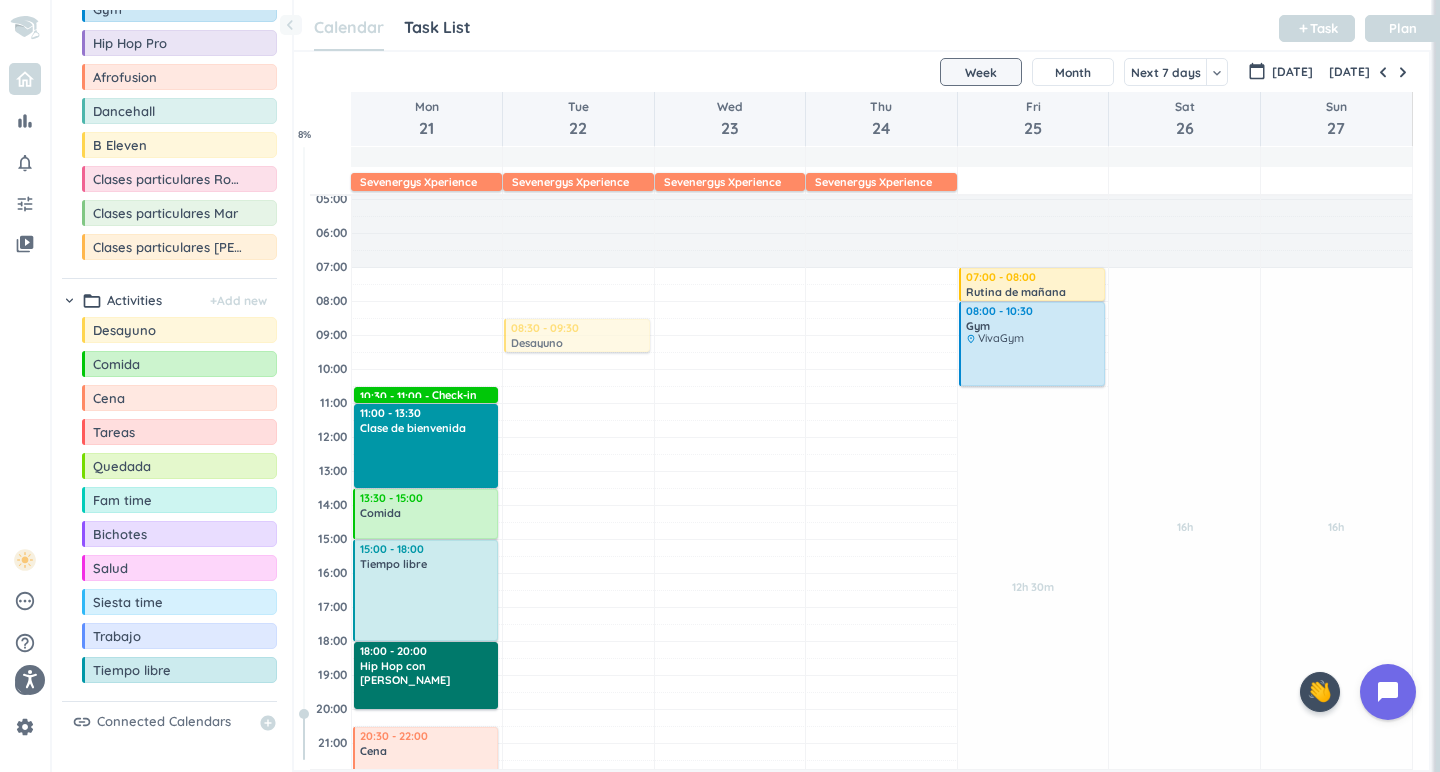 drag, startPoint x: 180, startPoint y: 333, endPoint x: 636, endPoint y: 322, distance: 456.13266 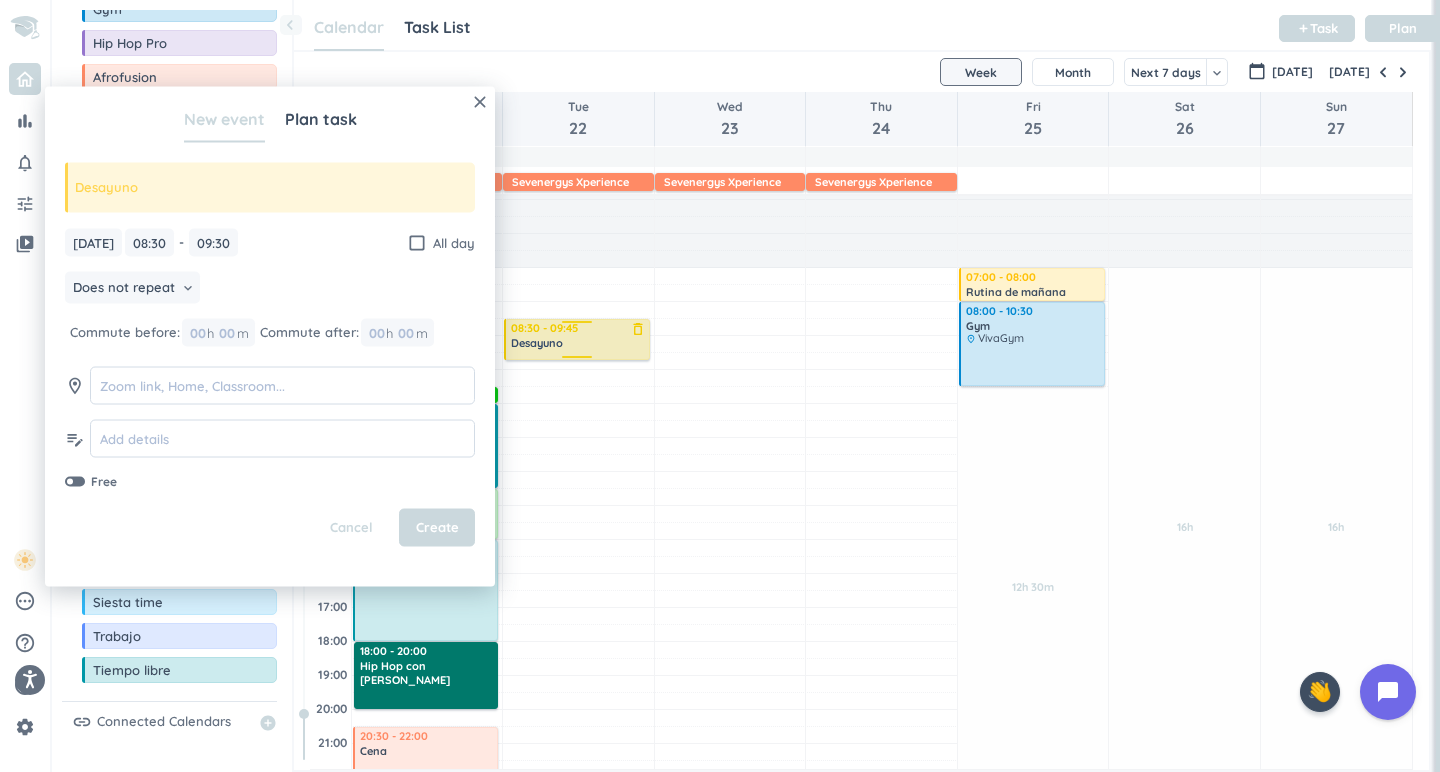 click on "Adjust Awake Time Adjust Awake Time 08:30 - 09:30 Desayuno delete_outline 08:30 - 09:45 Desayuno delete_outline" at bounding box center (578, 573) 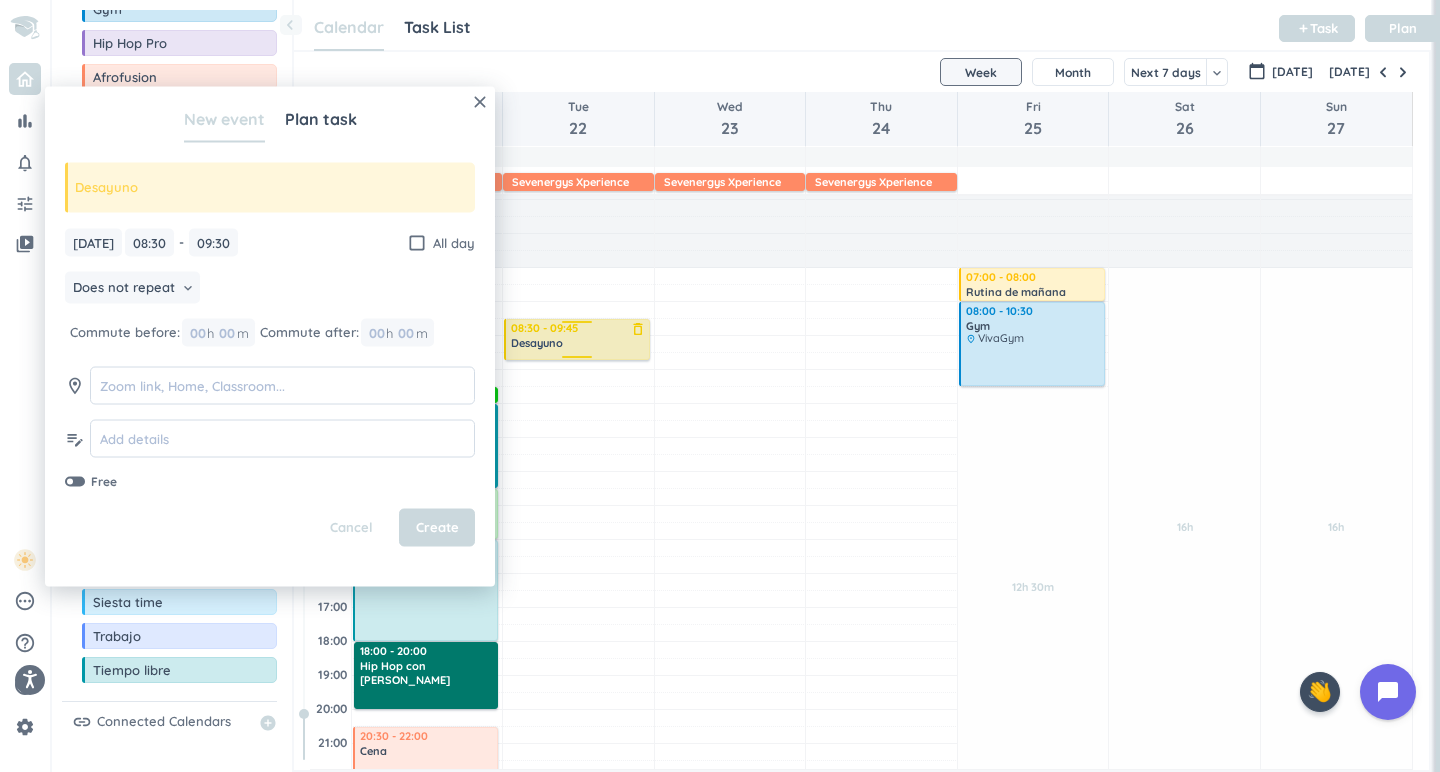 type on "09:45" 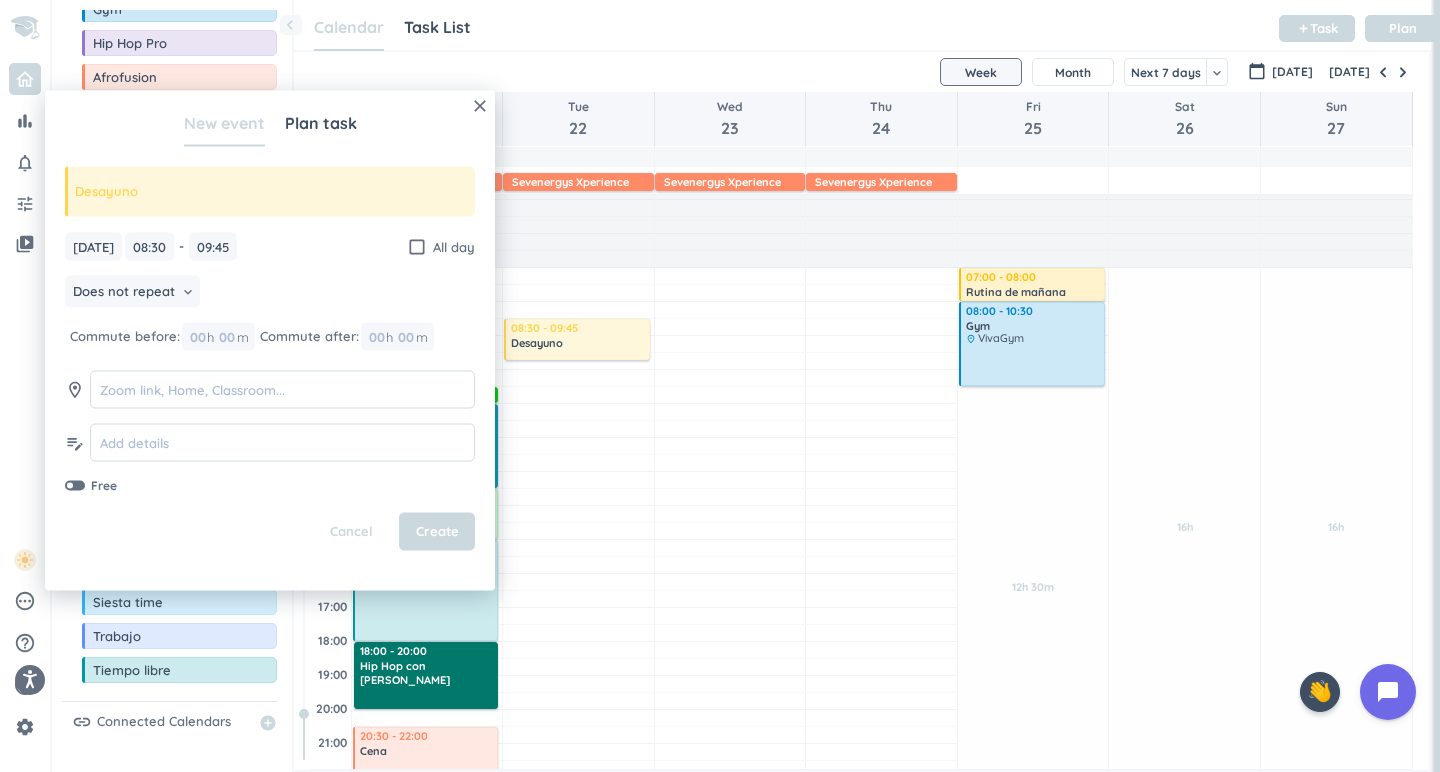 click on "close New event Plan task Desayuno [DATE] [DATE]   08:30 08:30 - 09:45 09:45 check_box_outline_blank All day Does not repeat keyboard_arrow_down Commute before: 00 h 00 m Commute after: 00 h 00 m room edit_note Free Cancel Create" at bounding box center [270, 341] 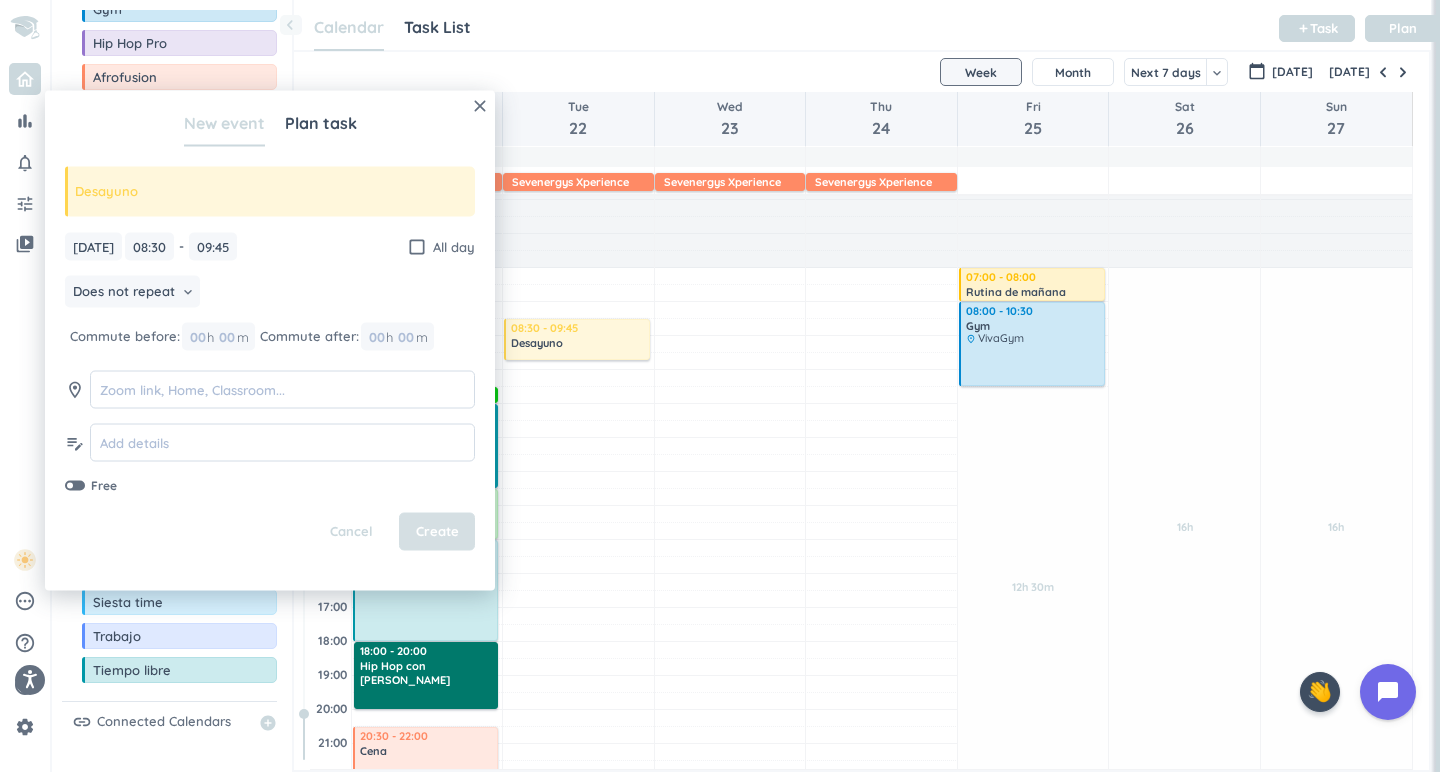 click on "Create" at bounding box center [437, 532] 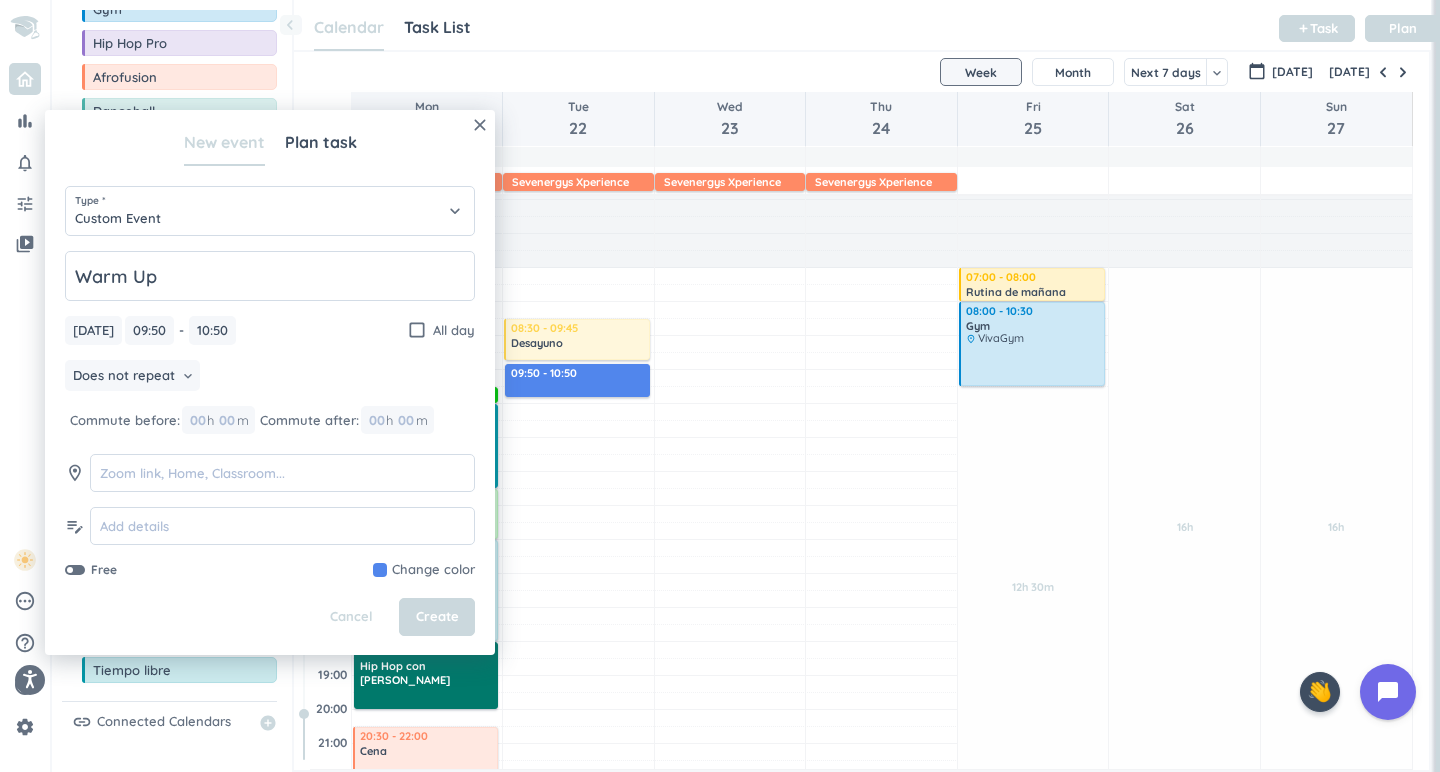 type on "Warm Up" 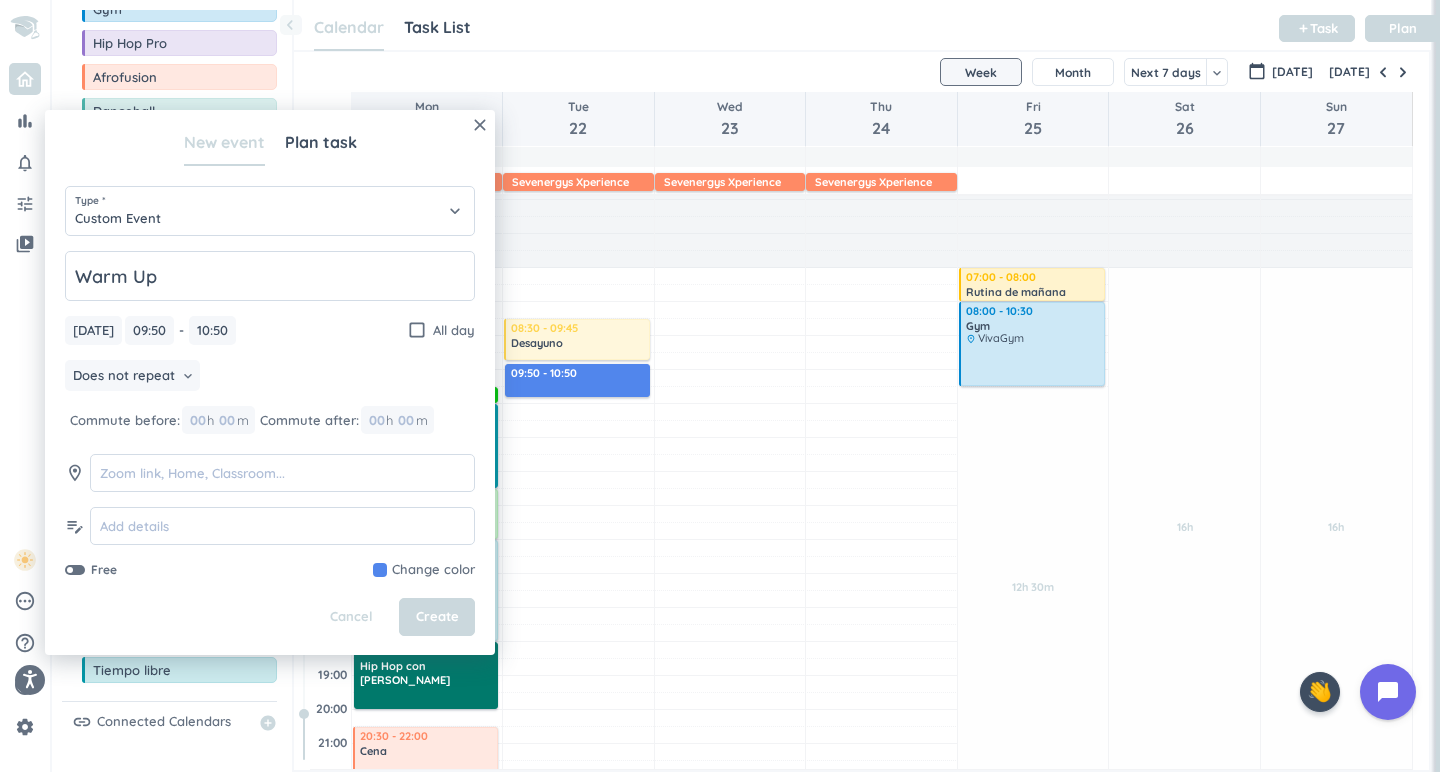 click at bounding box center (424, 570) 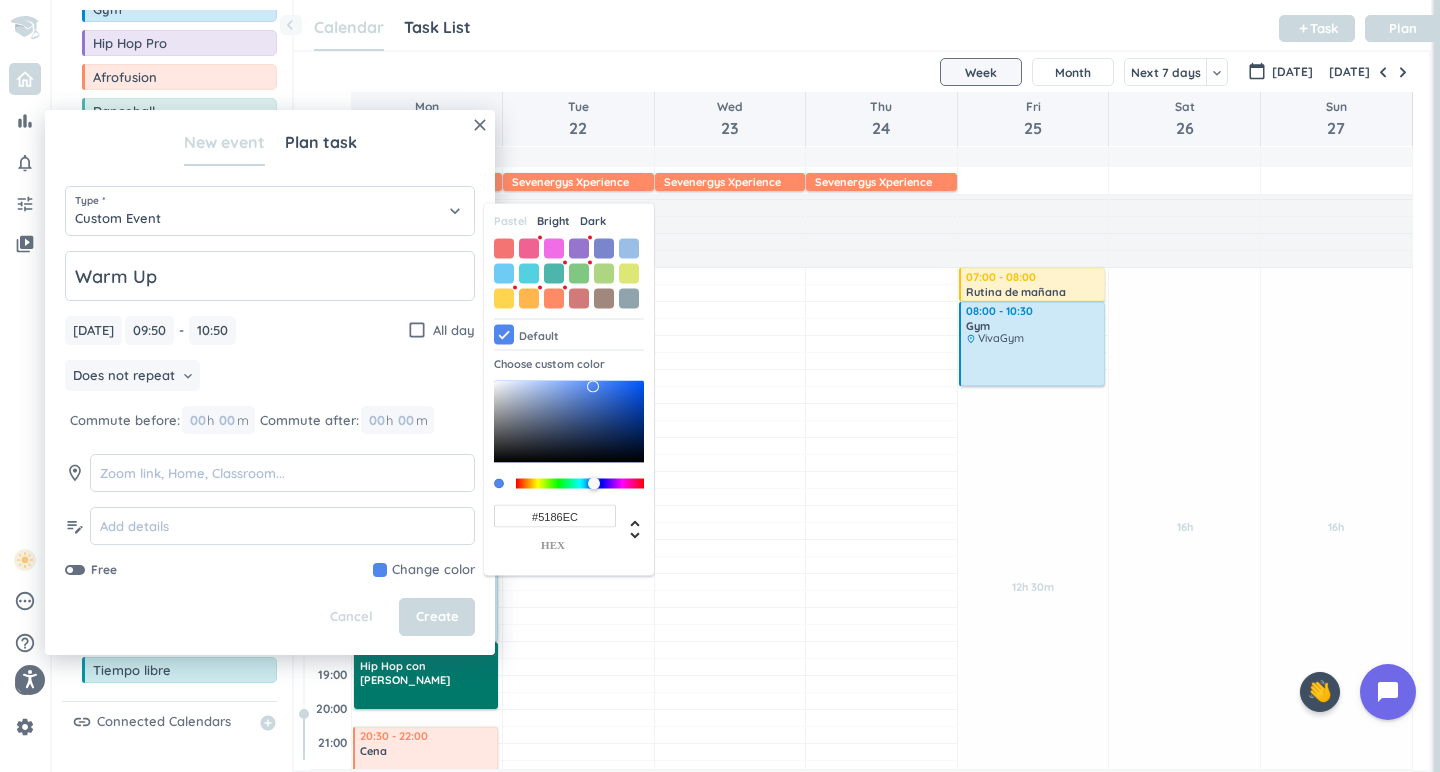 click on "Bright" at bounding box center [553, 221] 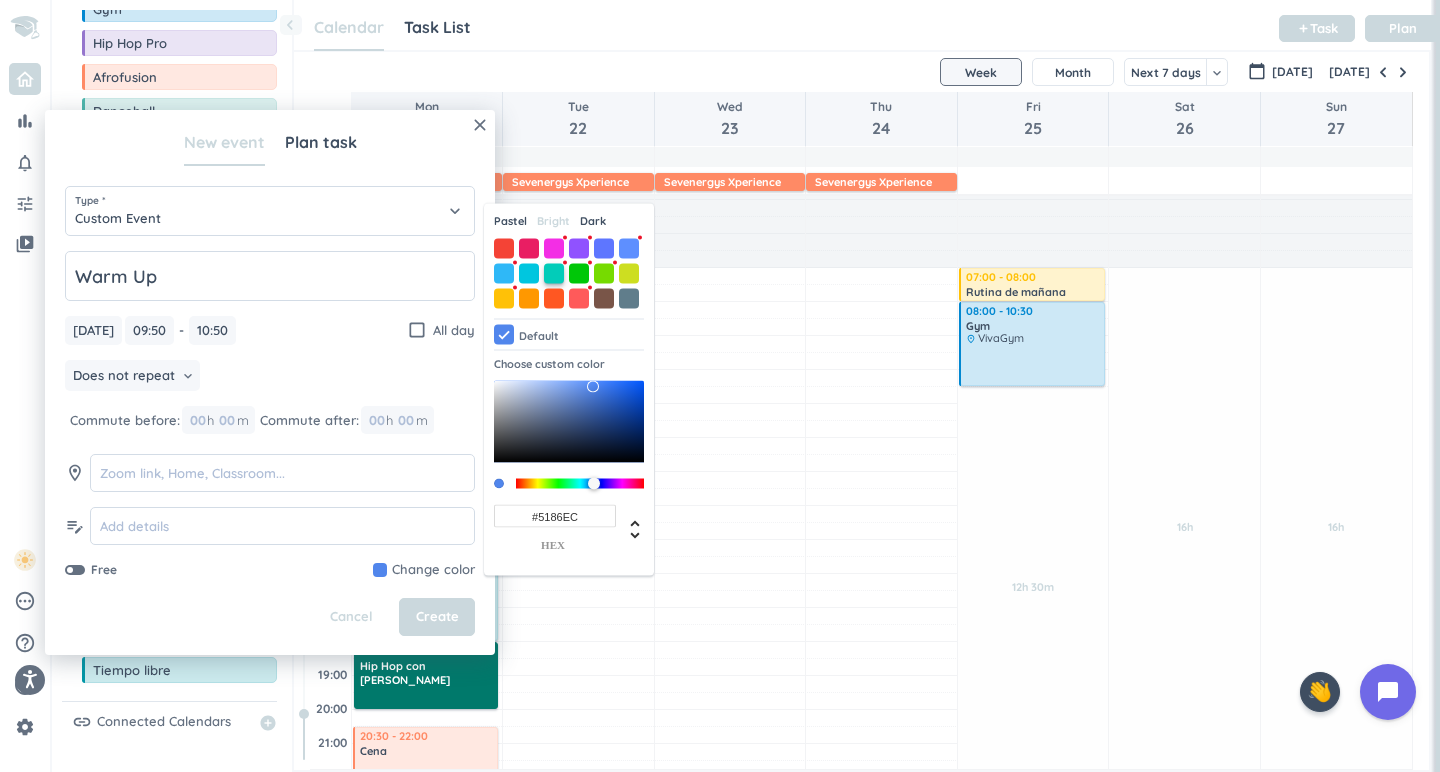click at bounding box center (554, 273) 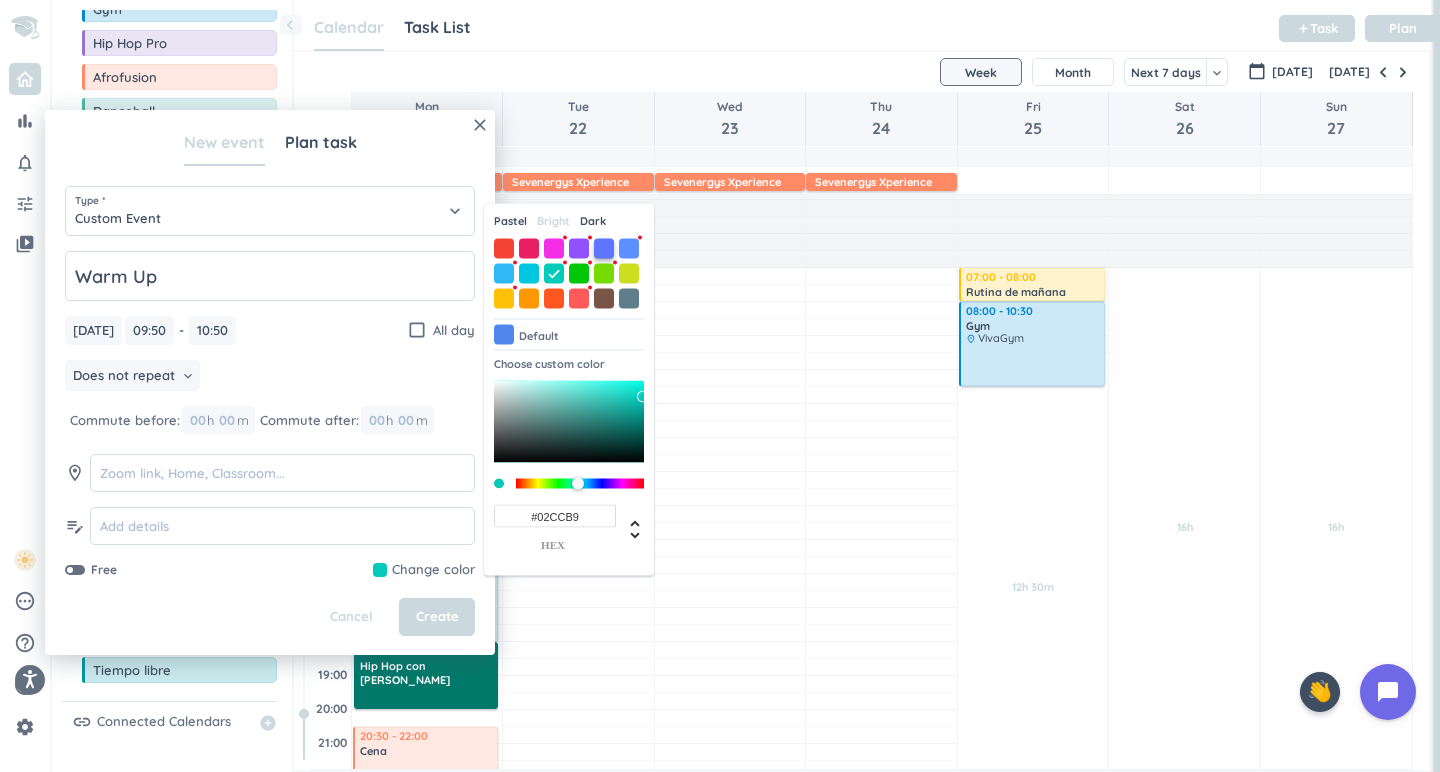 click at bounding box center (604, 248) 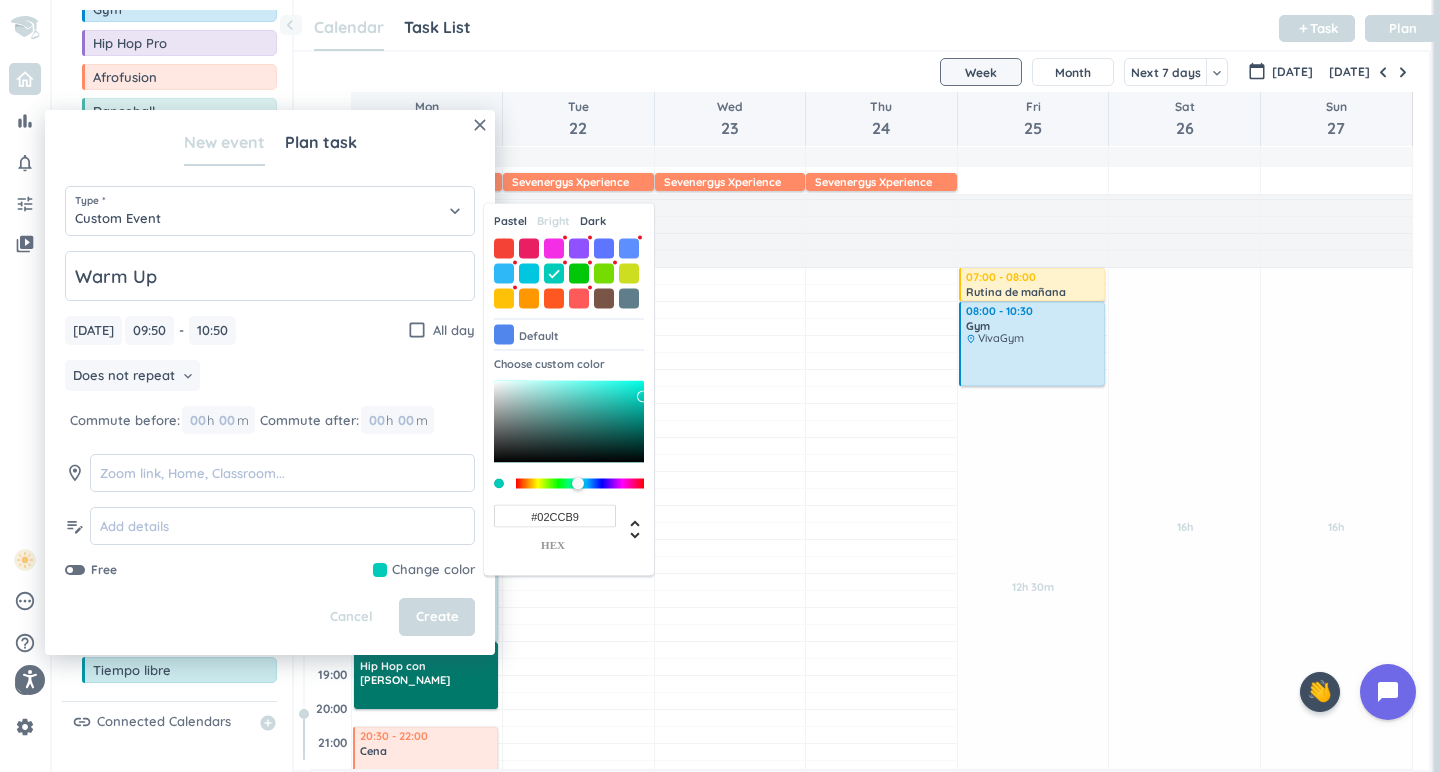 type on "#5E76FF" 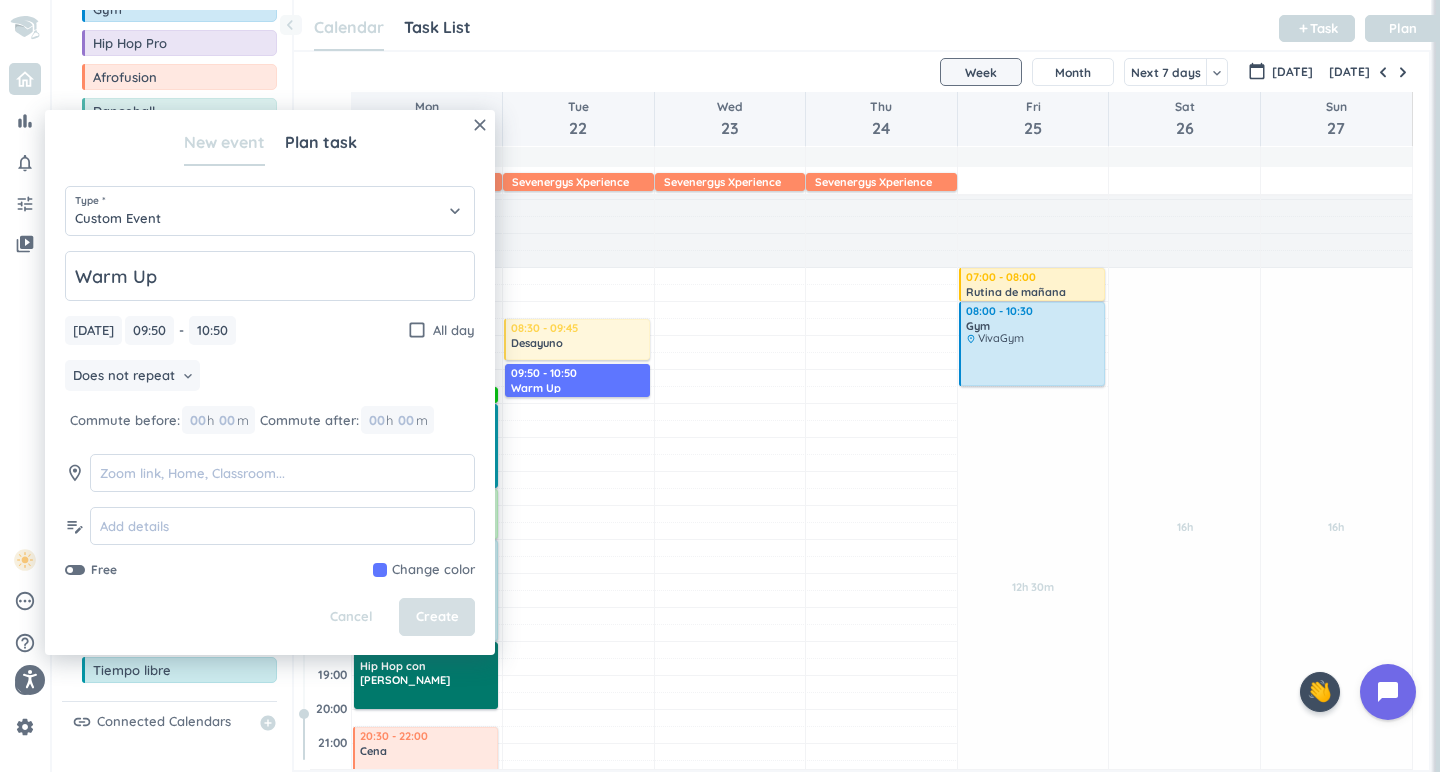 click on "Create" at bounding box center [437, 617] 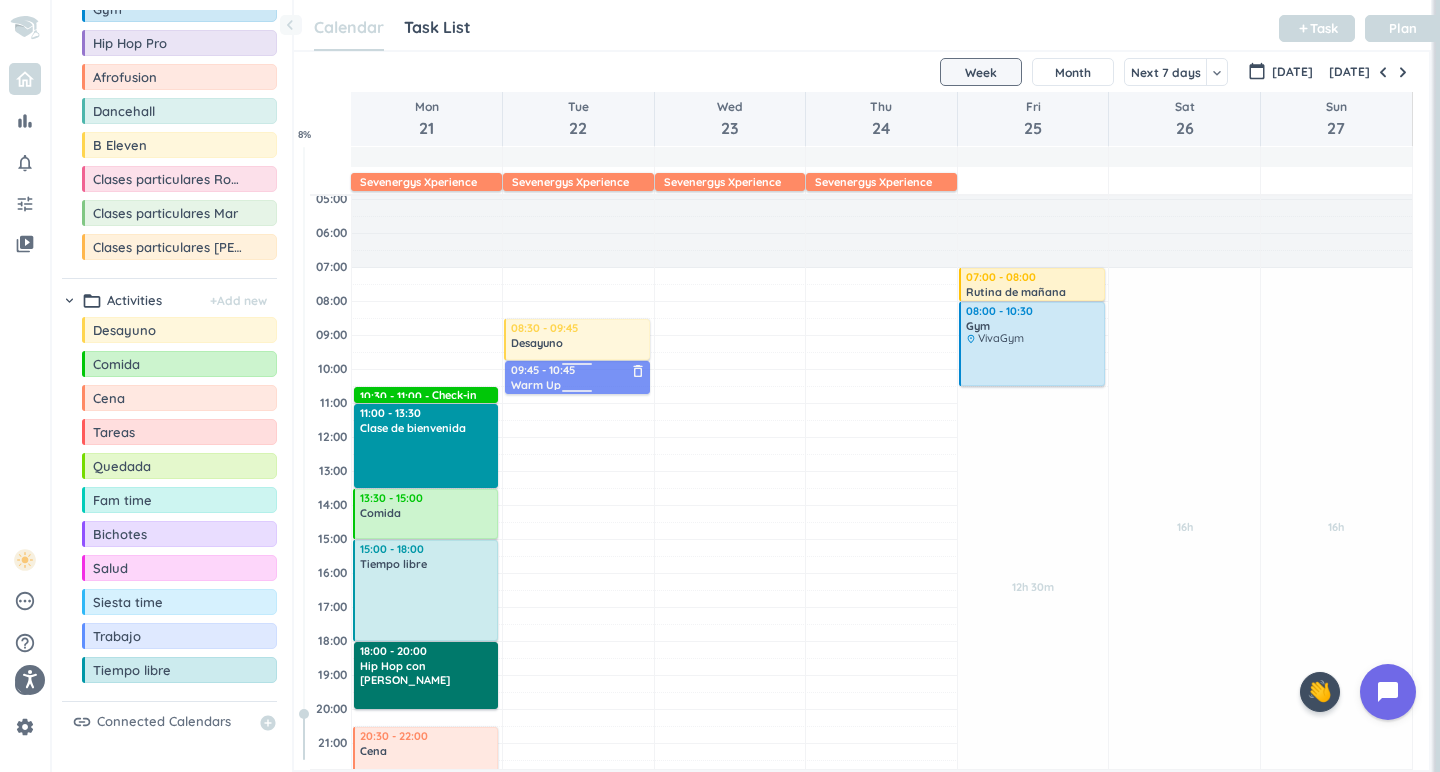 click on "Adjust Awake Time Adjust Awake Time 08:30 - 09:45 Desayuno delete_outline 09:50 - 10:50 Warm Up delete_outline 09:45 - 10:45 Warm Up delete_outline" at bounding box center [578, 573] 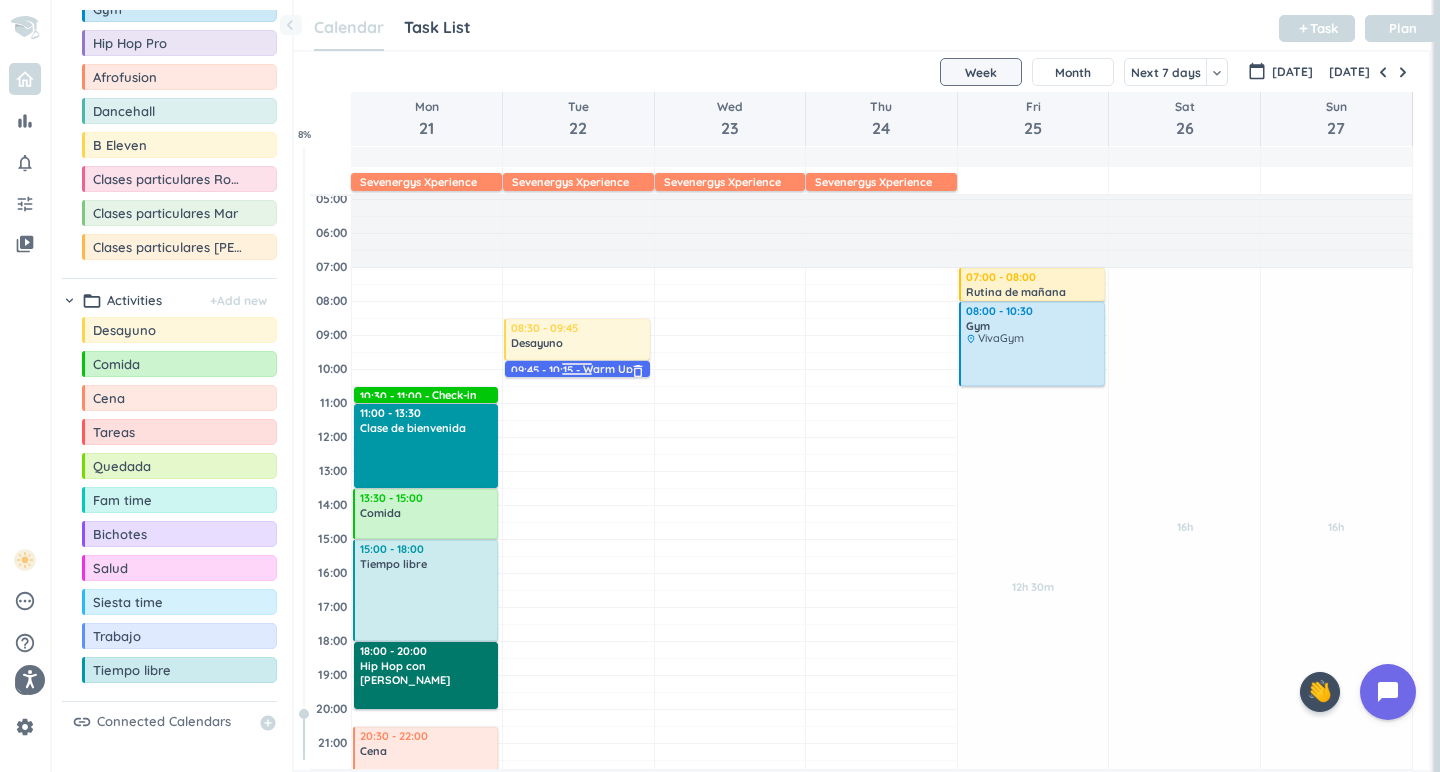 drag, startPoint x: 580, startPoint y: 391, endPoint x: 611, endPoint y: 376, distance: 34.43835 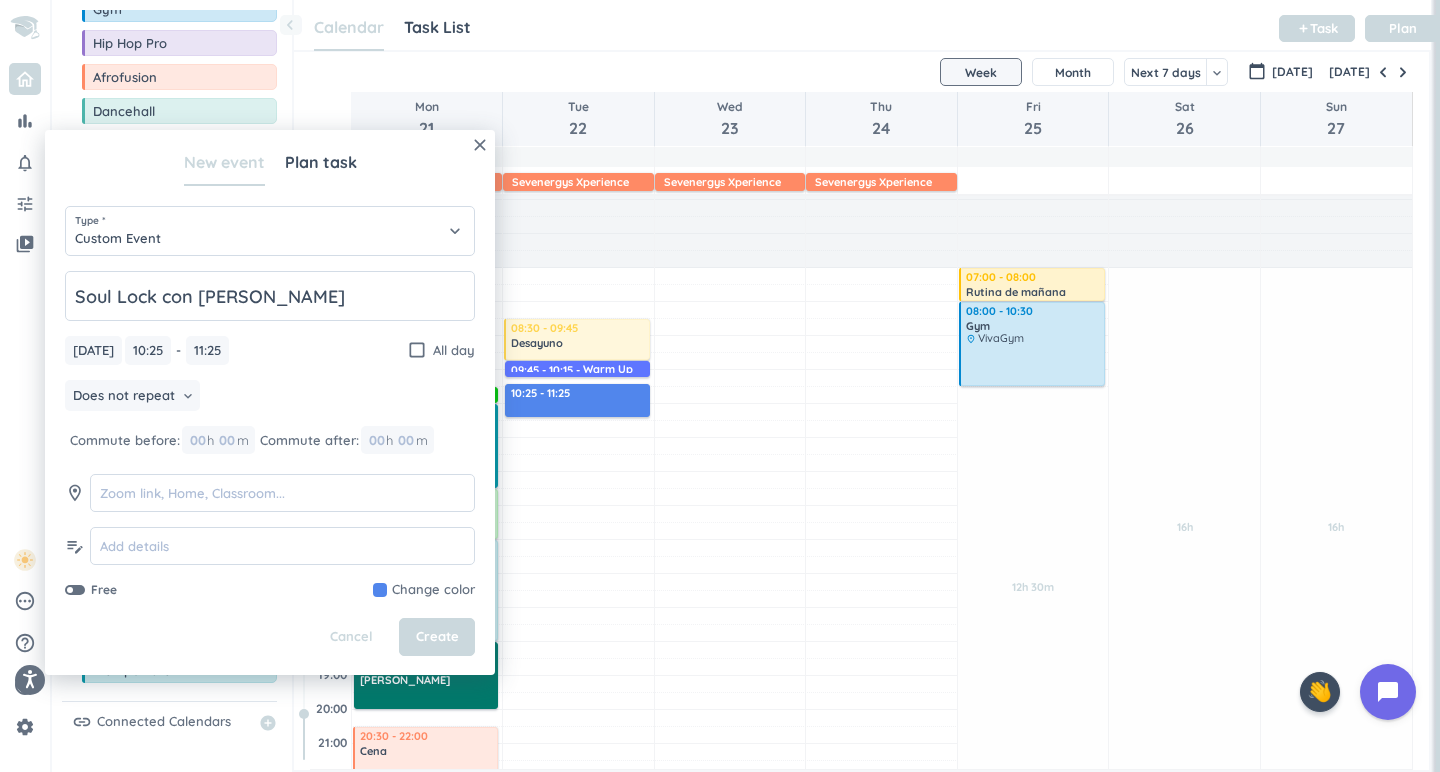 type on "Soul Lock con [PERSON_NAME]" 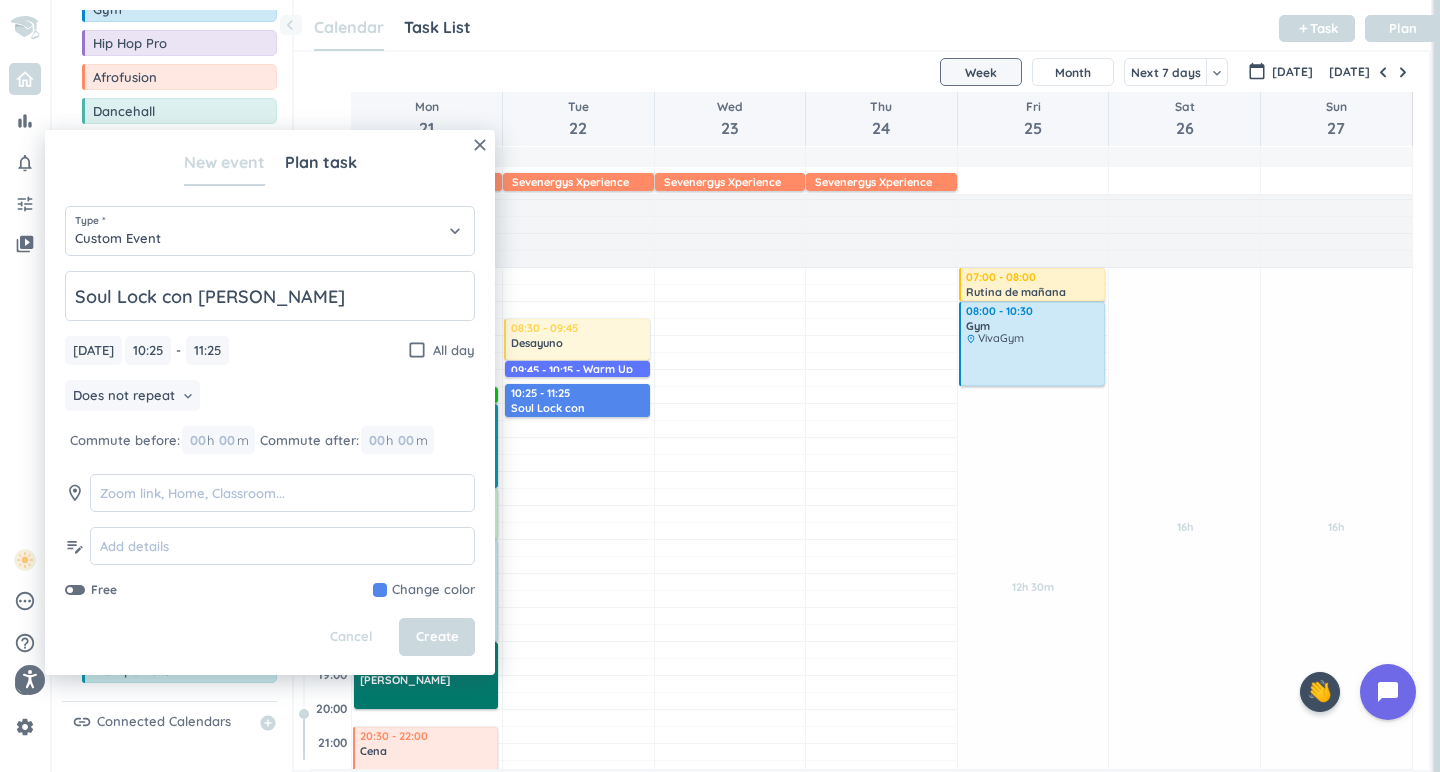 click at bounding box center (424, 590) 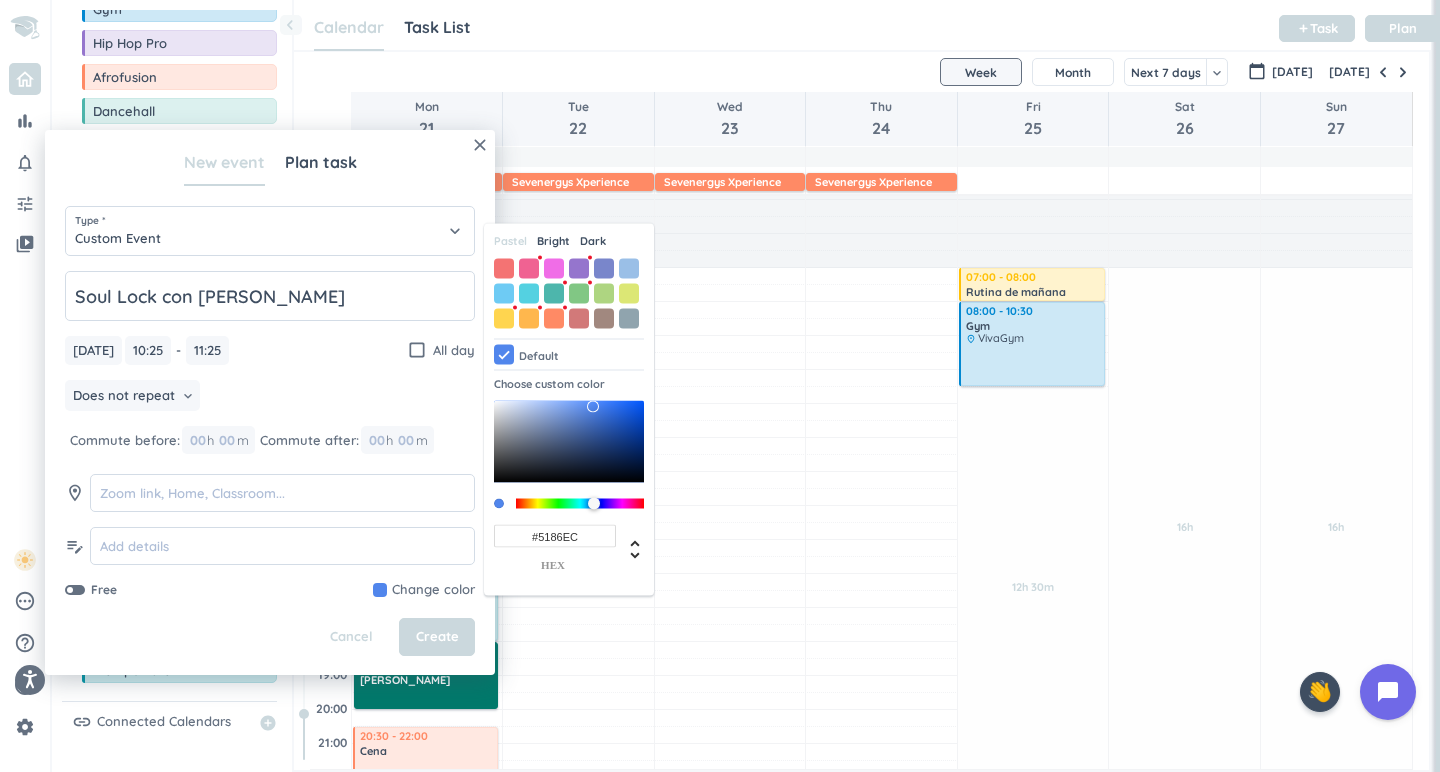click on "Bright" at bounding box center [553, 241] 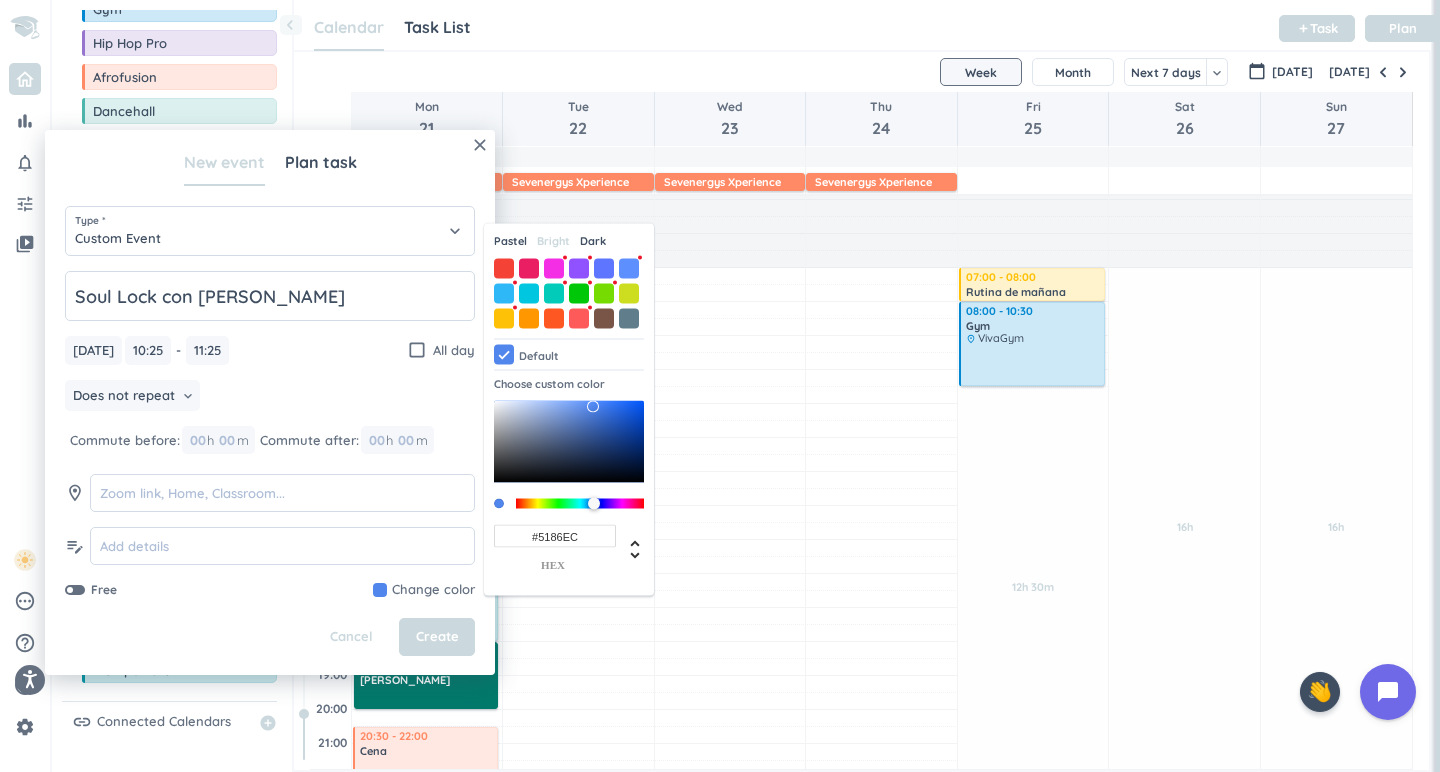 click on "Pastel" at bounding box center [510, 241] 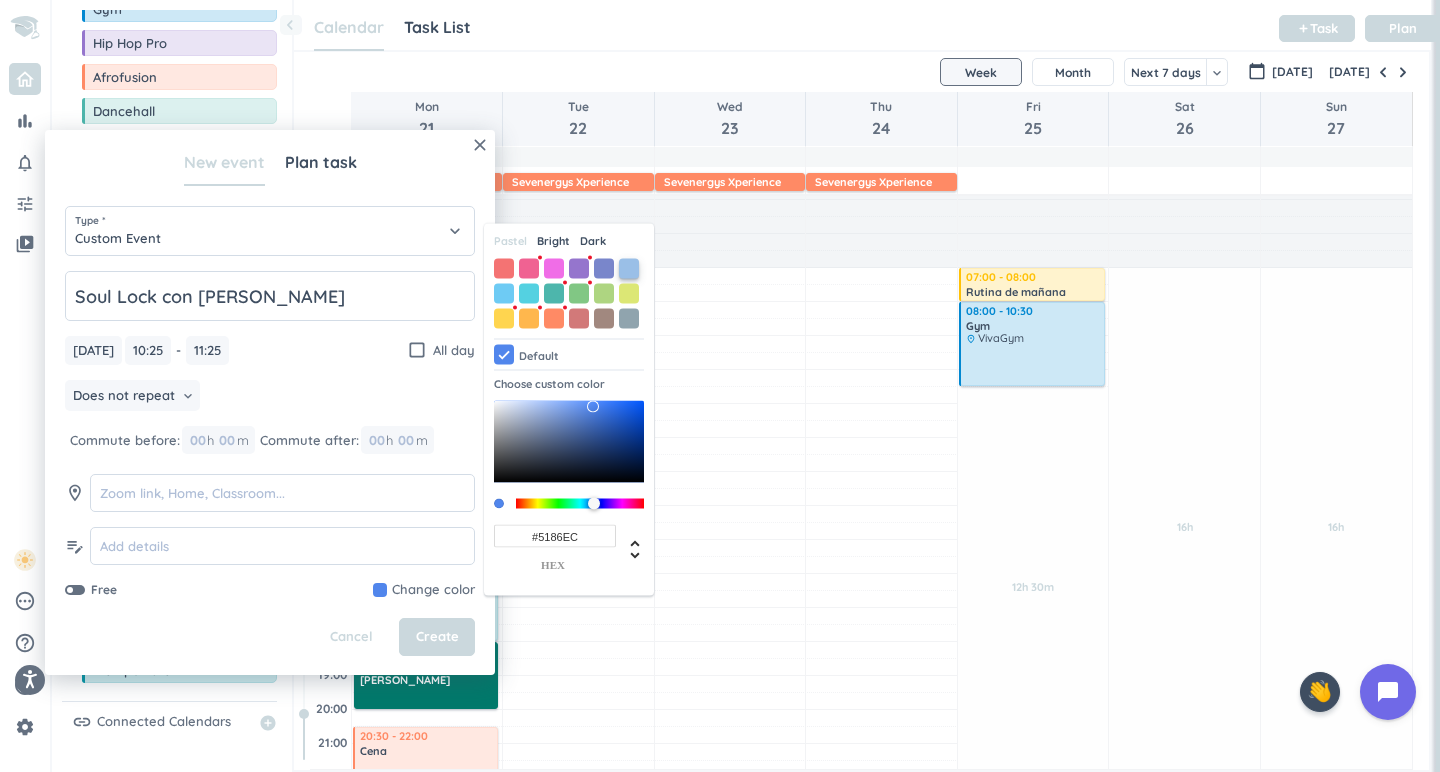 click at bounding box center [629, 268] 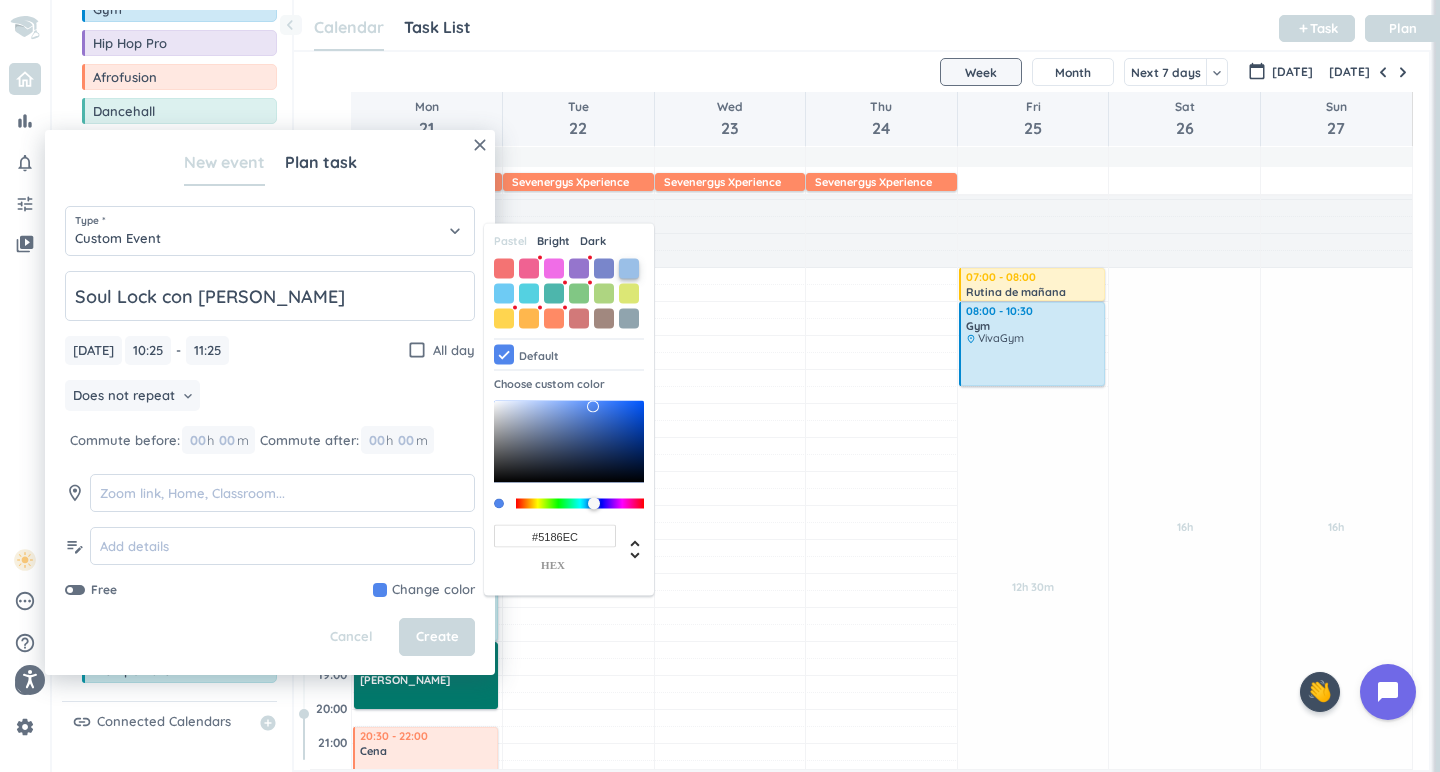 type on "#9ABFE7" 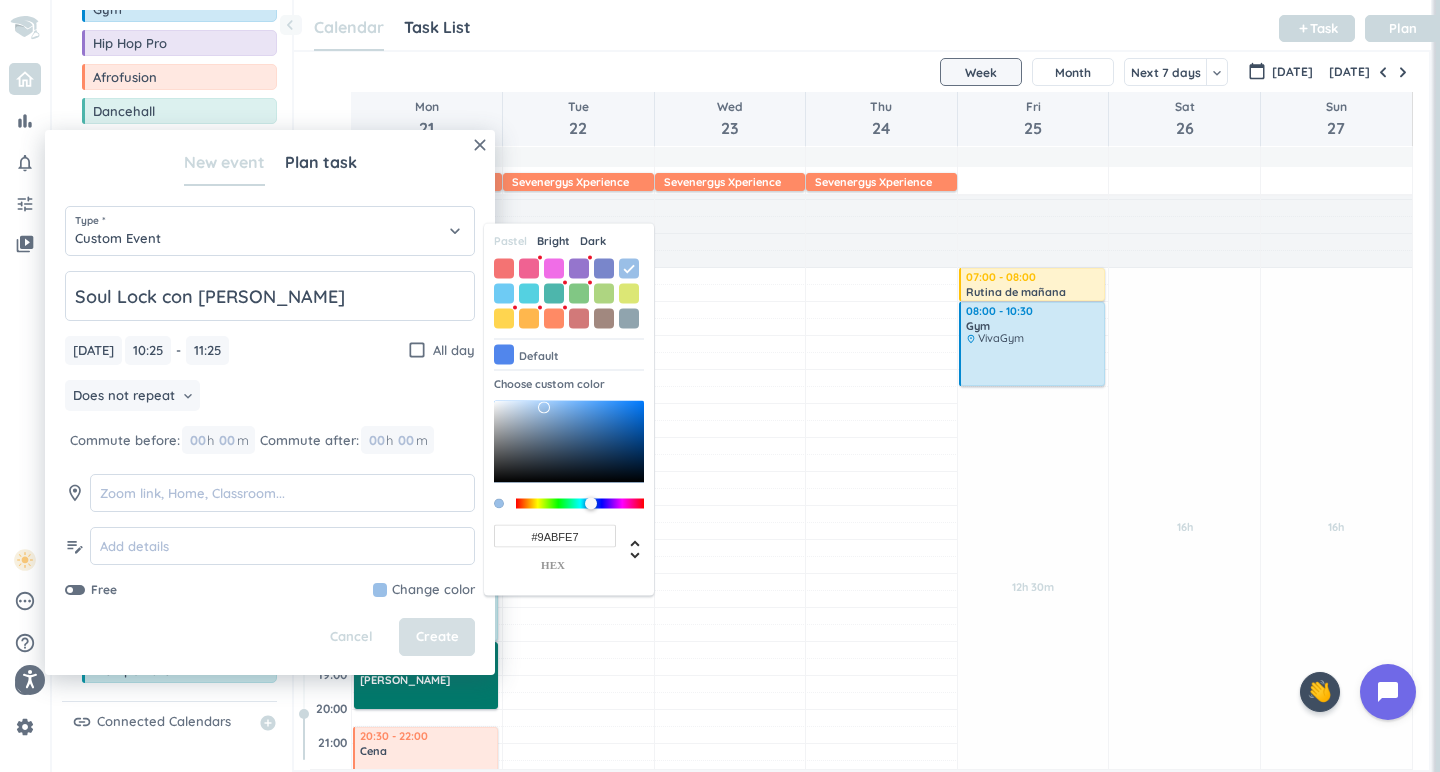 click on "Create" at bounding box center [437, 637] 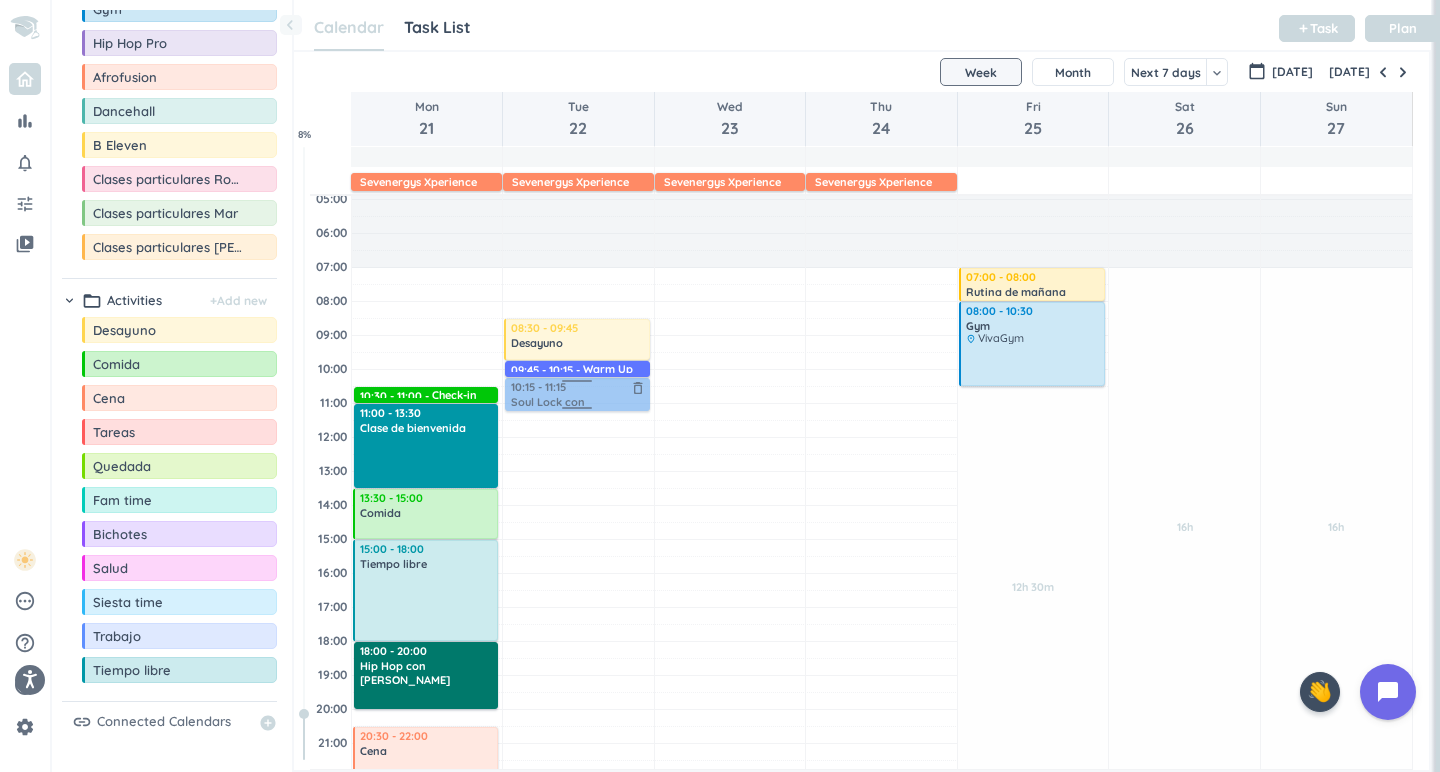 click on "Adjust Awake Time Adjust Awake Time 08:30 - 09:45 Desayuno delete_outline 09:45 - 10:15 Warm Up delete_outline 10:25 - 11:25 Soul Lock con Ermy delete_outline 10:15 - 11:15 Soul Lock con [PERSON_NAME] delete_outline" at bounding box center (578, 573) 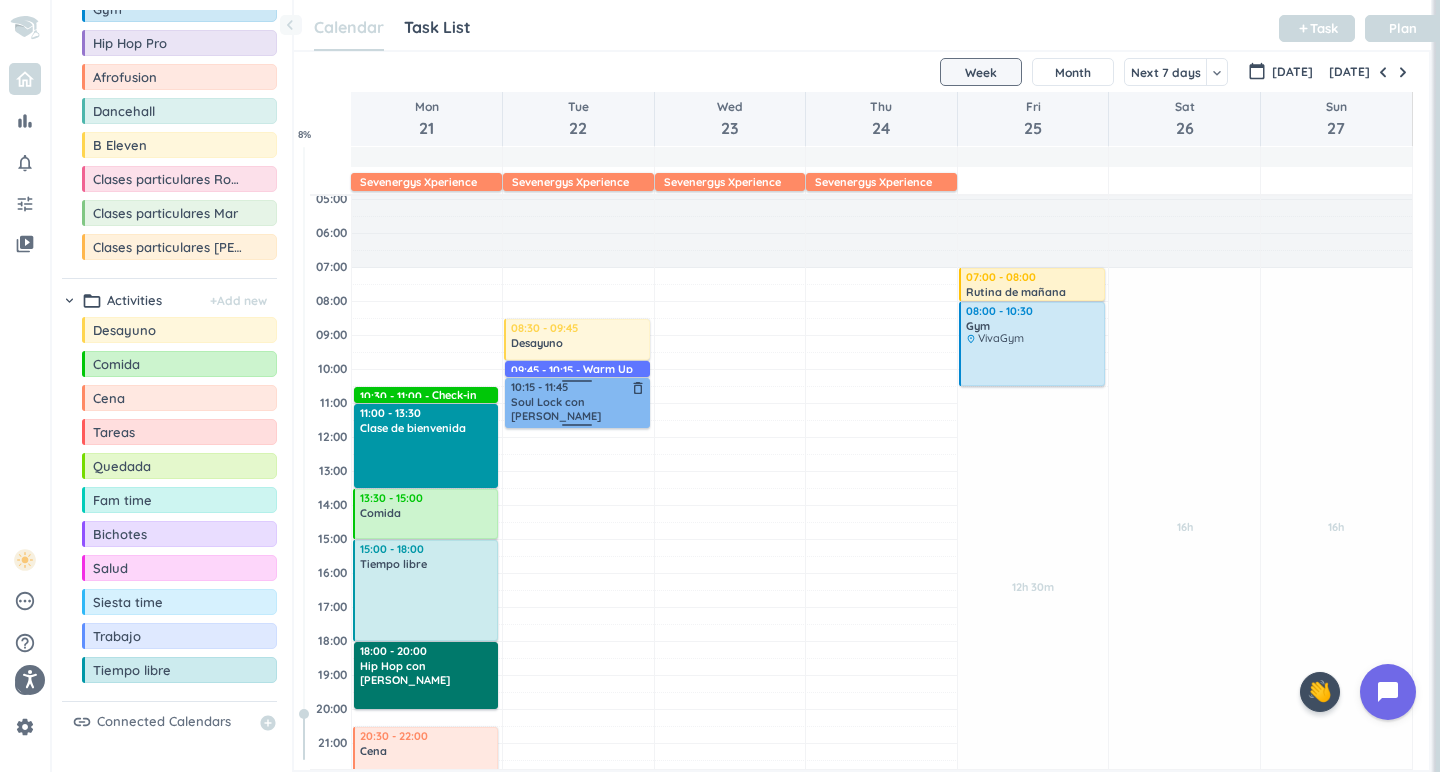 drag, startPoint x: 579, startPoint y: 410, endPoint x: 577, endPoint y: 426, distance: 16.124516 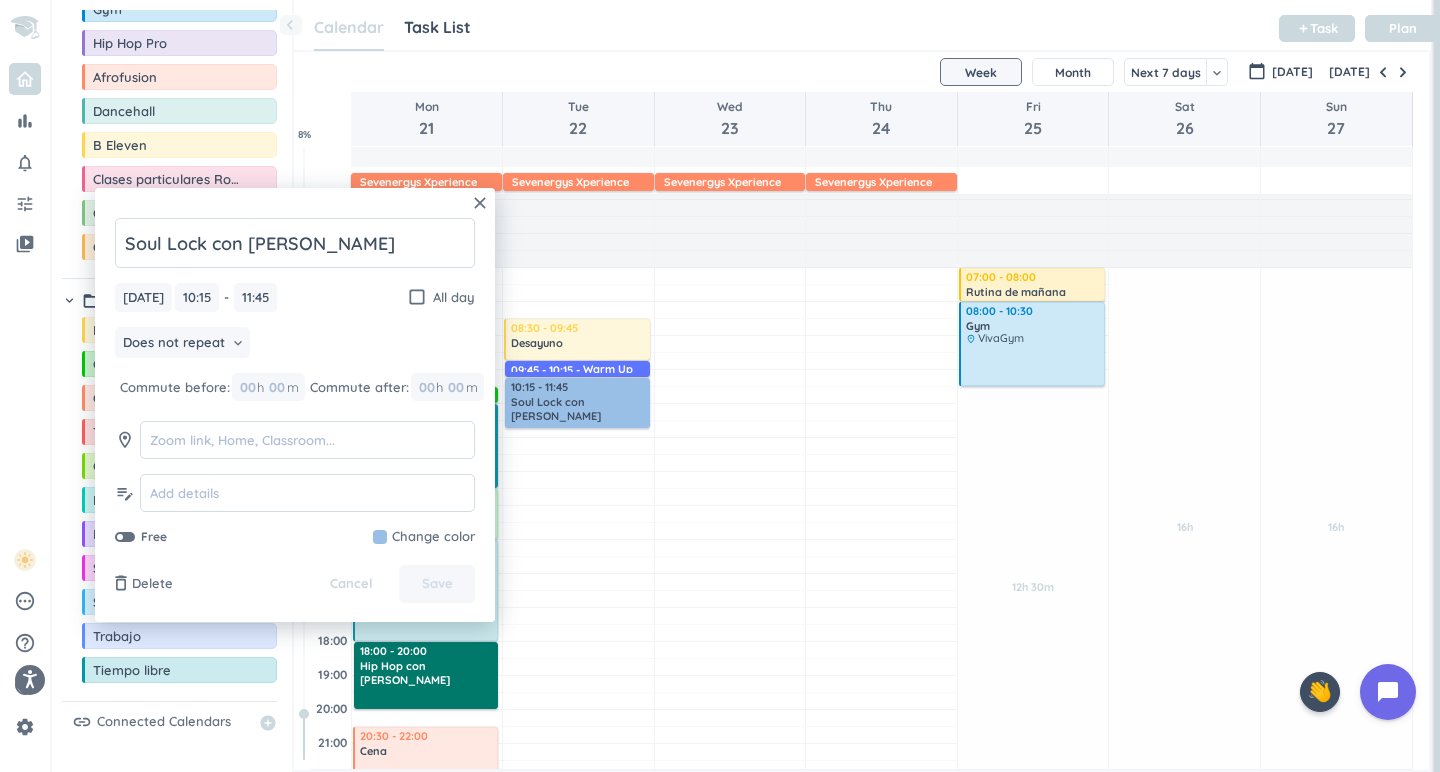 click at bounding box center (424, 537) 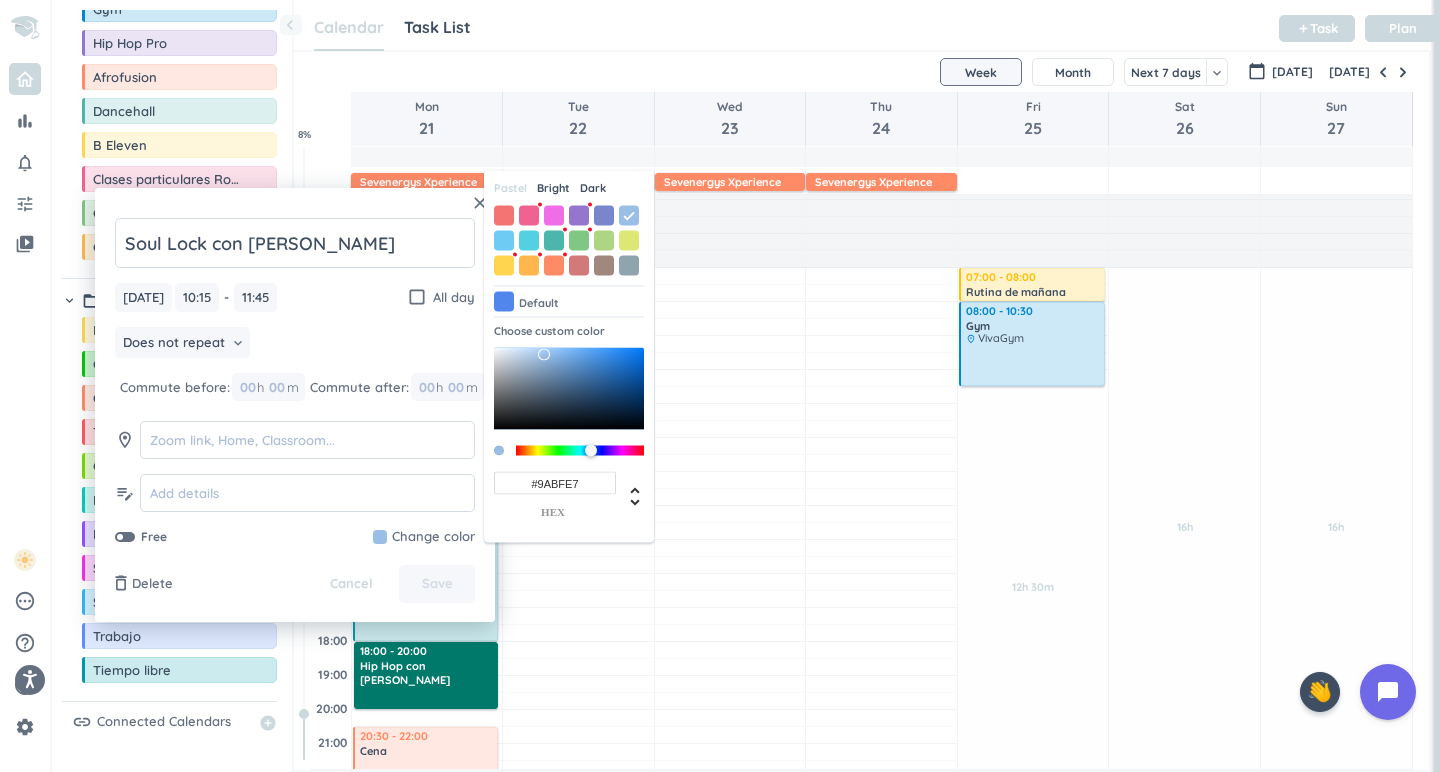 click on "Bright" at bounding box center [553, 188] 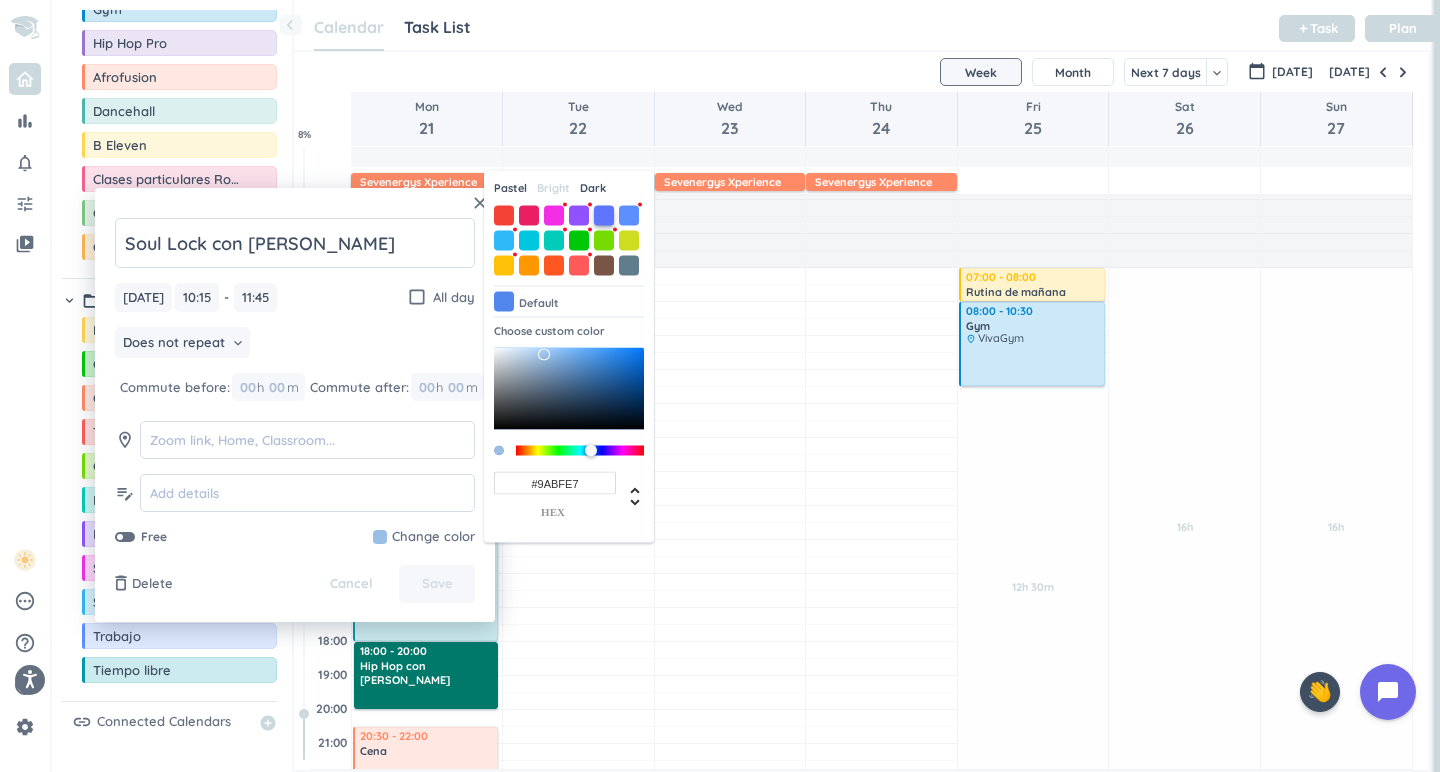click at bounding box center [604, 215] 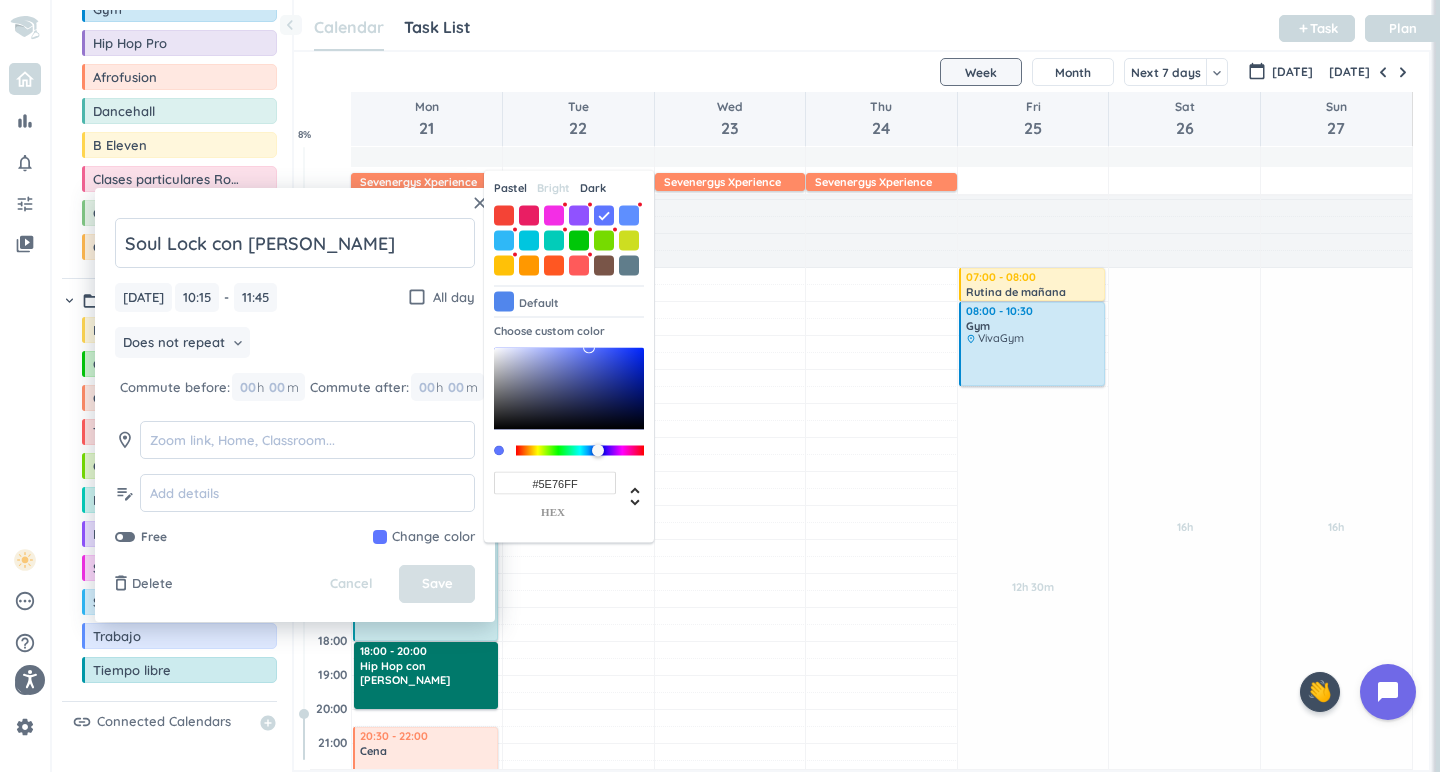 click on "Save" at bounding box center (437, 584) 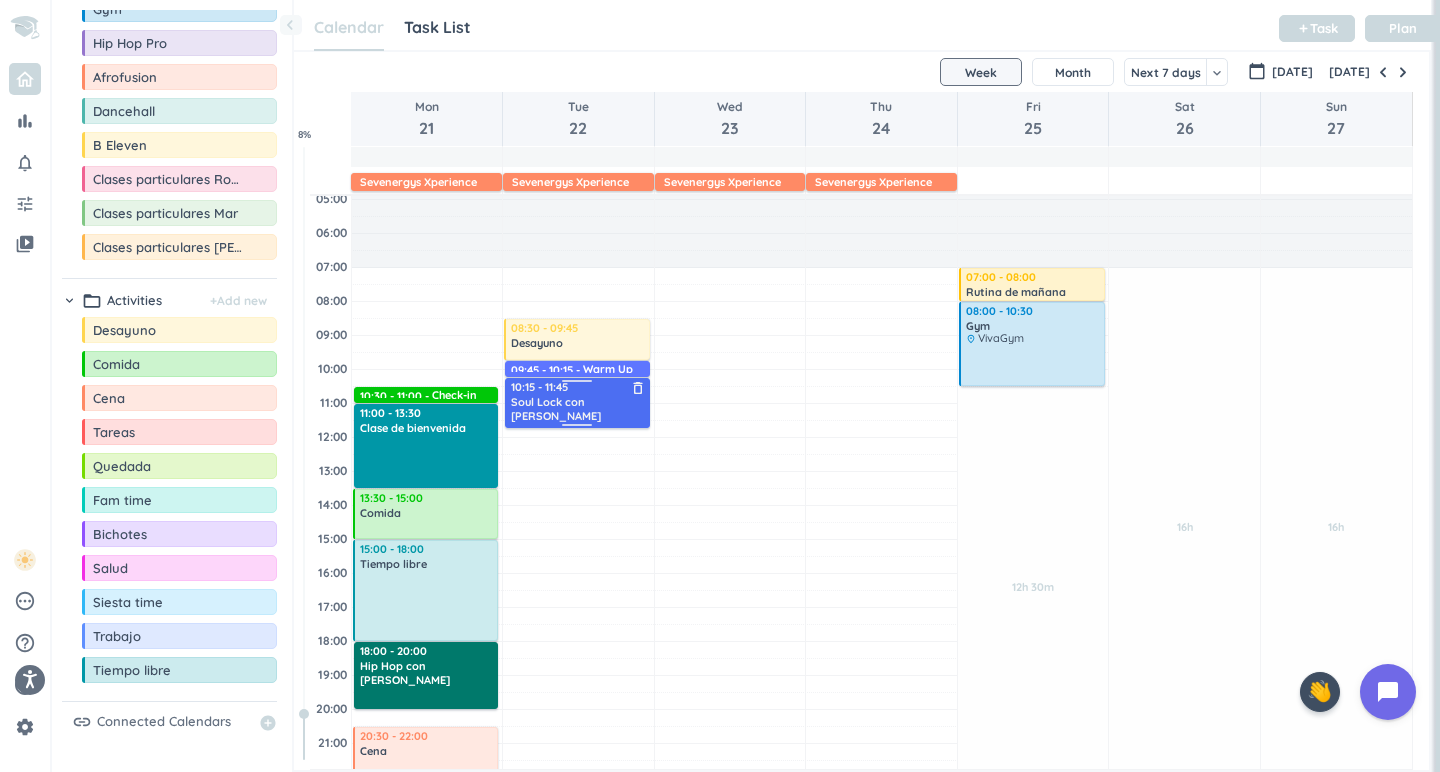 click on "Soul Lock con [PERSON_NAME]" at bounding box center (578, 409) 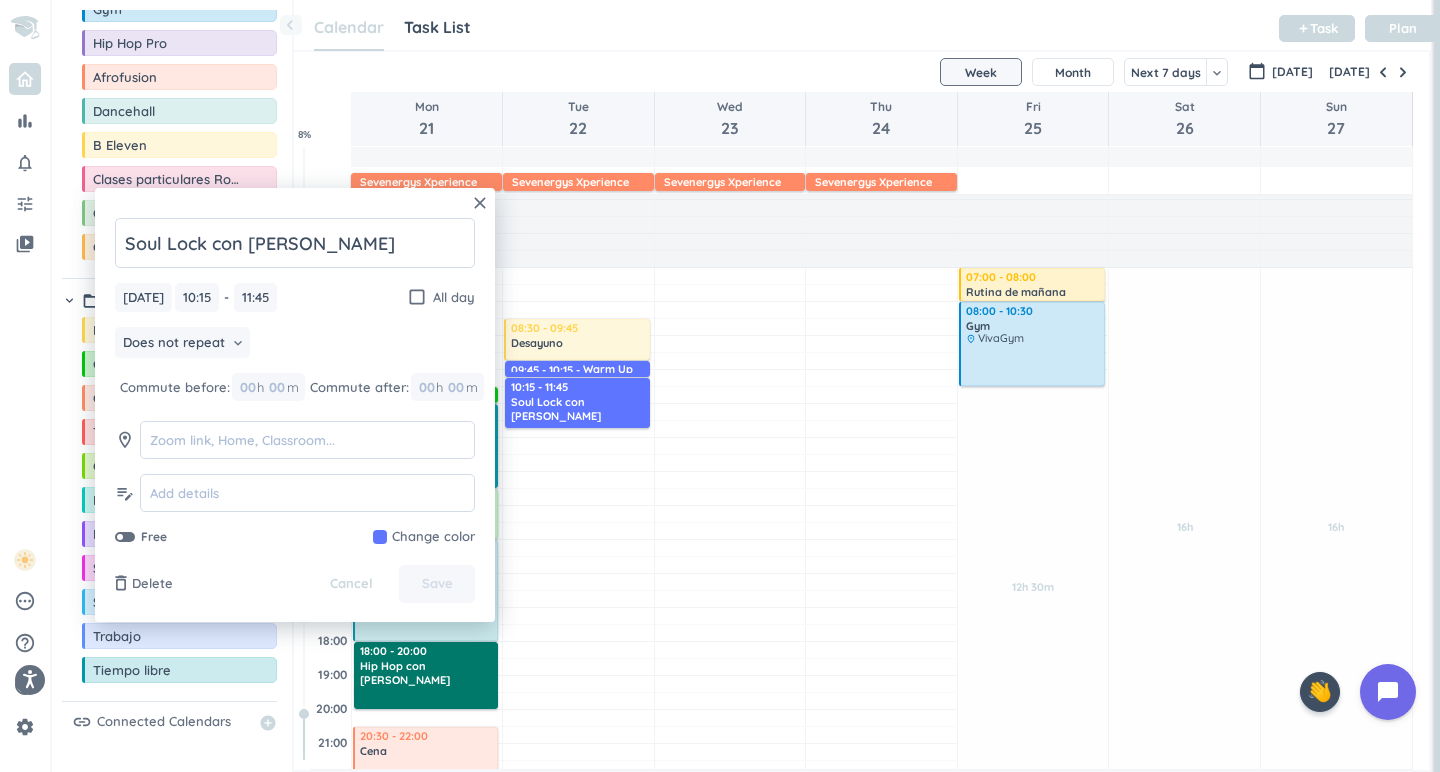 click at bounding box center (424, 537) 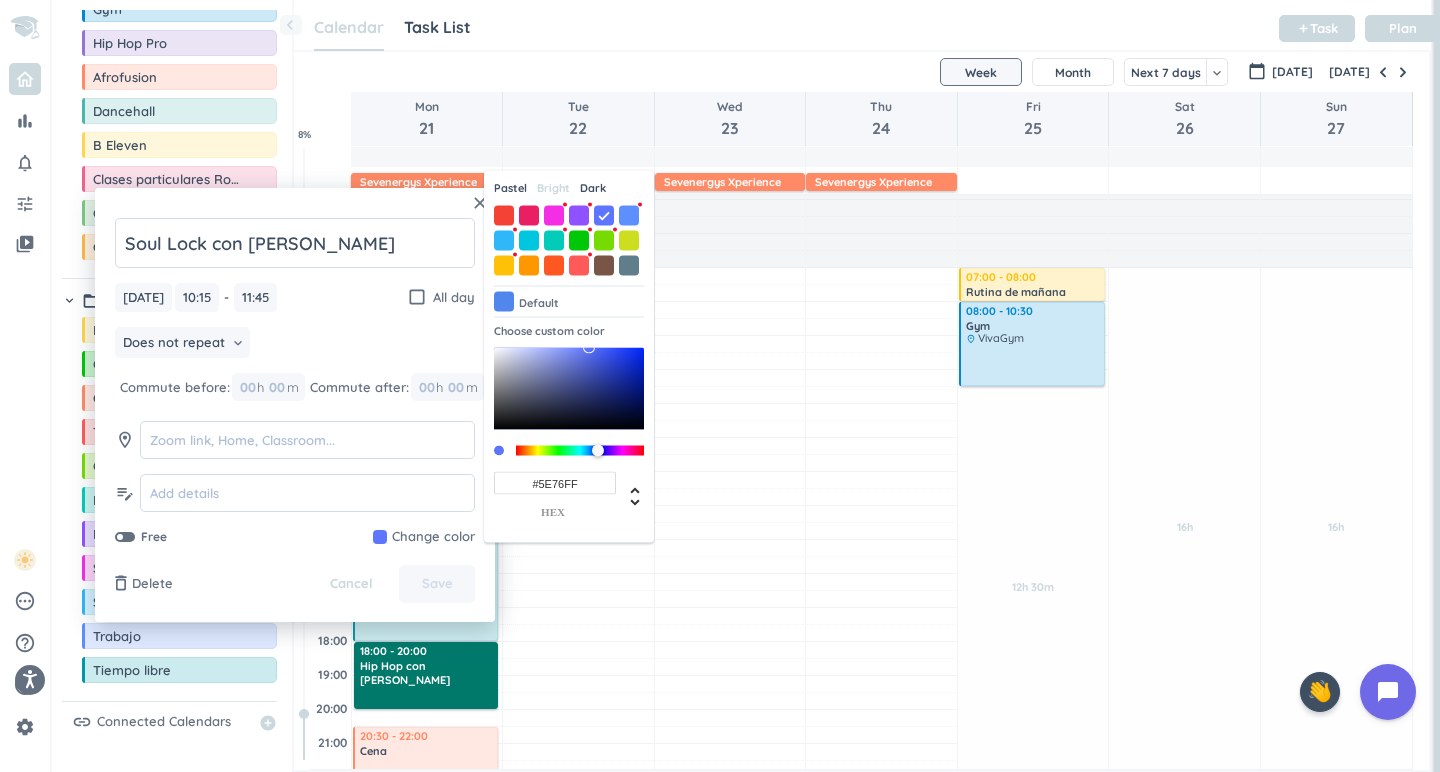 click on "Dark" at bounding box center (593, 188) 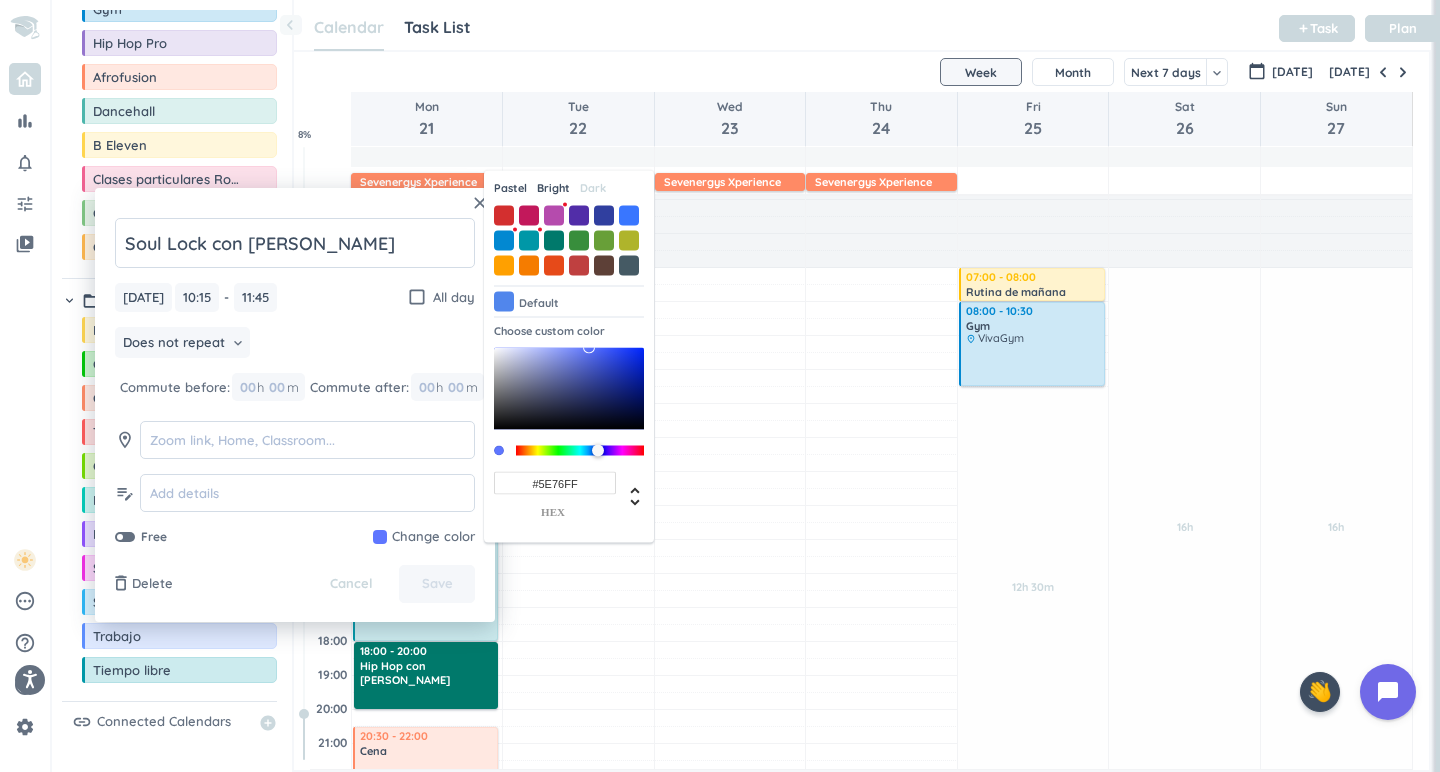 click on "Pastel" at bounding box center (510, 188) 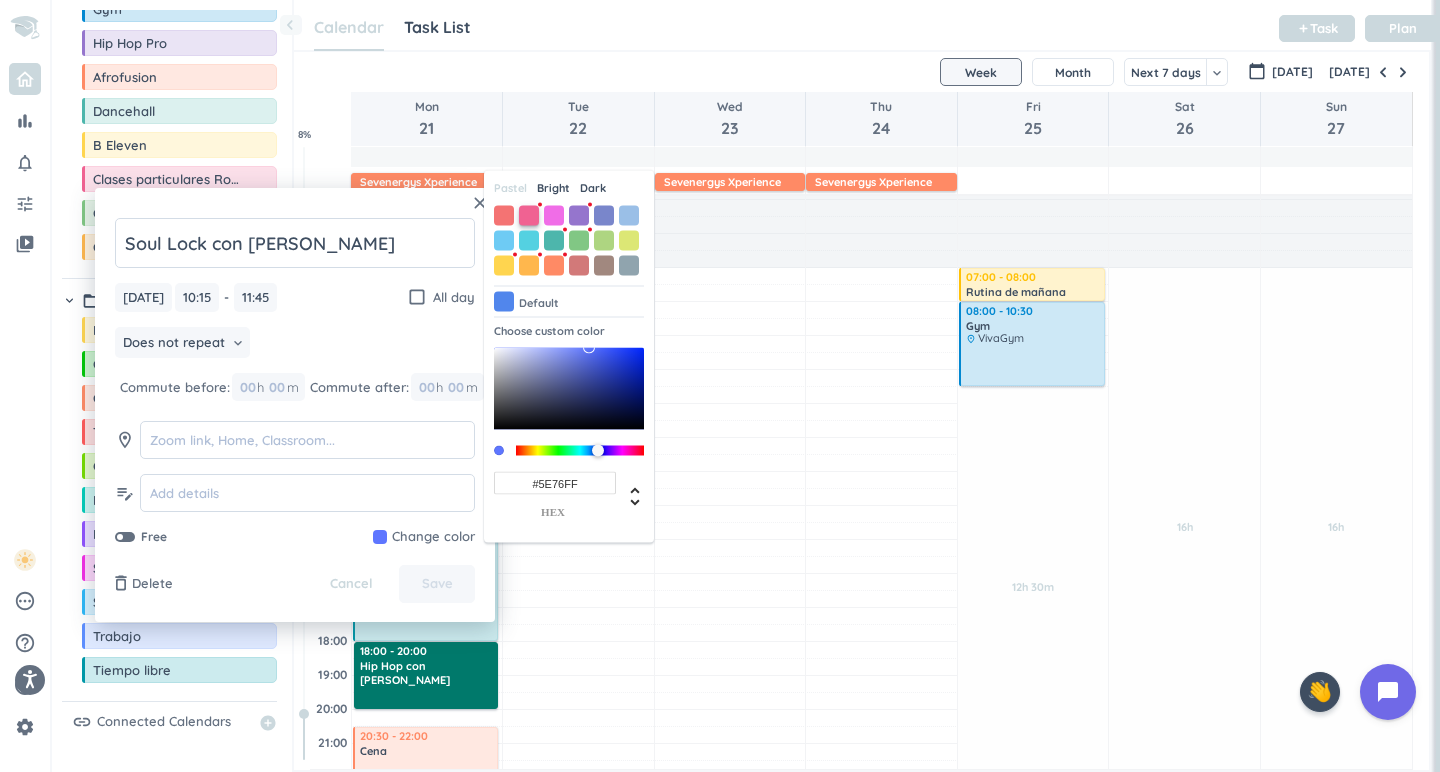 click at bounding box center (529, 215) 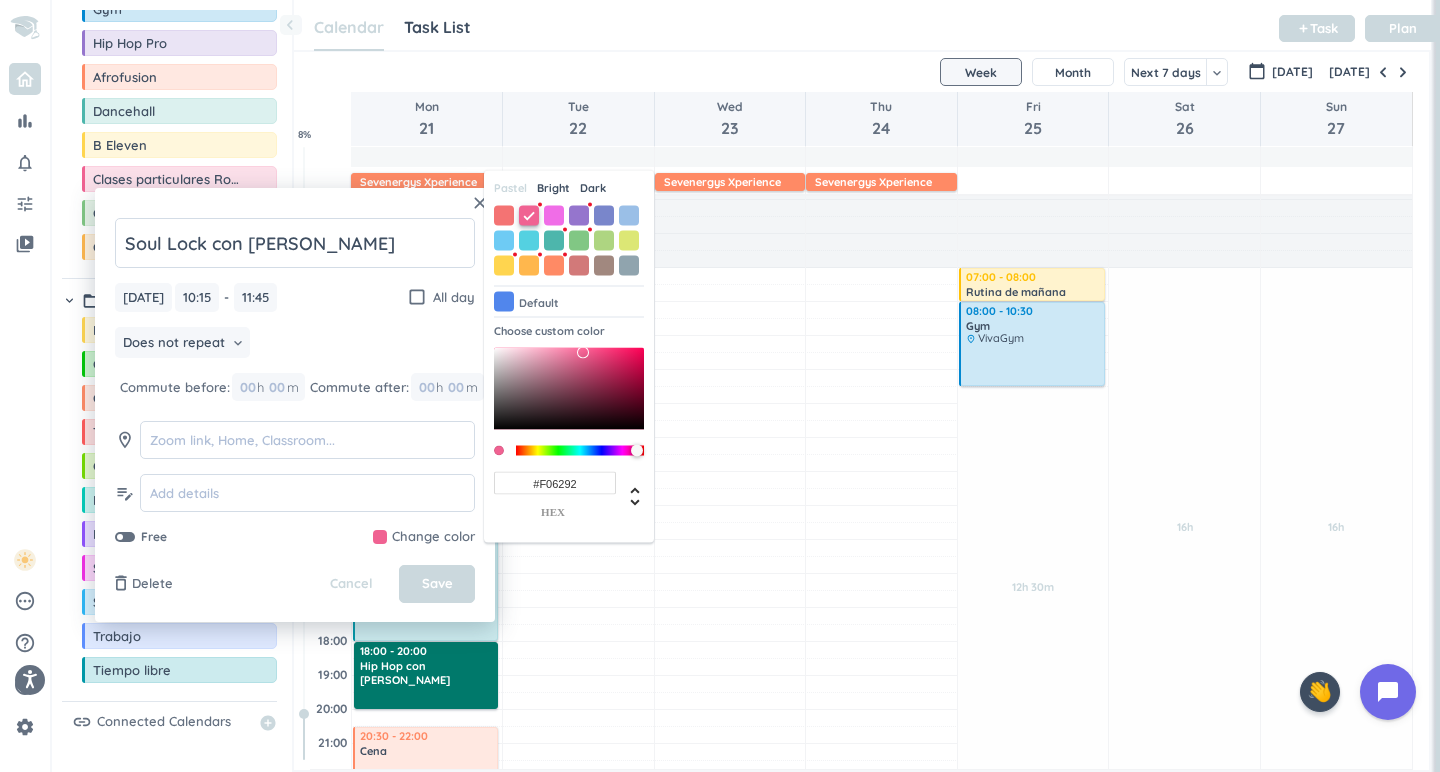 type on "#F06292" 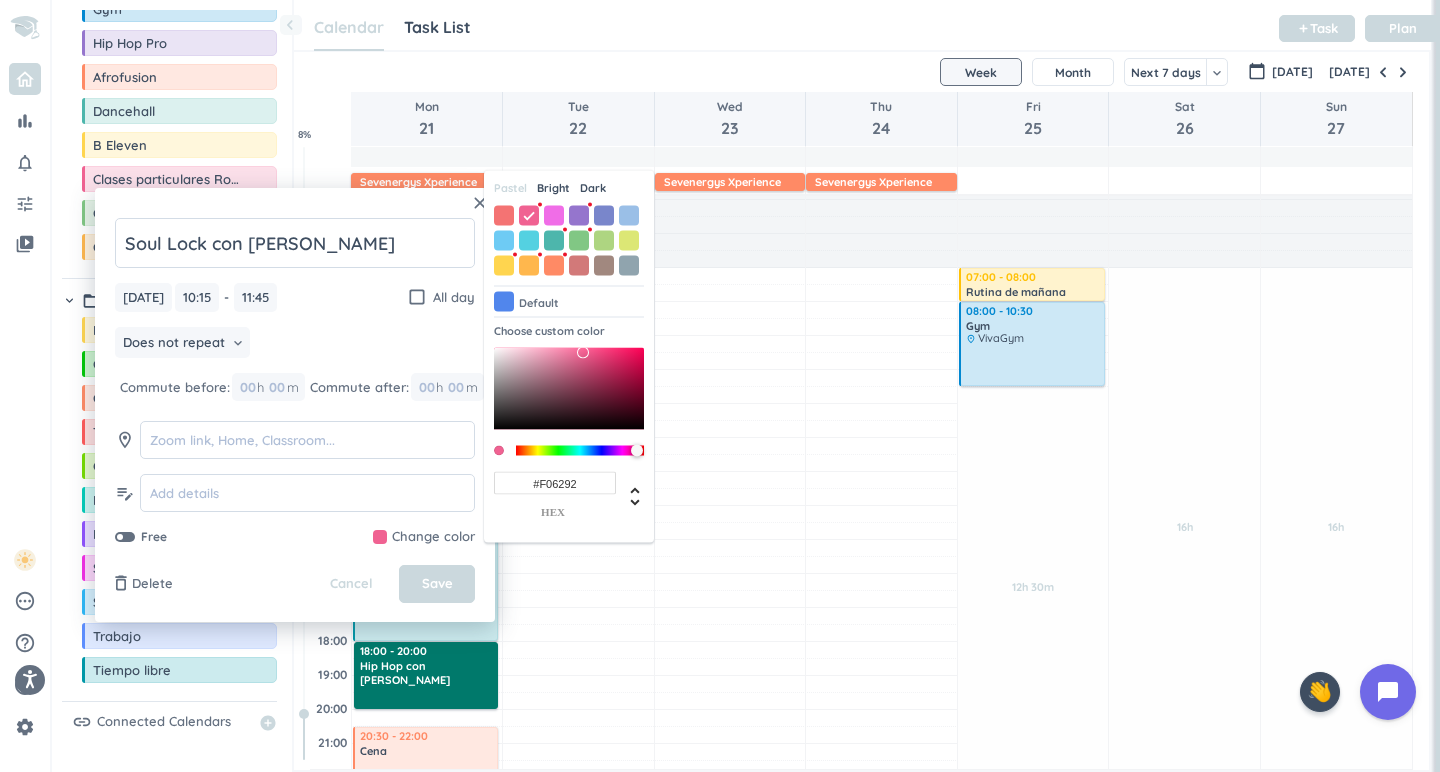 click on "close Soul Lock con [PERSON_NAME][DATE] [DATE]   10:15 10:15 - 11:45 11:45 check_box_outline_blank All day Does not repeat keyboard_arrow_down Commute before: 00 h 00 m Commute after: 00 h 00 m room edit_note Free Change color Pastel Bright Dark Default Choose custom color #F06292 hex delete_outline Delete Cancel Save" at bounding box center (295, 405) 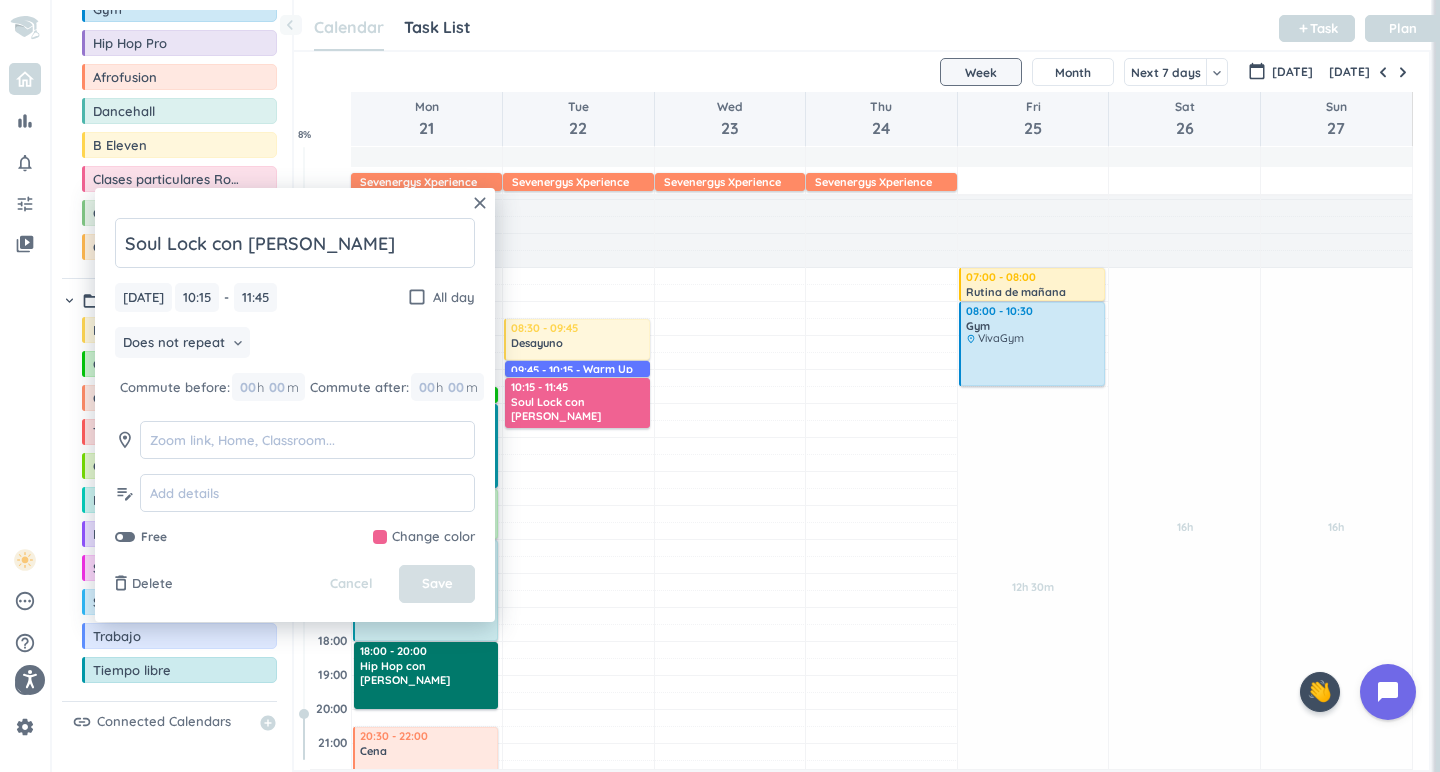 click on "Save" at bounding box center [437, 584] 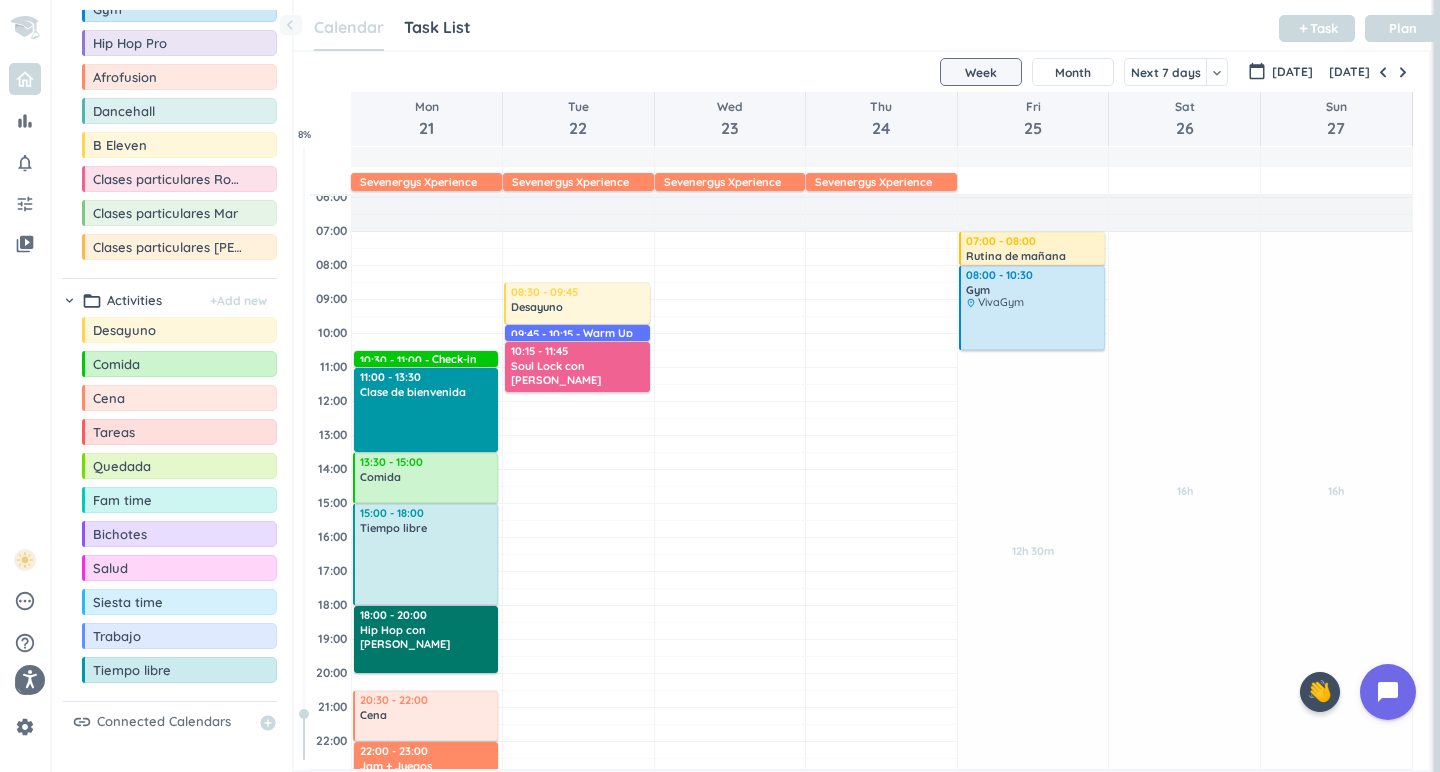 scroll, scrollTop: 70, scrollLeft: 0, axis: vertical 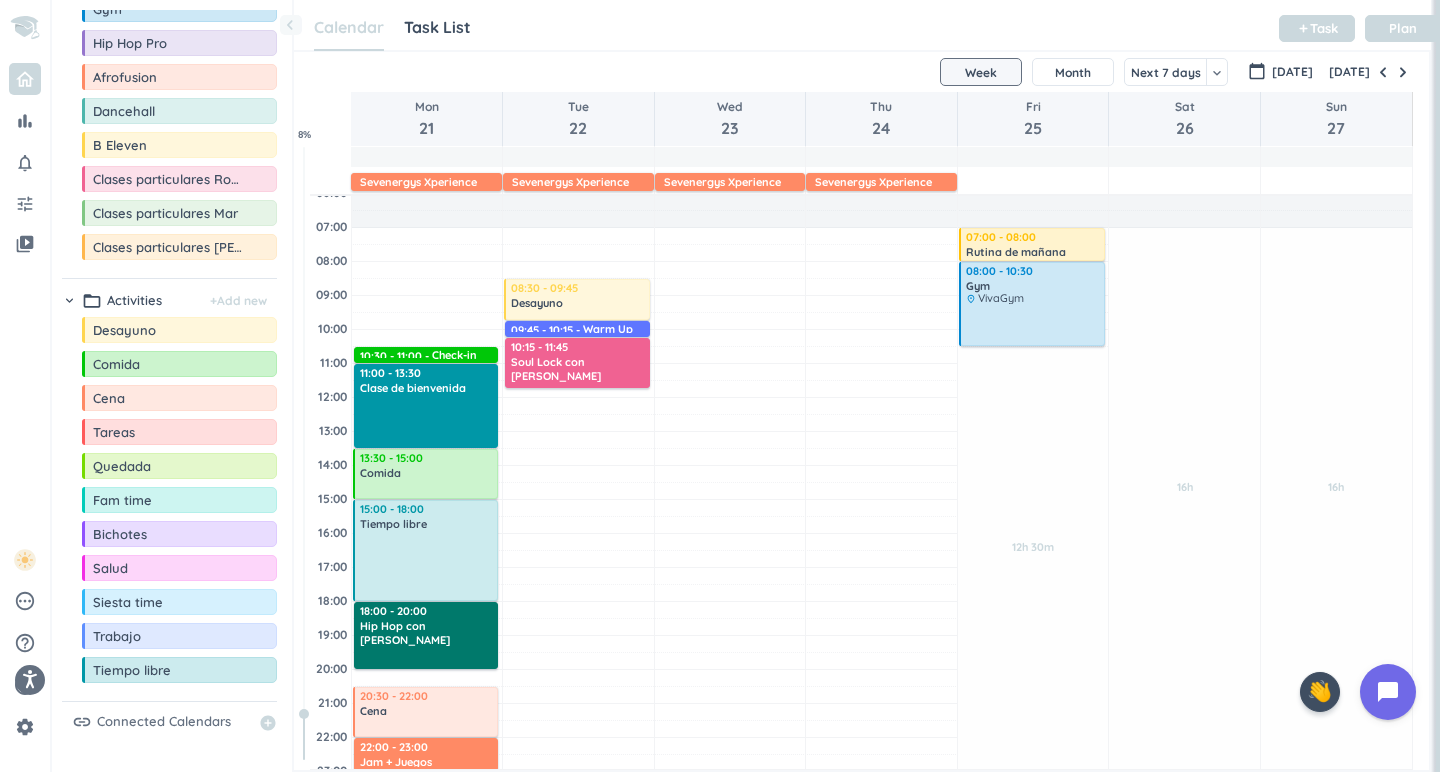 click at bounding box center (881, 406) 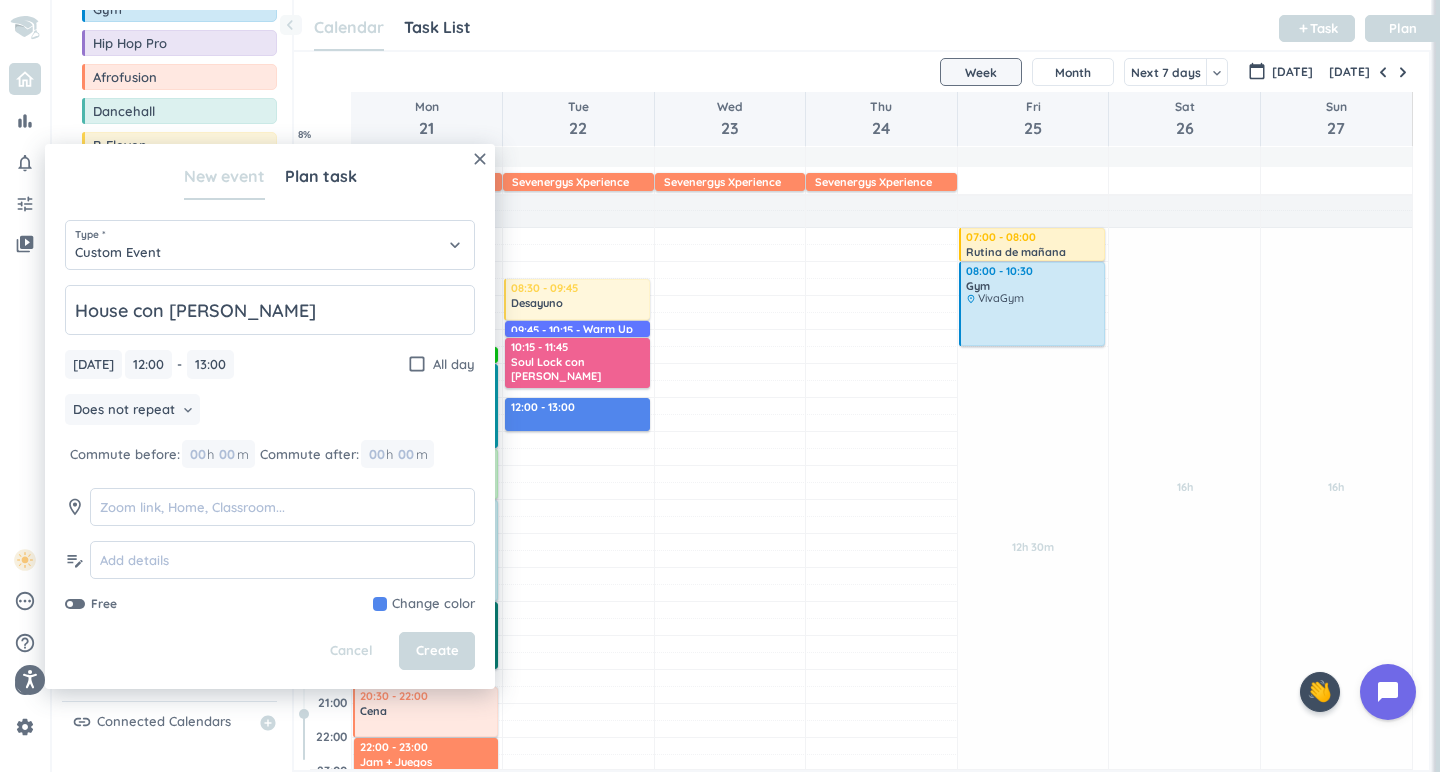 type on "House con [PERSON_NAME]" 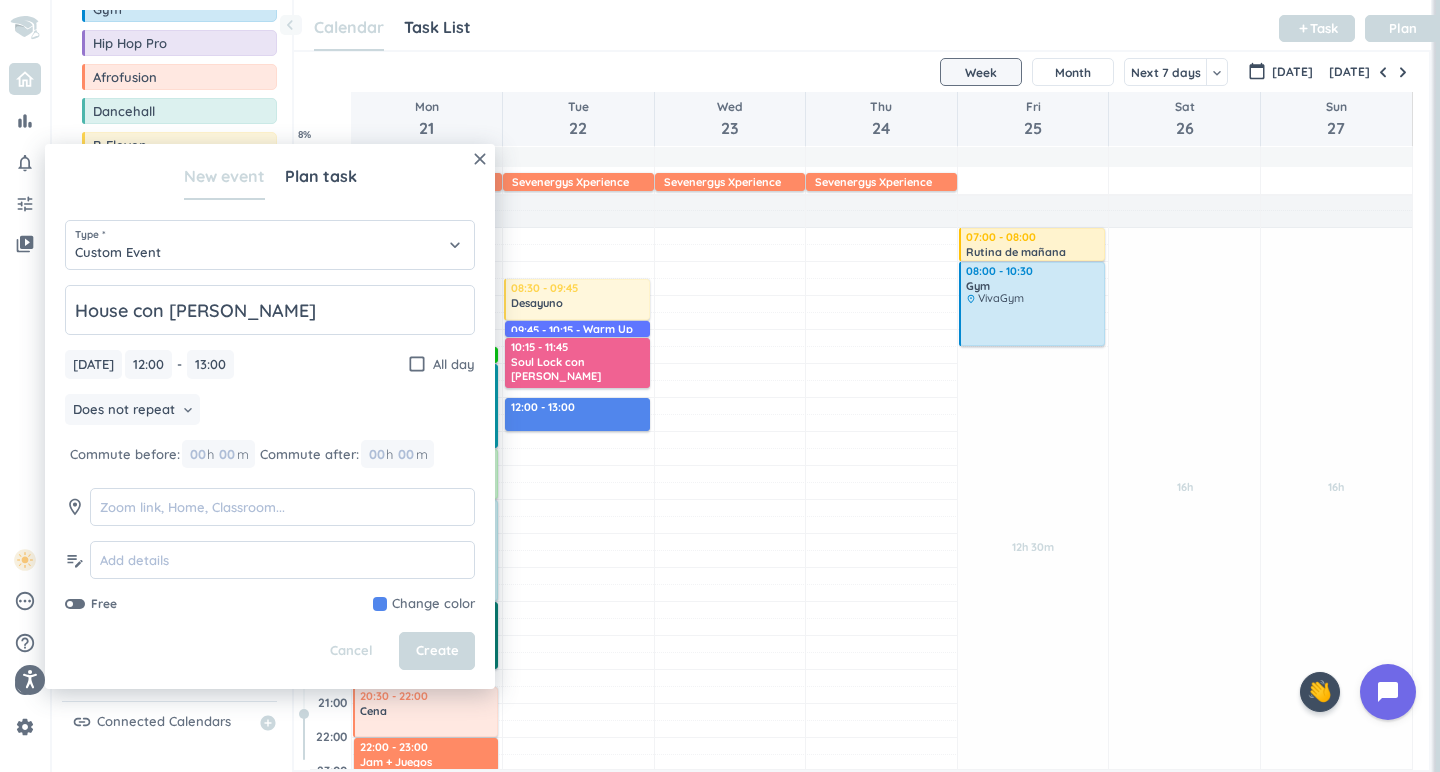 click at bounding box center [424, 604] 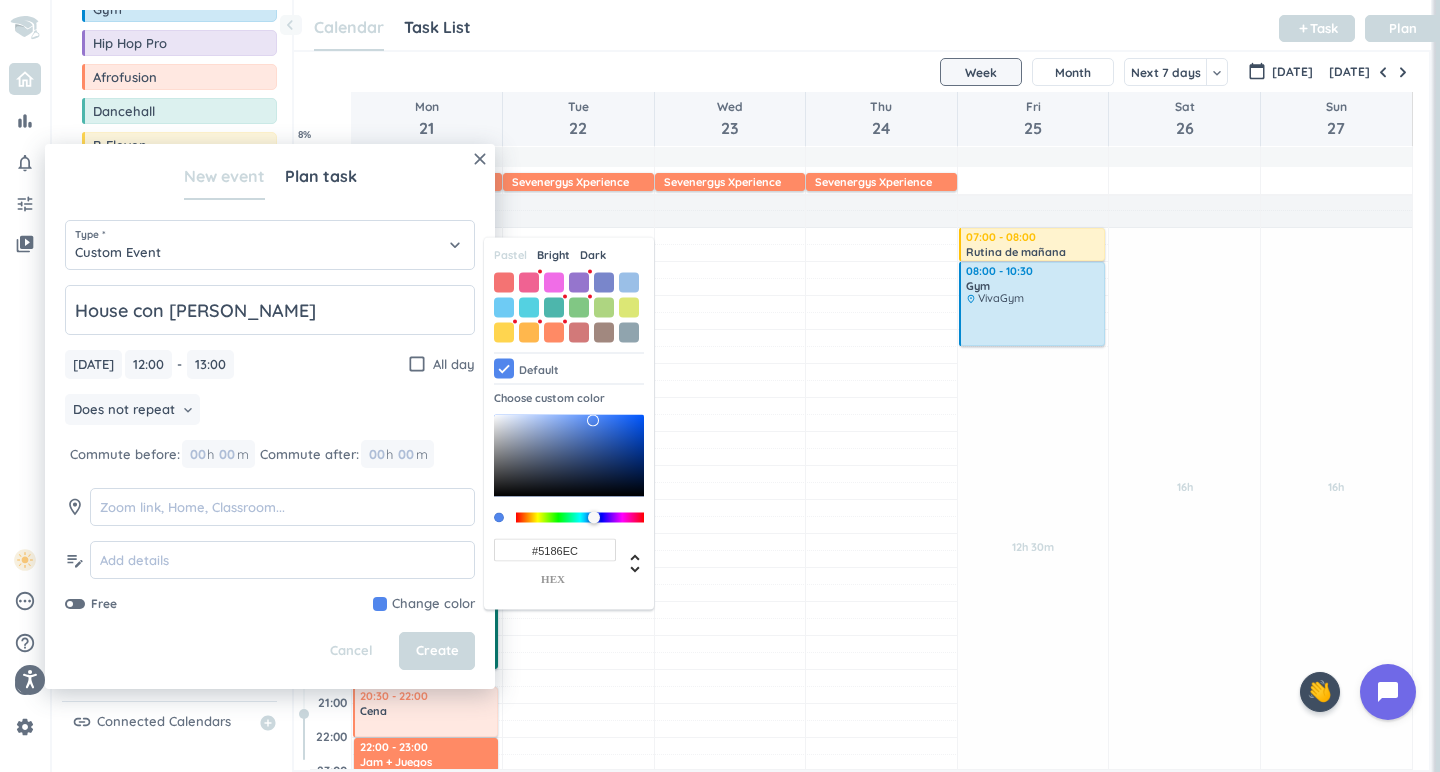 click on "Bright" at bounding box center (553, 255) 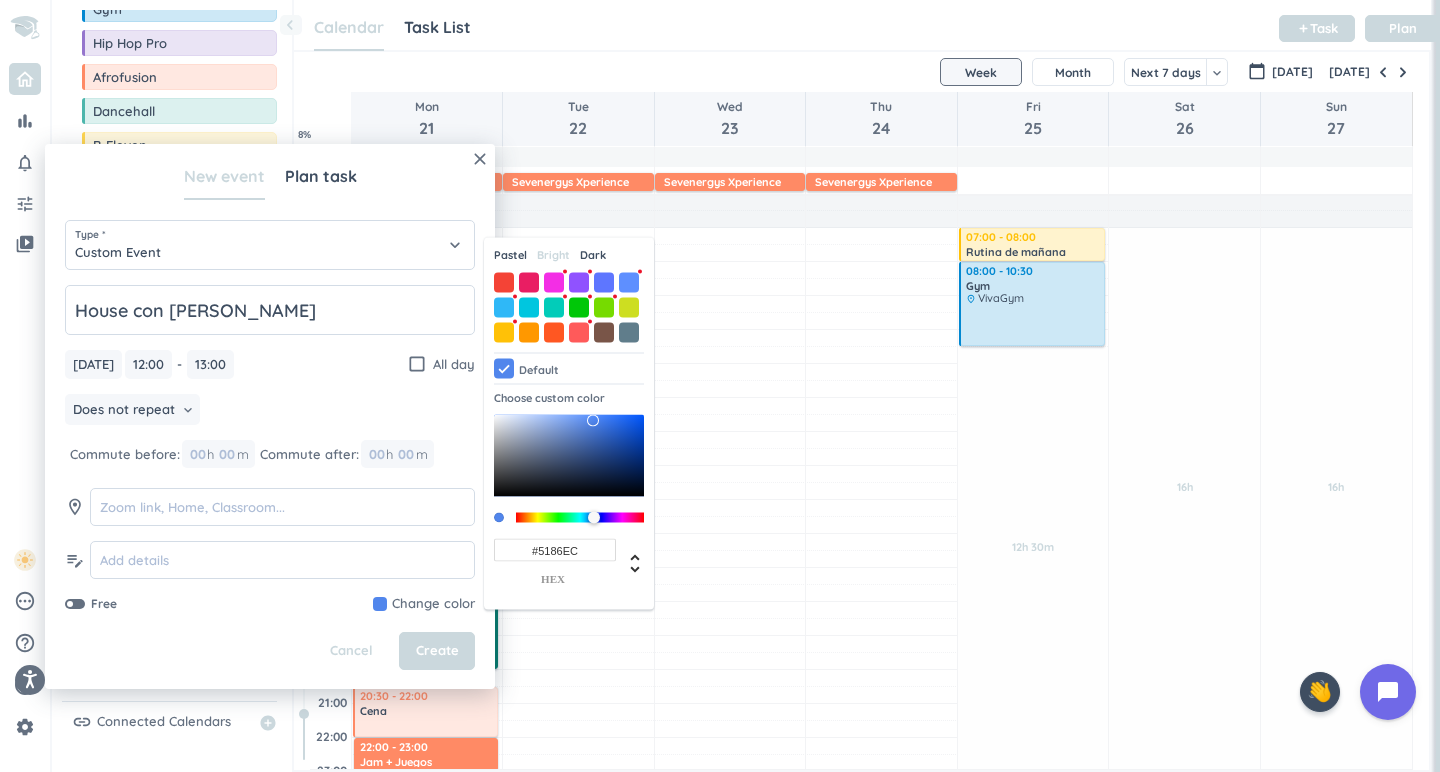 click on "Pastel" at bounding box center [510, 255] 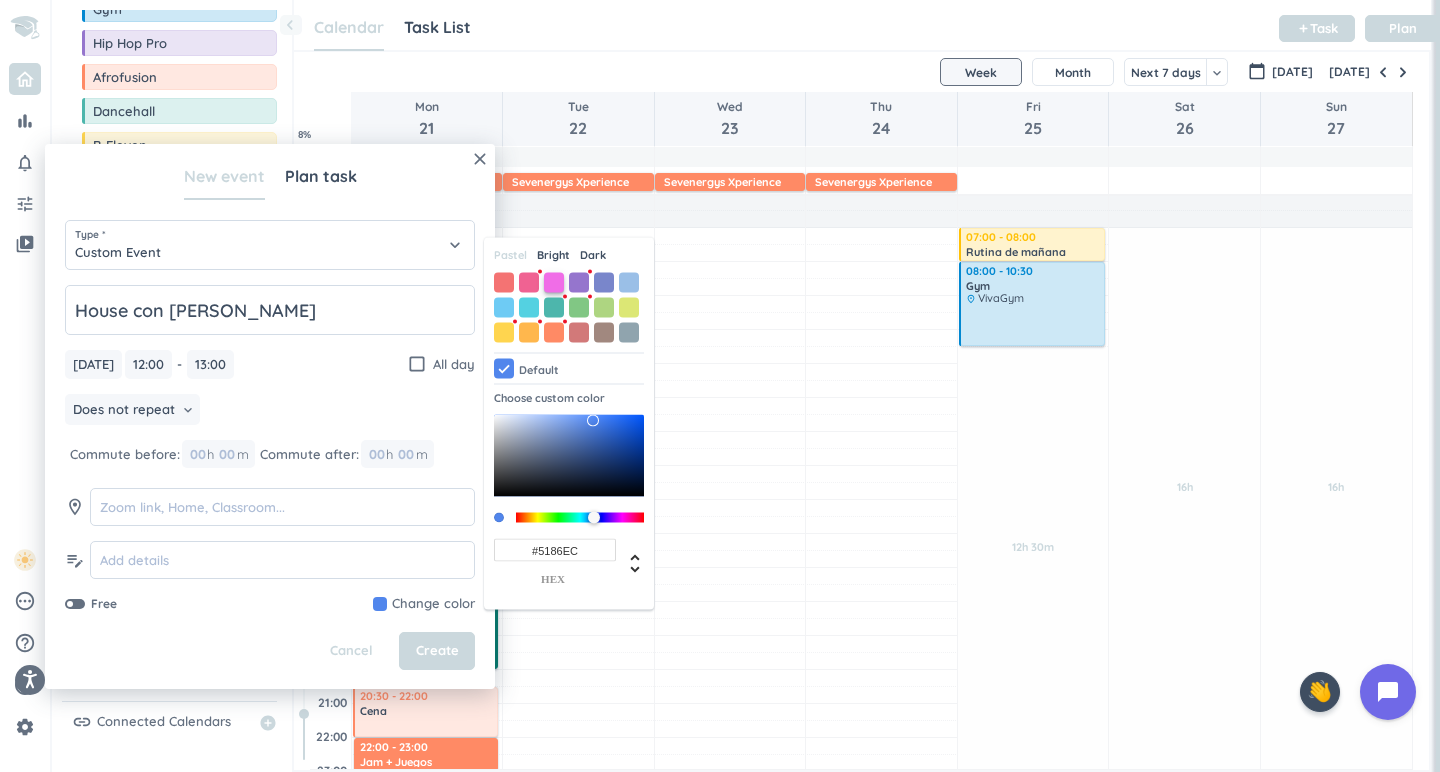 click at bounding box center [554, 282] 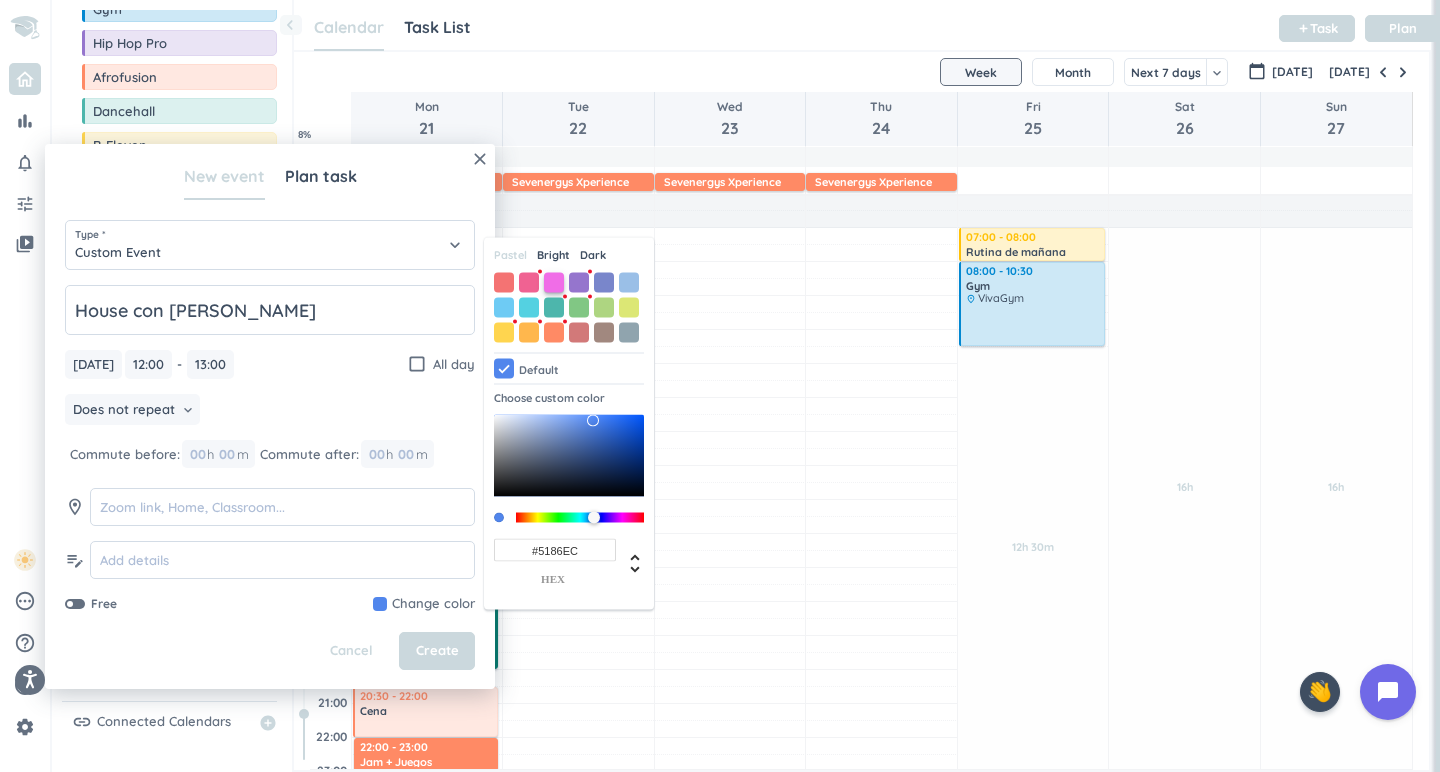 type on "#F06DE7" 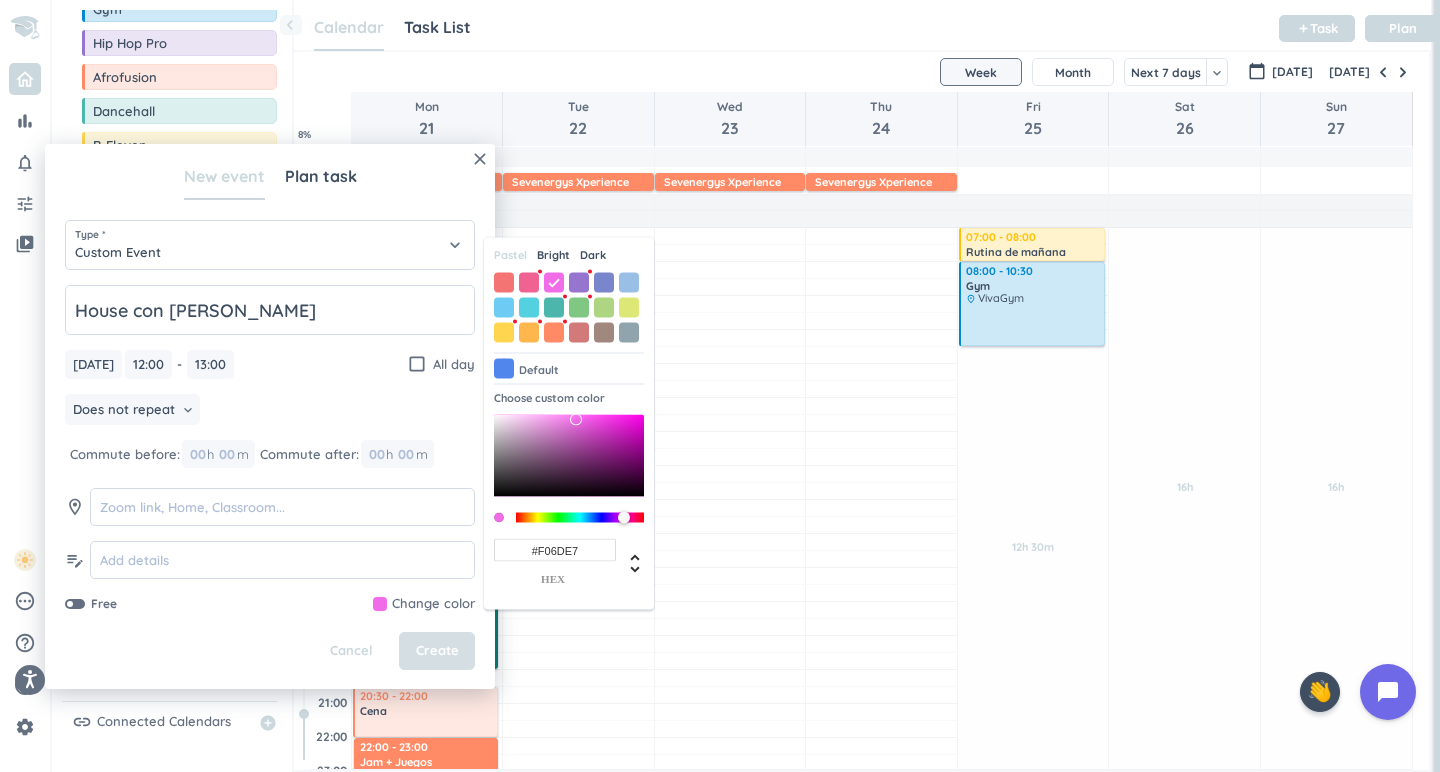 click on "Create" at bounding box center (437, 651) 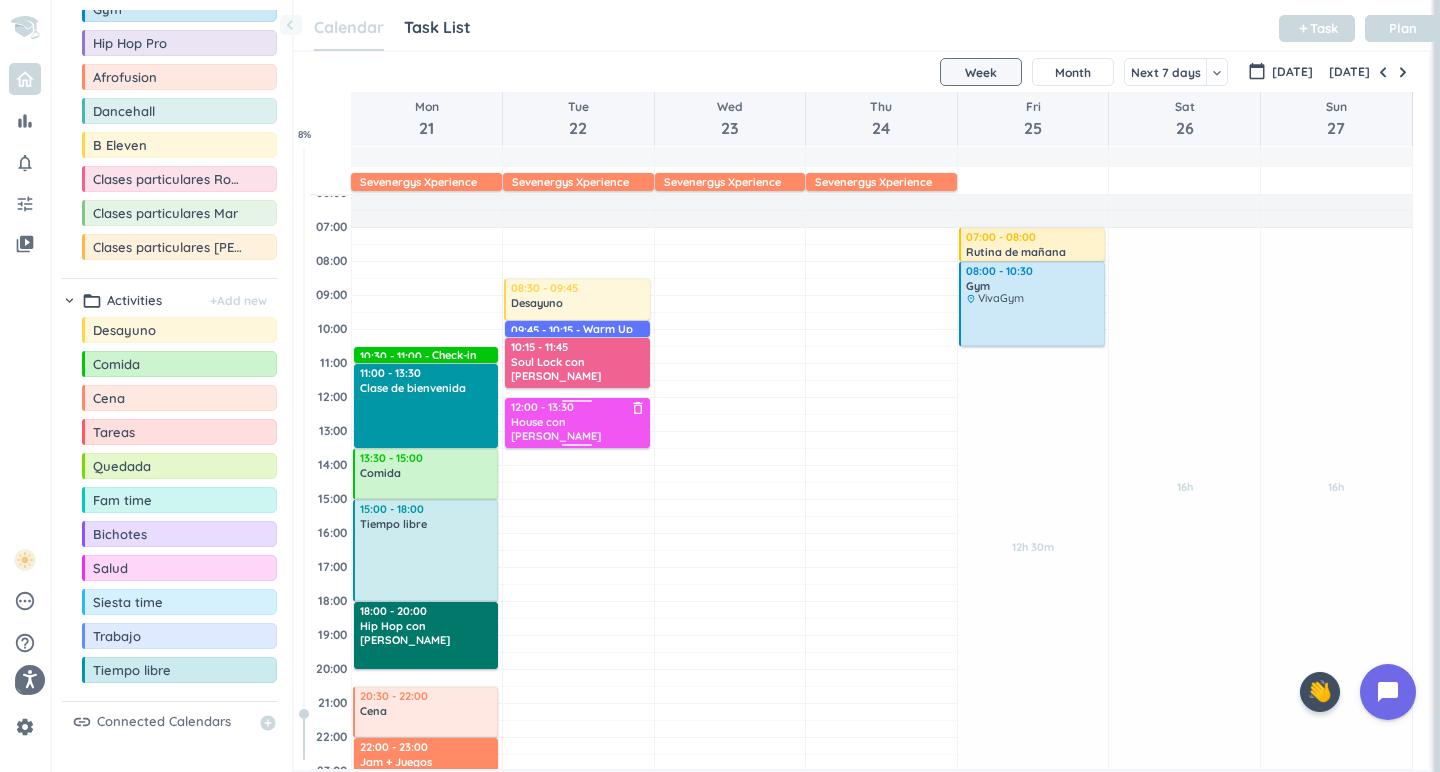 drag, startPoint x: 579, startPoint y: 430, endPoint x: 580, endPoint y: 448, distance: 18.027756 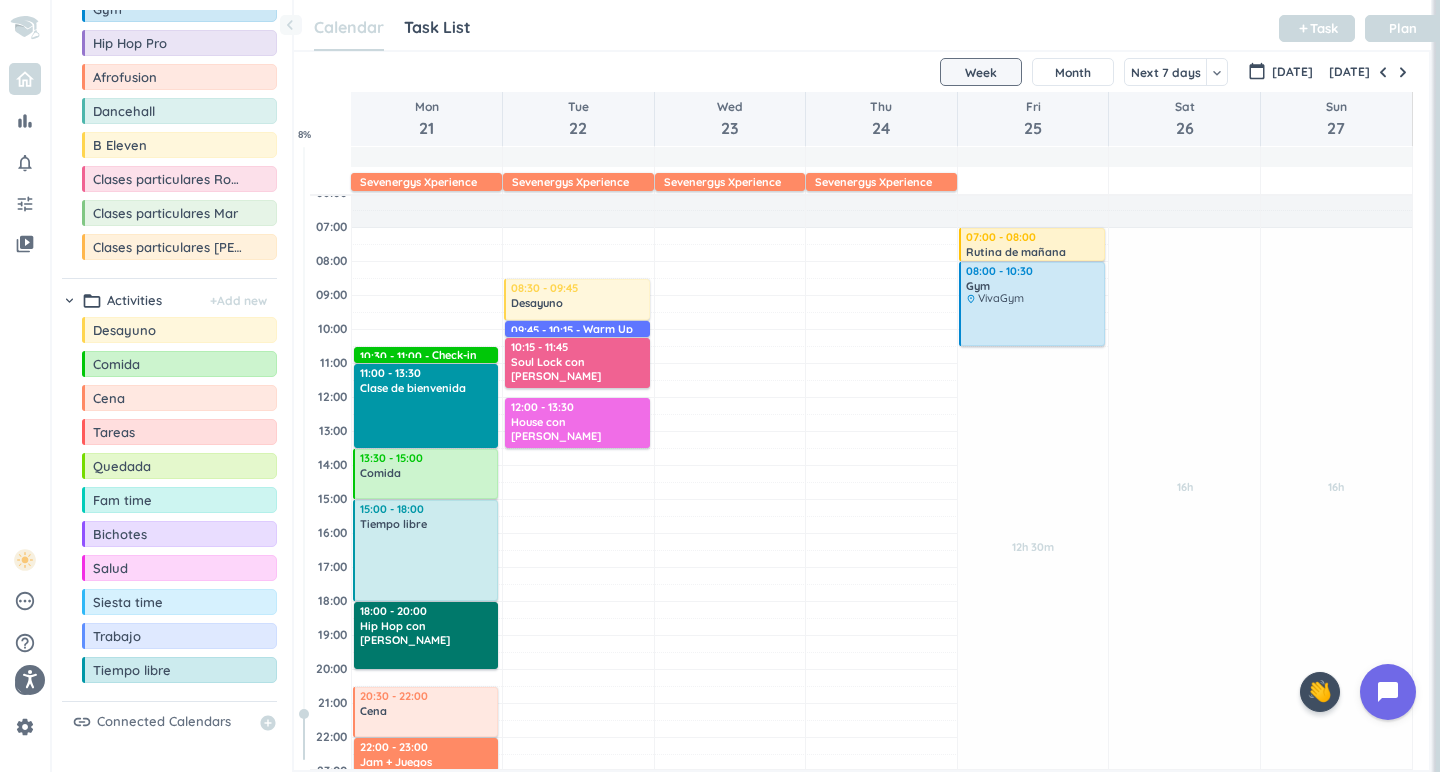 scroll, scrollTop: 145, scrollLeft: 0, axis: vertical 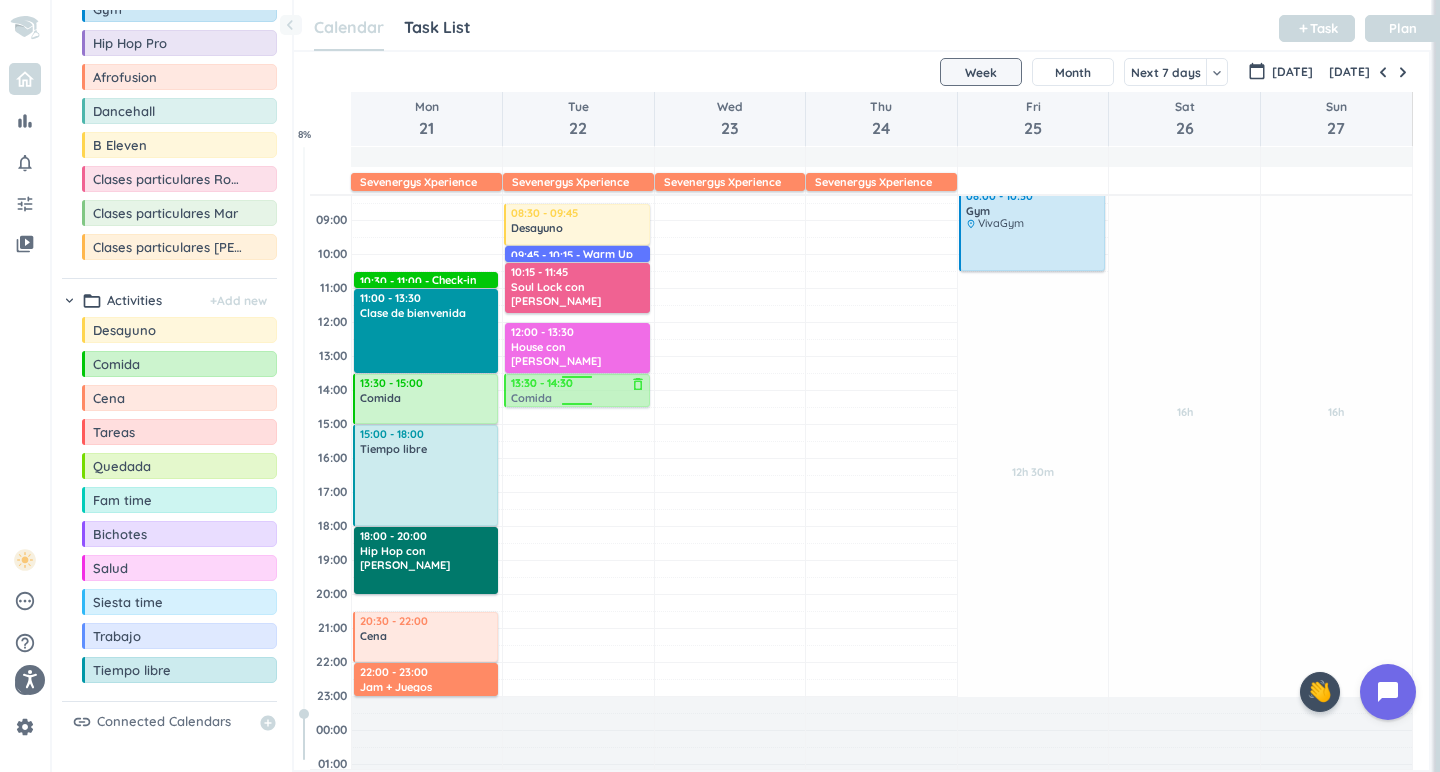 drag, startPoint x: 170, startPoint y: 362, endPoint x: 602, endPoint y: 375, distance: 432.19556 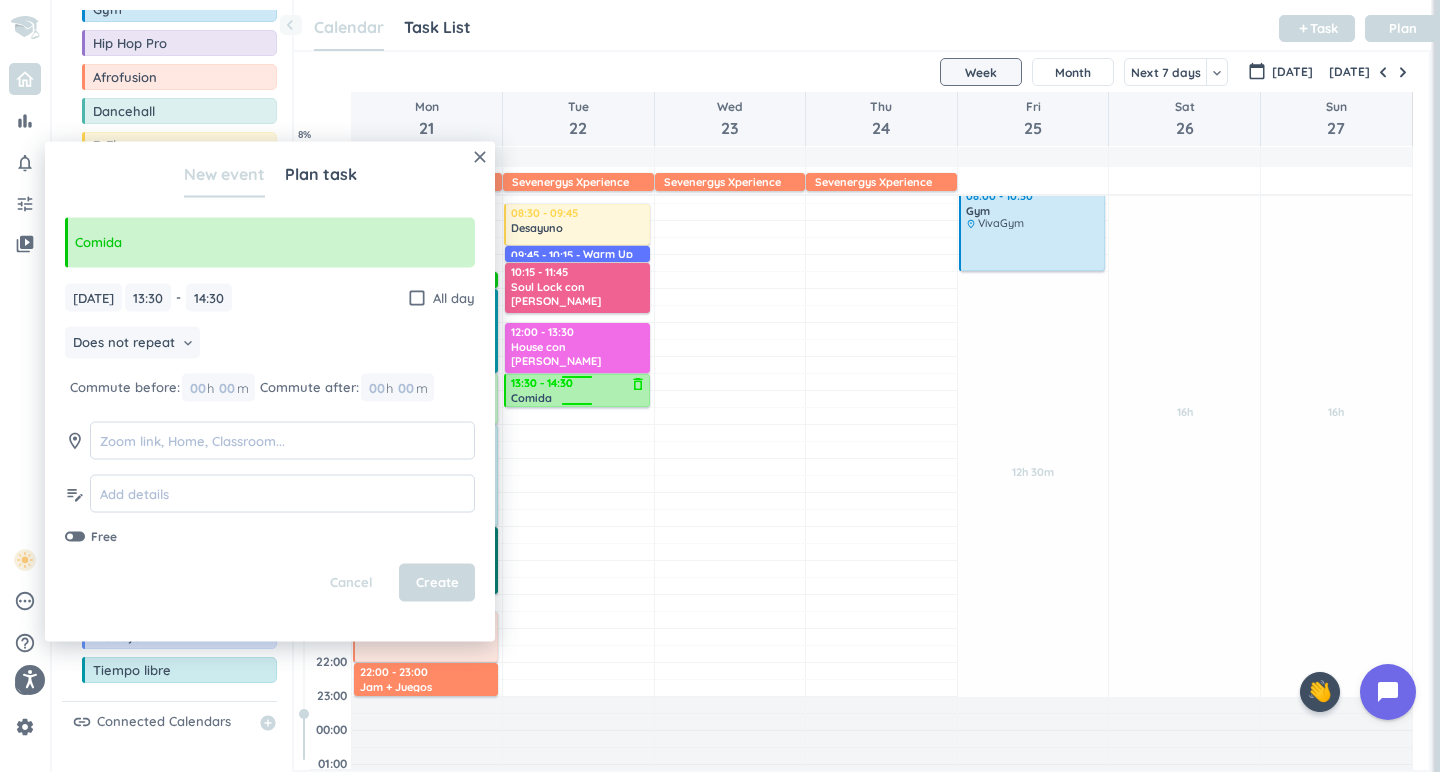 click on "Comida" at bounding box center (578, 397) 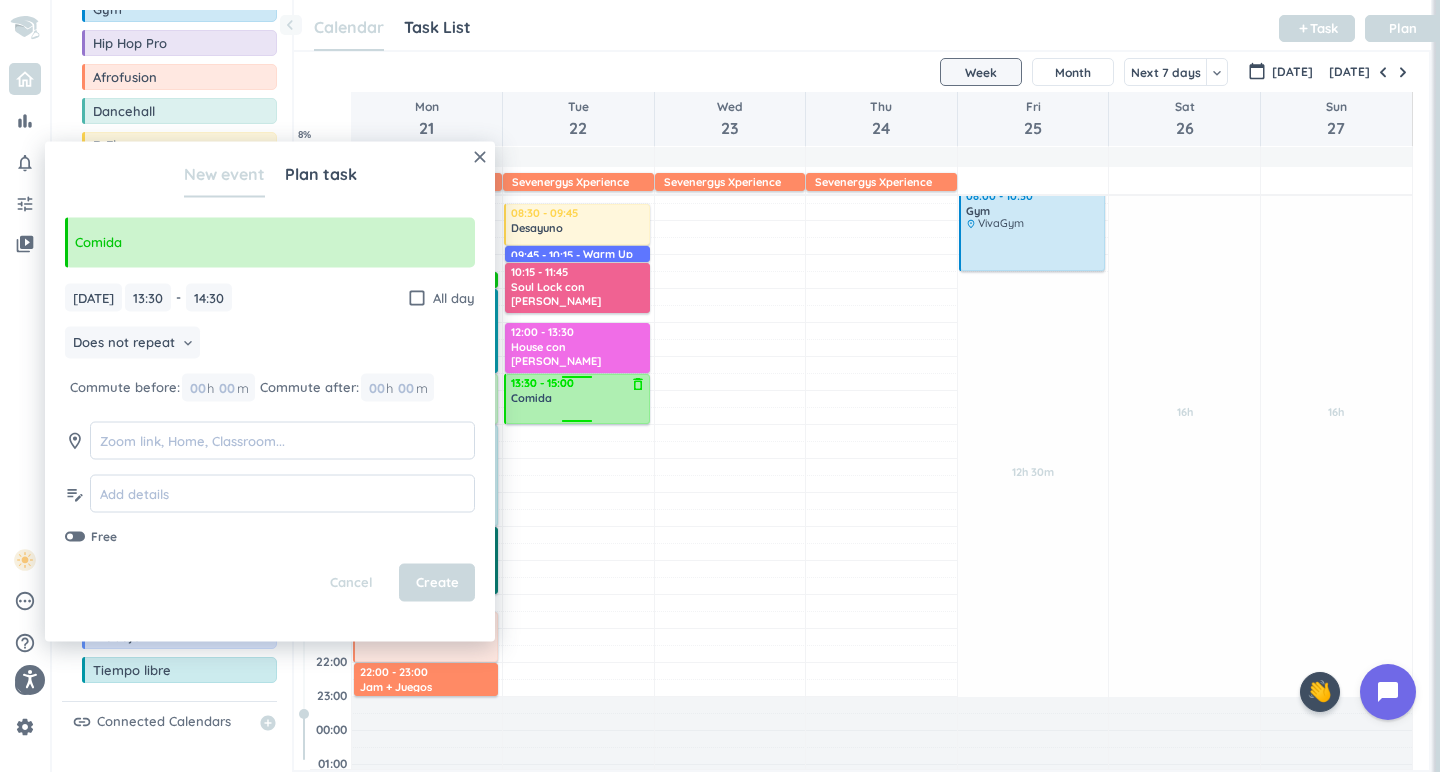 drag, startPoint x: 576, startPoint y: 407, endPoint x: 577, endPoint y: 425, distance: 18.027756 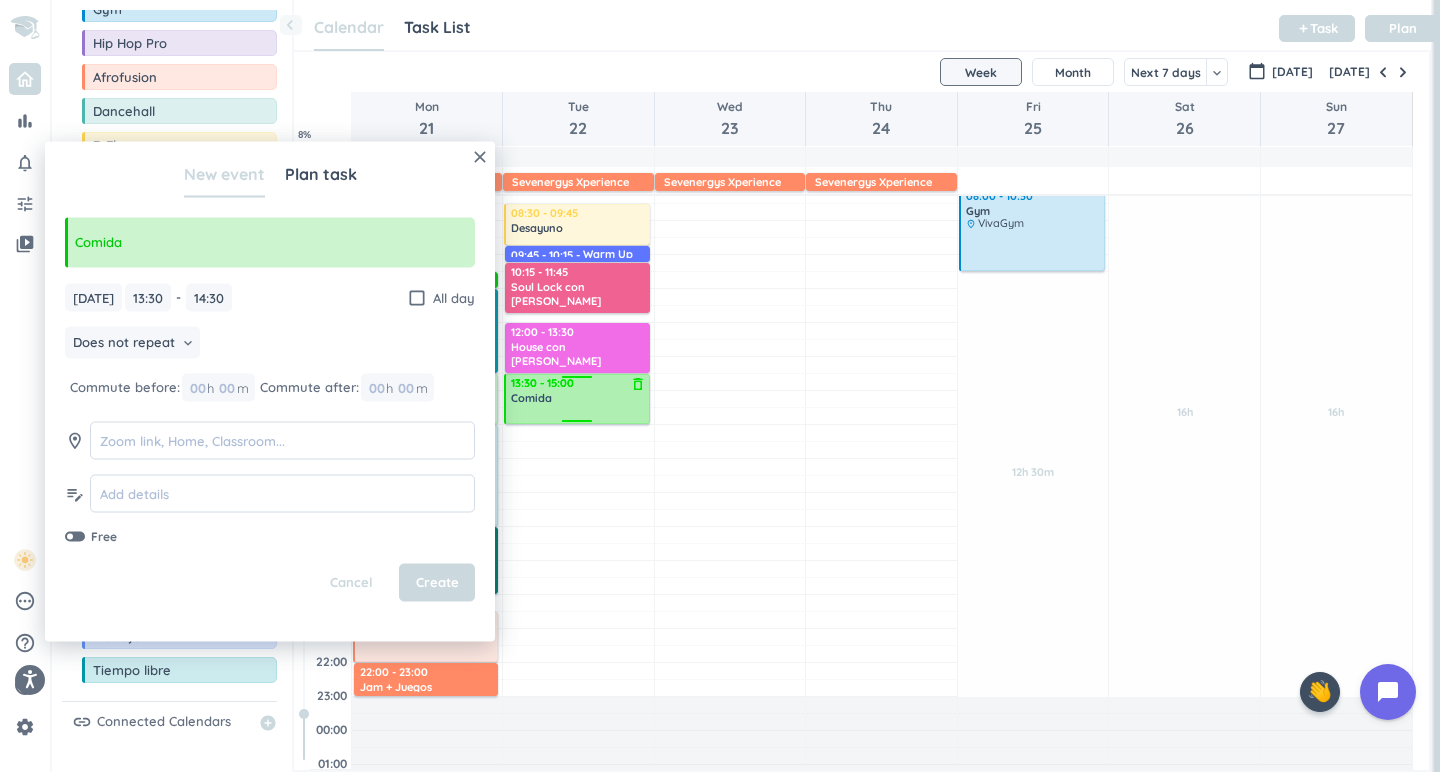 click on "Adjust Awake Time Adjust Awake Time 08:30 - 09:45 Desayuno delete_outline 09:45 - 10:15 Warm Up delete_outline 10:15 - 11:45 Soul Lock con [PERSON_NAME] delete_outline 12:00 - 13:30 House con [PERSON_NAME] delete_outline 13:30 - 14:30 Comida delete_outline 13:30 - 15:00 Comida delete_outline" at bounding box center [578, 458] 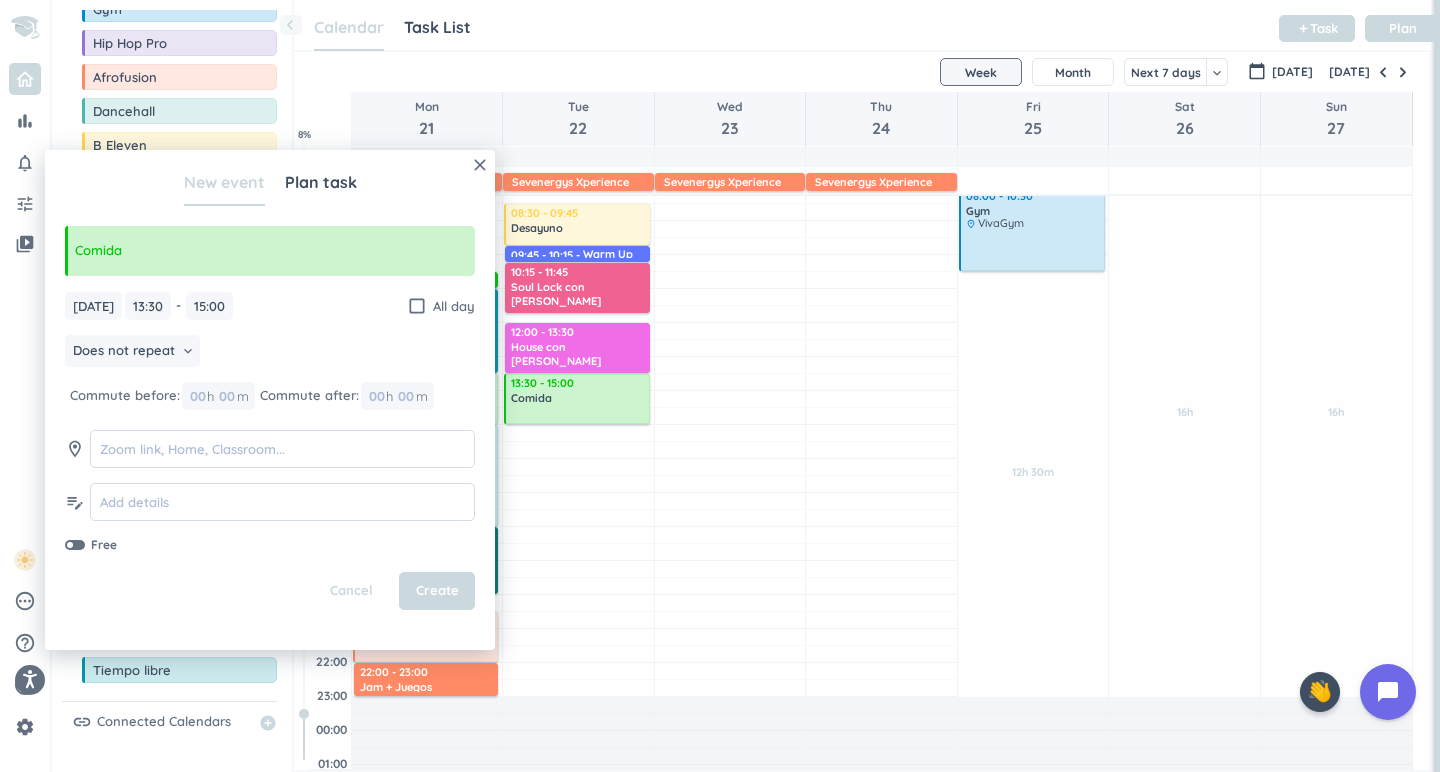 type on "15:00" 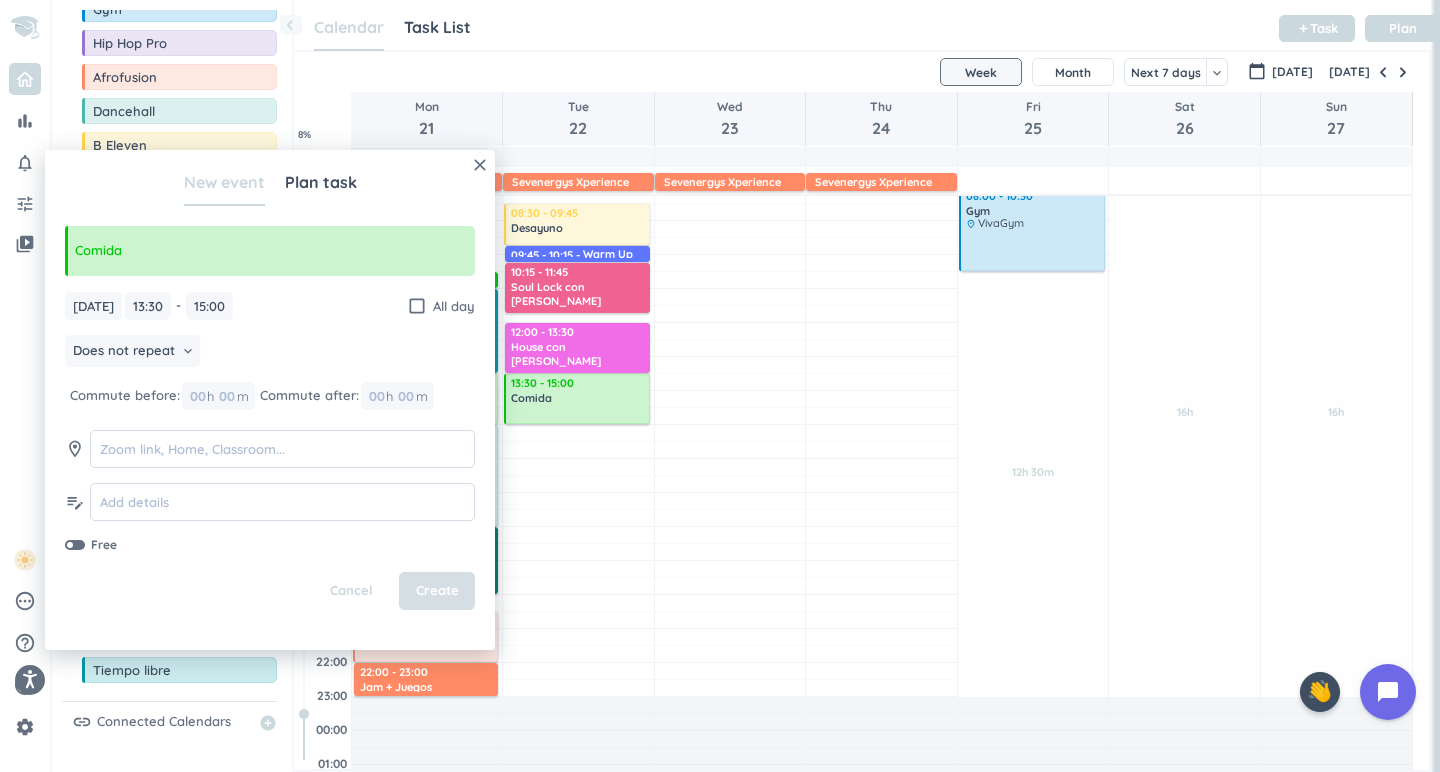 click on "Create" at bounding box center [437, 591] 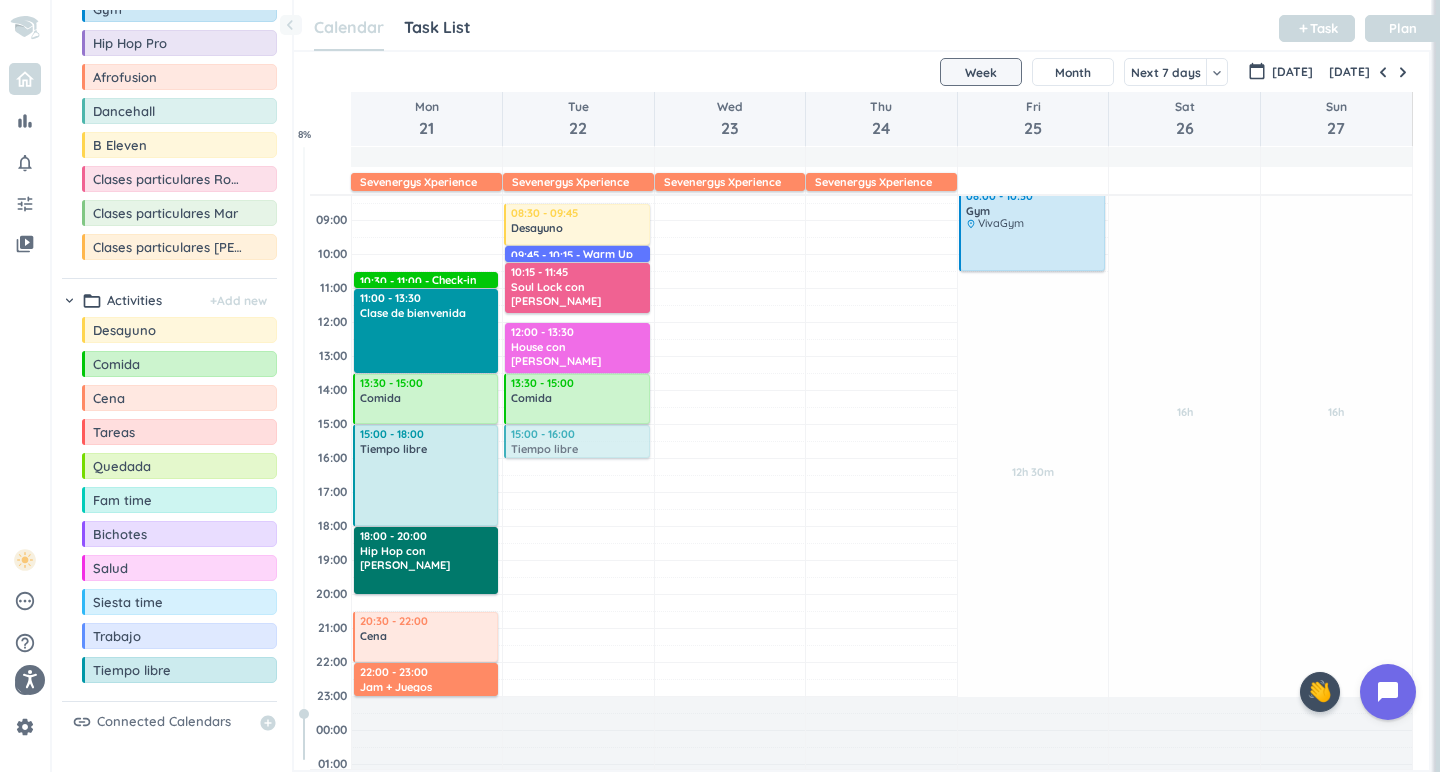 drag, startPoint x: 175, startPoint y: 678, endPoint x: 609, endPoint y: 428, distance: 500.85526 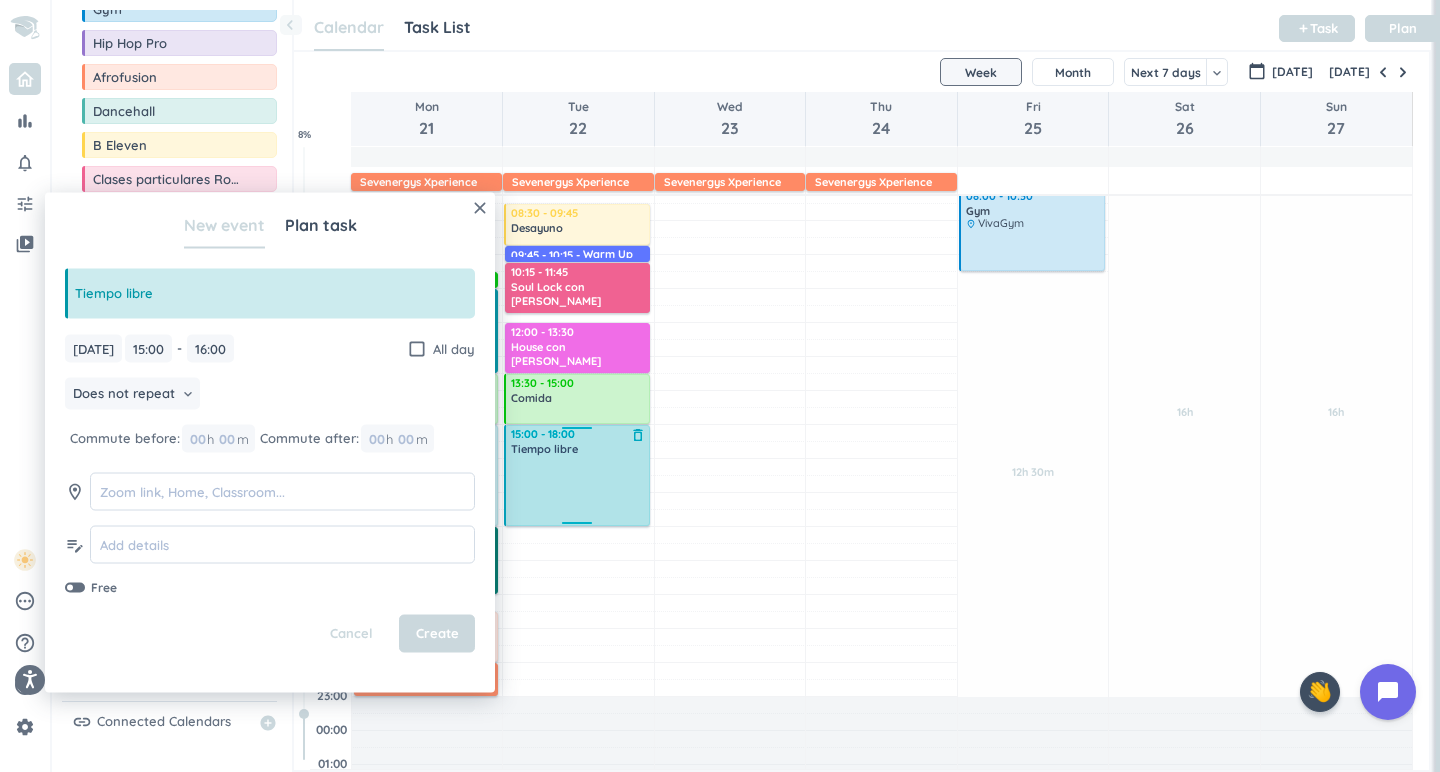 drag, startPoint x: 578, startPoint y: 457, endPoint x: 567, endPoint y: 527, distance: 70.85902 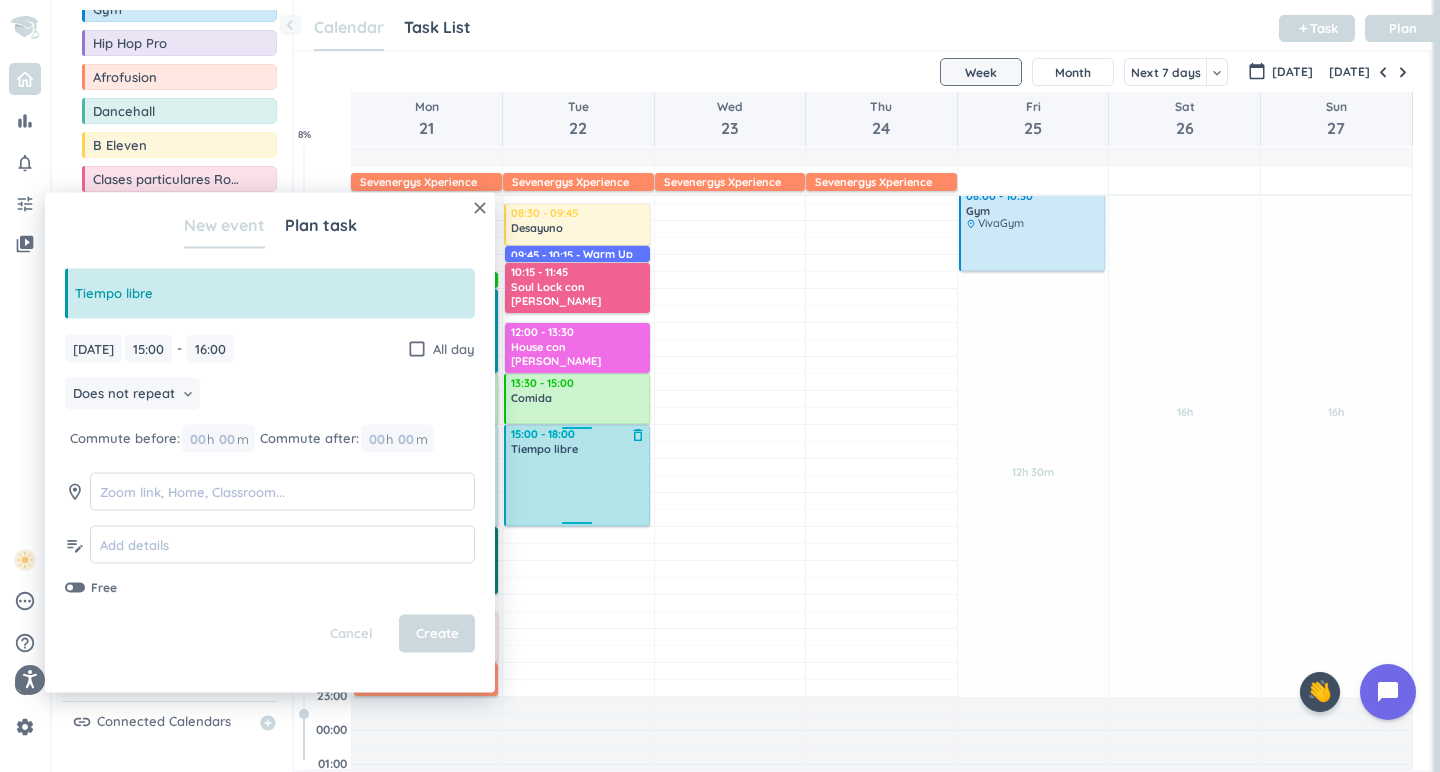 click on "Adjust Awake Time Adjust Awake Time 08:30 - 09:45 Desayuno delete_outline 09:45 - 10:15 Warm Up delete_outline 10:15 - 11:45 Soul Lock con [PERSON_NAME] delete_outline 12:00 - 13:30 House con [PERSON_NAME] delete_outline 13:30 - 15:00 Comida delete_outline 15:00 - 16:00 Tiempo libre delete_outline 15:00 - 18:00 Tiempo libre delete_outline" at bounding box center (578, 458) 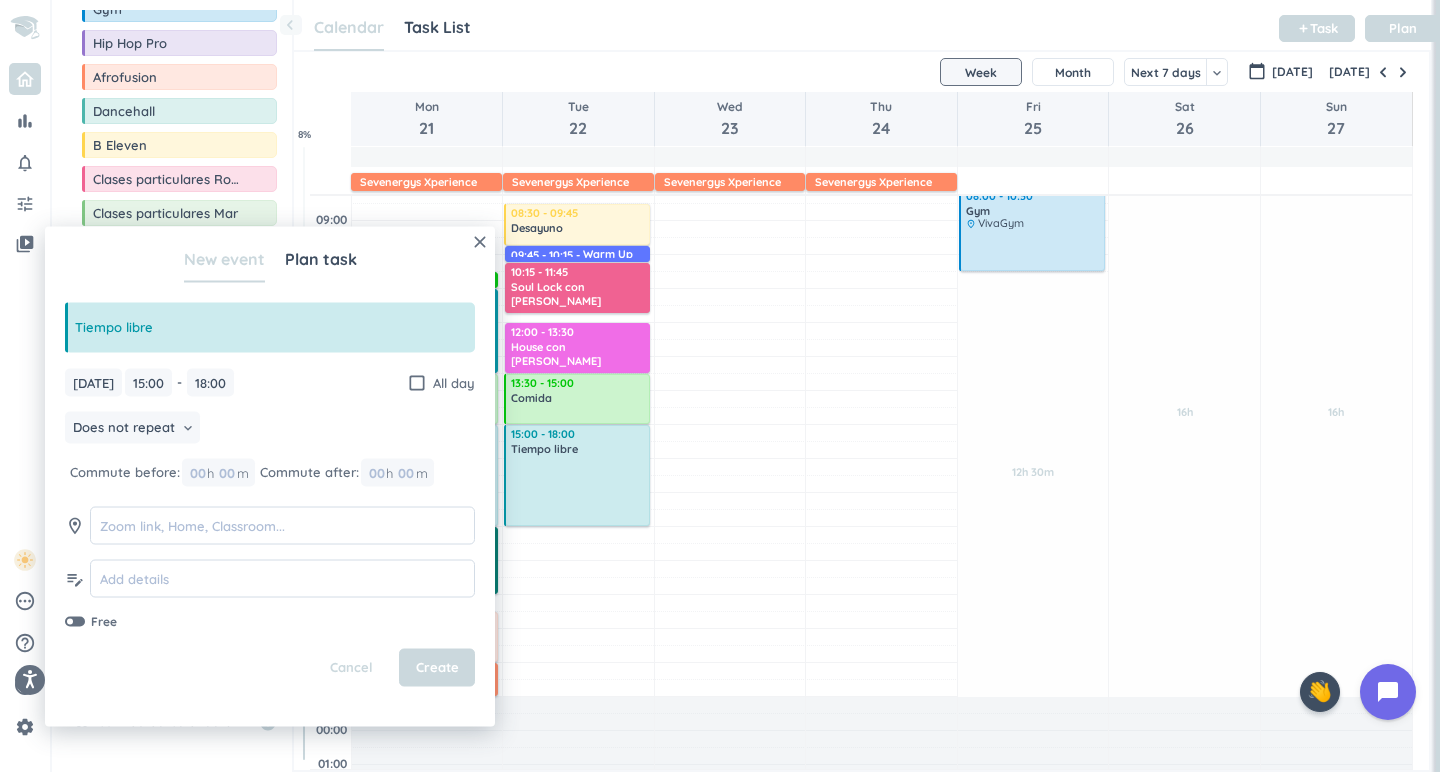 type on "18:00" 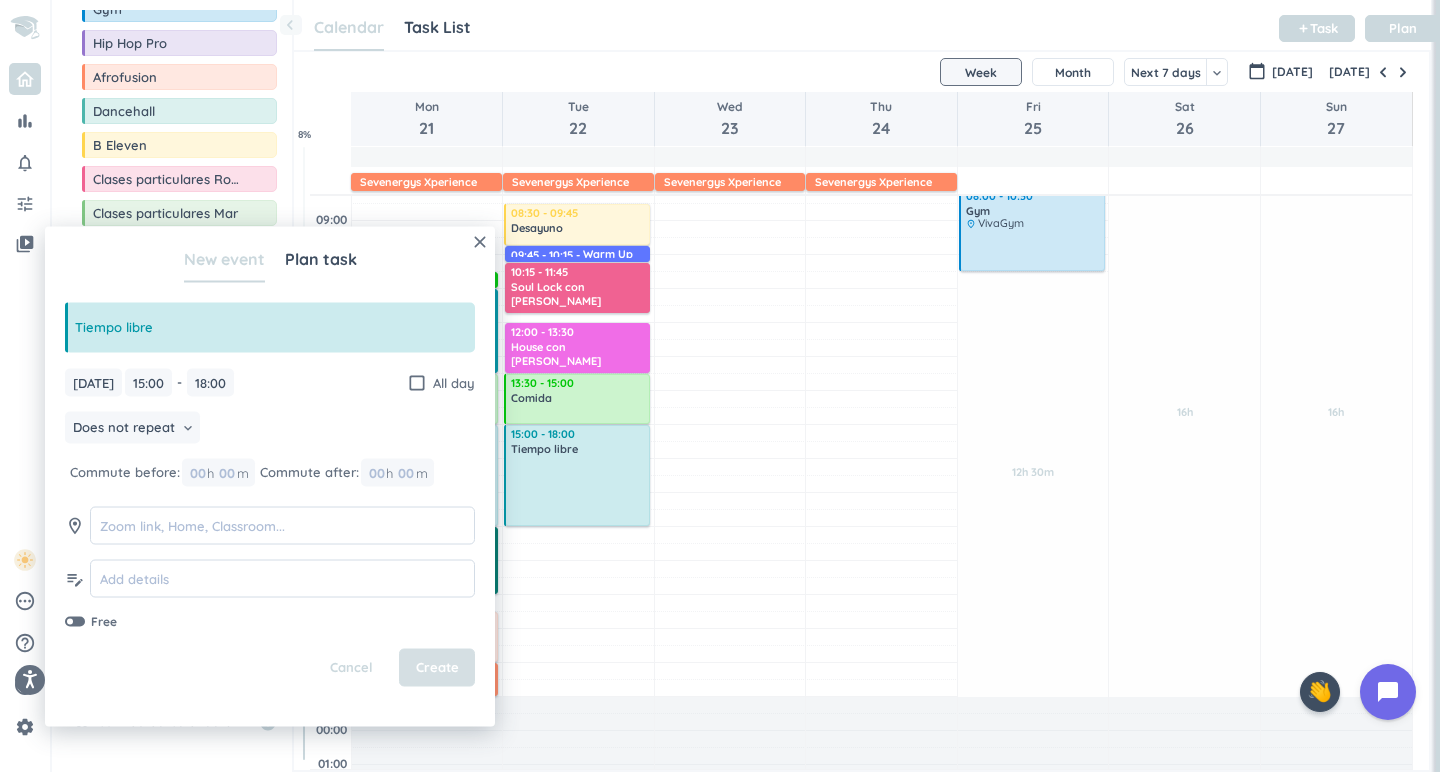 click on "Create" at bounding box center [437, 668] 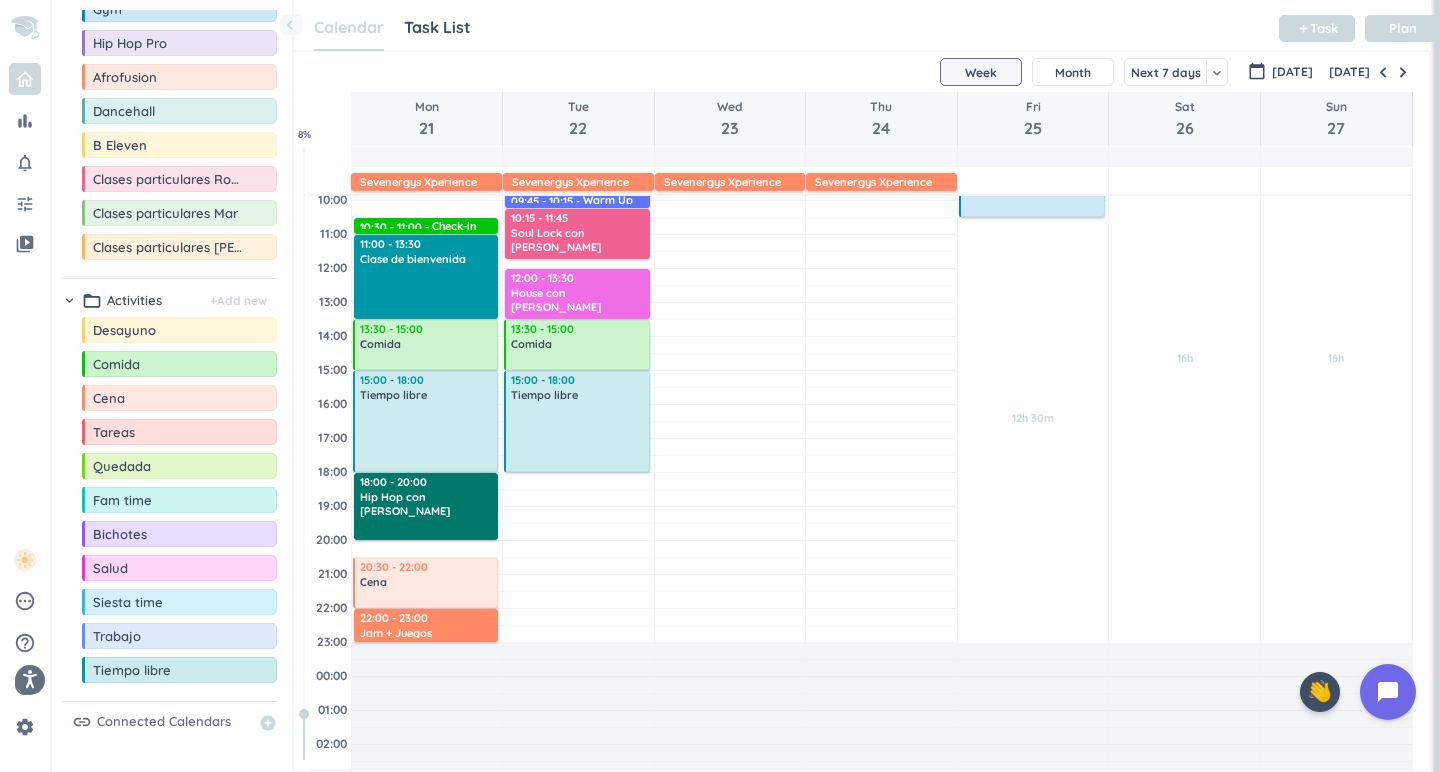 scroll, scrollTop: 192, scrollLeft: 0, axis: vertical 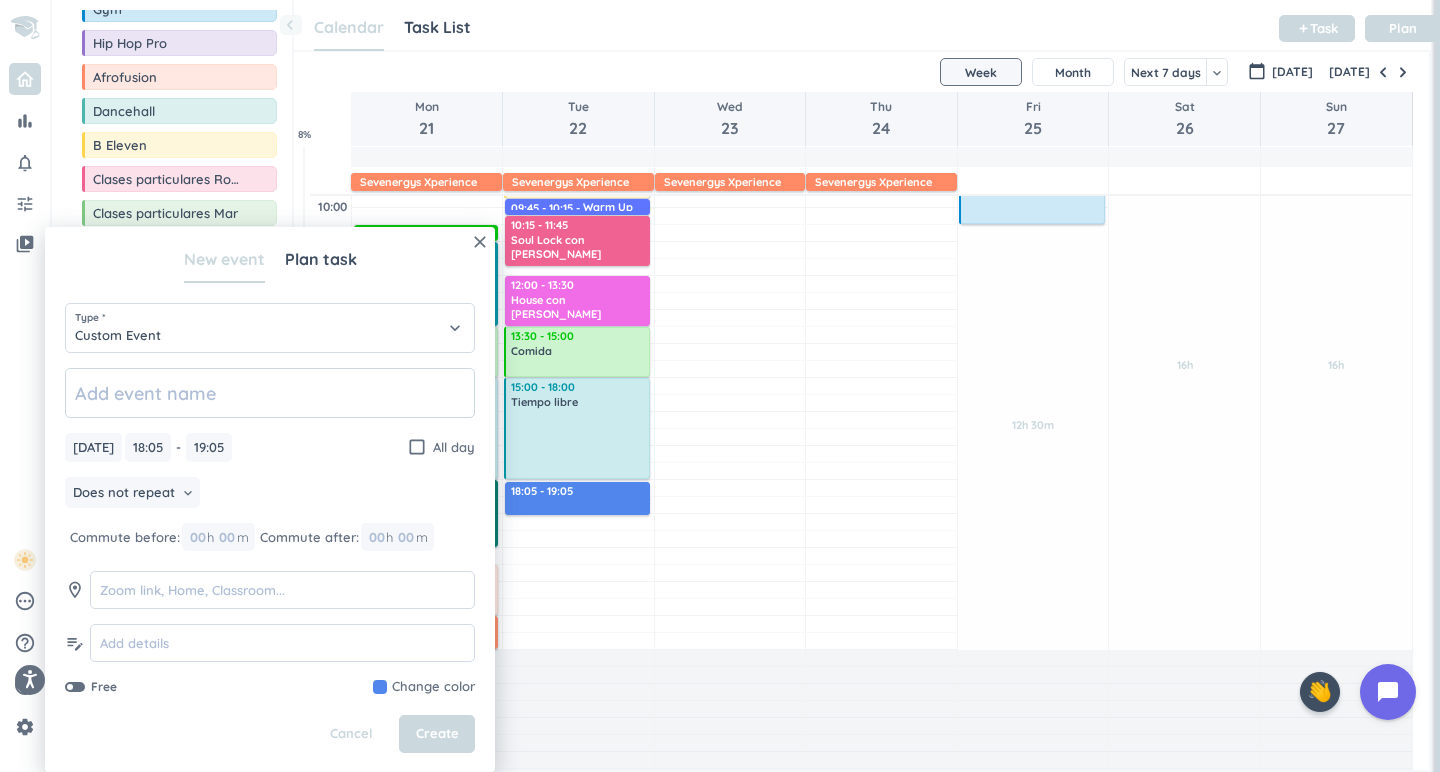 type on "P" 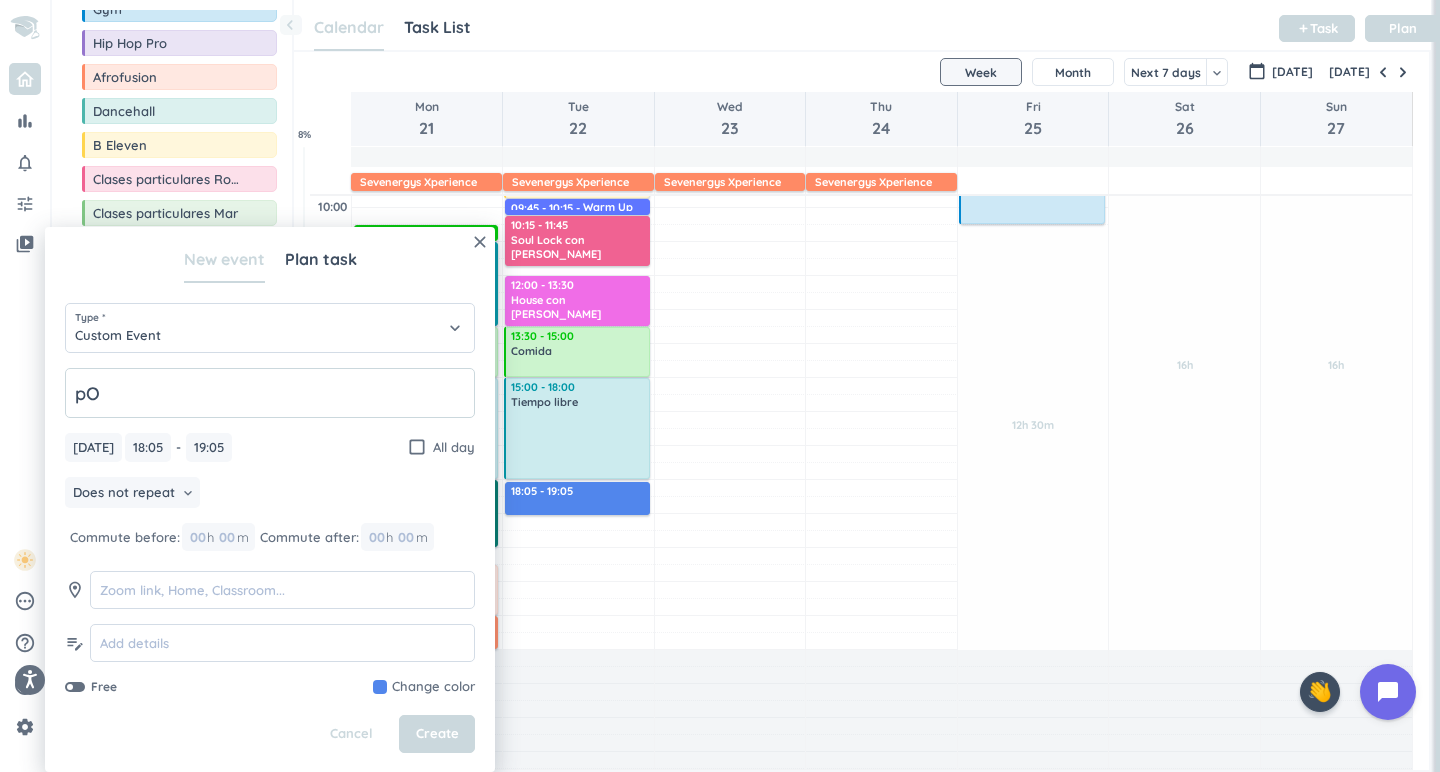 type on "p" 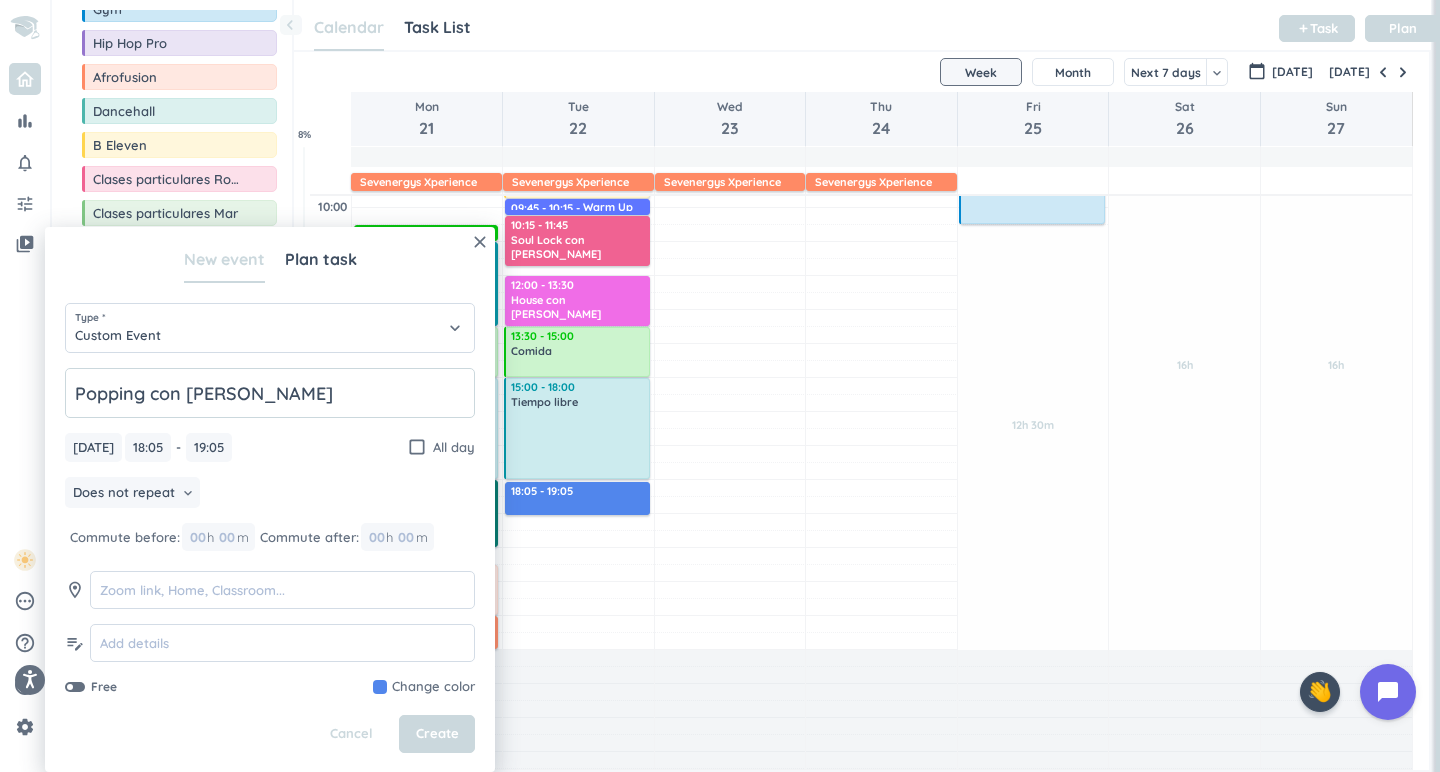 type on "Popping con [PERSON_NAME]" 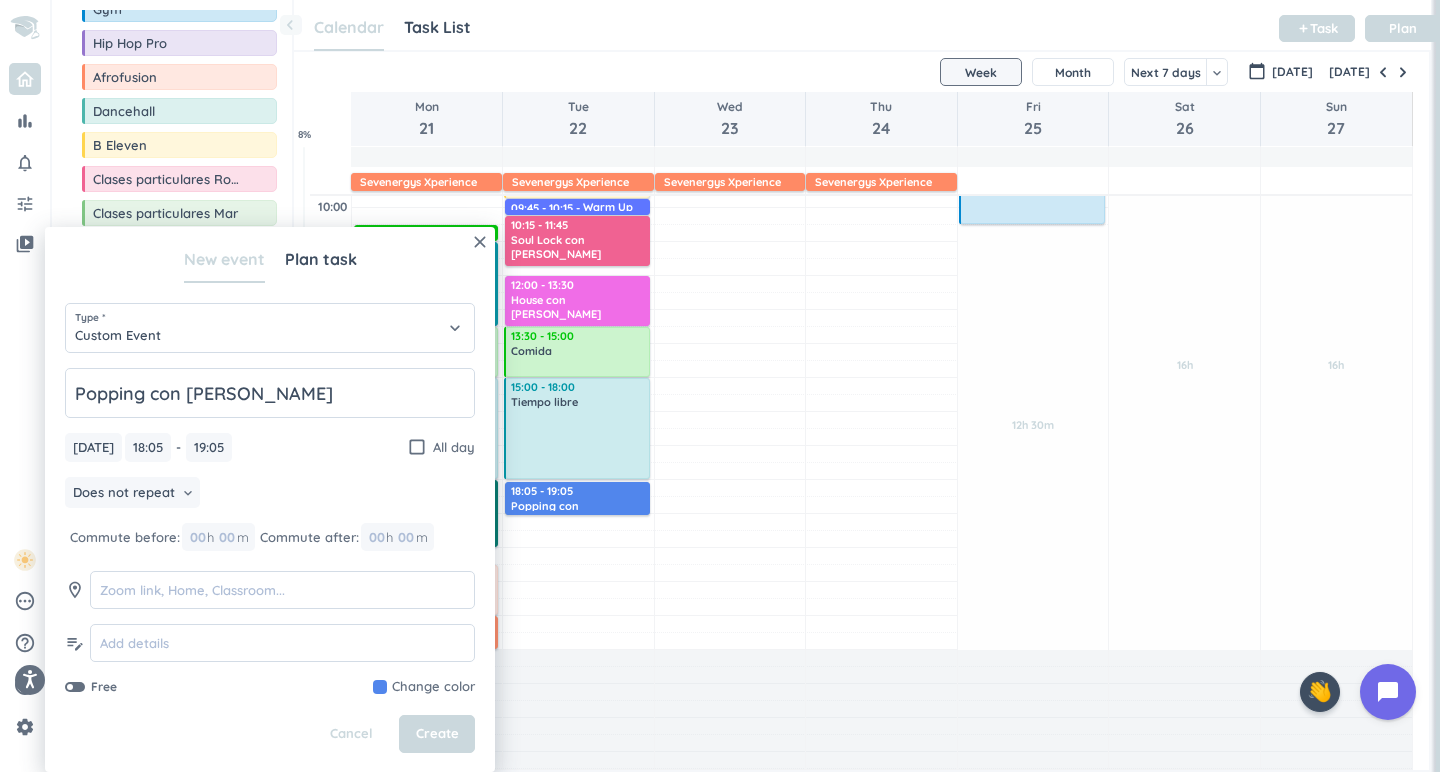click on "Popping con [PERSON_NAME][DATE] [DATE]   18:05 18:05 - 19:05 19:05 check_box_outline_blank All day Does not repeat keyboard_arrow_down Commute before: 00 h 00 m Commute after: 00 h 00 m room edit_note Free Change color" at bounding box center (270, 532) 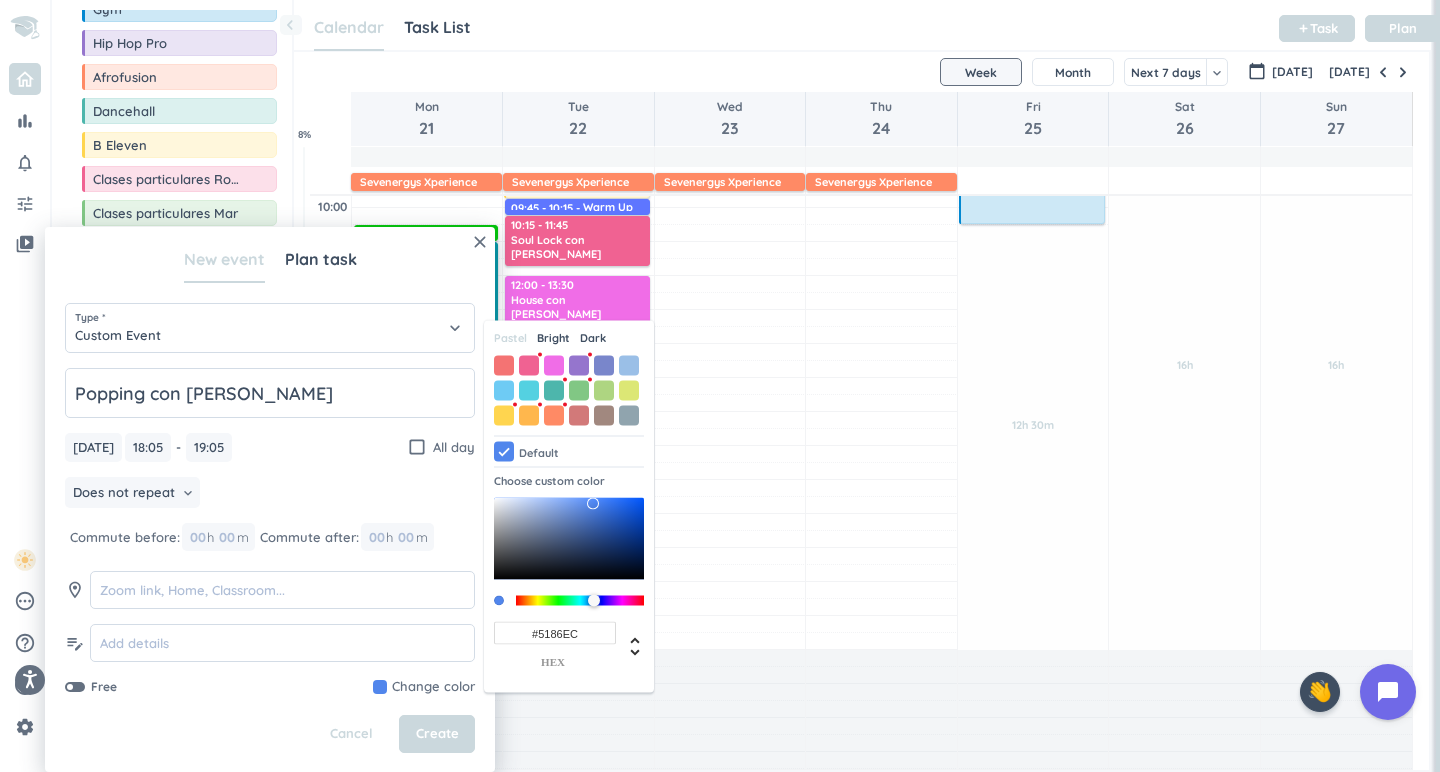 click on "Bright" at bounding box center [553, 338] 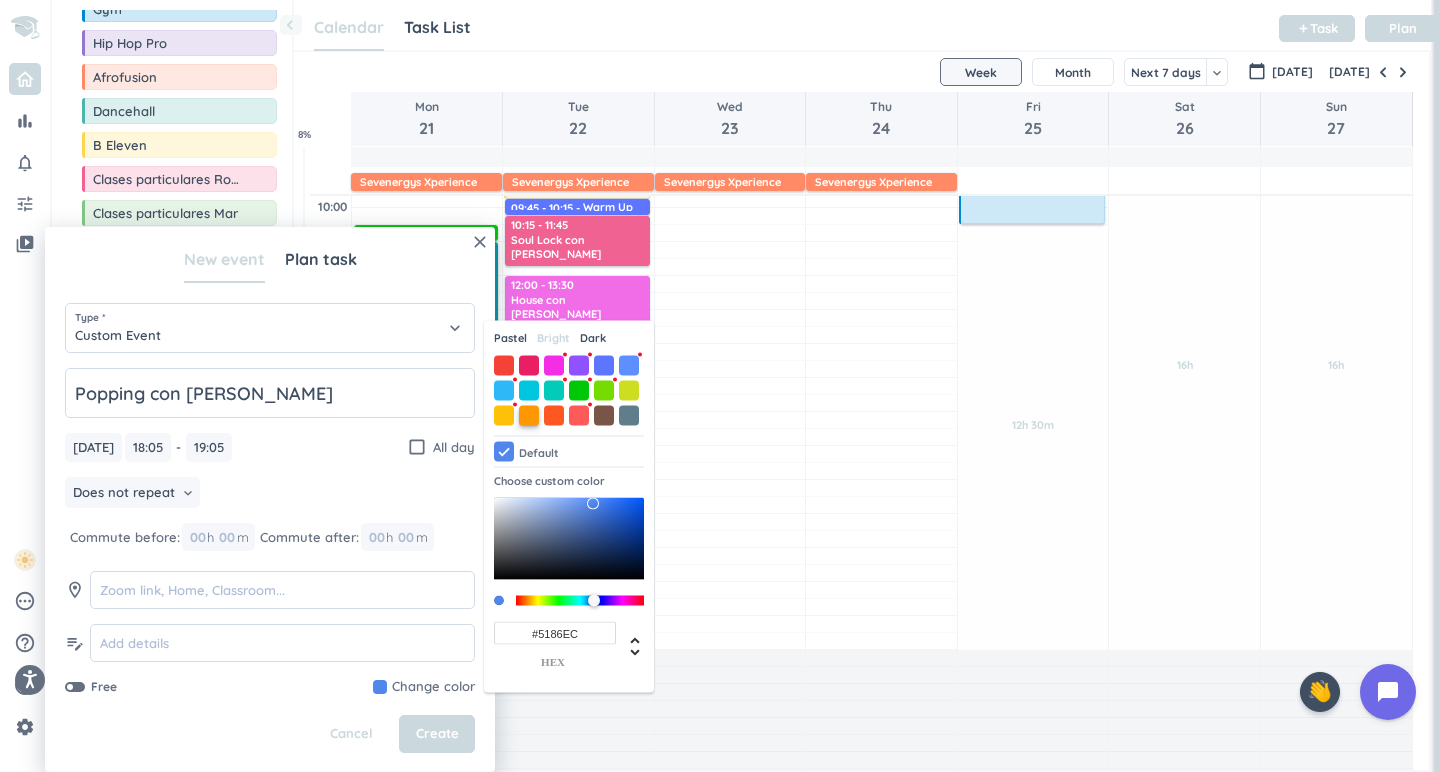 click at bounding box center [529, 415] 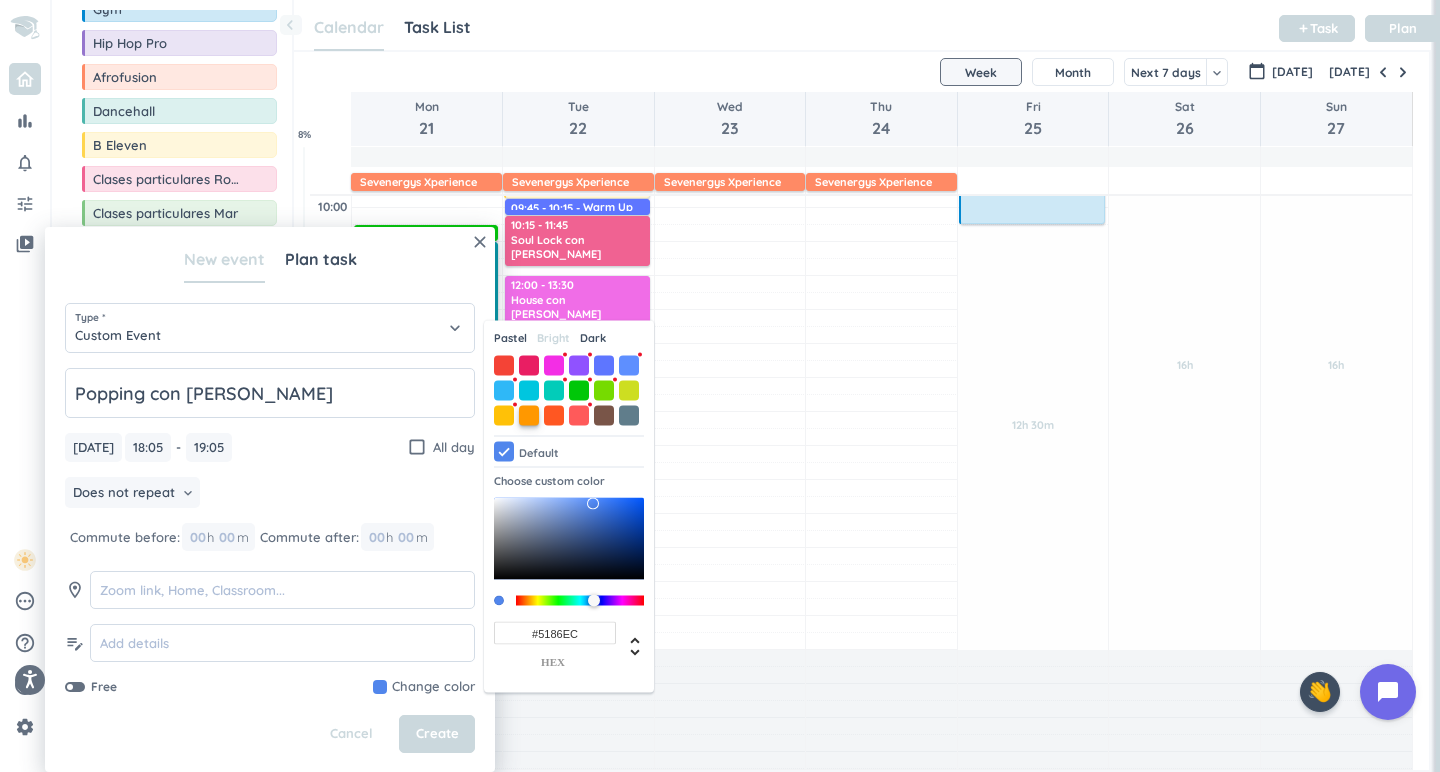 type on "#FF9800" 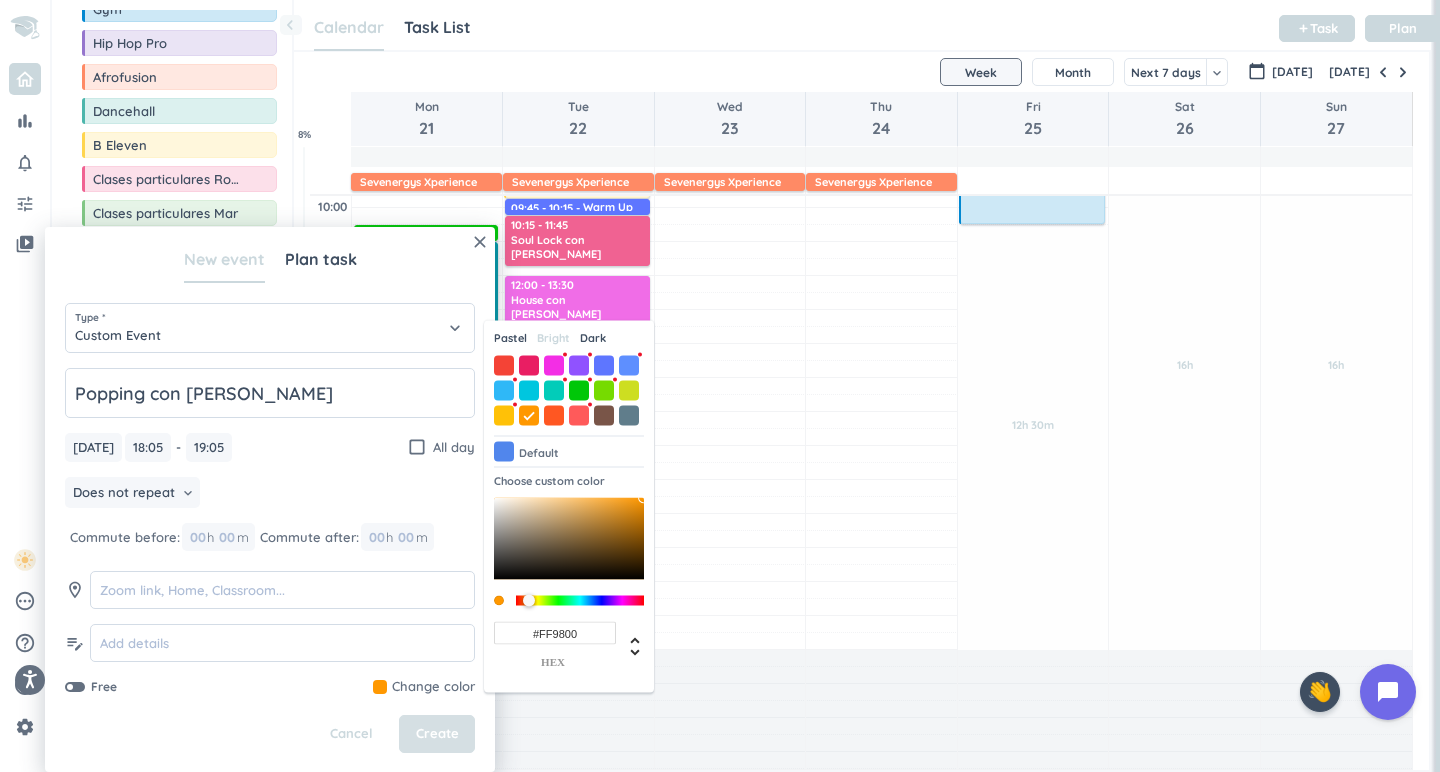 click on "Create" at bounding box center [437, 734] 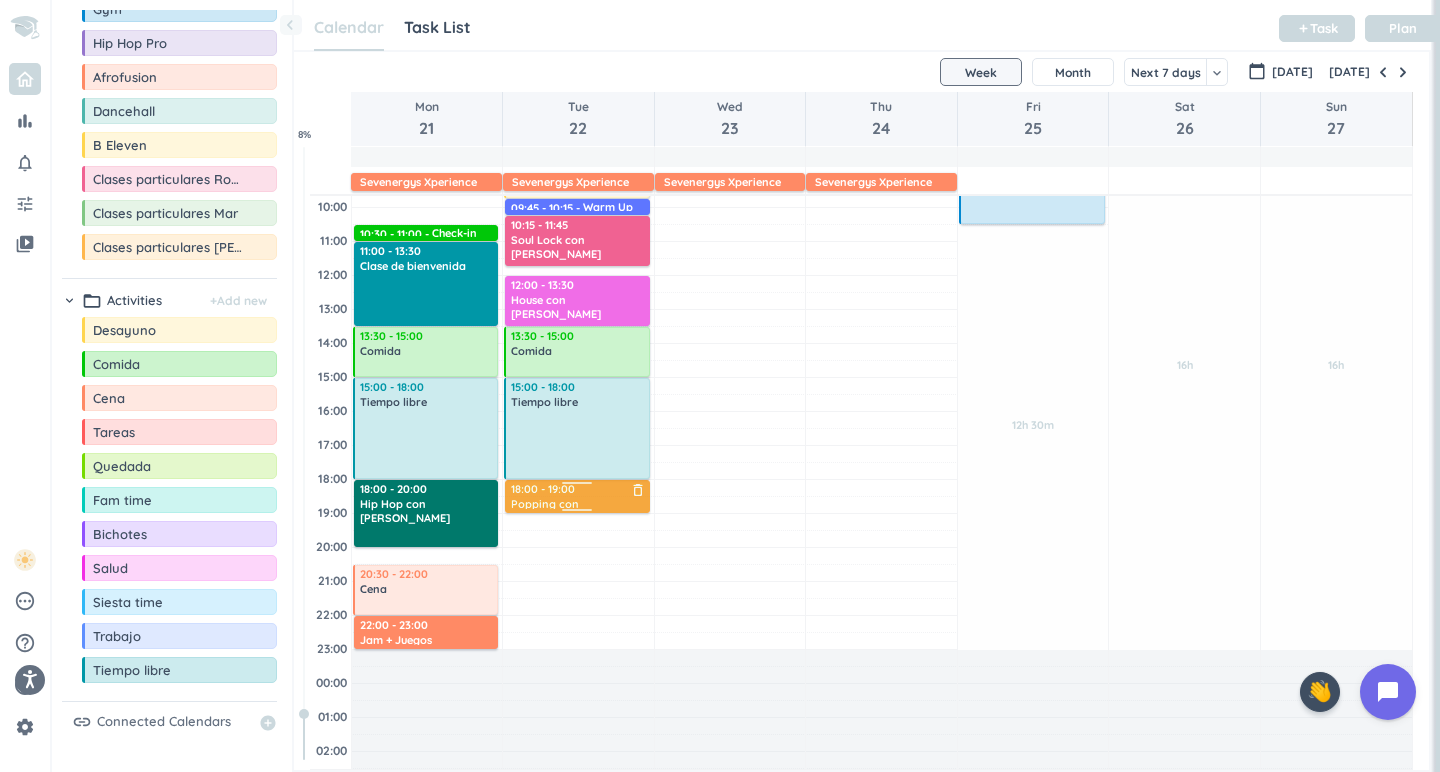 drag, startPoint x: 601, startPoint y: 498, endPoint x: 614, endPoint y: 489, distance: 15.811388 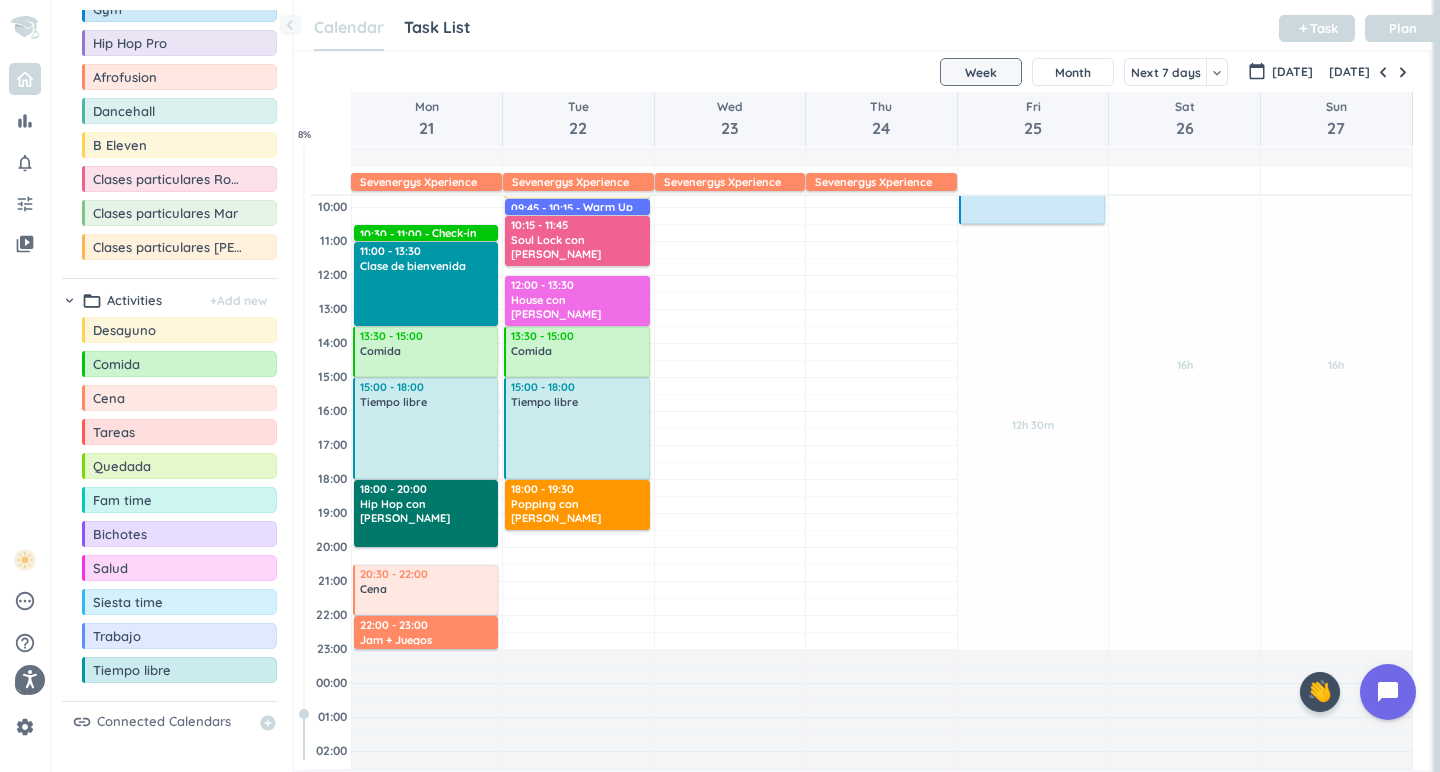 drag, startPoint x: 575, startPoint y: 516, endPoint x: 582, endPoint y: 534, distance: 19.313208 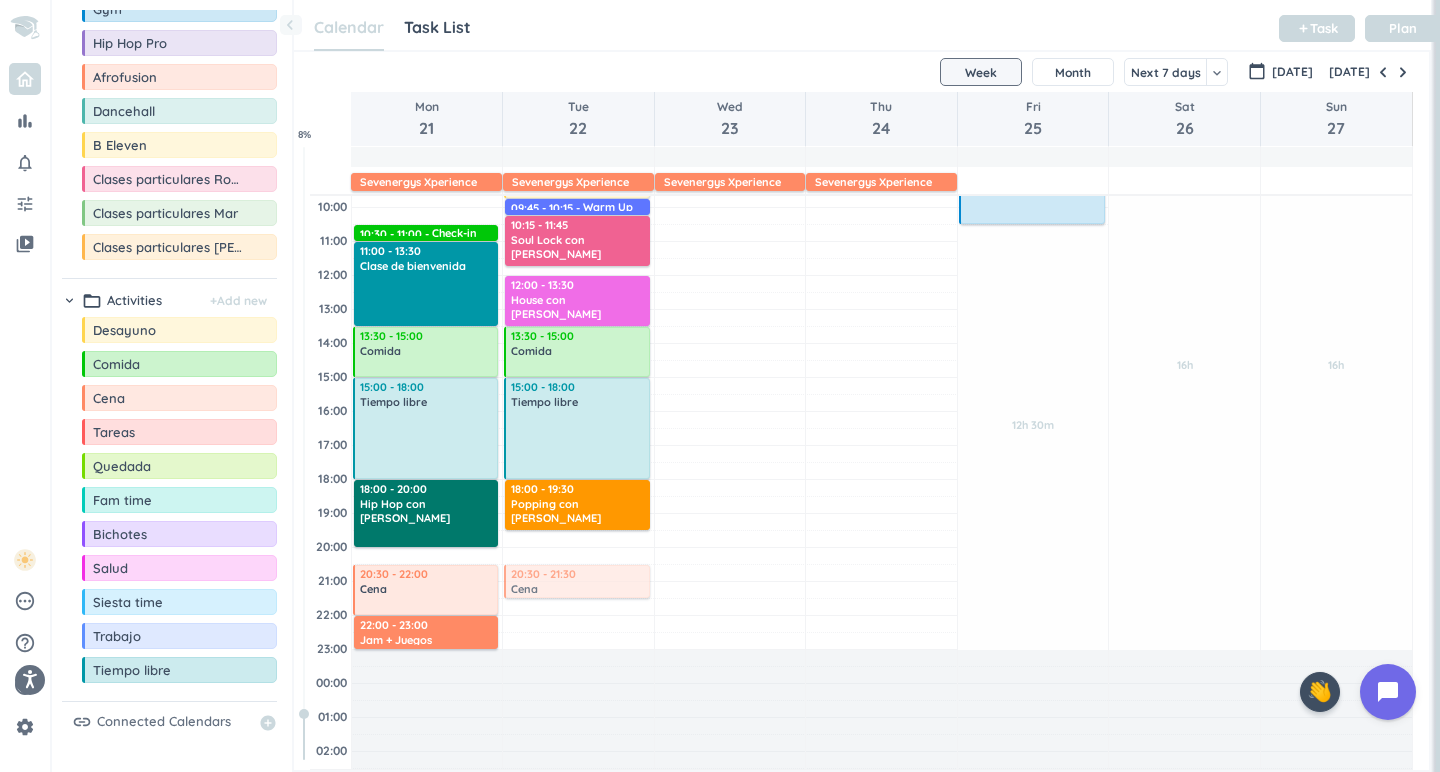 drag, startPoint x: 135, startPoint y: 401, endPoint x: 593, endPoint y: 566, distance: 486.81516 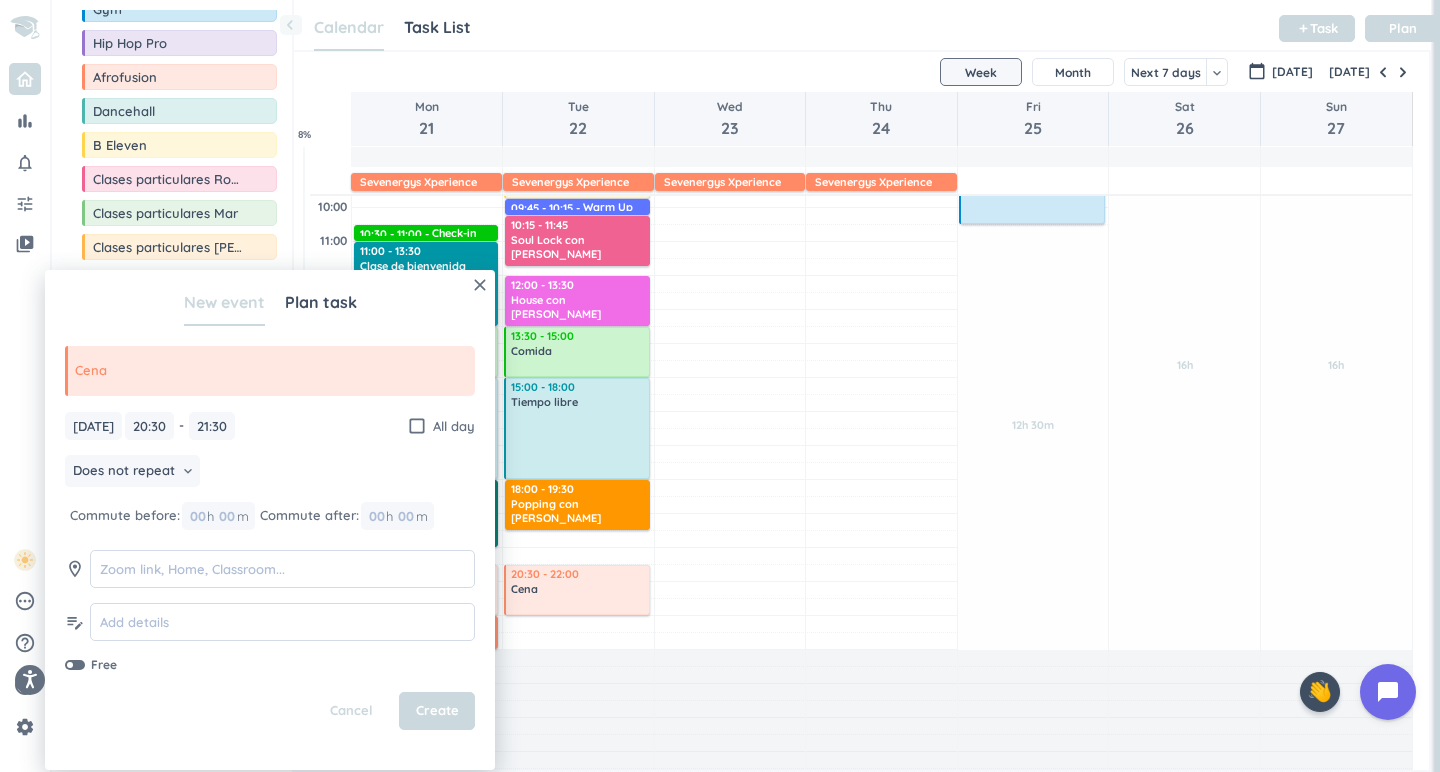 drag, startPoint x: 573, startPoint y: 600, endPoint x: 570, endPoint y: 619, distance: 19.235384 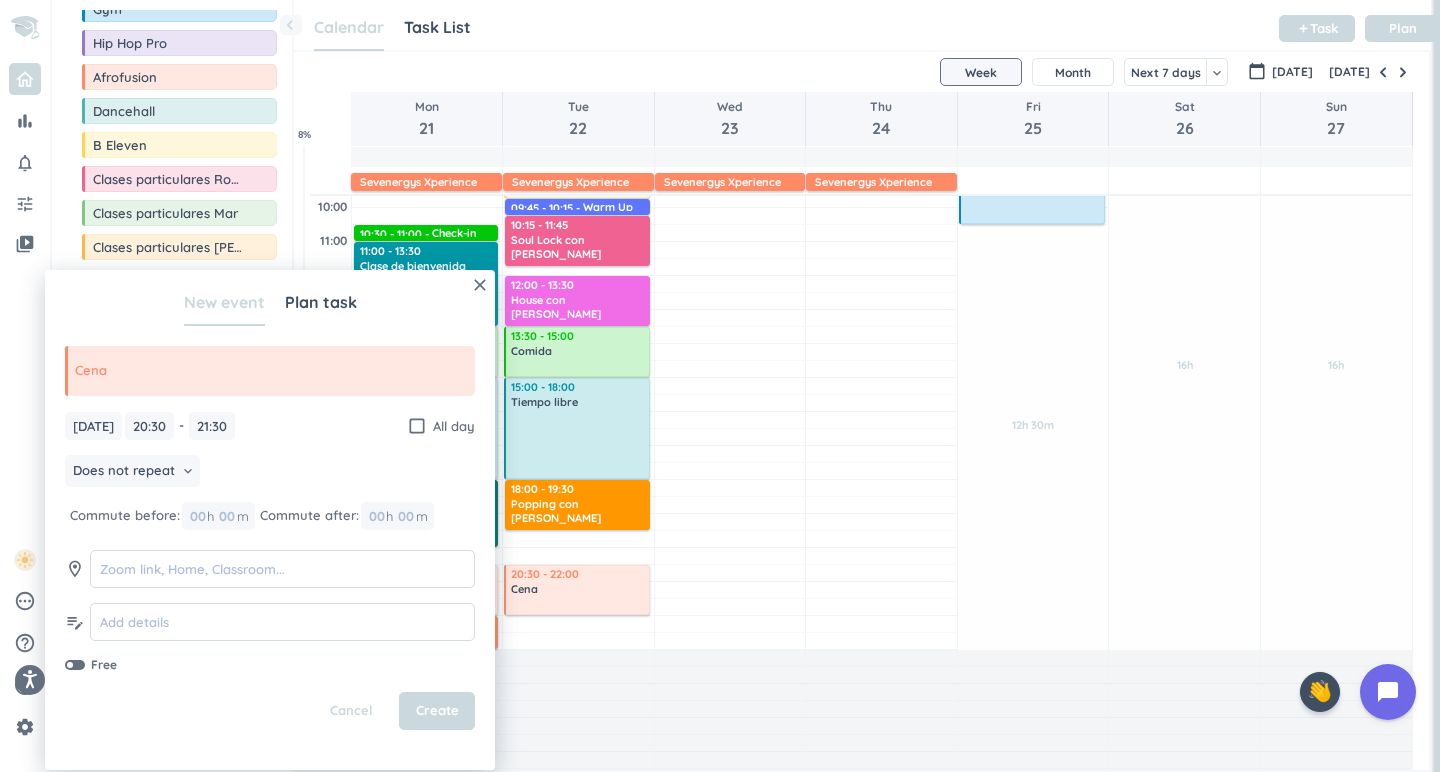 click on "04:00 05:00 06:00 07:00 08:00 09:00 10:00 11:00 12:00 13:00 14:00 15:00 16:00 17:00 18:00 19:00 20:00 21:00 22:00 23:00 00:00 01:00 02:00 03:00 Adjust Awake Time Adjust Awake Time 10:30 - 11:00 Check-in delete_outline 11:00 - 13:30 Clase de [PERSON_NAME] delete_outline 13:30 - 15:00 Comida delete_outline 15:00 - 18:00 Tiempo libre delete_outline 18:00 - 20:00 Hip Hop con [PERSON_NAME] delete_outline 20:30 - 22:00 Cena delete_outline 22:00 - 23:00 Jam + Juegos delete_outline Adjust Awake Time Adjust Awake Time 08:30 - 09:45 Desayuno delete_outline 09:45 - 10:15 Warm Up delete_outline 10:15 - 11:45 Soul Lock con [PERSON_NAME] 12:00 - 13:30 House con [PERSON_NAME] delete_outline 13:30 - 15:00 Comida delete_outline 15:00 - 18:00 Tiempo libre delete_outline 18:00 - 19:30 Popping con [PERSON_NAME] 20:30 - 21:30 Cena delete_outline 20:30 - 22:00 Cena delete_outline Adjust Awake Time Adjust Awake Time Adjust Awake Time Adjust Awake Time 12h 30m Past due Plan Adjust Awake Time Adjust Awake Time 07:00 - 08:00 Gym place" at bounding box center (861, 411) 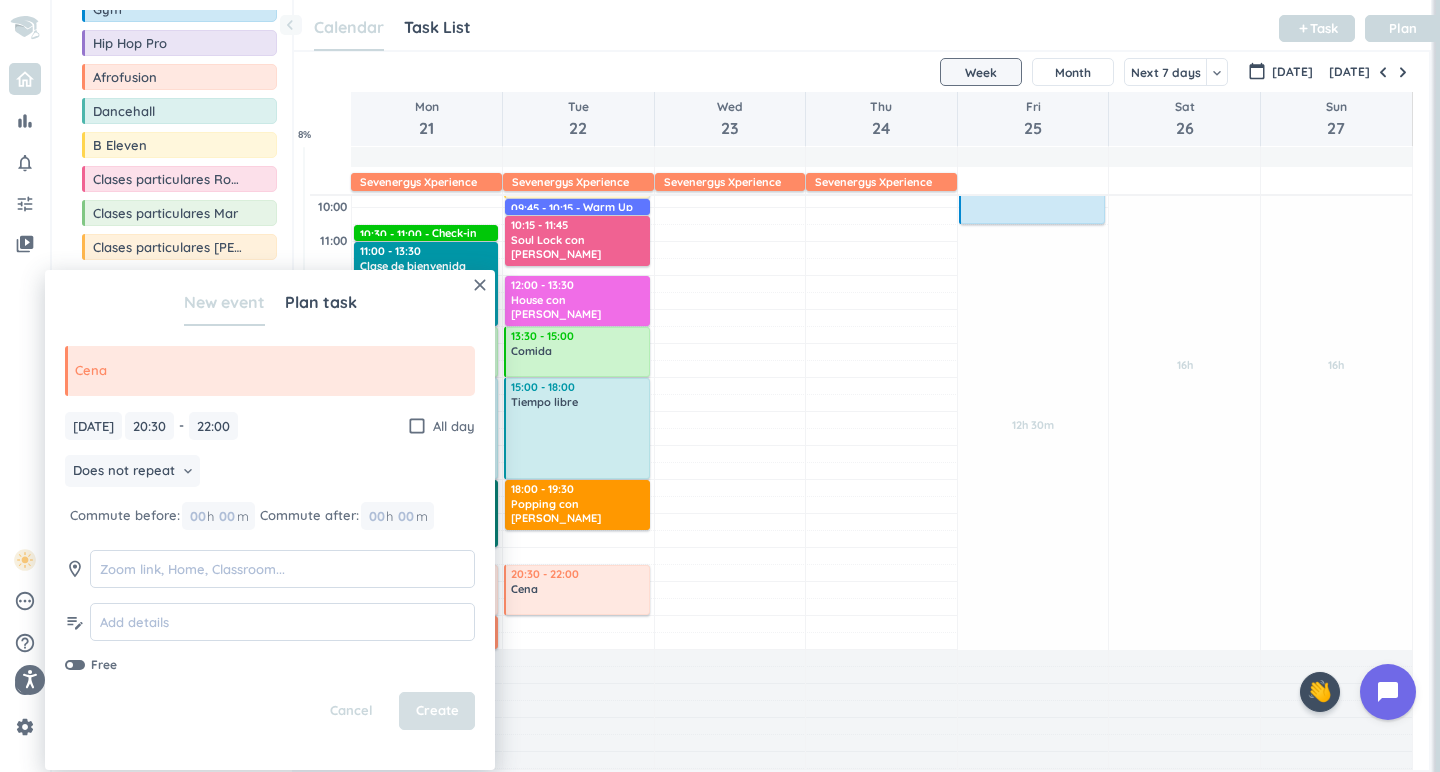 click on "Create" at bounding box center (437, 711) 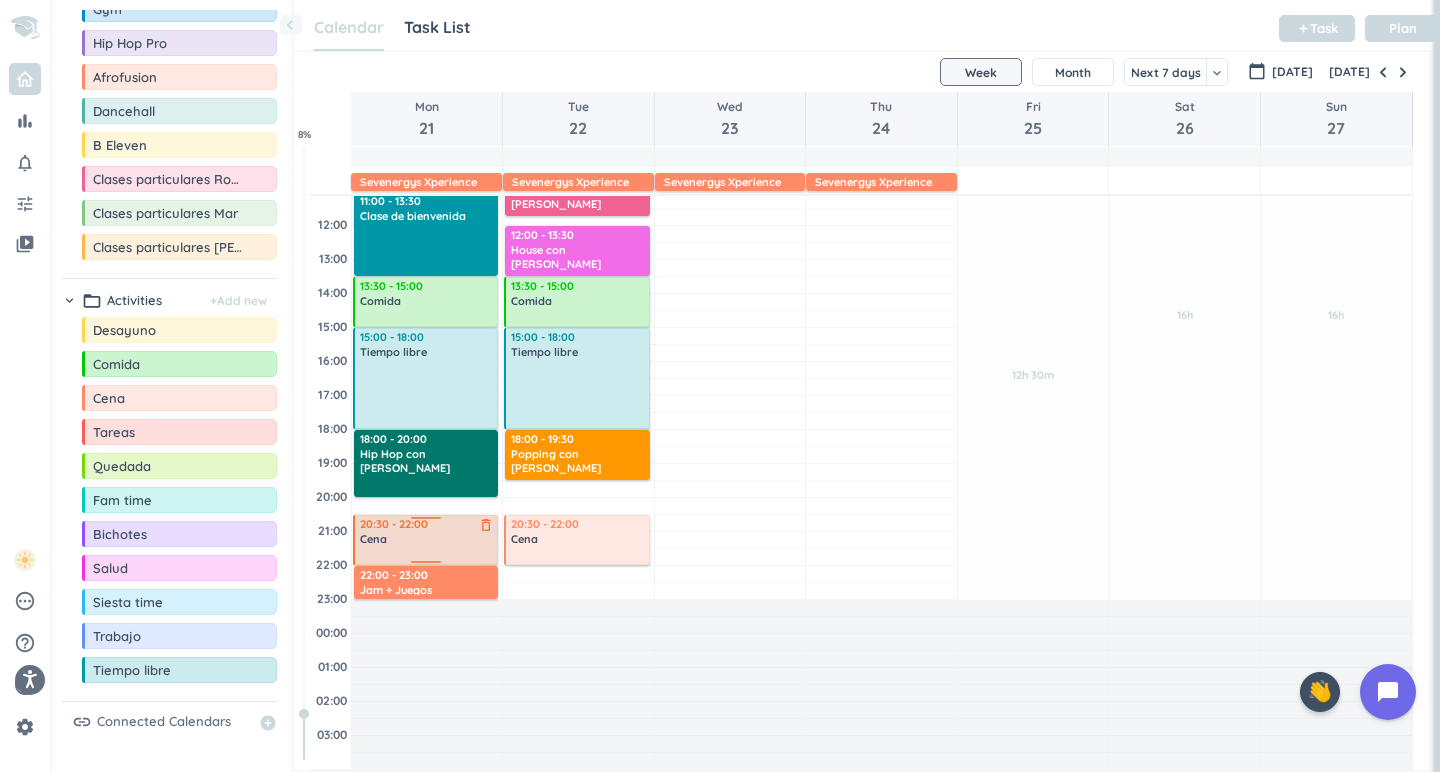 scroll, scrollTop: 243, scrollLeft: 0, axis: vertical 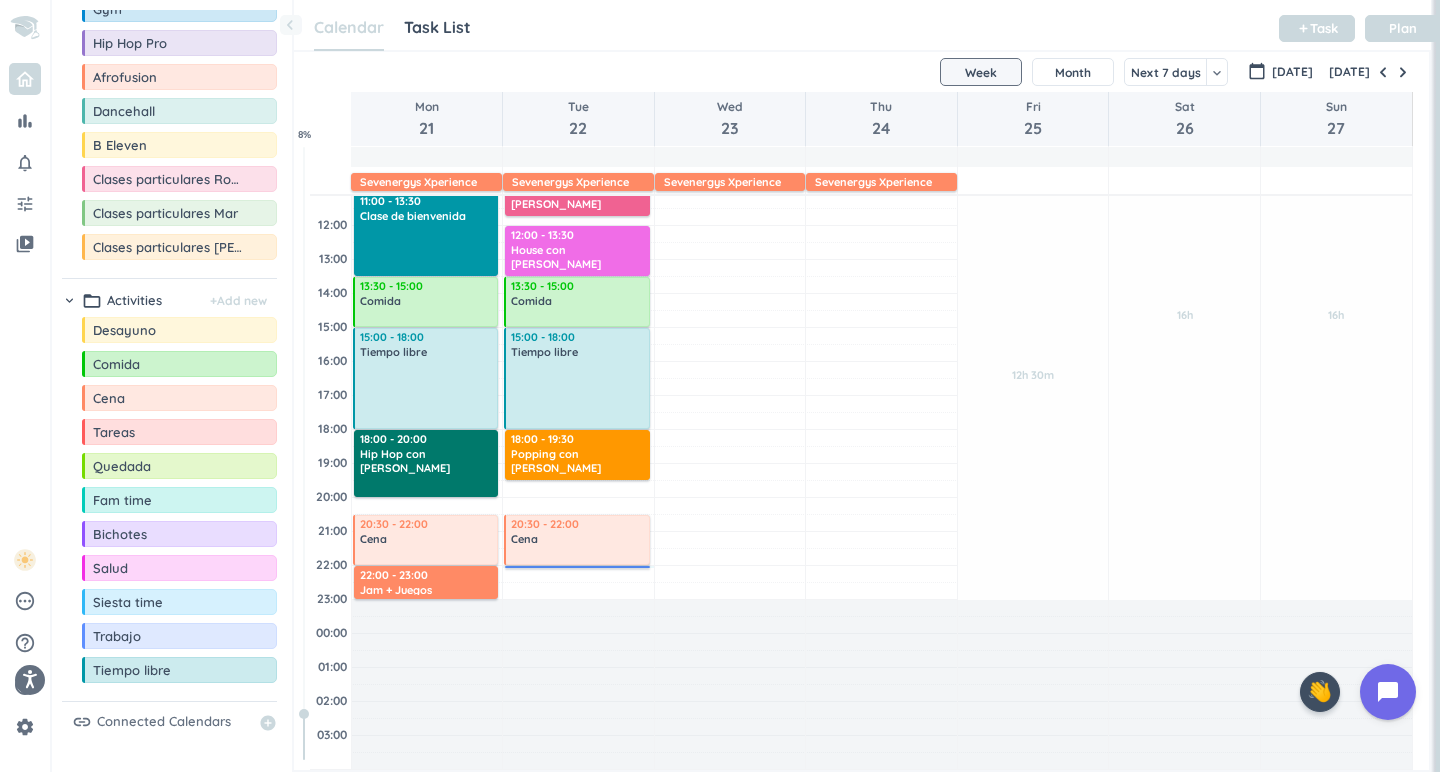 click at bounding box center (881, 574) 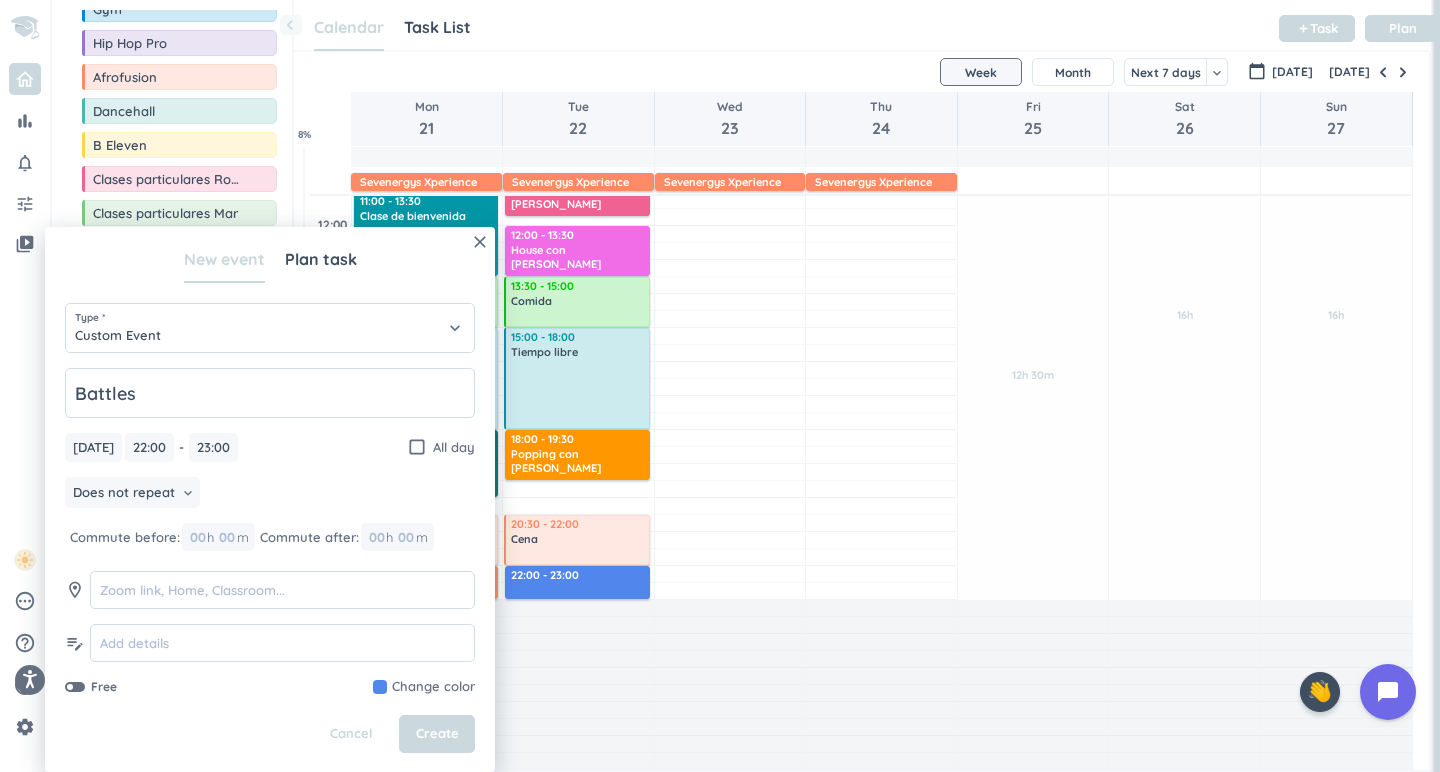 type on "Battles" 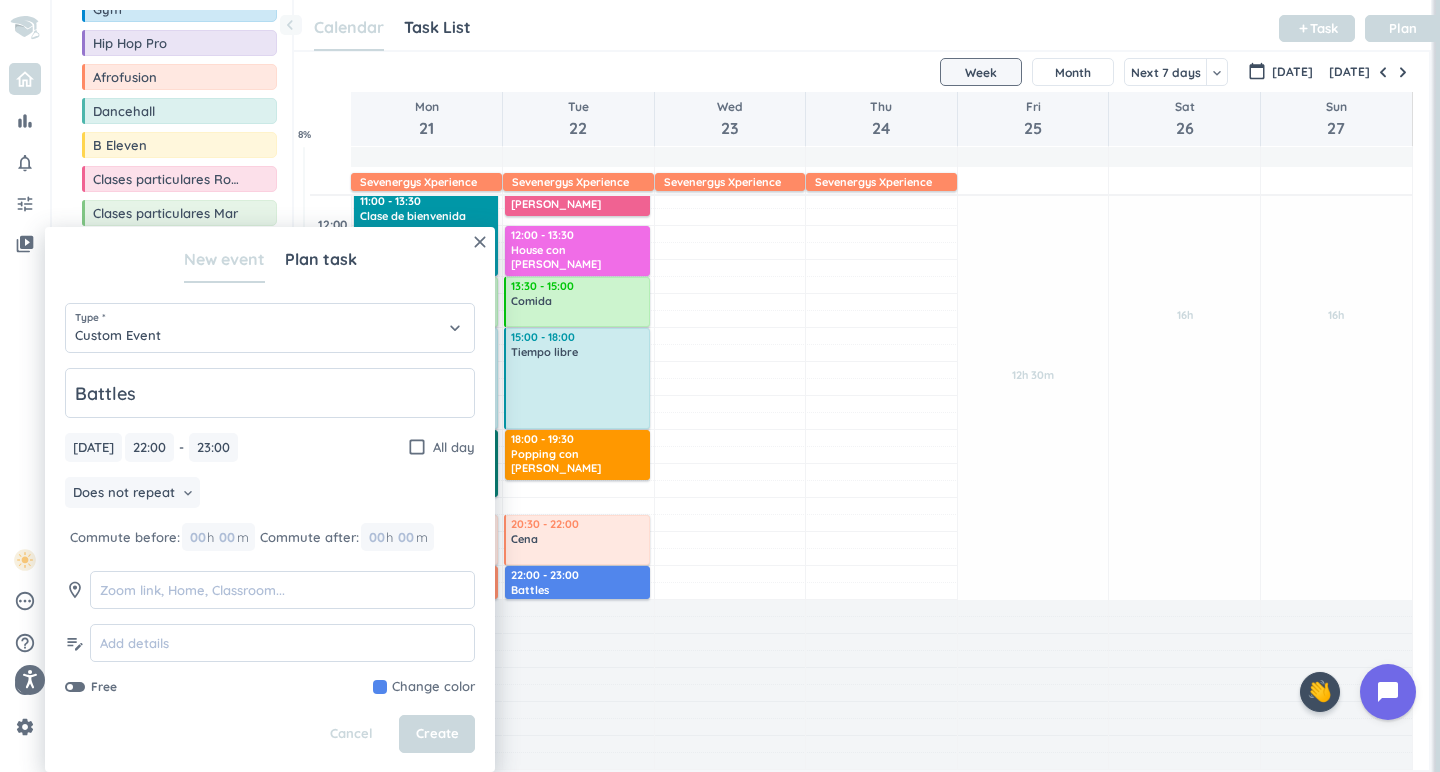 click at bounding box center [424, 687] 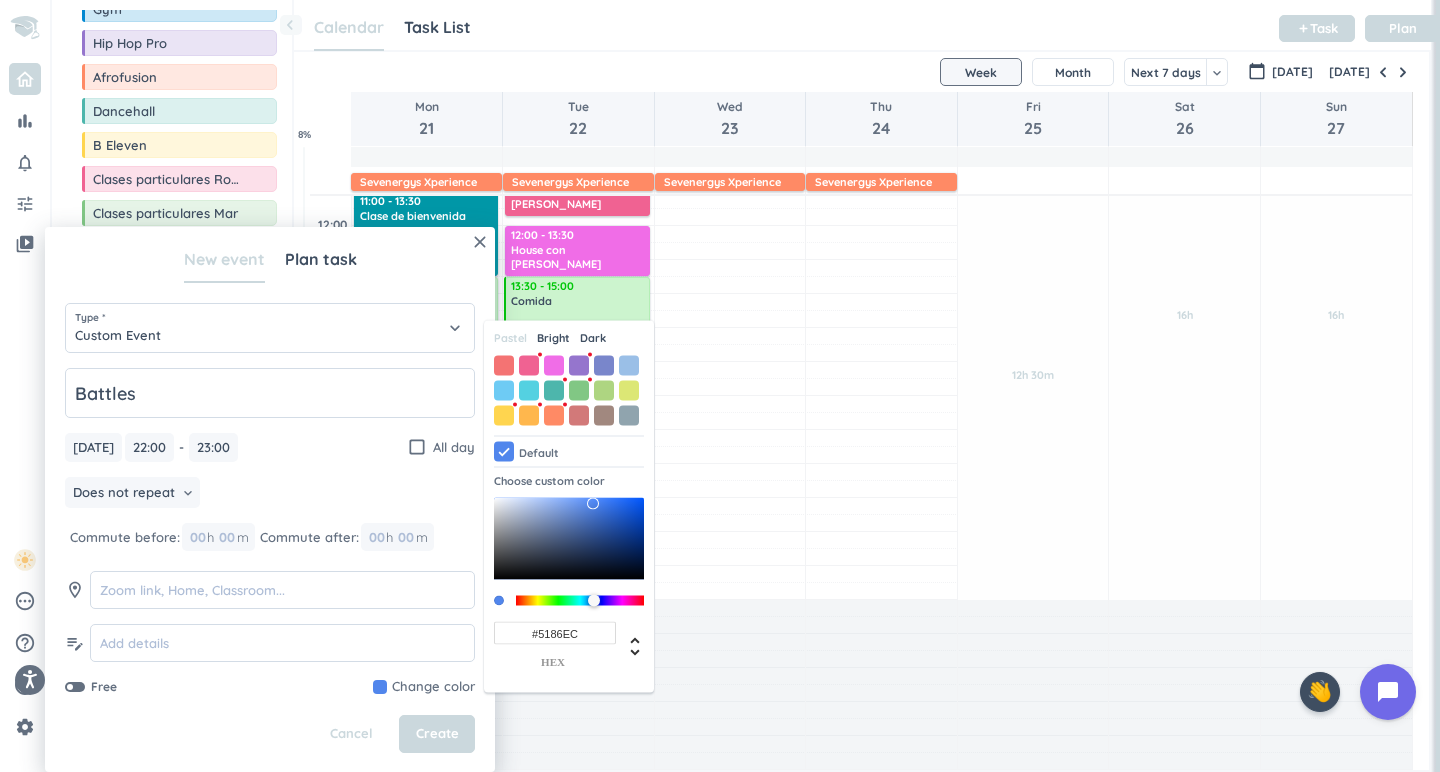 click on "Bright" at bounding box center [553, 338] 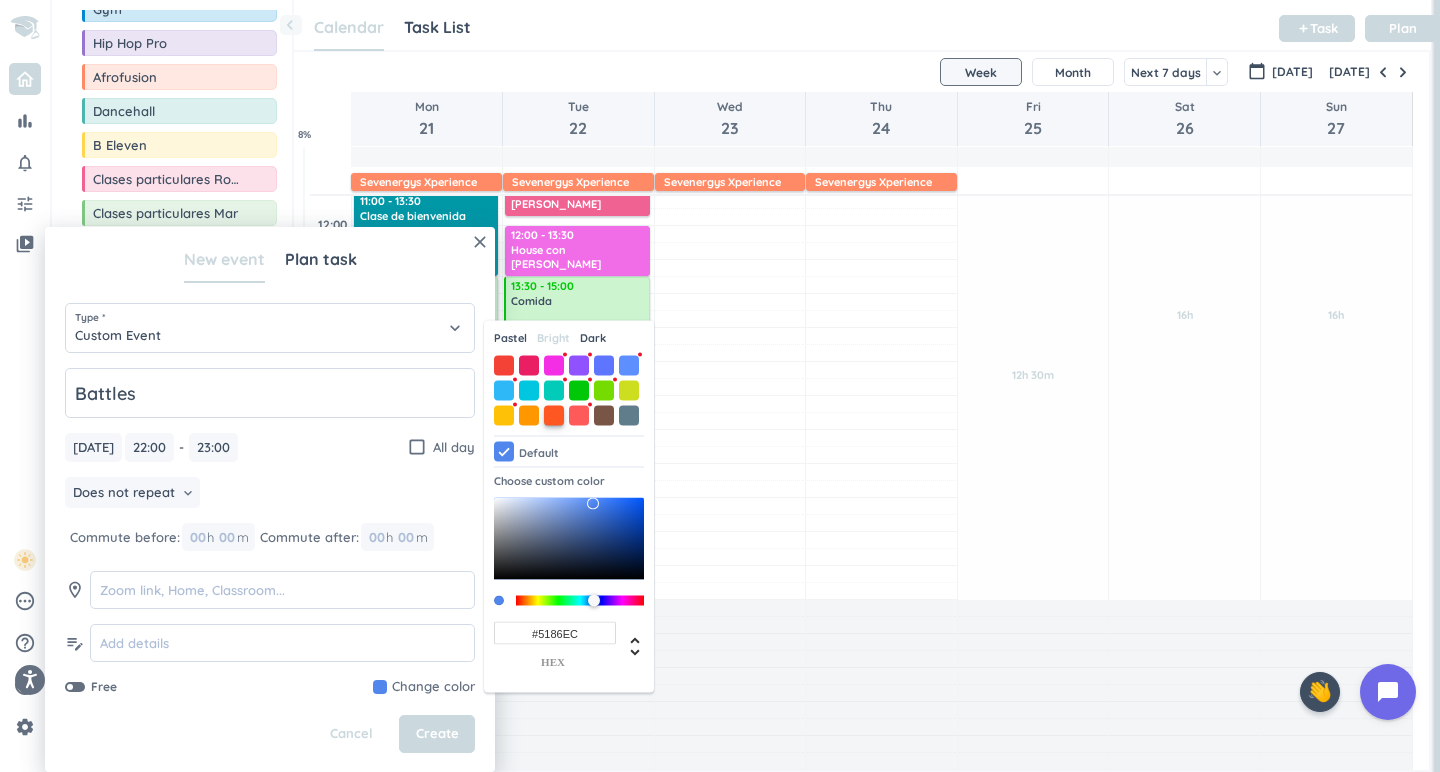 click at bounding box center (554, 415) 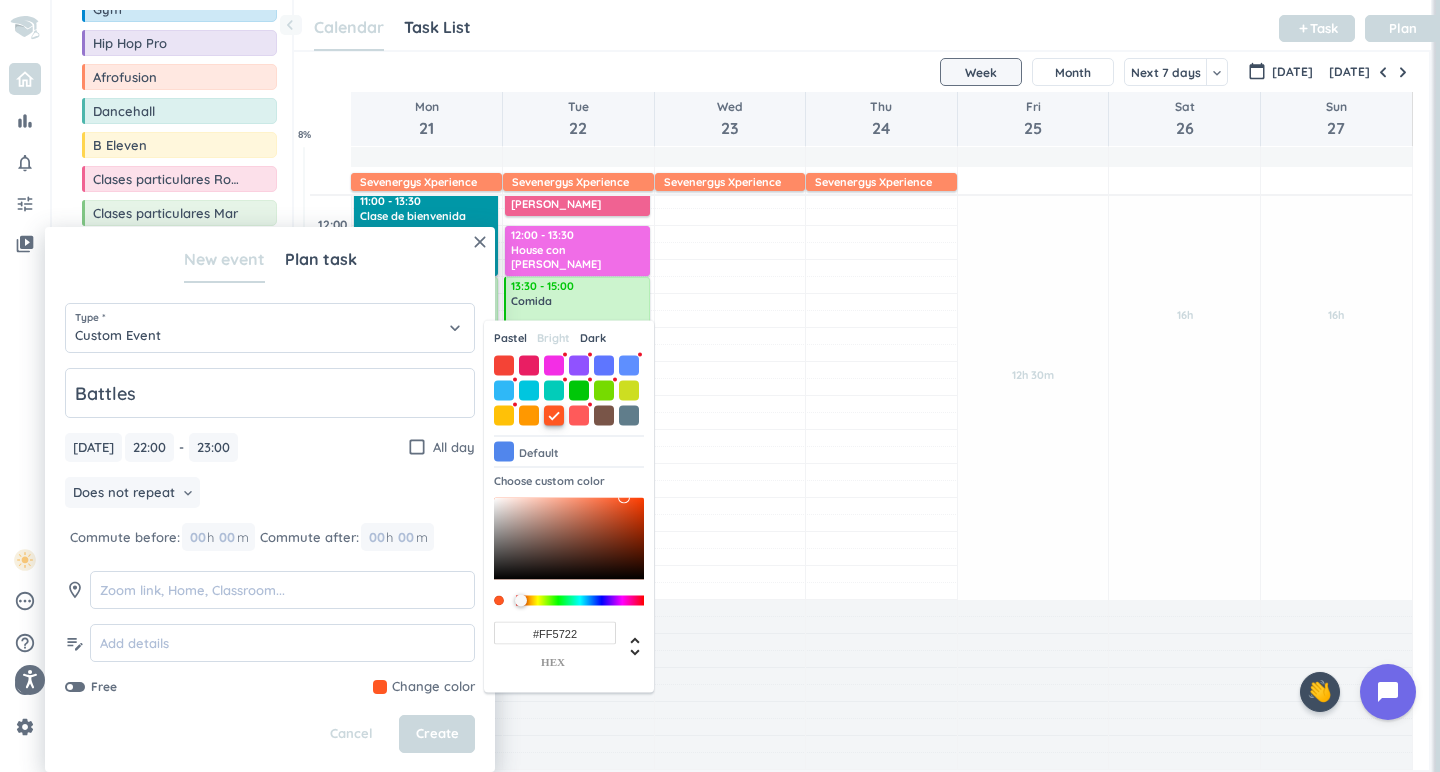 type on "#FF5722" 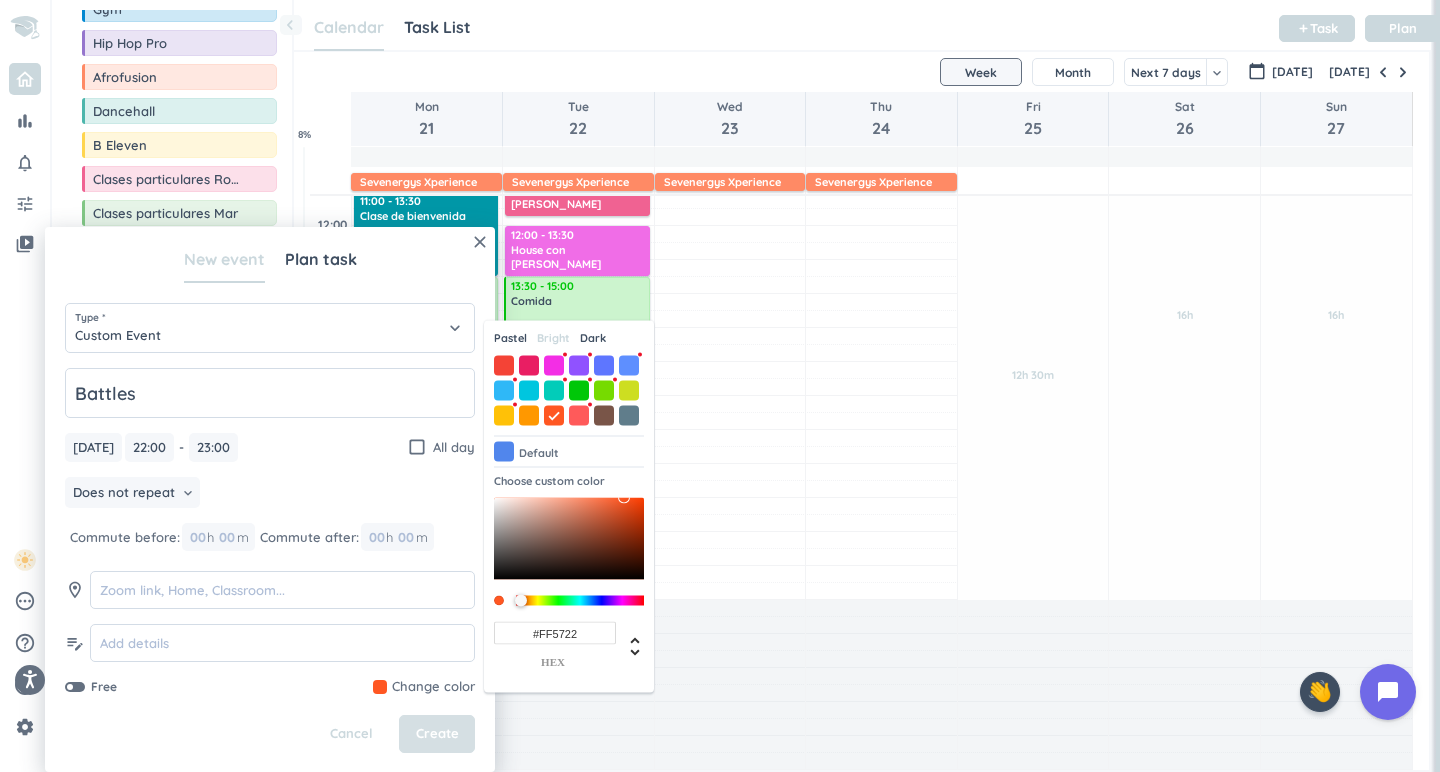 click on "Create" at bounding box center (437, 734) 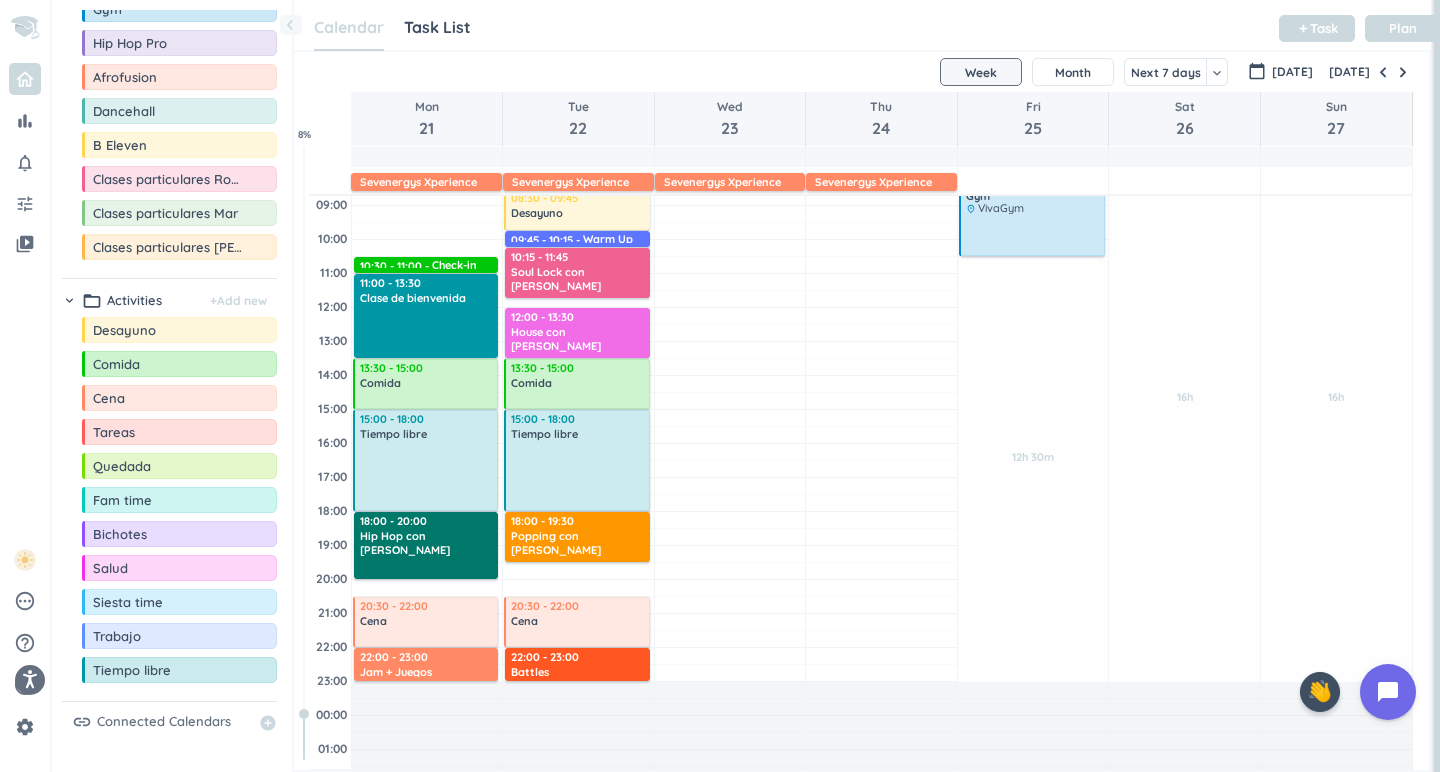 scroll, scrollTop: 155, scrollLeft: 0, axis: vertical 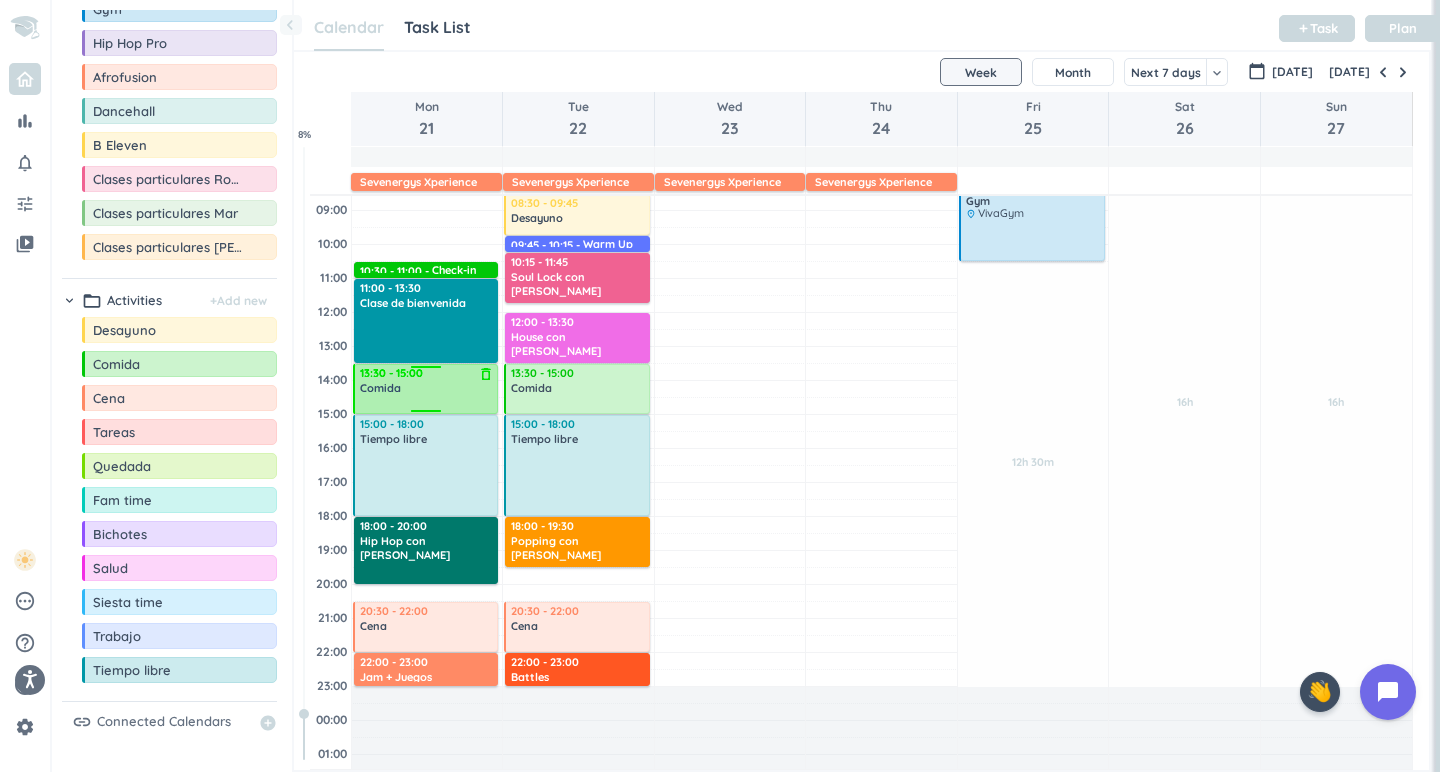 click on "Comida" at bounding box center (427, 388) 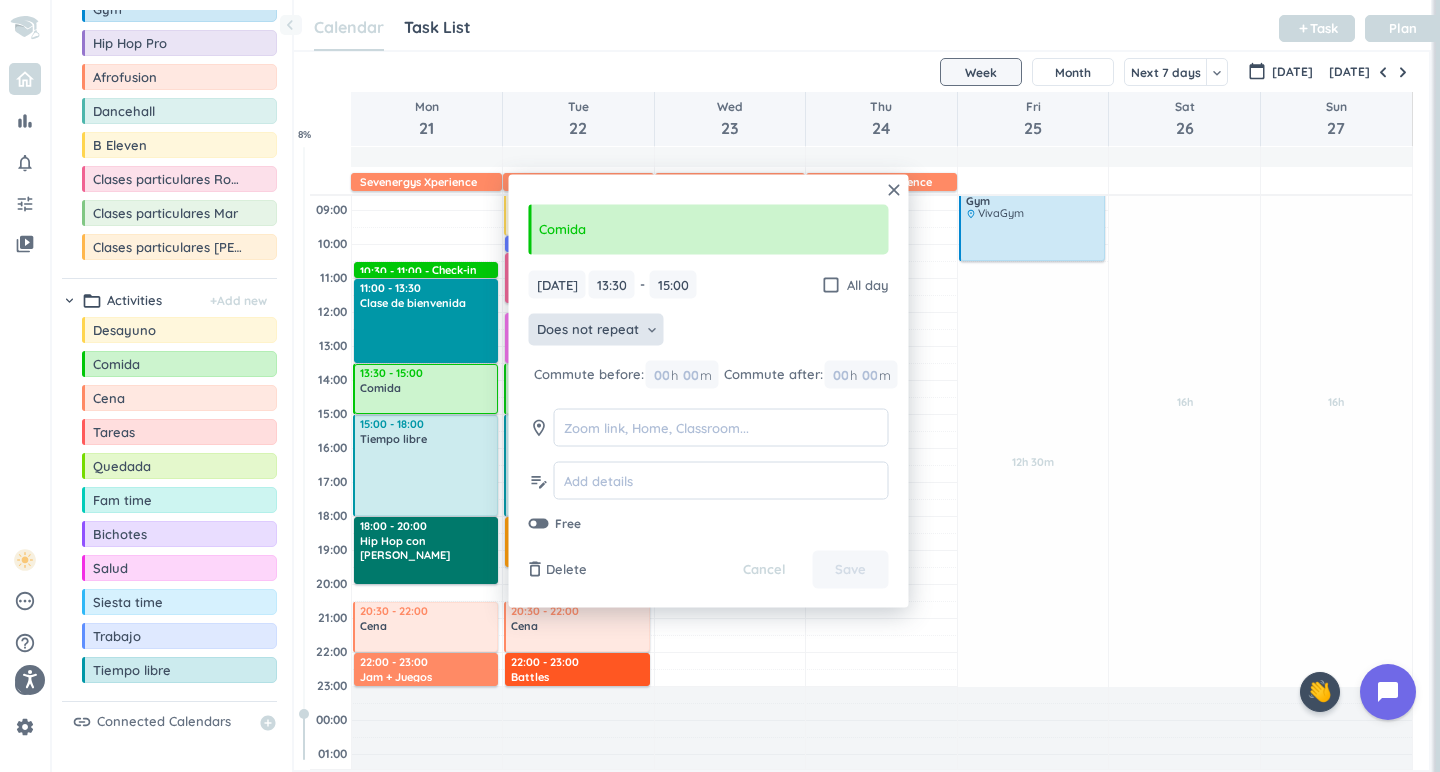 click on "Does not repeat" at bounding box center (588, 330) 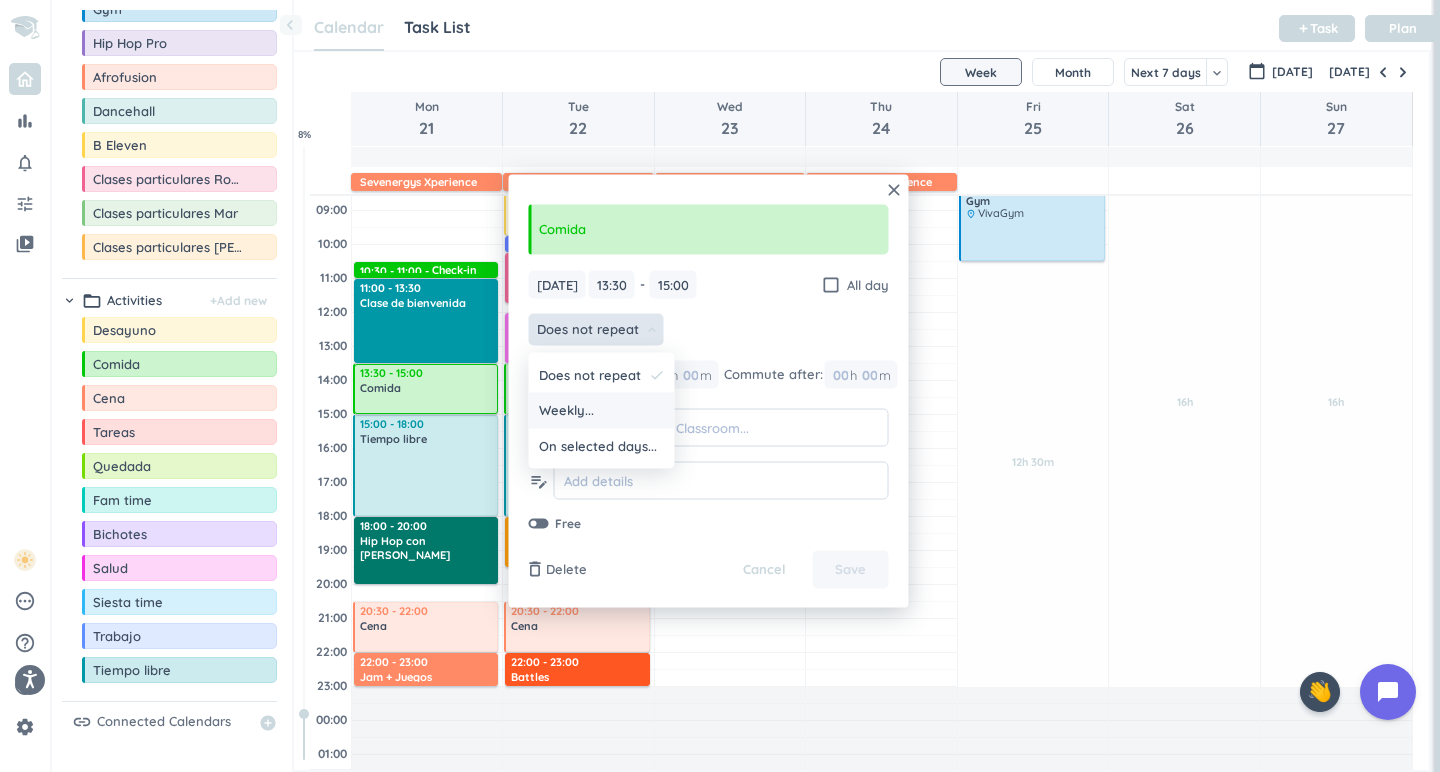 click on "Weekly..." at bounding box center (602, 411) 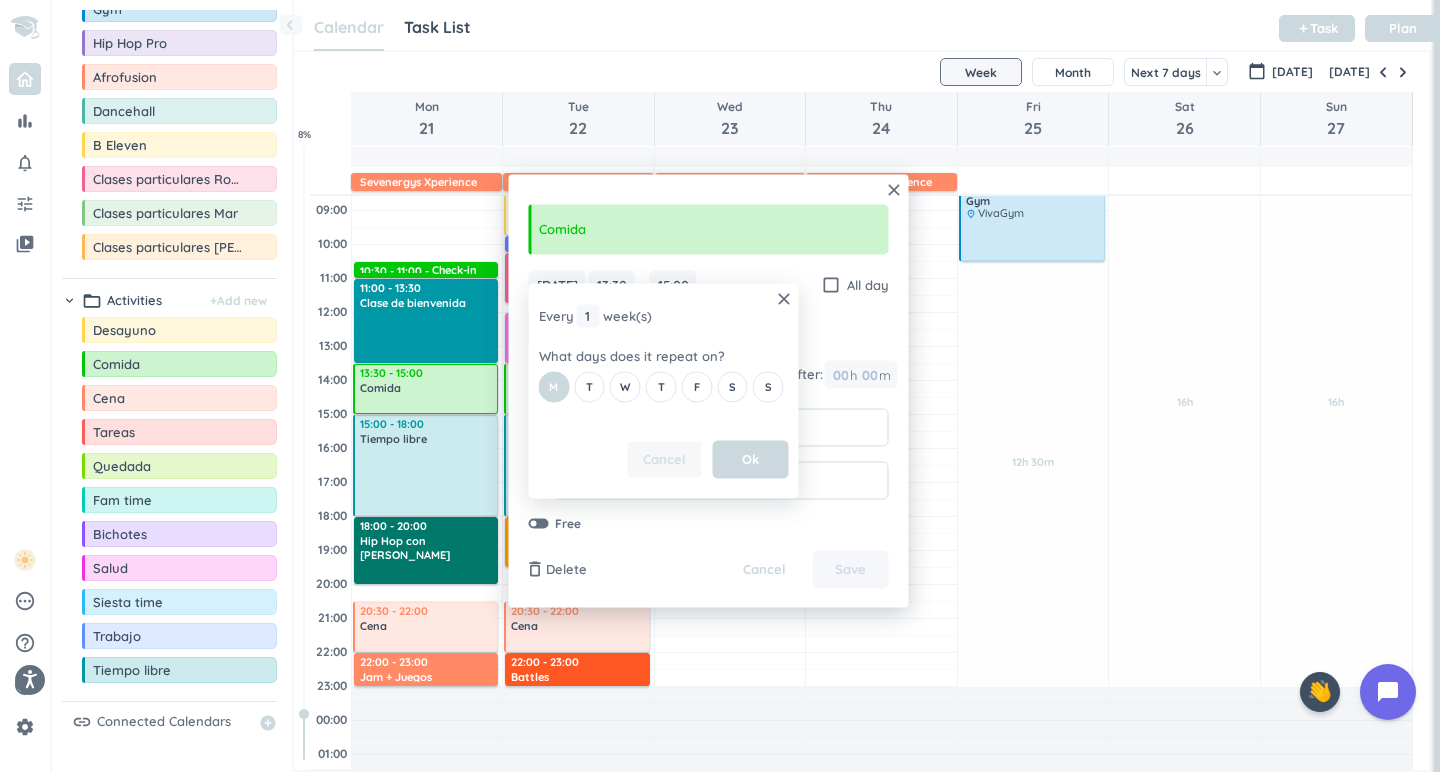 click on "Cancel" at bounding box center (664, 460) 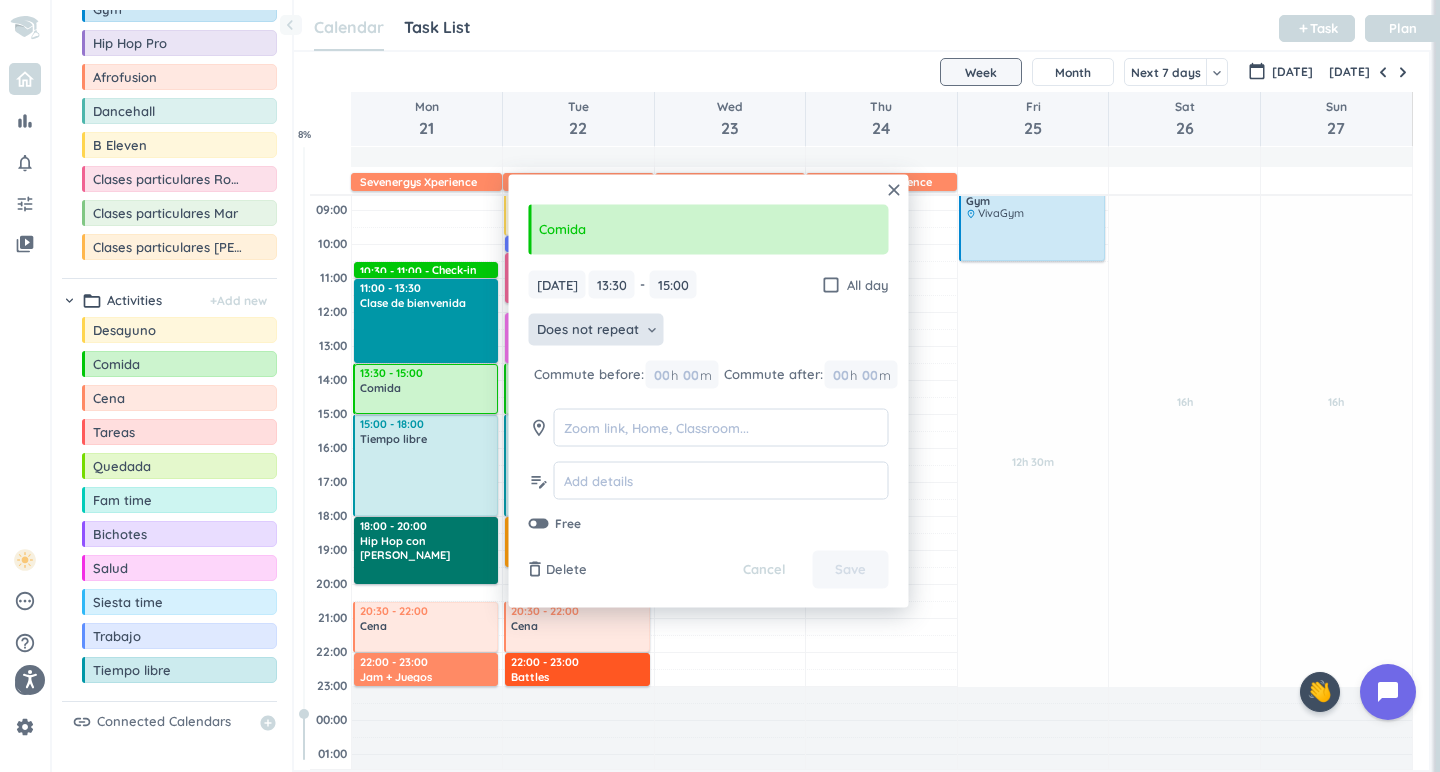click on "Does not repeat" at bounding box center (588, 330) 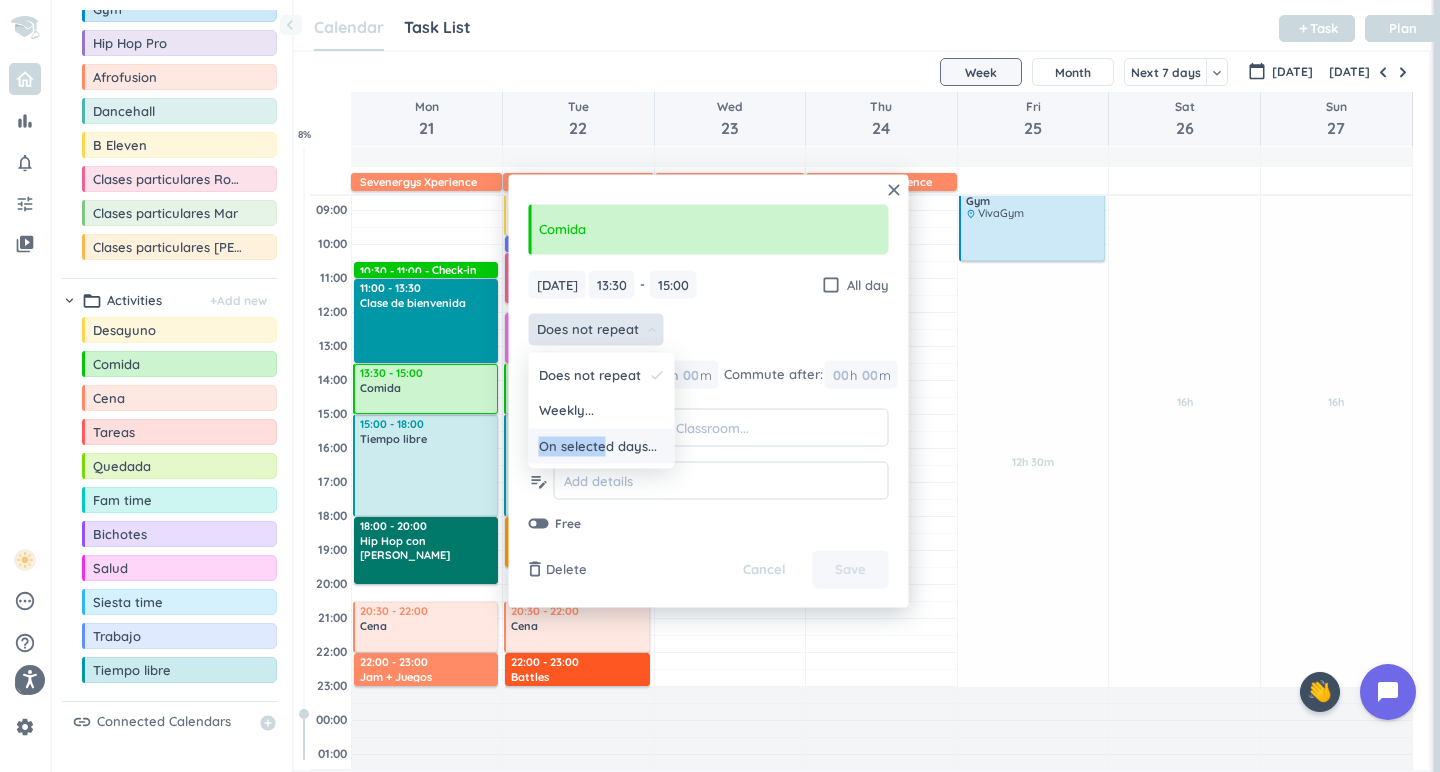 drag, startPoint x: 606, startPoint y: 404, endPoint x: 605, endPoint y: 435, distance: 31.016125 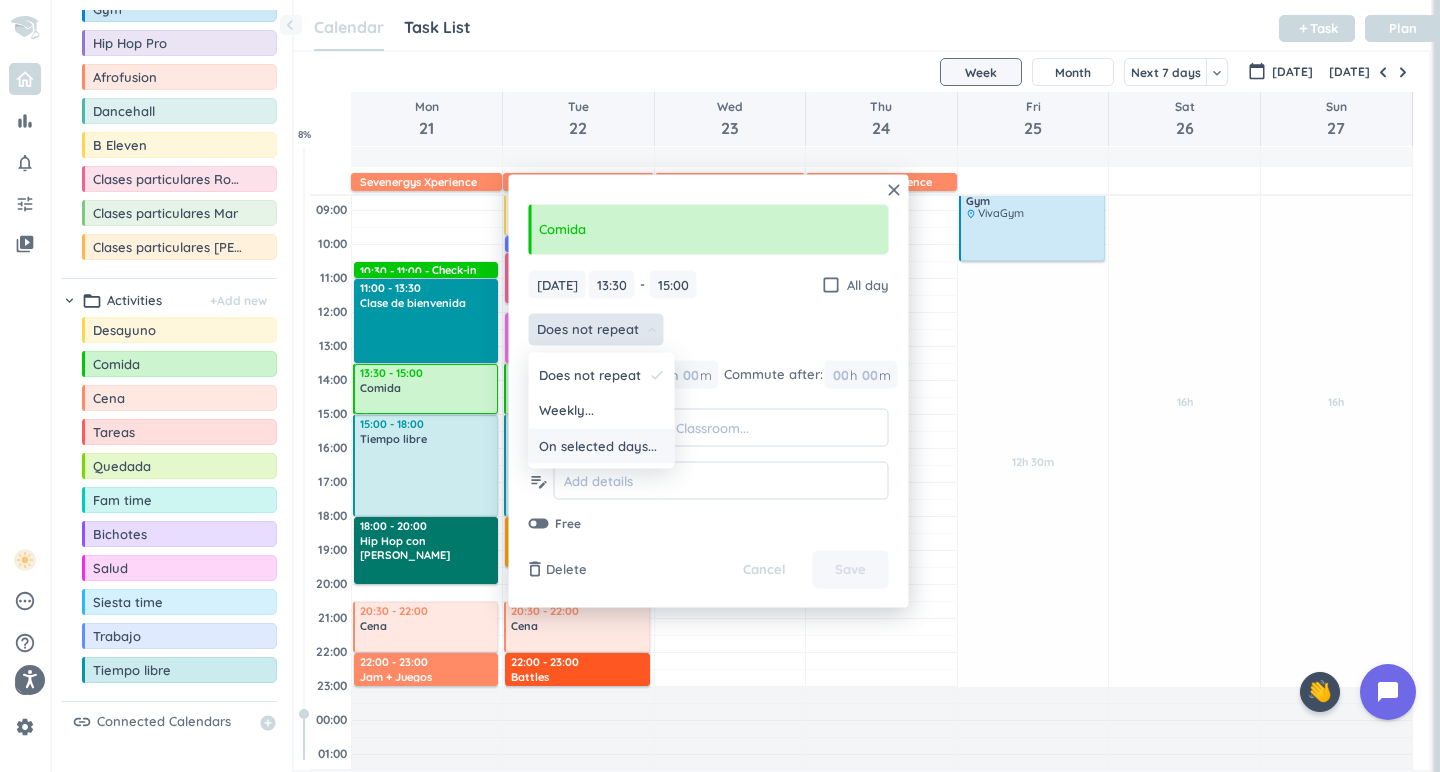 click on "On selected days..." at bounding box center (598, 446) 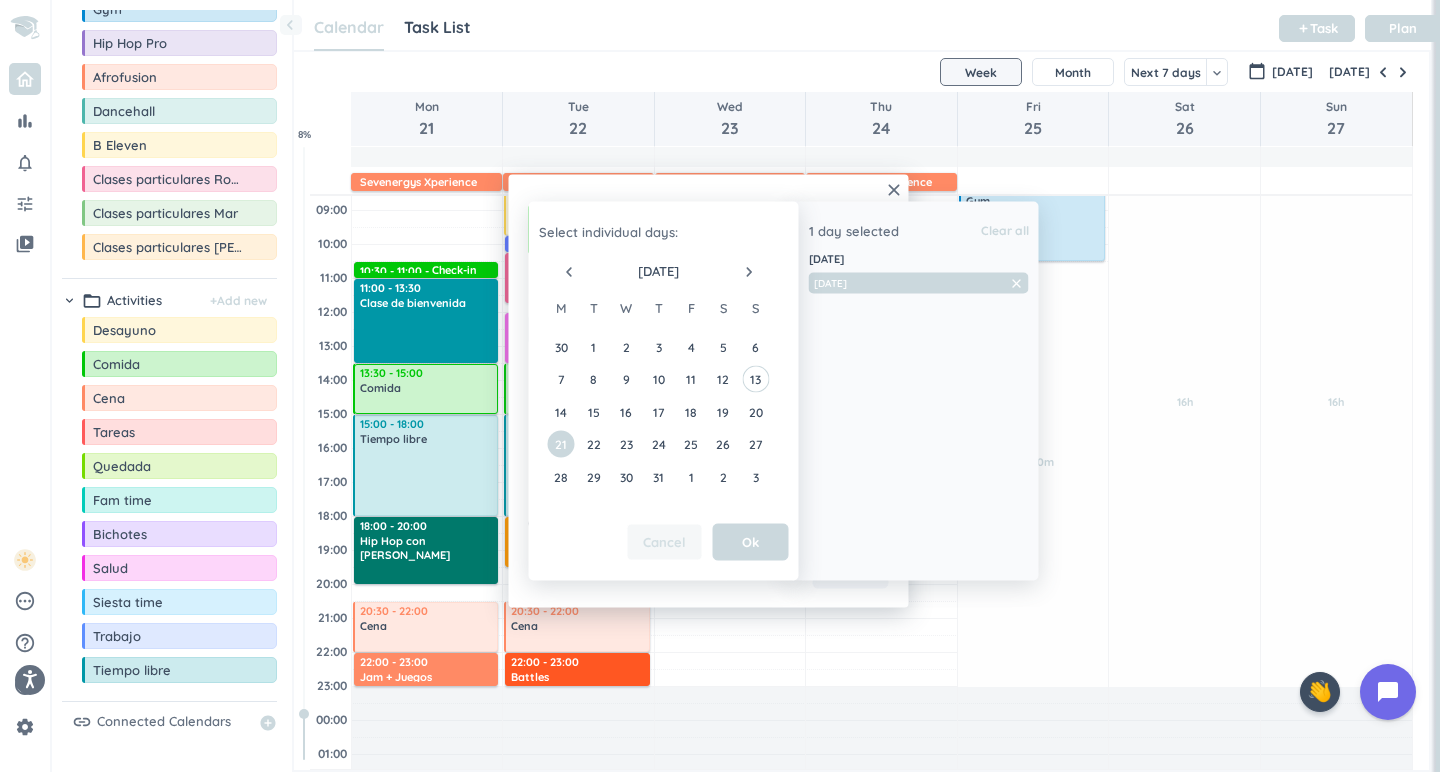 click on "Cancel" at bounding box center (664, 542) 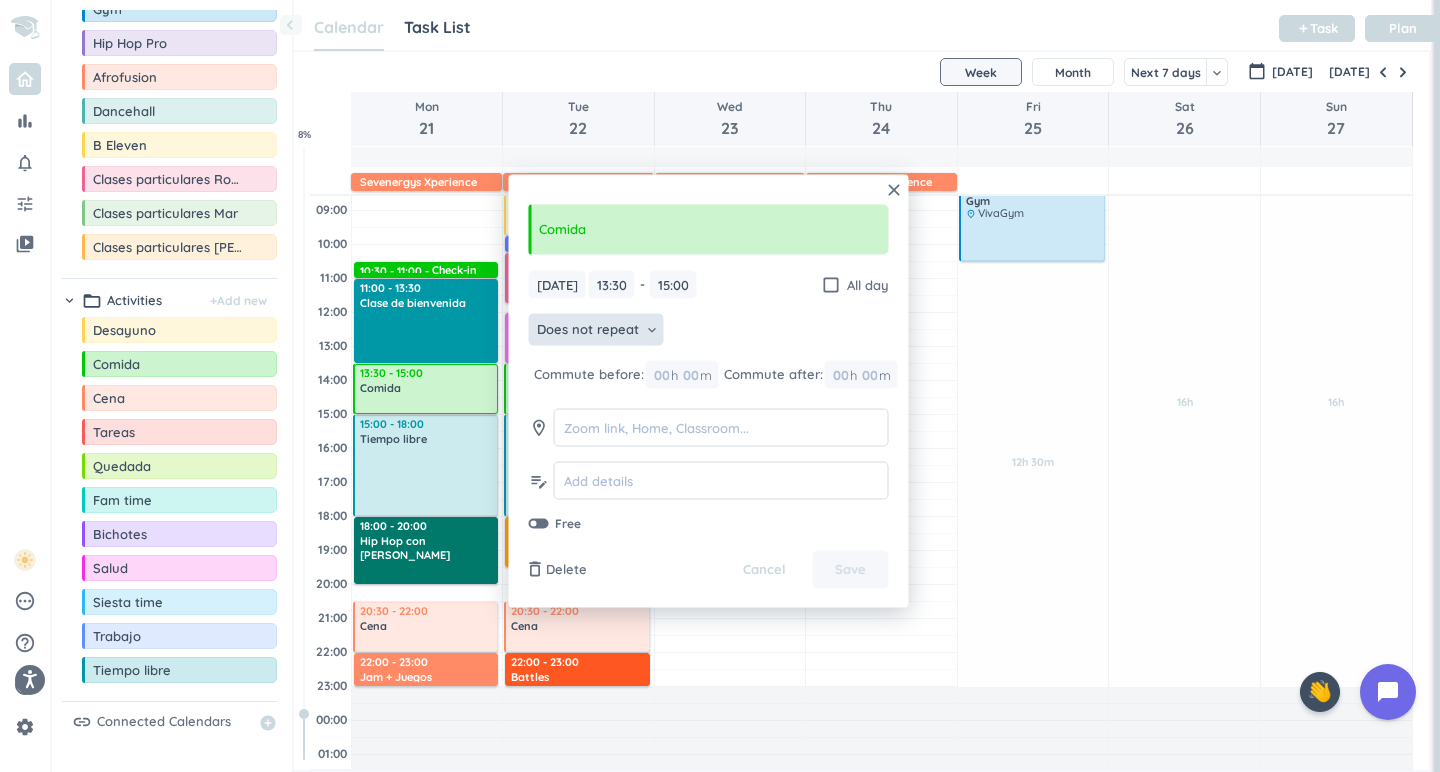 click on "Does not repeat" at bounding box center [588, 330] 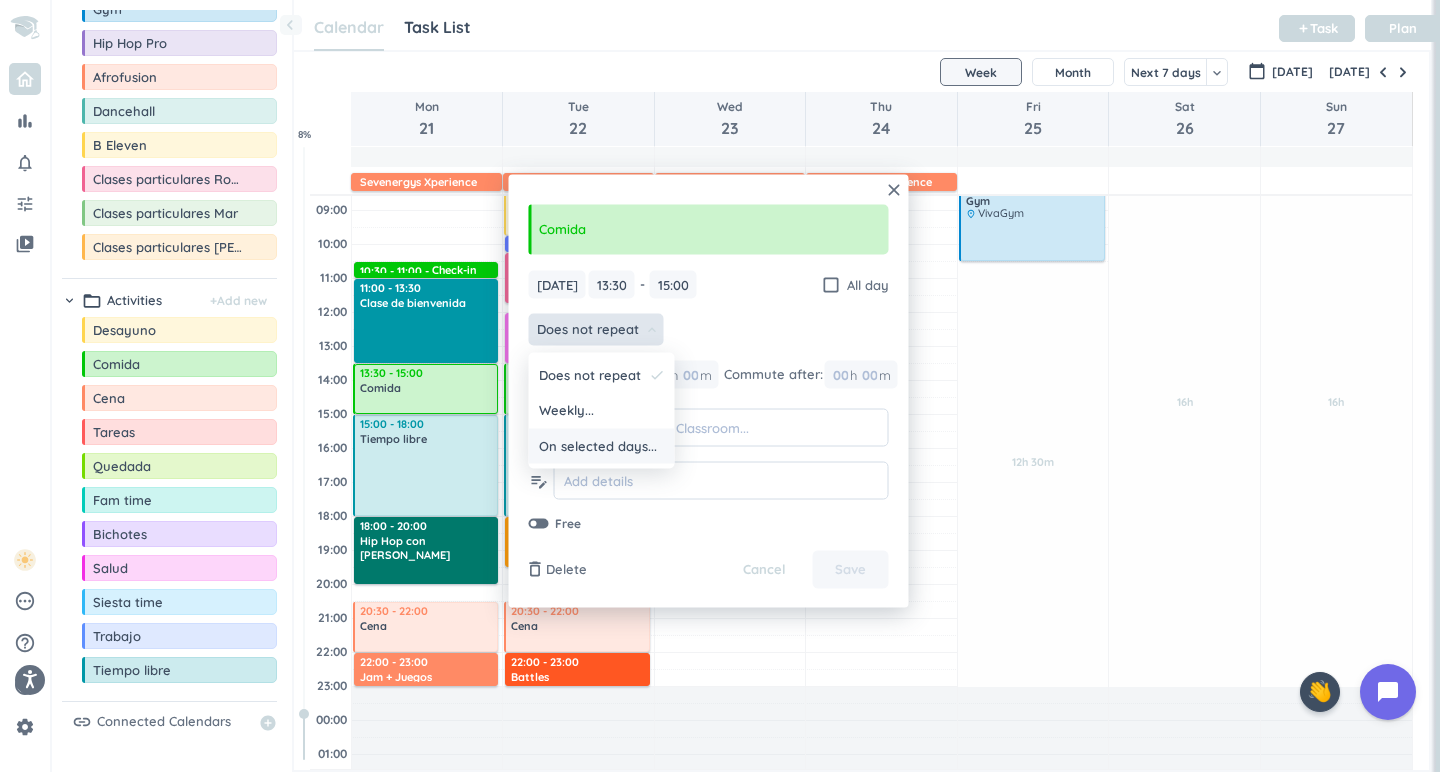 click on "On selected days..." at bounding box center [598, 446] 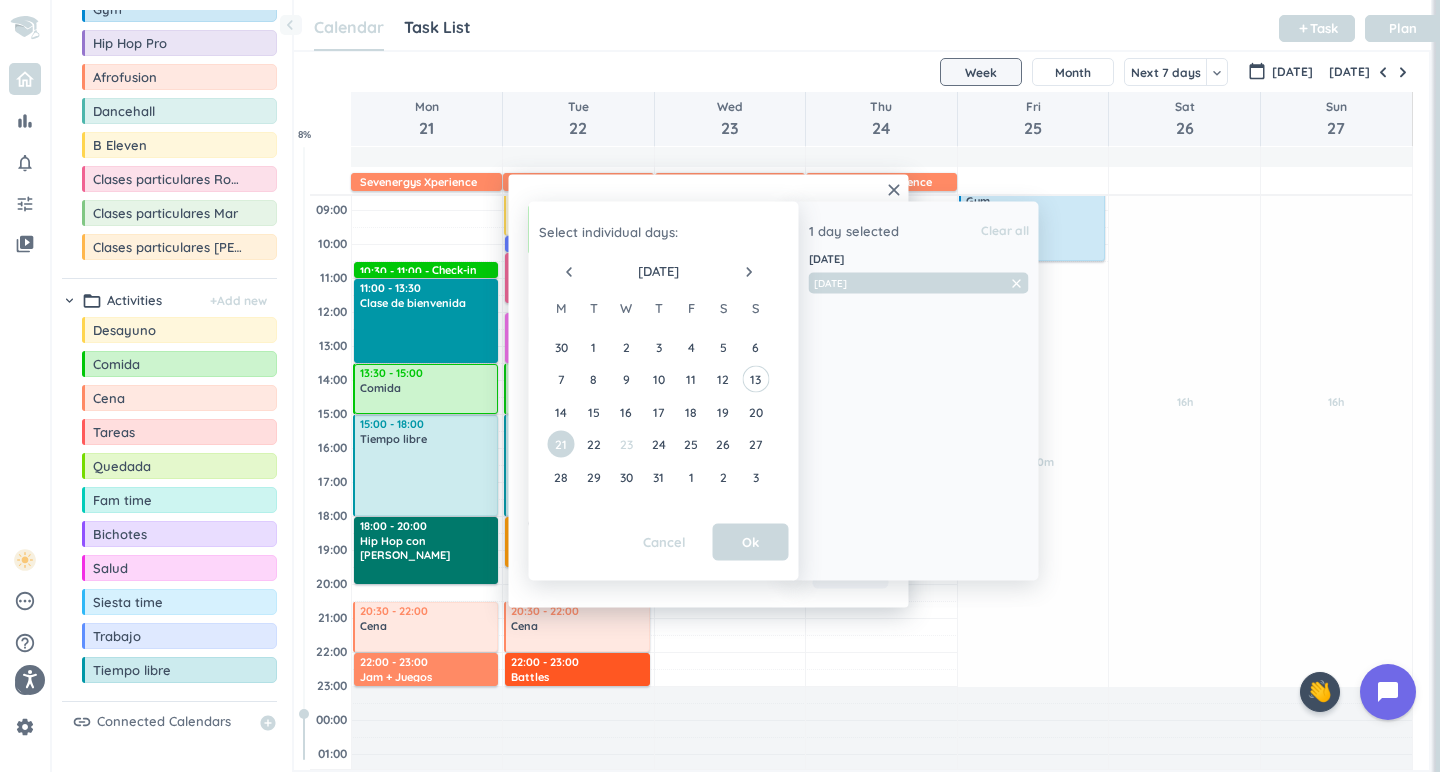 click on "23" at bounding box center (625, 444) 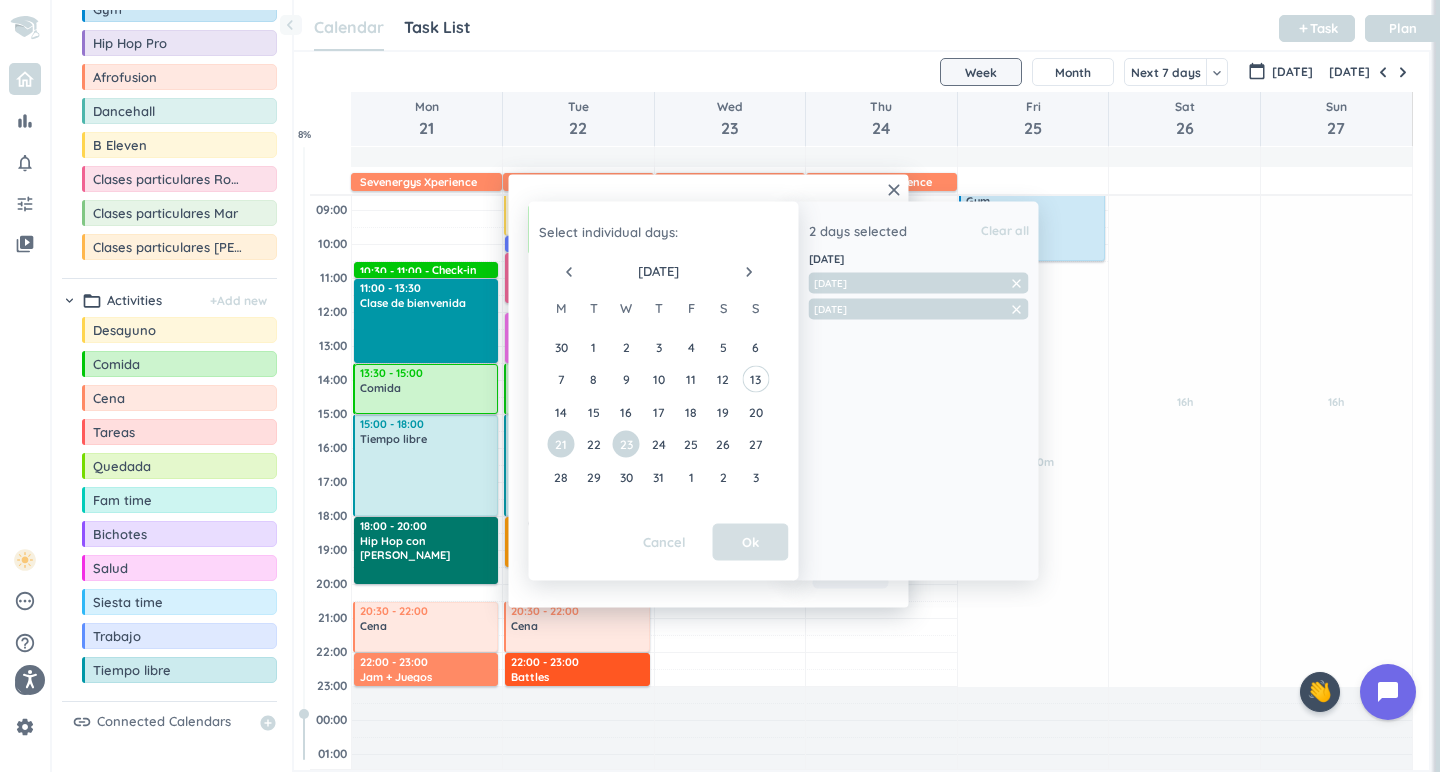 click on "Ok" at bounding box center [751, 542] 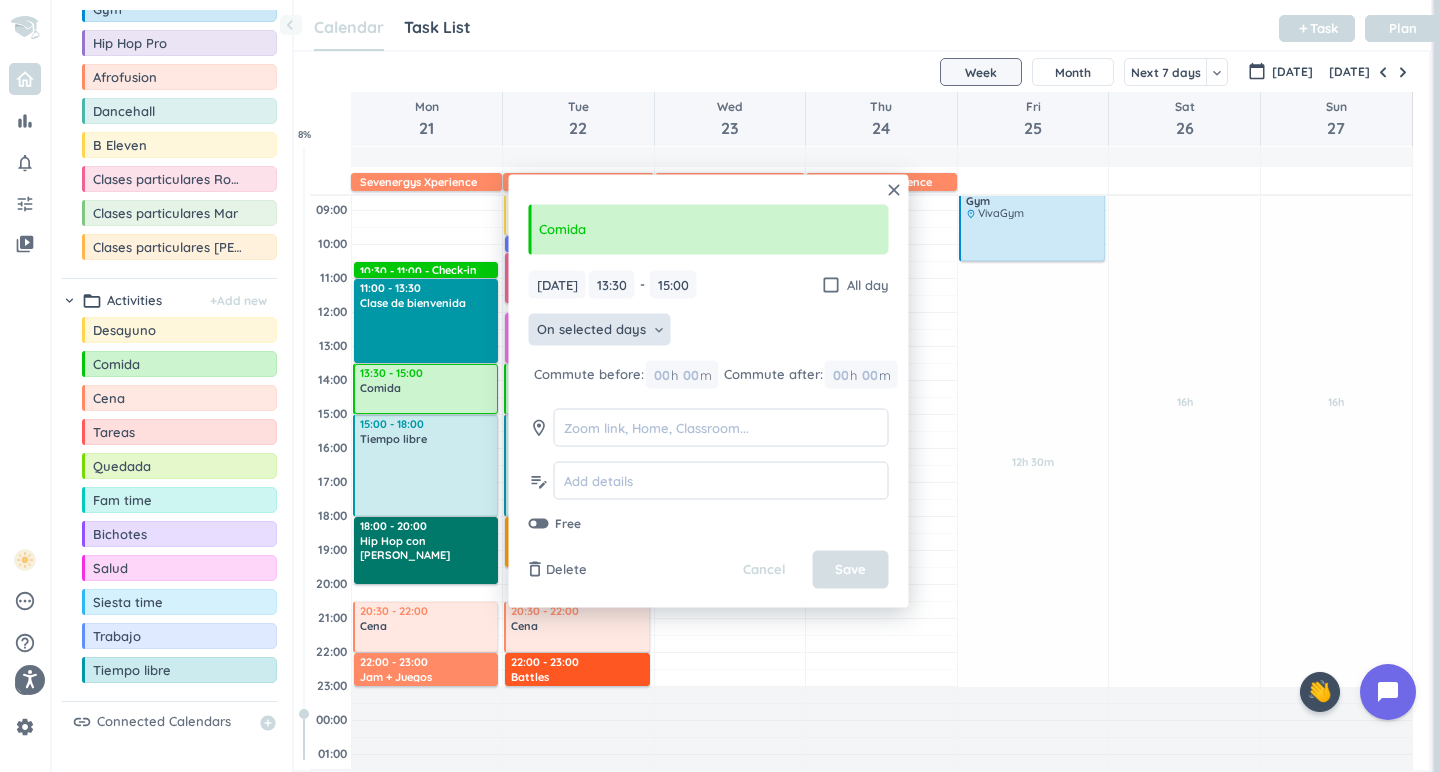 click on "Save" at bounding box center [851, 570] 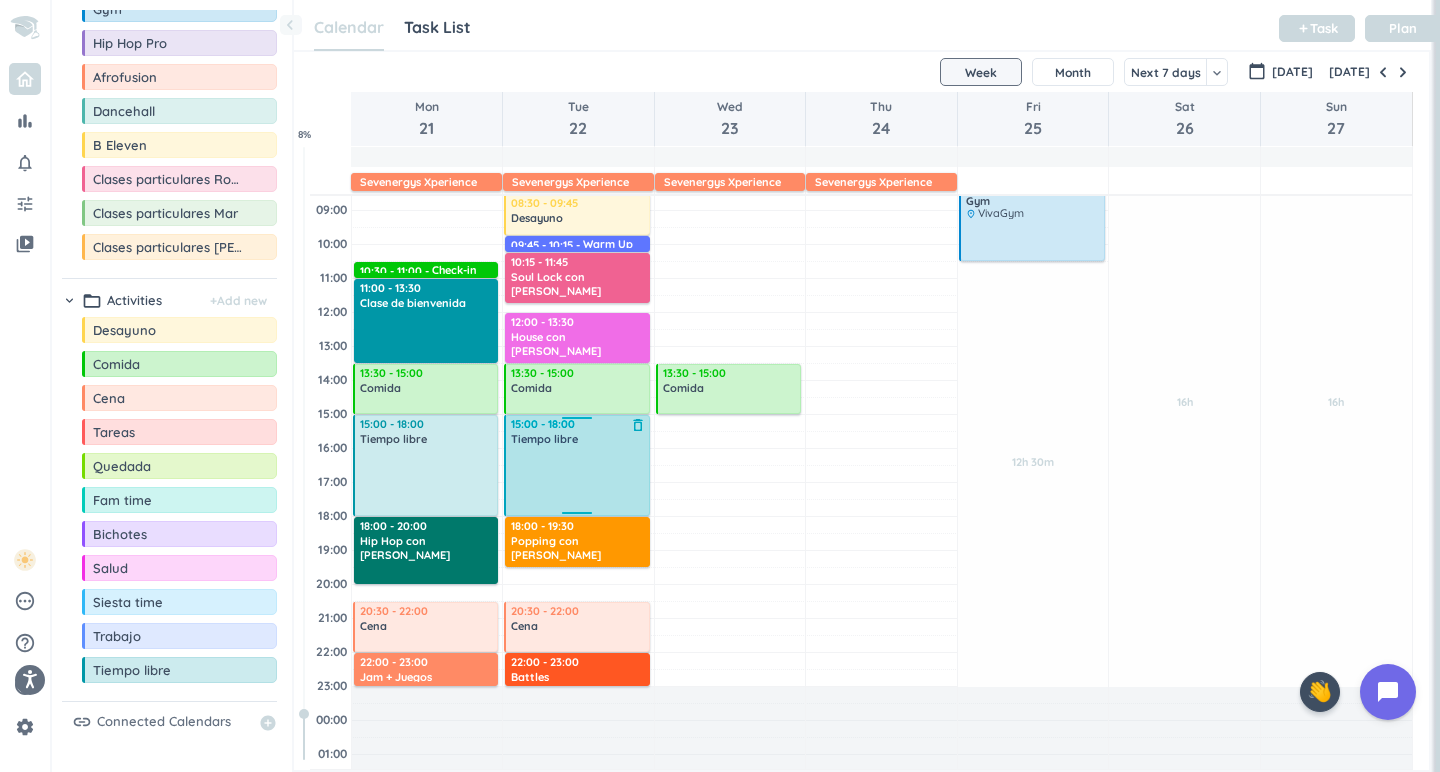 click at bounding box center (578, 480) 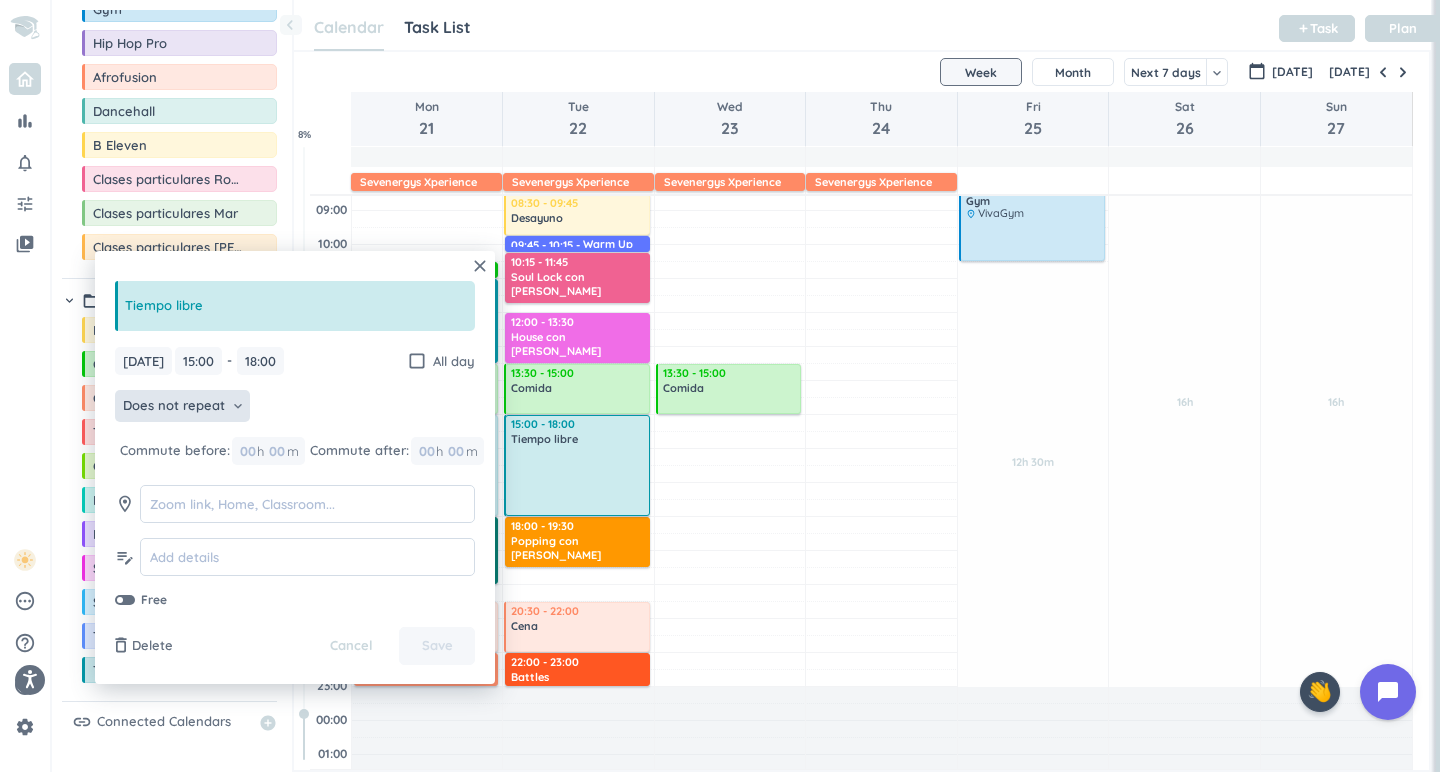 click on "Does not repeat" at bounding box center [174, 406] 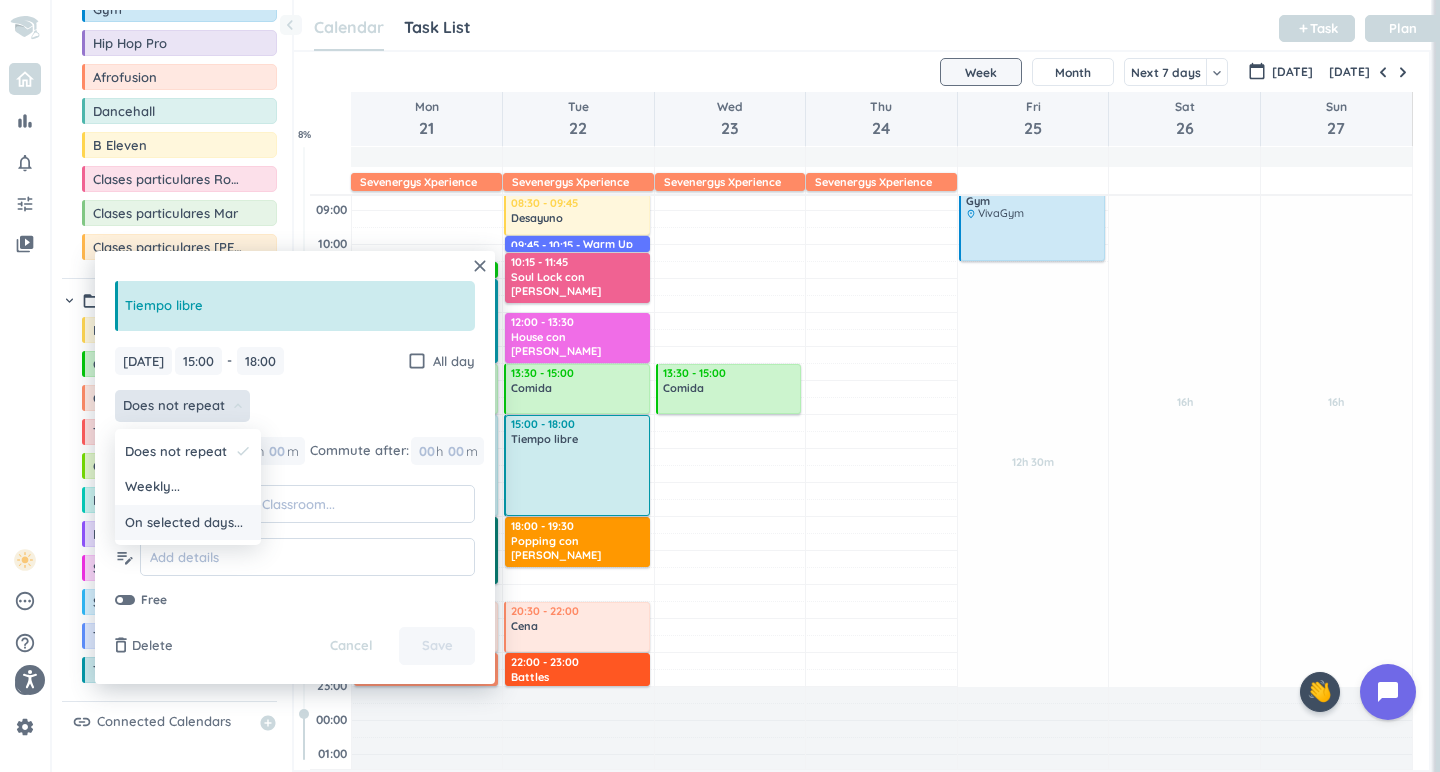 click on "On selected days..." at bounding box center [184, 523] 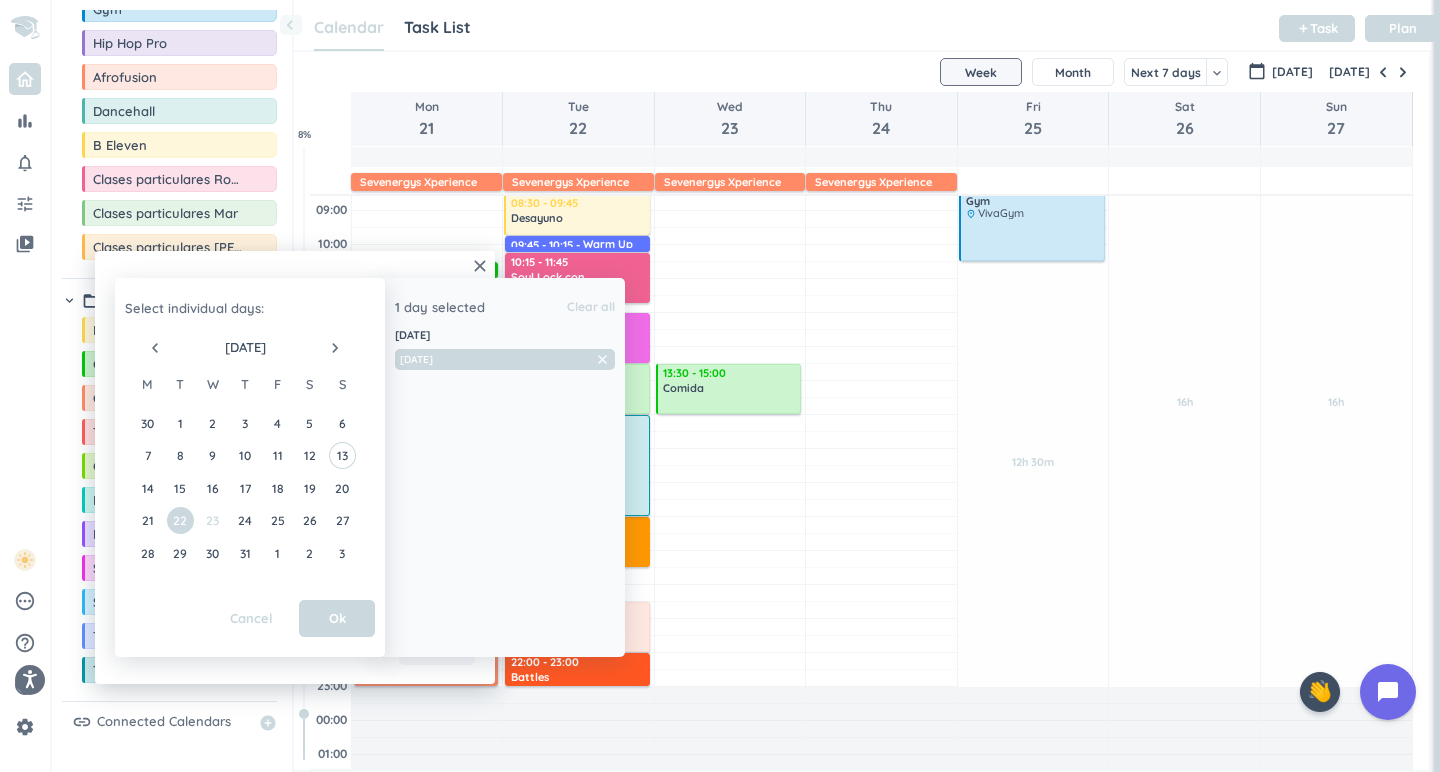 click on "23" at bounding box center [212, 520] 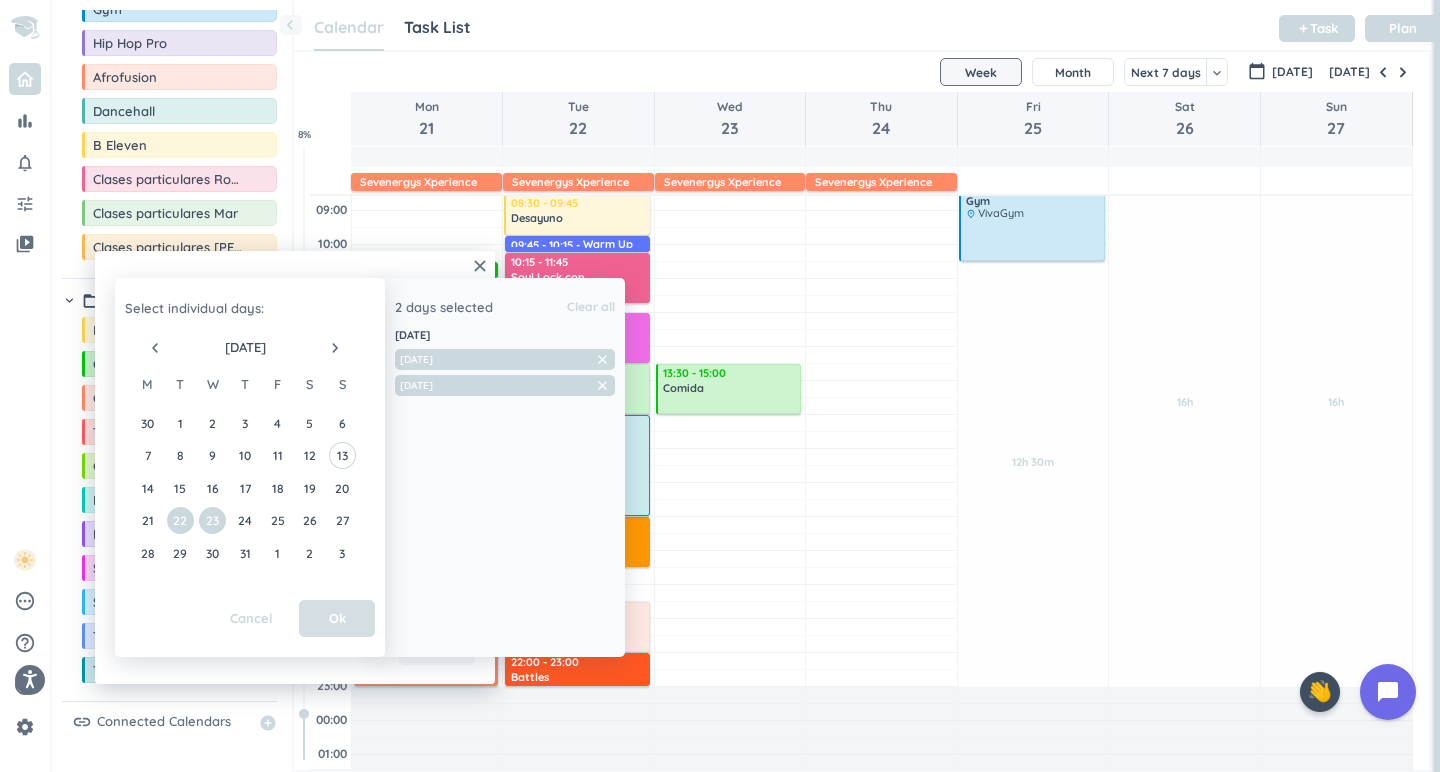 click on "Ok" at bounding box center [337, 619] 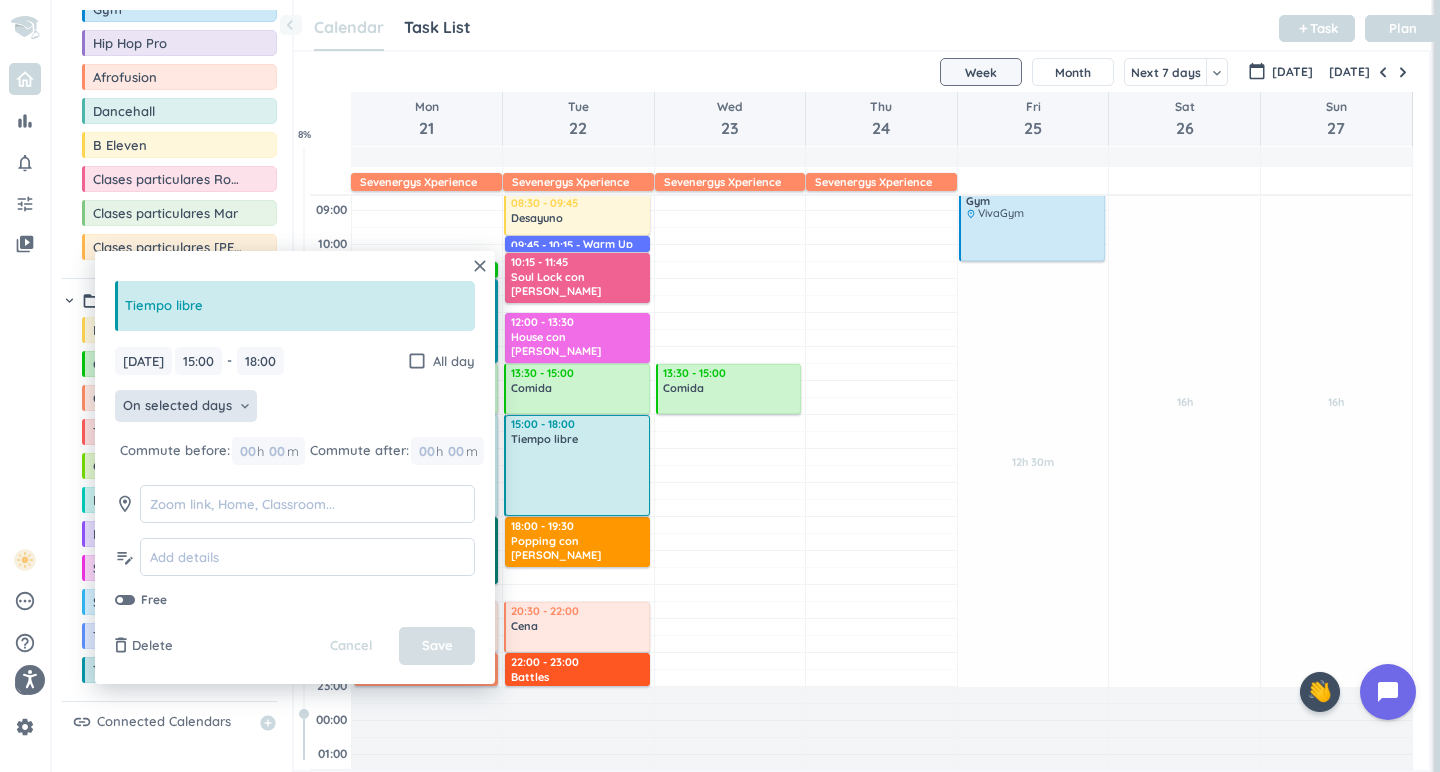 click on "Save" at bounding box center [437, 646] 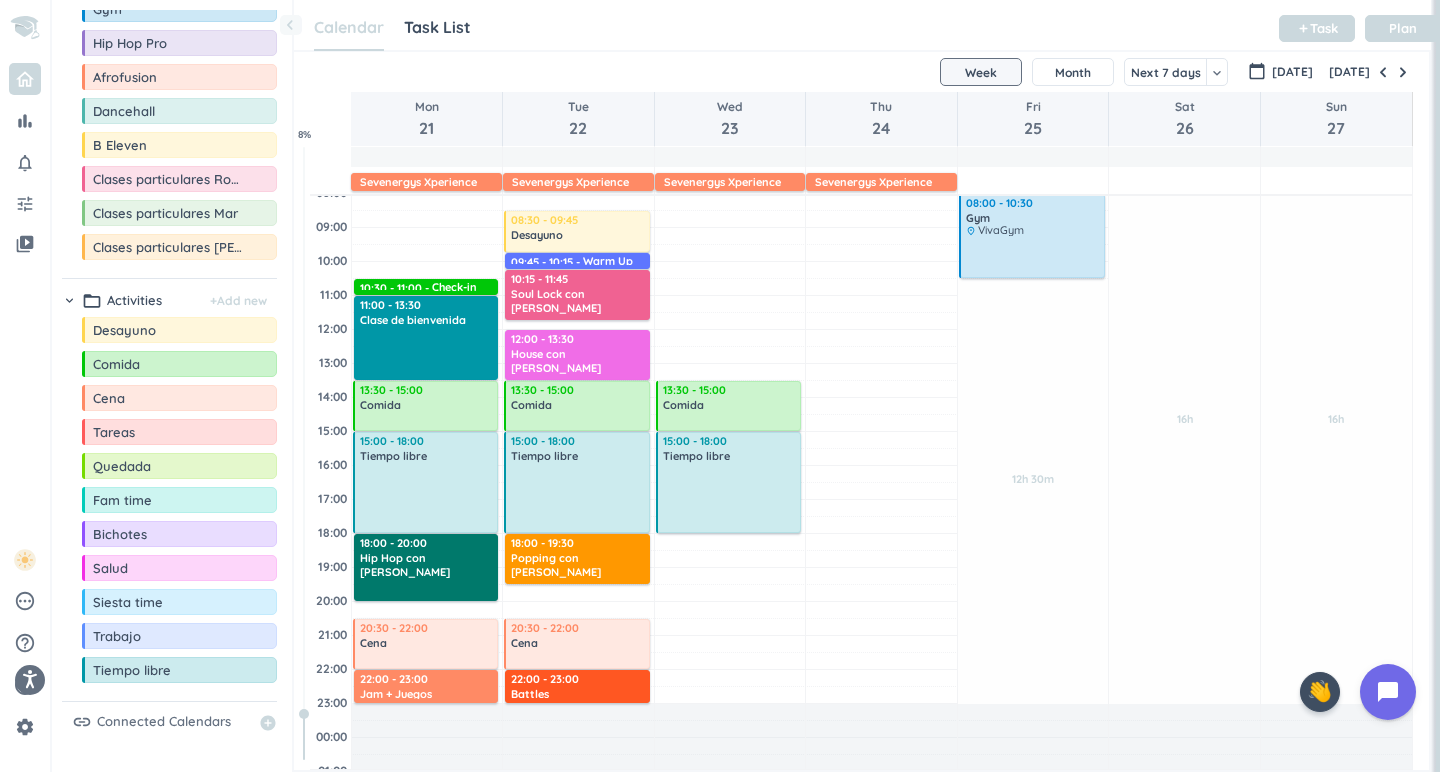 scroll, scrollTop: 147, scrollLeft: 0, axis: vertical 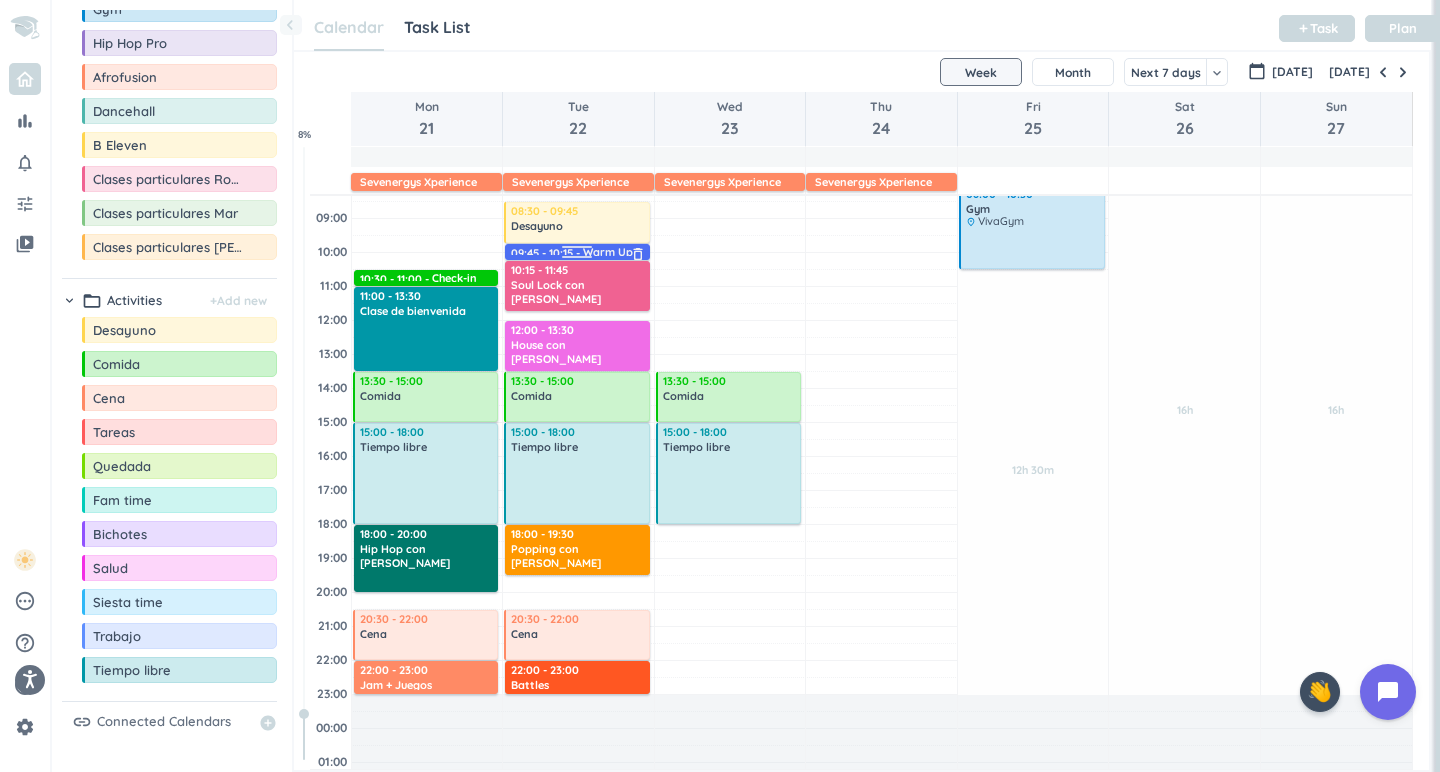click at bounding box center [577, 250] 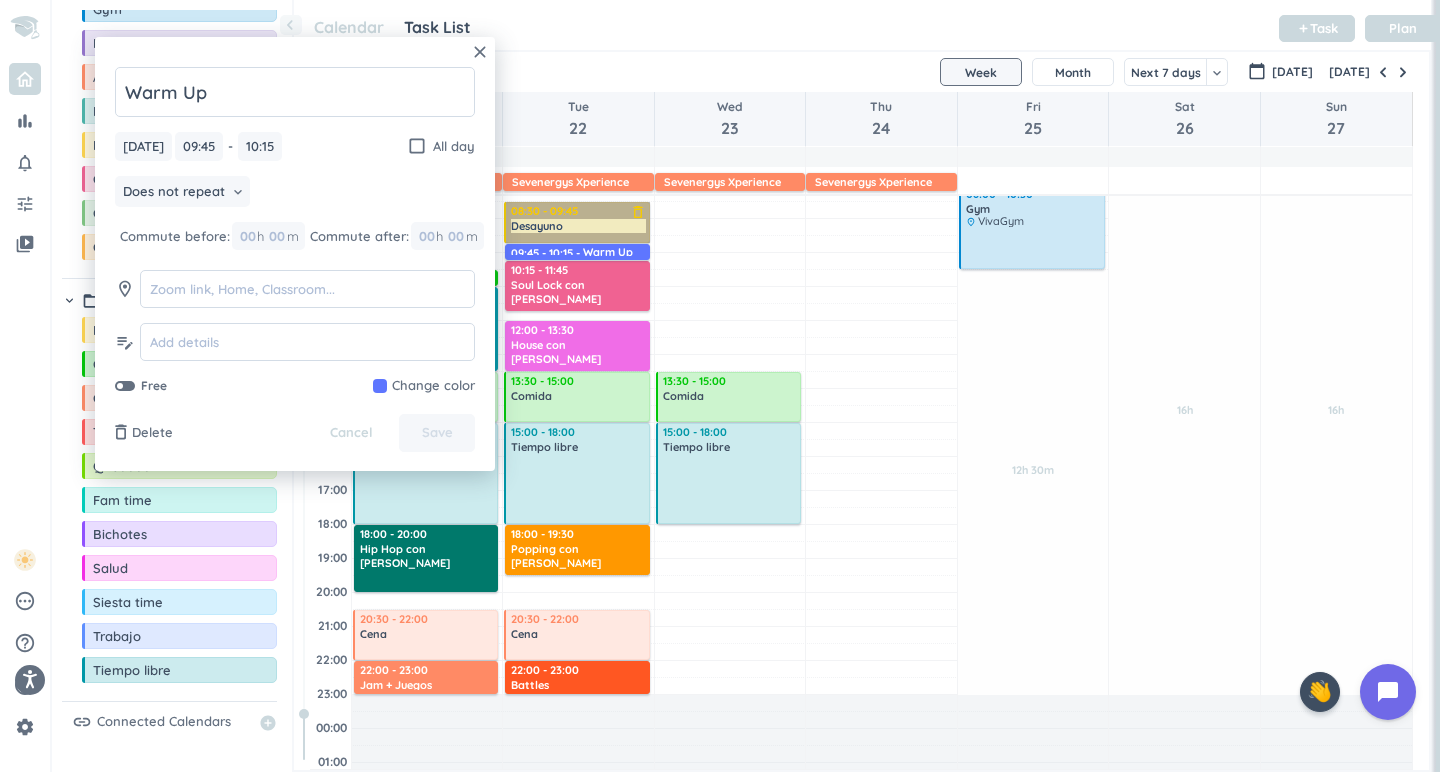 click on "08:30 - 09:45 Desayuno delete_outline" at bounding box center [577, 222] 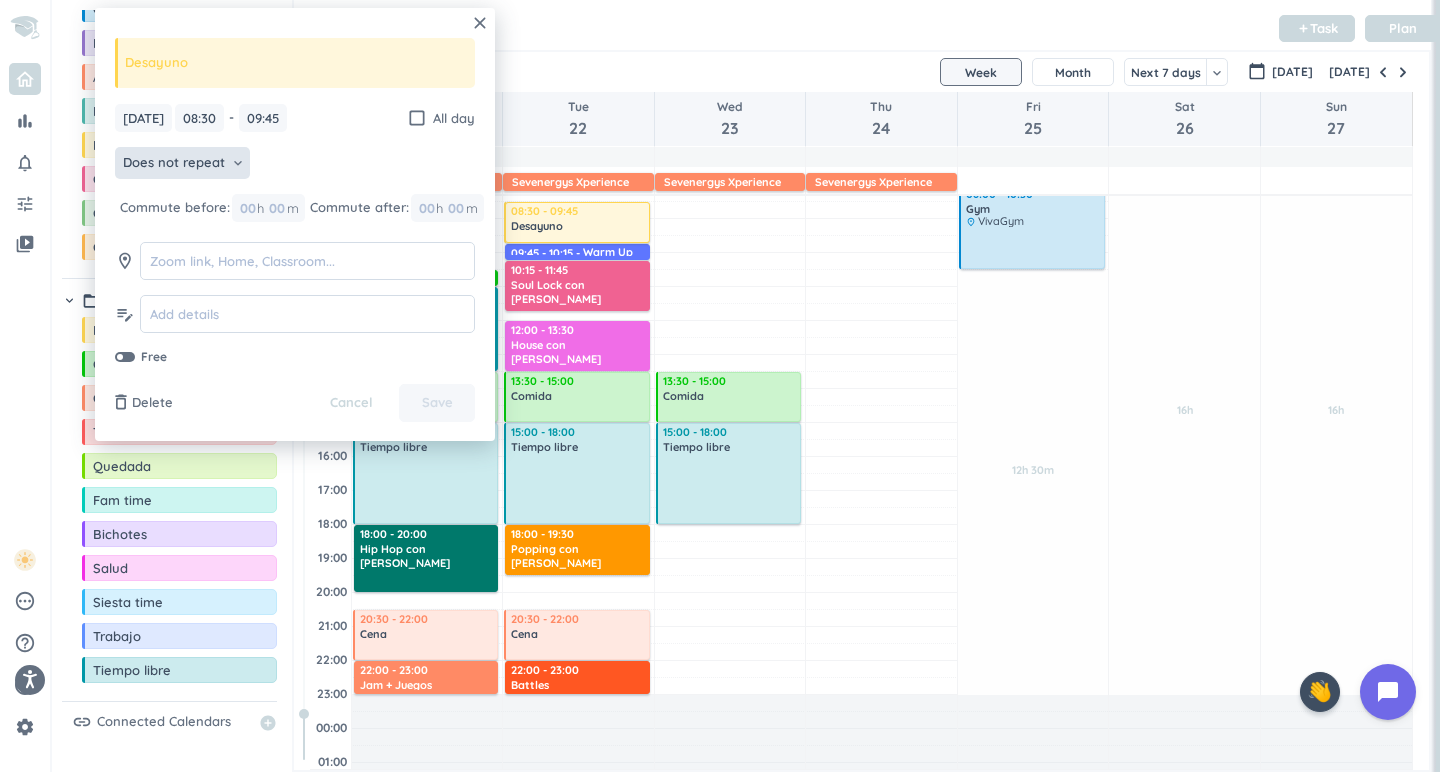 click on "Does not repeat" at bounding box center [174, 163] 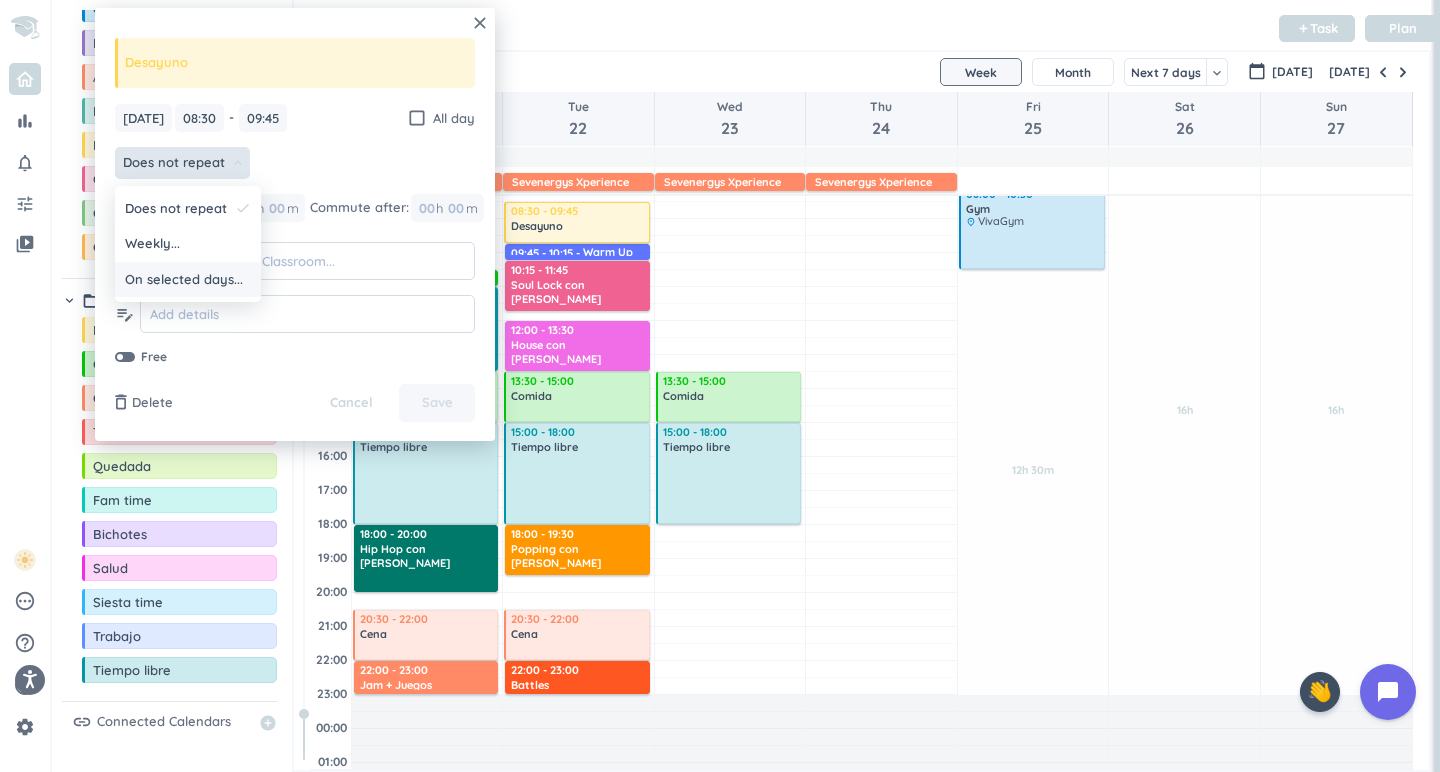 click on "On selected days..." at bounding box center [184, 280] 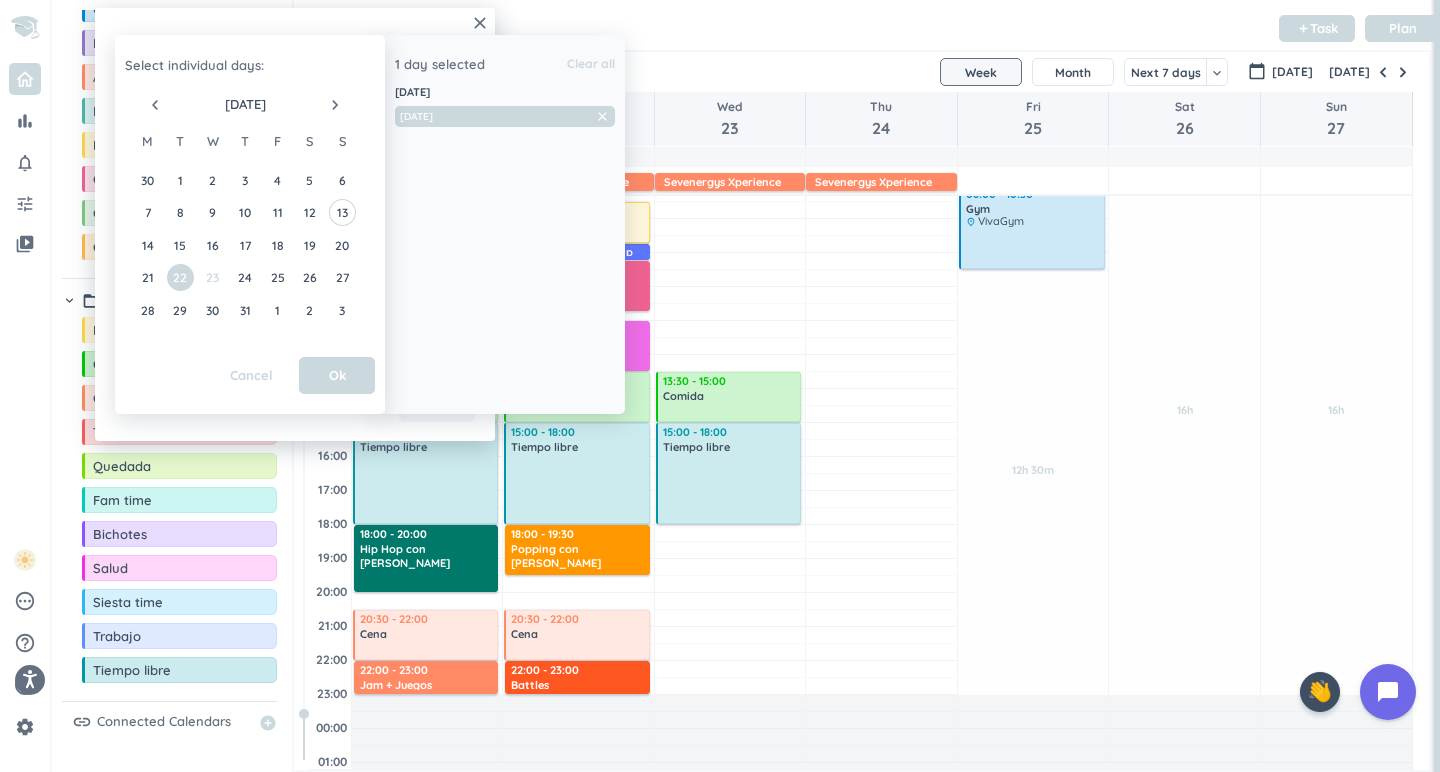 click on "23" at bounding box center (212, 277) 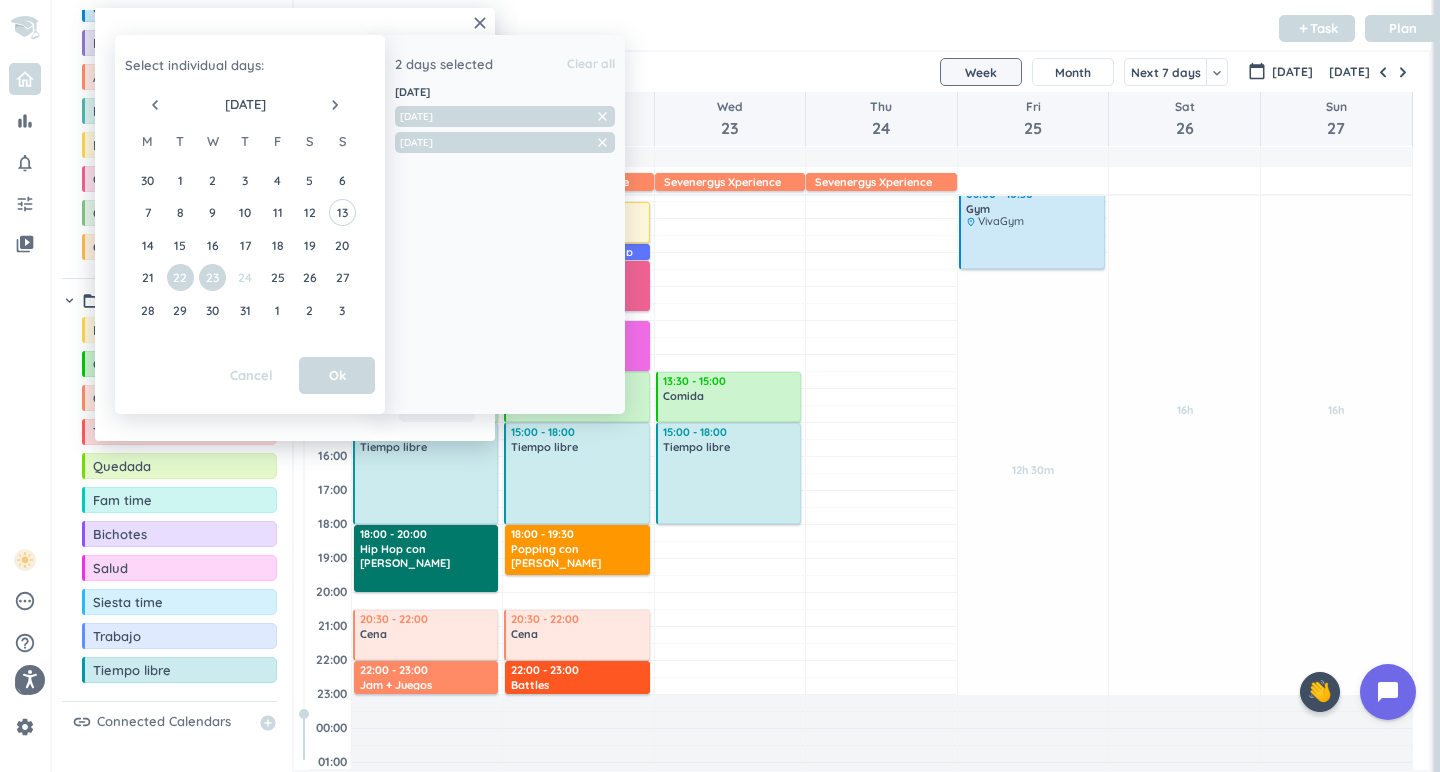 click on "24" at bounding box center [244, 277] 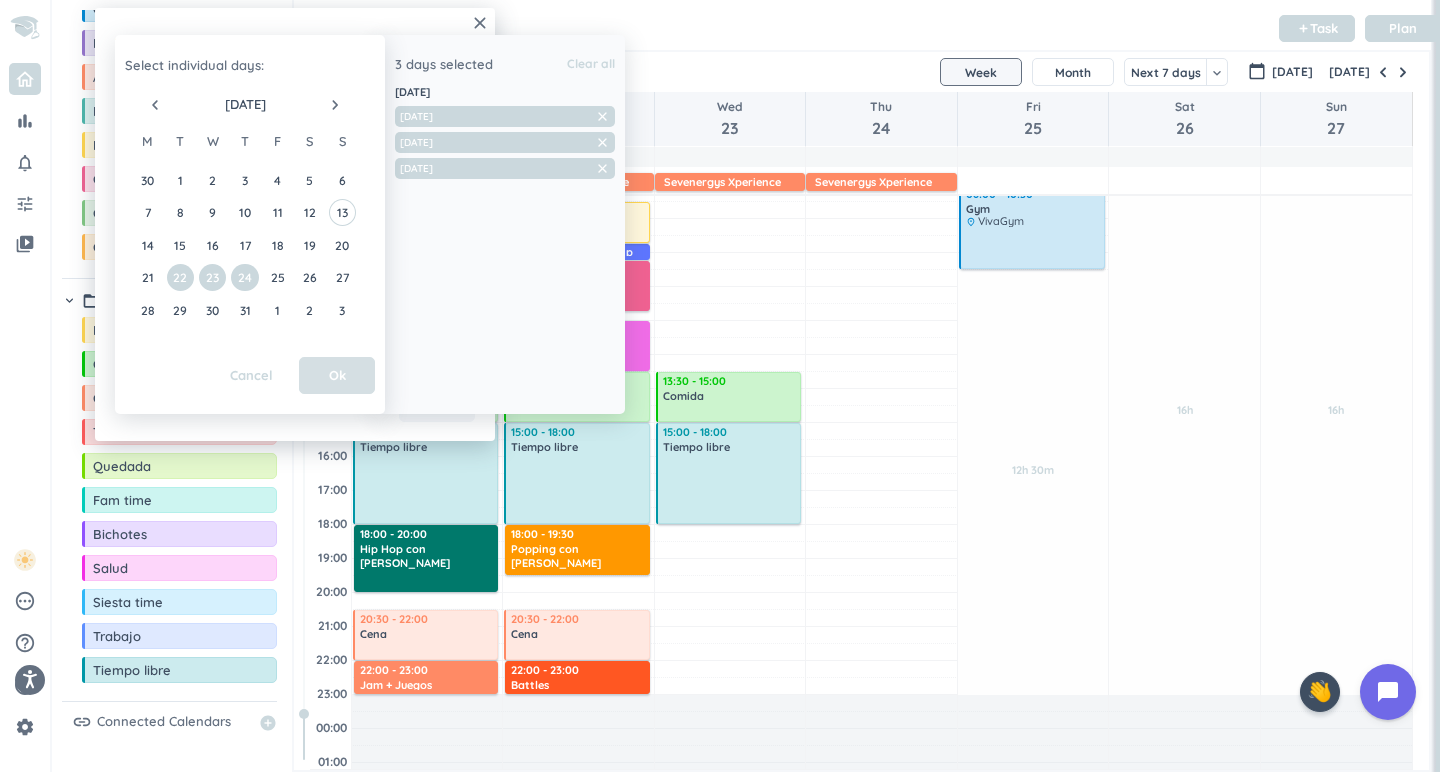 click on "Ok" at bounding box center [337, 376] 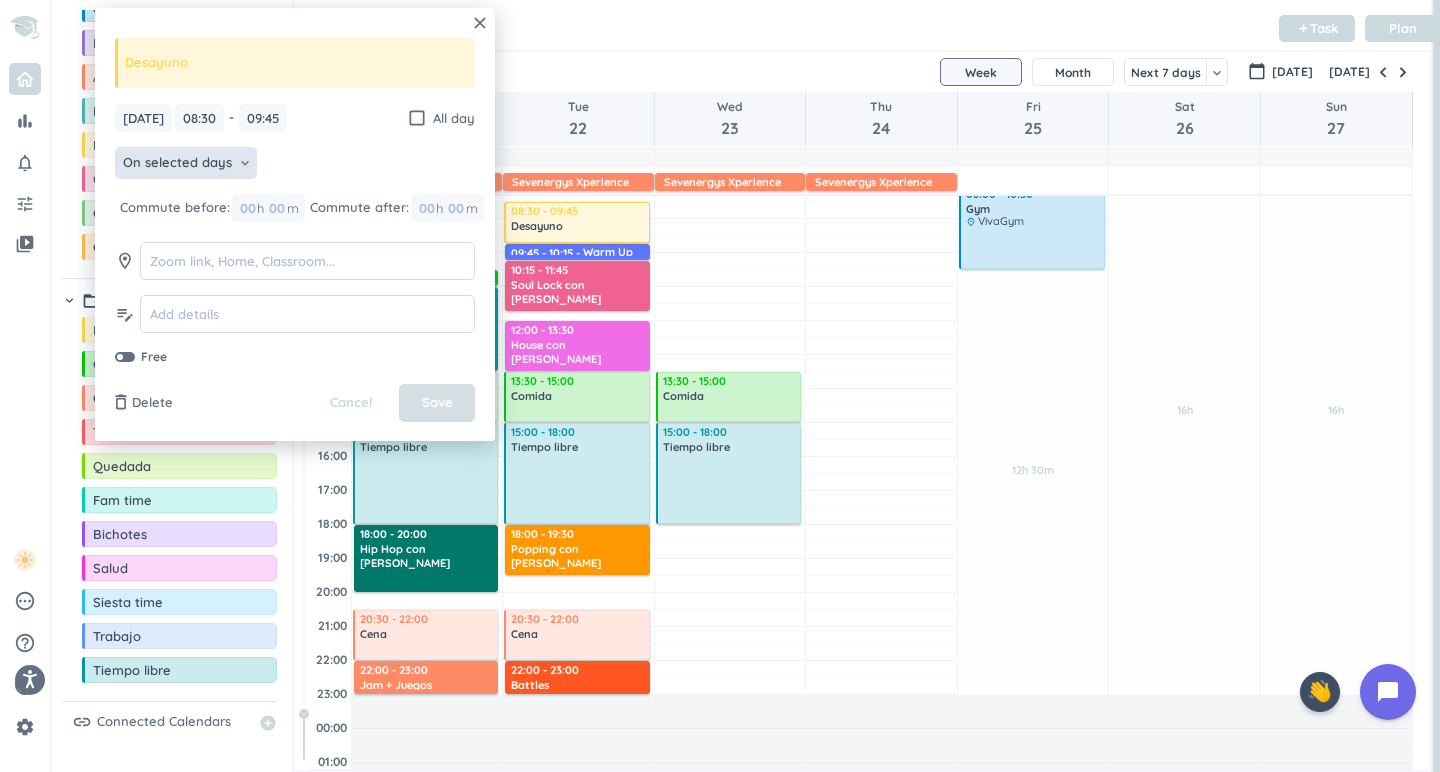 click on "Save" at bounding box center (437, 403) 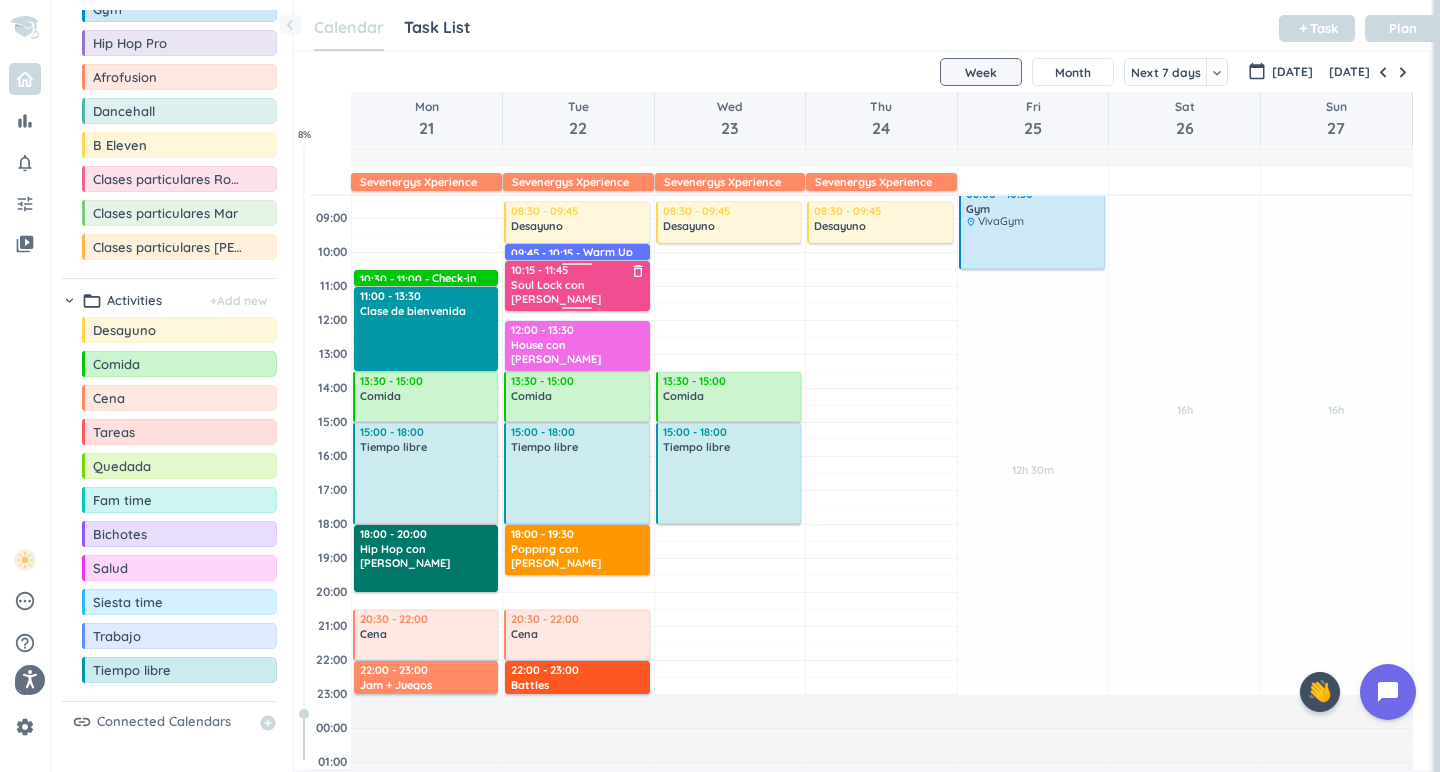 click on "Soul Lock con [PERSON_NAME]" at bounding box center (578, 292) 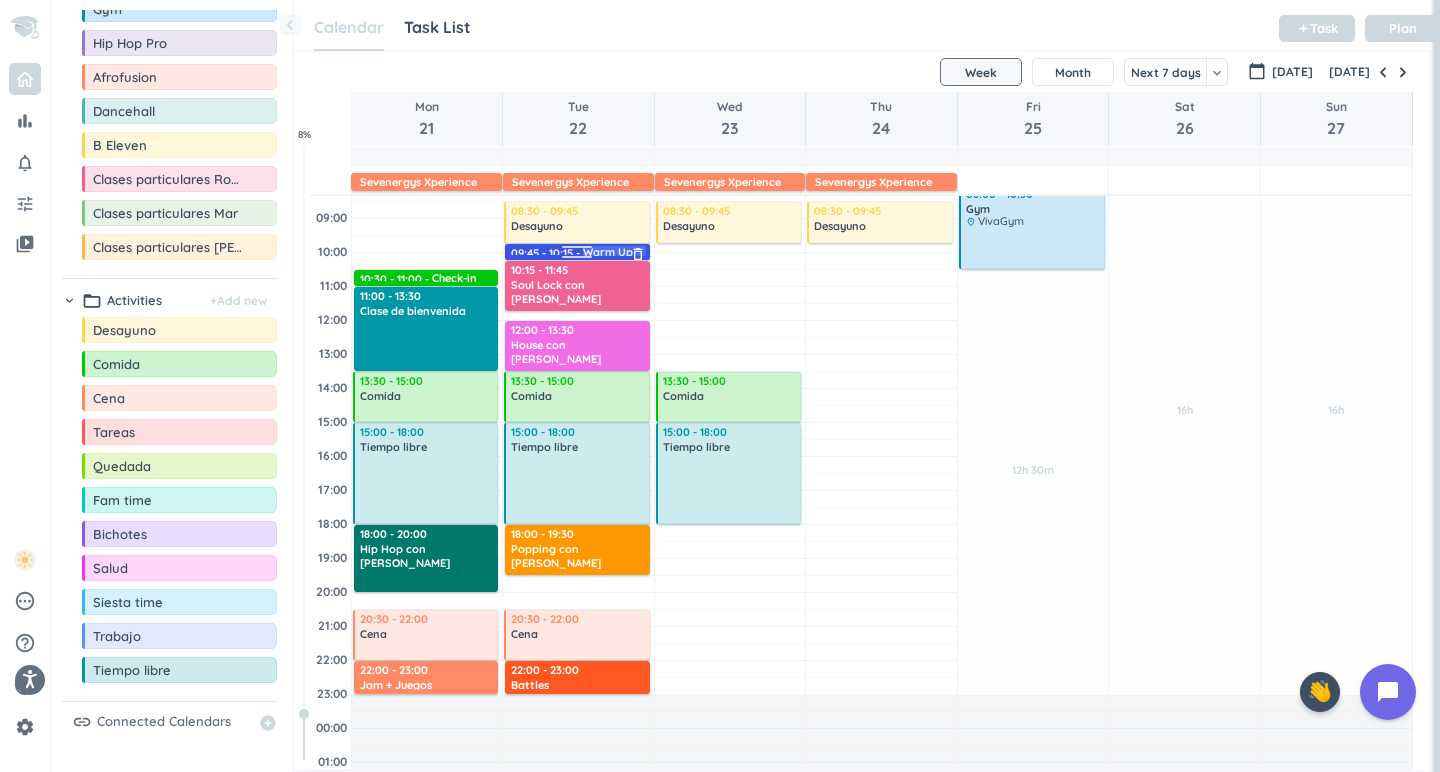 click on "09:45 - 10:15 Warm Up delete_outline" at bounding box center (577, 252) 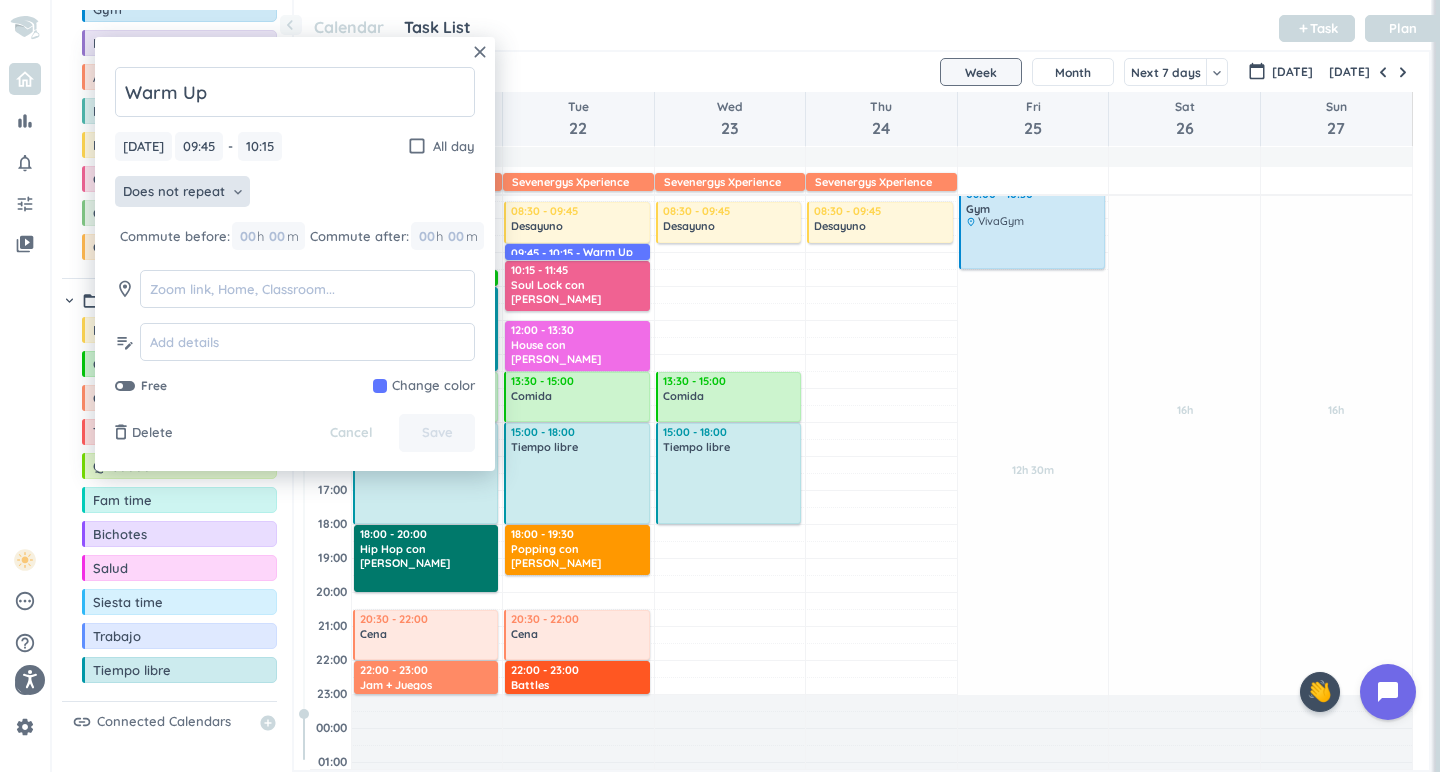 click on "Does not repeat" at bounding box center (174, 192) 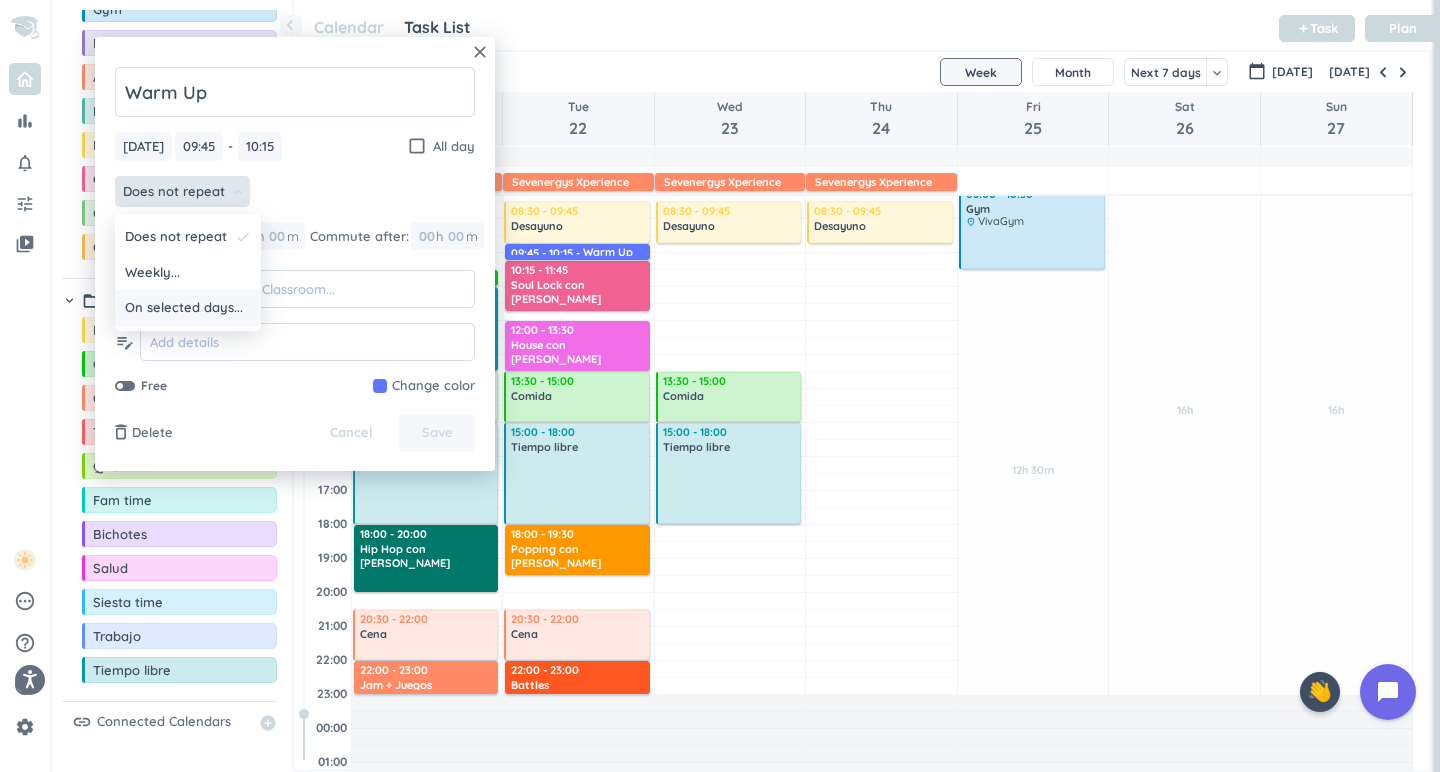 click on "On selected days..." at bounding box center (184, 308) 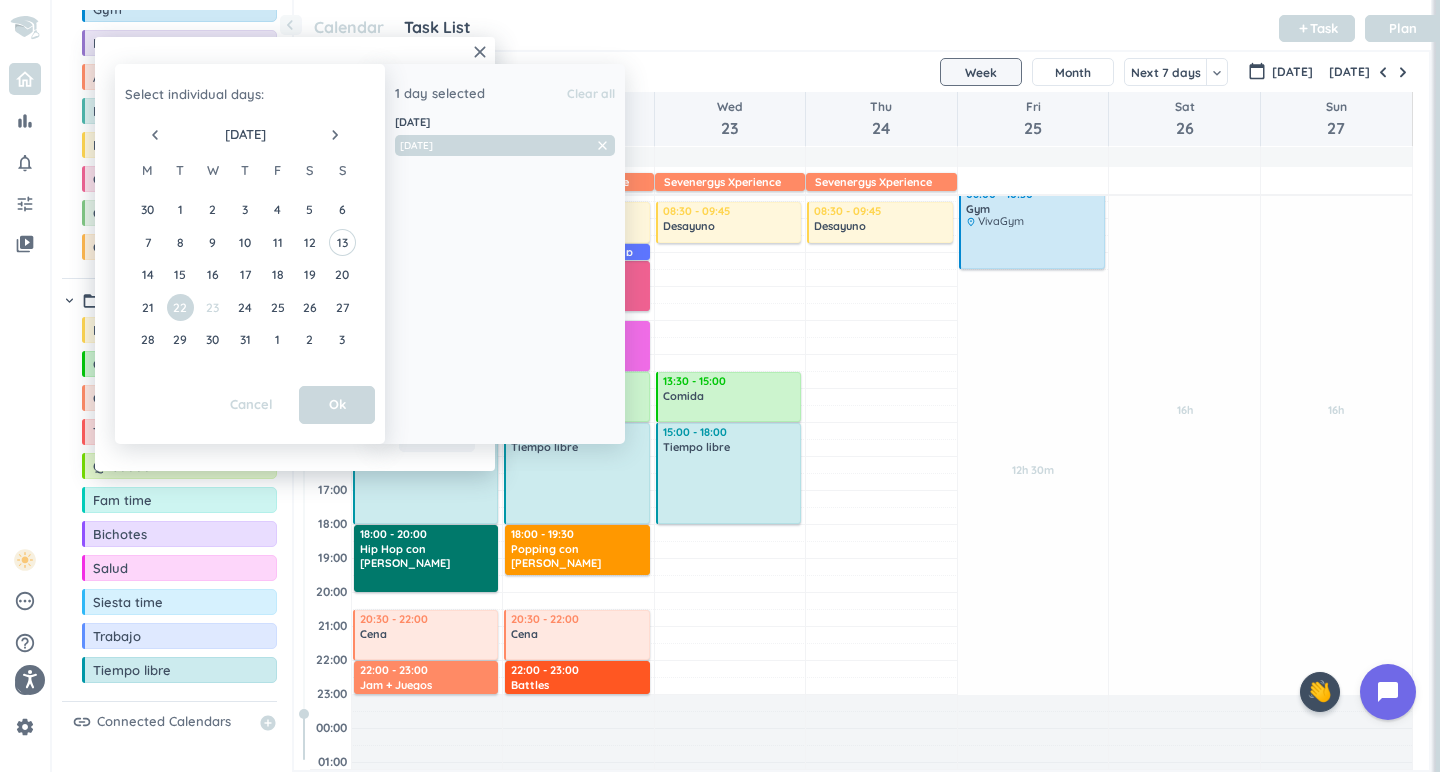 click on "23" at bounding box center [212, 307] 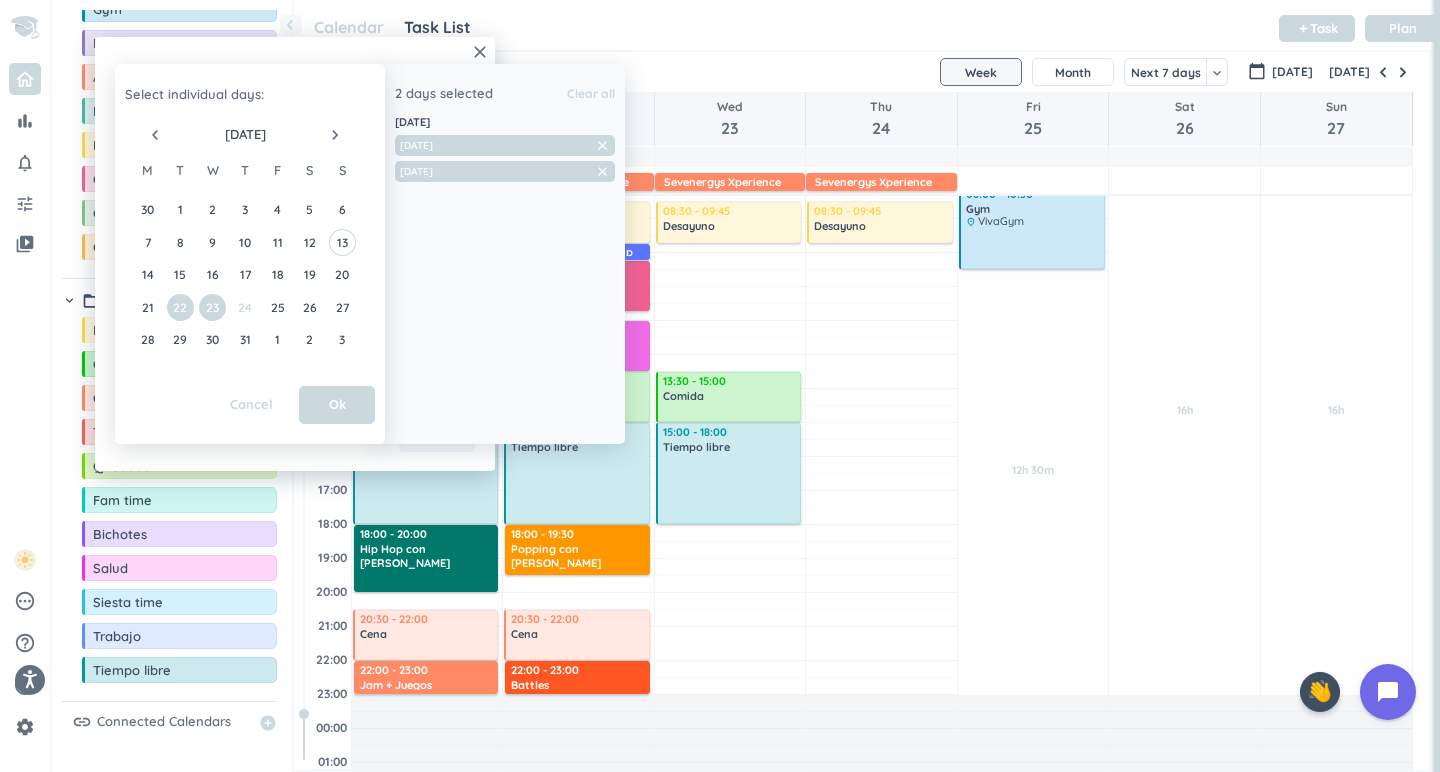 click on "24" at bounding box center (244, 307) 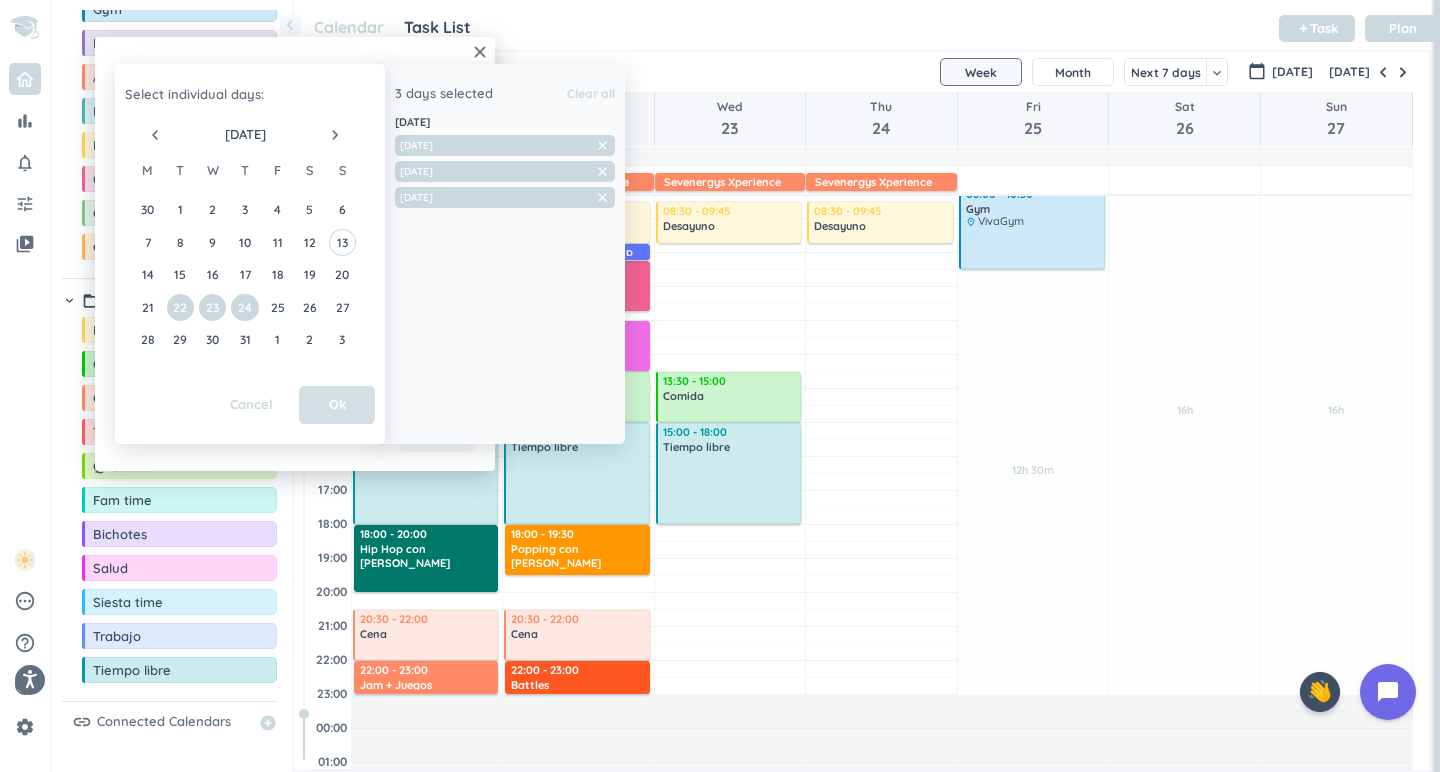 click on "Ok" at bounding box center (337, 405) 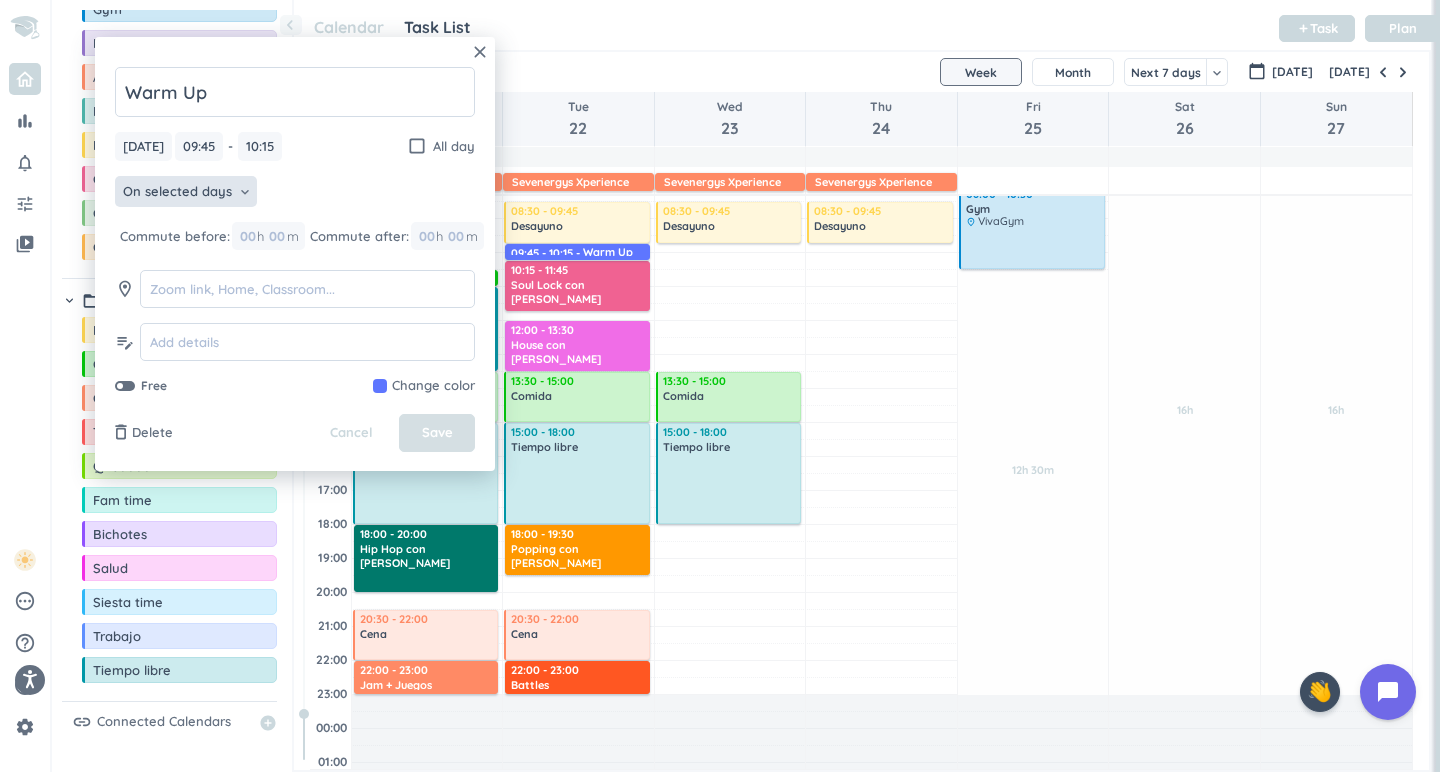 click on "Save" at bounding box center [437, 433] 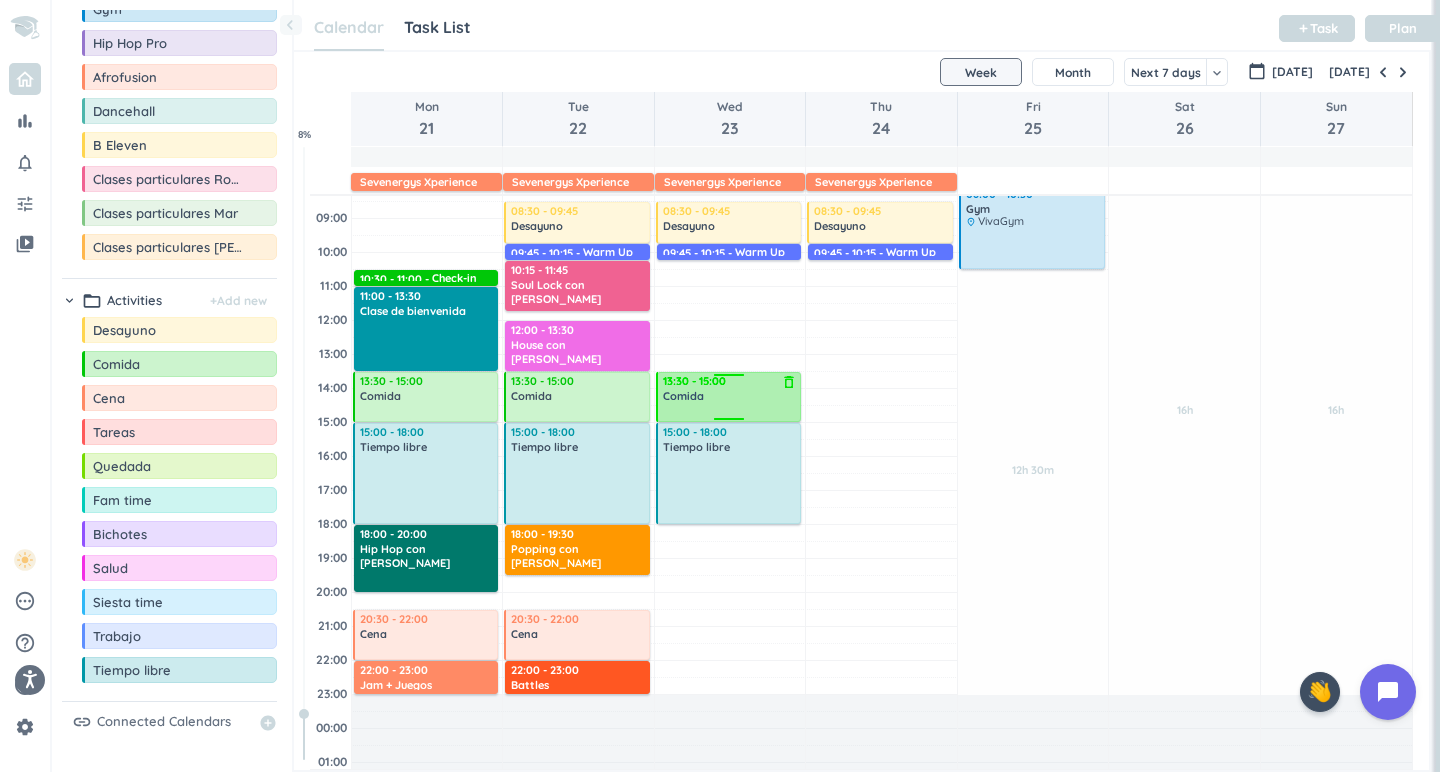 click at bounding box center (730, 411) 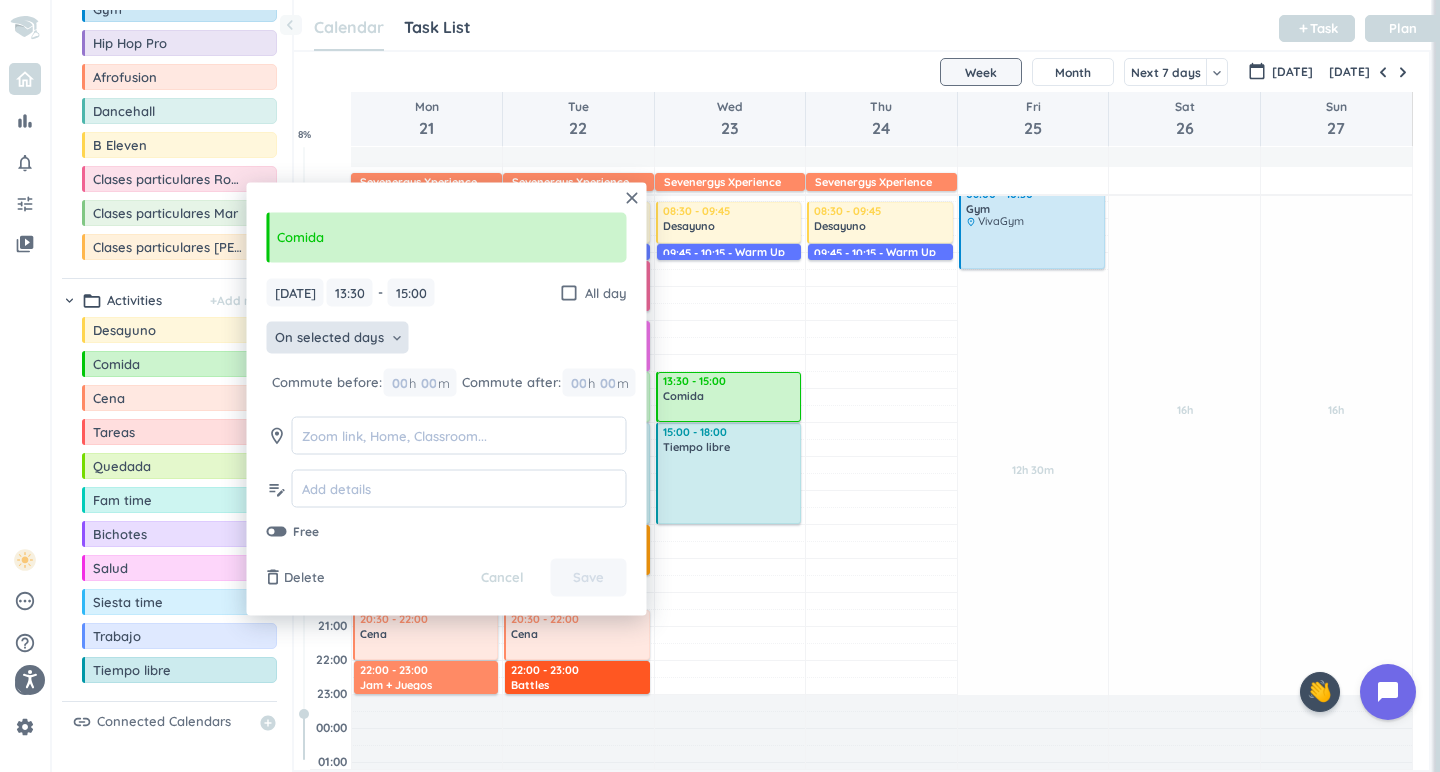click on "On selected days" at bounding box center (329, 338) 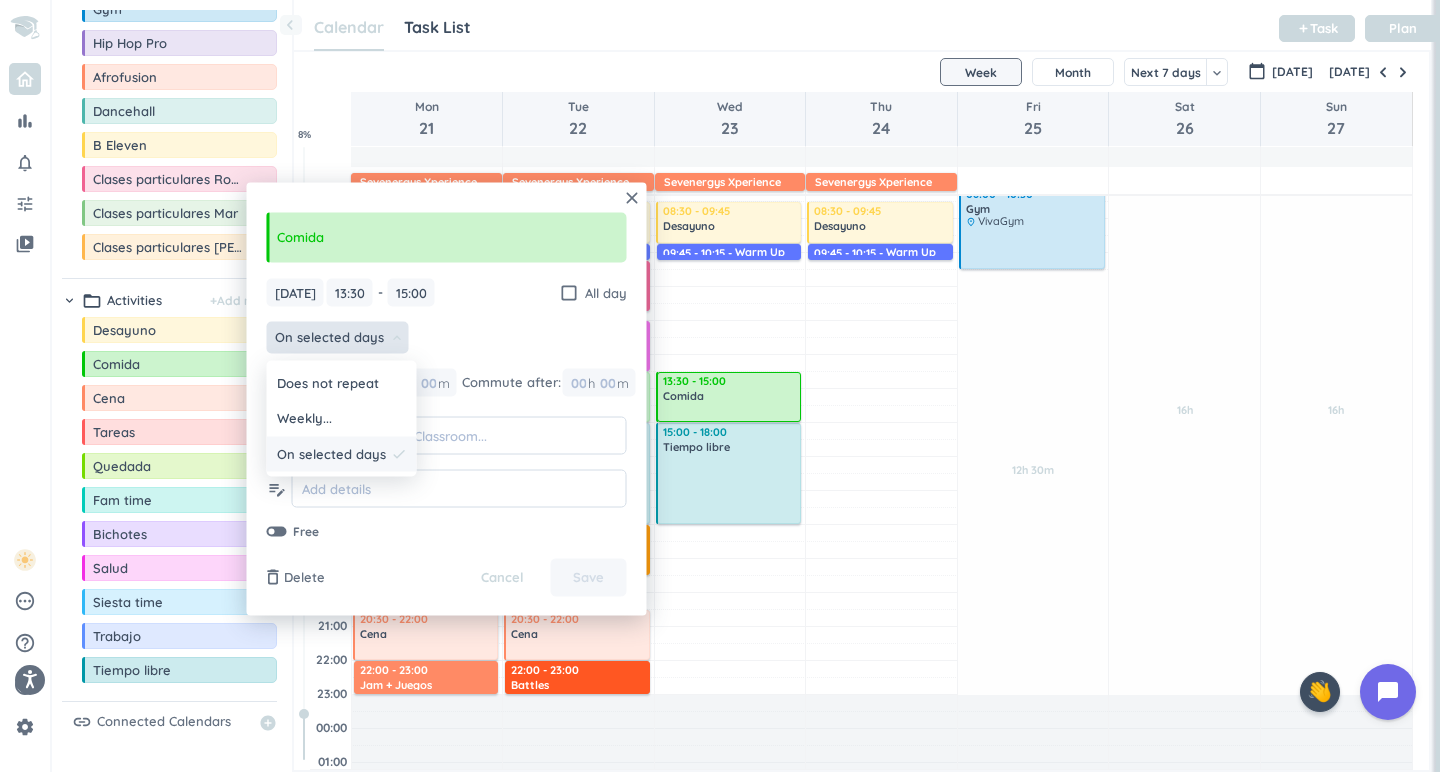 click on "On selected days done" at bounding box center (342, 454) 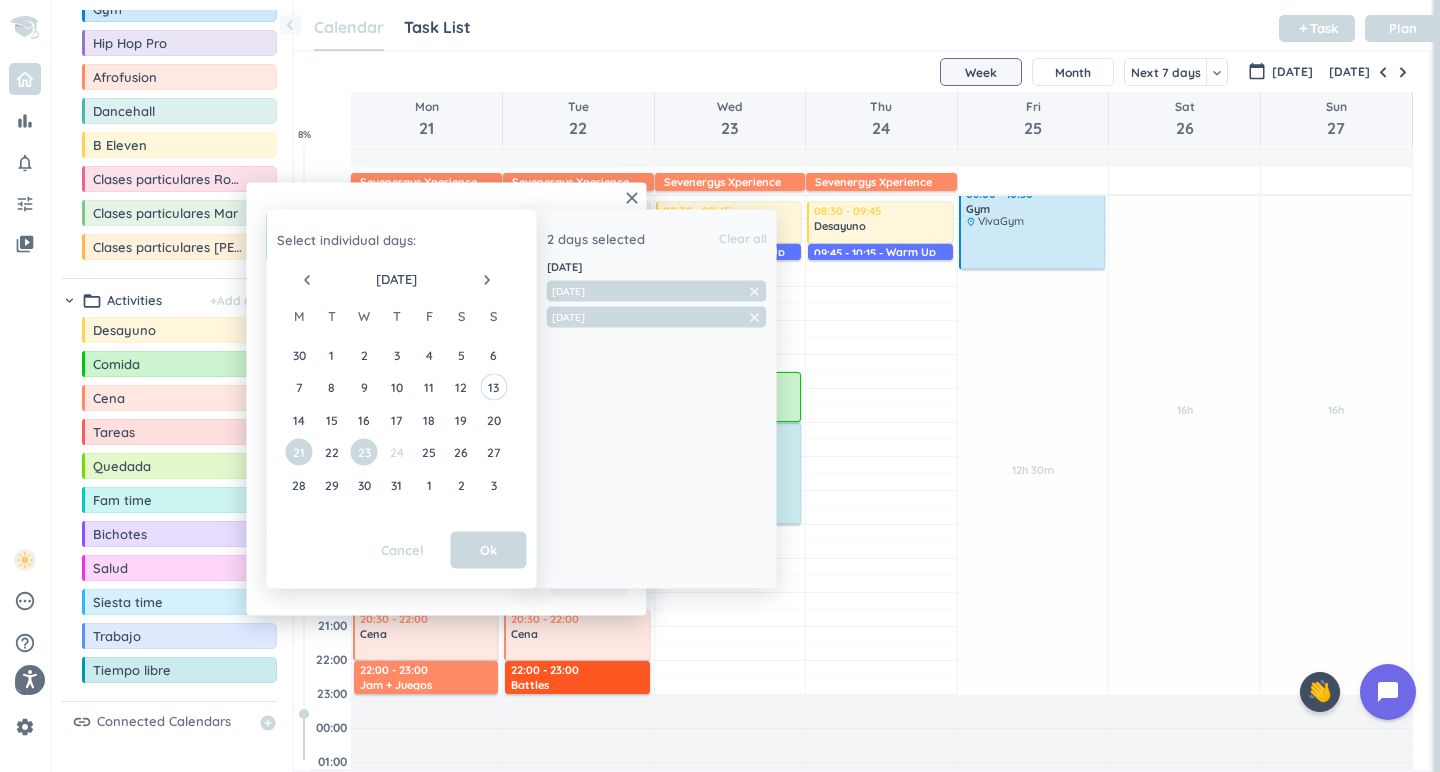 click on "24" at bounding box center (396, 452) 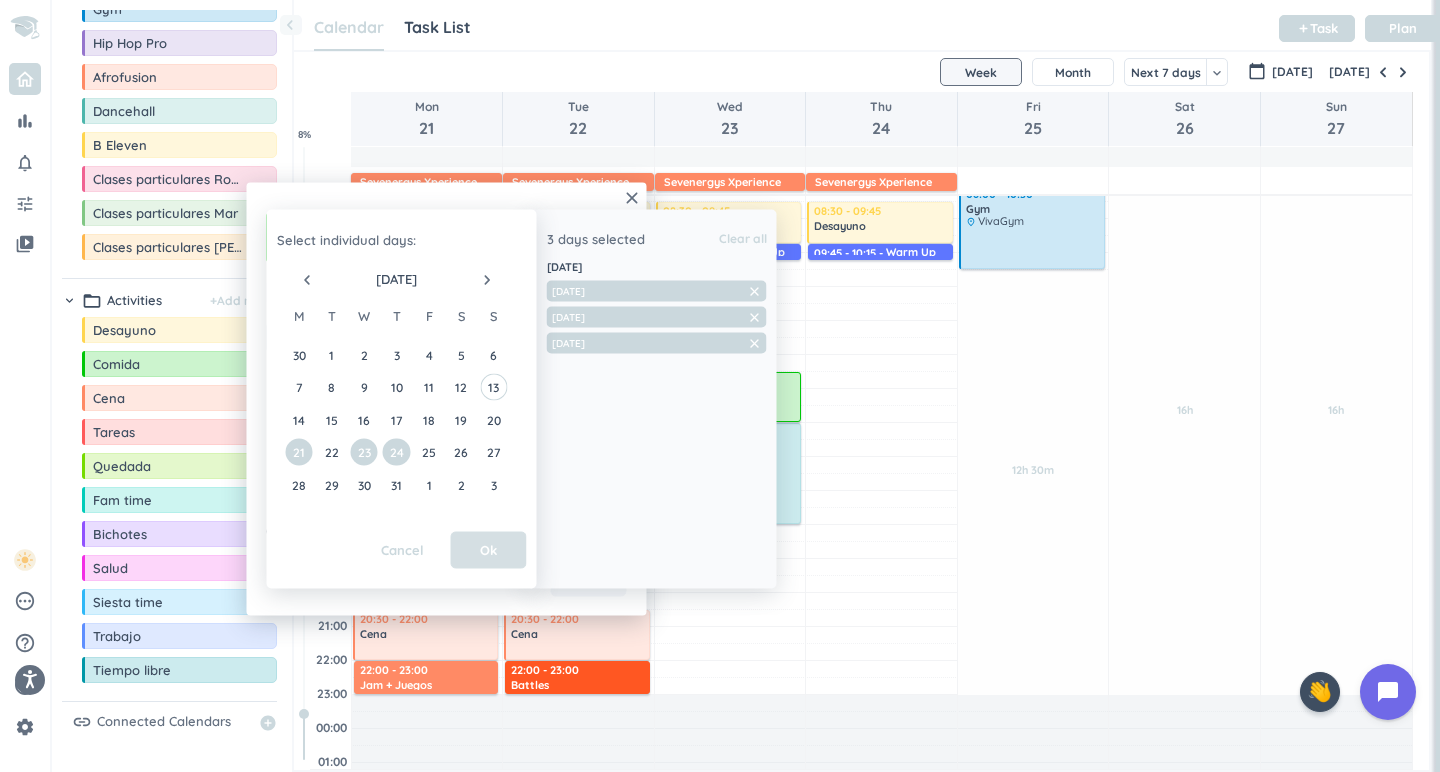click on "Ok" at bounding box center (489, 550) 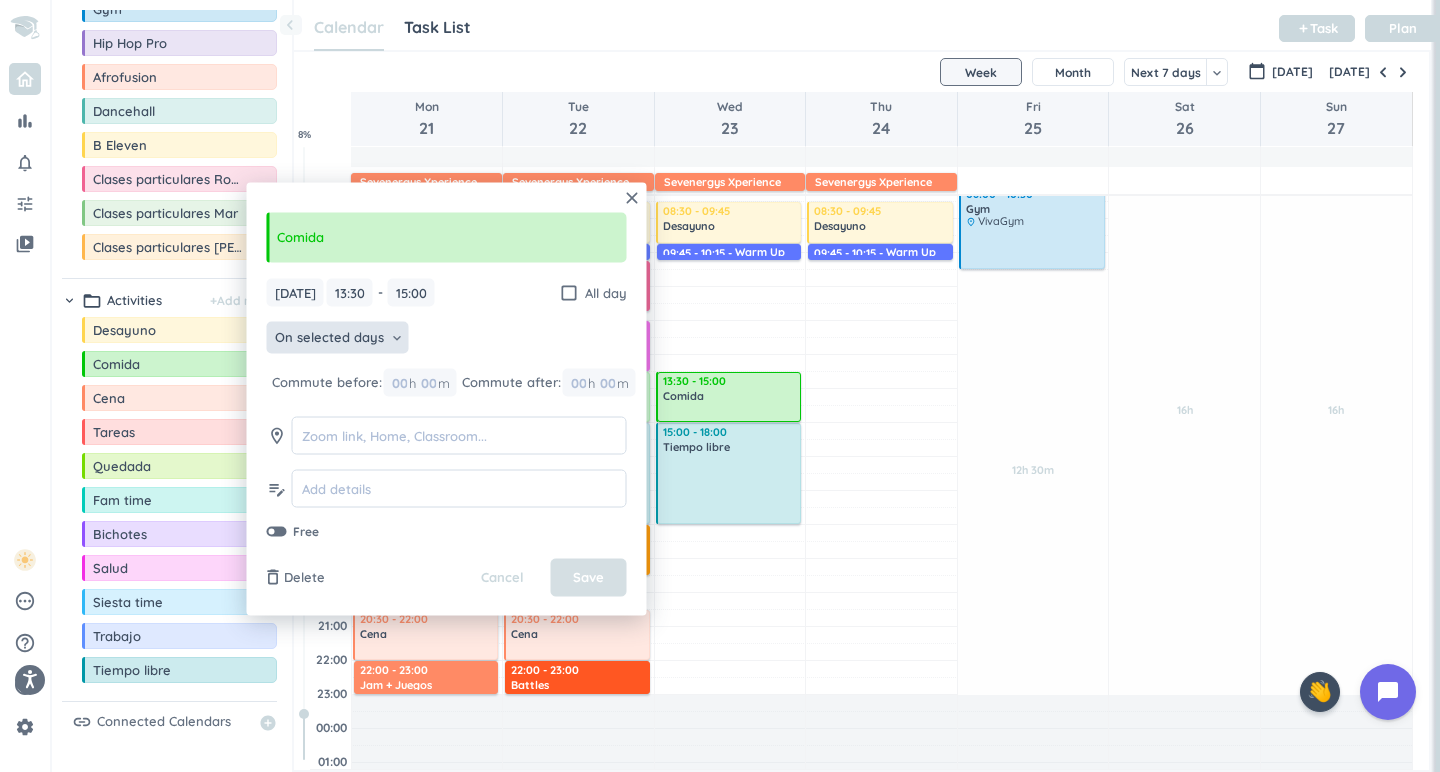 click on "Save" at bounding box center (588, 578) 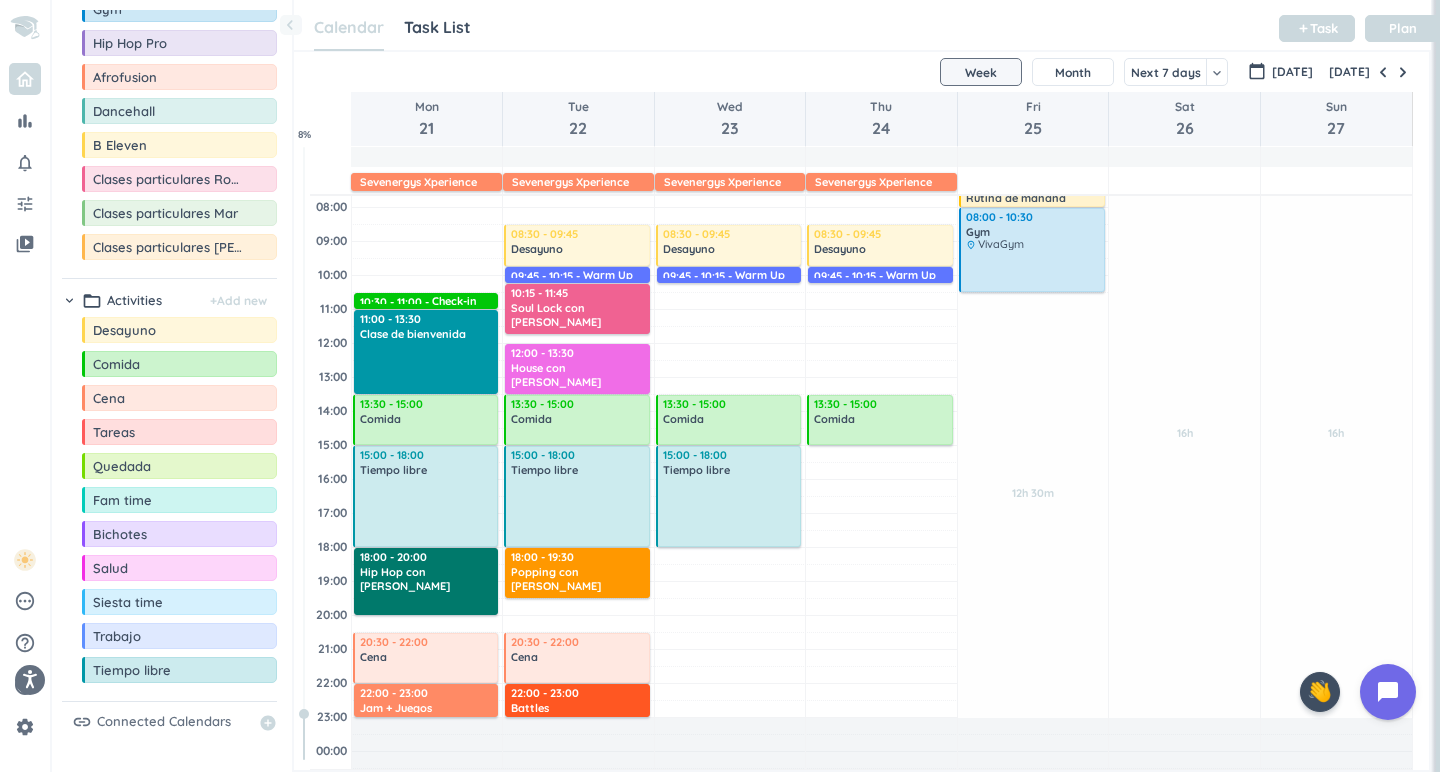 scroll, scrollTop: 125, scrollLeft: 0, axis: vertical 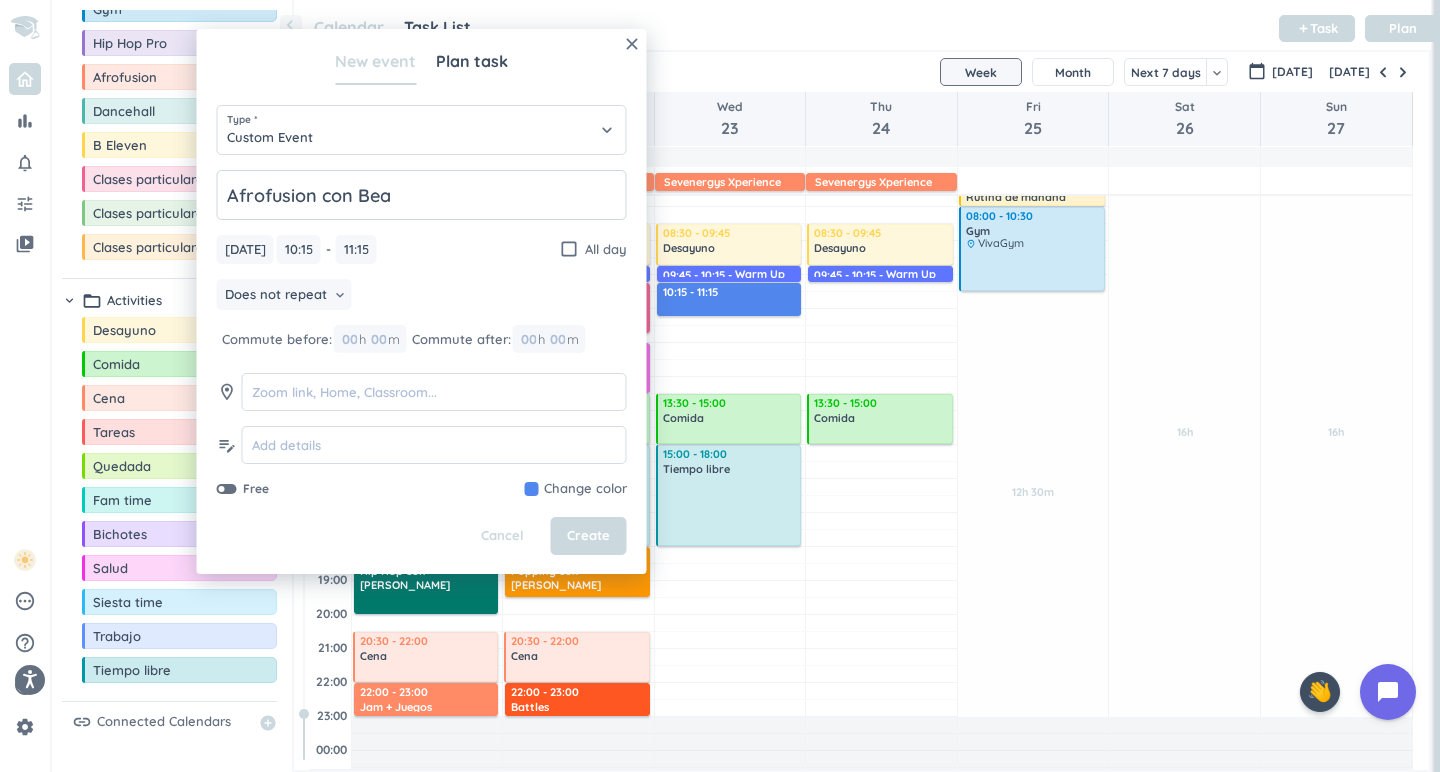 type on "Afrofusion con Bea" 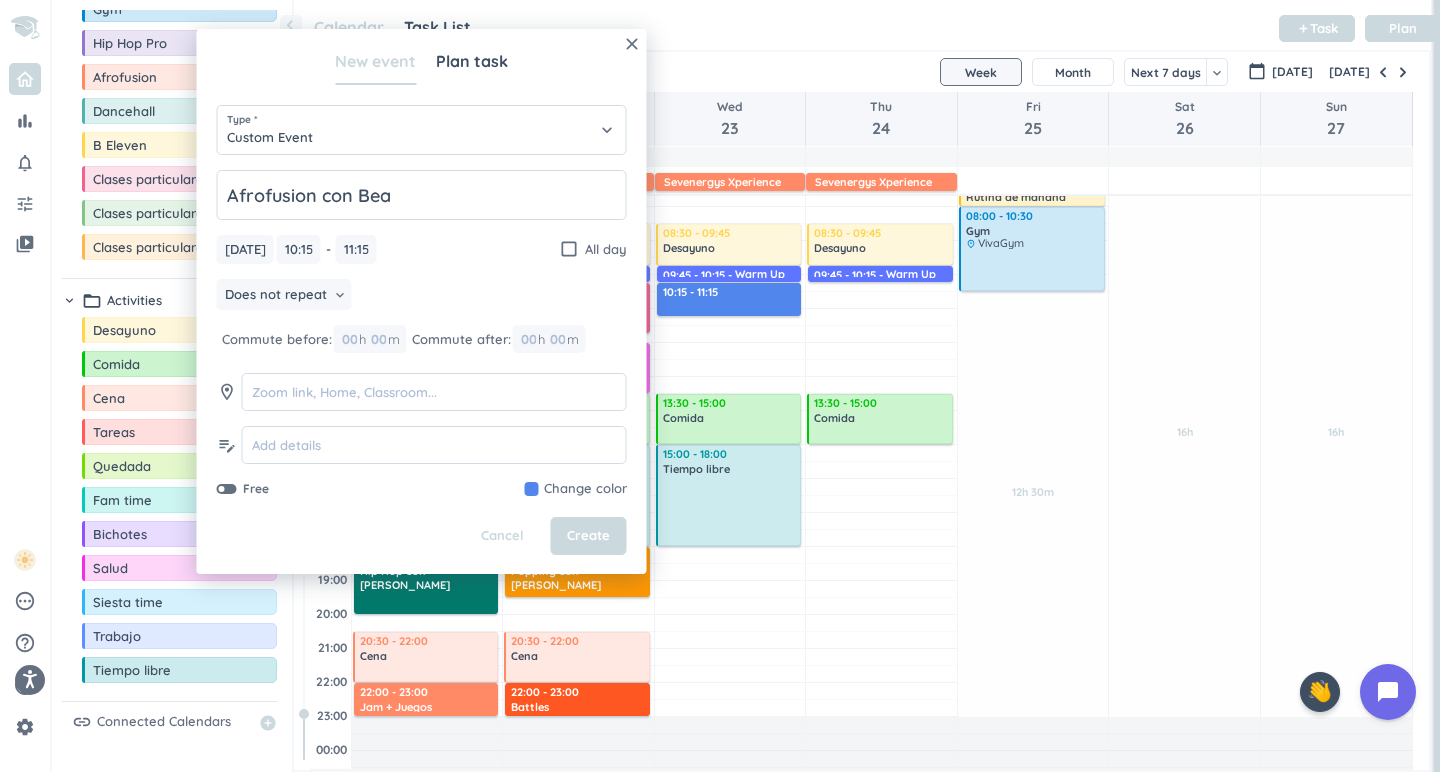 click at bounding box center (576, 489) 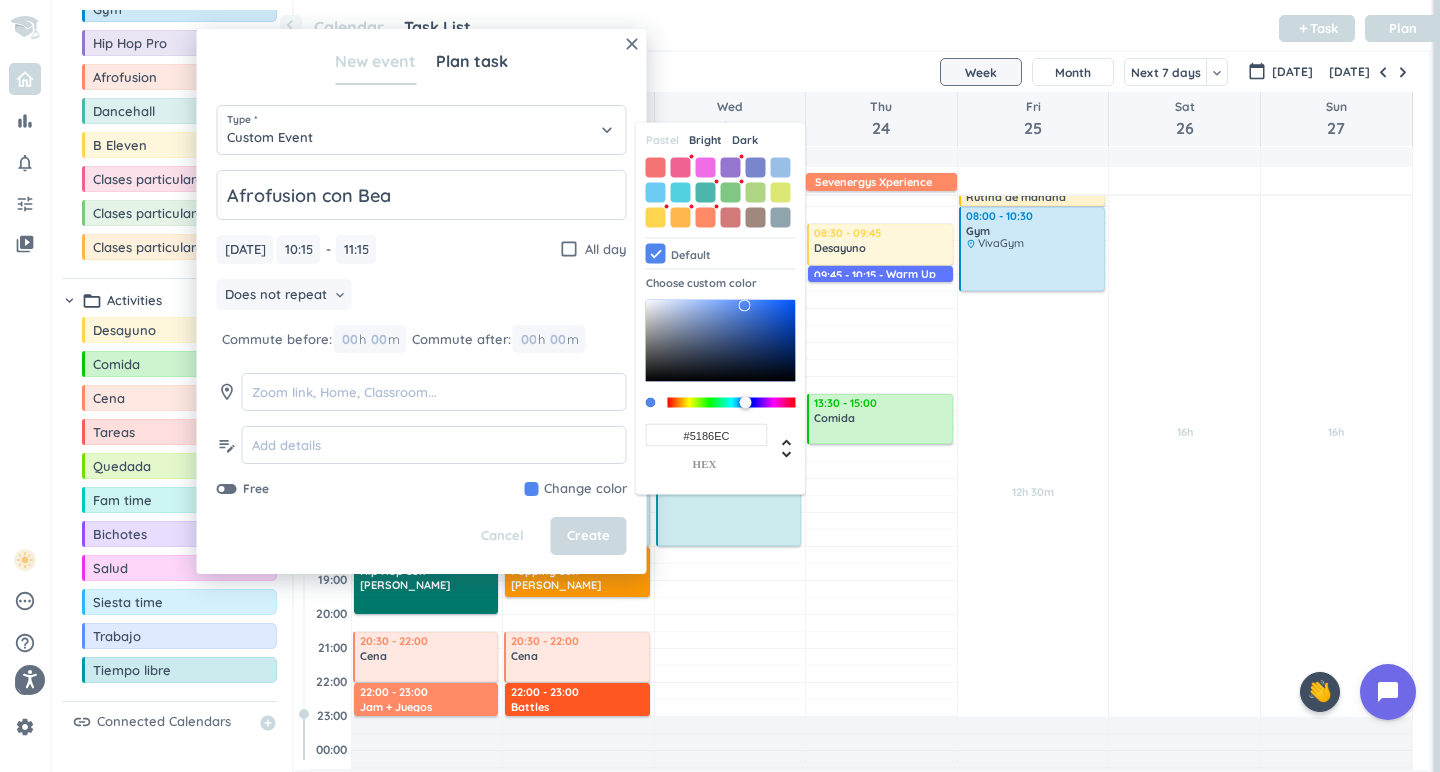 click on "Bright" at bounding box center (705, 140) 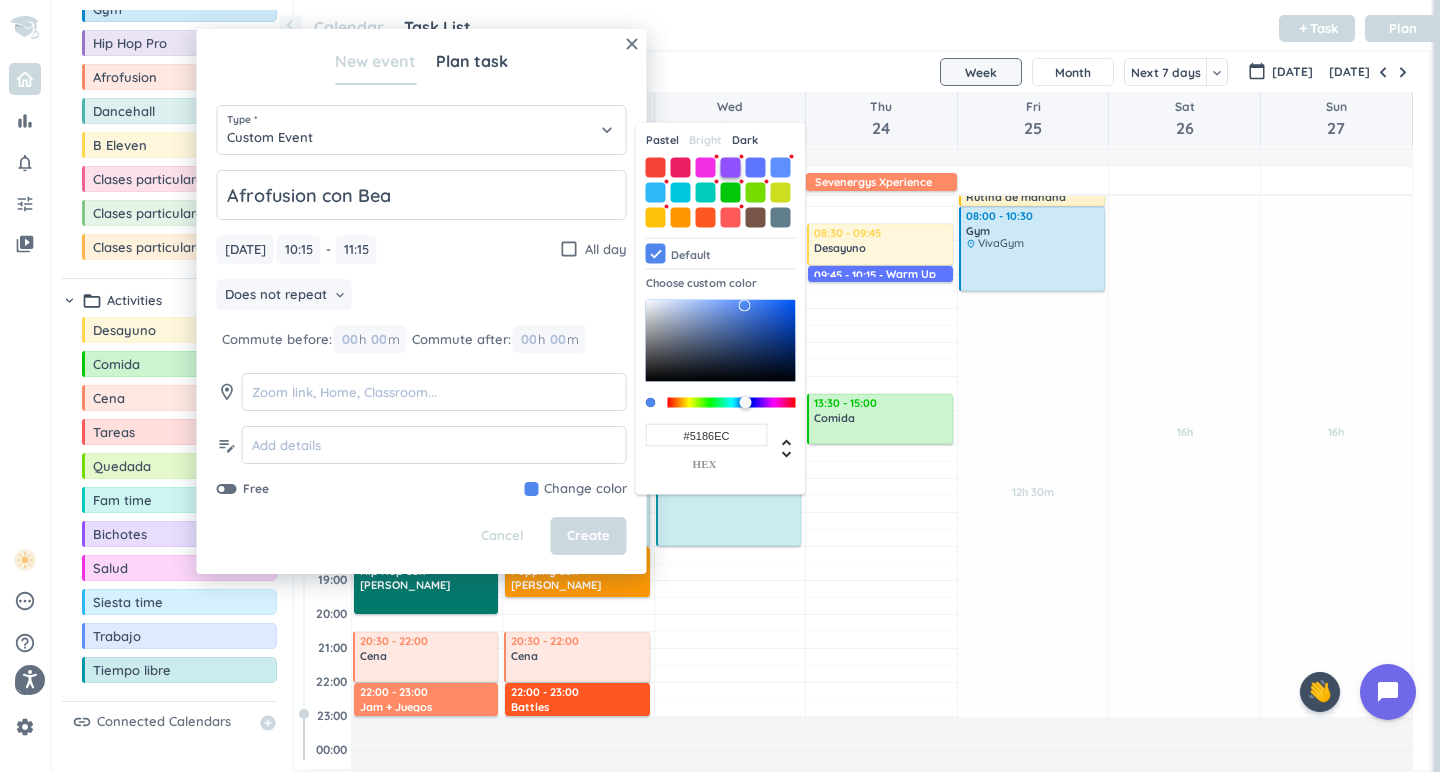 click at bounding box center (731, 167) 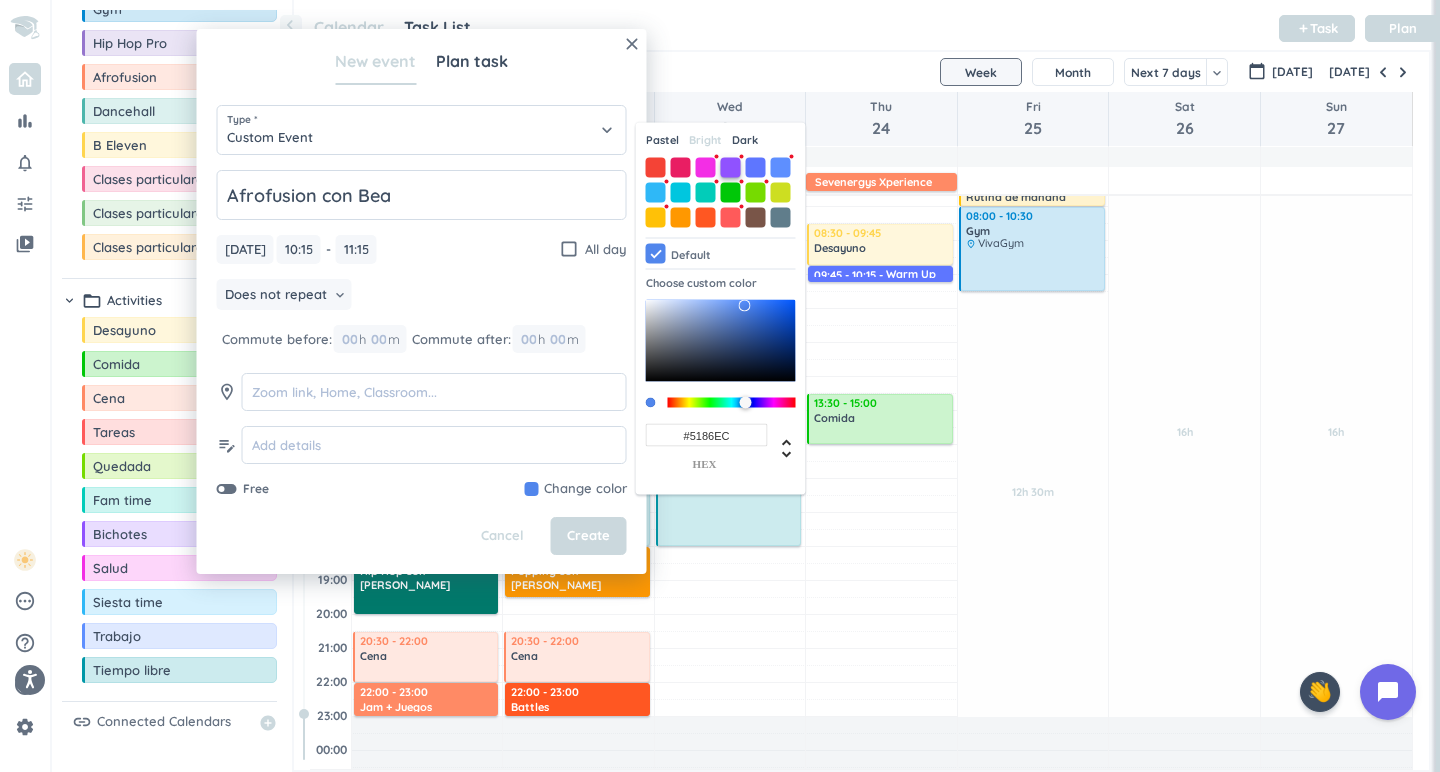 type on "#9052FF" 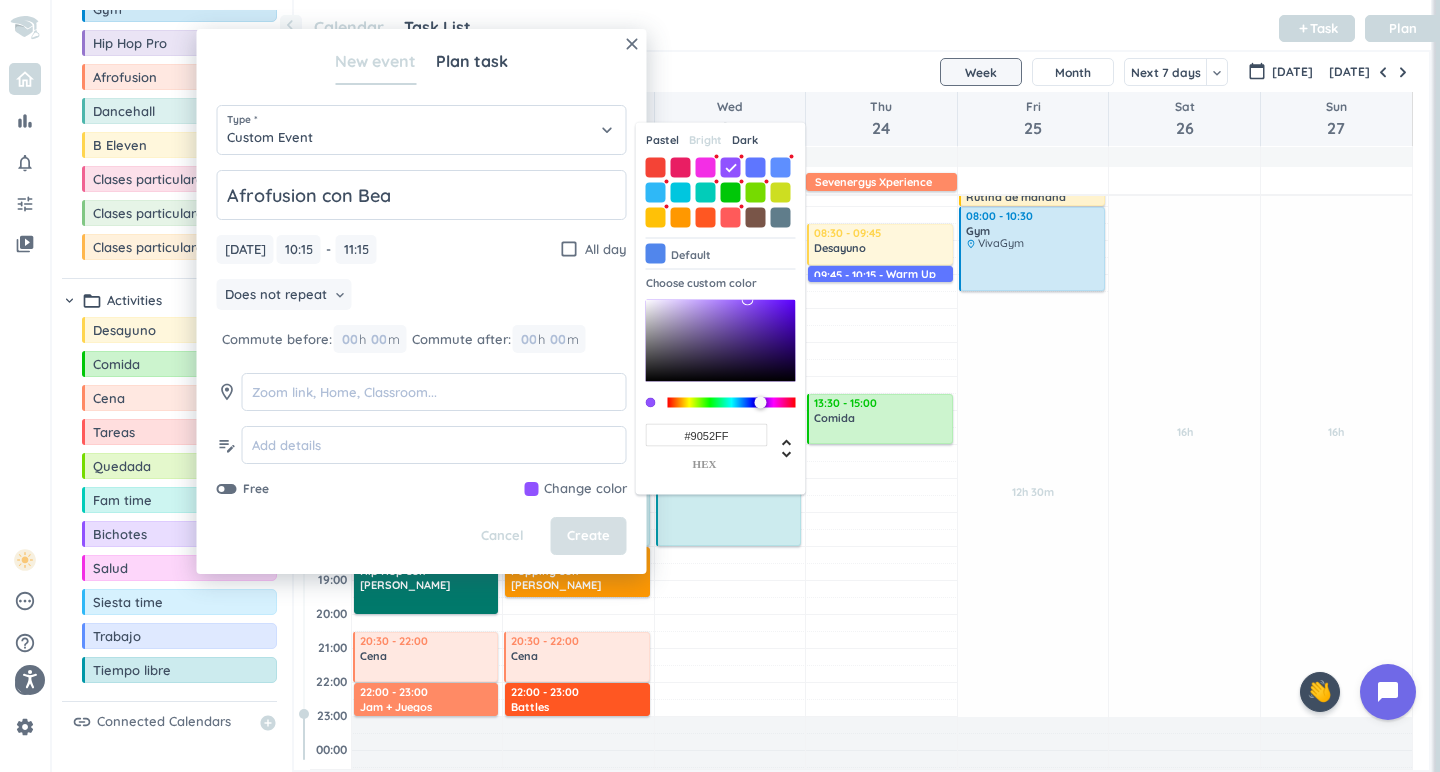 click on "Create" at bounding box center (589, 536) 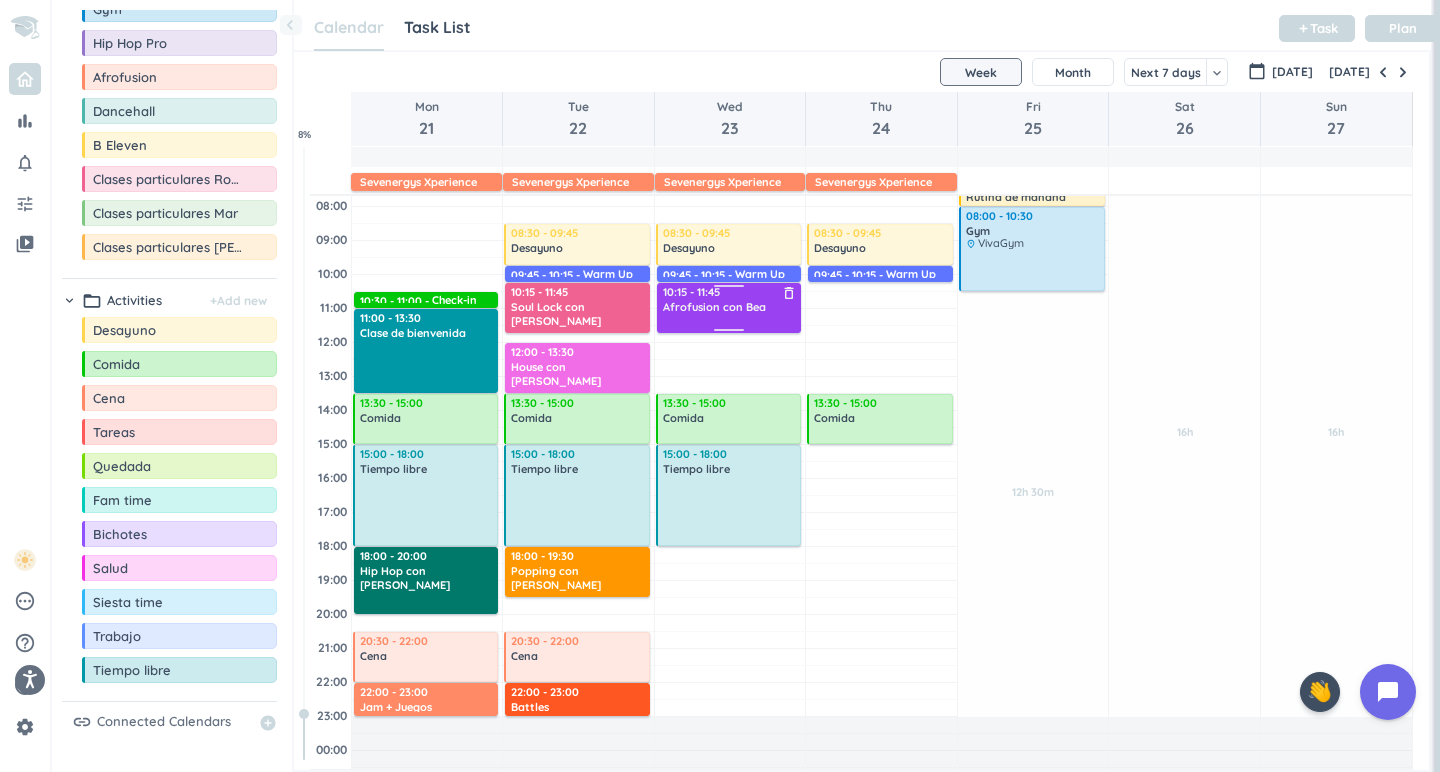 drag, startPoint x: 731, startPoint y: 314, endPoint x: 731, endPoint y: 332, distance: 18 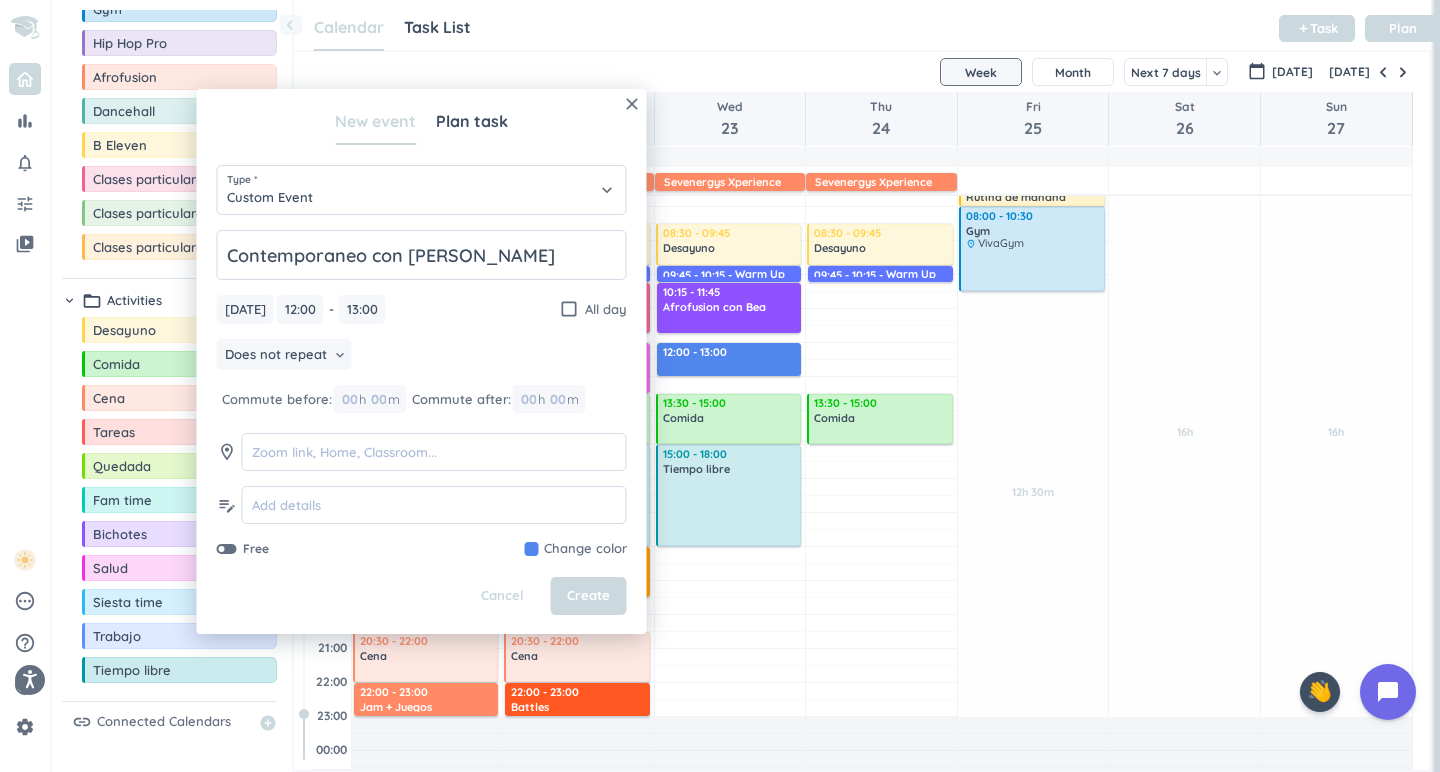 type on "Contemporaneo con [PERSON_NAME]" 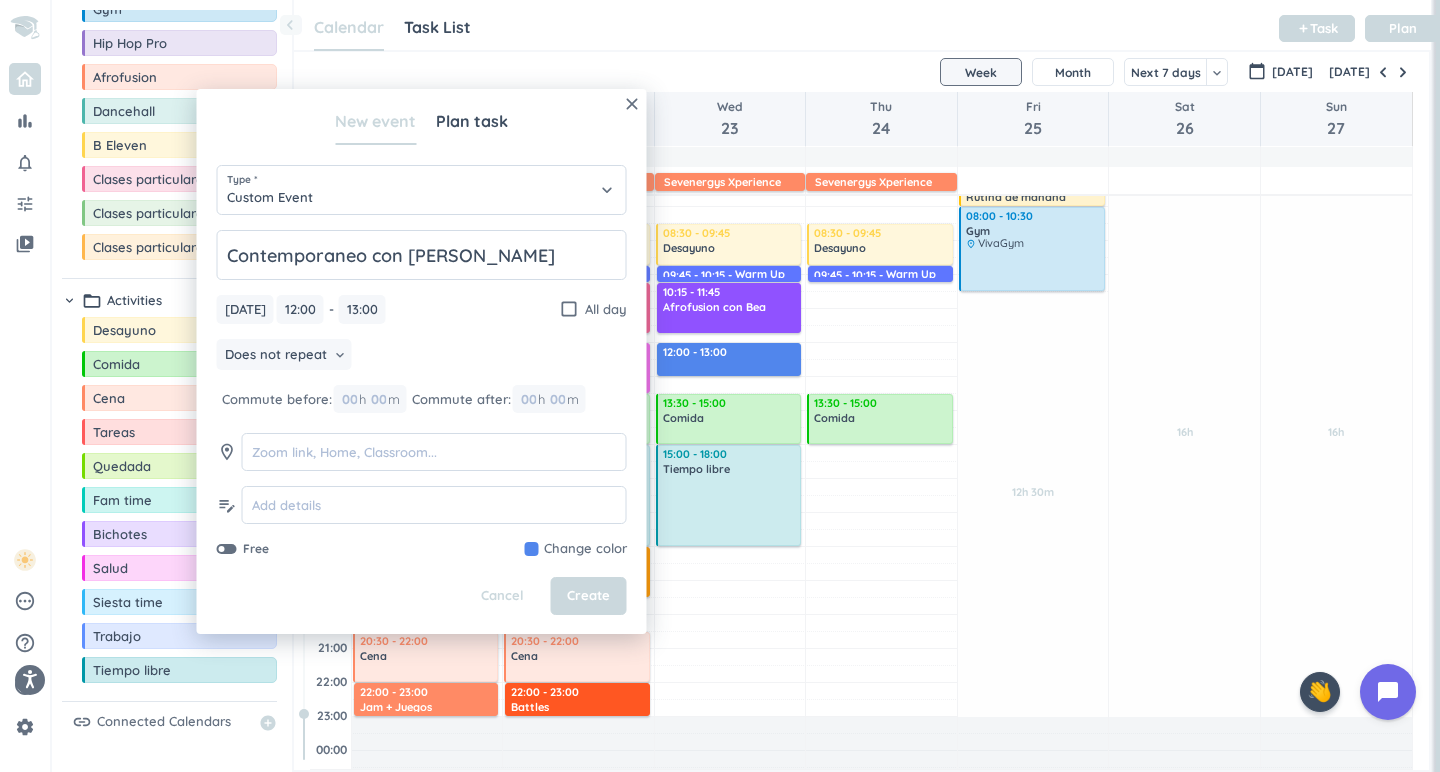 click at bounding box center (576, 549) 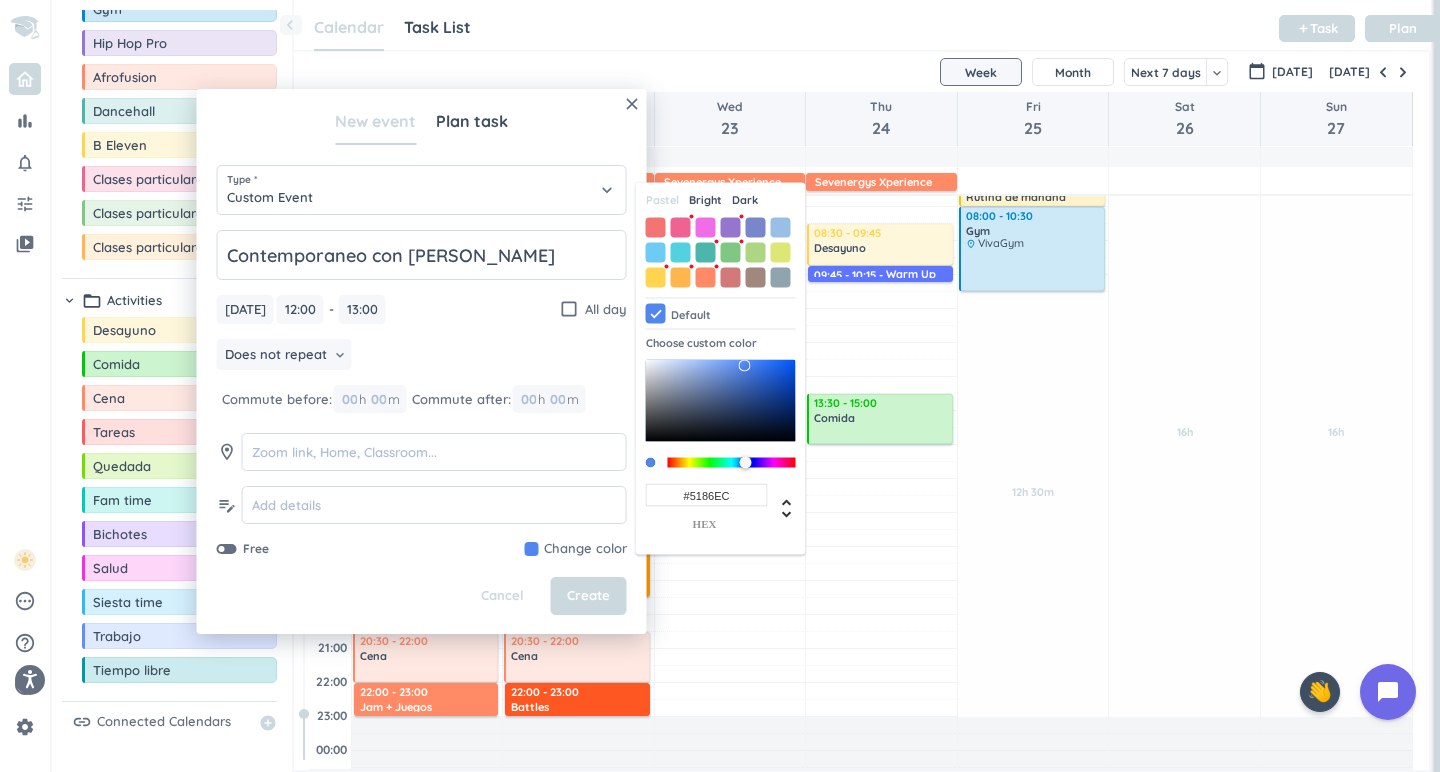 click on "Bright" at bounding box center [705, 200] 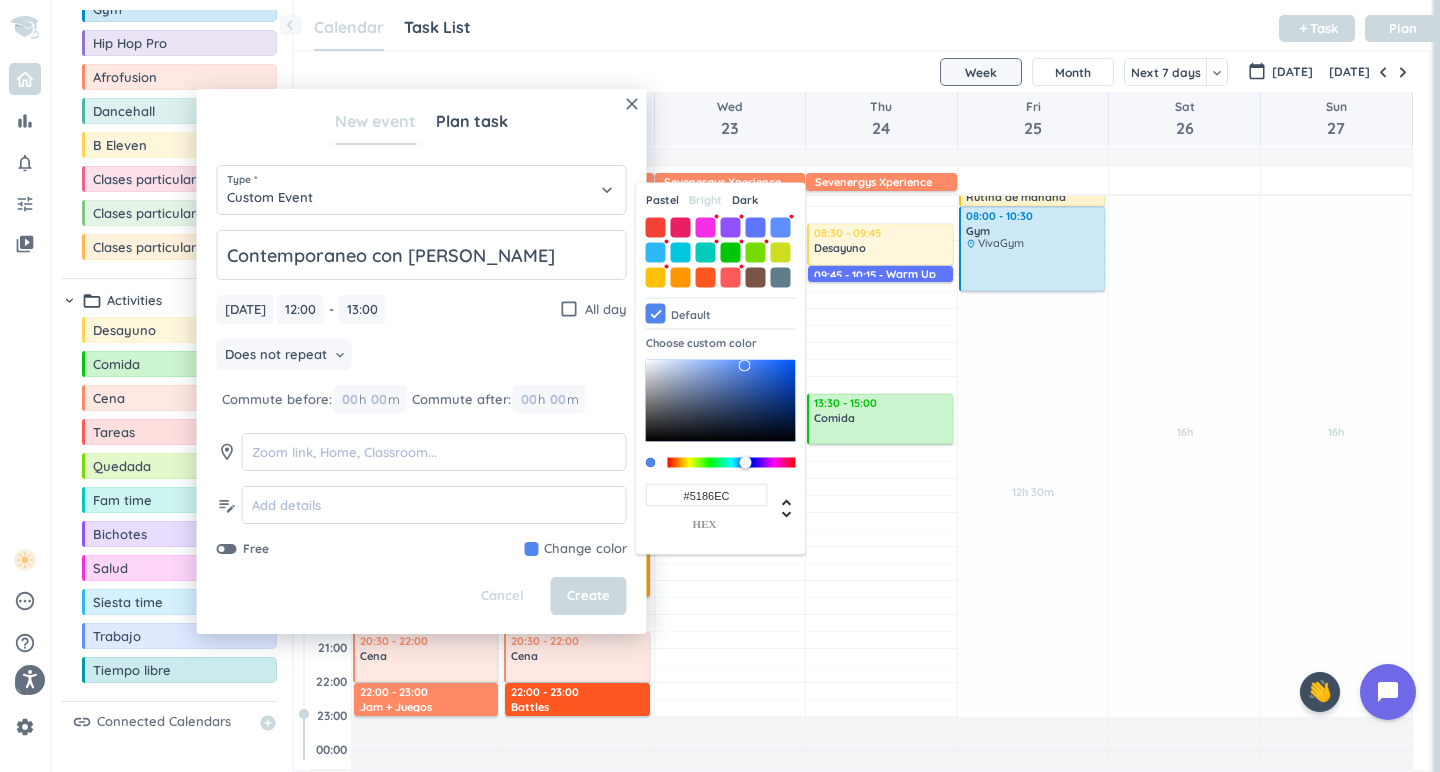 click on "Pastel Bright Dark Default Choose custom color #5186EC hex" at bounding box center [721, 369] 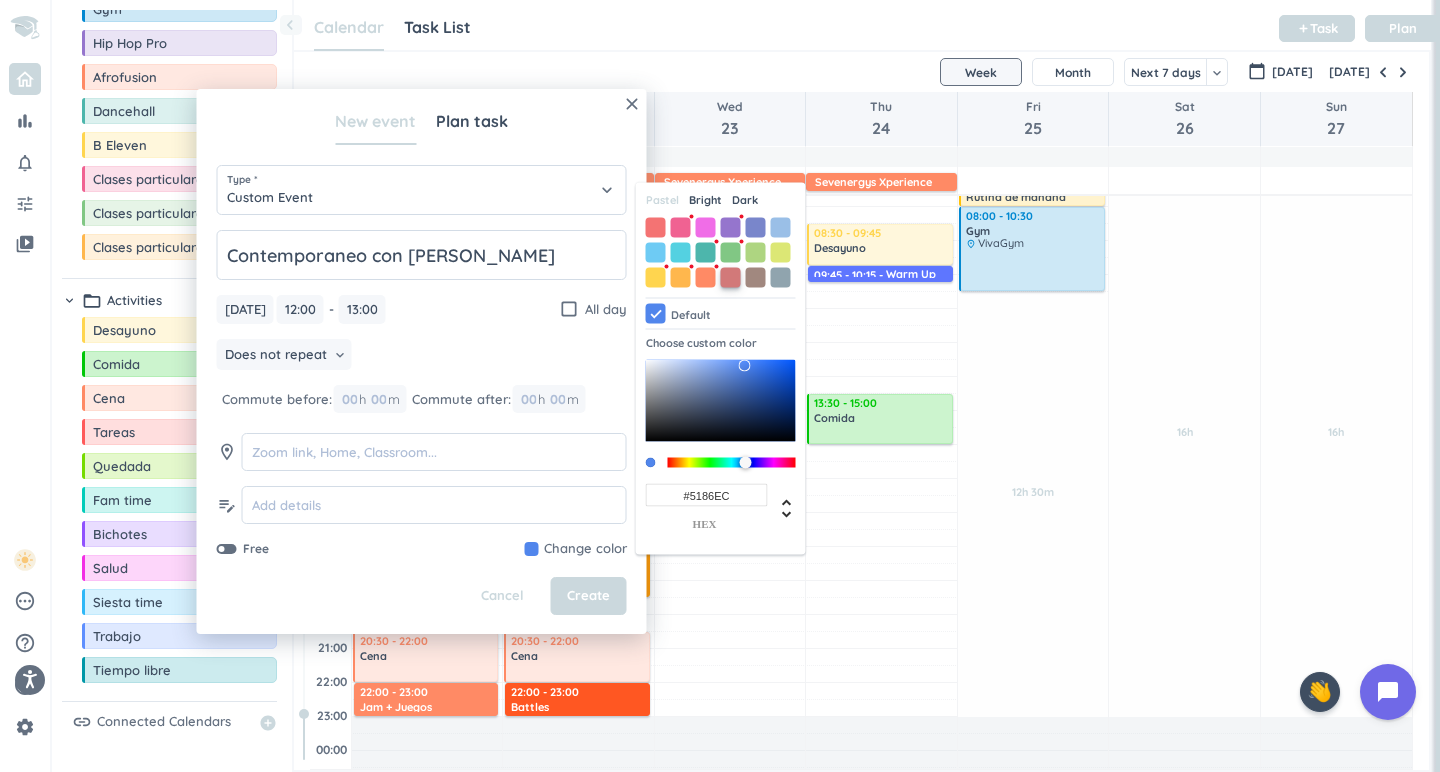 click at bounding box center [731, 277] 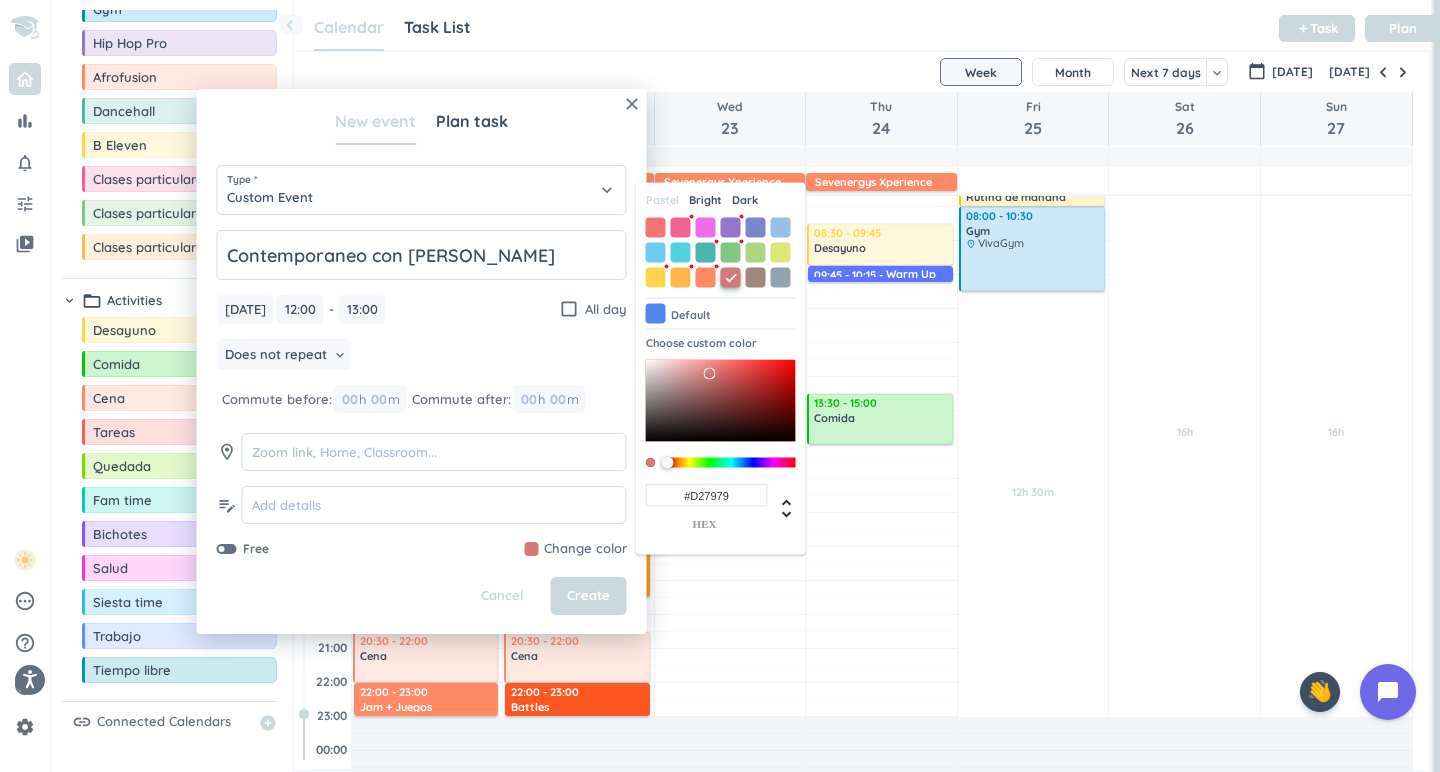 type on "#D27979" 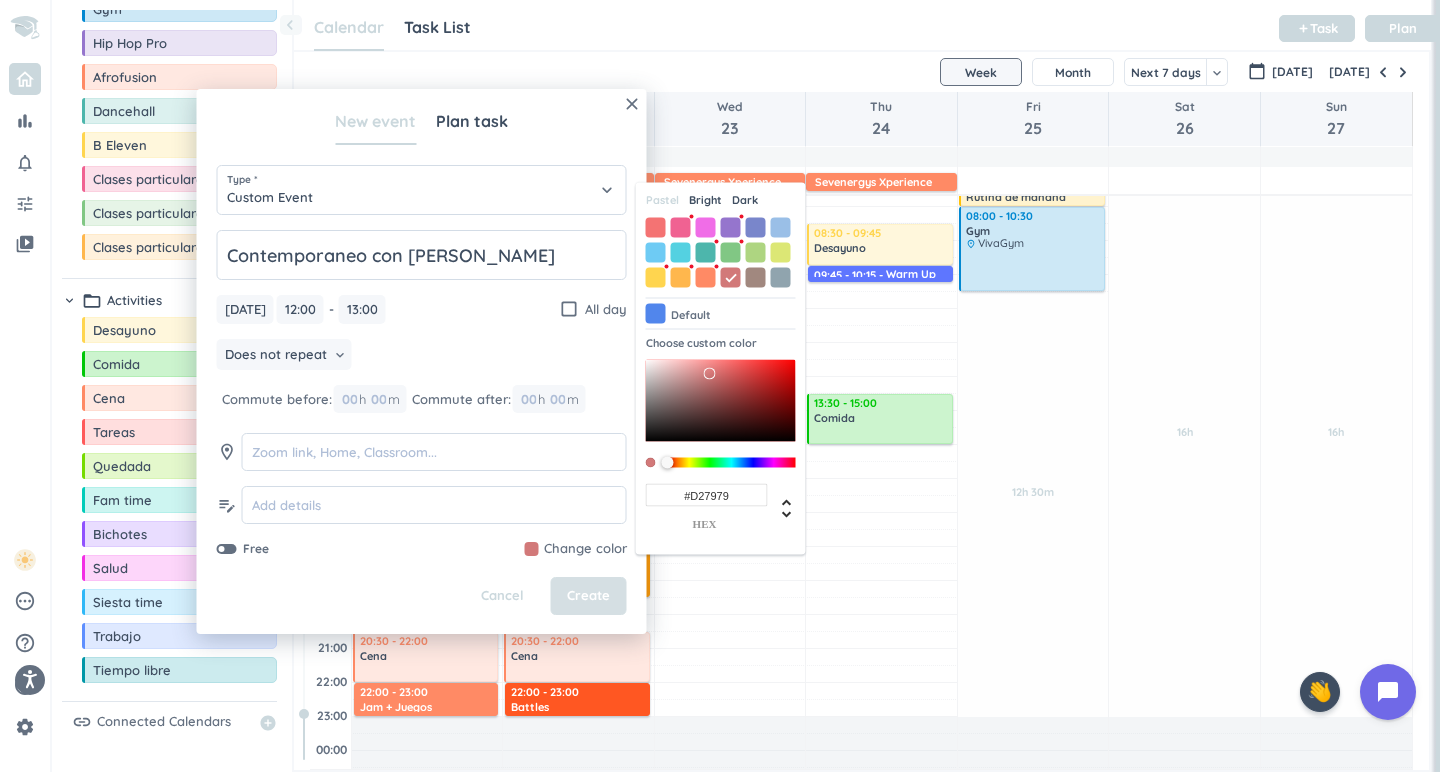 click on "Create" at bounding box center (589, 596) 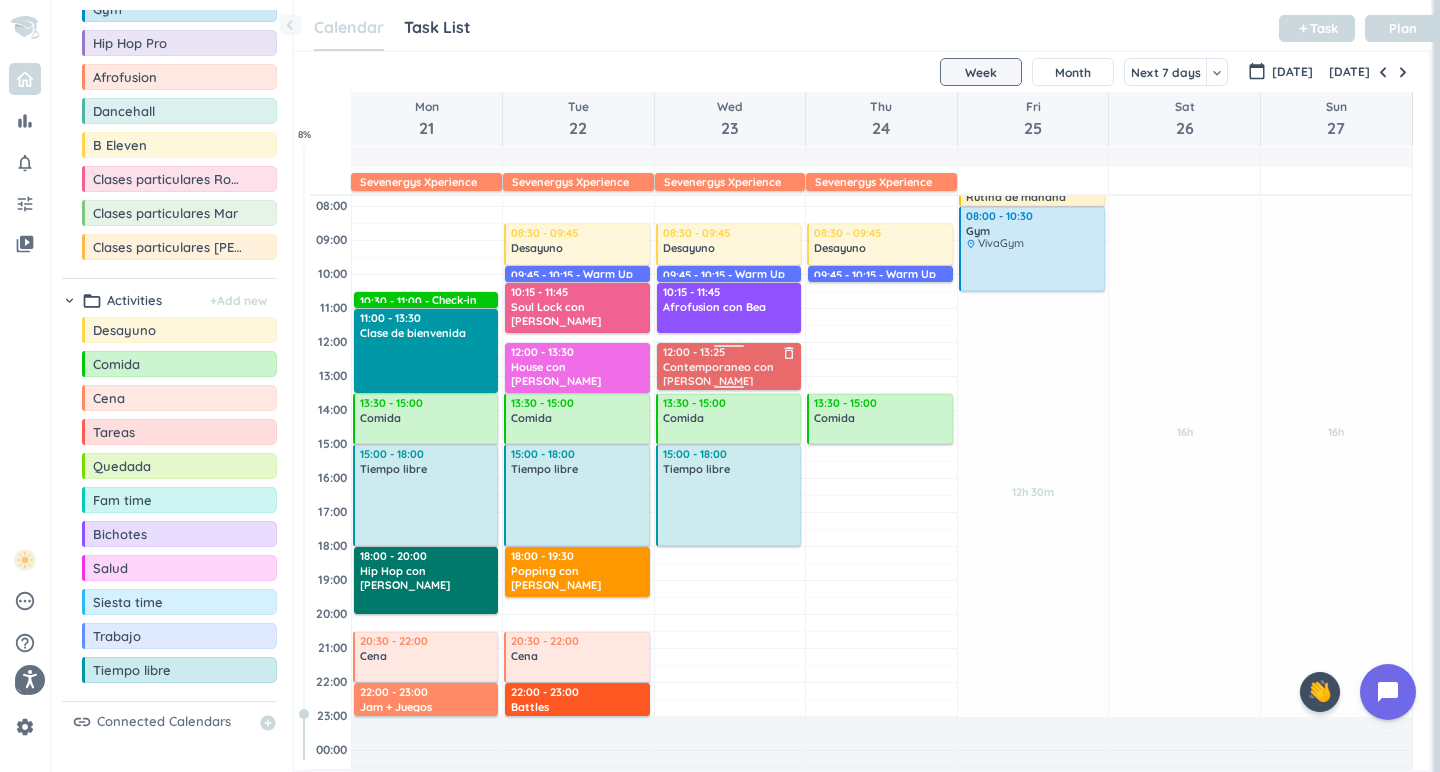 drag, startPoint x: 732, startPoint y: 377, endPoint x: 731, endPoint y: 391, distance: 14.035668 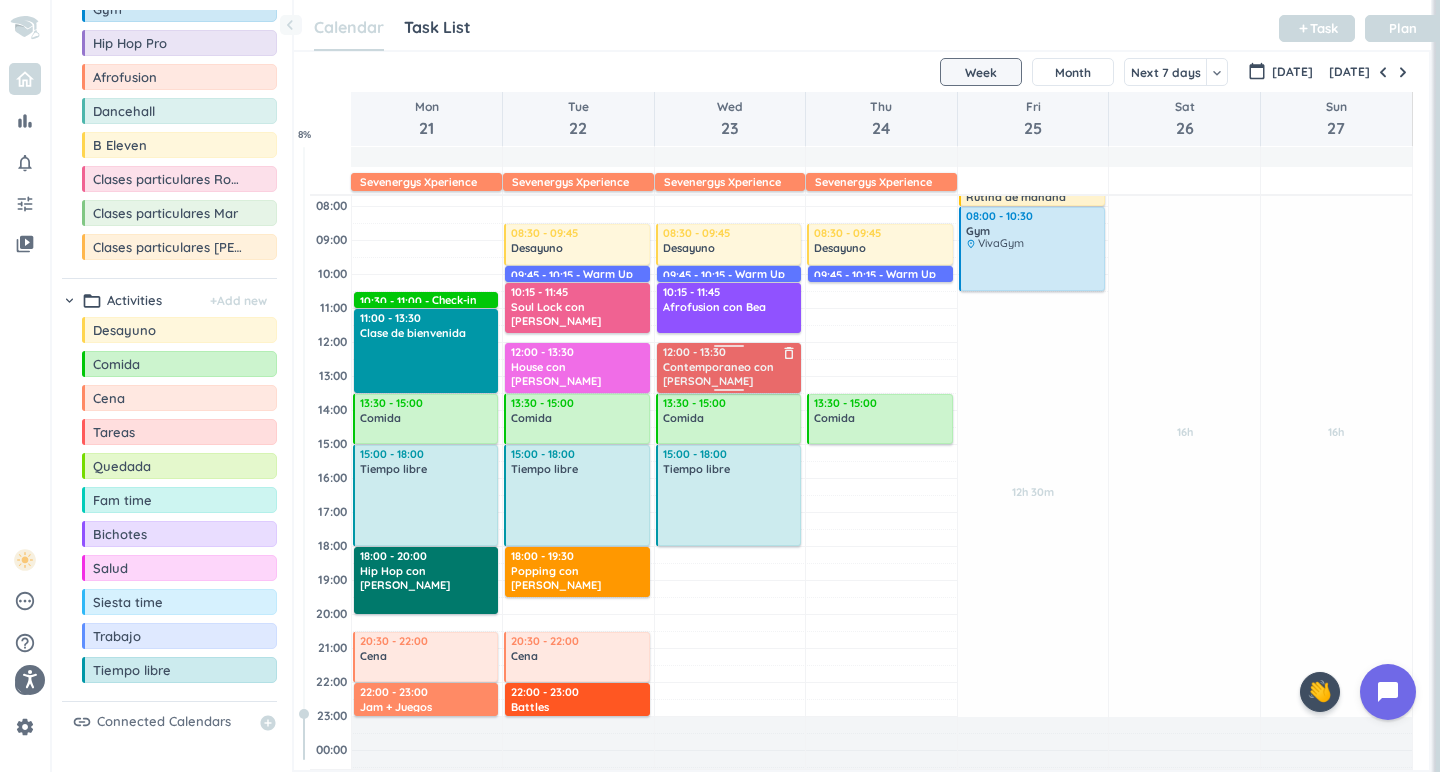 click on "Adjust Awake Time Adjust Awake Time 08:30 - 09:45 Desayuno delete_outline 09:45 - 10:15 Warm Up delete_outline 10:15 - 11:45 Afrofusion con Bea delete_outline 12:00 - 13:25 Contemporaneo con [PERSON_NAME] 13:30 - 15:00 Comida delete_outline 15:00 - 18:00 Tiempo libre delete_outline 12:00 - 13:30 Contemporaneo con [PERSON_NAME]" at bounding box center [730, 478] 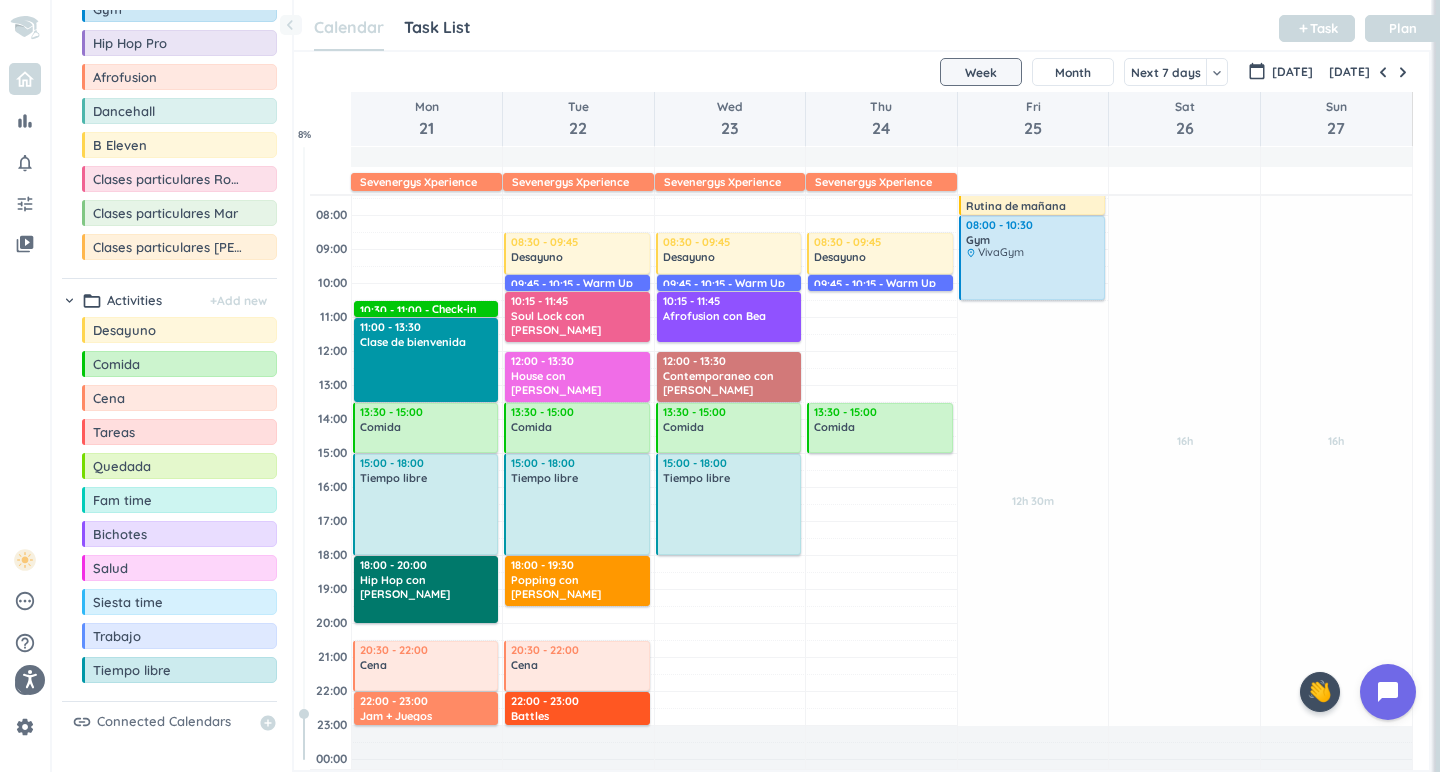 scroll, scrollTop: 115, scrollLeft: 0, axis: vertical 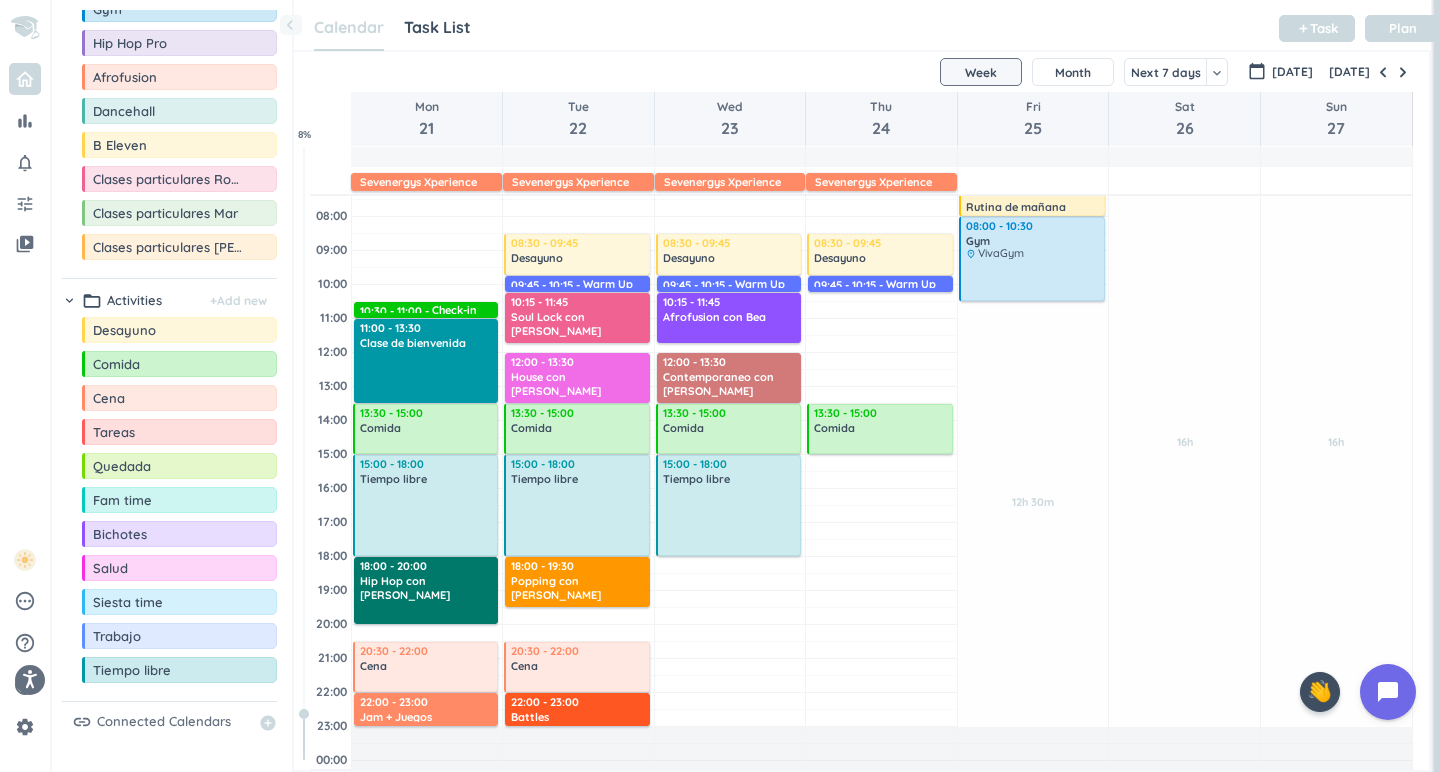 click at bounding box center [881, 565] 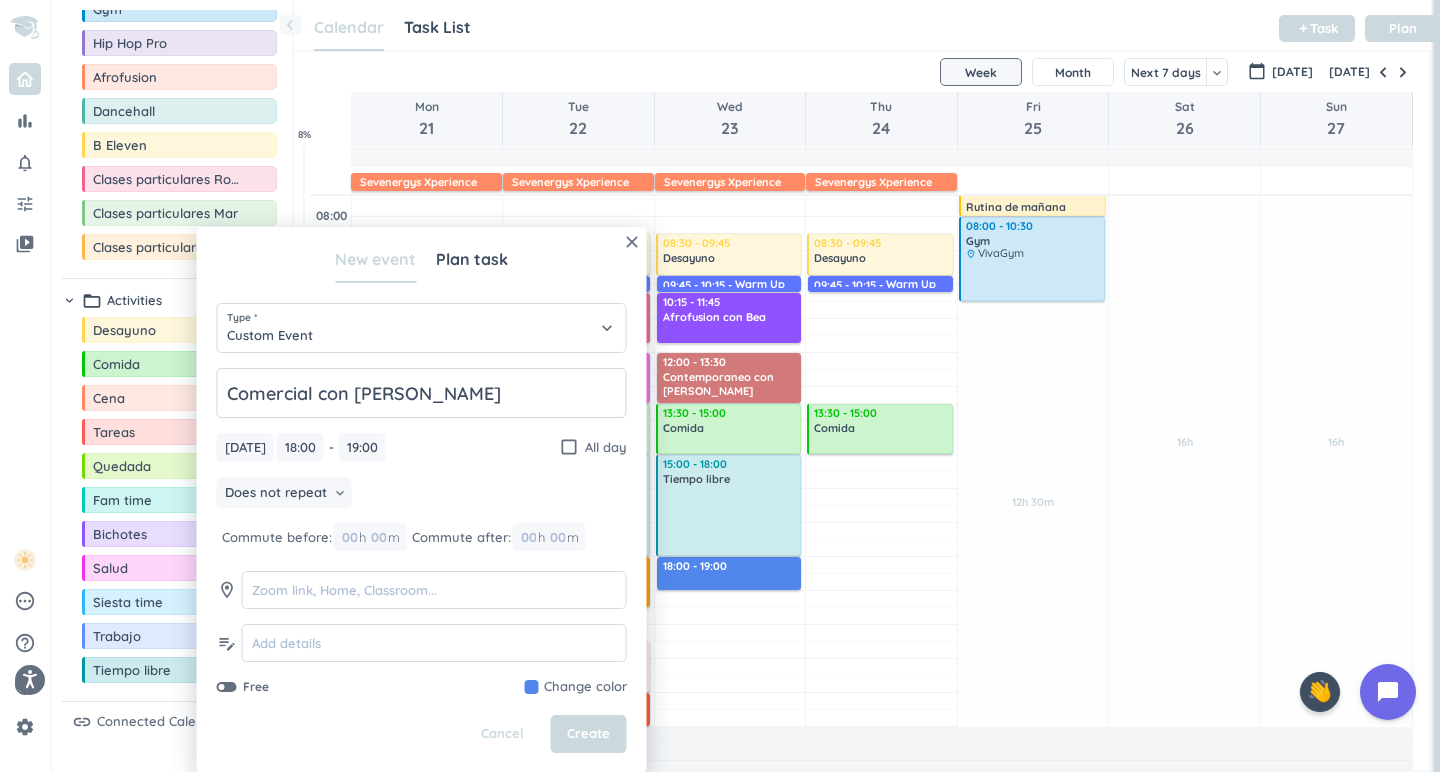 click on "Comercial con [PERSON_NAME]" 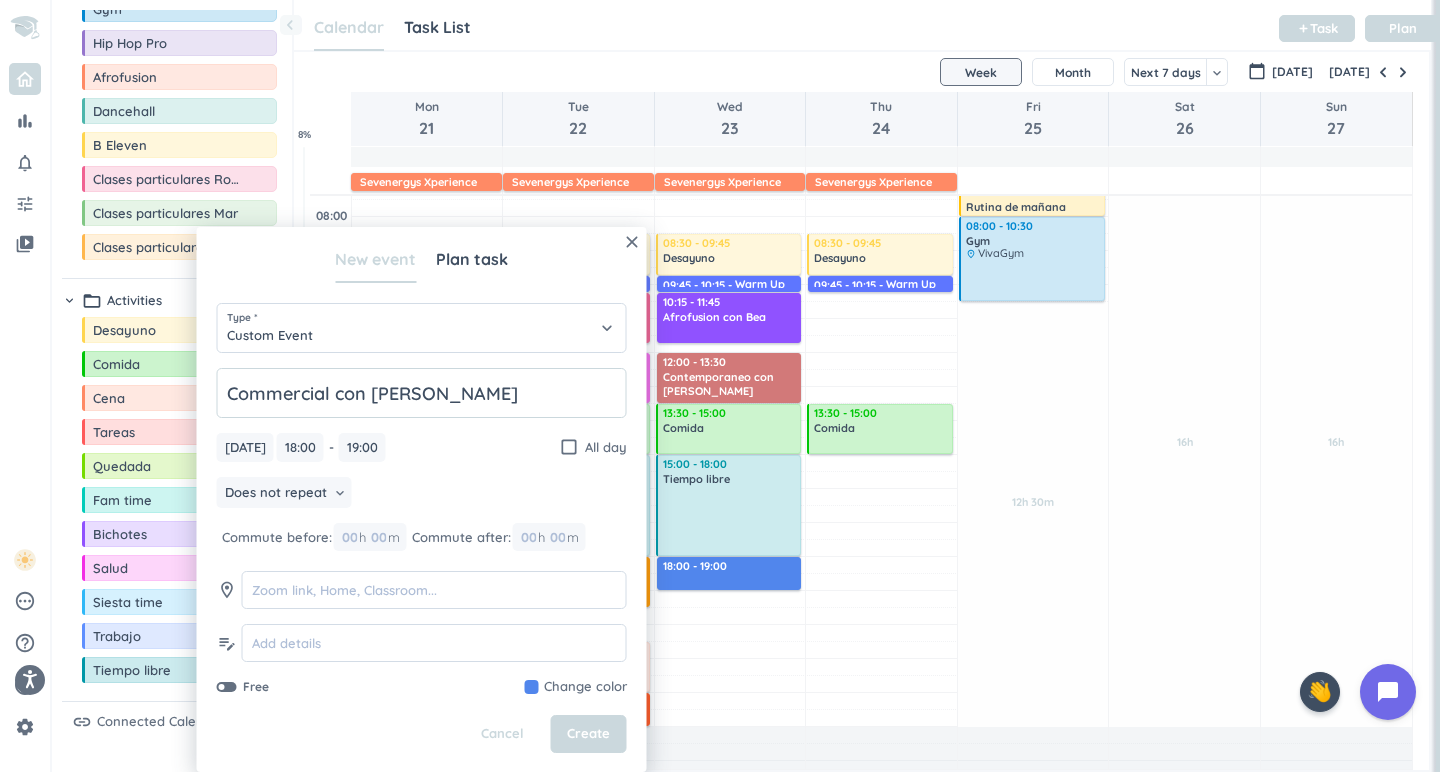 type on "Commercial con [PERSON_NAME]" 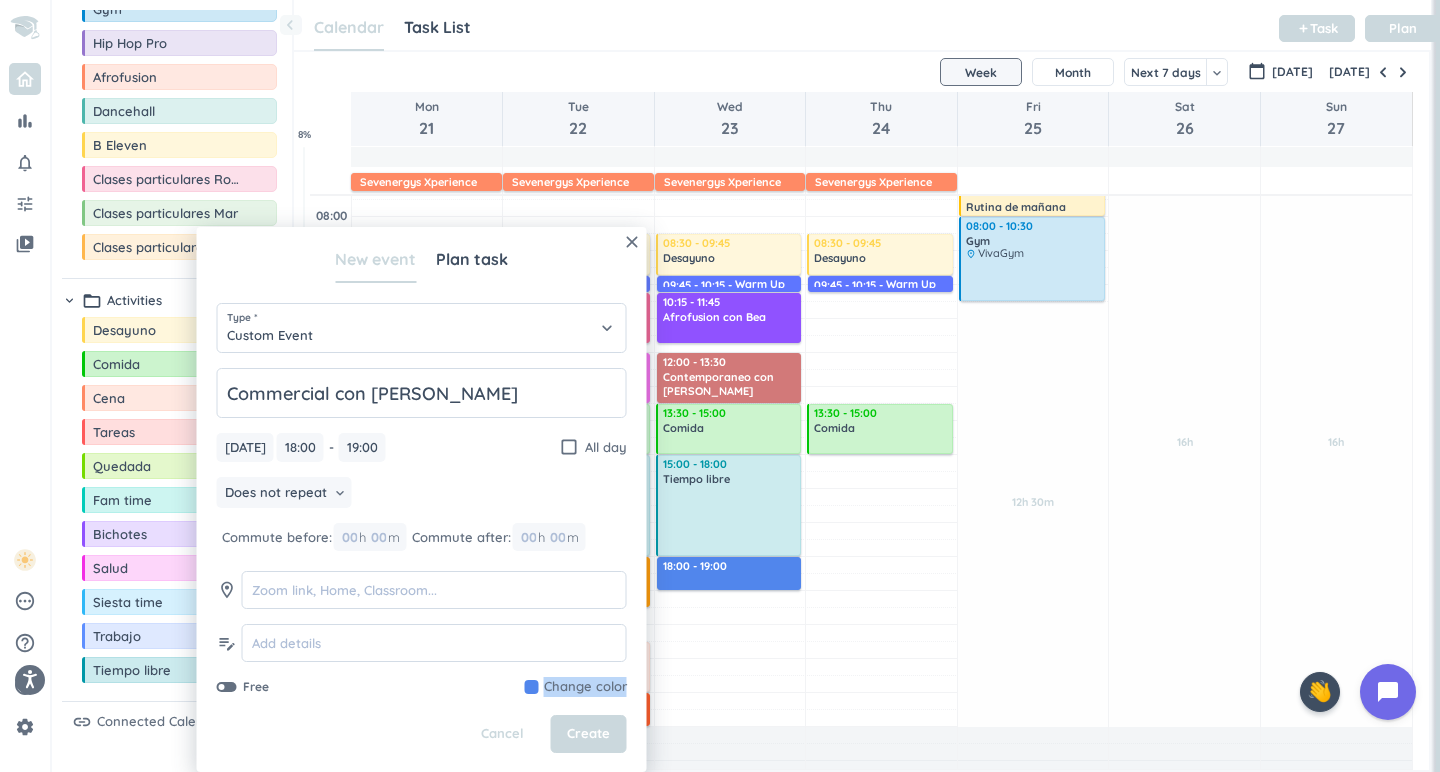 click on "Commercial con [PERSON_NAME][DATE] [DATE]   18:00 18:00 - 19:00 19:00 check_box_outline_blank All day Does not repeat keyboard_arrow_down Commute before: 00 h 00 m Commute after: 00 h 00 m room edit_note Free Change color" at bounding box center (422, 532) 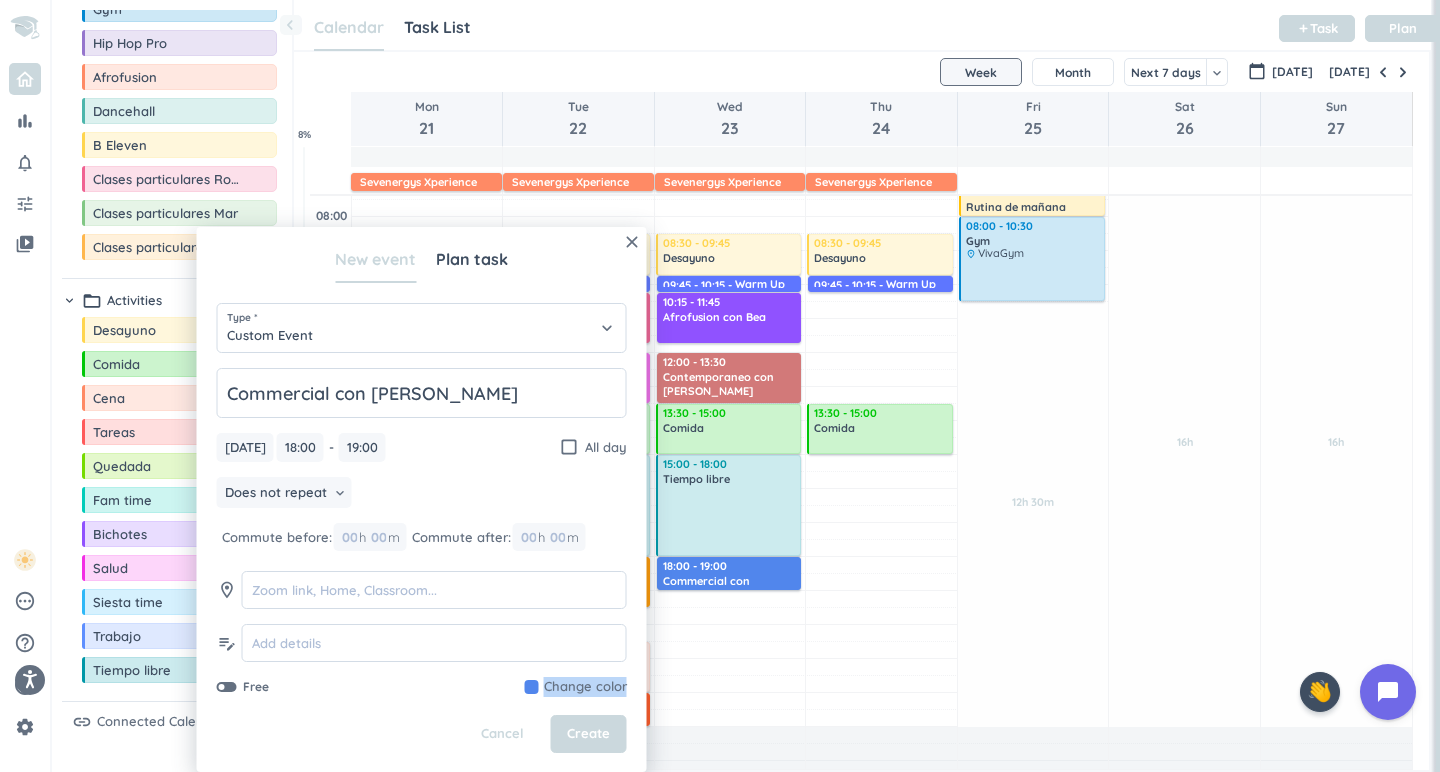 click at bounding box center (576, 687) 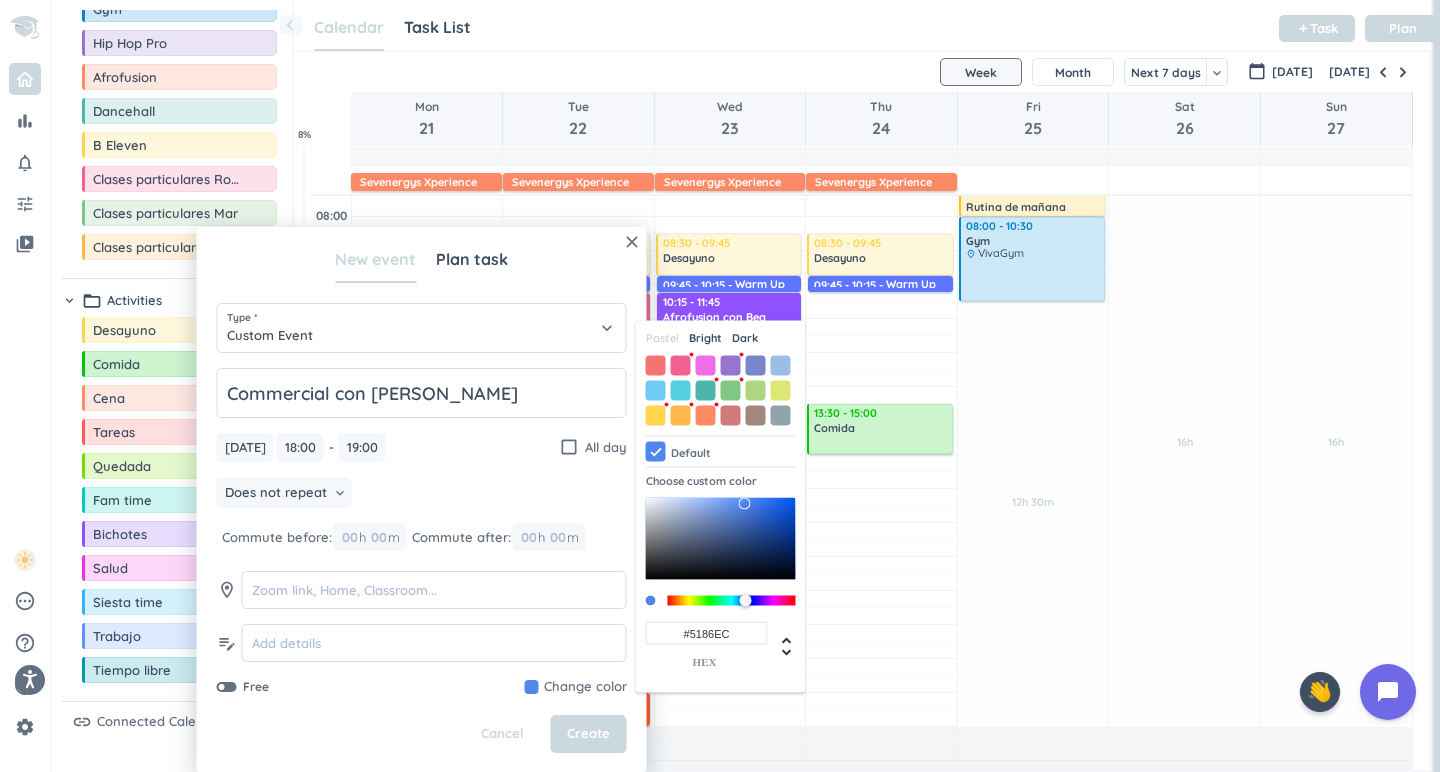 click on "Pastel" at bounding box center [662, 338] 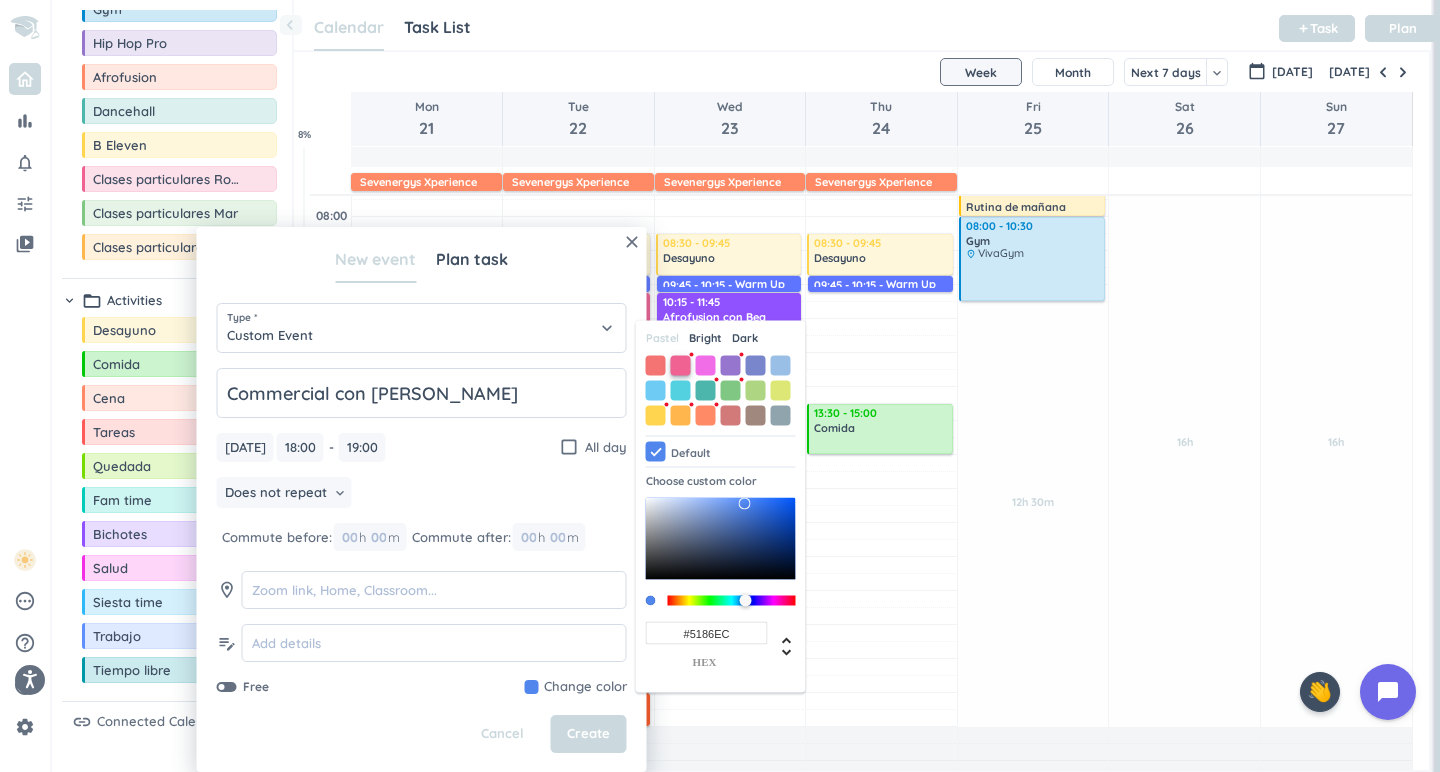 click at bounding box center [681, 365] 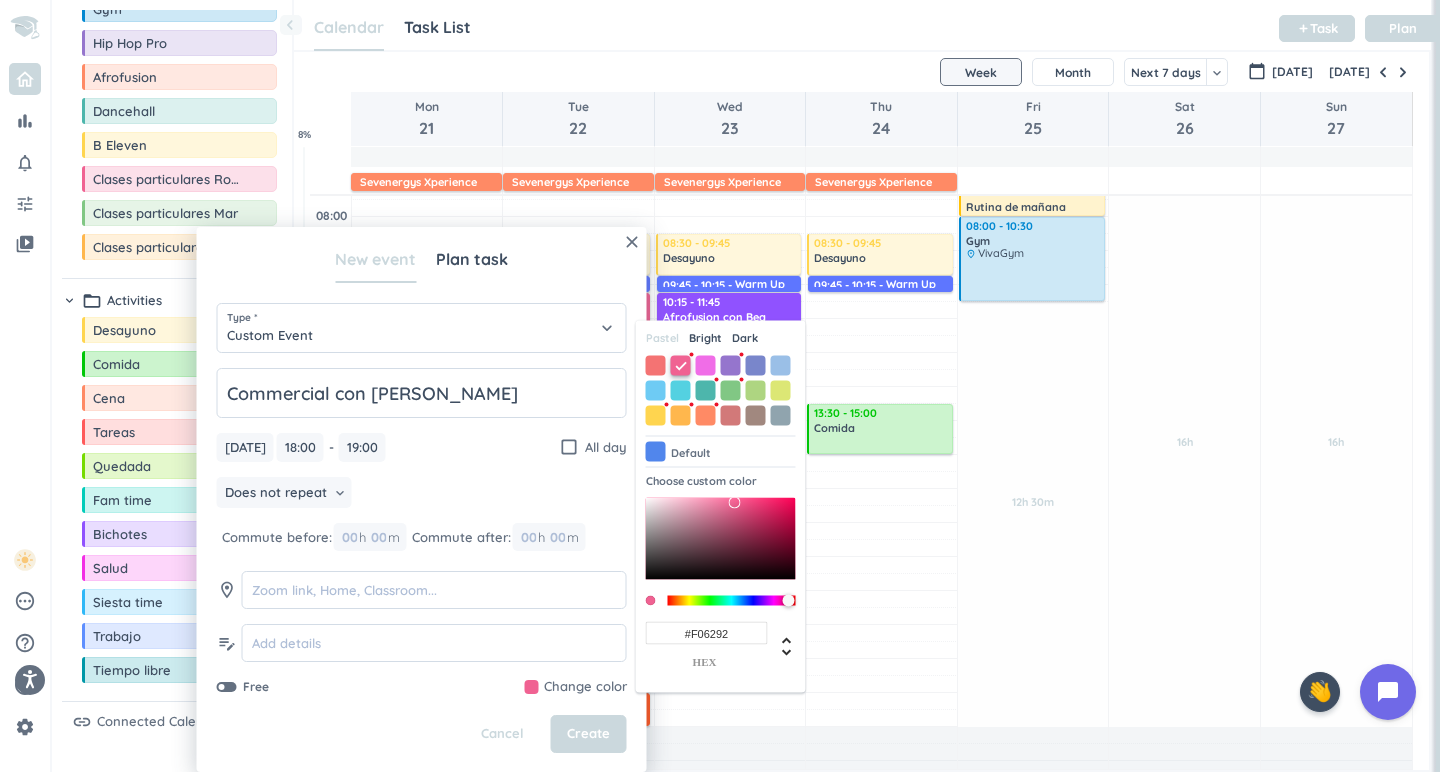 type on "#F06292" 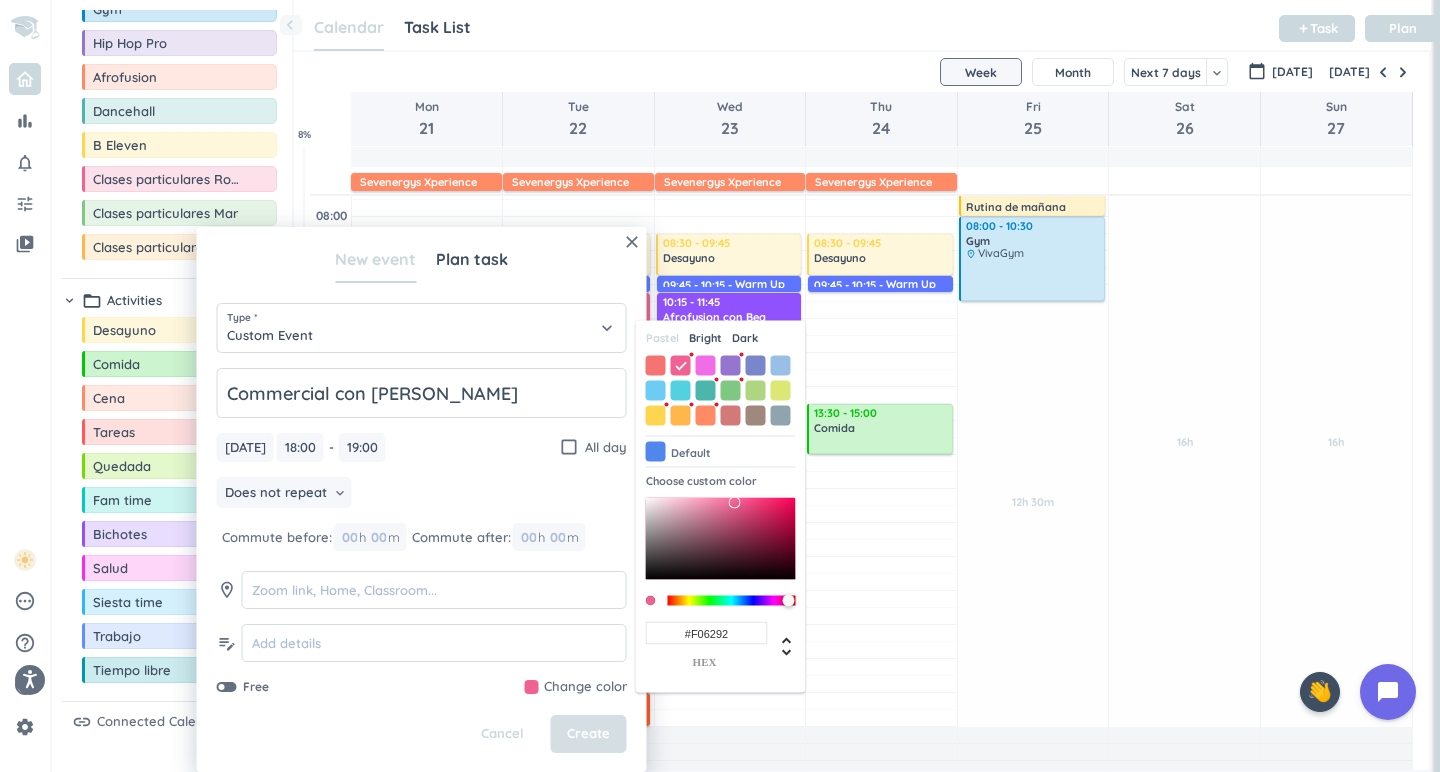 click on "Create" at bounding box center (588, 734) 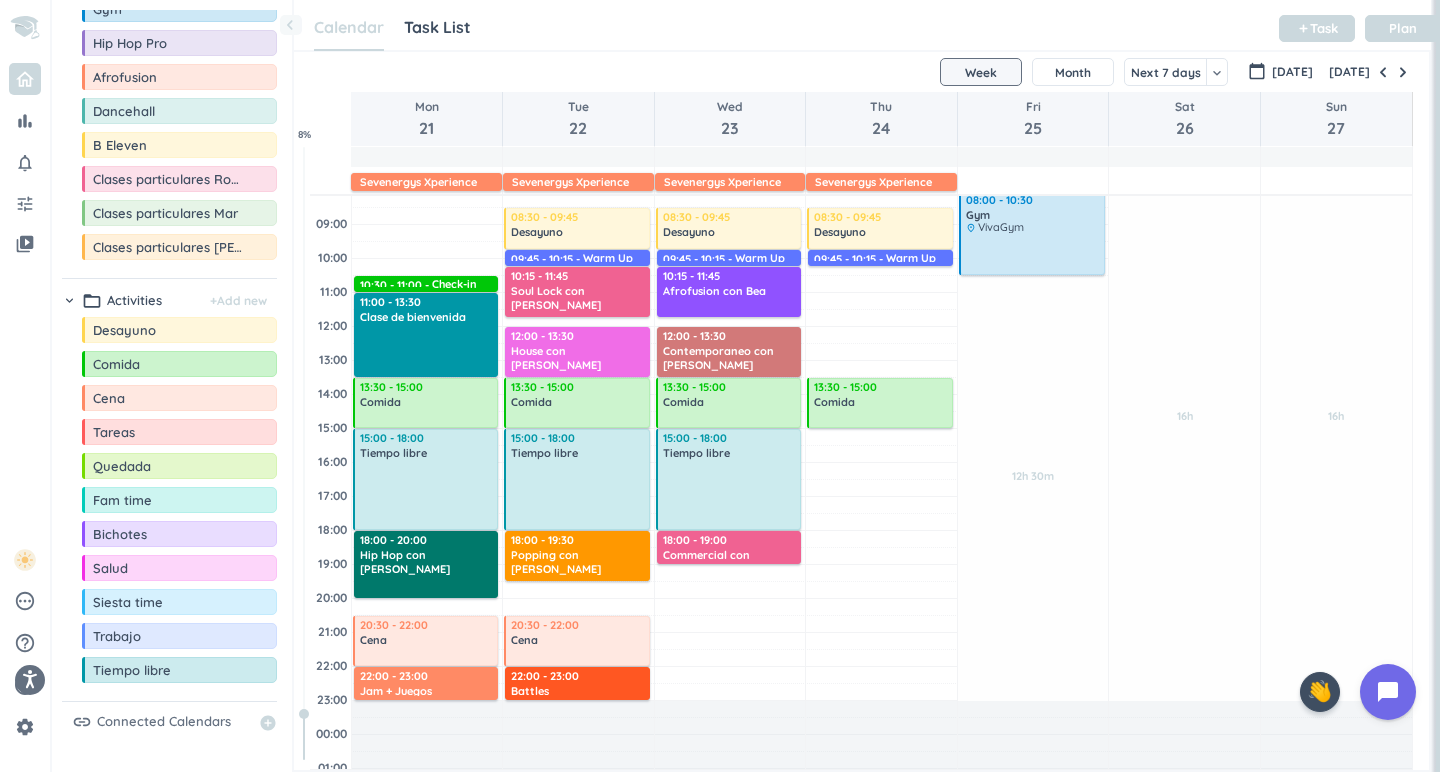 scroll, scrollTop: 142, scrollLeft: 0, axis: vertical 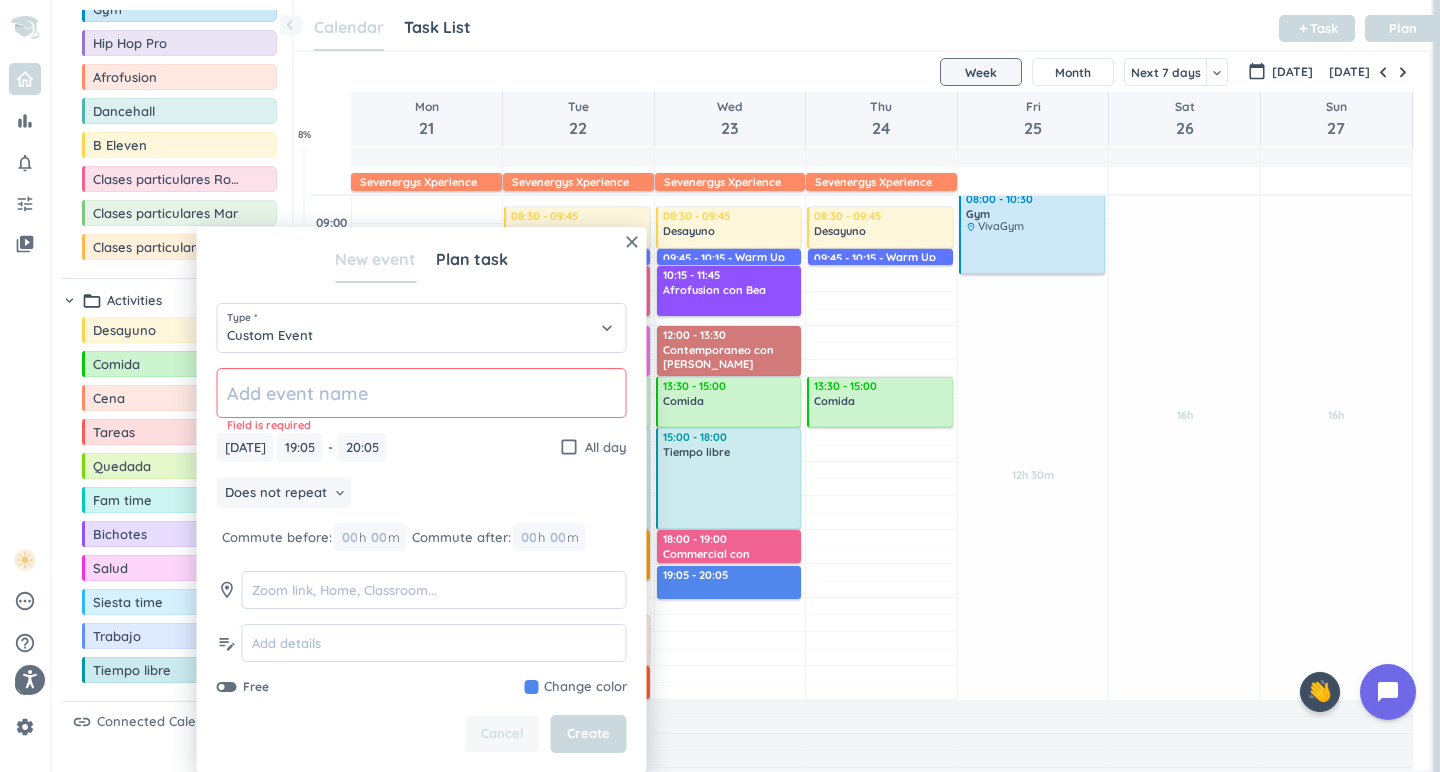 click on "Cancel" at bounding box center [503, 734] 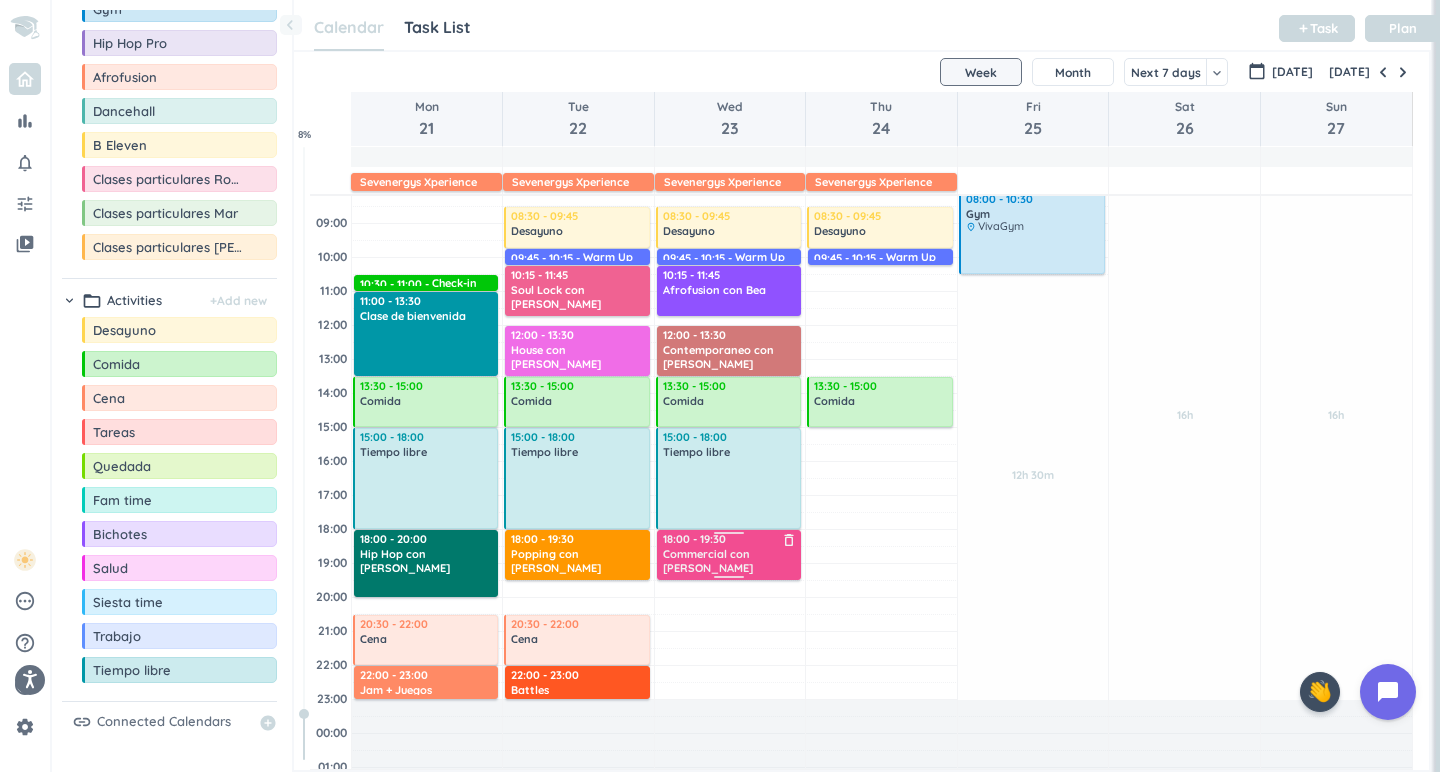 drag, startPoint x: 732, startPoint y: 564, endPoint x: 732, endPoint y: 580, distance: 16 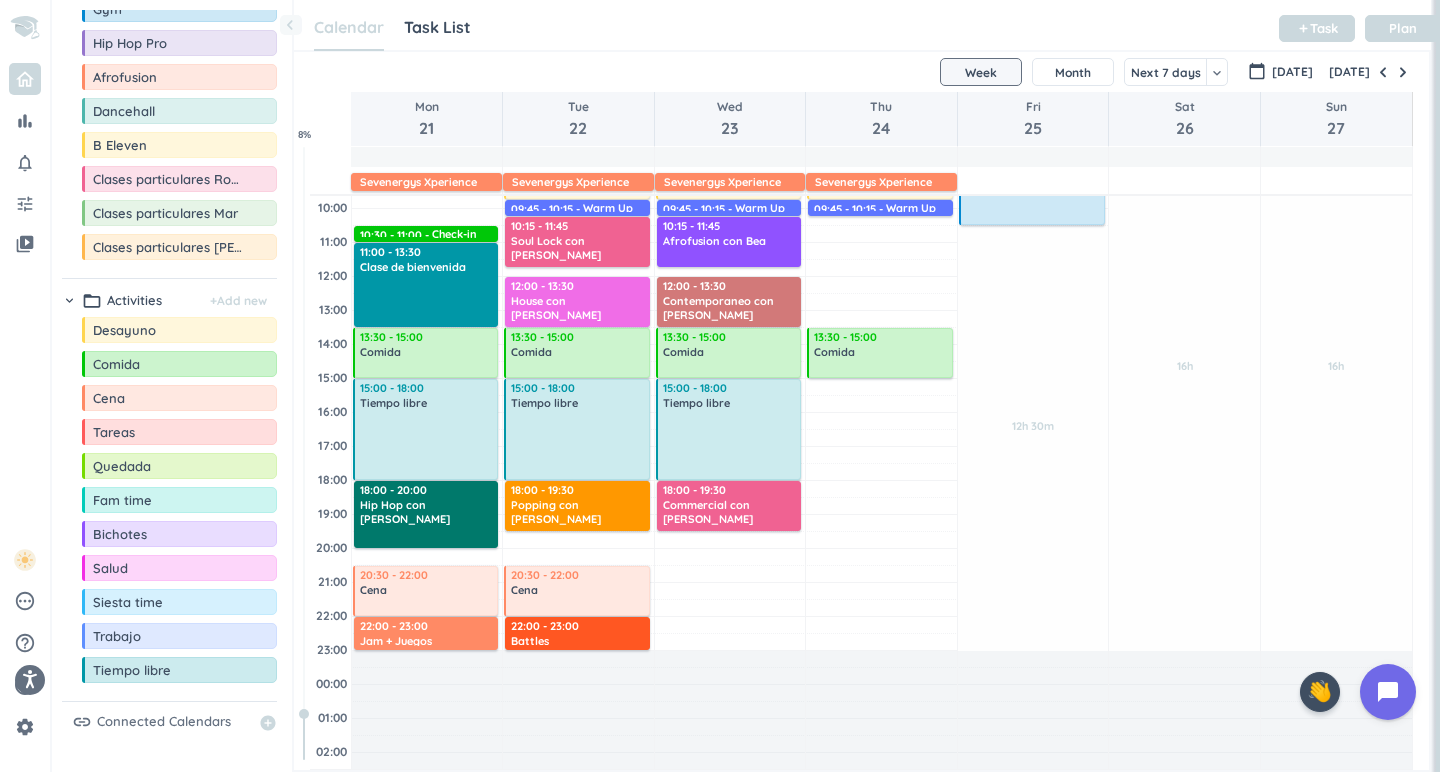 scroll, scrollTop: 198, scrollLeft: 0, axis: vertical 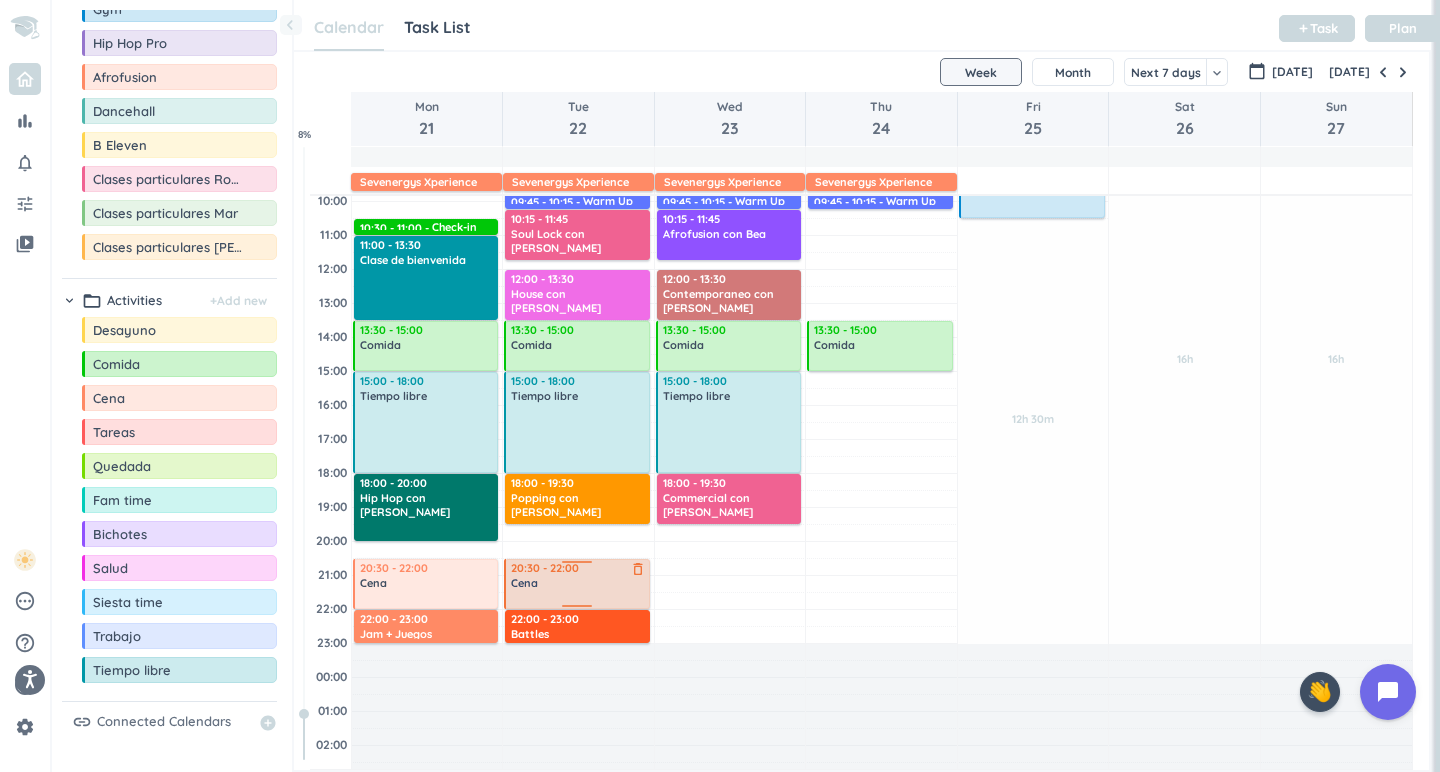 click at bounding box center [577, 565] 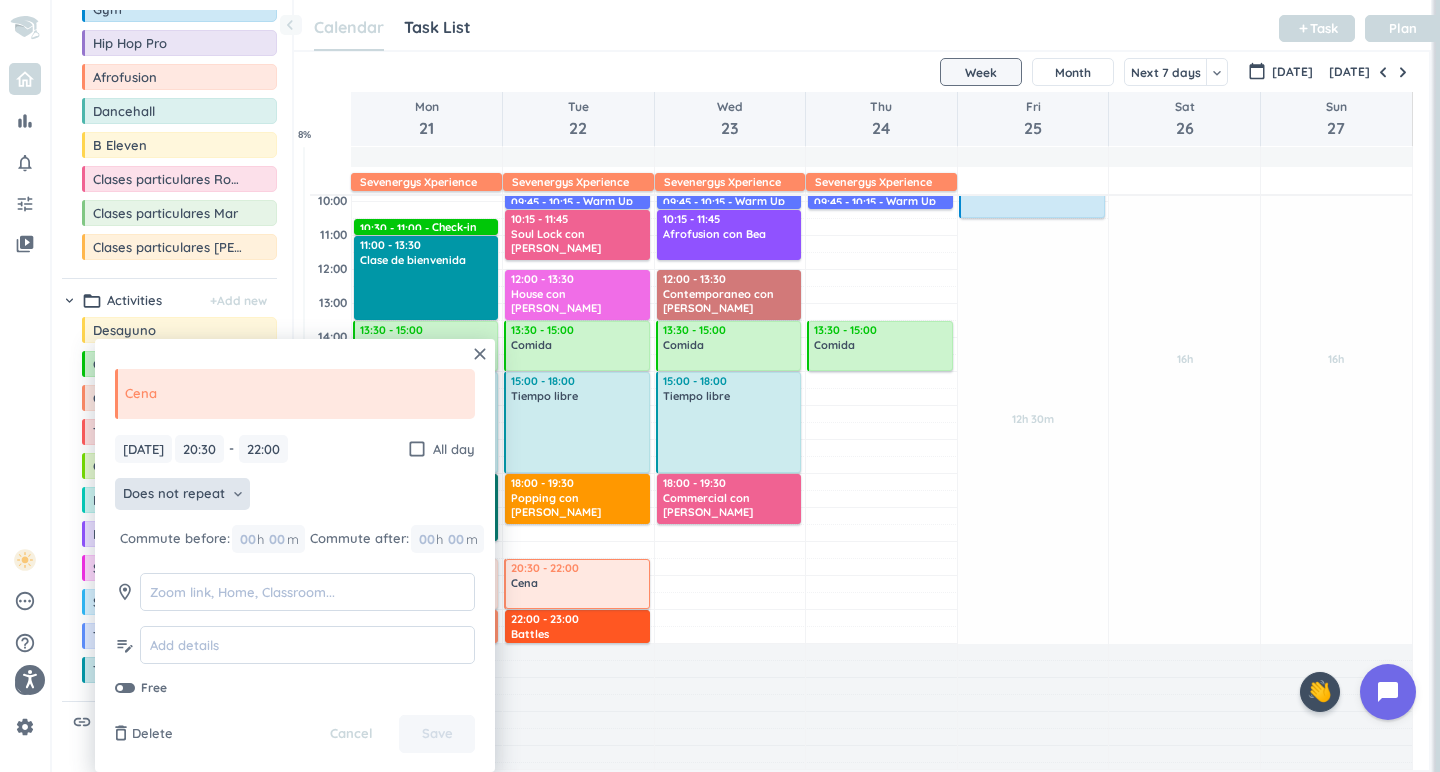 click on "Does not repeat keyboard_arrow_down" at bounding box center [182, 494] 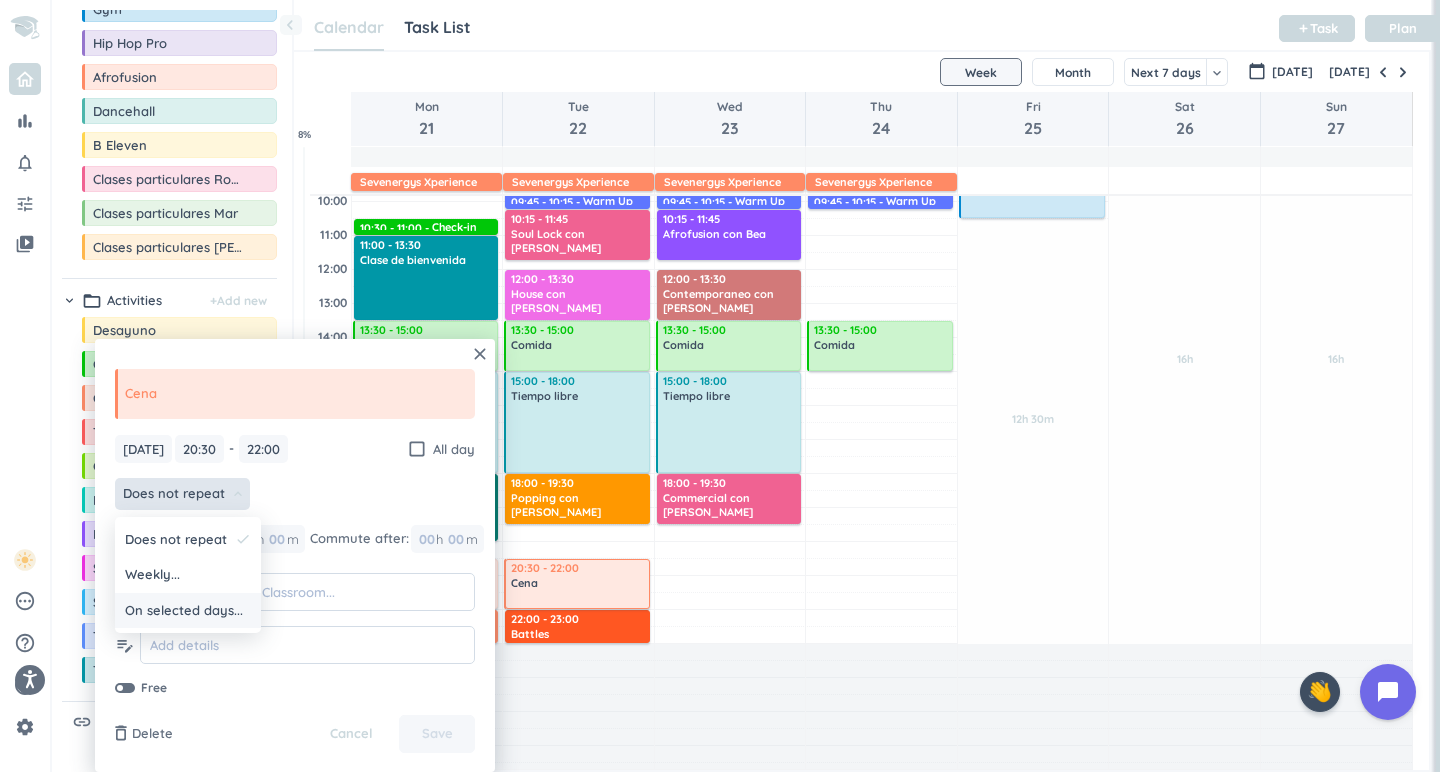 click on "On selected days..." at bounding box center [184, 611] 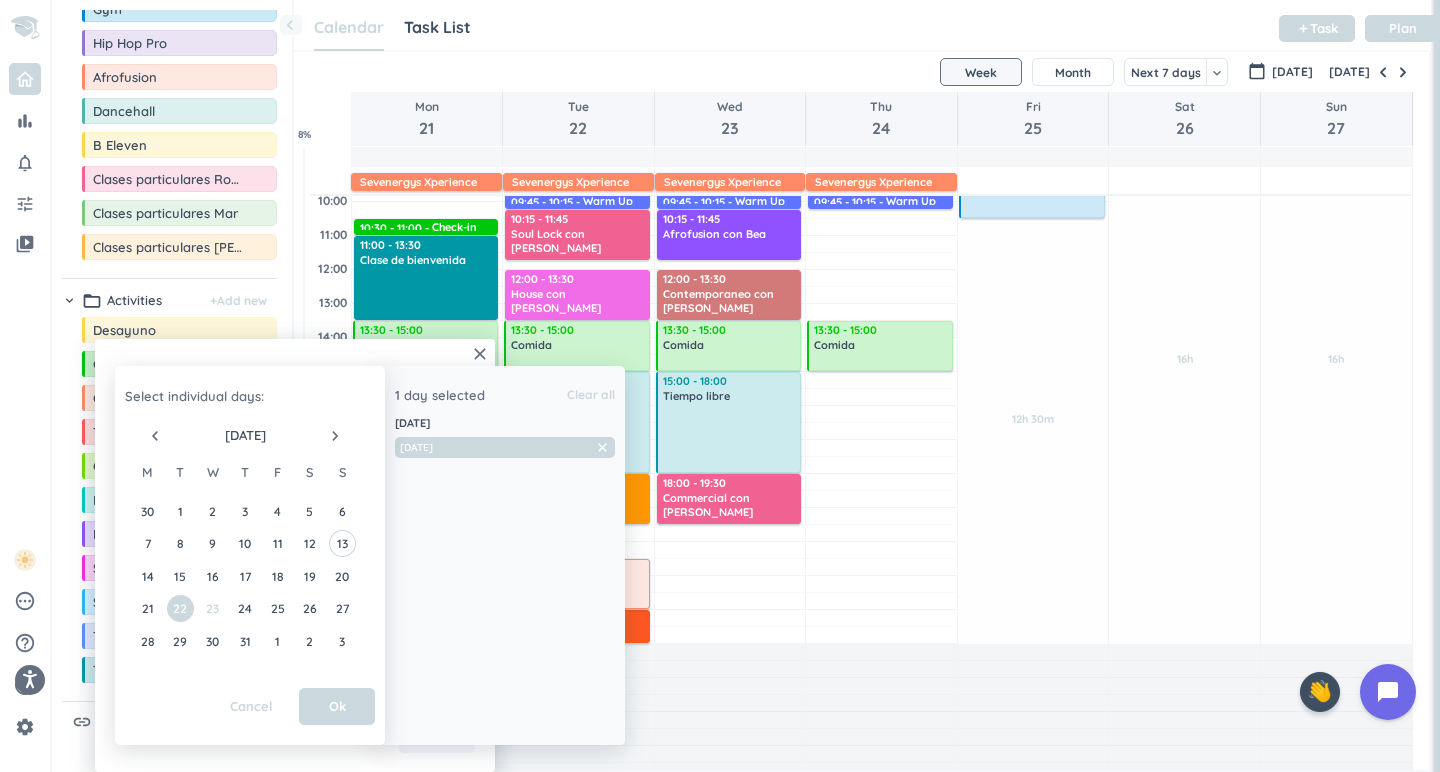 click on "23" at bounding box center [212, 608] 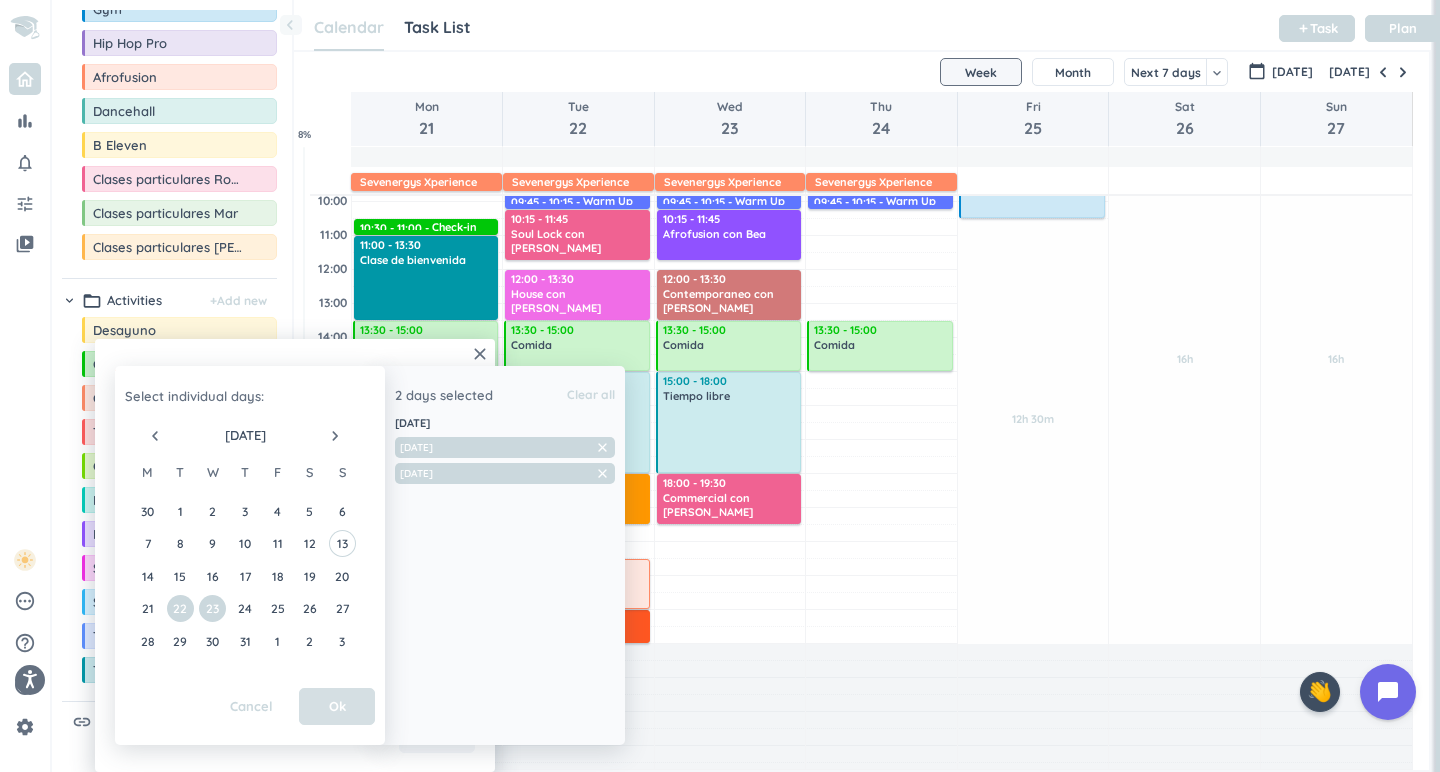 click on "Ok" at bounding box center [337, 707] 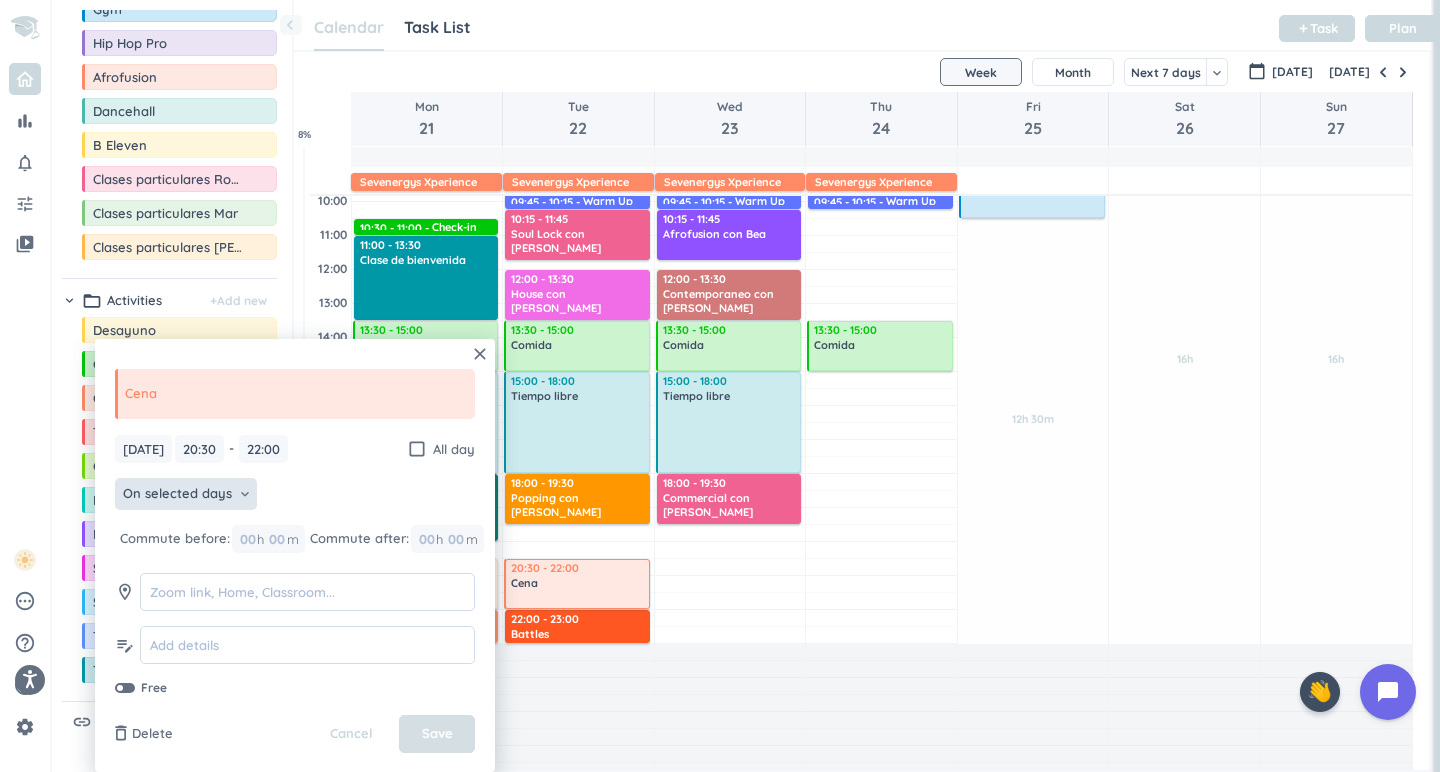 click on "Save" at bounding box center [437, 734] 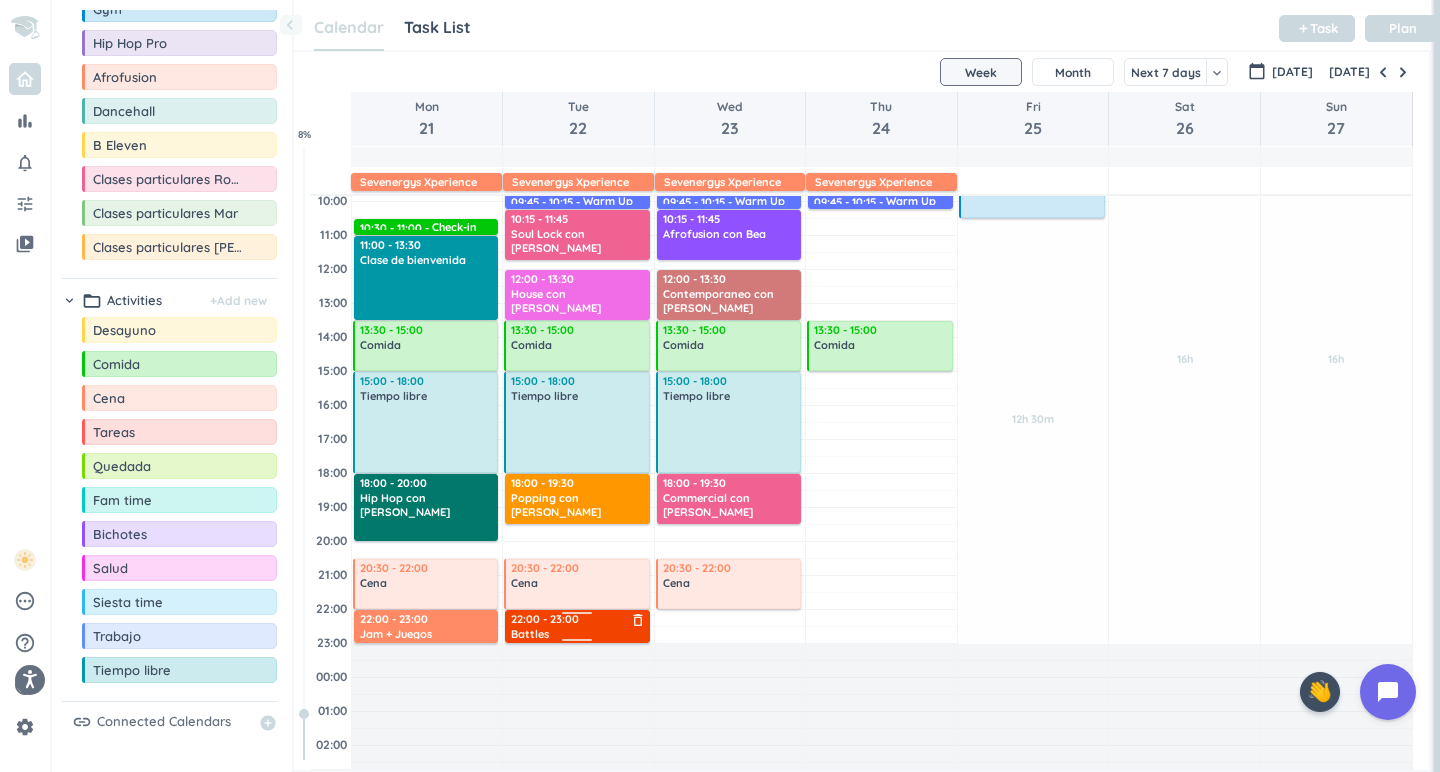 click on "Battles" at bounding box center (578, 633) 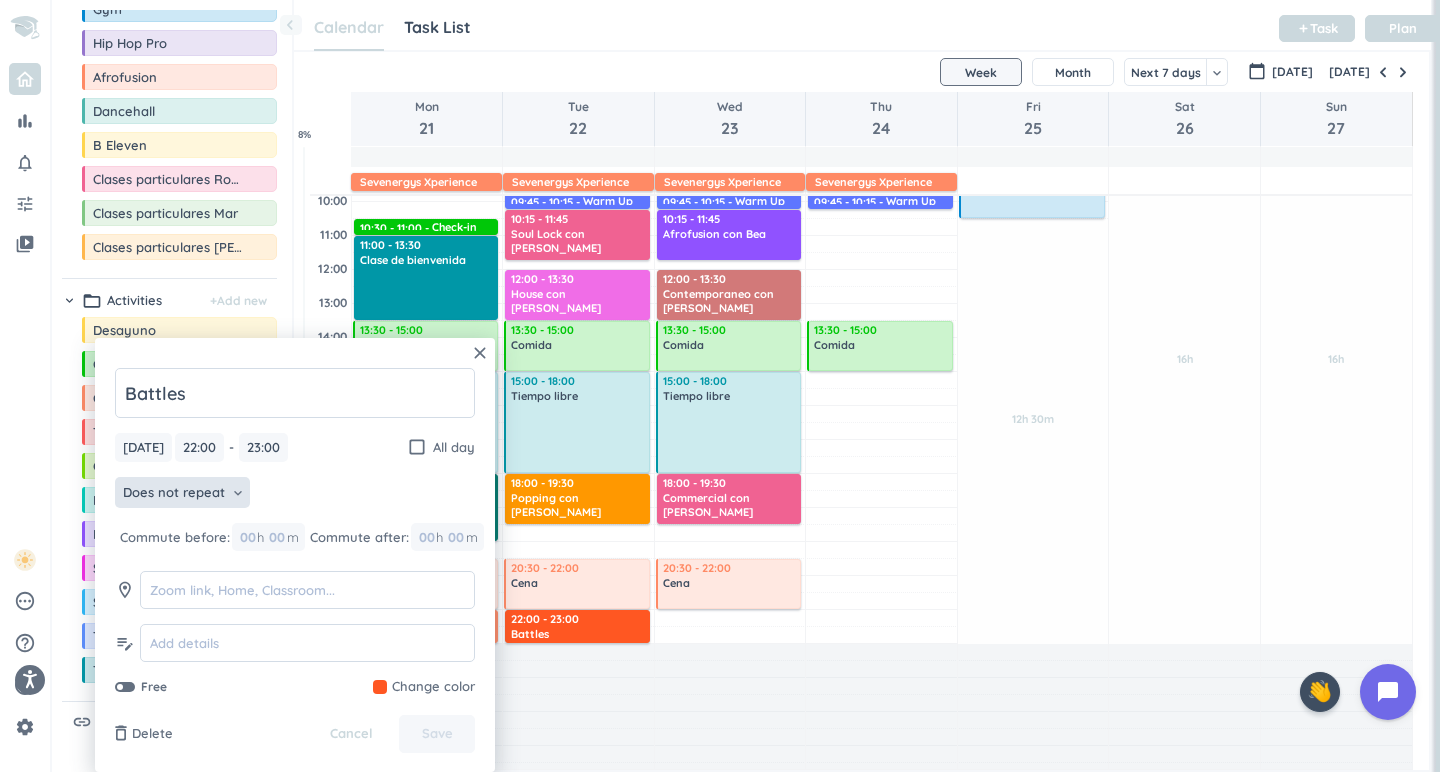 click on "Does not repeat" at bounding box center [174, 493] 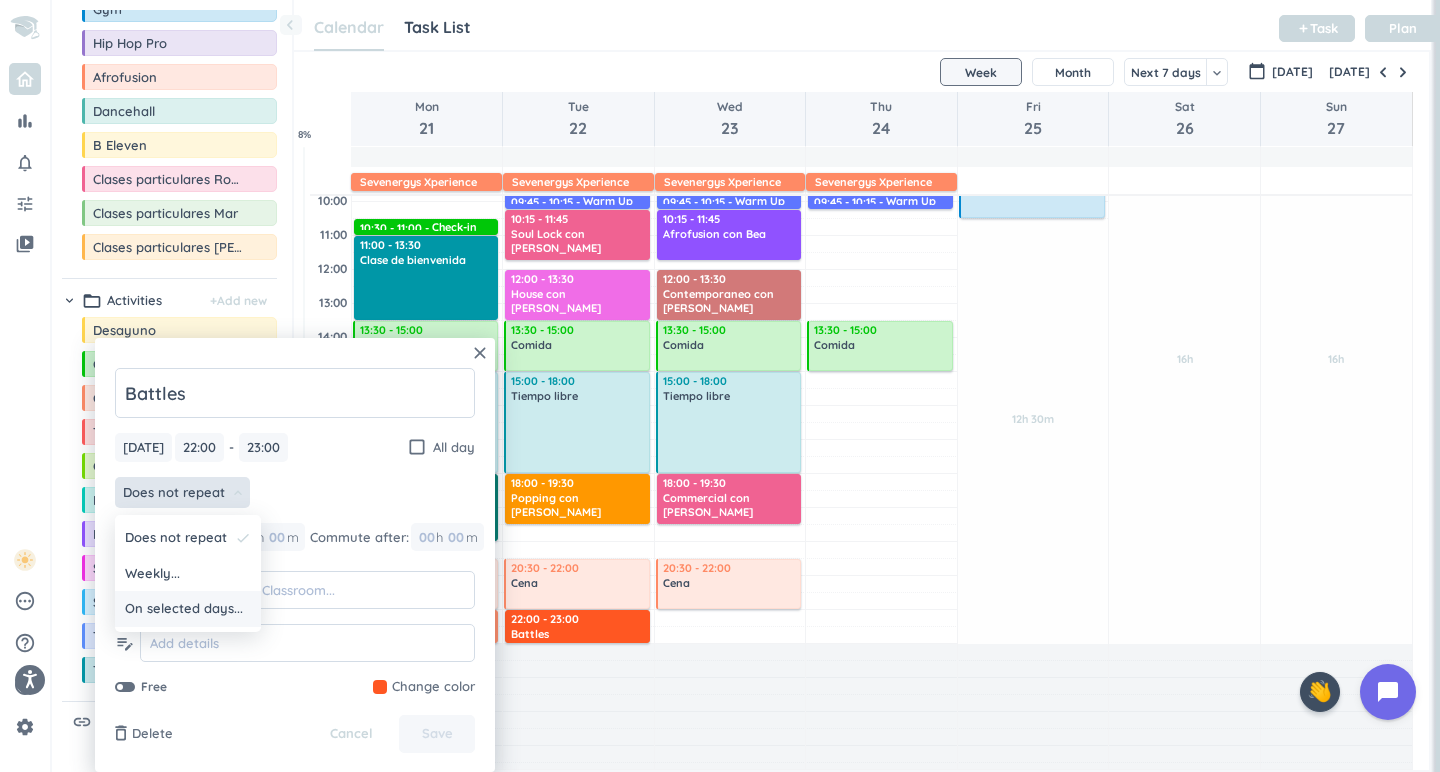click on "On selected days..." at bounding box center [188, 609] 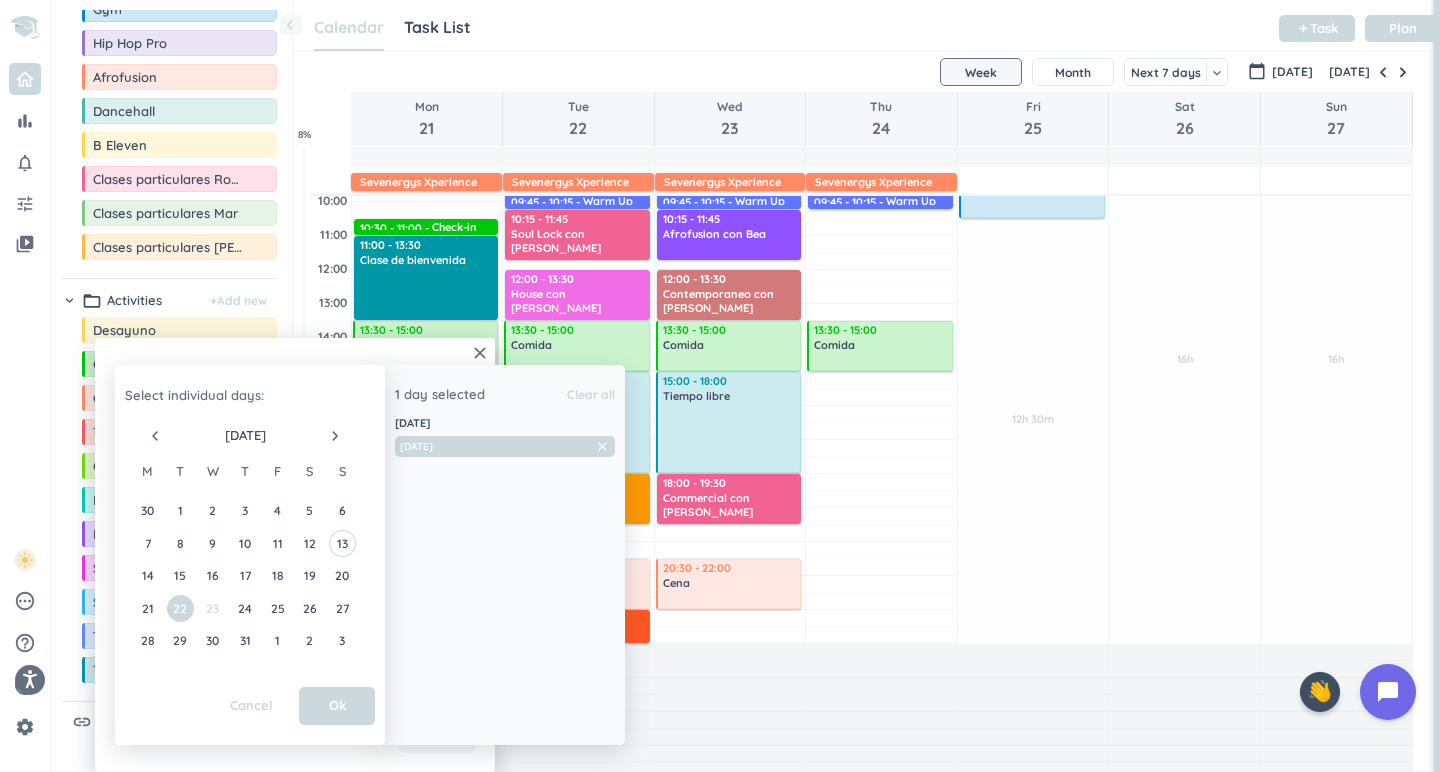 click on "23" at bounding box center (212, 608) 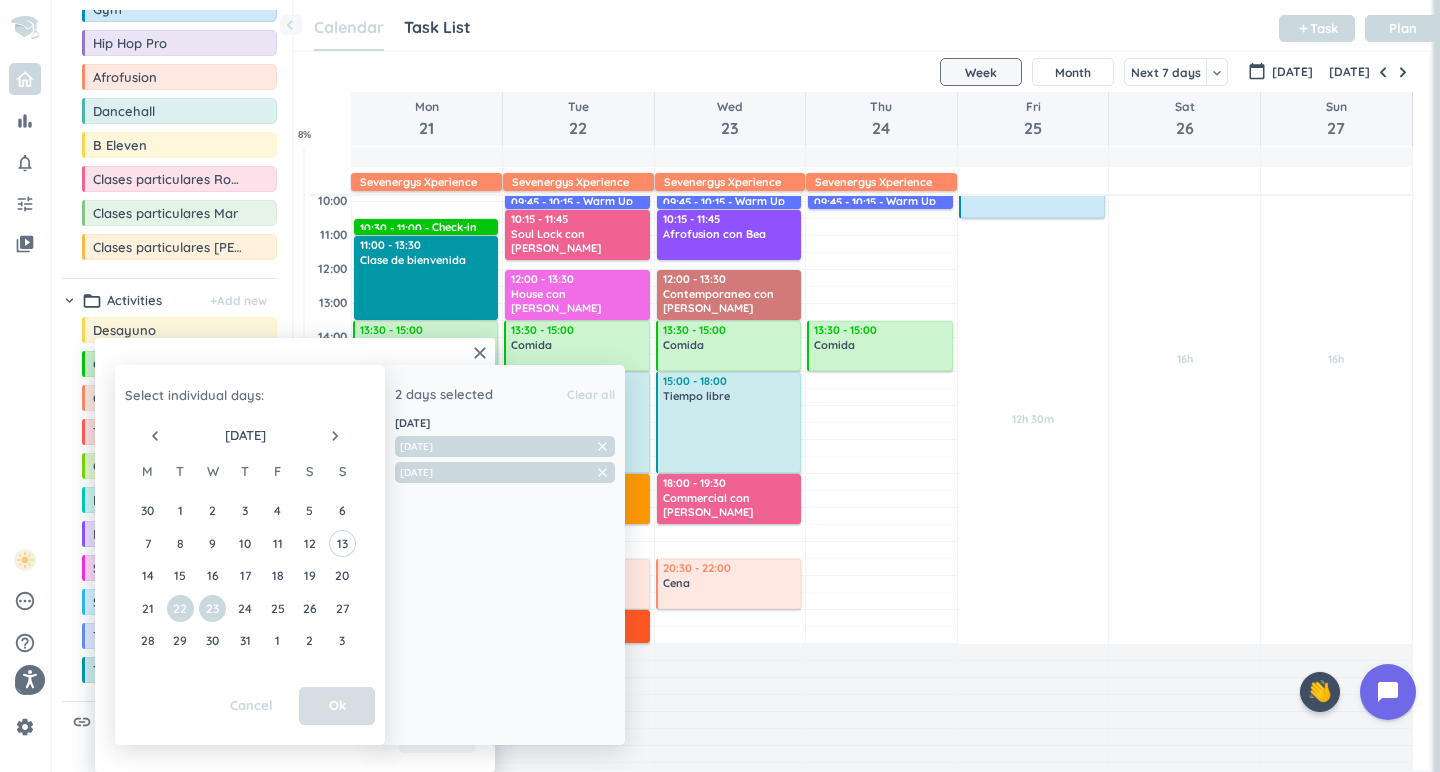 click on "Ok" at bounding box center (337, 706) 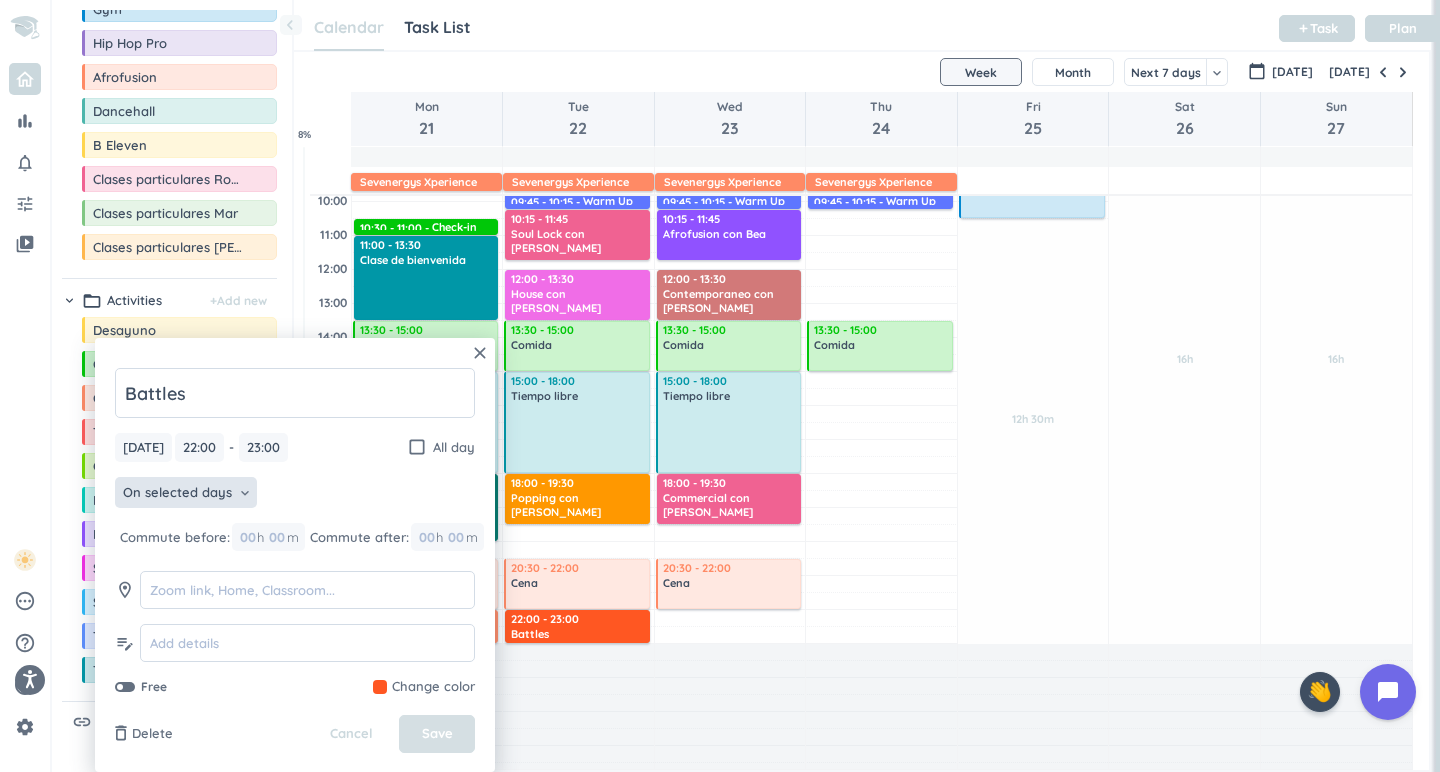 click on "Save" at bounding box center [437, 734] 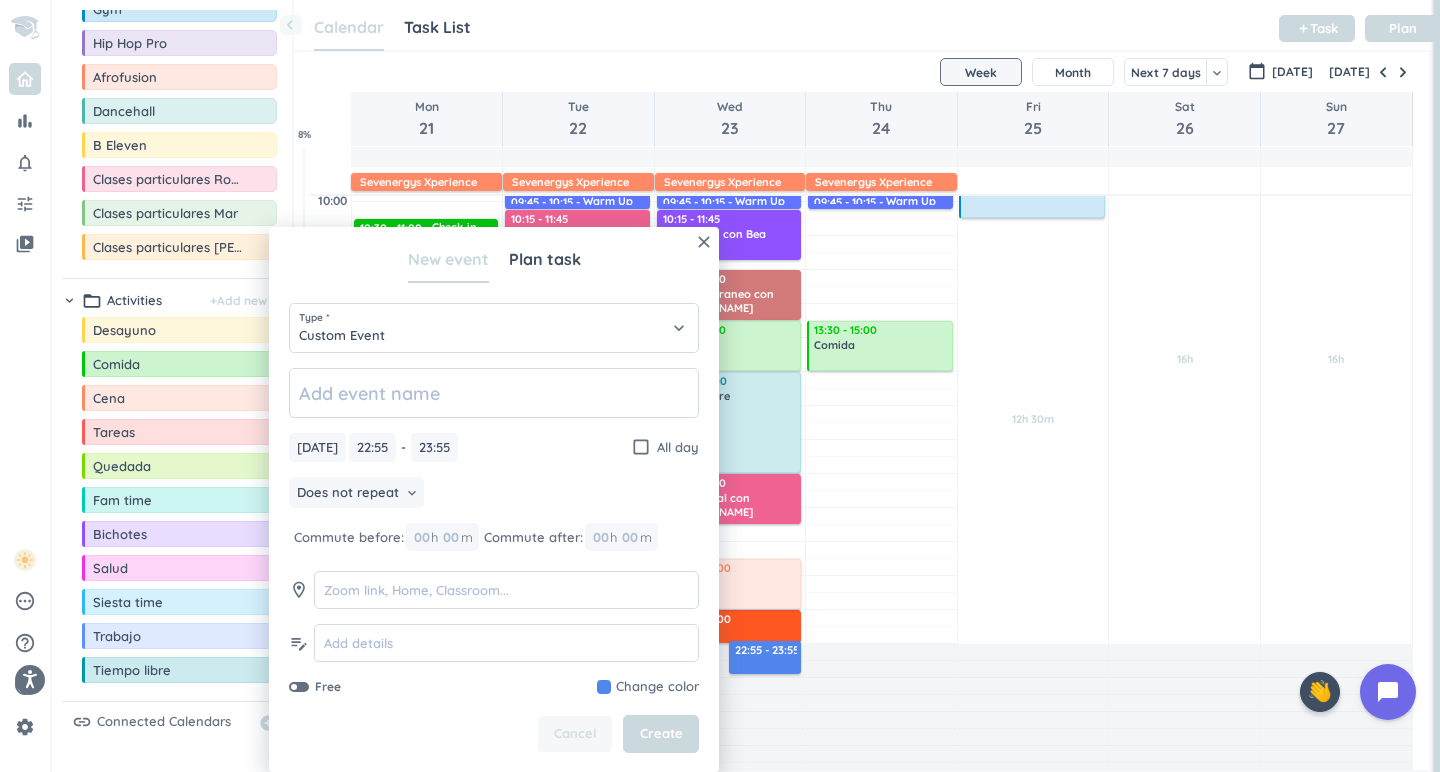 click on "Cancel" at bounding box center [575, 734] 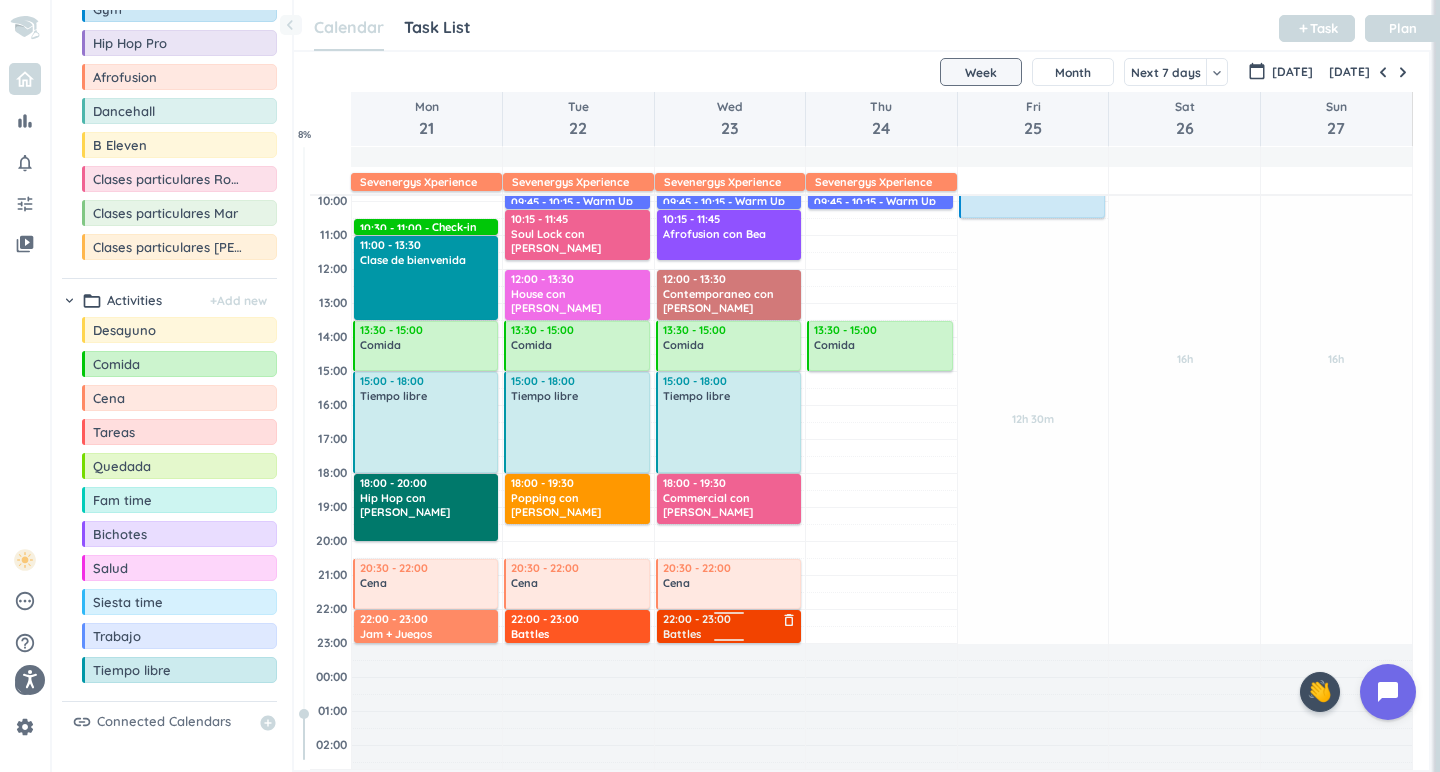 click on "Battles" at bounding box center (730, 633) 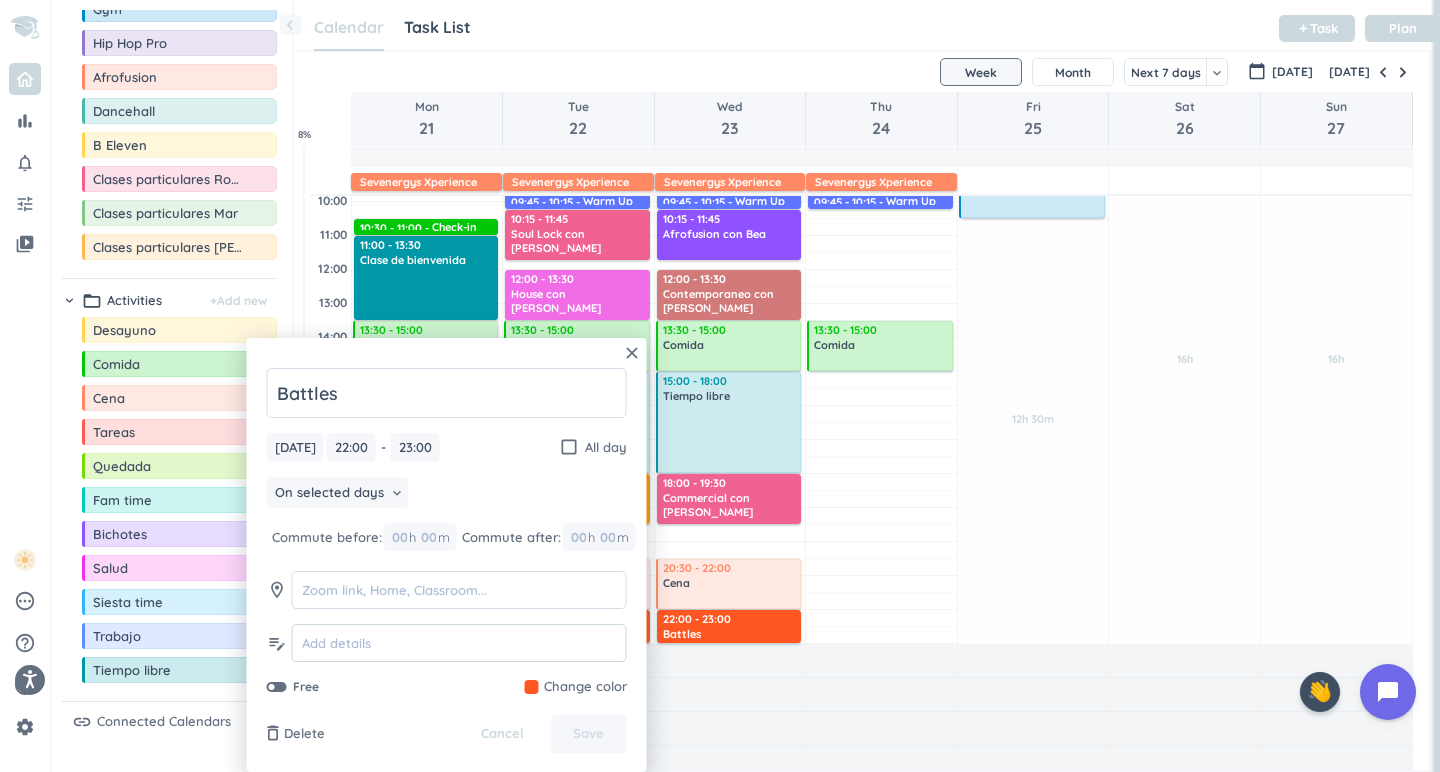 click at bounding box center (459, 643) 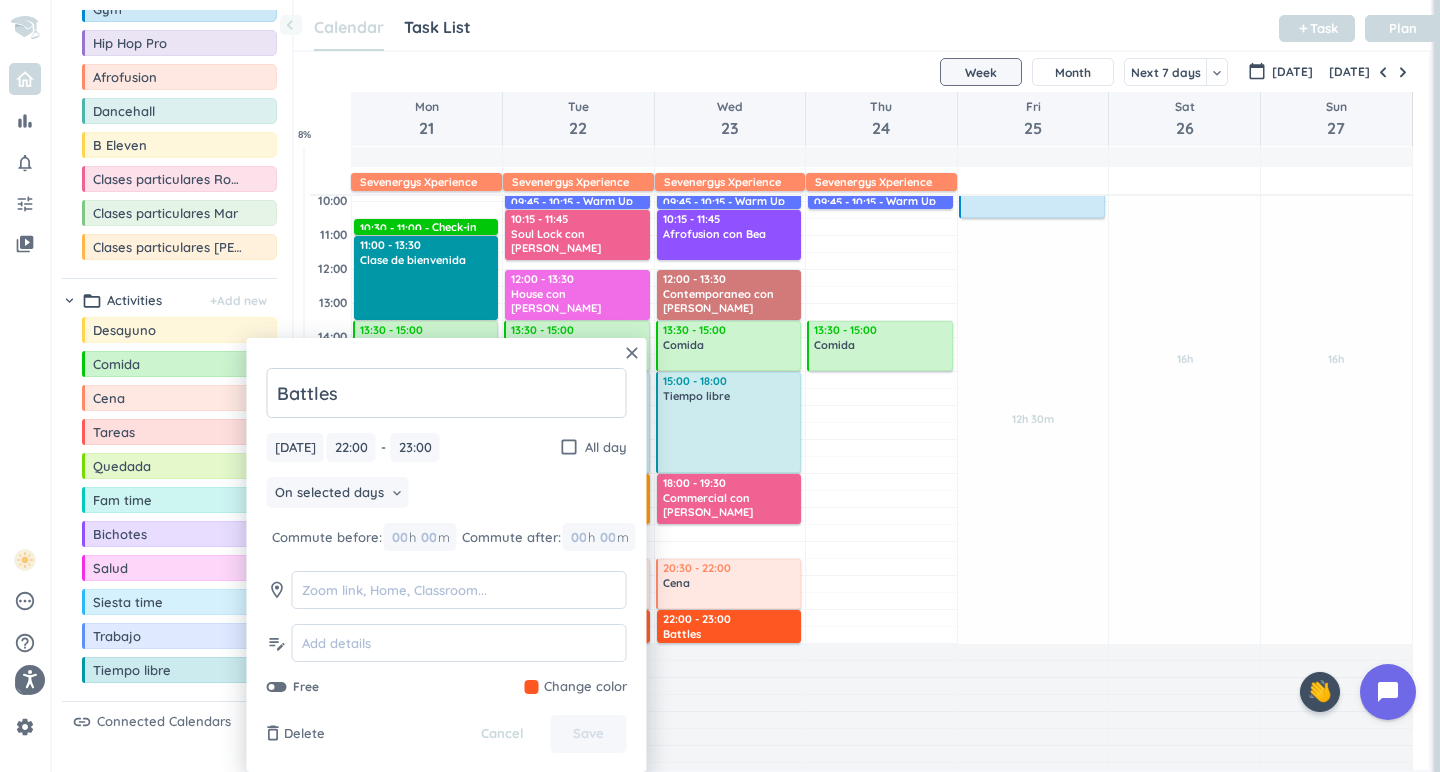click on "Battles" 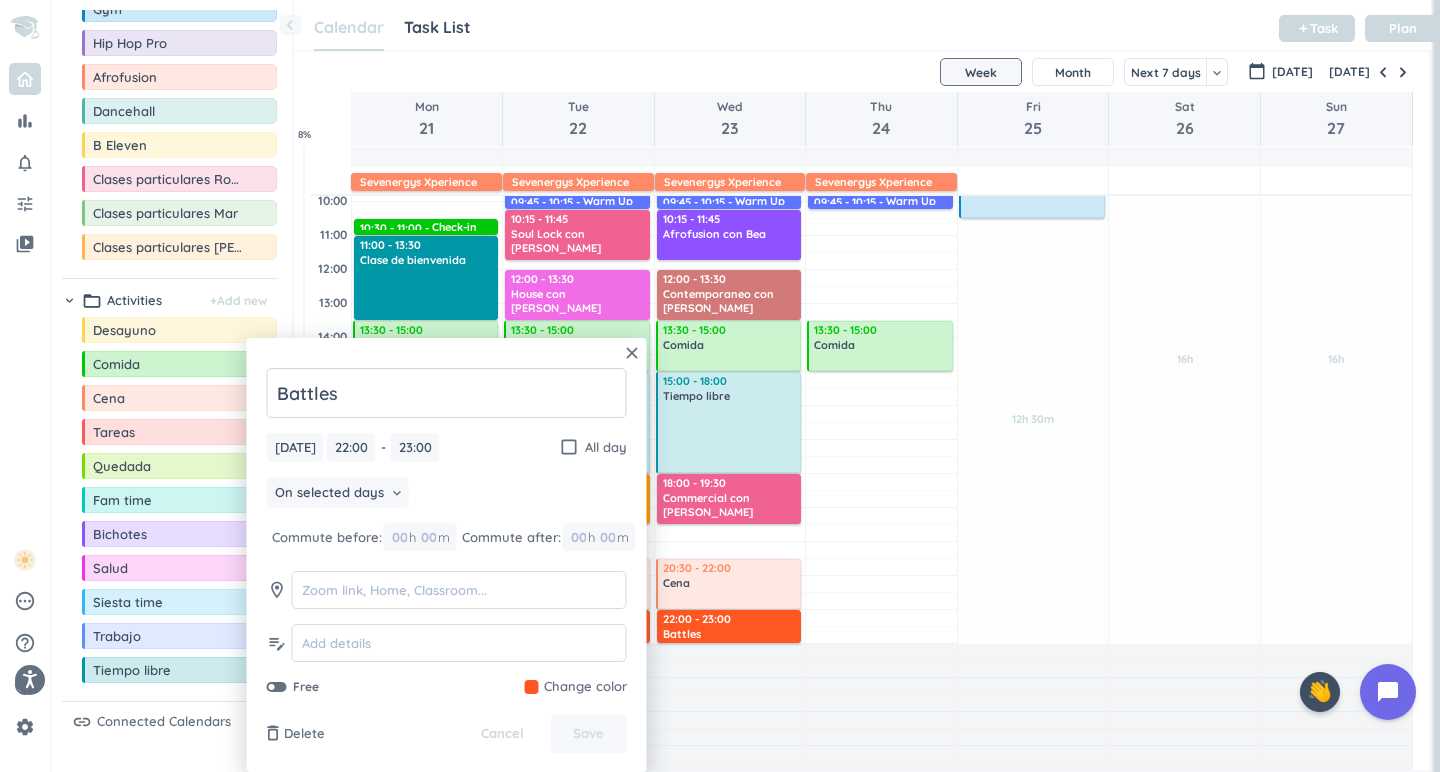 click on "Battles" 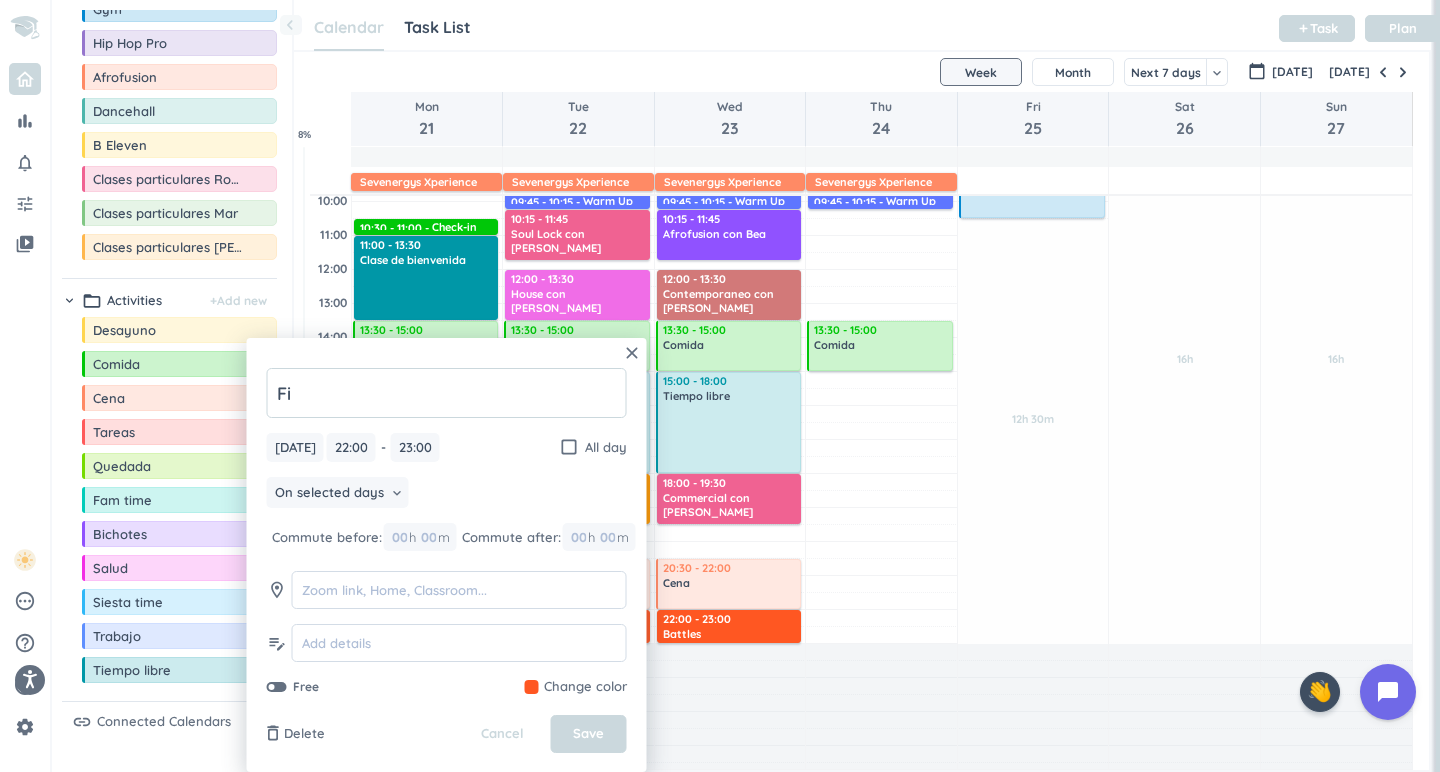 type on "F" 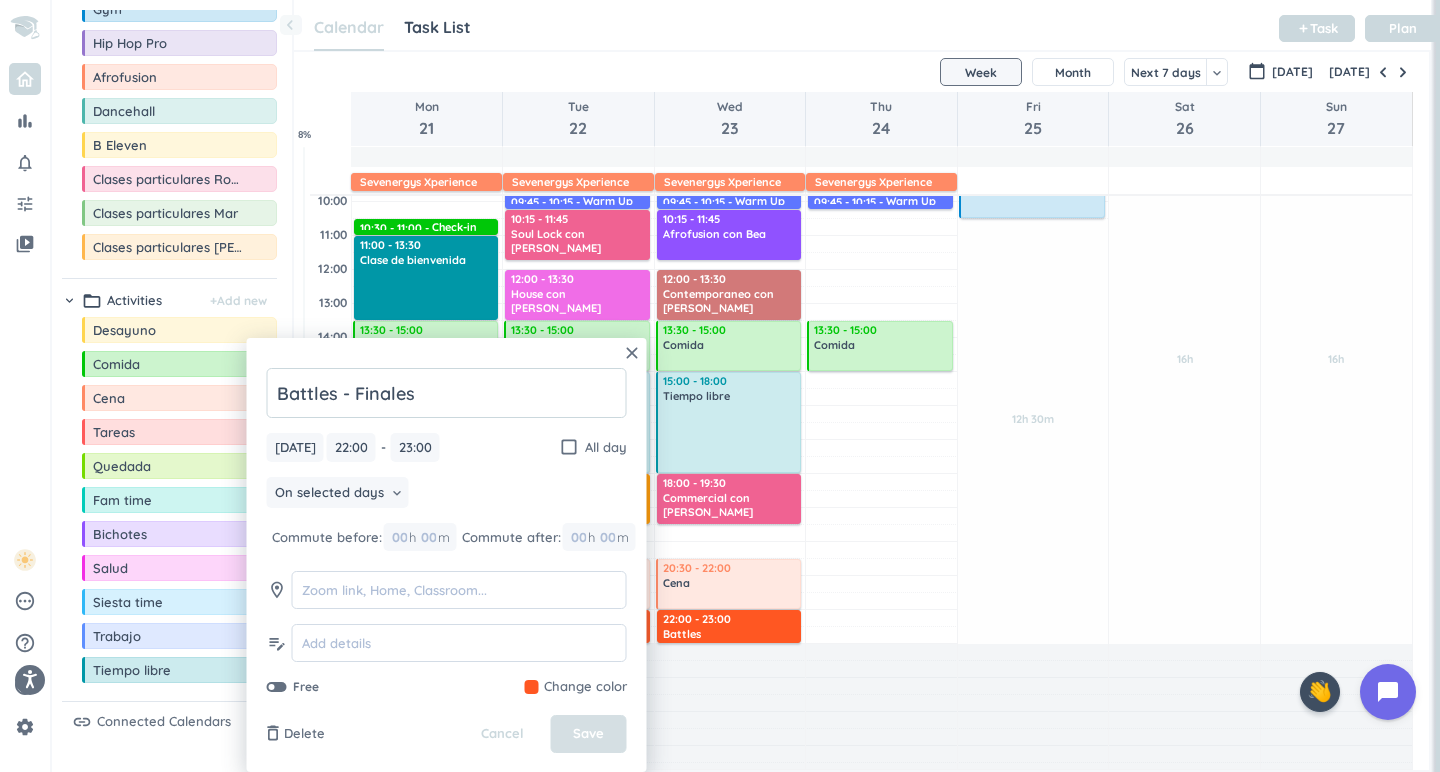 type on "Battles - Finales" 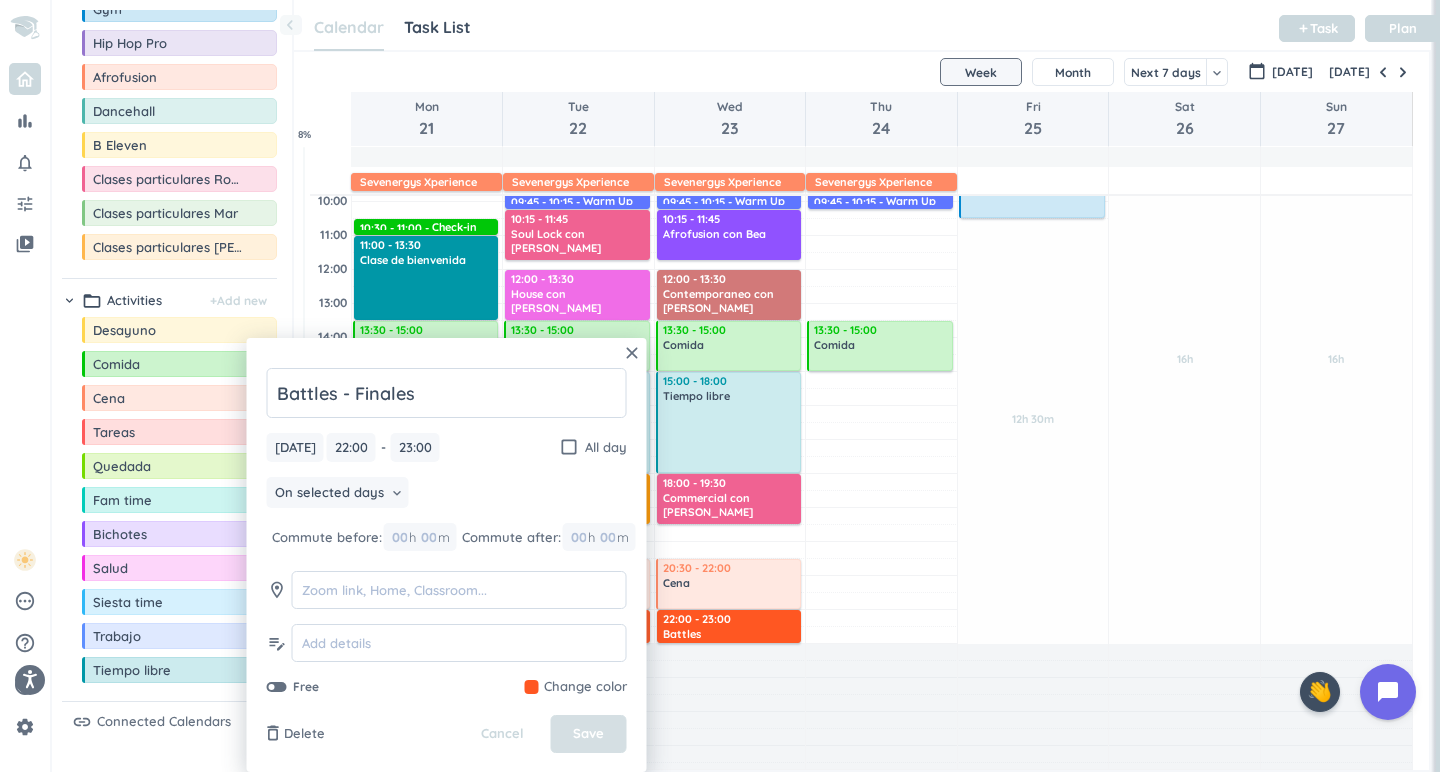 click on "Save" at bounding box center (588, 734) 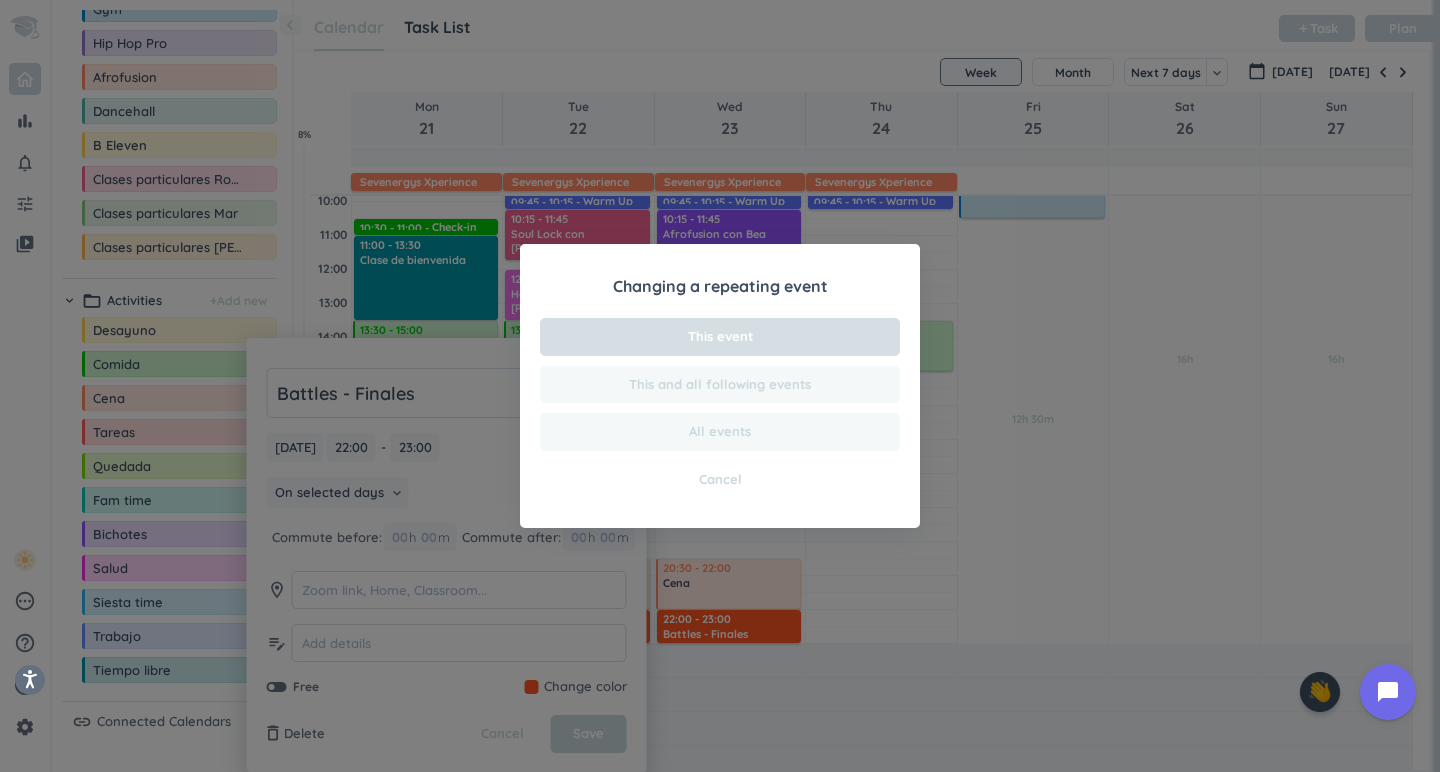click on "This event" at bounding box center [720, 337] 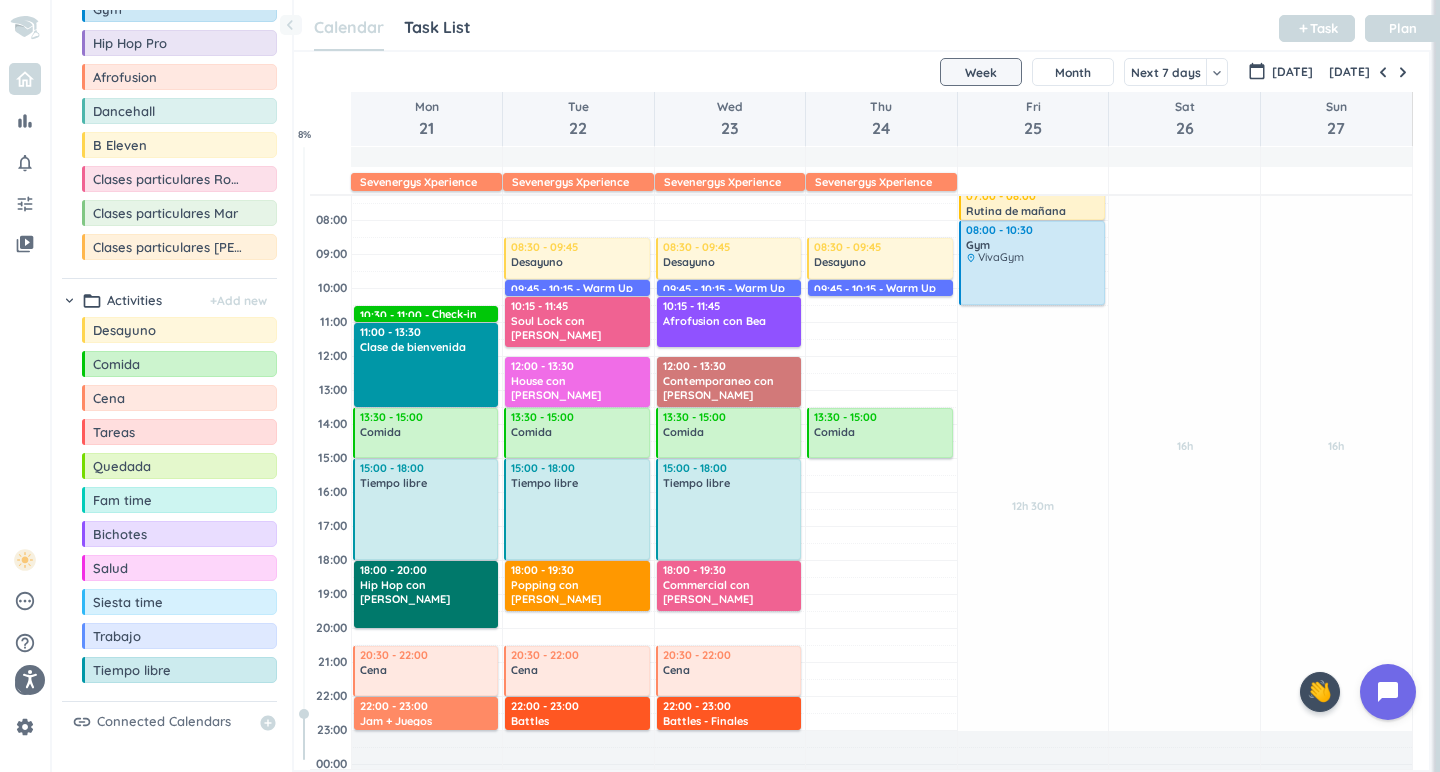 scroll, scrollTop: 110, scrollLeft: 0, axis: vertical 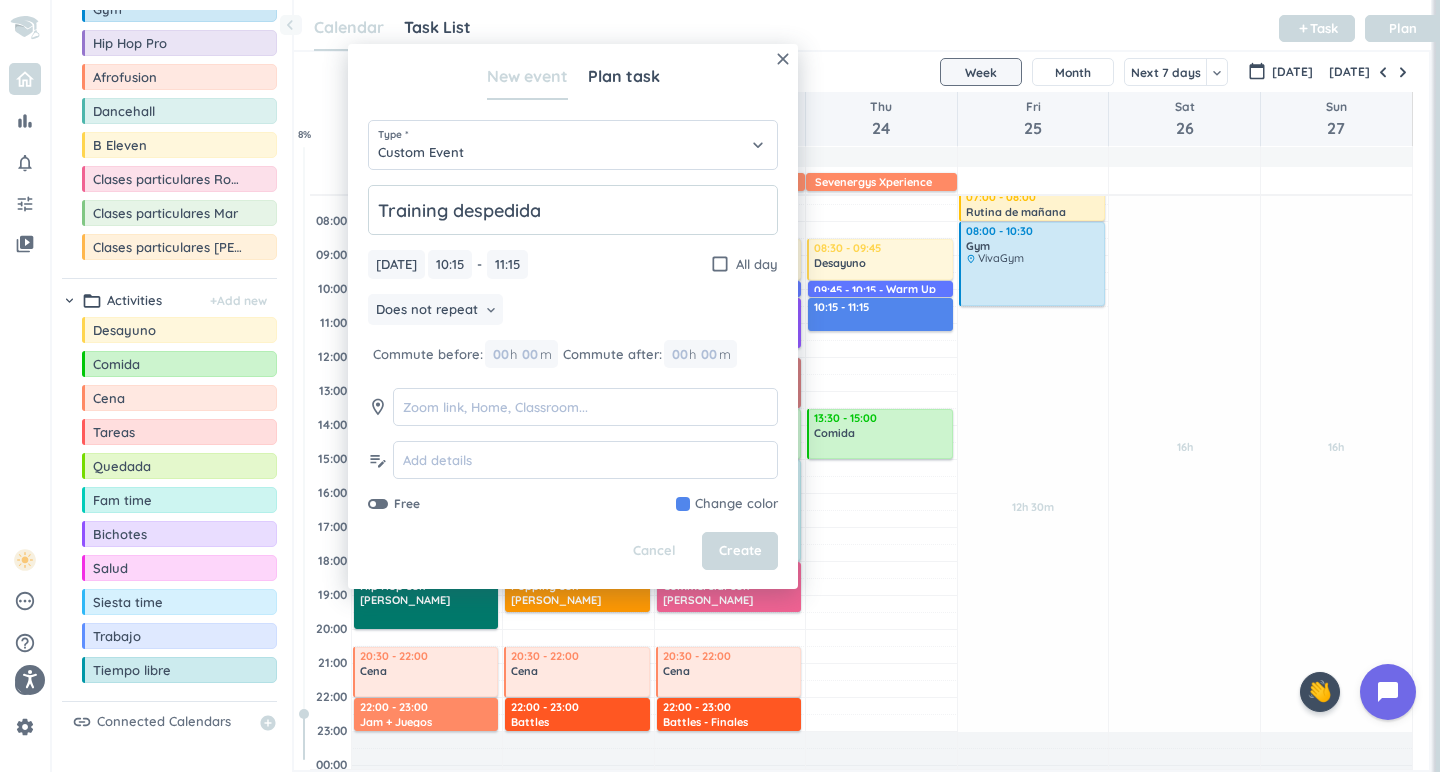 click on "Training despedida" 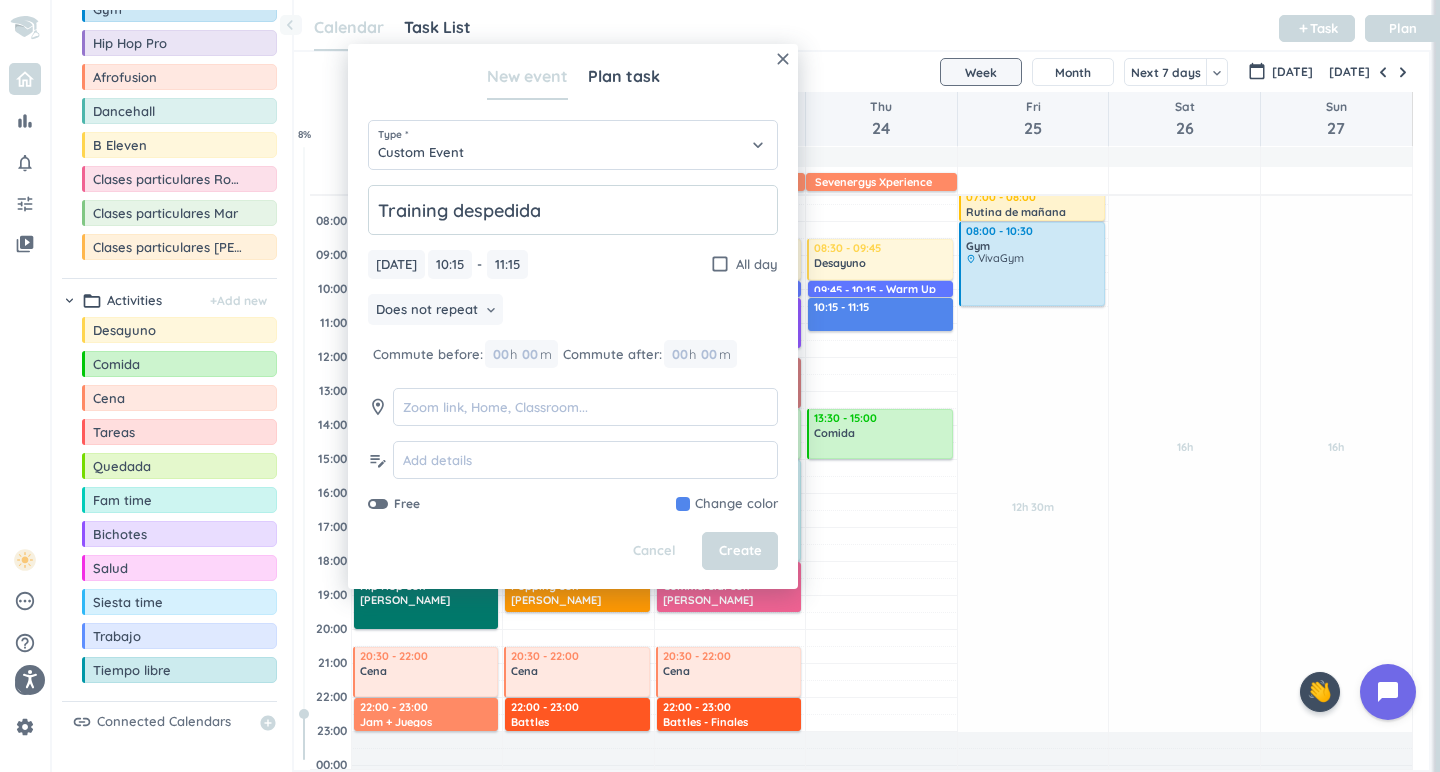 click on "Training despedida" 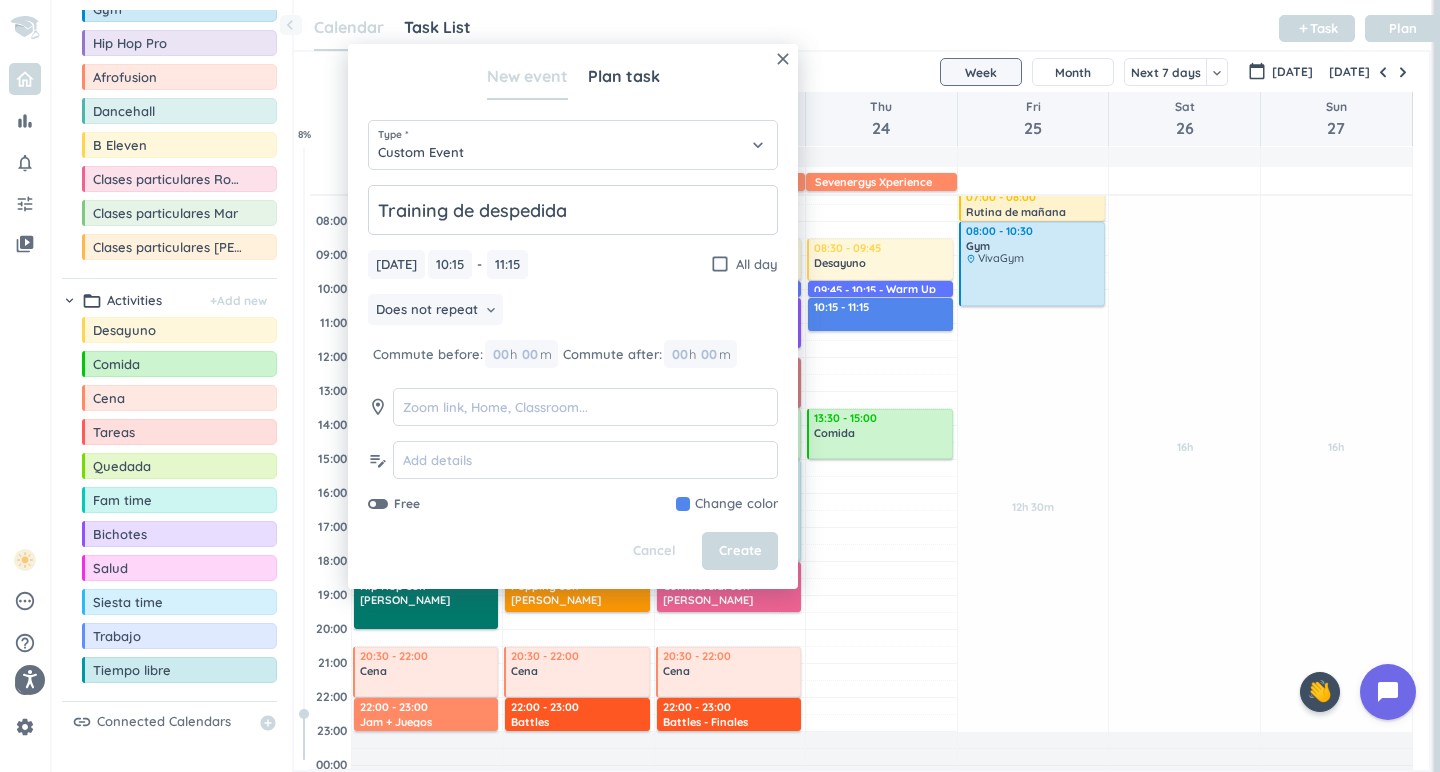 type on "Training de despedida" 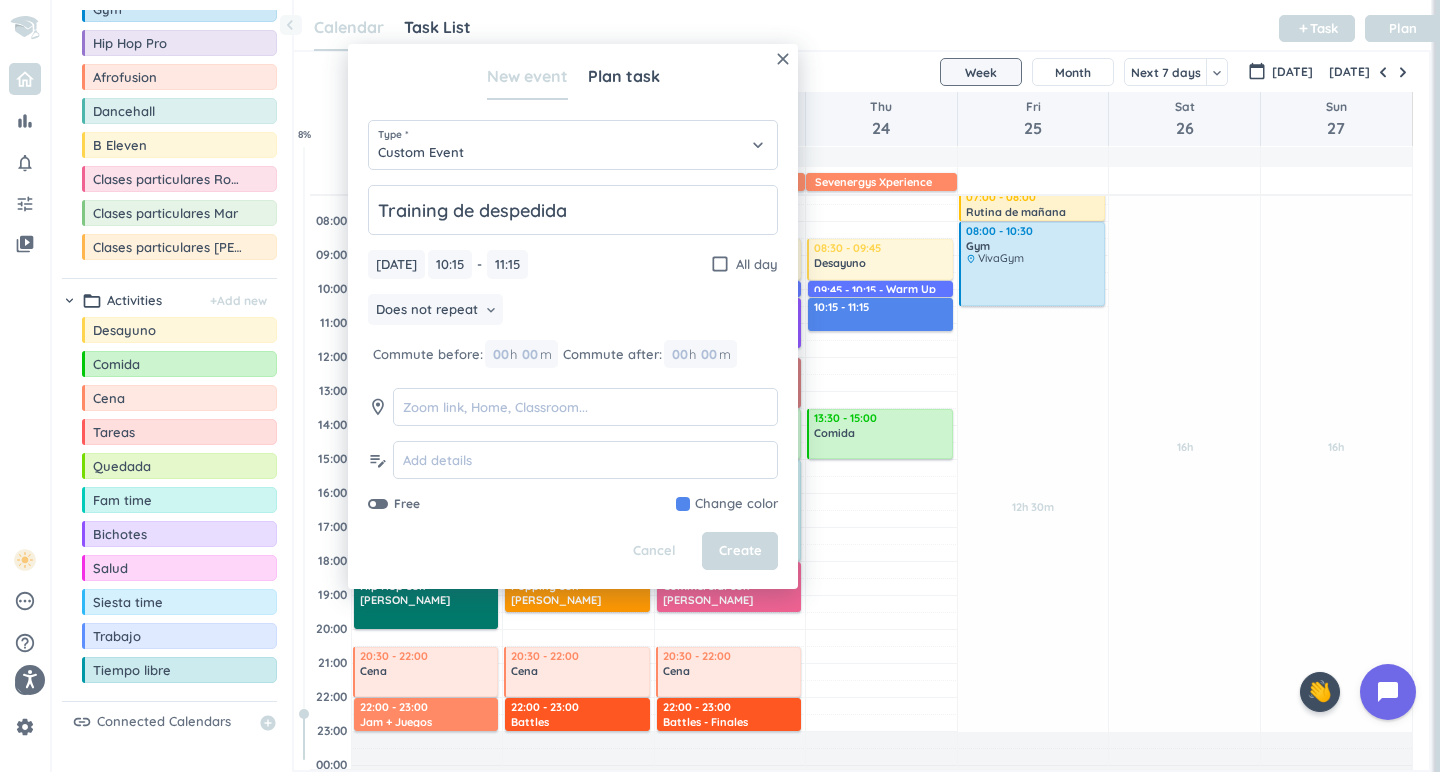 click at bounding box center [727, 504] 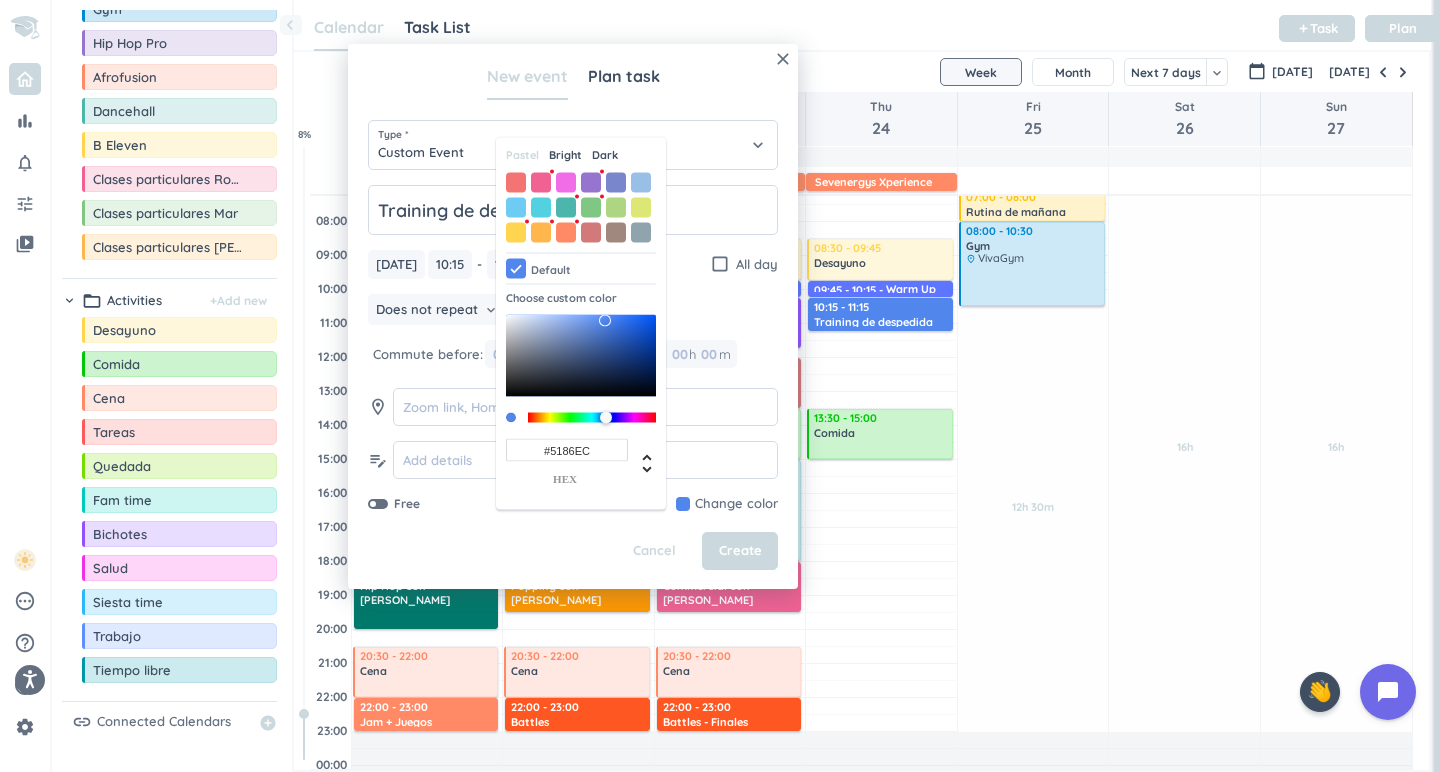 click on "Bright" at bounding box center (565, 155) 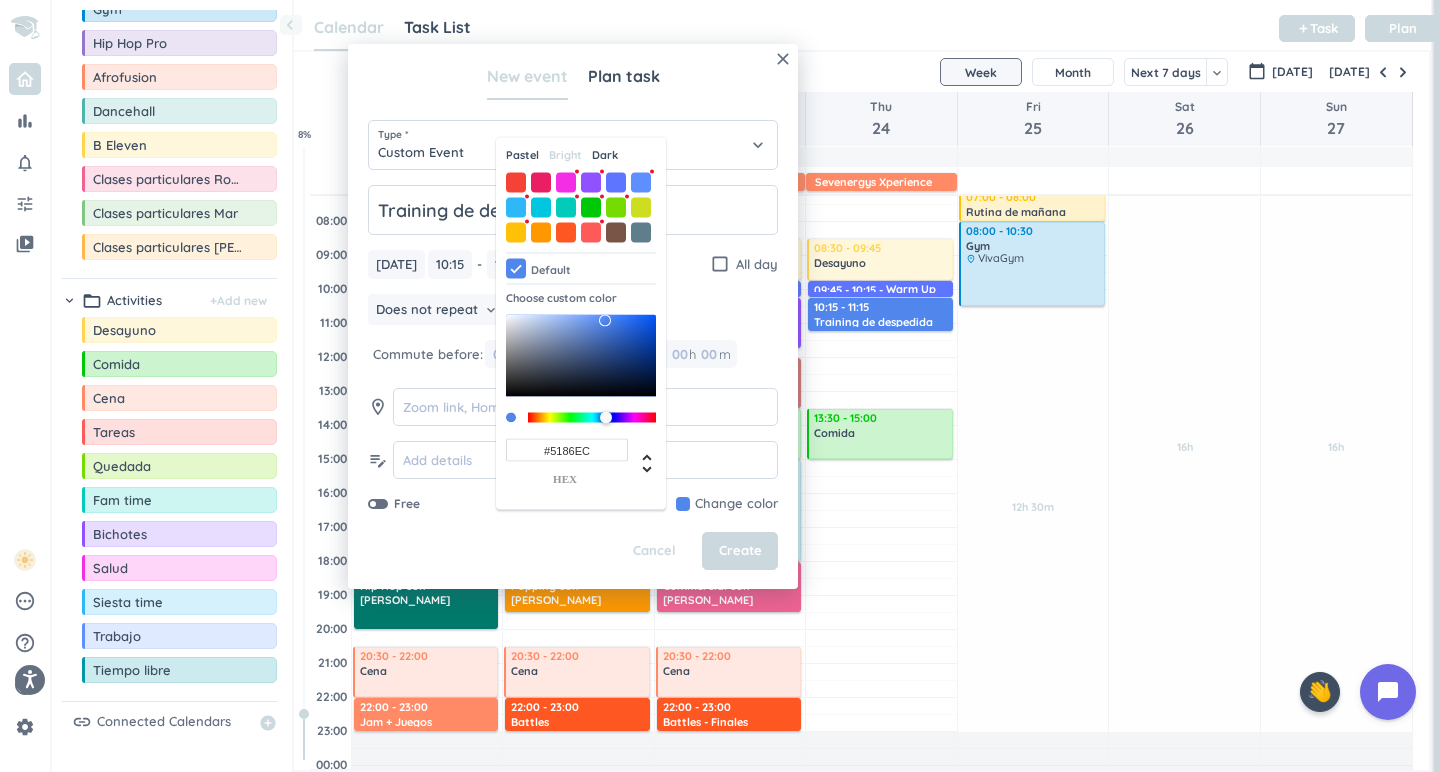 click on "Dark" at bounding box center (605, 155) 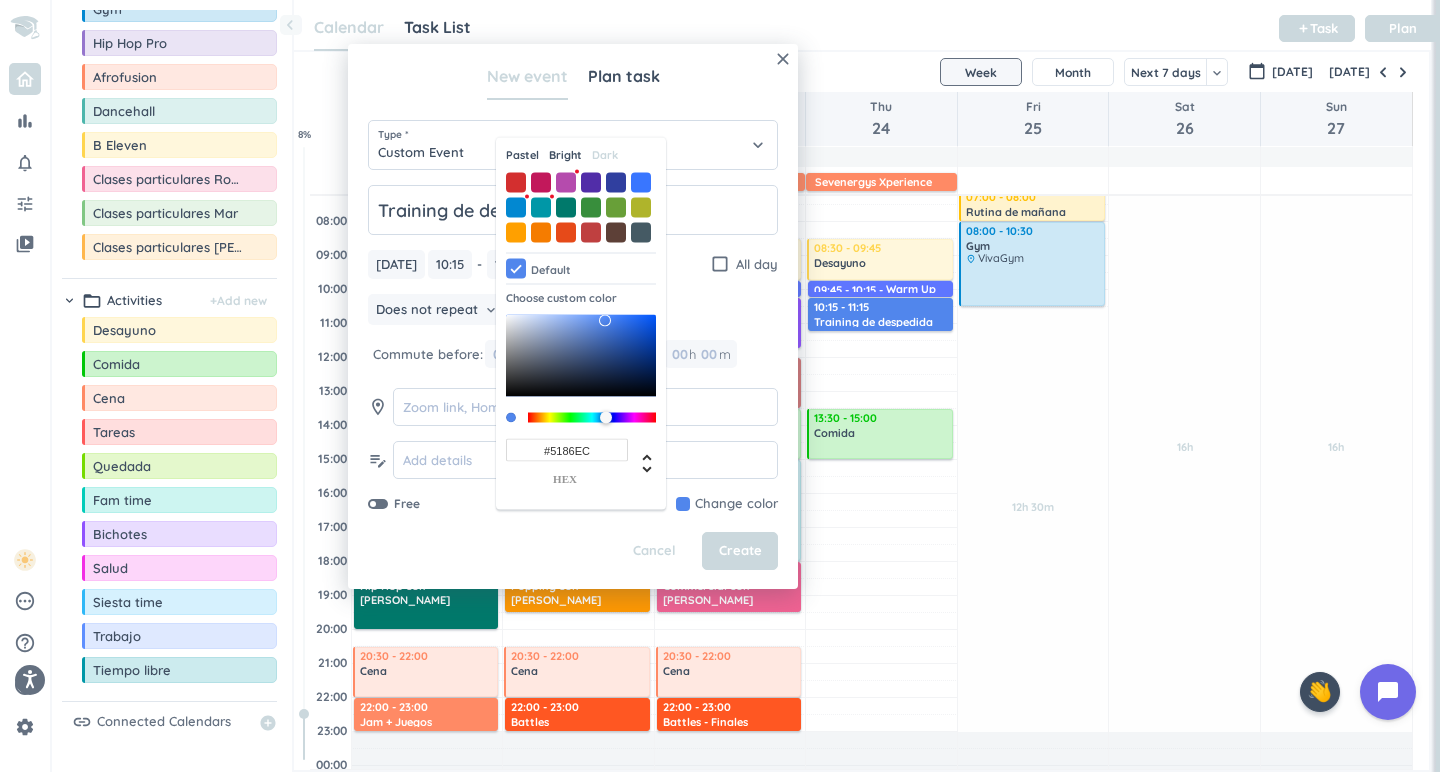click on "Pastel Bright Dark Default Choose custom color #5186EC hex" at bounding box center (581, 324) 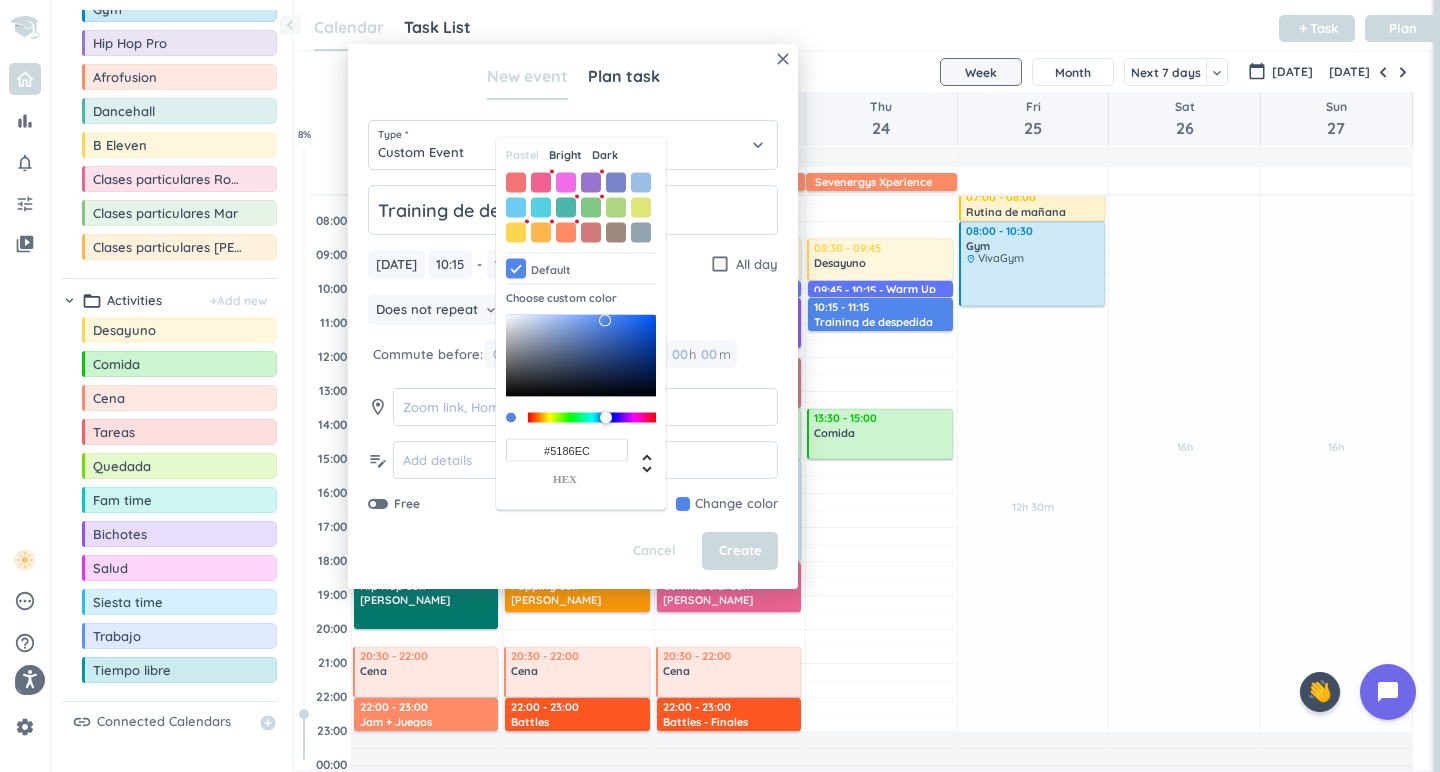 click at bounding box center (581, 207) 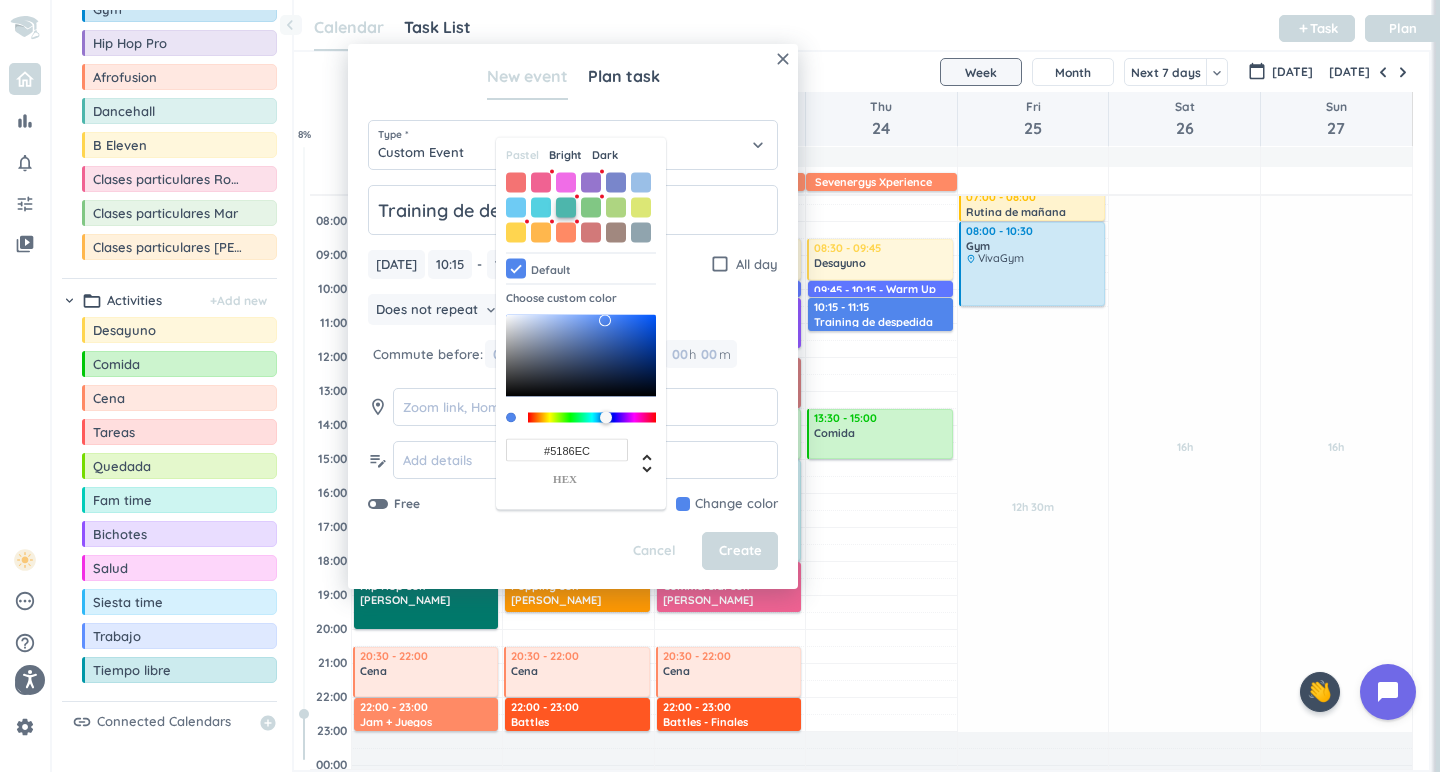 click at bounding box center [566, 207] 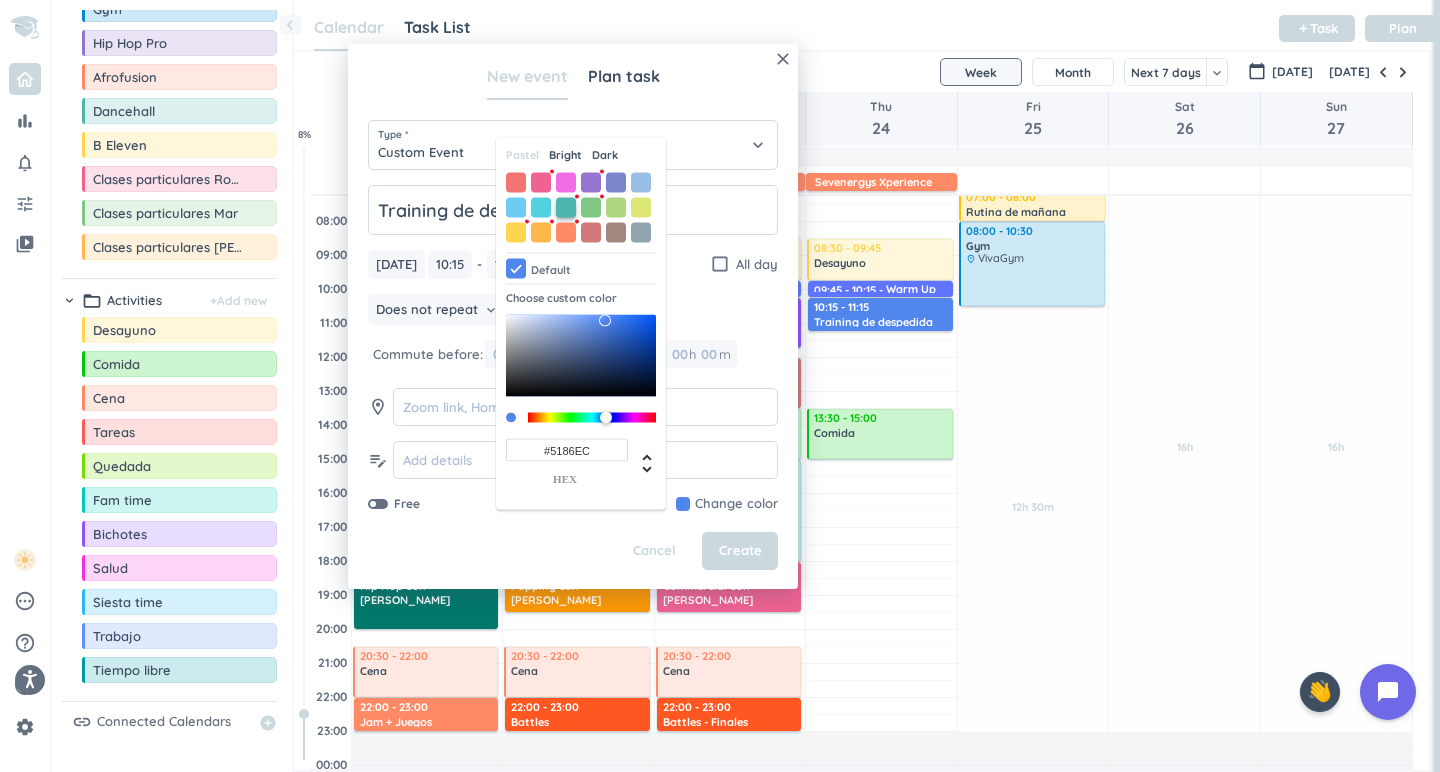 type on "#4DB6AC" 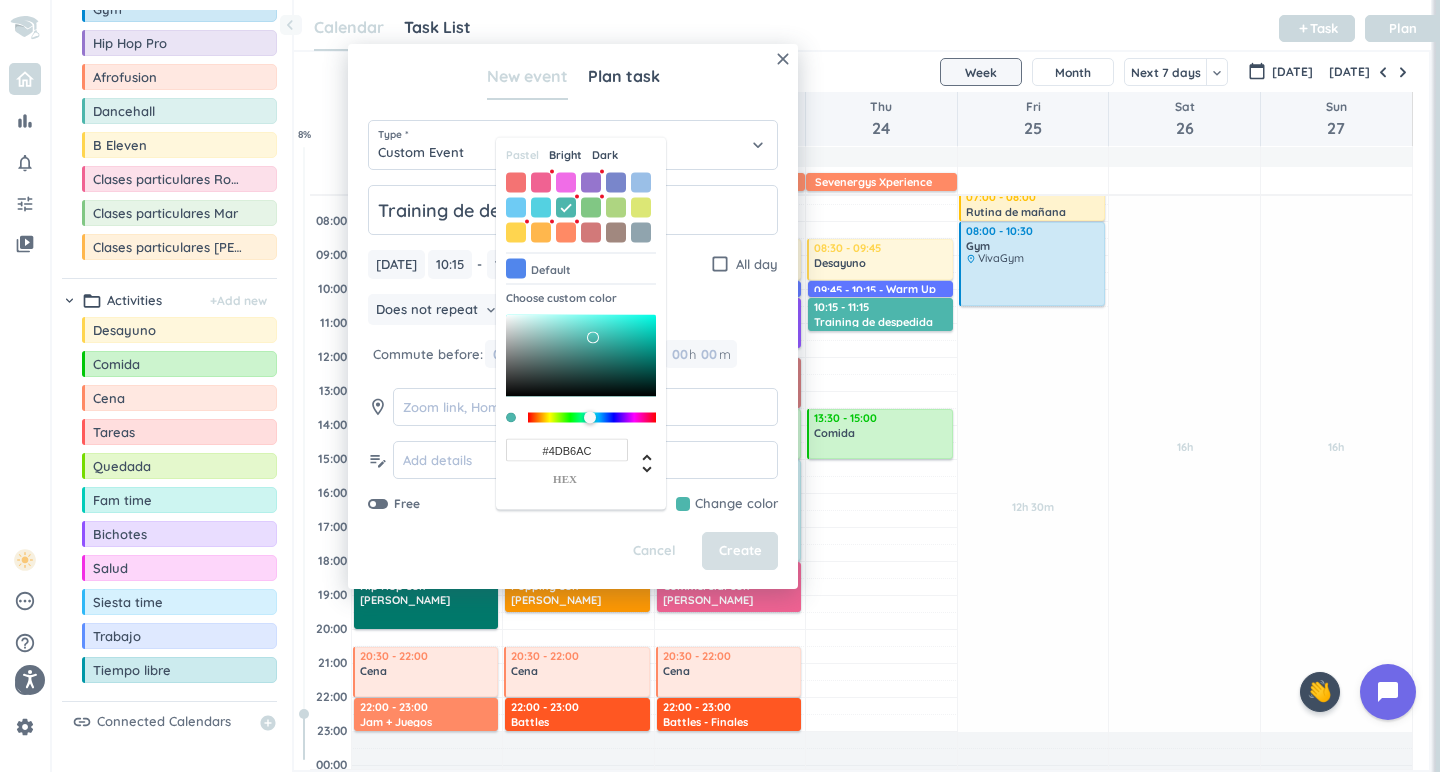 click on "Create" at bounding box center [740, 551] 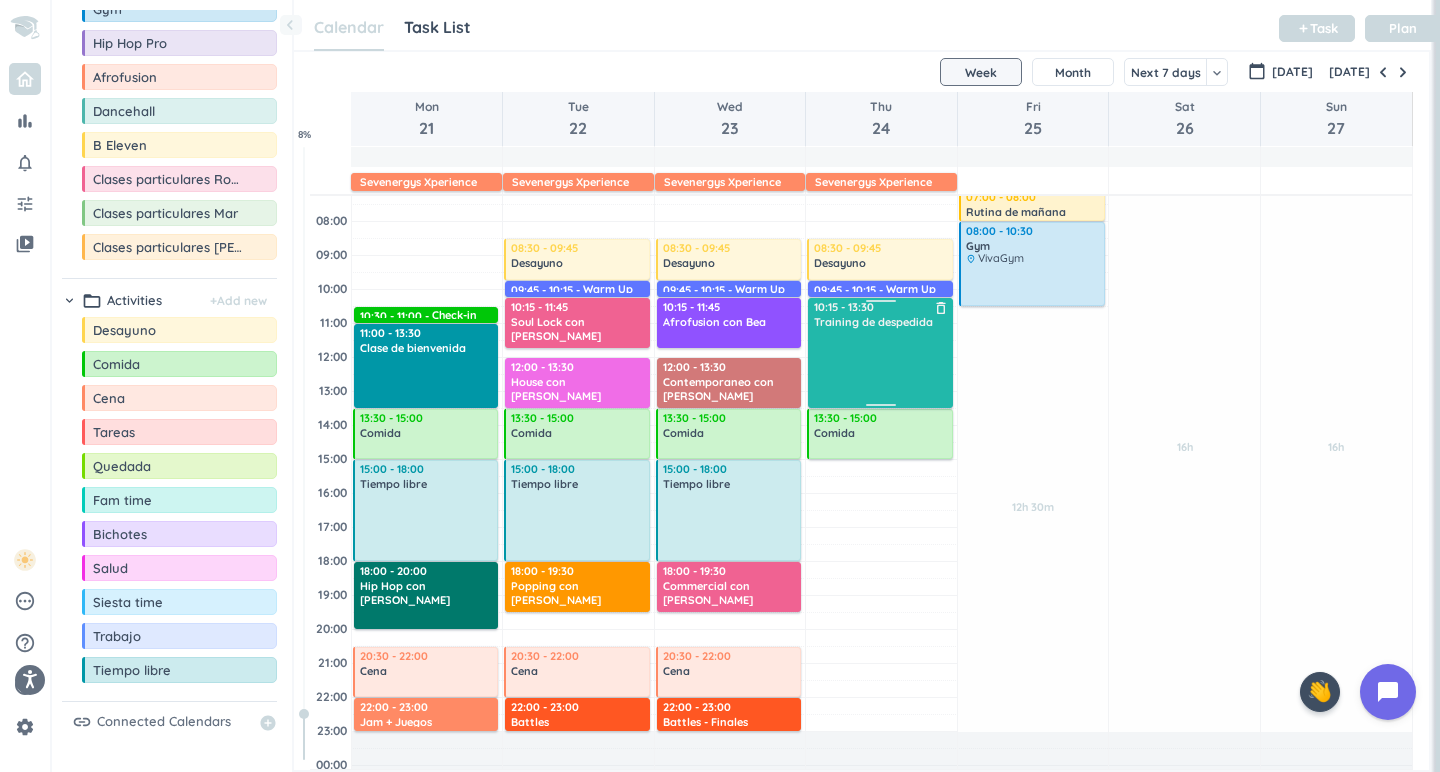 drag, startPoint x: 890, startPoint y: 332, endPoint x: 888, endPoint y: 408, distance: 76.02631 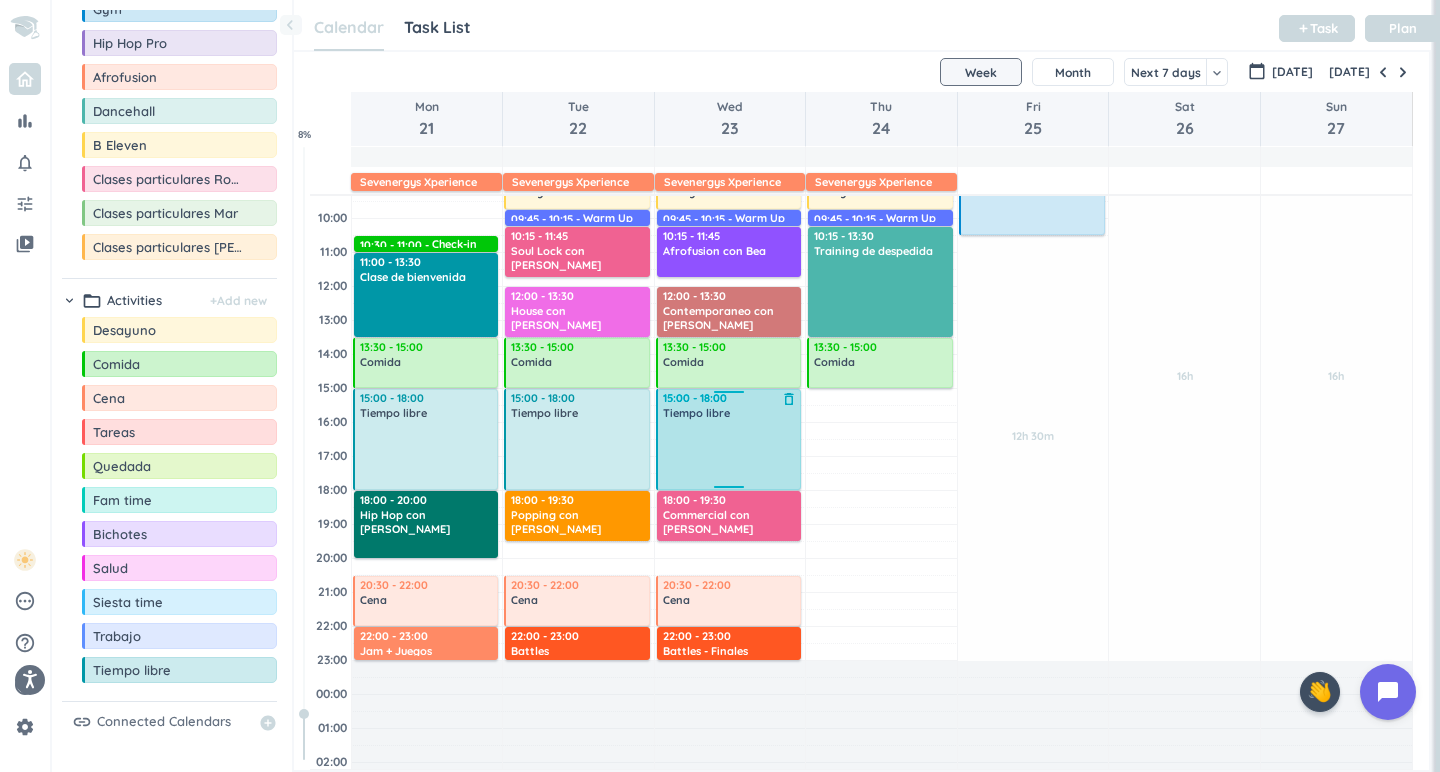 scroll, scrollTop: 185, scrollLeft: 0, axis: vertical 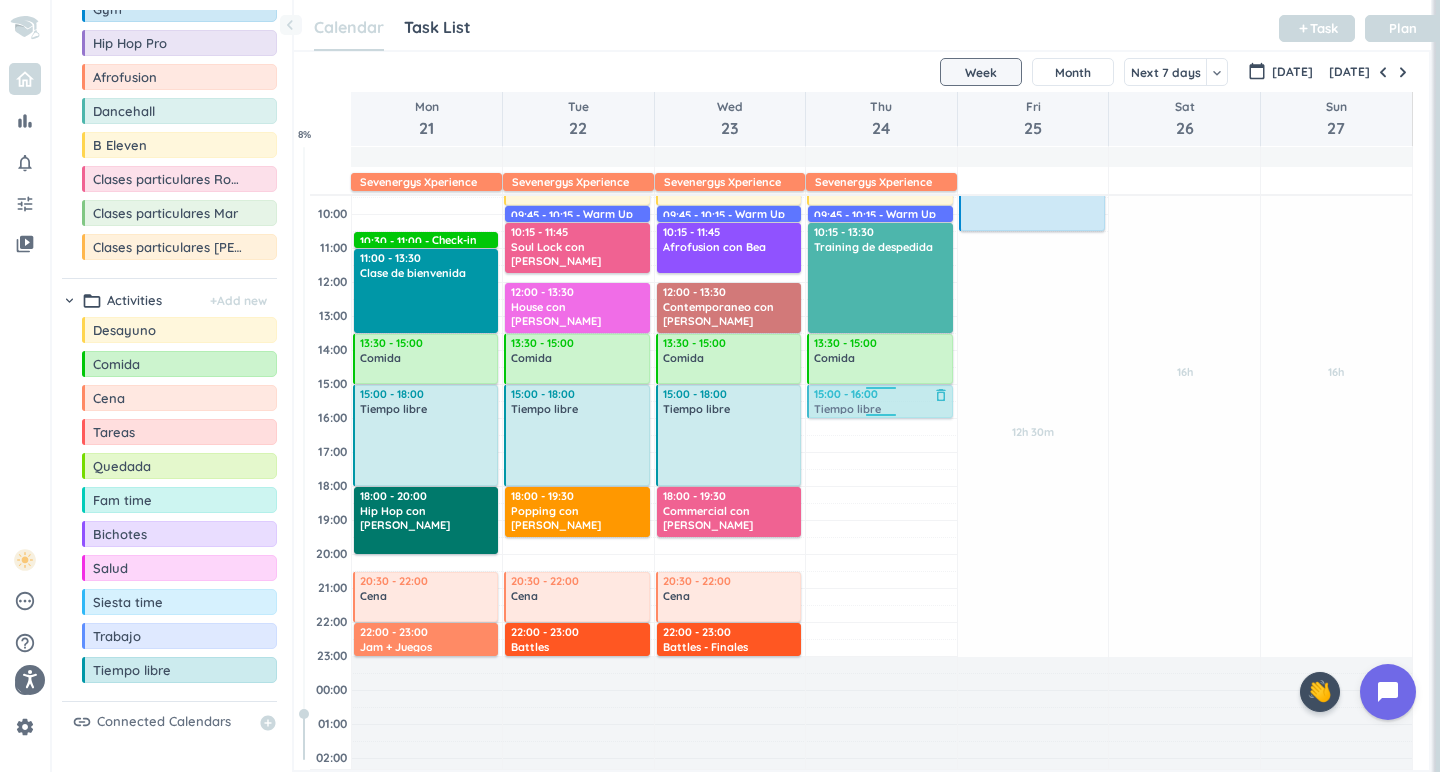 drag, startPoint x: 137, startPoint y: 680, endPoint x: 949, endPoint y: 387, distance: 863.2456 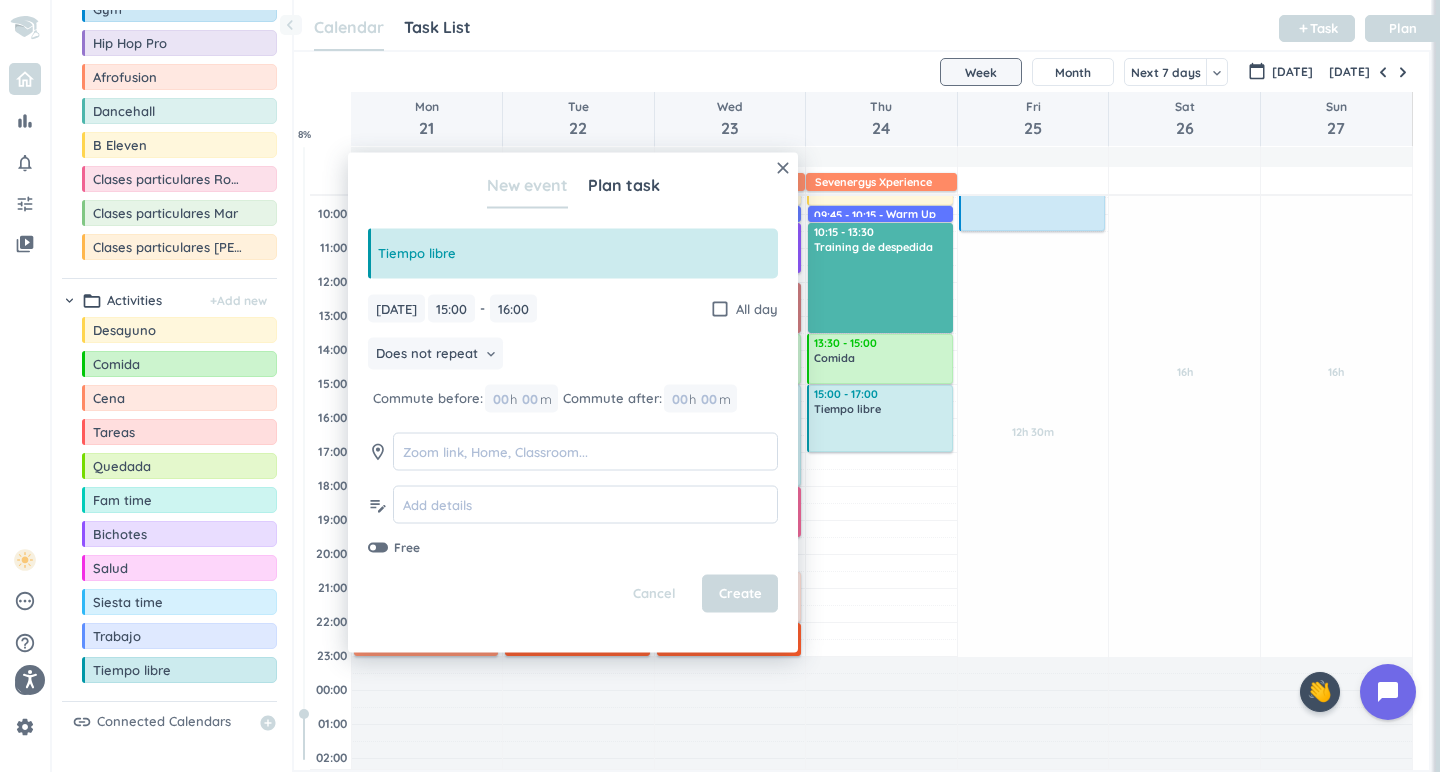 drag, startPoint x: 882, startPoint y: 420, endPoint x: 880, endPoint y: 455, distance: 35.057095 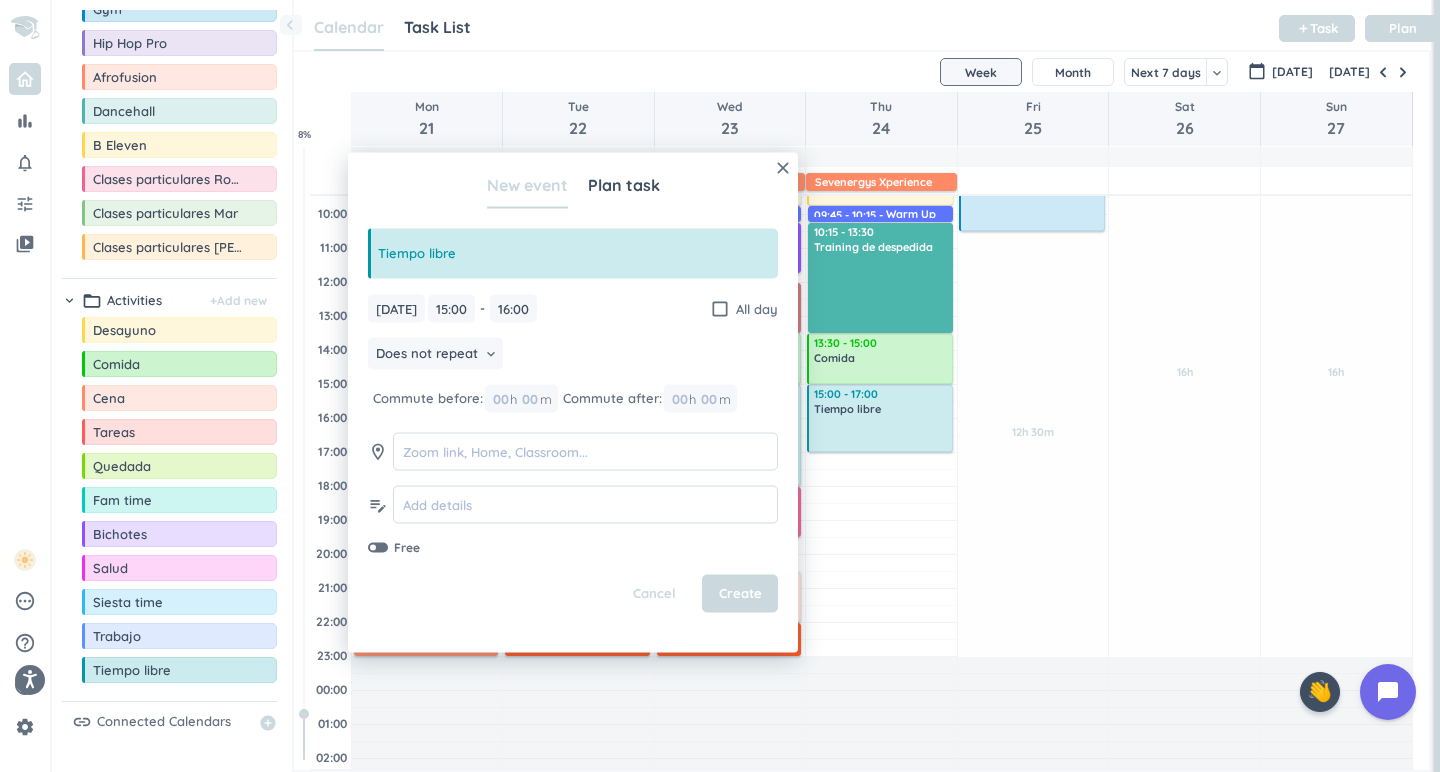 click on "04:00 05:00 06:00 07:00 08:00 09:00 10:00 11:00 12:00 13:00 14:00 15:00 16:00 17:00 18:00 19:00 20:00 21:00 22:00 23:00 00:00 01:00 02:00 03:00 Adjust Awake Time Adjust Awake Time 10:30 - 11:00 Check-in delete_outline 11:00 - 13:30 Clase de [PERSON_NAME] delete_outline 13:30 - 15:00 Comida delete_outline 15:00 - 18:00 Tiempo libre delete_outline 18:00 - 20:00 Hip Hop con [PERSON_NAME] delete_outline 20:30 - 22:00 Cena delete_outline 22:00 - 23:00 Jam + Juegos delete_outline Adjust Awake Time Adjust Awake Time 08:30 - 09:45 Desayuno delete_outline 09:45 - 10:15 Warm Up delete_outline 10:15 - 11:45 Soul Lock con [PERSON_NAME] delete_outline 12:00 - 13:30 House con [PERSON_NAME] delete_outline 13:30 - 15:00 Comida delete_outline 15:00 - 18:00 Tiempo libre delete_outline 18:00 - 19:30 Popping con [PERSON_NAME] 20:30 - 22:00 Cena delete_outline 22:00 - 23:00 Battles  delete_outline Adjust Awake Time Adjust Awake Time 08:30 - 09:45 Desayuno delete_outline 09:45 - 10:15 Warm Up delete_outline 10:15 - 11:45 Afrofusion con Bea Comida" at bounding box center (861, 418) 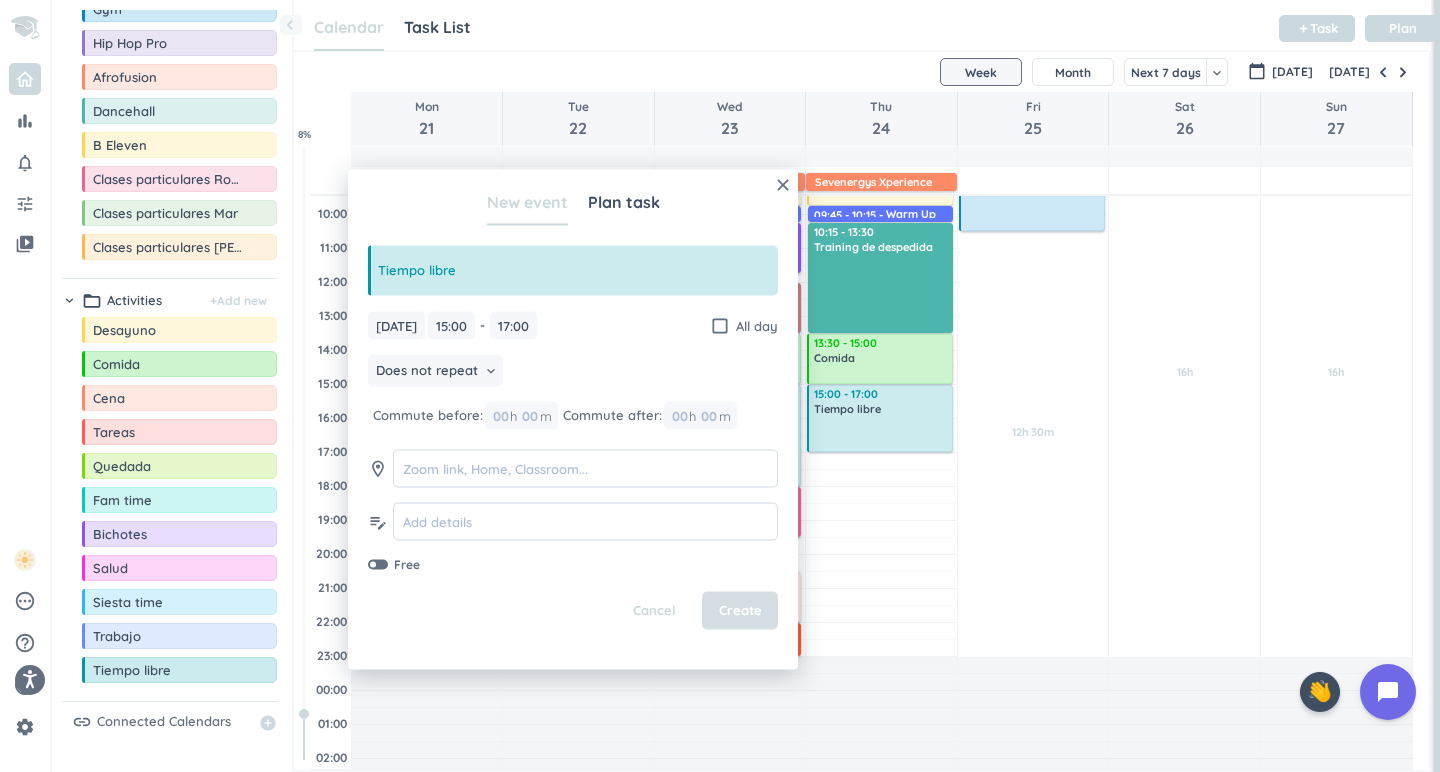 click on "Create" at bounding box center (740, 611) 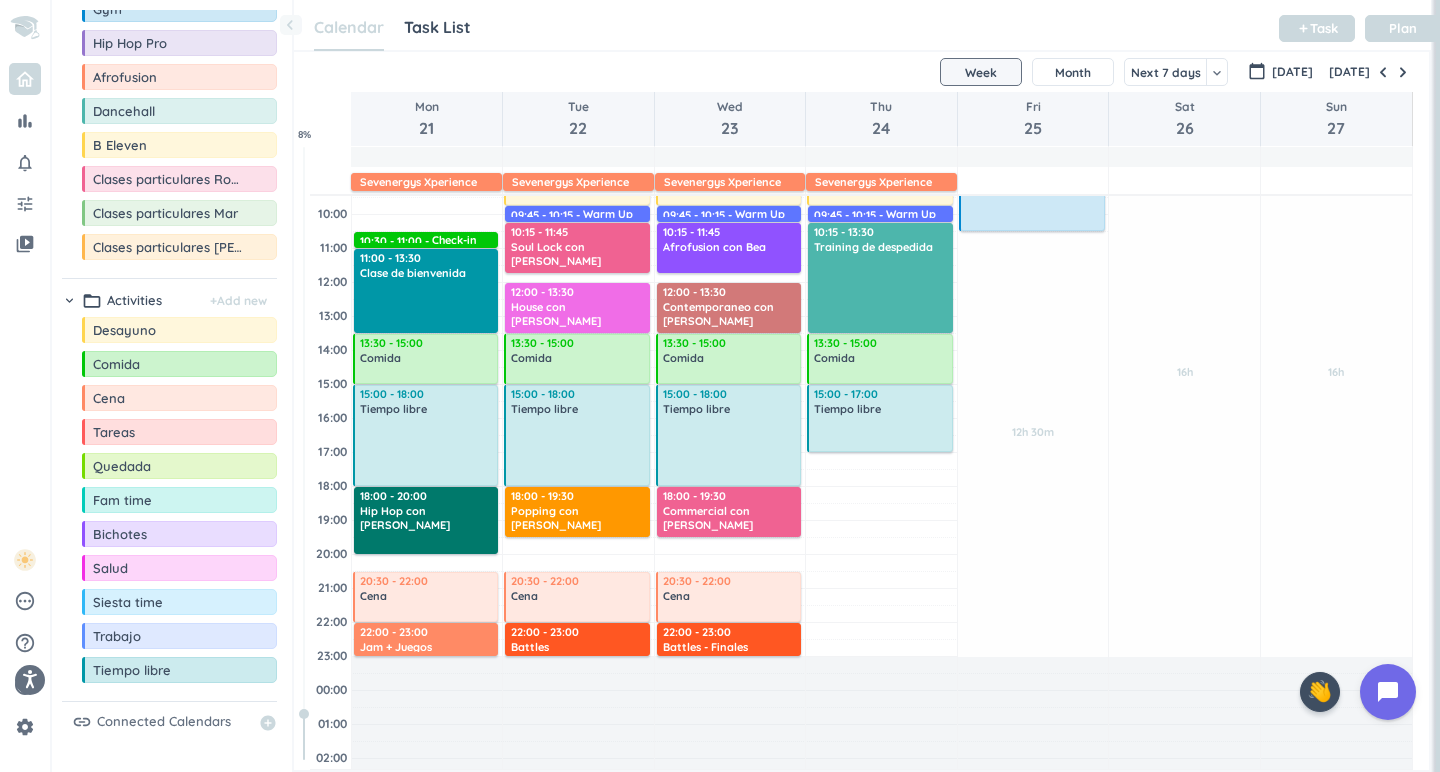 scroll, scrollTop: 153, scrollLeft: 0, axis: vertical 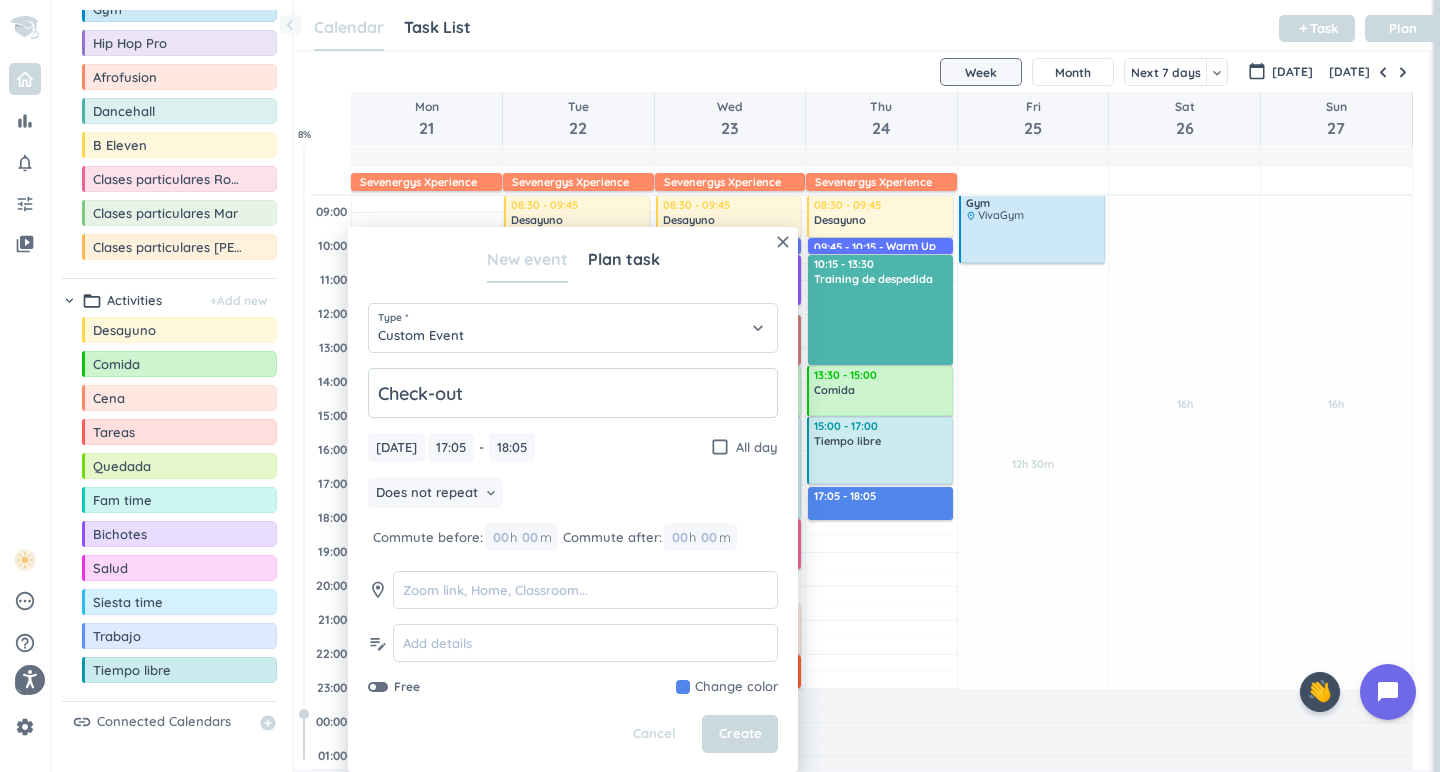 type on "Check-out" 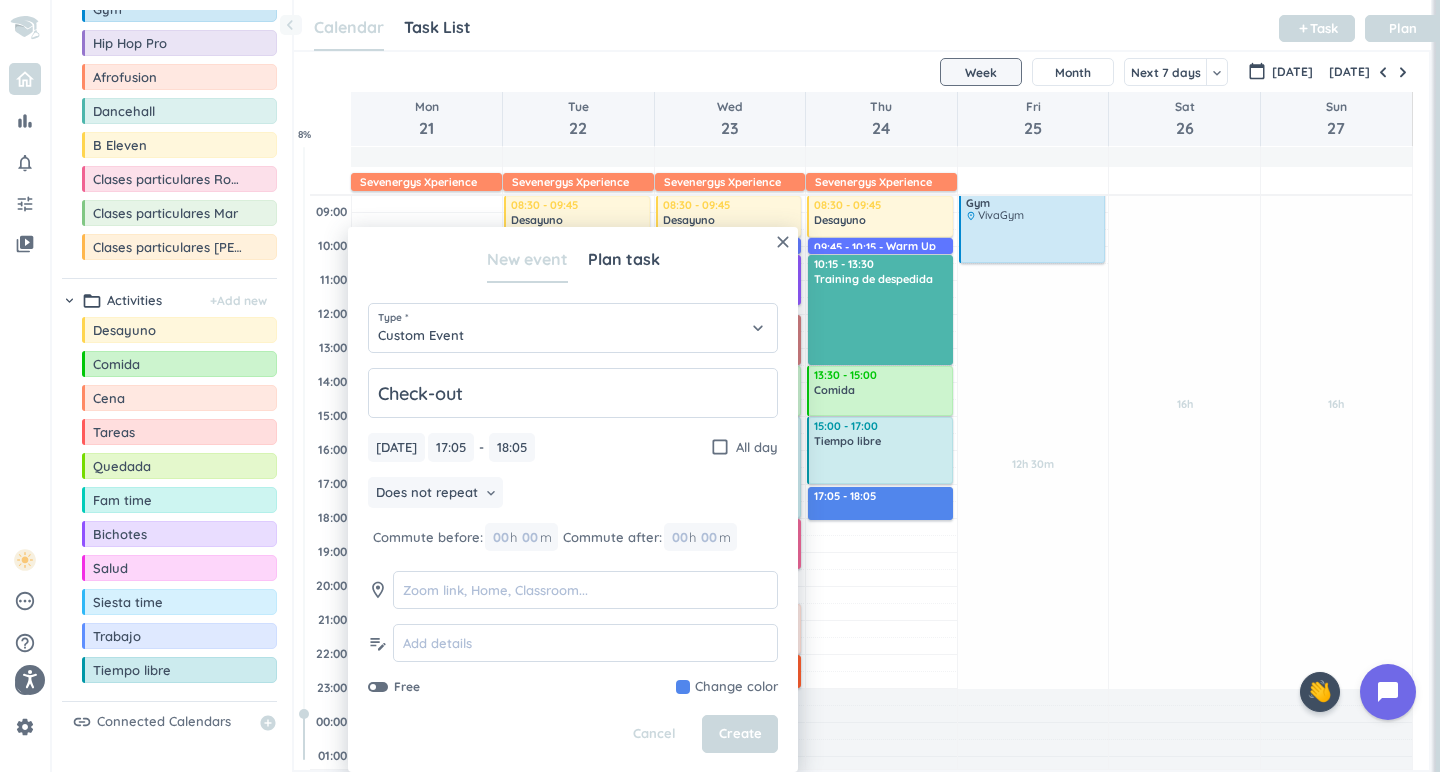 click at bounding box center (727, 687) 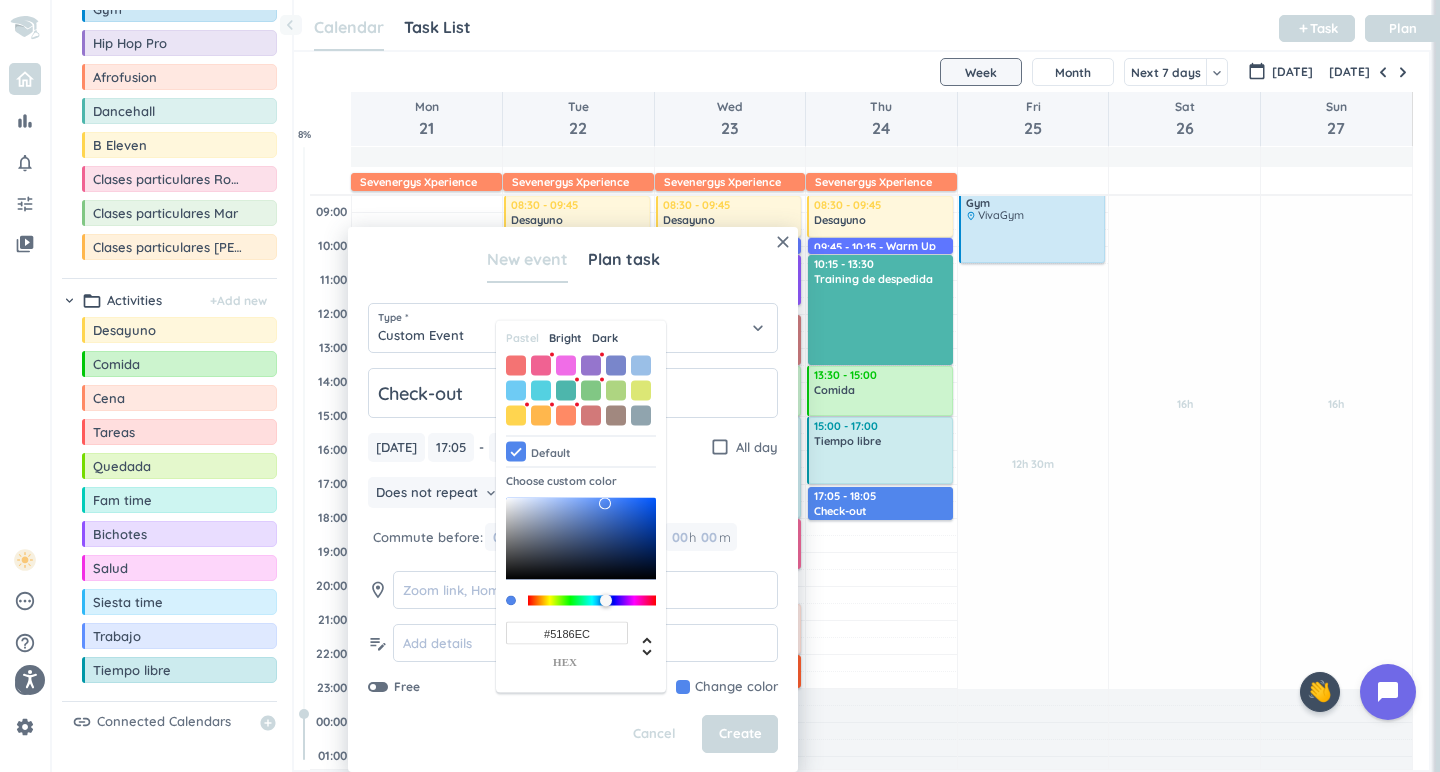 click on "Bright" at bounding box center [565, 338] 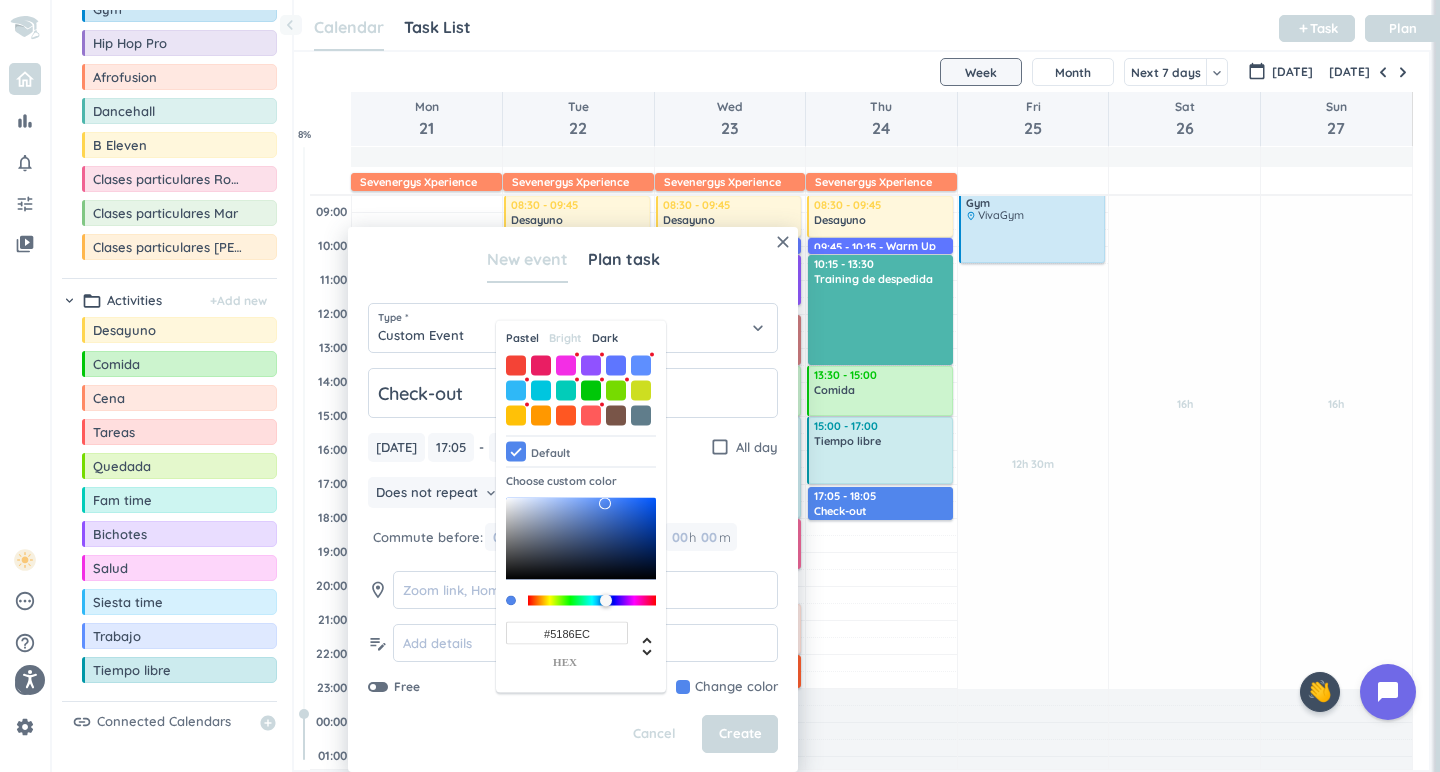 click on "Dark" at bounding box center (605, 338) 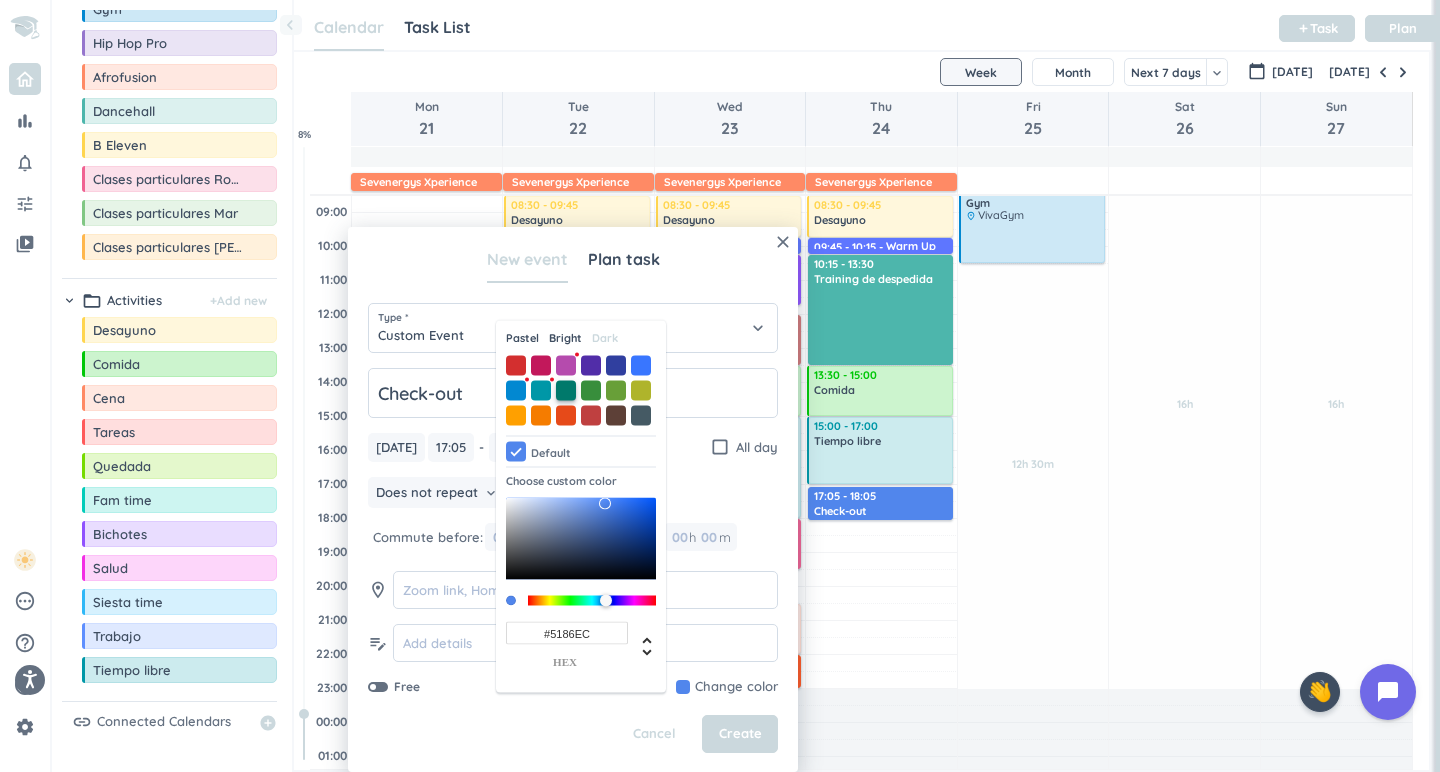 click at bounding box center [566, 390] 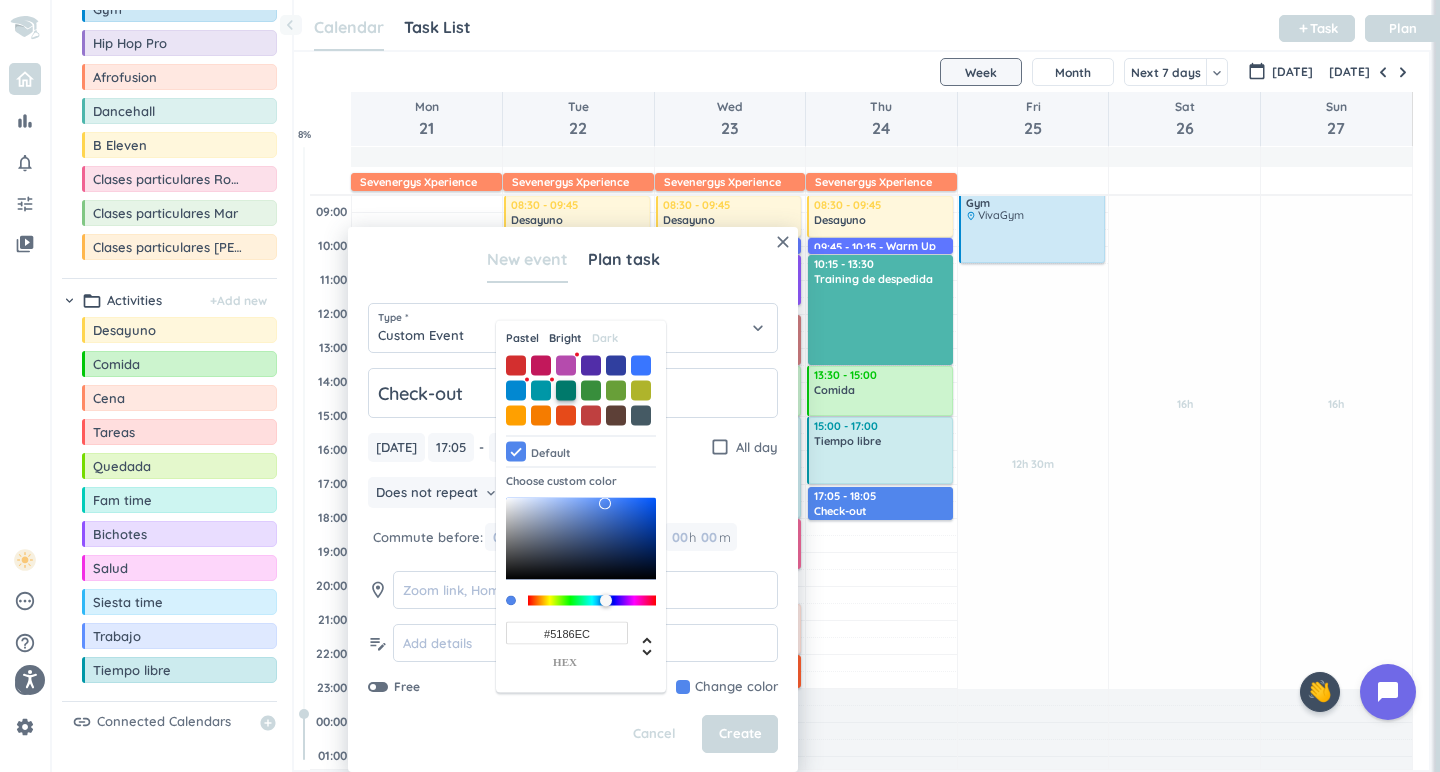 type on "#00796B" 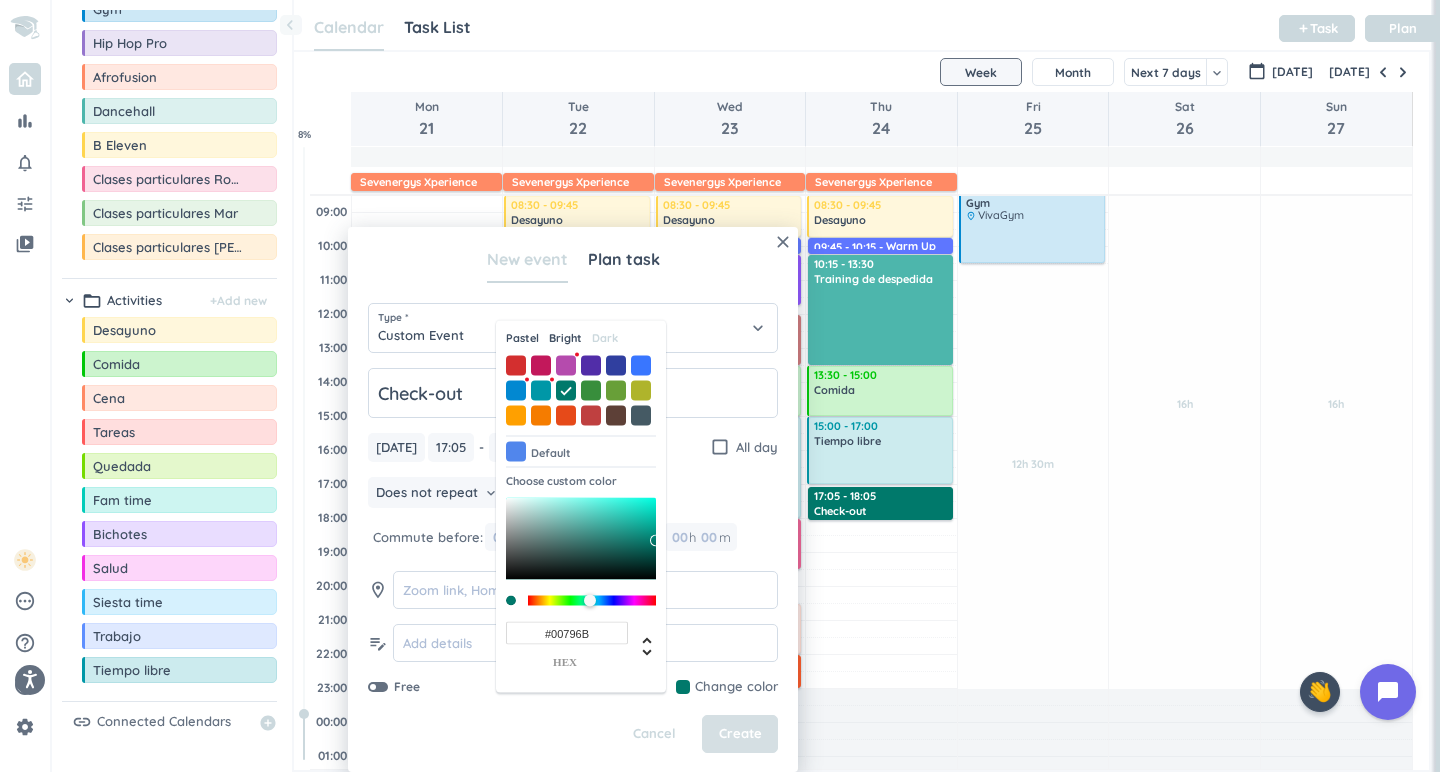 click on "Create" at bounding box center [740, 734] 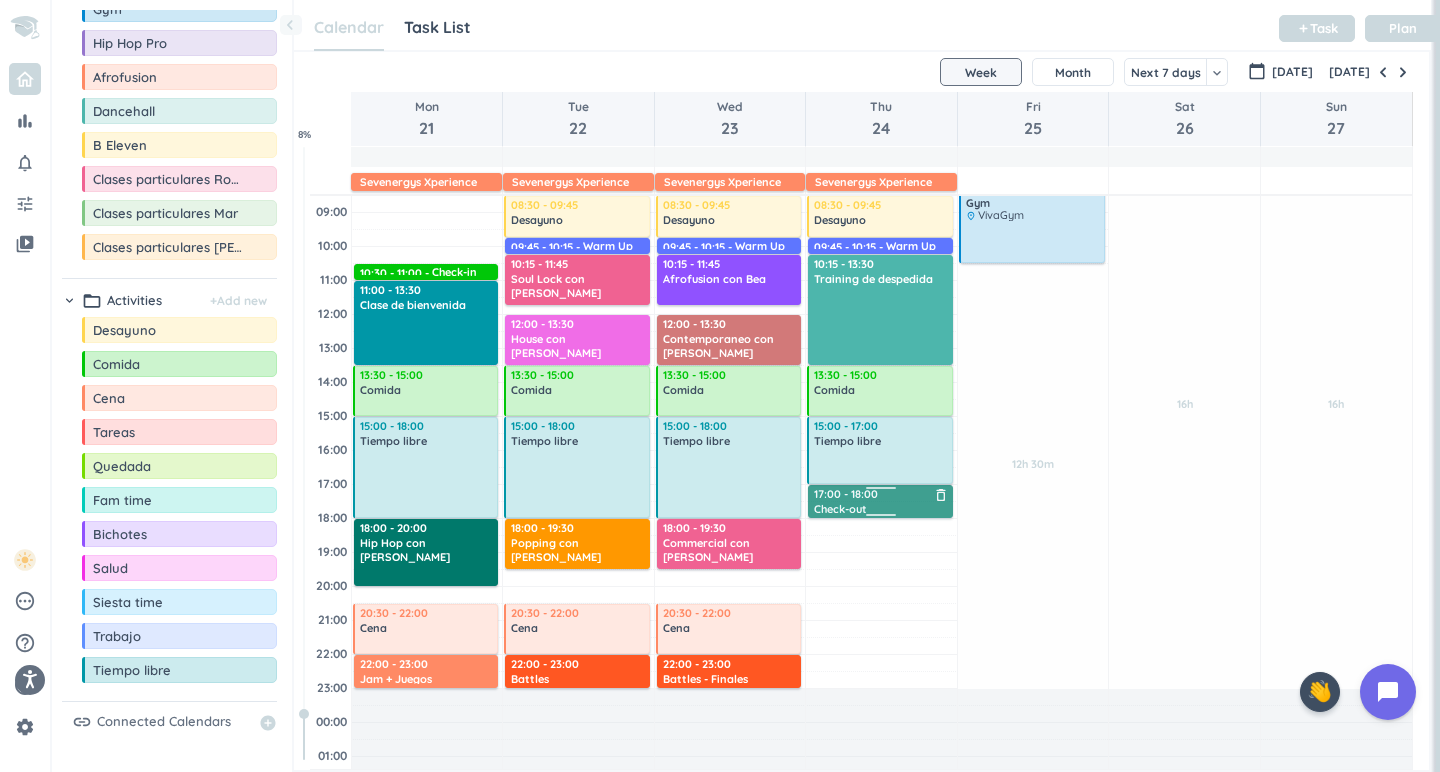 click on "Adjust Awake Time Adjust Awake Time 08:30 - 09:45 Desayuno delete_outline 09:45 - 10:15 Warm Up delete_outline 10:15 - 13:30 Training de despedida delete_outline 13:30 - 15:00 Comida delete_outline 15:00 - 17:00 Tiempo libre delete_outline 17:05 - 18:05 Check-out delete_outline 17:00 - 18:00 Check-out delete_outline" at bounding box center (881, 450) 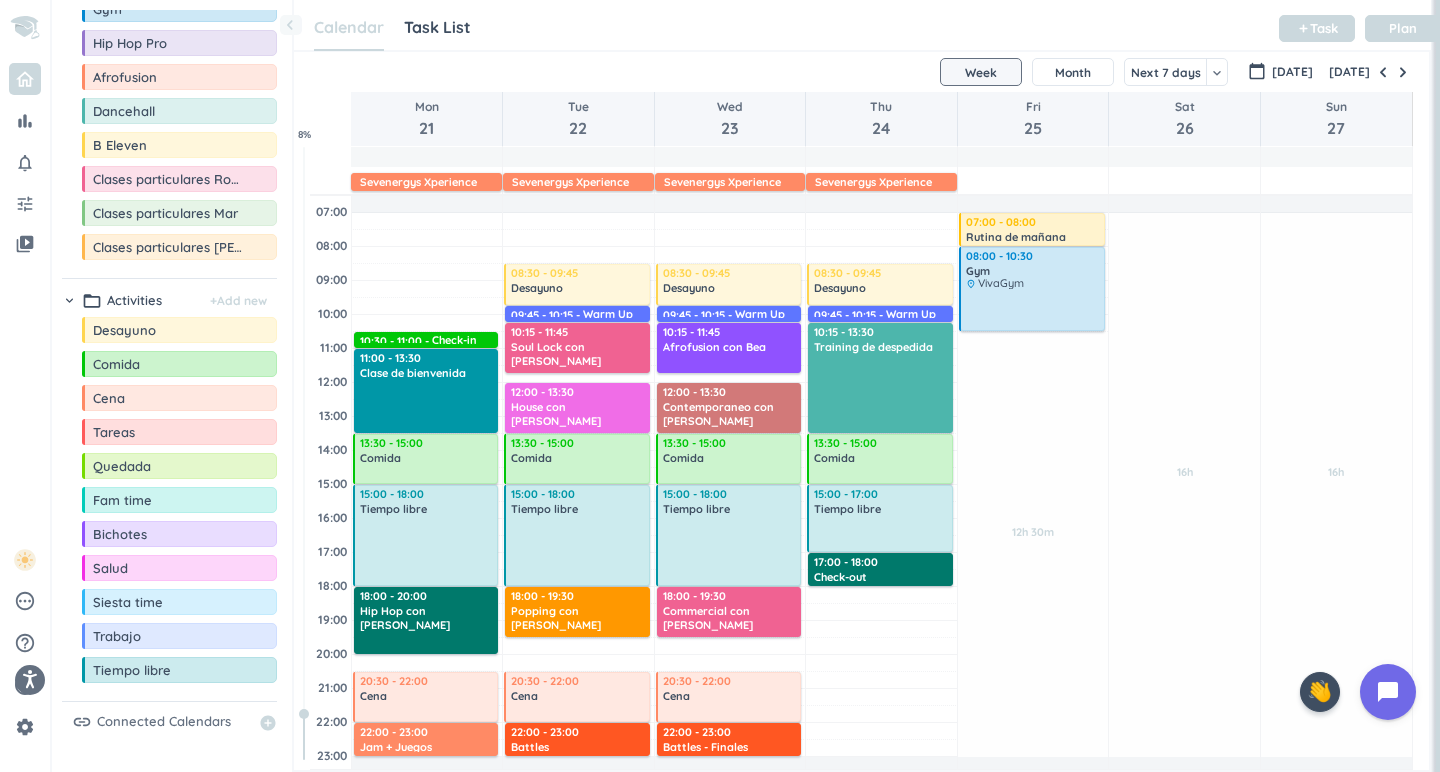 scroll, scrollTop: 64, scrollLeft: 0, axis: vertical 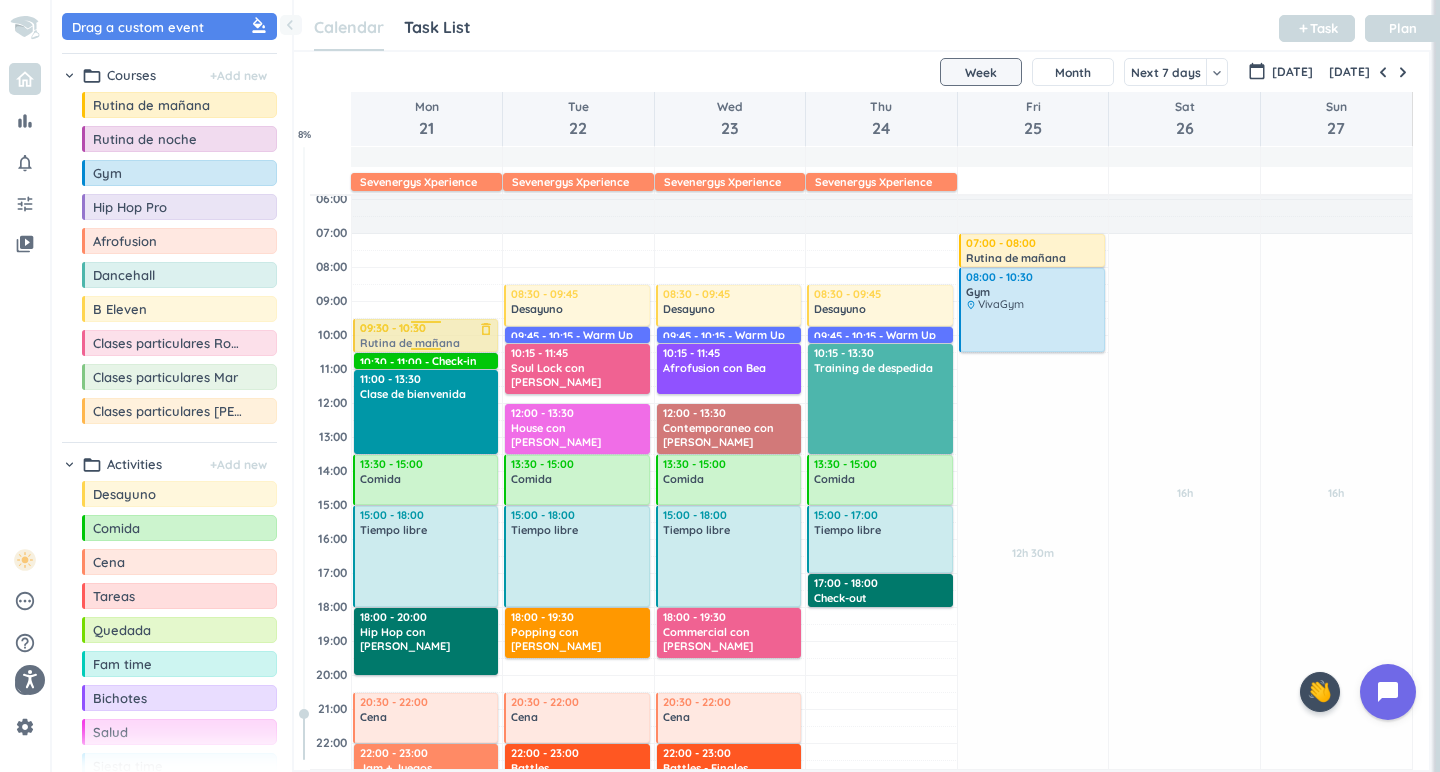 drag, startPoint x: 178, startPoint y: 107, endPoint x: 456, endPoint y: 321, distance: 350.8276 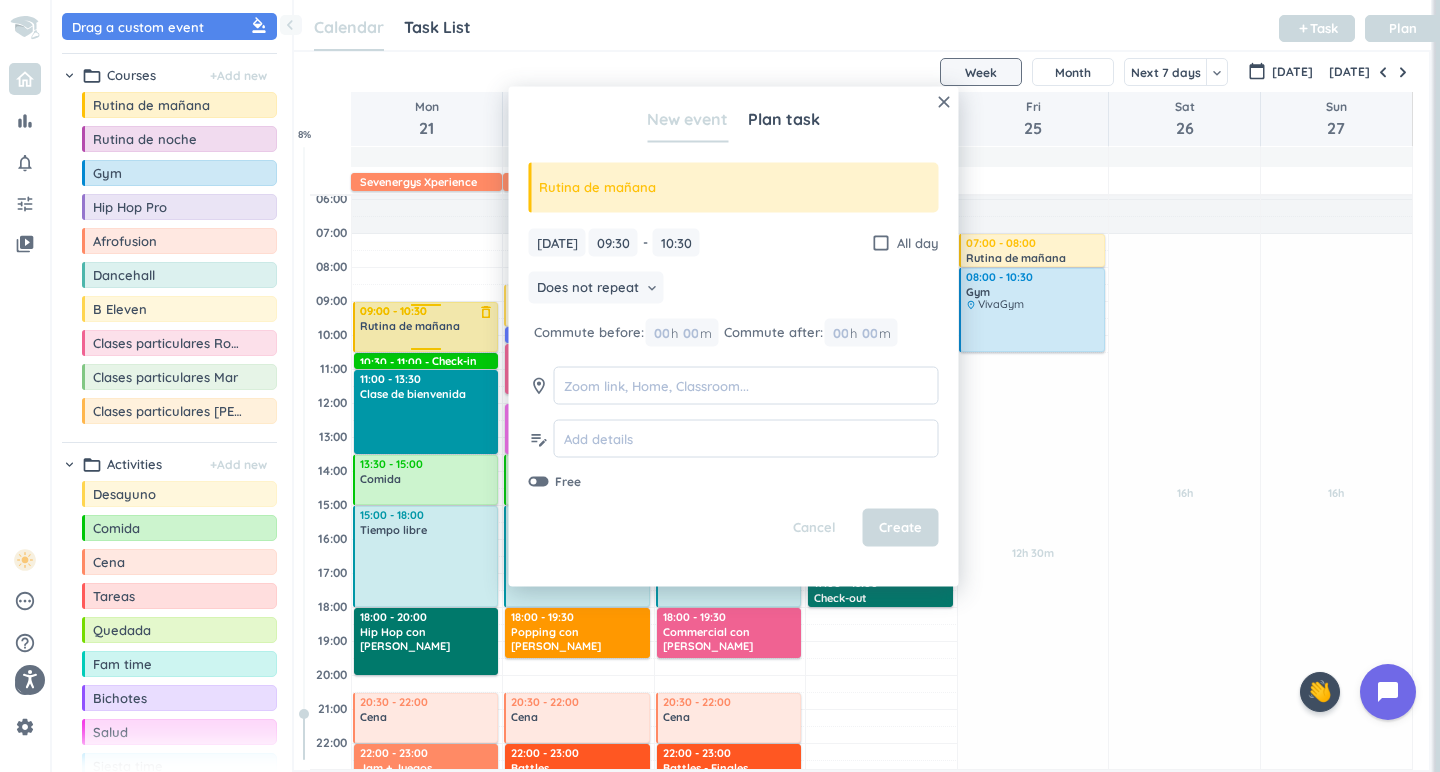drag, startPoint x: 433, startPoint y: 324, endPoint x: 437, endPoint y: 307, distance: 17.464249 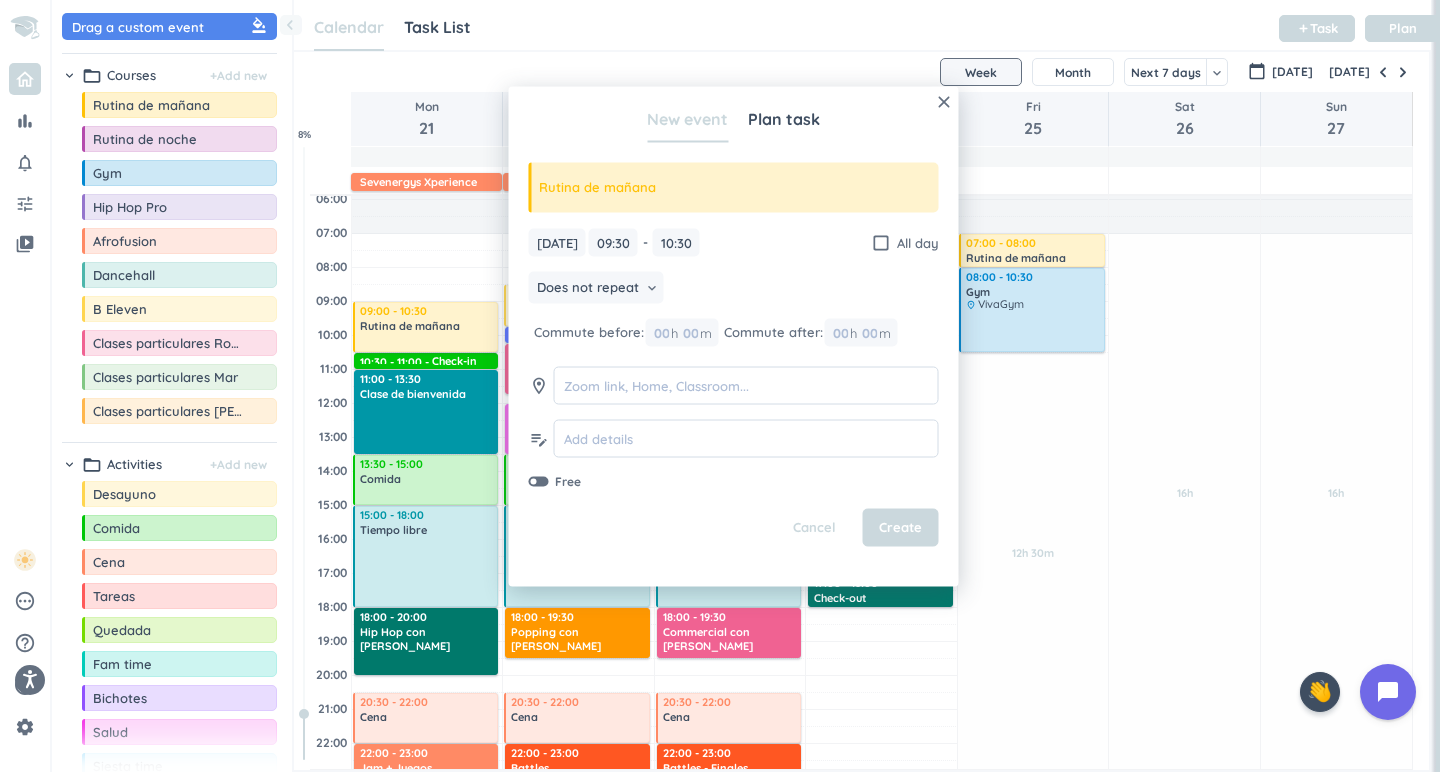 type on "09:00" 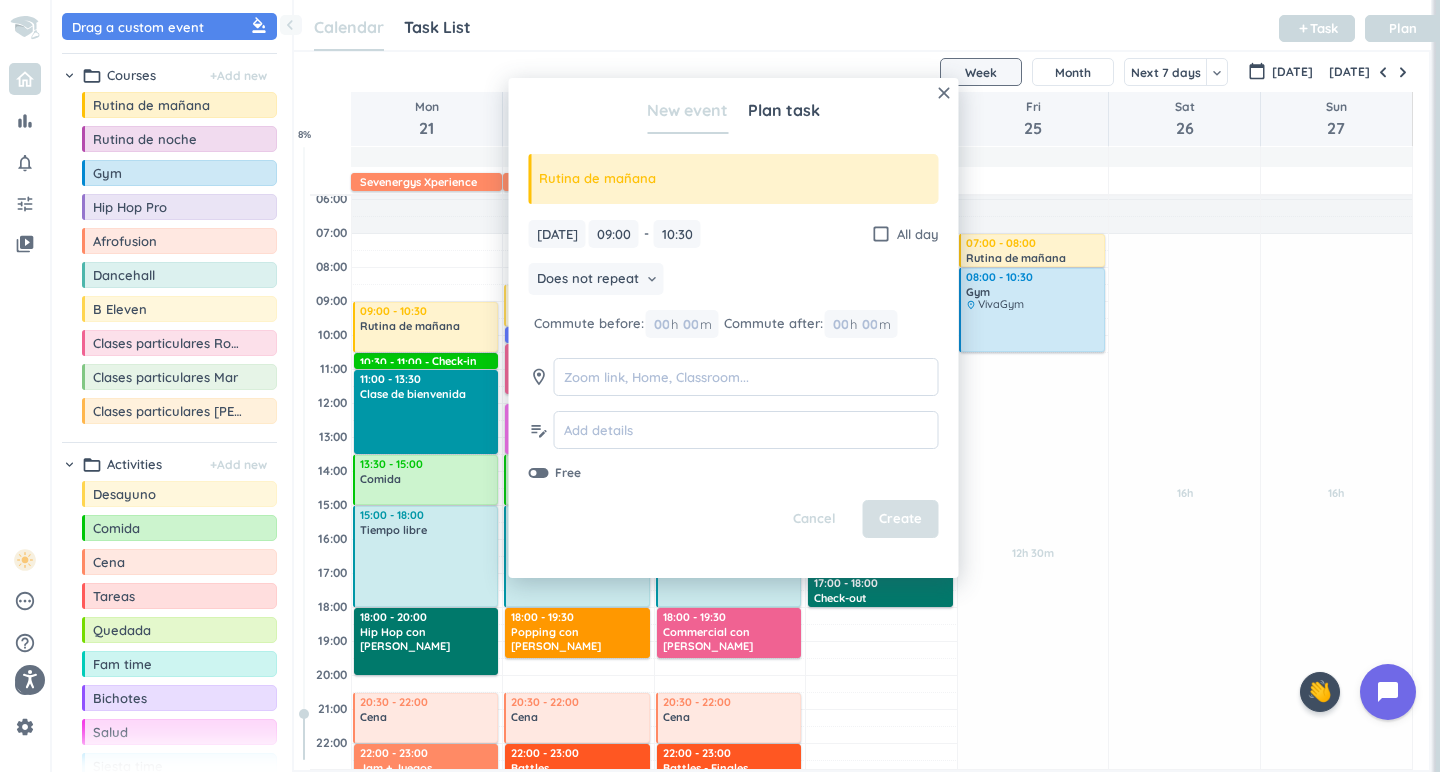 click on "Create" at bounding box center [901, 519] 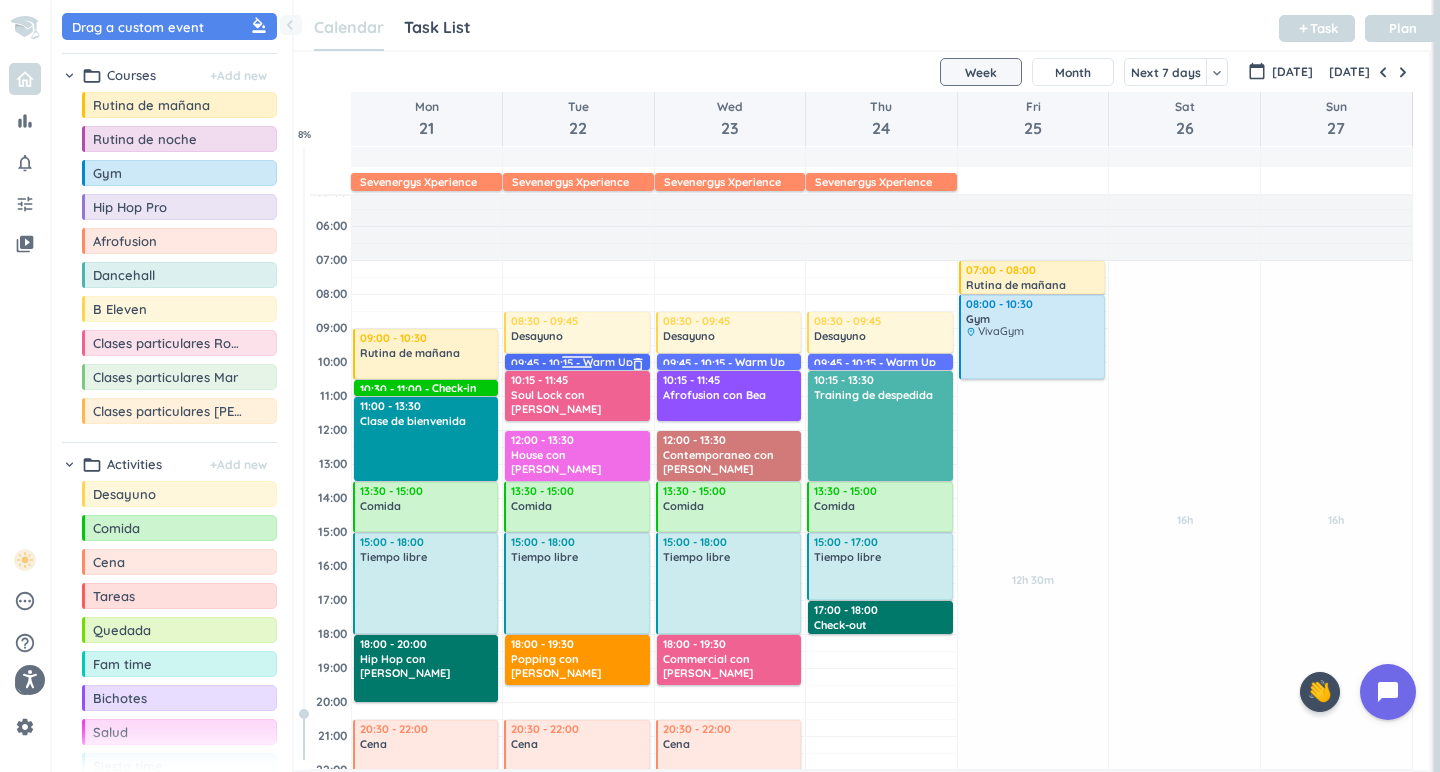 scroll, scrollTop: 18, scrollLeft: 0, axis: vertical 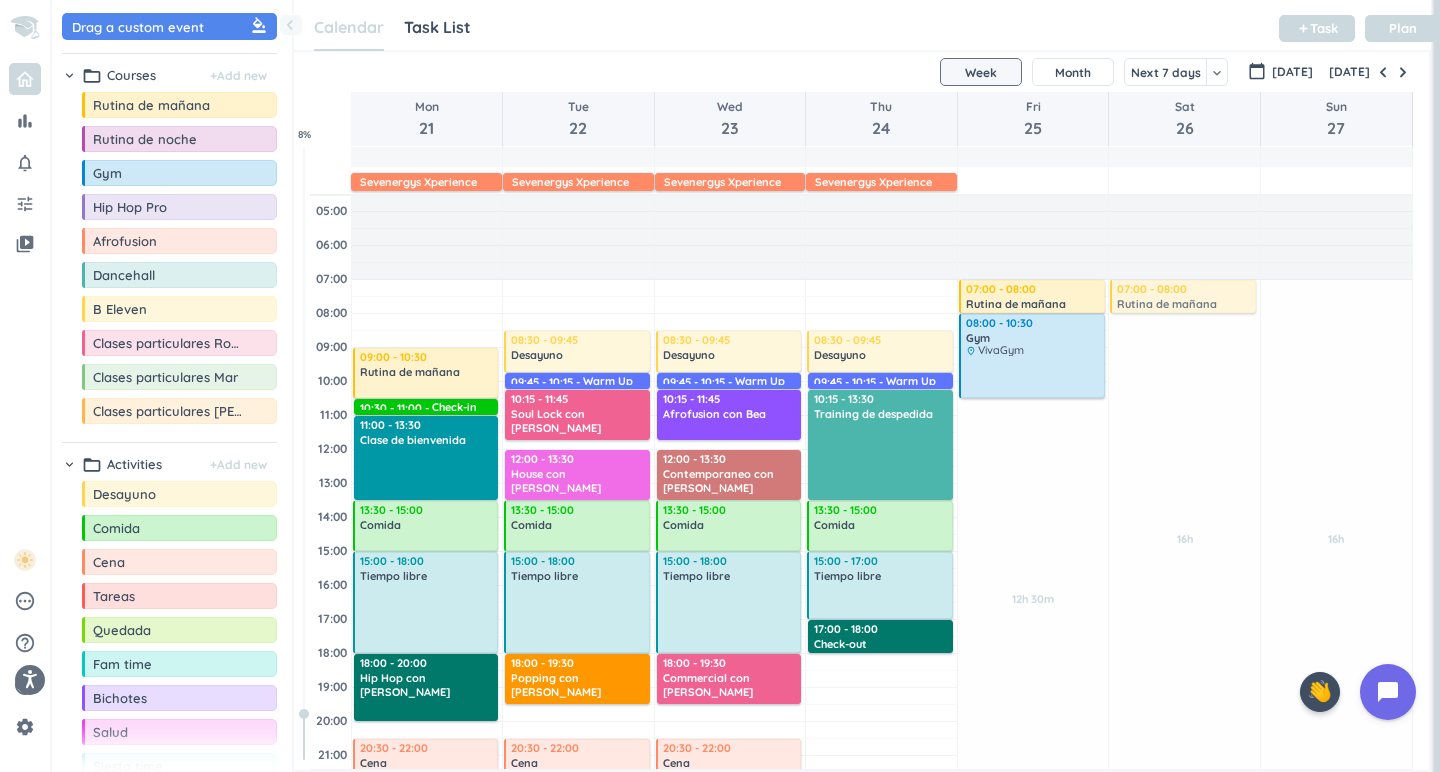 drag, startPoint x: 146, startPoint y: 109, endPoint x: 1227, endPoint y: 283, distance: 1094.9142 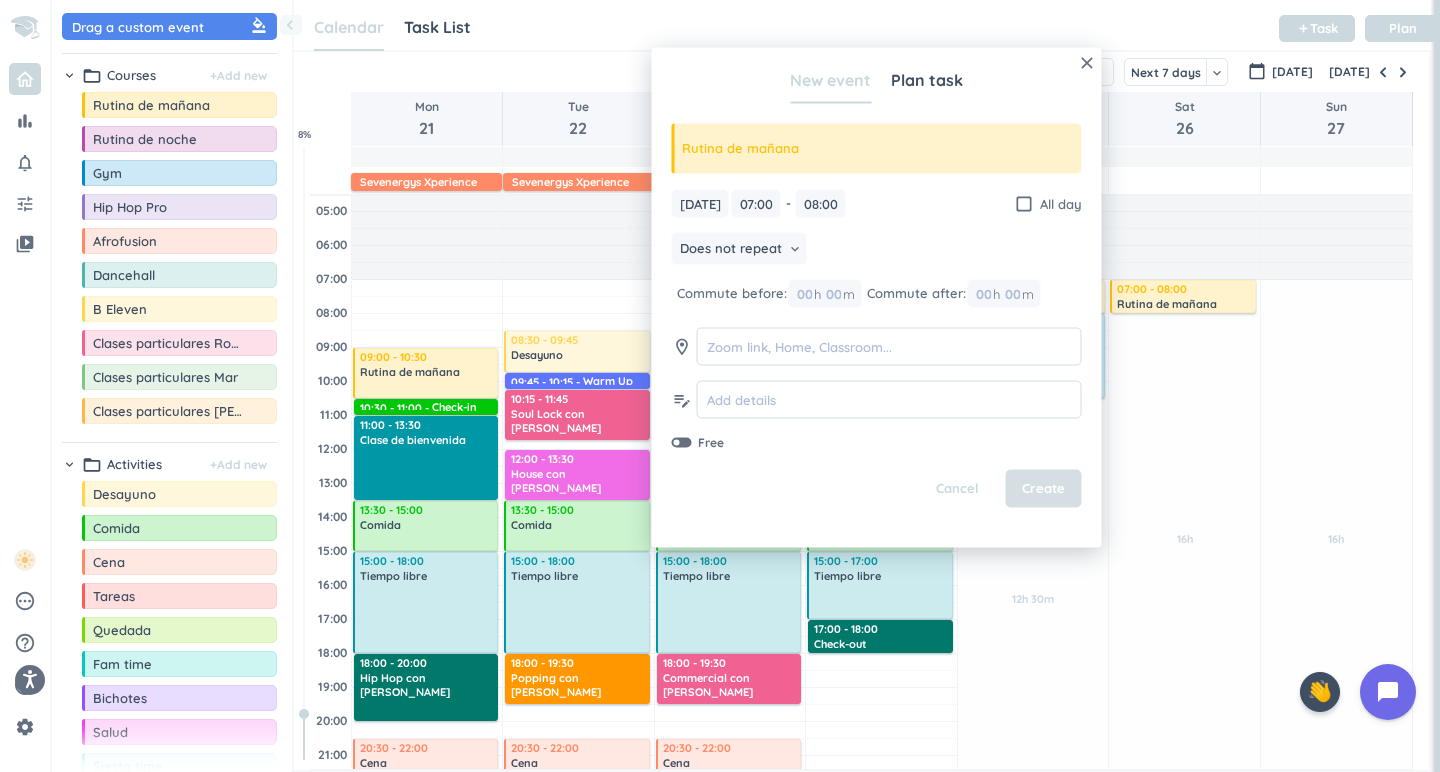 click on "Create" at bounding box center [1043, 489] 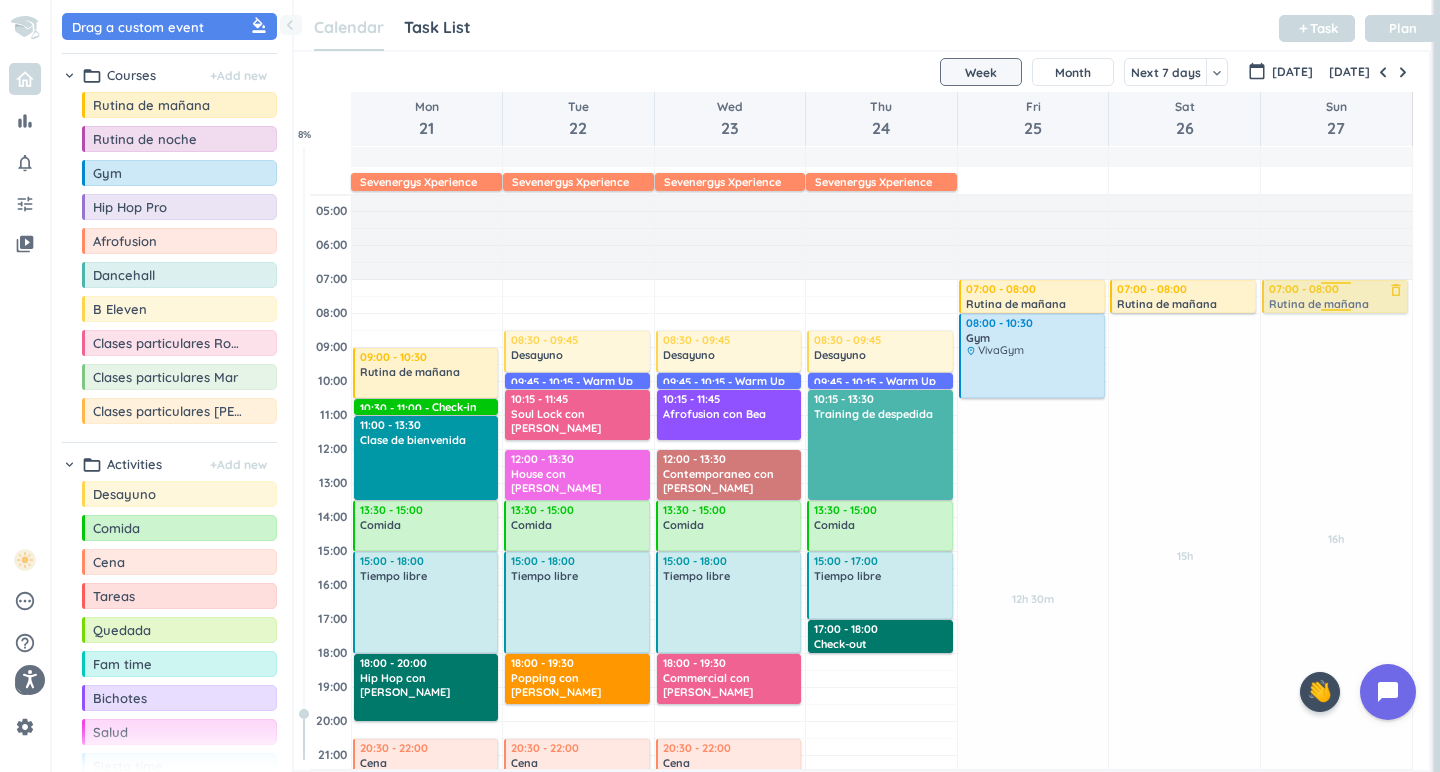 drag, startPoint x: 159, startPoint y: 108, endPoint x: 1361, endPoint y: 281, distance: 1214.3859 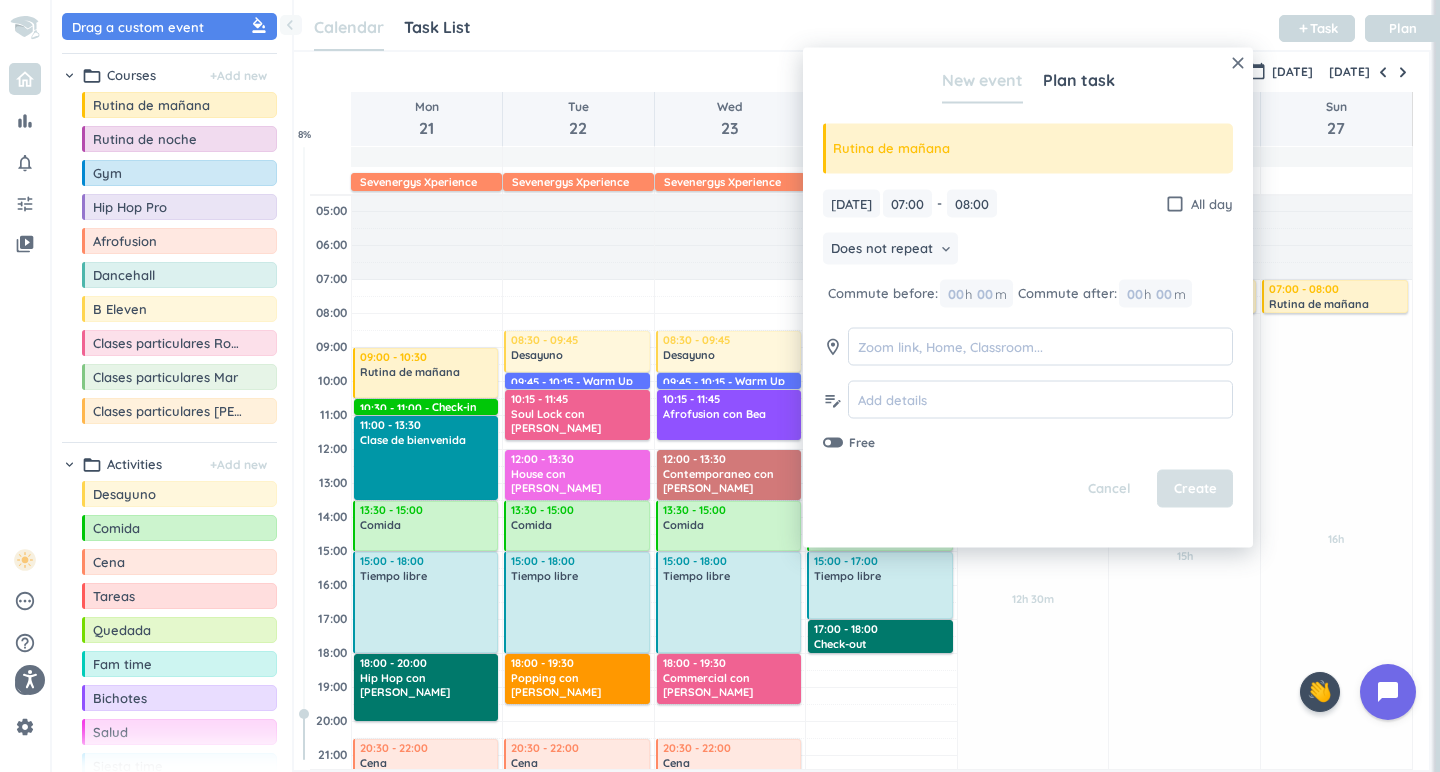 click on "Create" at bounding box center [1195, 489] 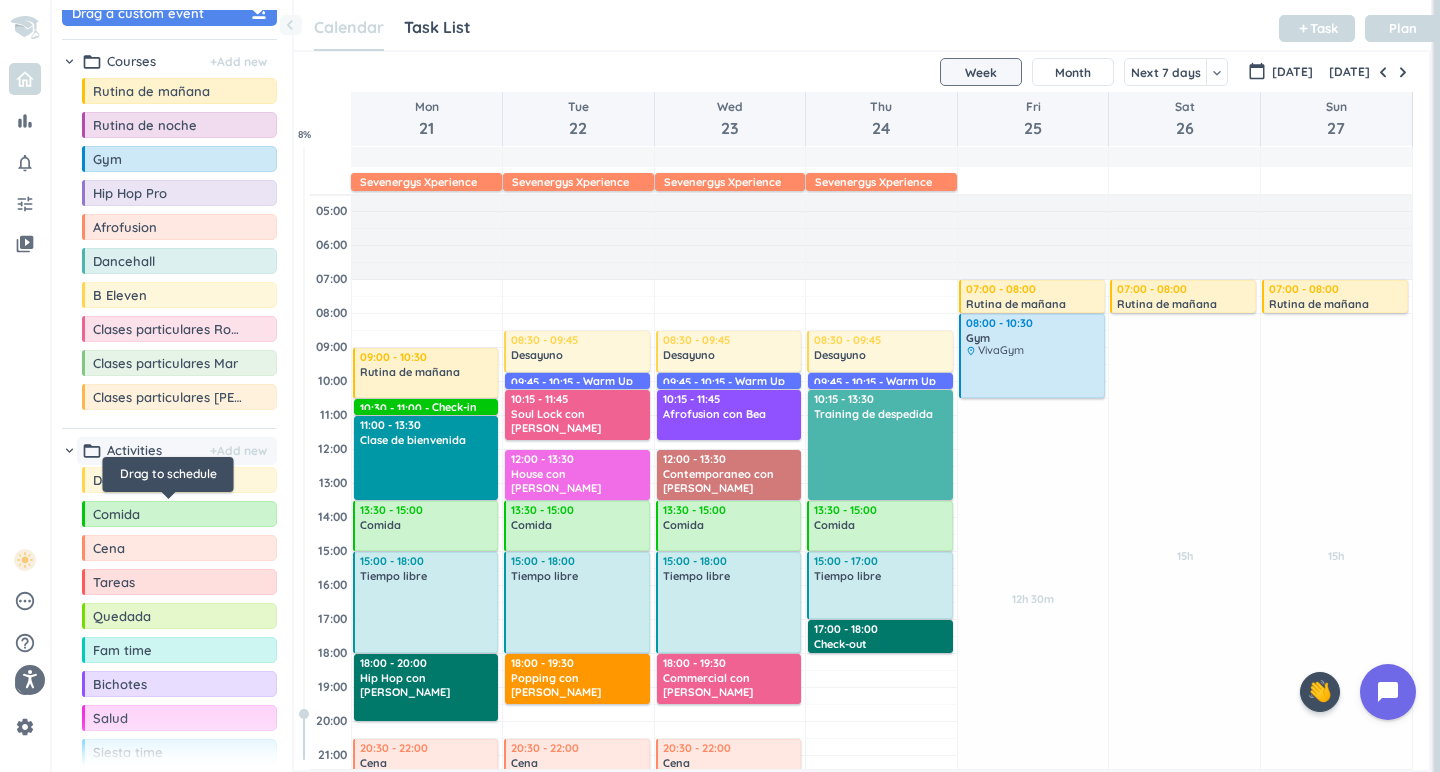 scroll, scrollTop: 15, scrollLeft: 0, axis: vertical 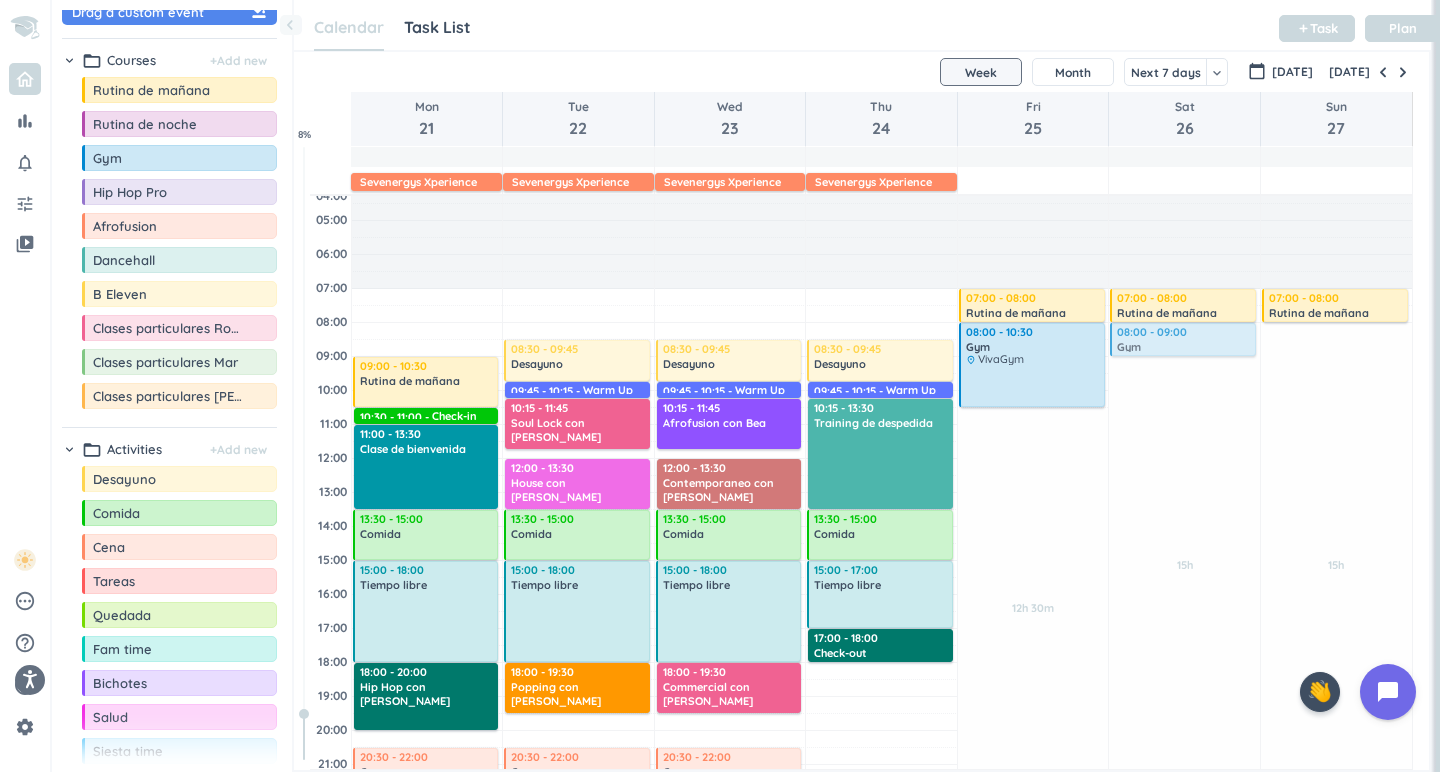 drag, startPoint x: 179, startPoint y: 163, endPoint x: 1207, endPoint y: 324, distance: 1040.5311 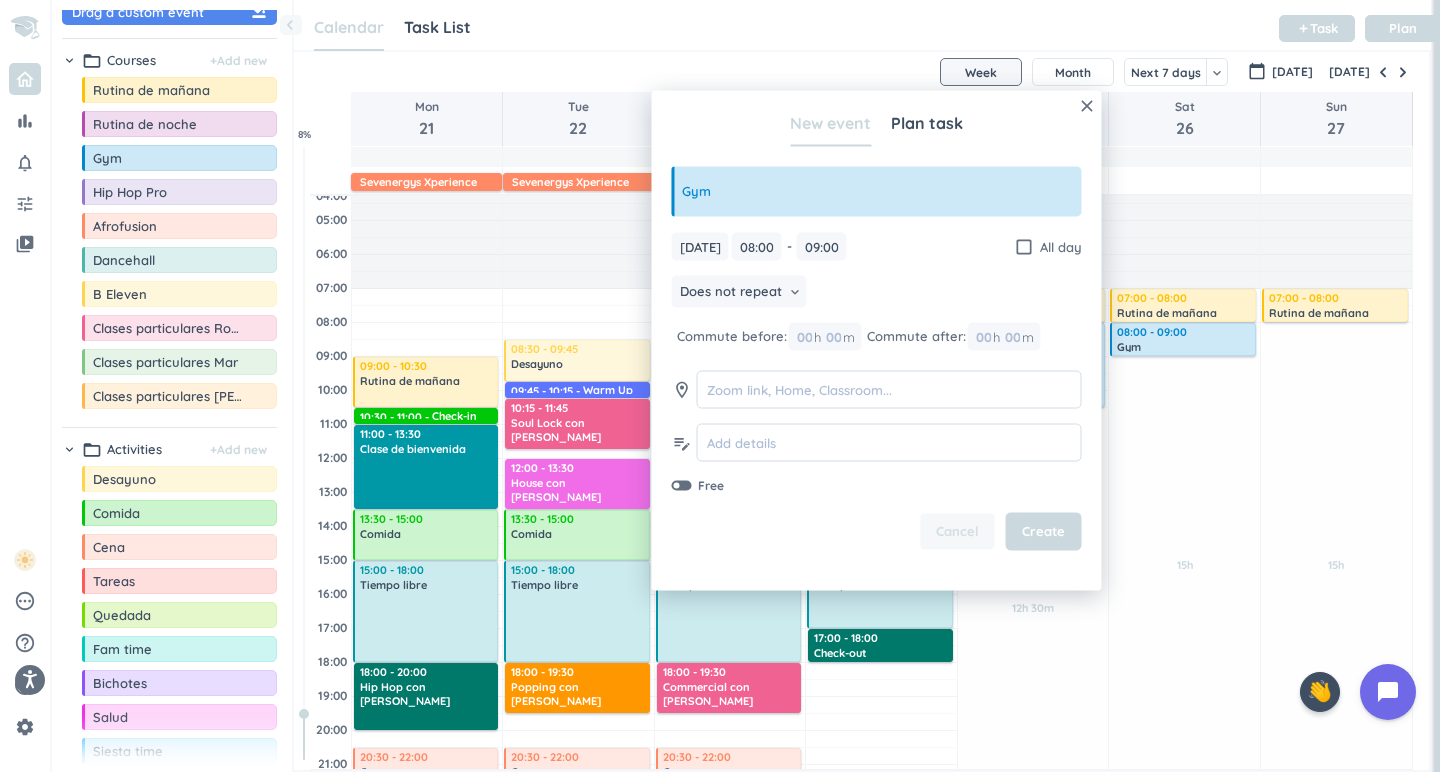 click on "Cancel" at bounding box center [957, 532] 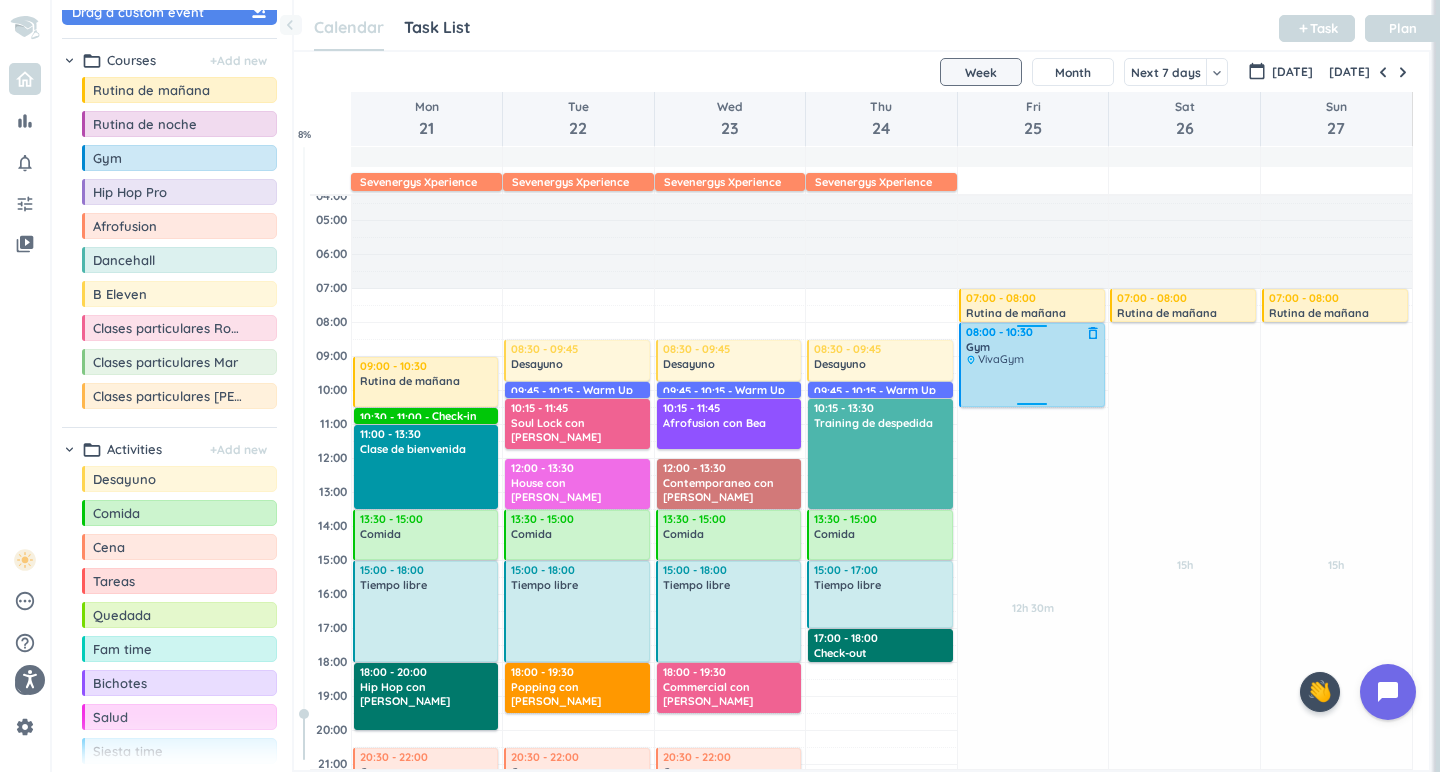 click on "place VivaGym" at bounding box center [1033, 359] 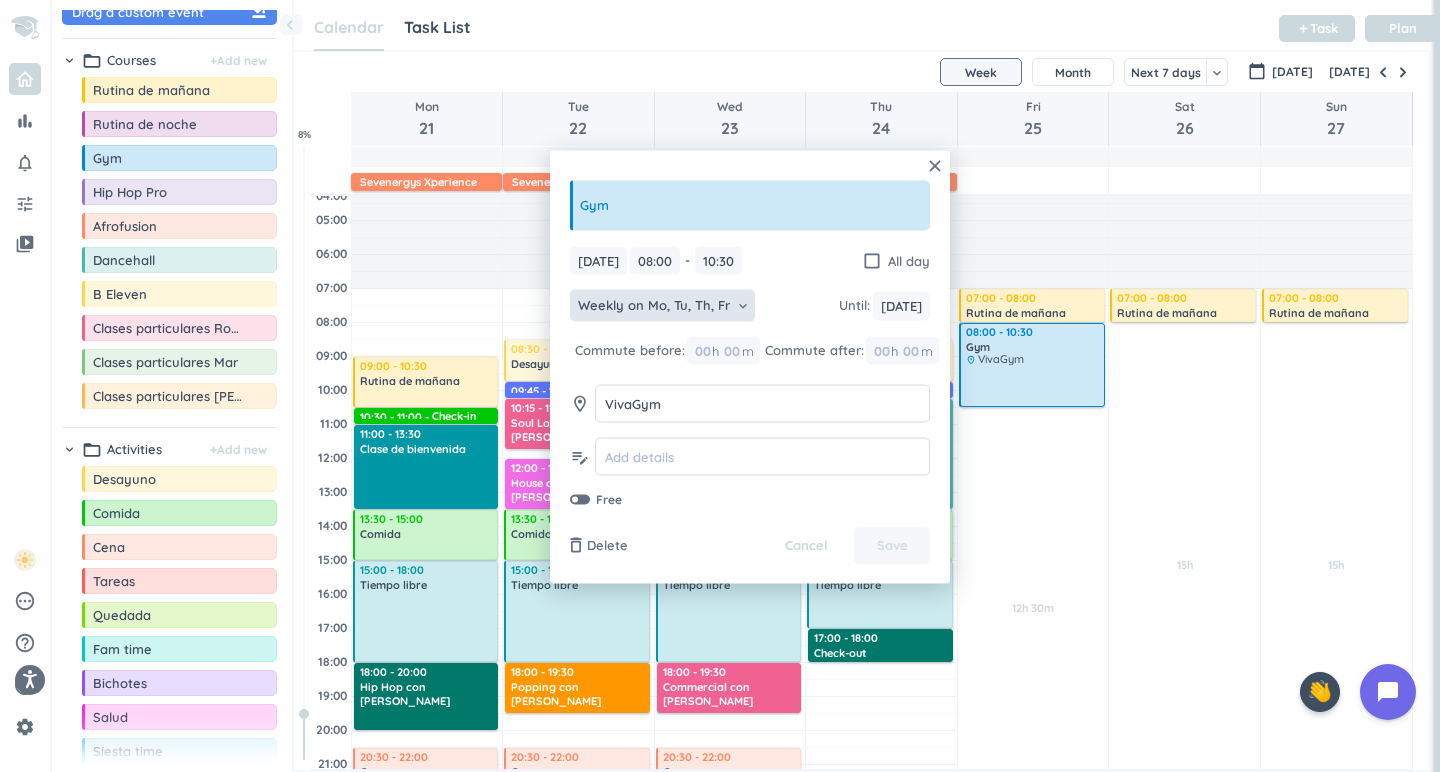 click on "Weekly on Mo, Tu, Th, Fr" at bounding box center (654, 306) 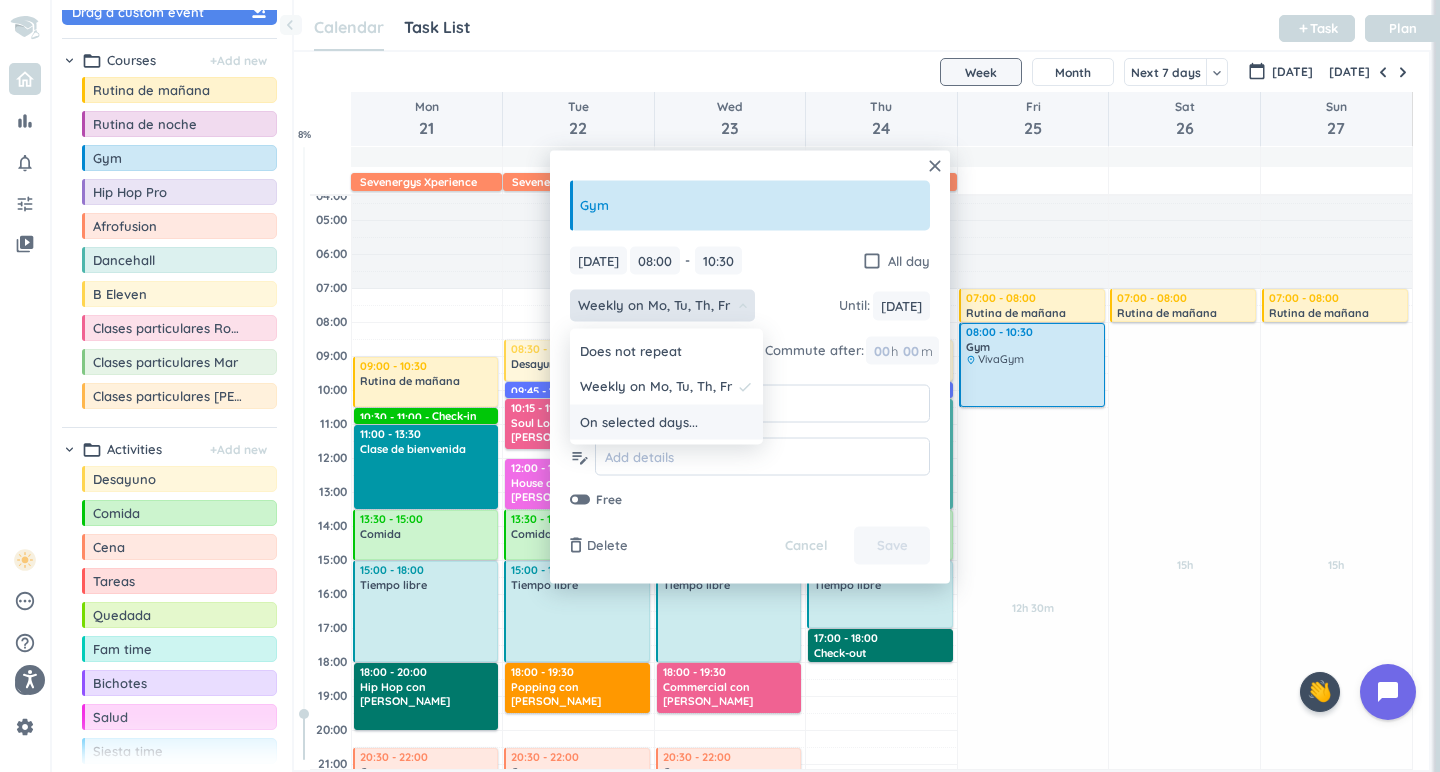 click on "On selected days..." at bounding box center [639, 422] 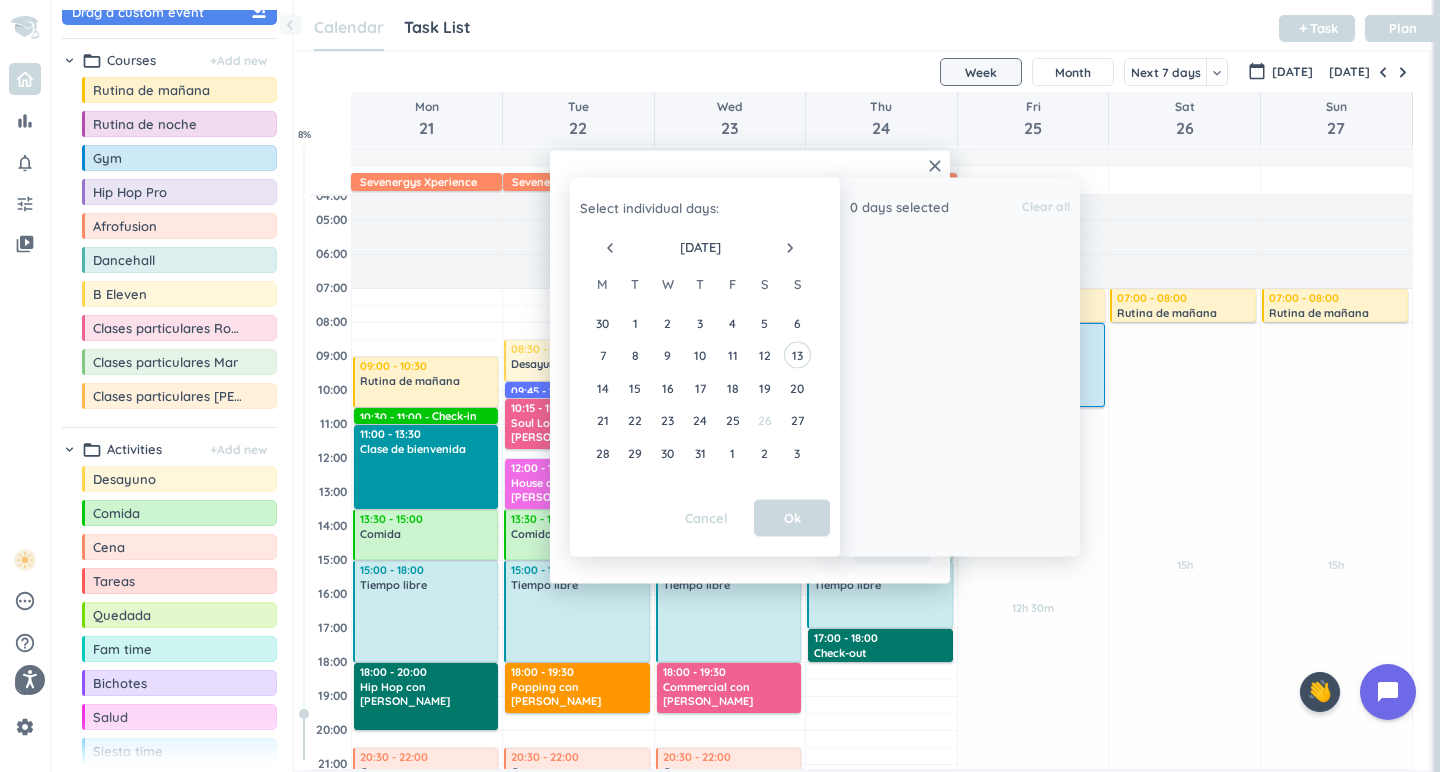 click on "26" at bounding box center [764, 420] 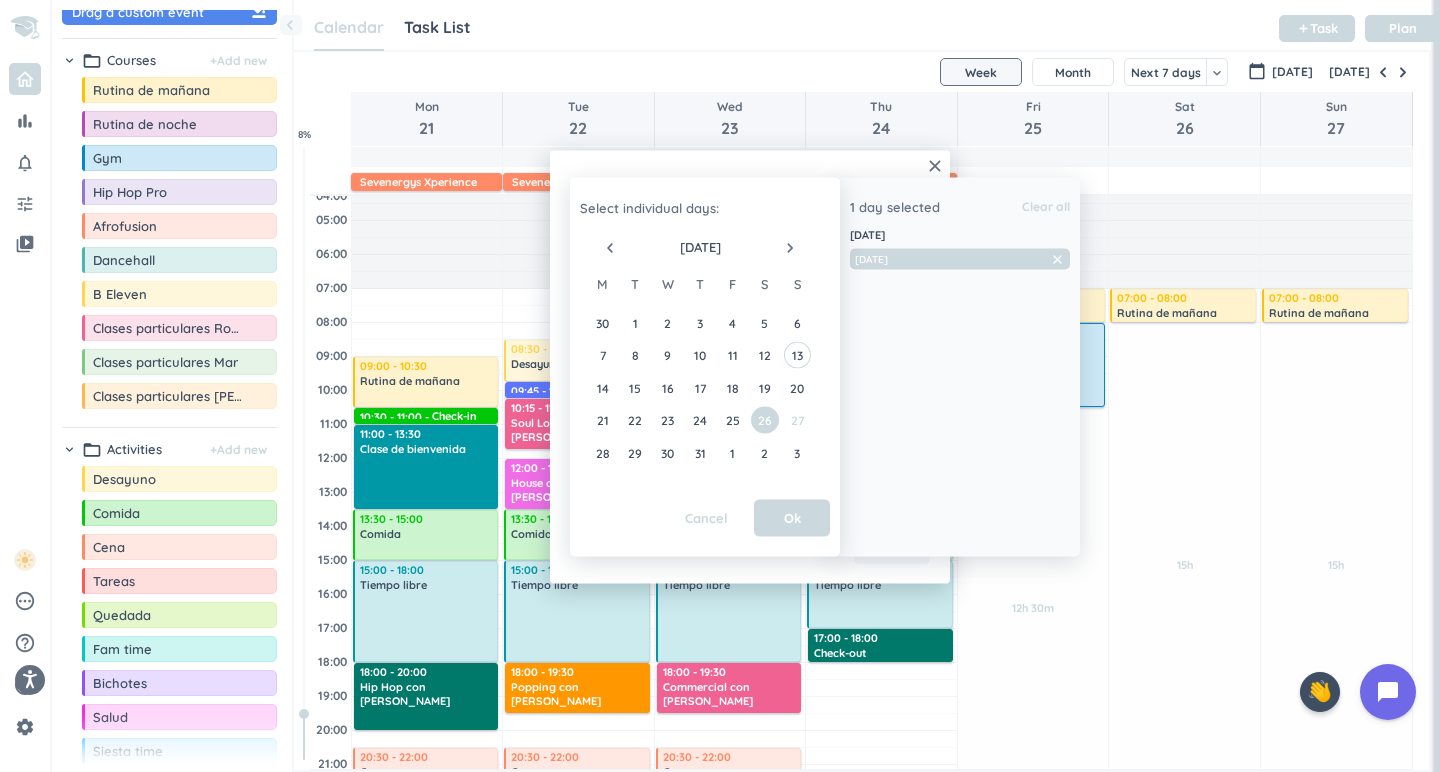 click on "27" at bounding box center (797, 420) 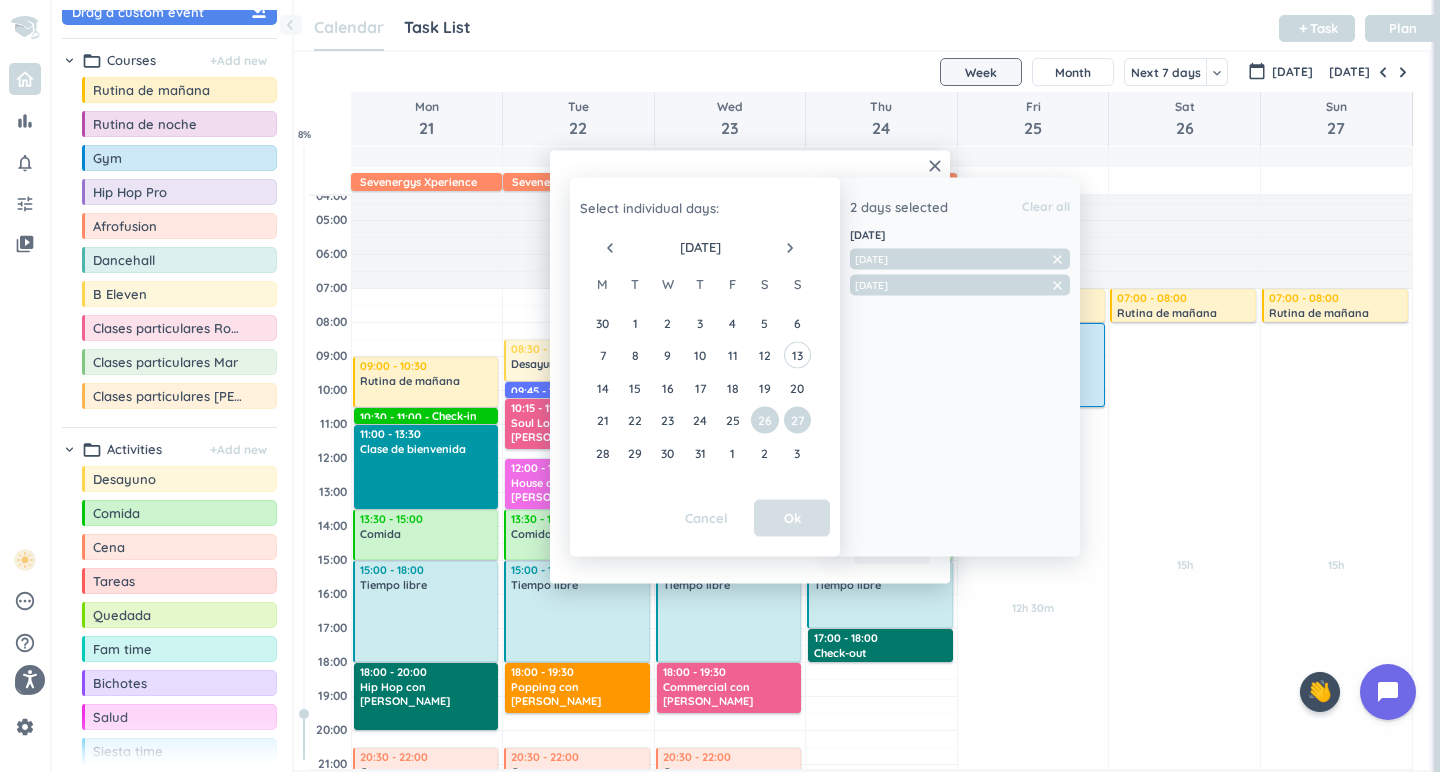 click on "Ok" at bounding box center (792, 518) 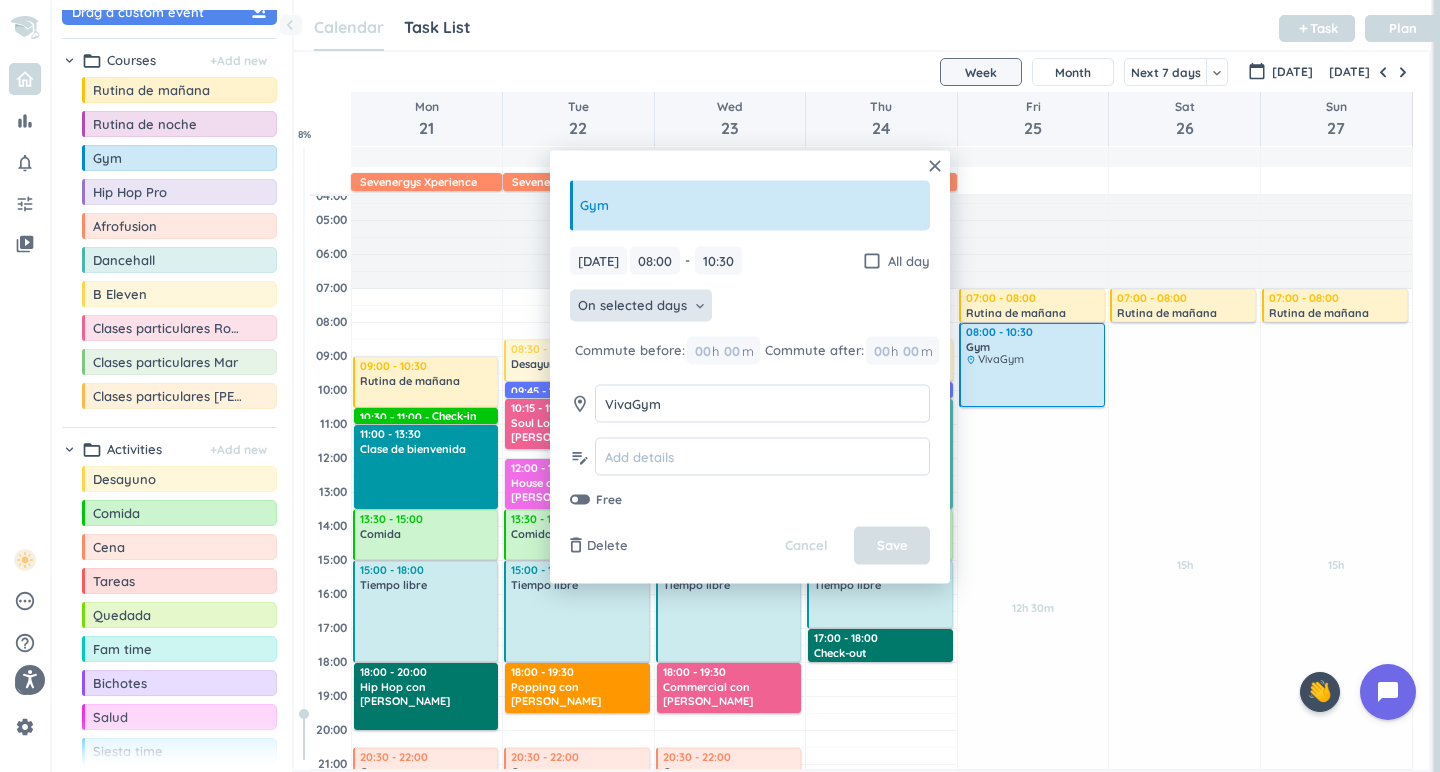 click on "Save" at bounding box center (892, 546) 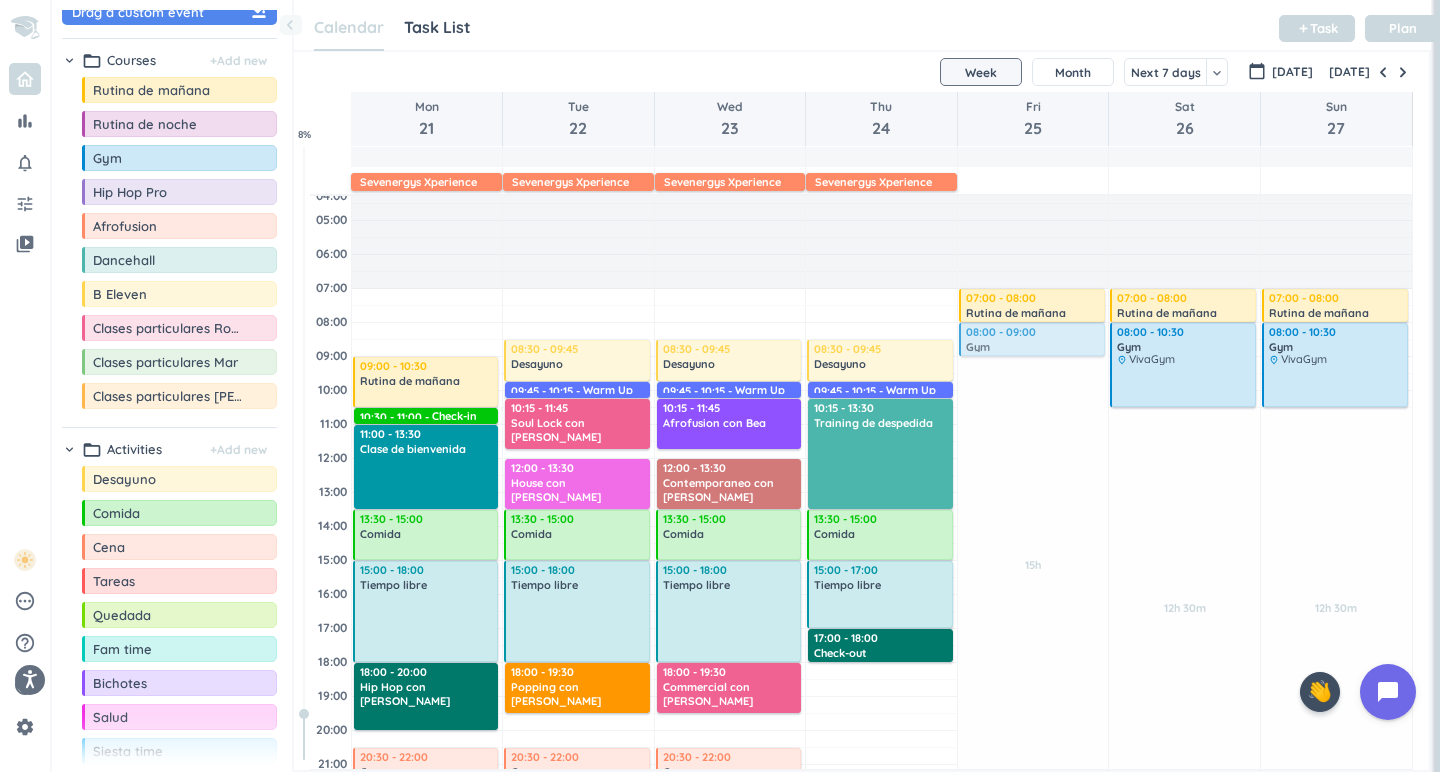 drag, startPoint x: 170, startPoint y: 160, endPoint x: 1031, endPoint y: 326, distance: 876.8563 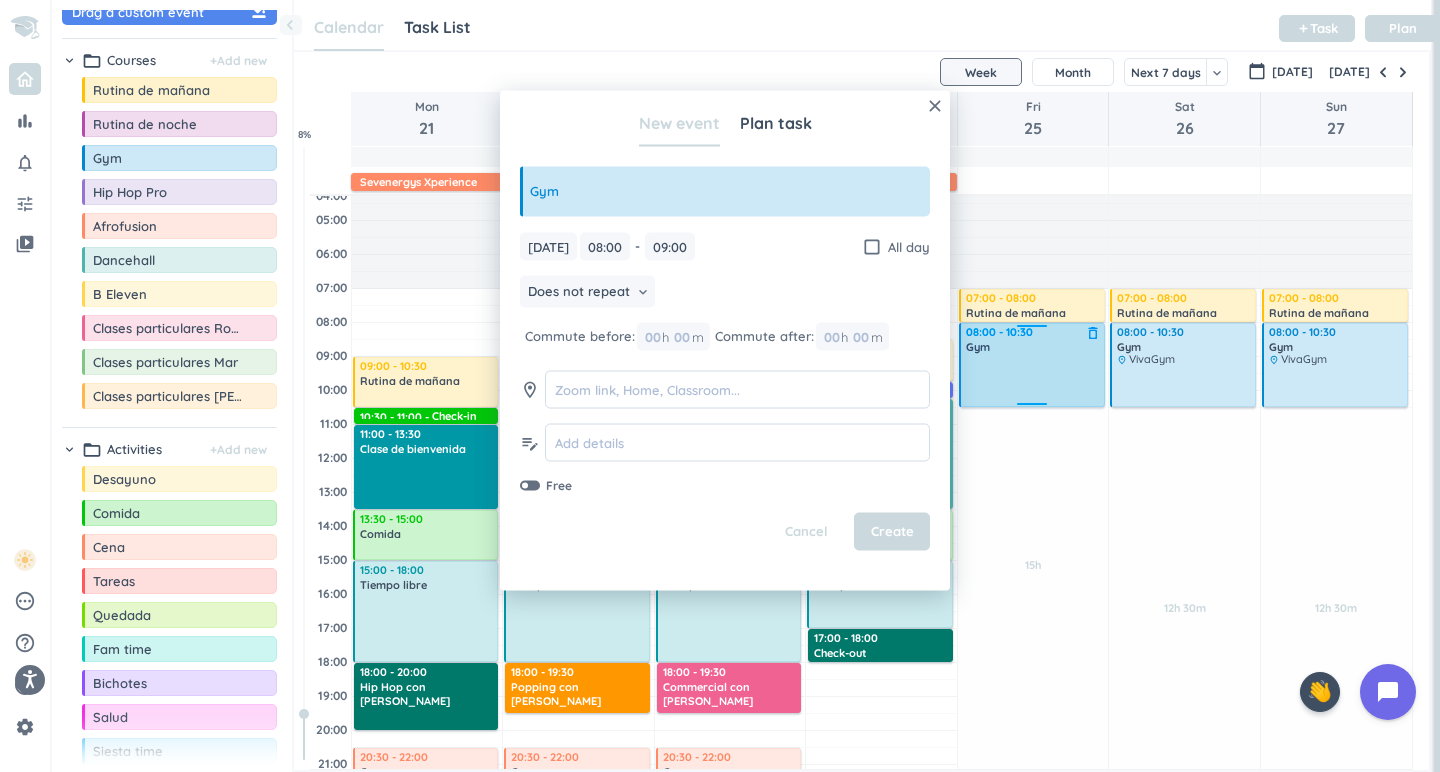 drag, startPoint x: 1031, startPoint y: 357, endPoint x: 1028, endPoint y: 408, distance: 51.088158 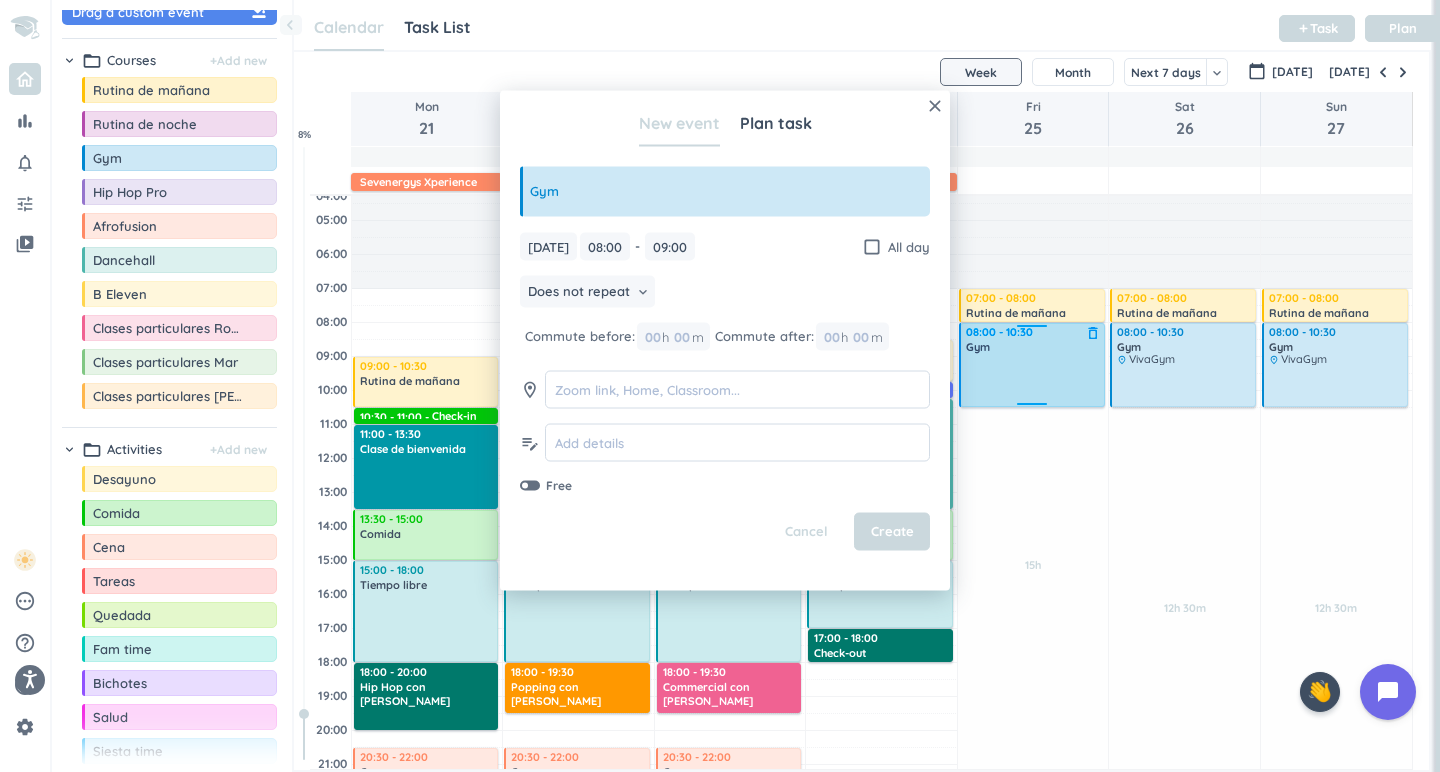 click on "15h  Past due Plan Adjust Awake Time Adjust Awake Time 07:00 - 08:00 Rutina de mañana delete_outline 08:00 - 09:00 Gym delete_outline 08:00 - 10:30 Gym delete_outline" at bounding box center (1033, 594) 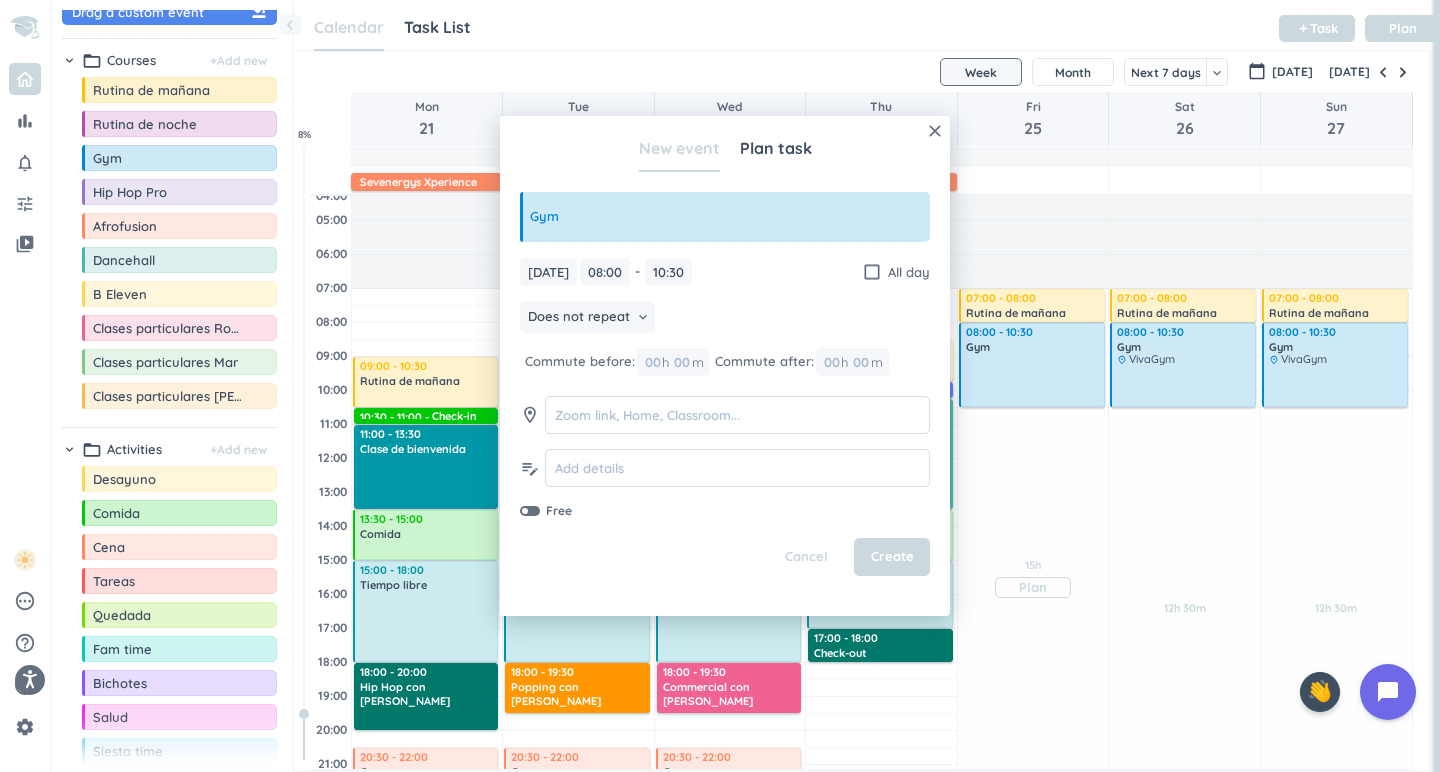 type on "10:30" 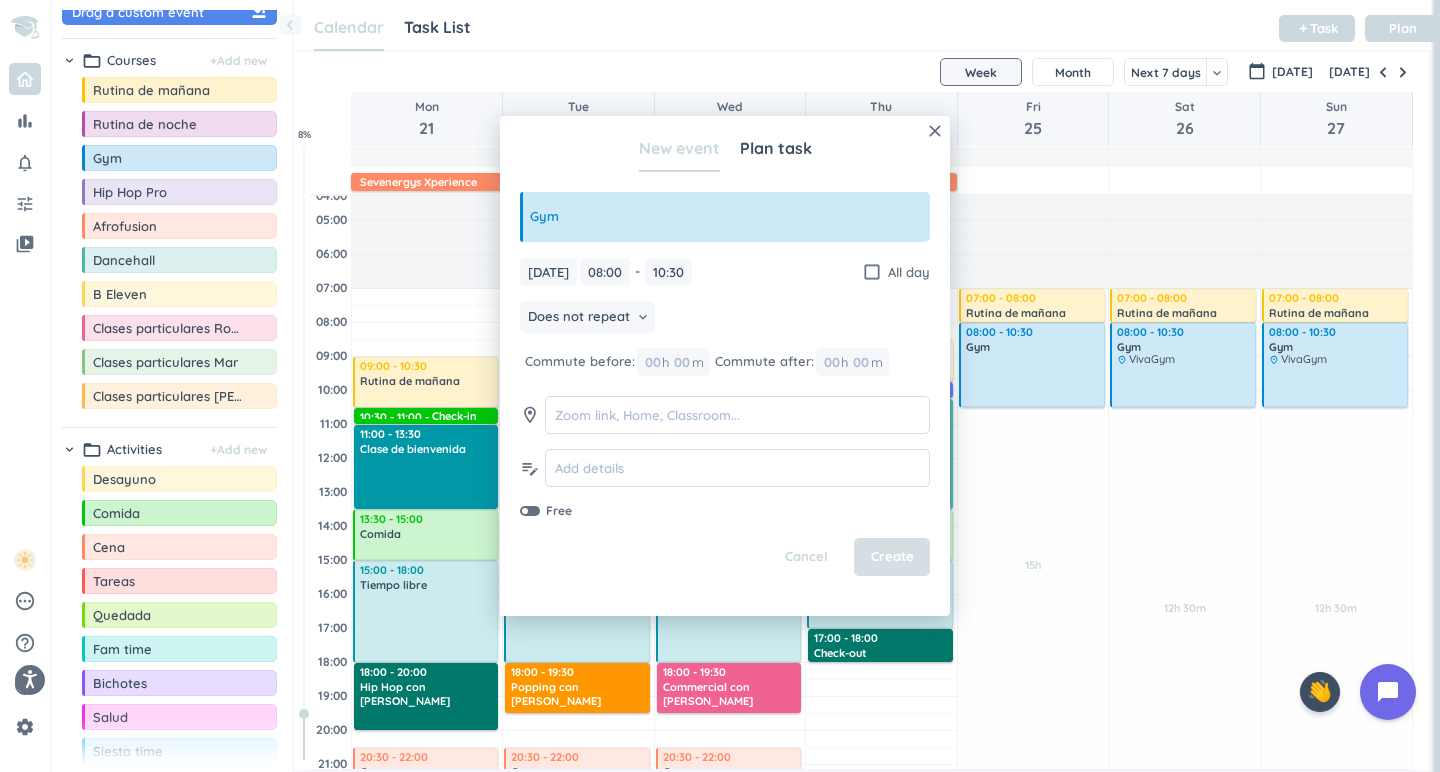 click on "Create" at bounding box center (892, 557) 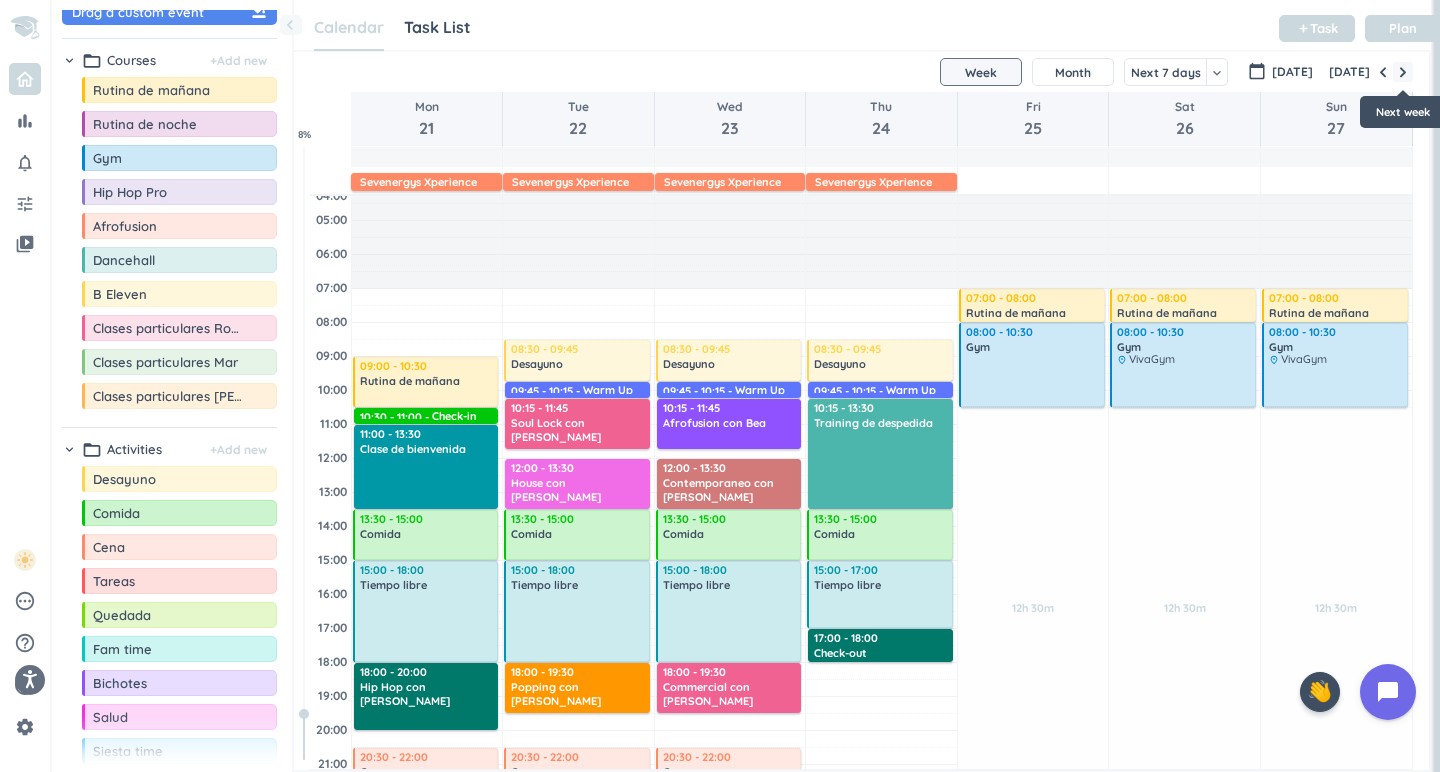 click at bounding box center (1403, 72) 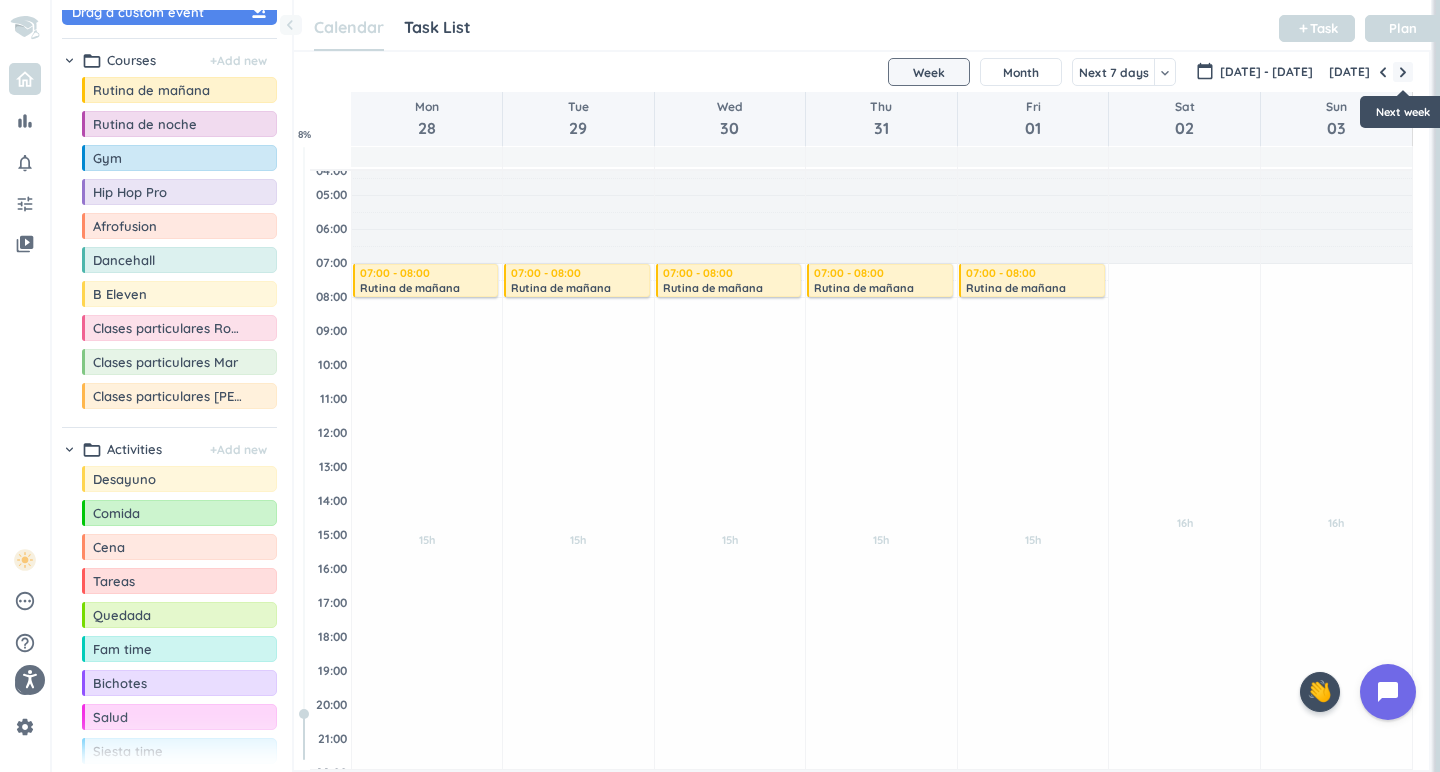 scroll, scrollTop: 69, scrollLeft: 0, axis: vertical 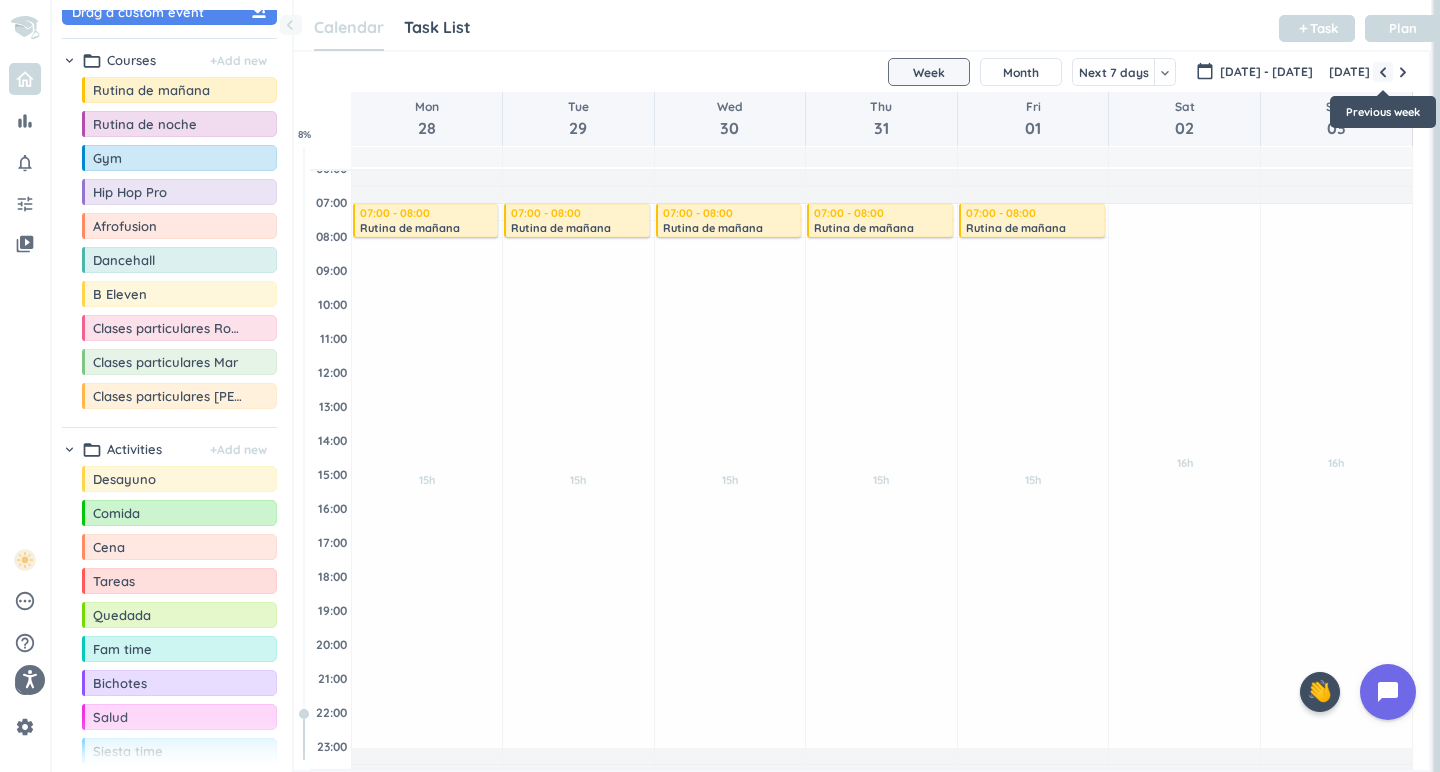 click at bounding box center (1383, 72) 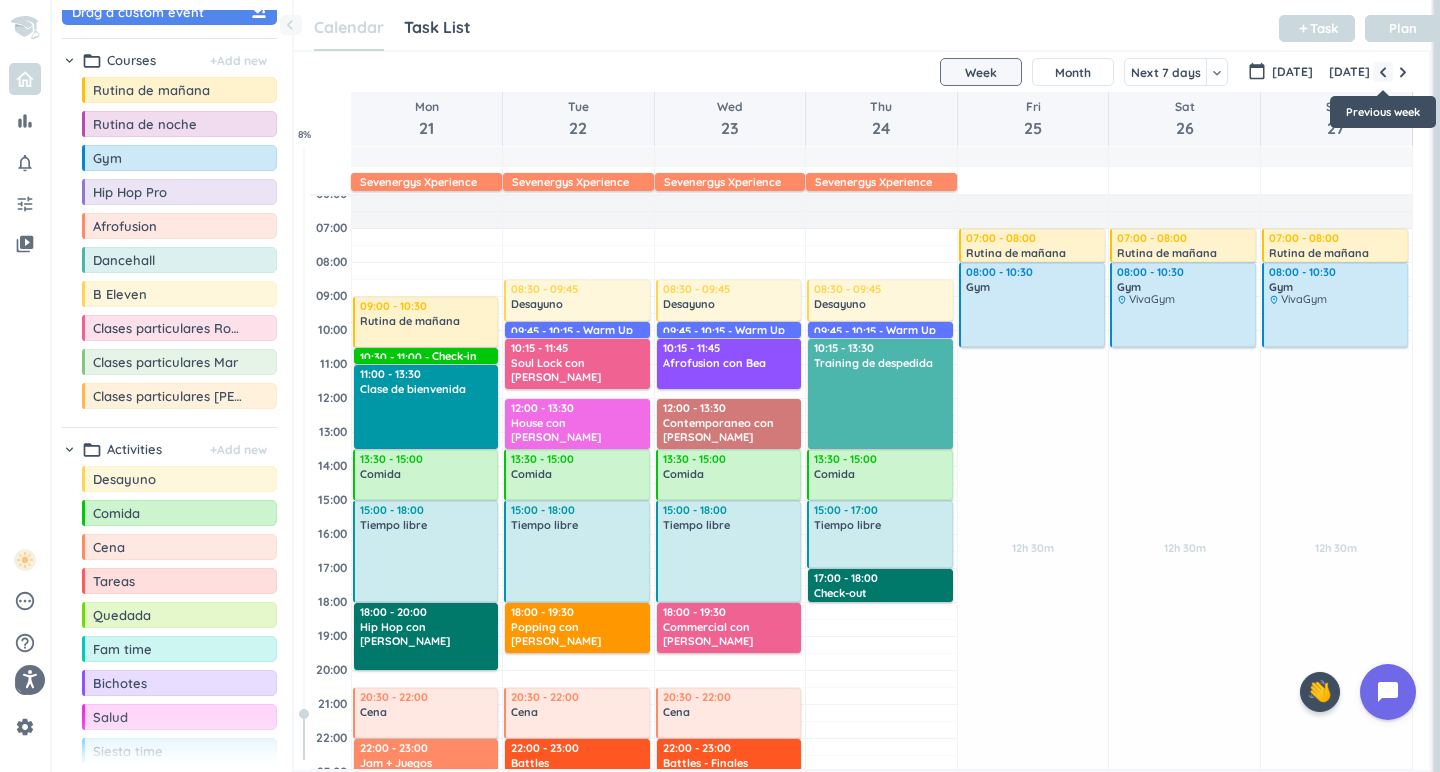click at bounding box center (1383, 72) 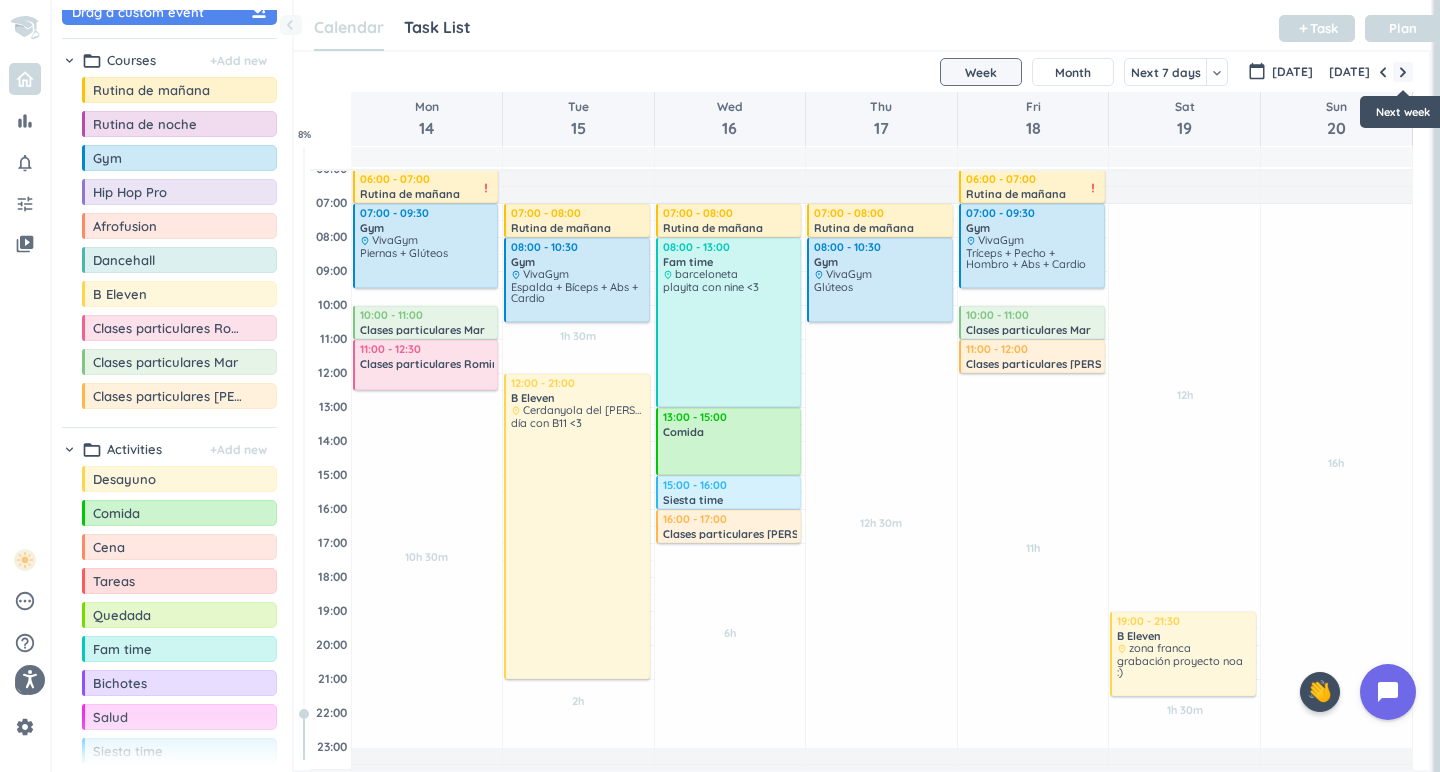 click at bounding box center (1403, 72) 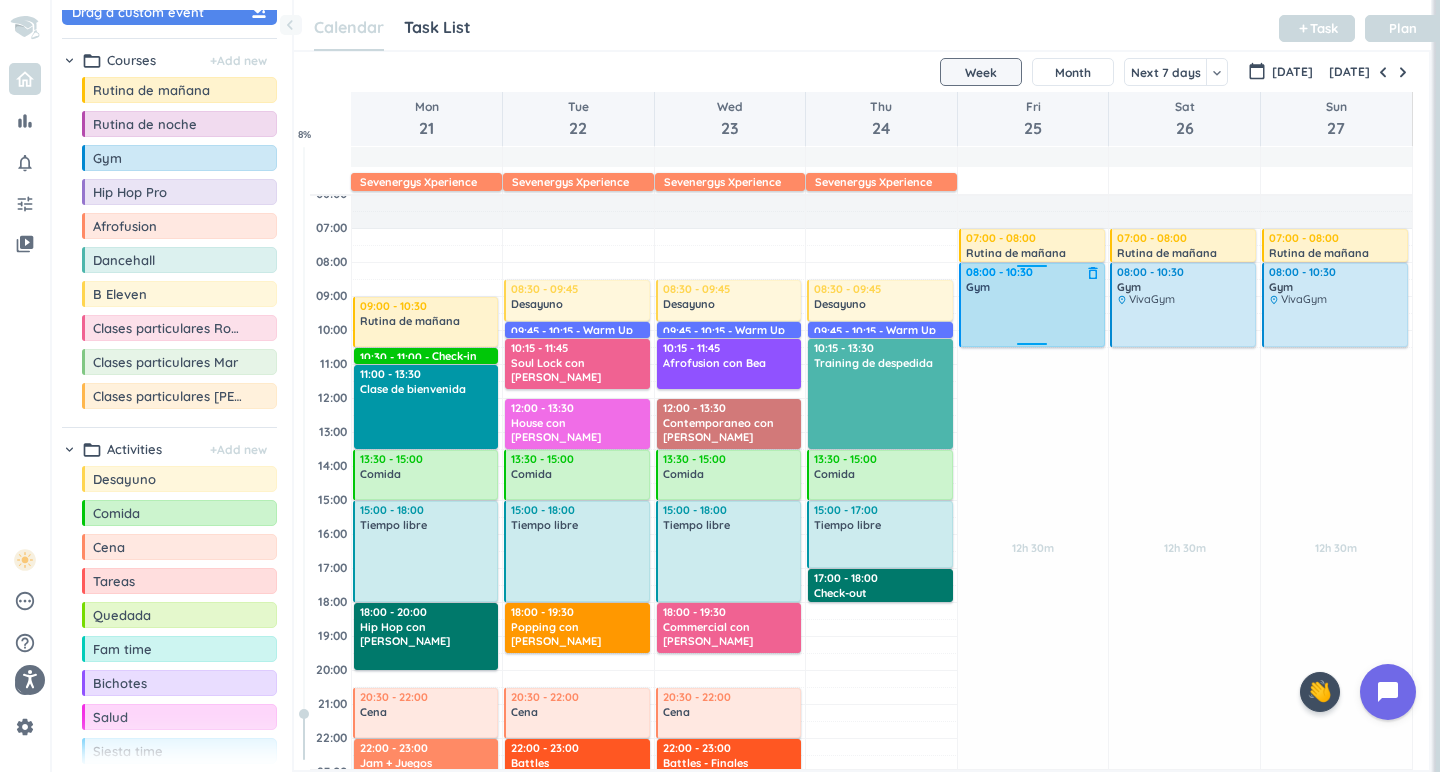 click at bounding box center [1033, 319] 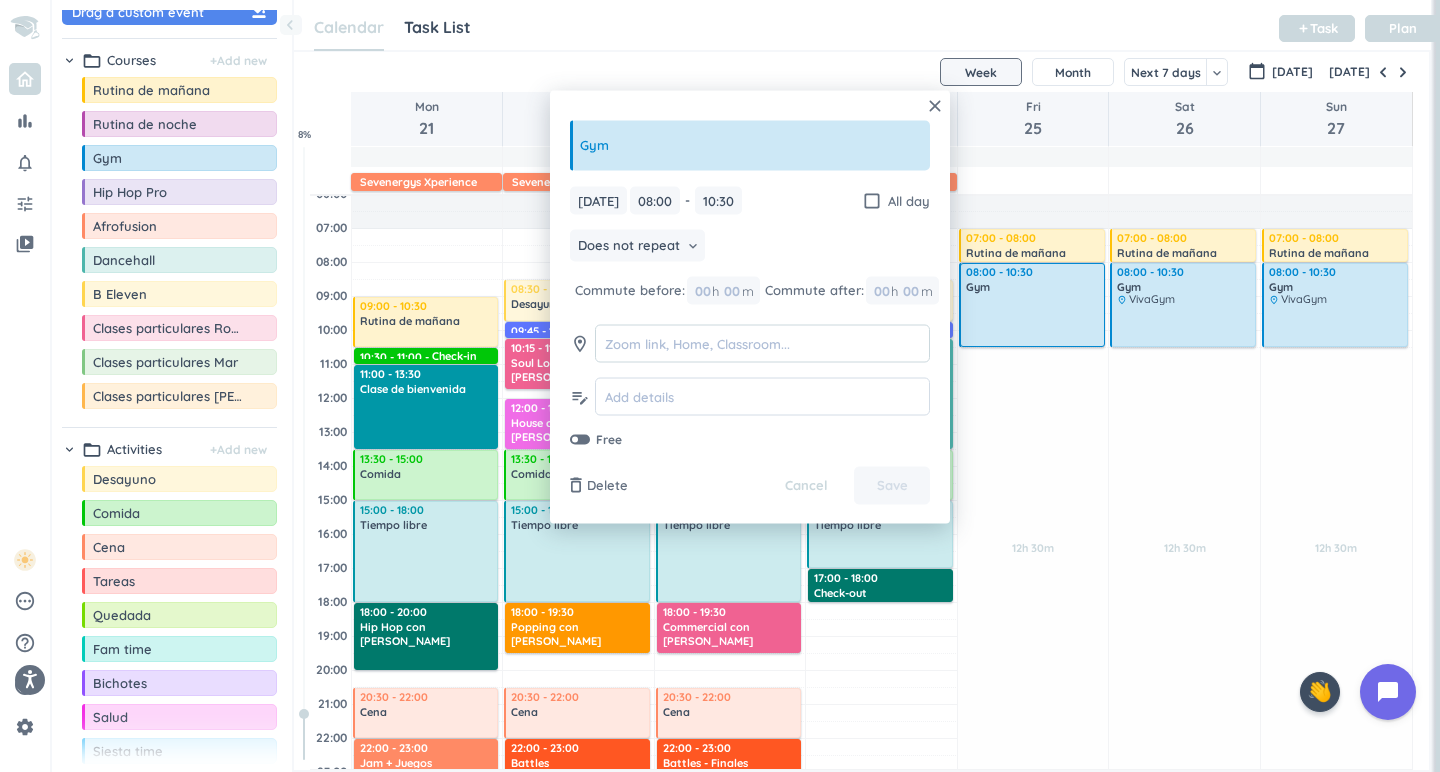 click at bounding box center (762, 343) 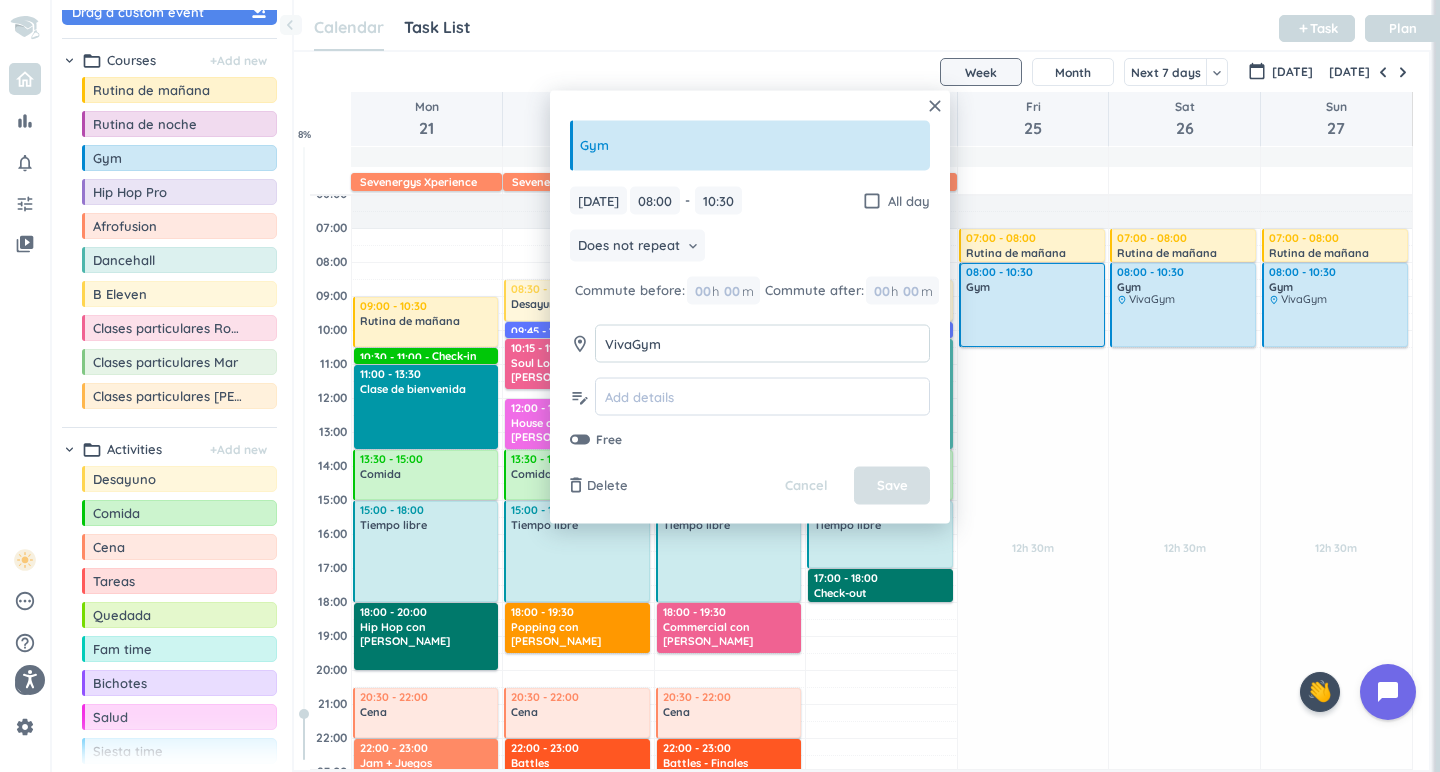 type on "VivaGym" 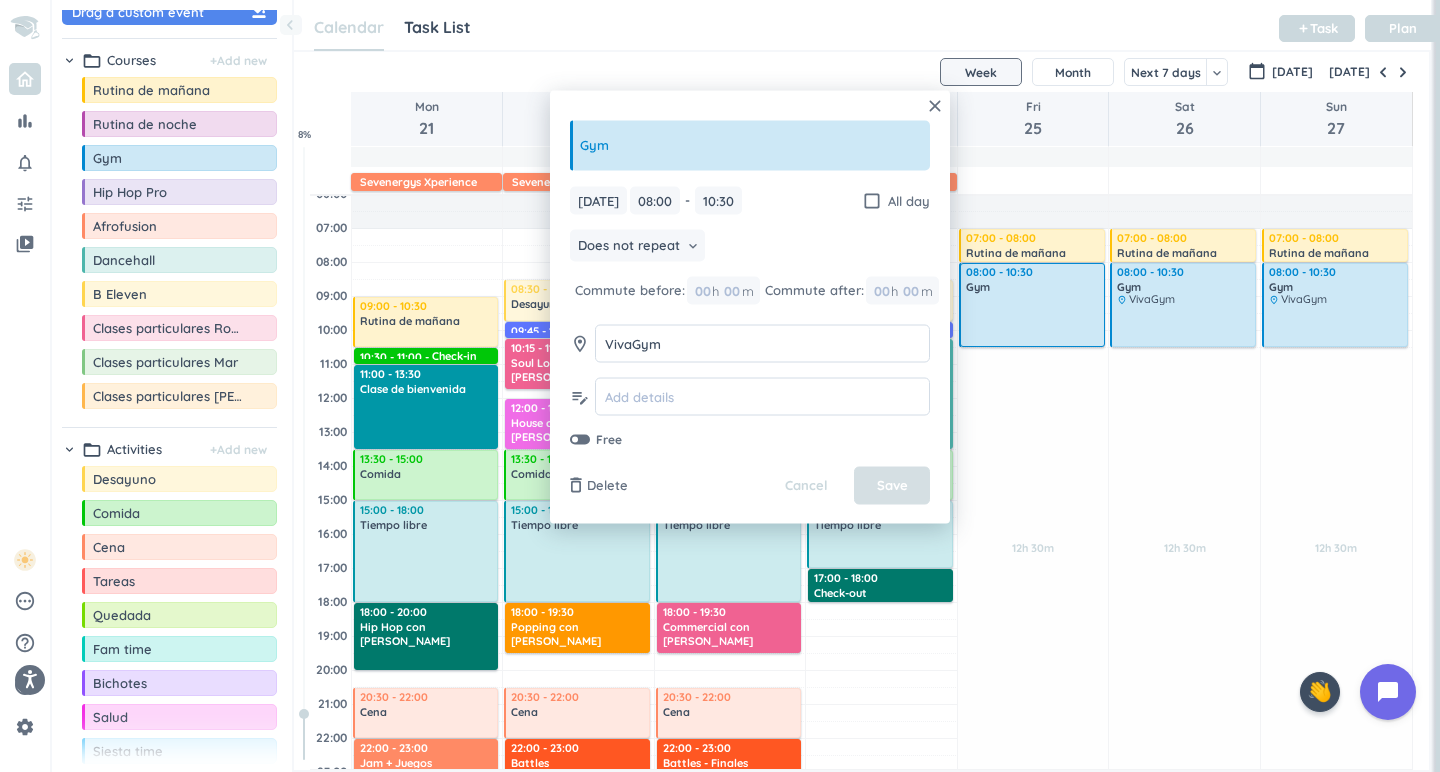 click on "Save" at bounding box center [892, 486] 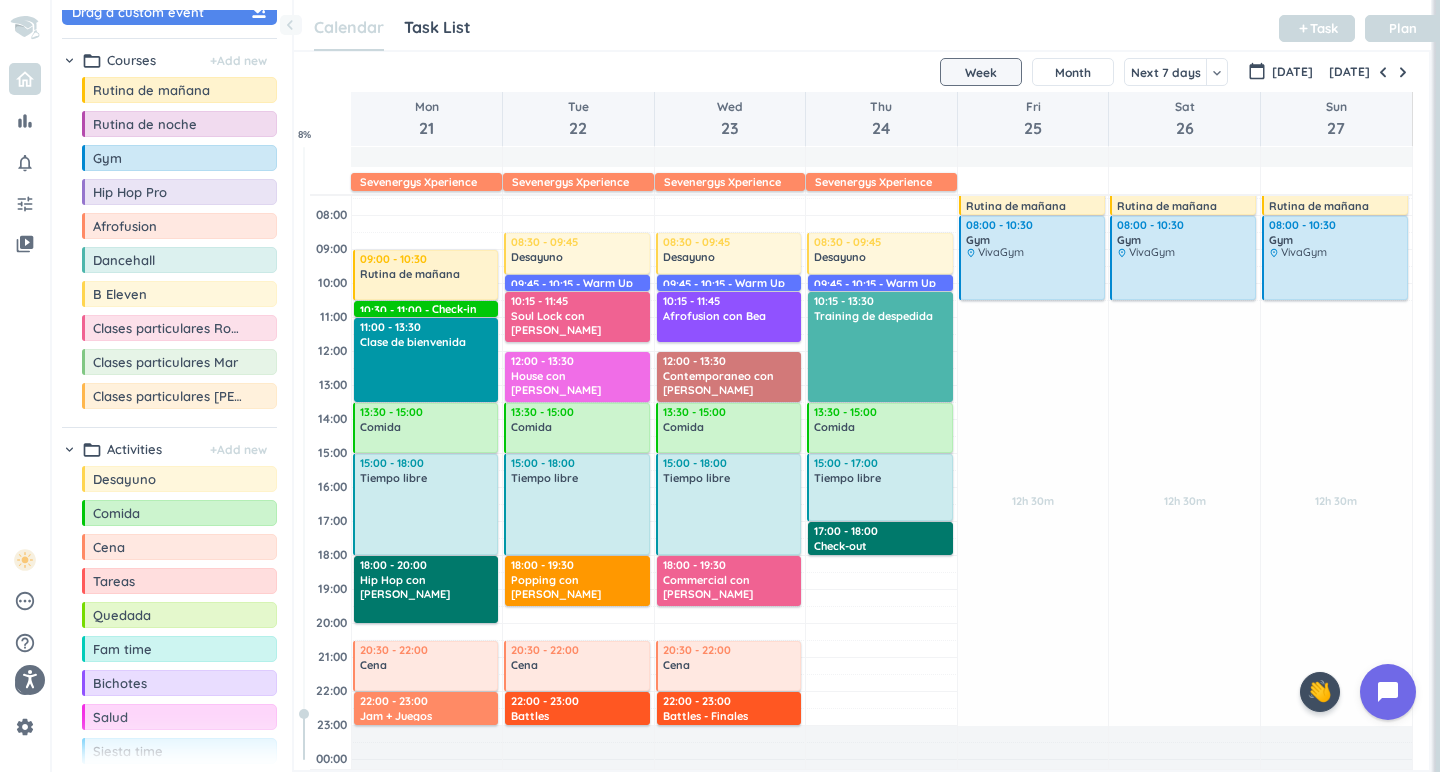 scroll, scrollTop: 119, scrollLeft: 0, axis: vertical 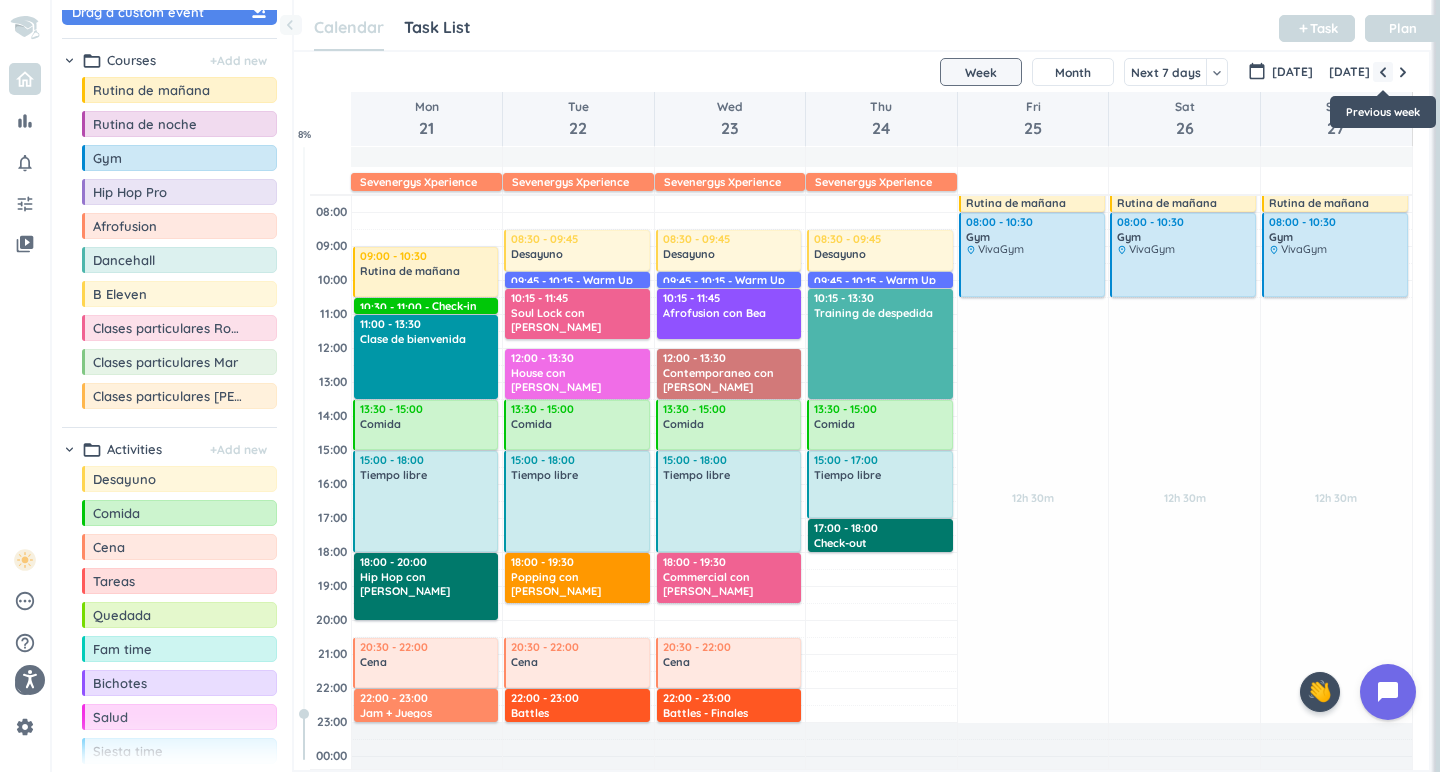 click at bounding box center (1383, 72) 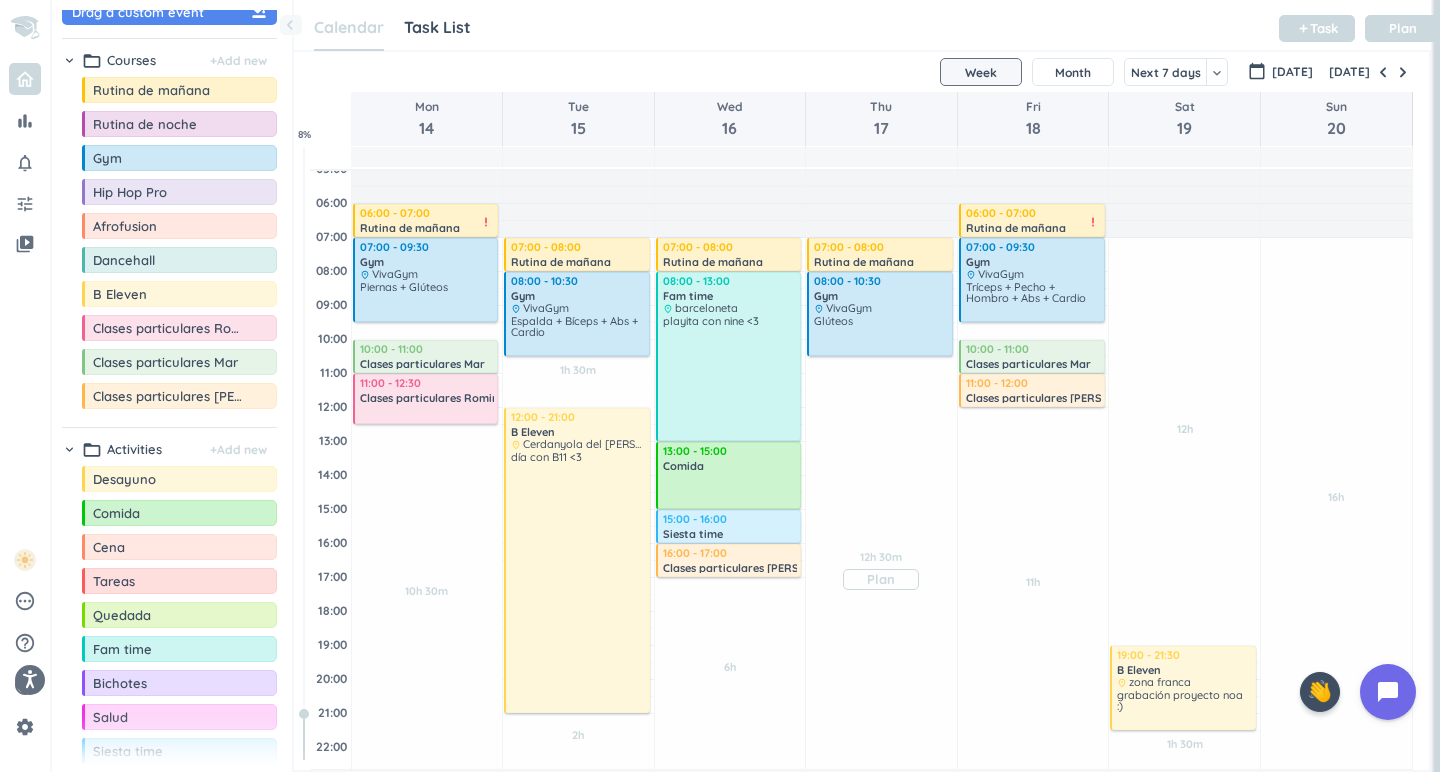 scroll, scrollTop: 40, scrollLeft: 0, axis: vertical 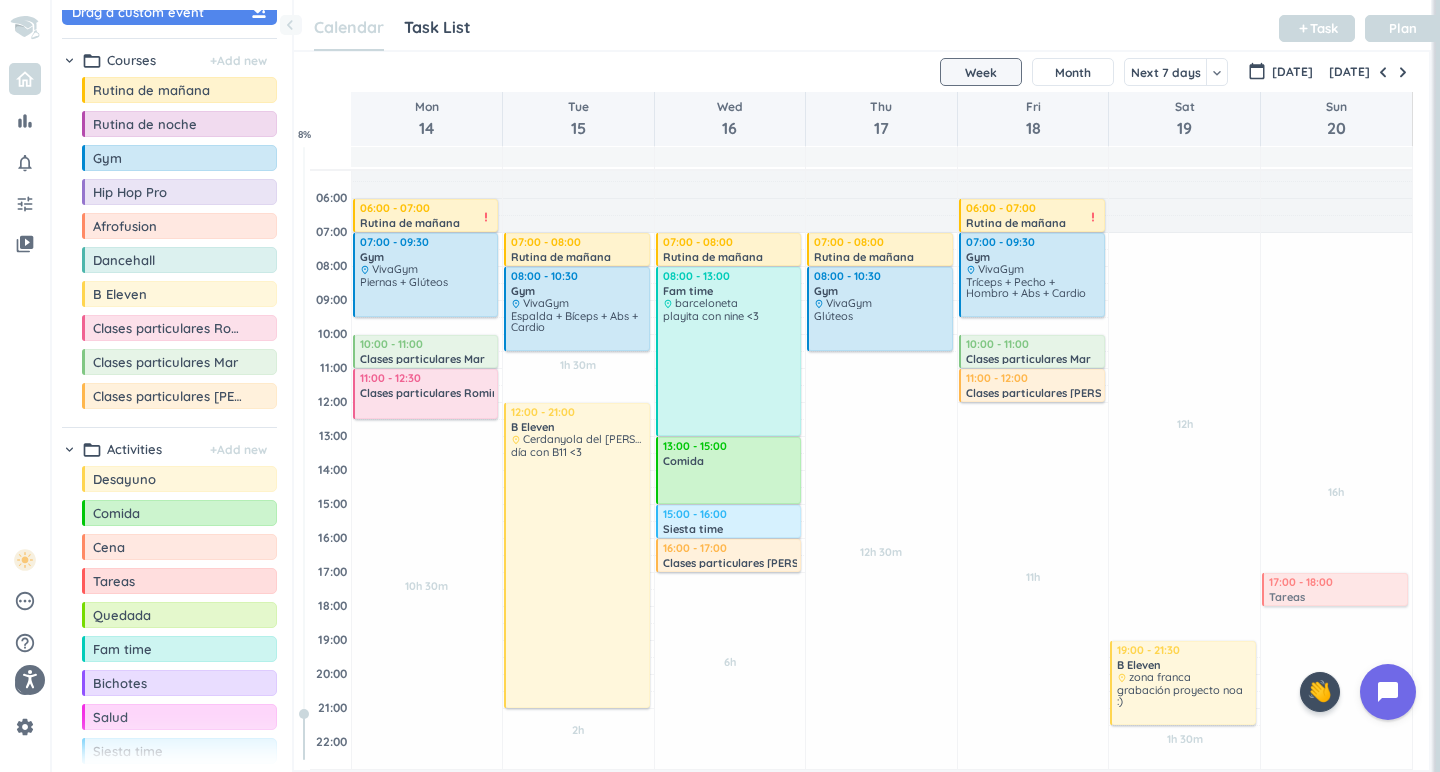 drag, startPoint x: 161, startPoint y: 576, endPoint x: 1363, endPoint y: 575, distance: 1202.0004 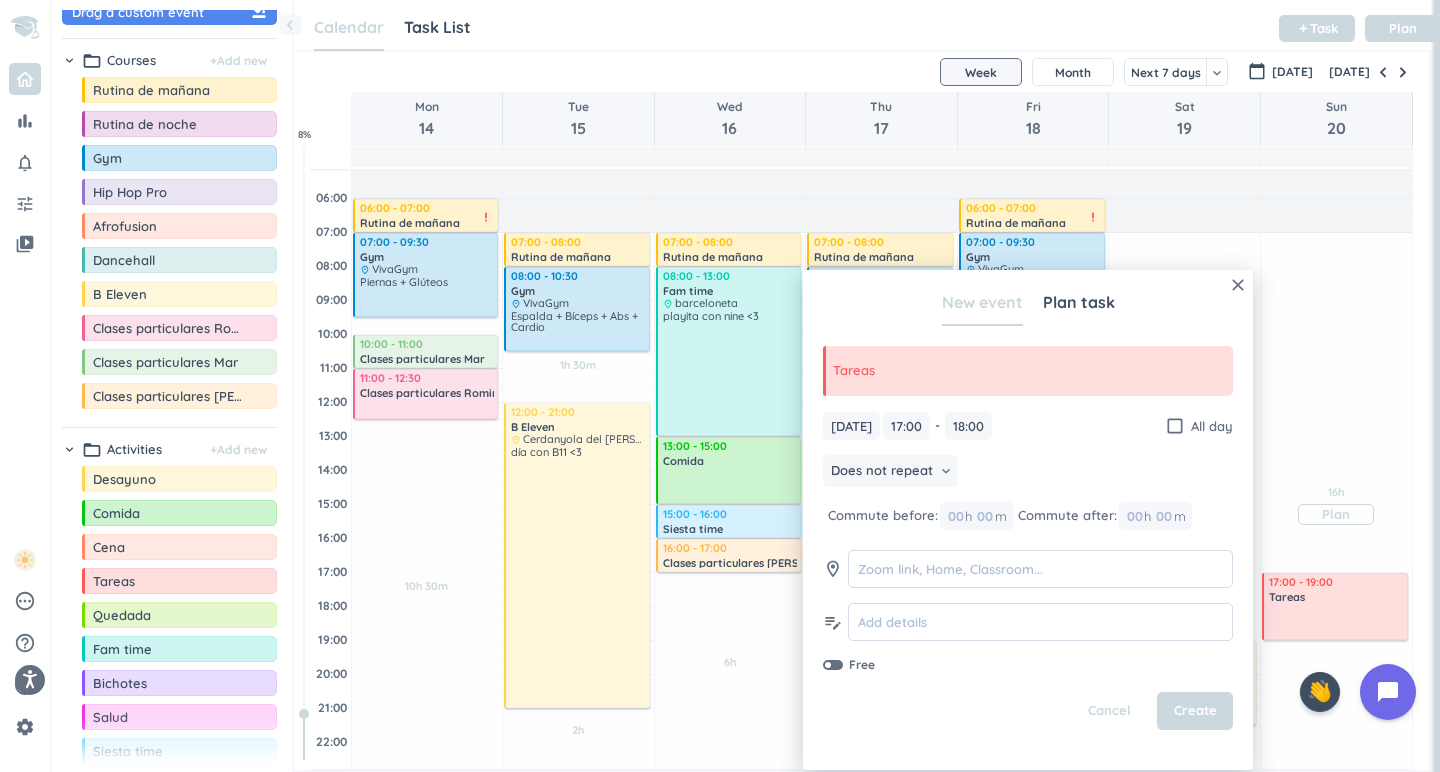 drag, startPoint x: 1343, startPoint y: 607, endPoint x: 1350, endPoint y: 642, distance: 35.69314 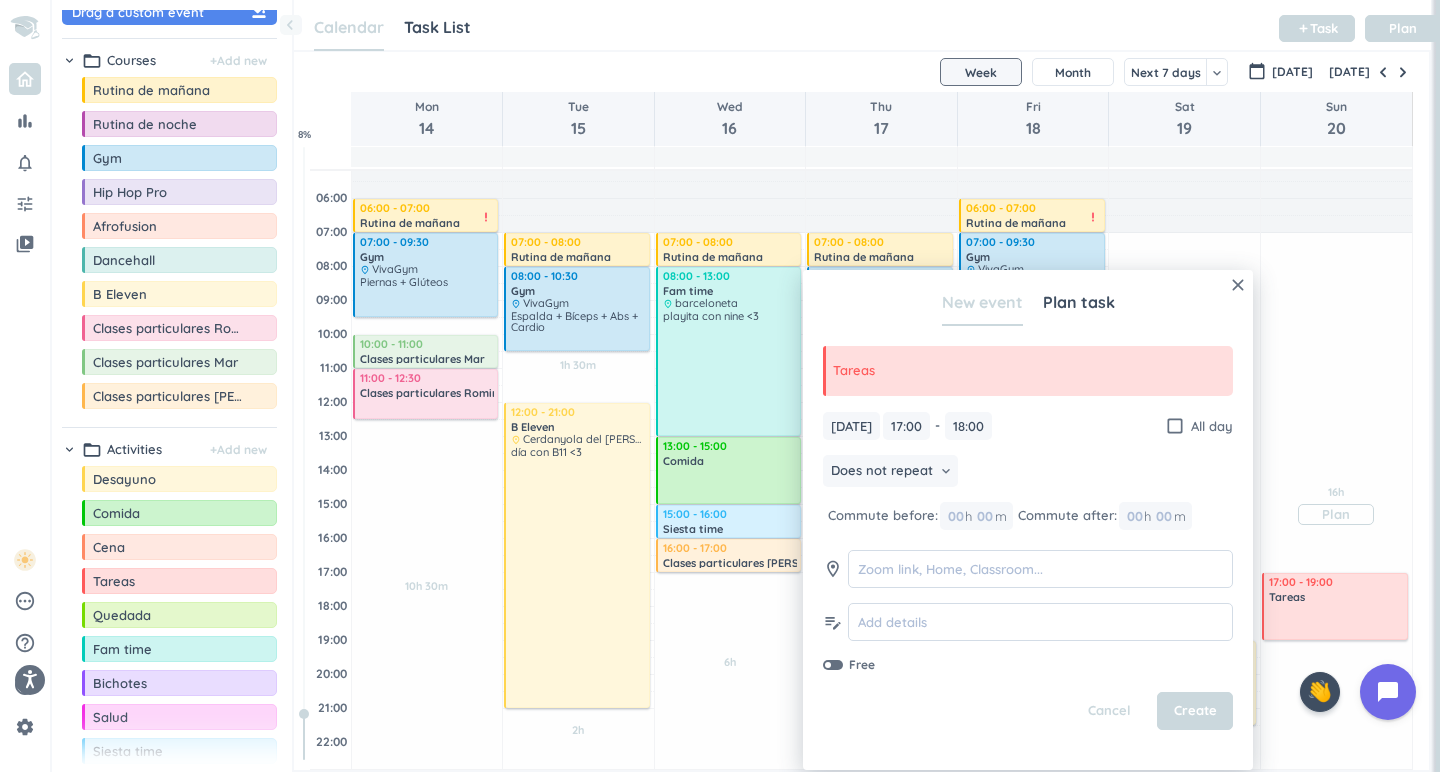click on "16h  Past due Plan Adjust Awake Time Adjust Awake Time 17:00 - 18:00 Tareas delete_outline 17:00 - 19:00 Tareas delete_outline" at bounding box center (1336, 538) 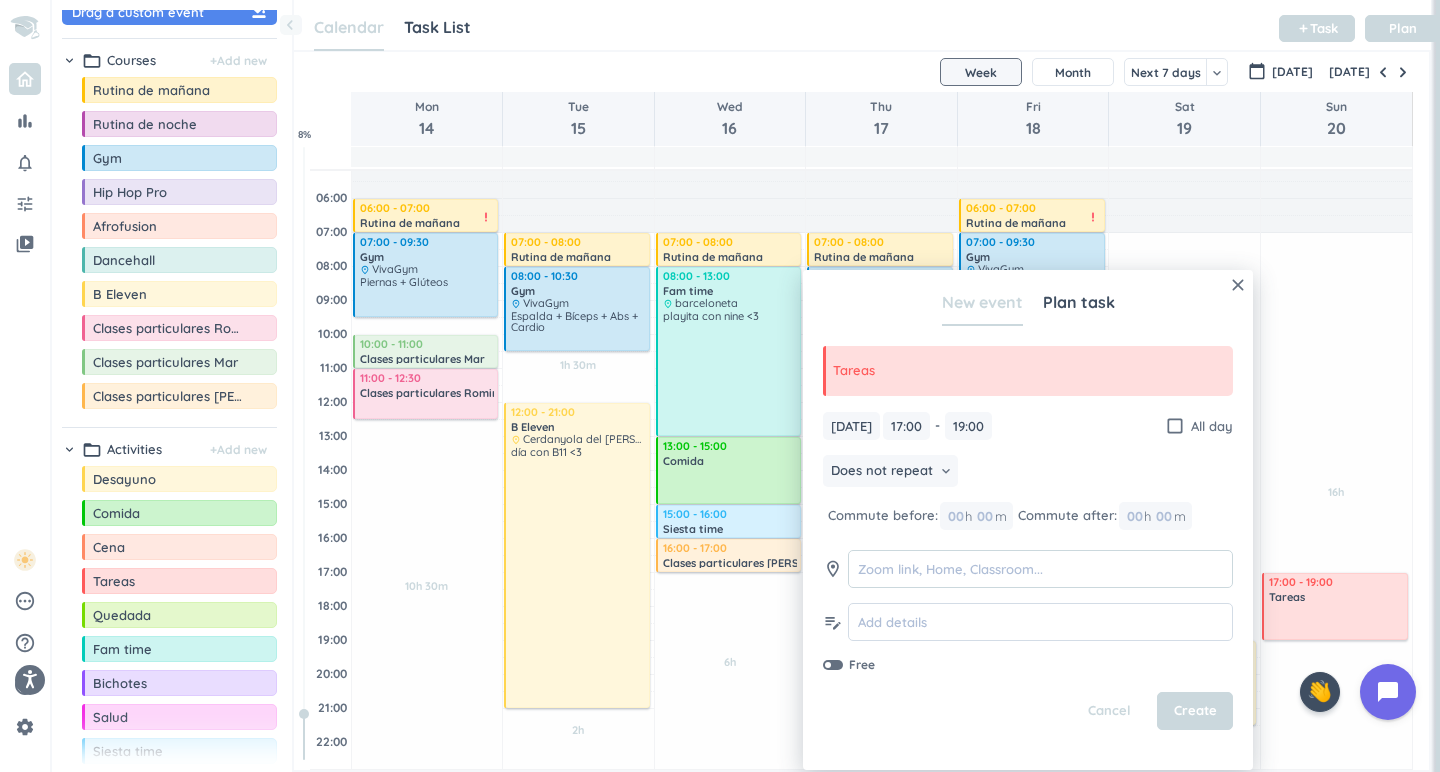 click at bounding box center [1040, 569] 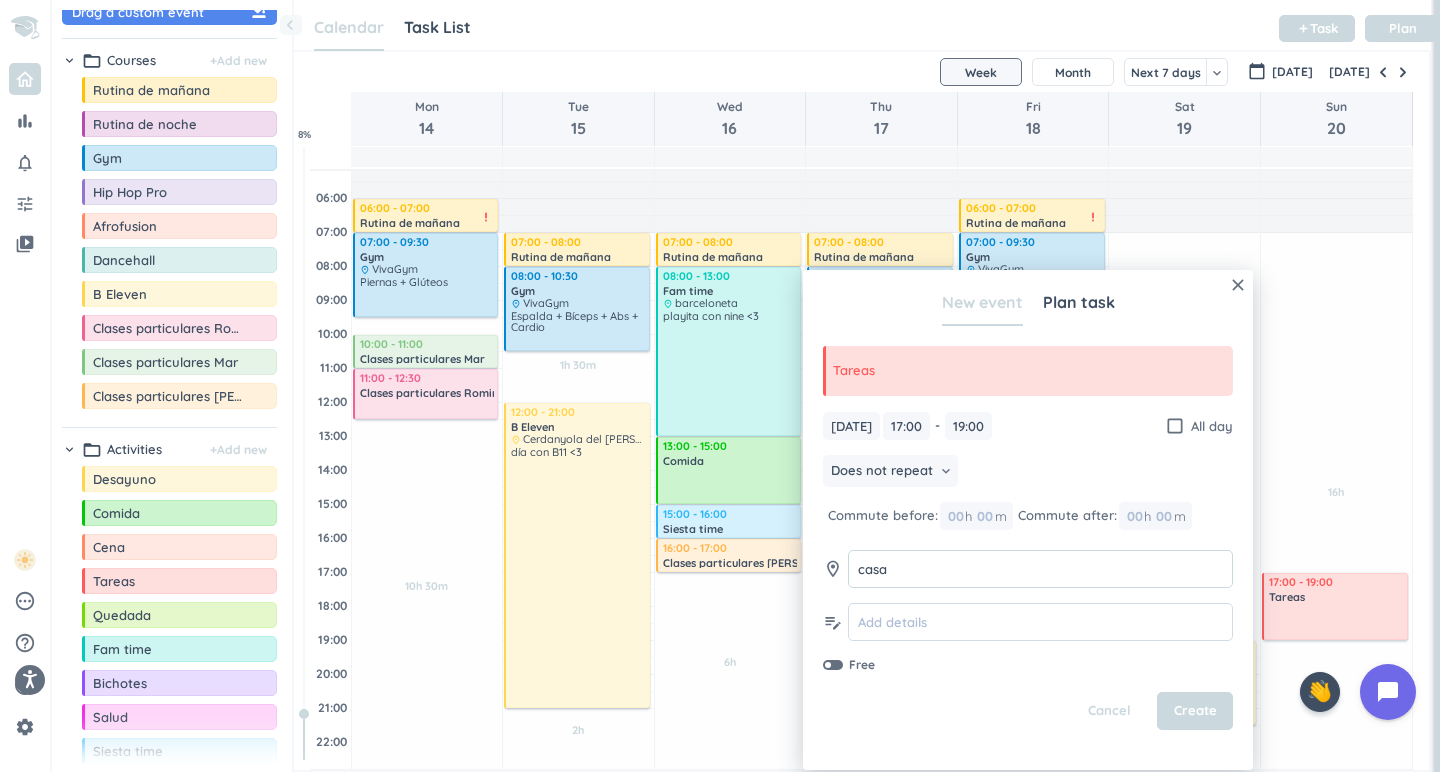 type on "casa" 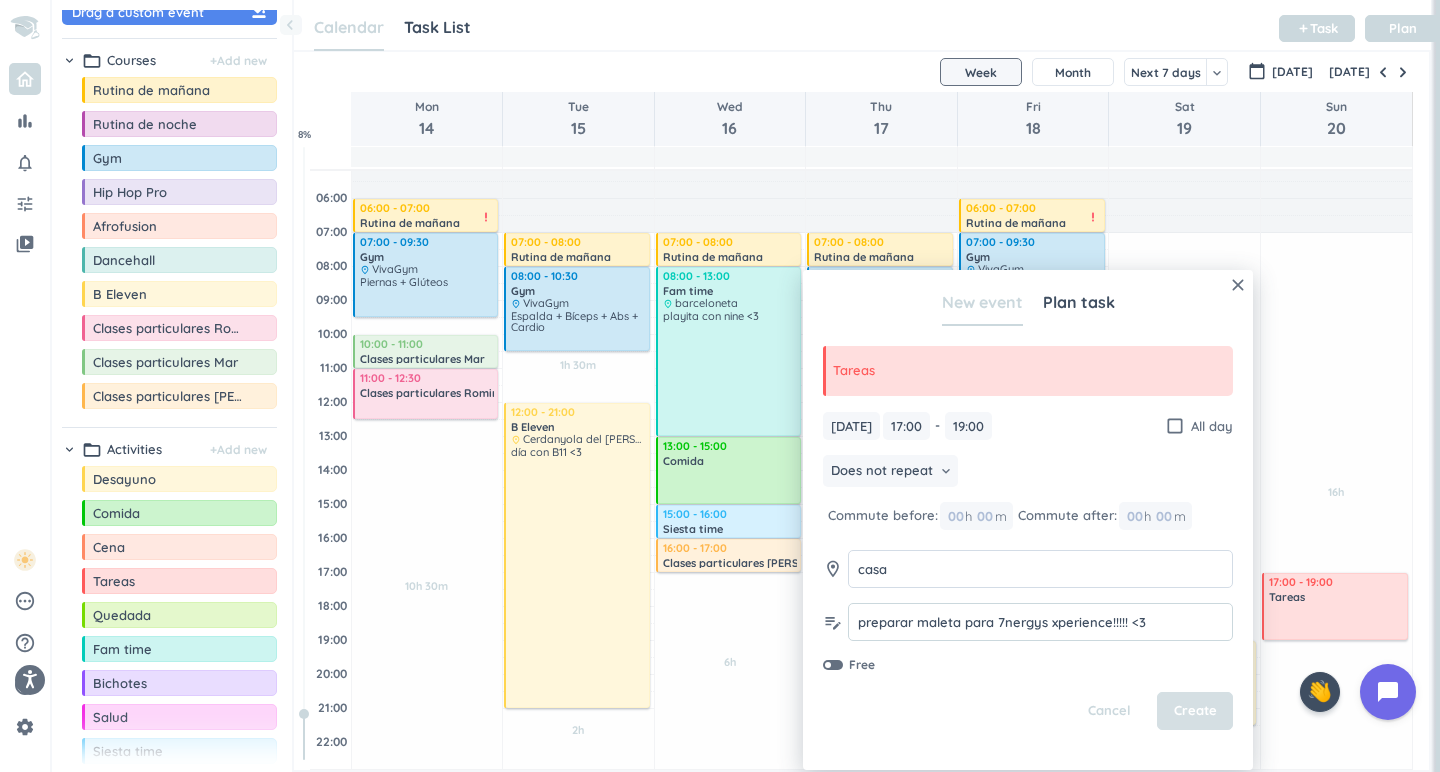 type on "preparar maleta para 7nergys xperience!!!!! <3" 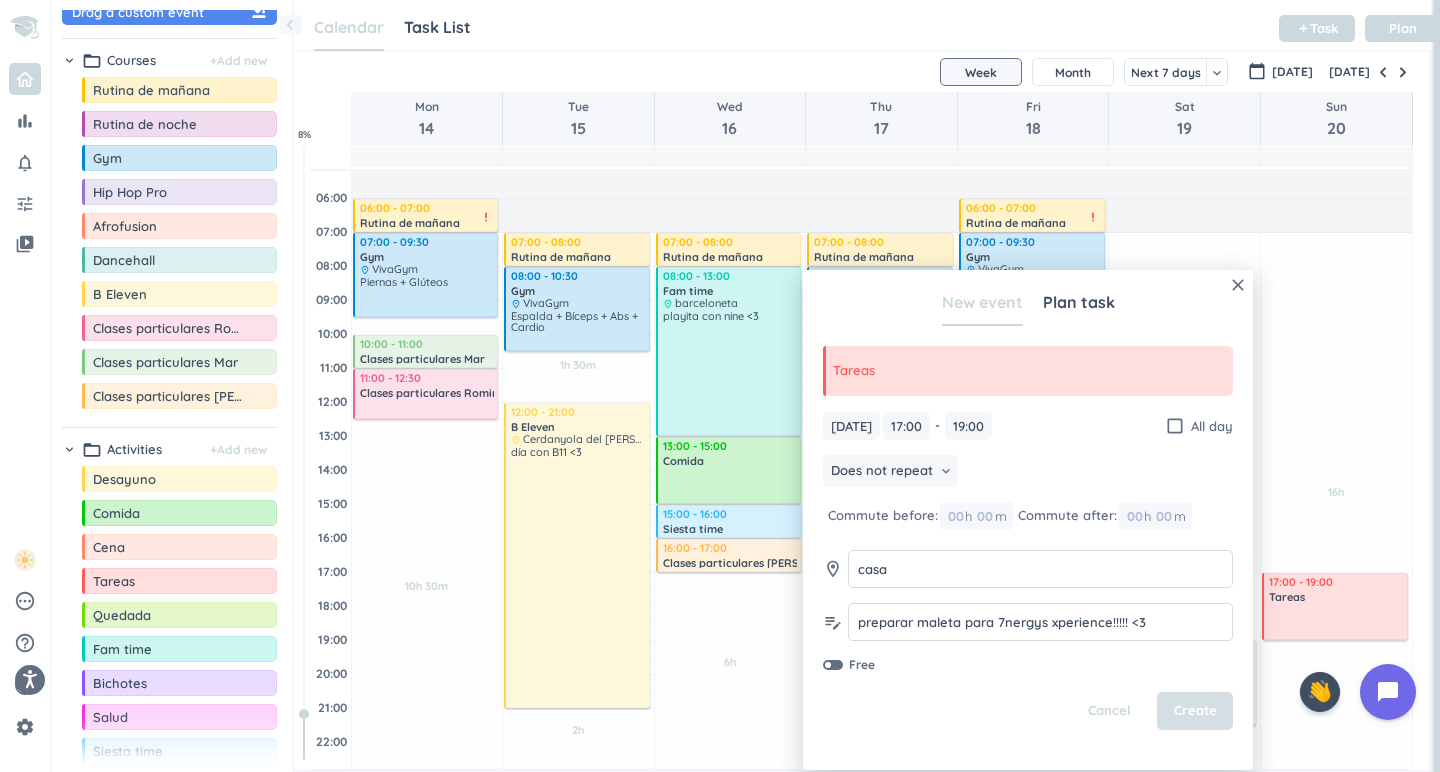 click on "Create" at bounding box center [1195, 711] 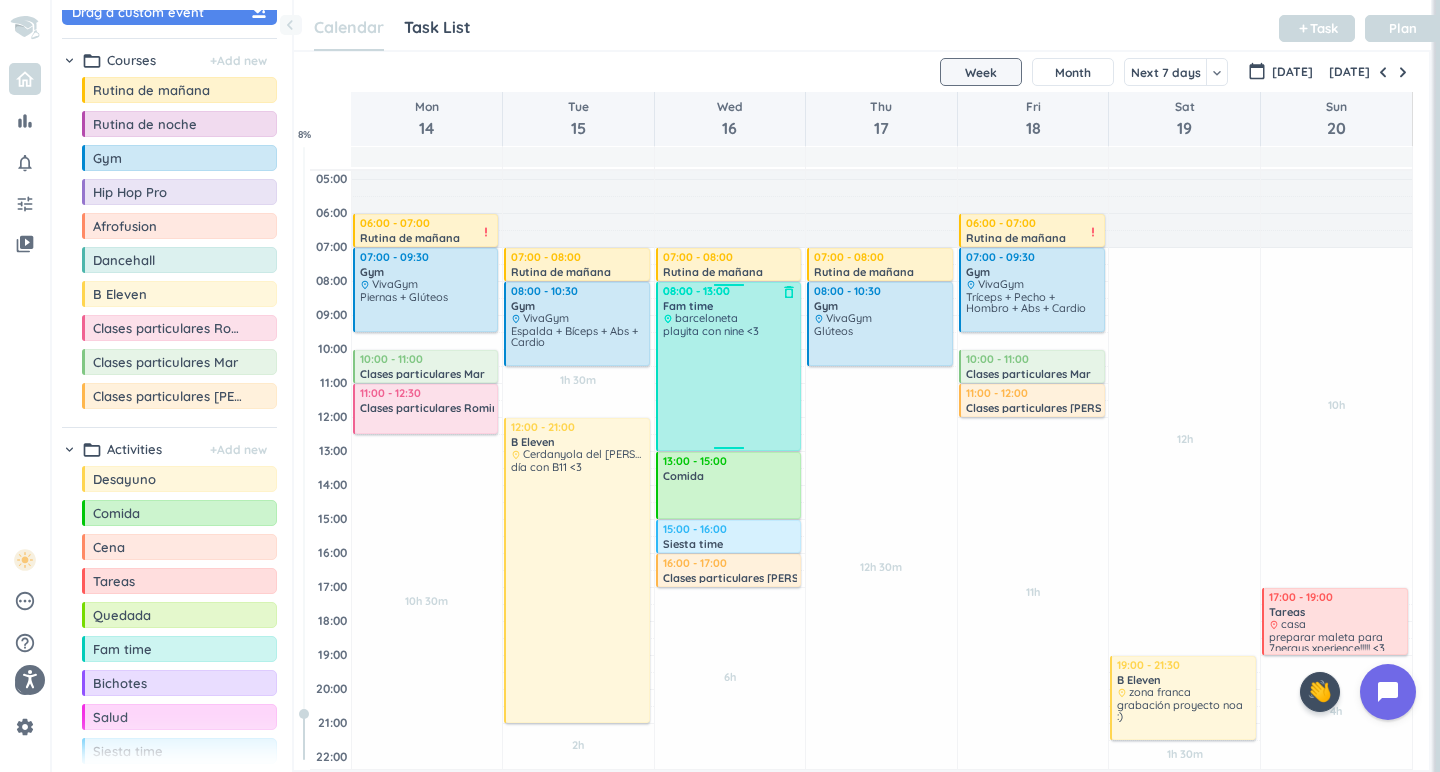 scroll, scrollTop: 17, scrollLeft: 0, axis: vertical 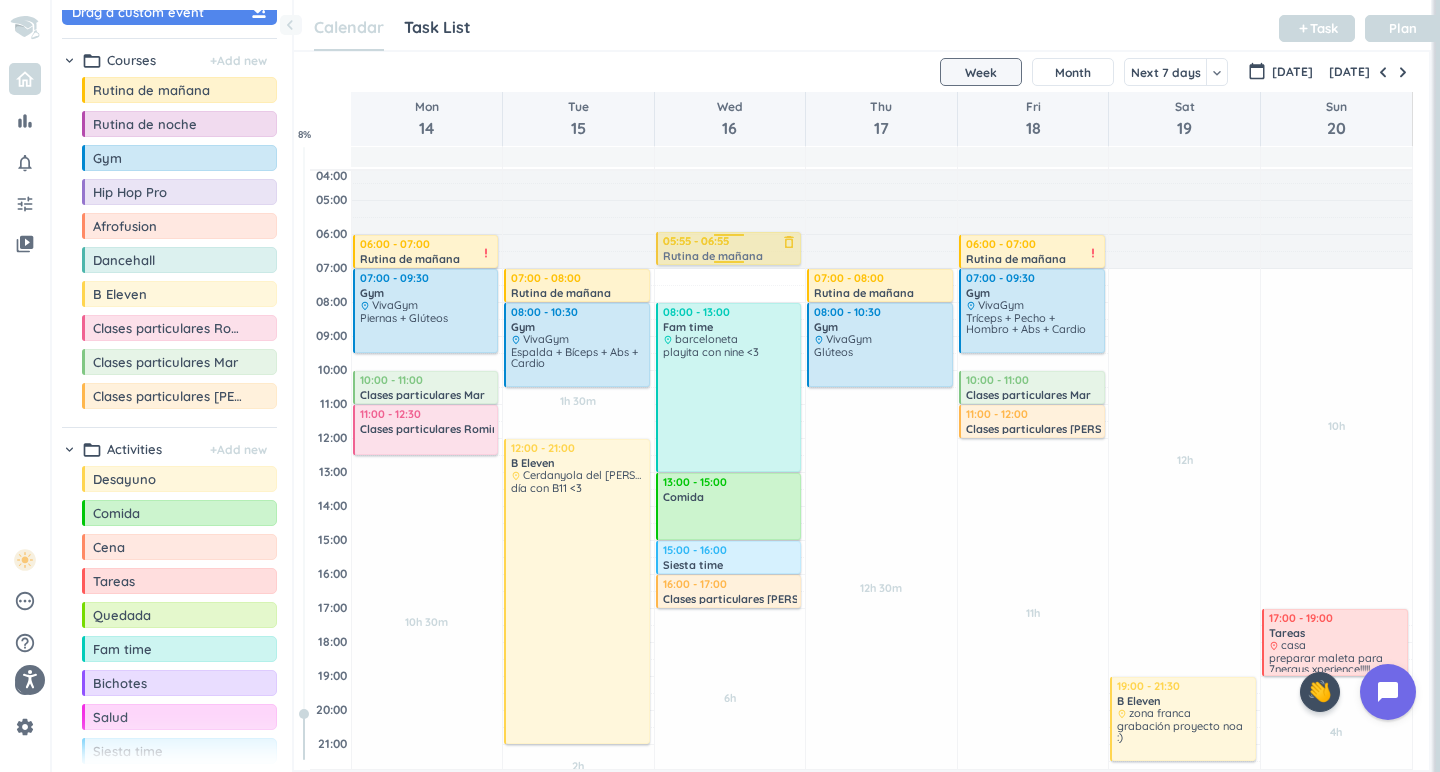drag, startPoint x: 748, startPoint y: 277, endPoint x: 763, endPoint y: 249, distance: 31.764761 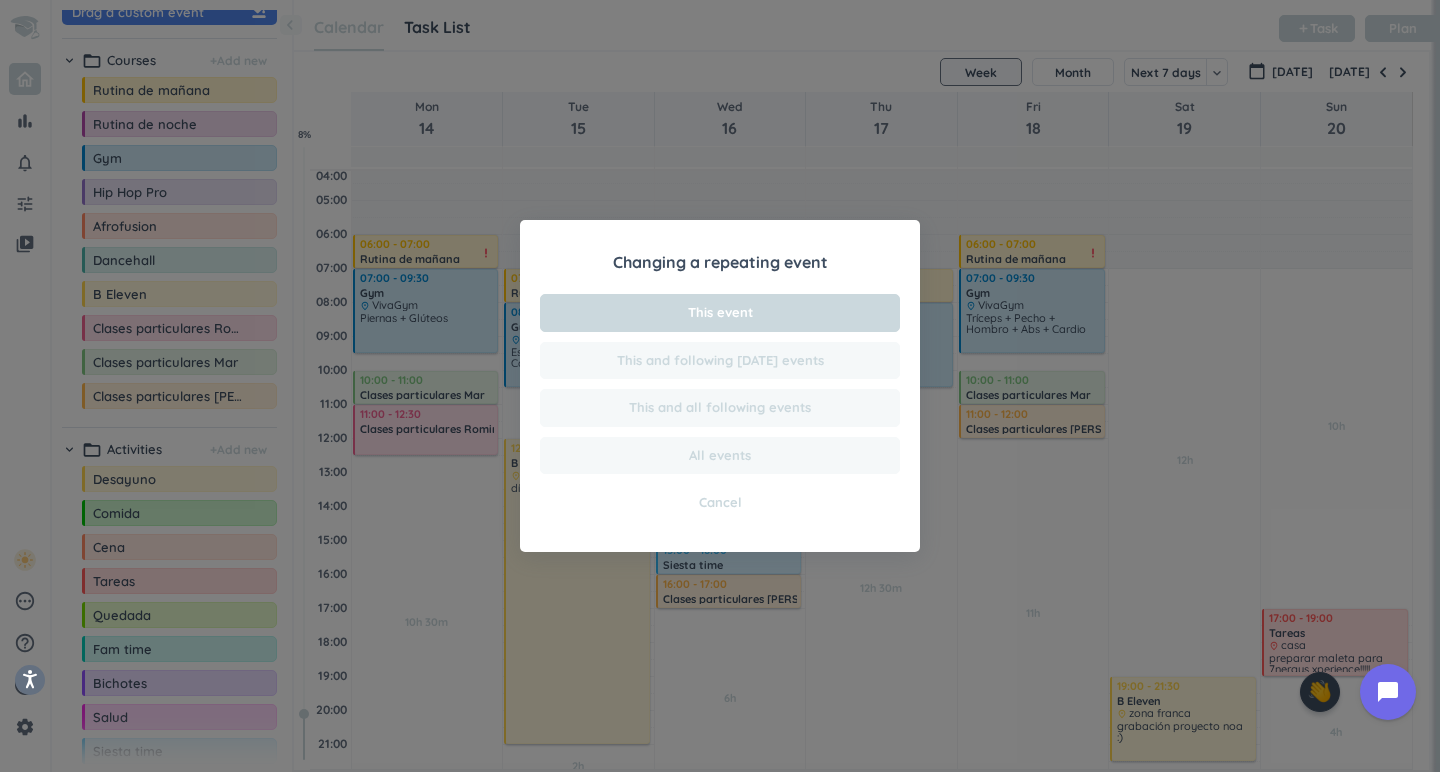 scroll, scrollTop: 3, scrollLeft: 0, axis: vertical 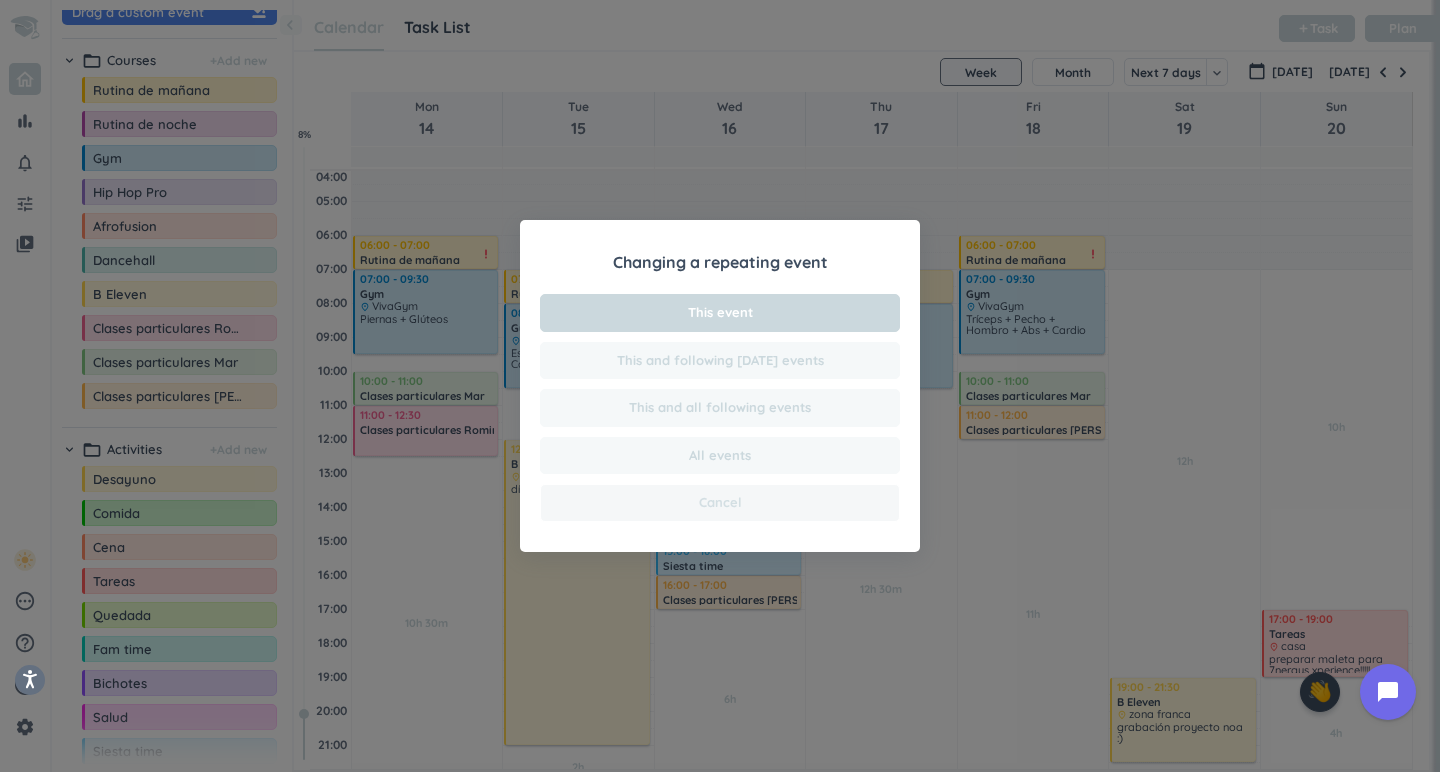 click on "Cancel" at bounding box center [720, 503] 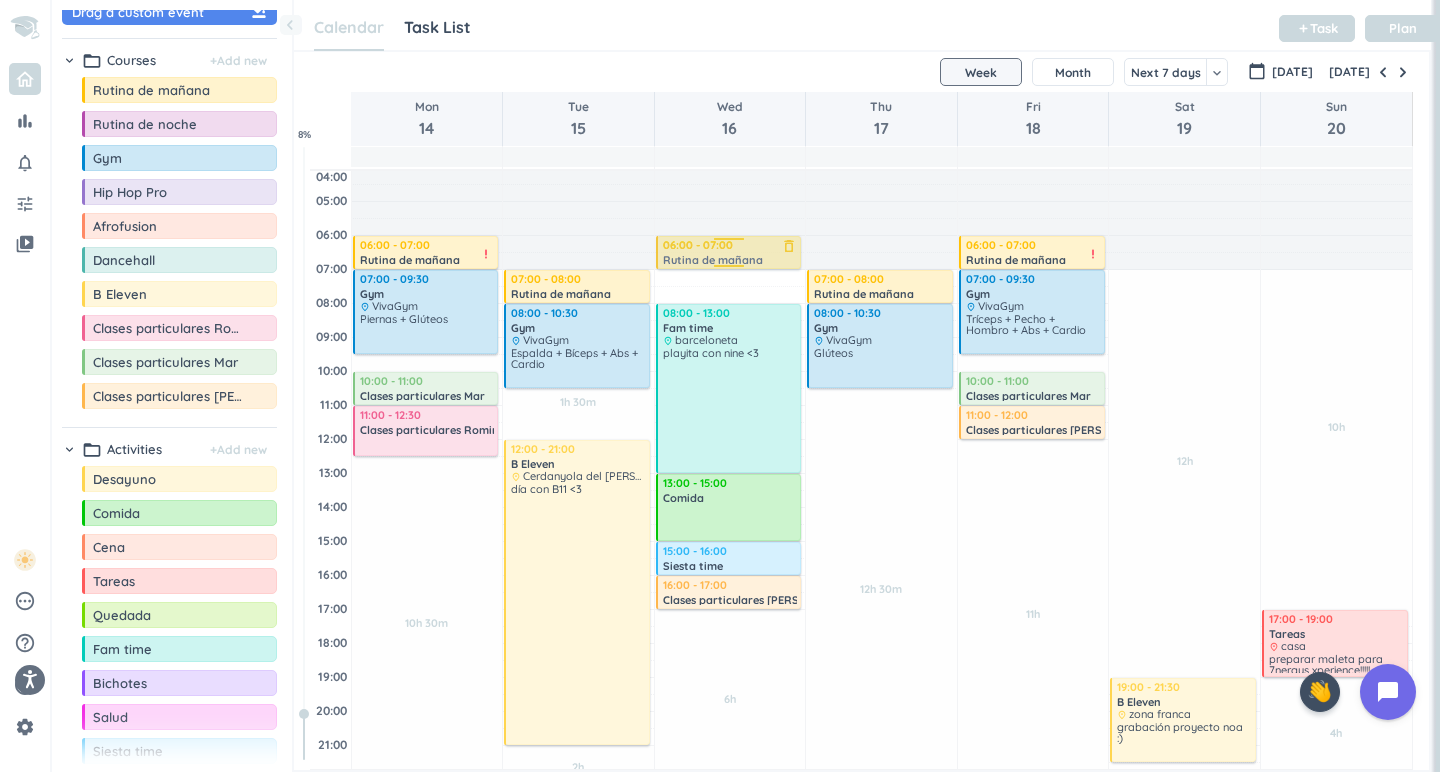 drag, startPoint x: 750, startPoint y: 296, endPoint x: 778, endPoint y: 264, distance: 42.520584 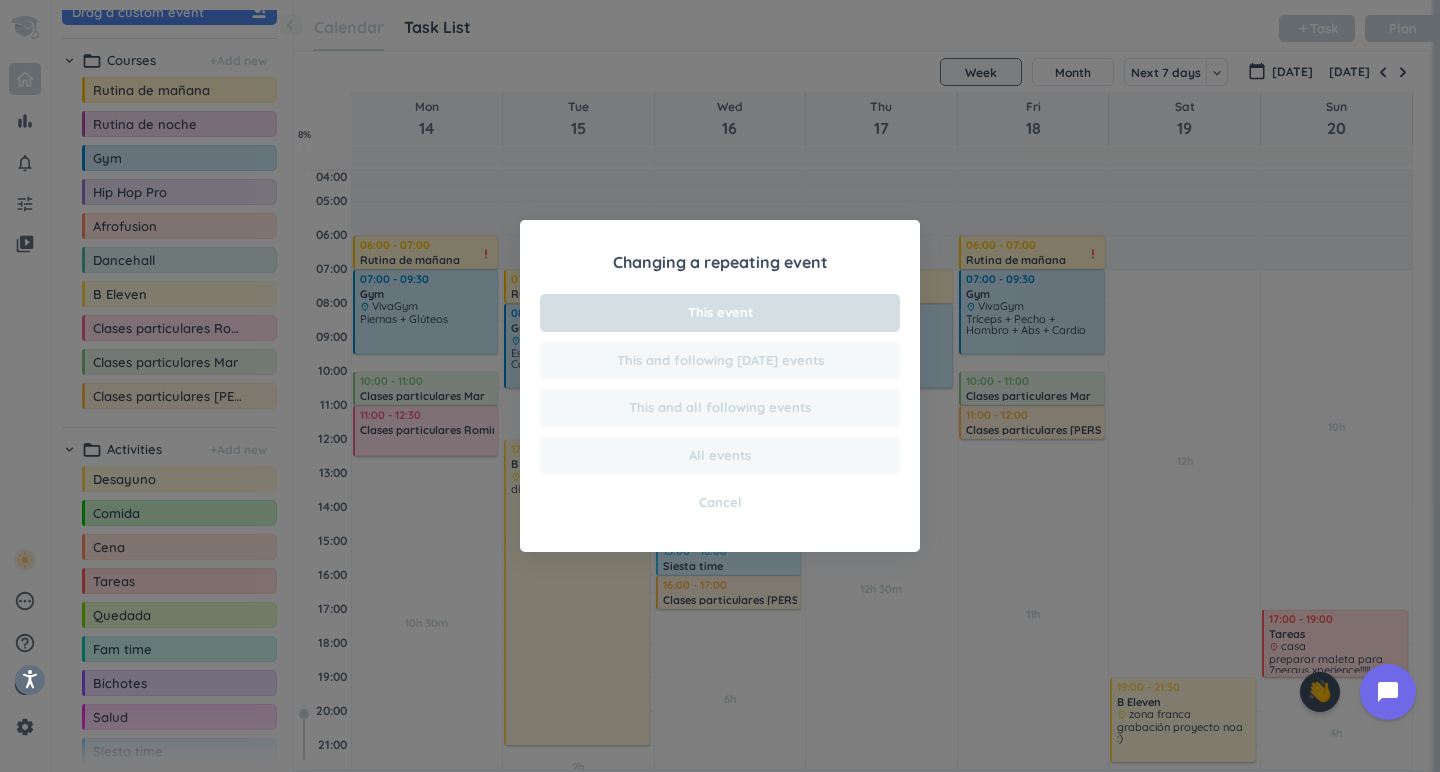 click on "This event" at bounding box center [720, 313] 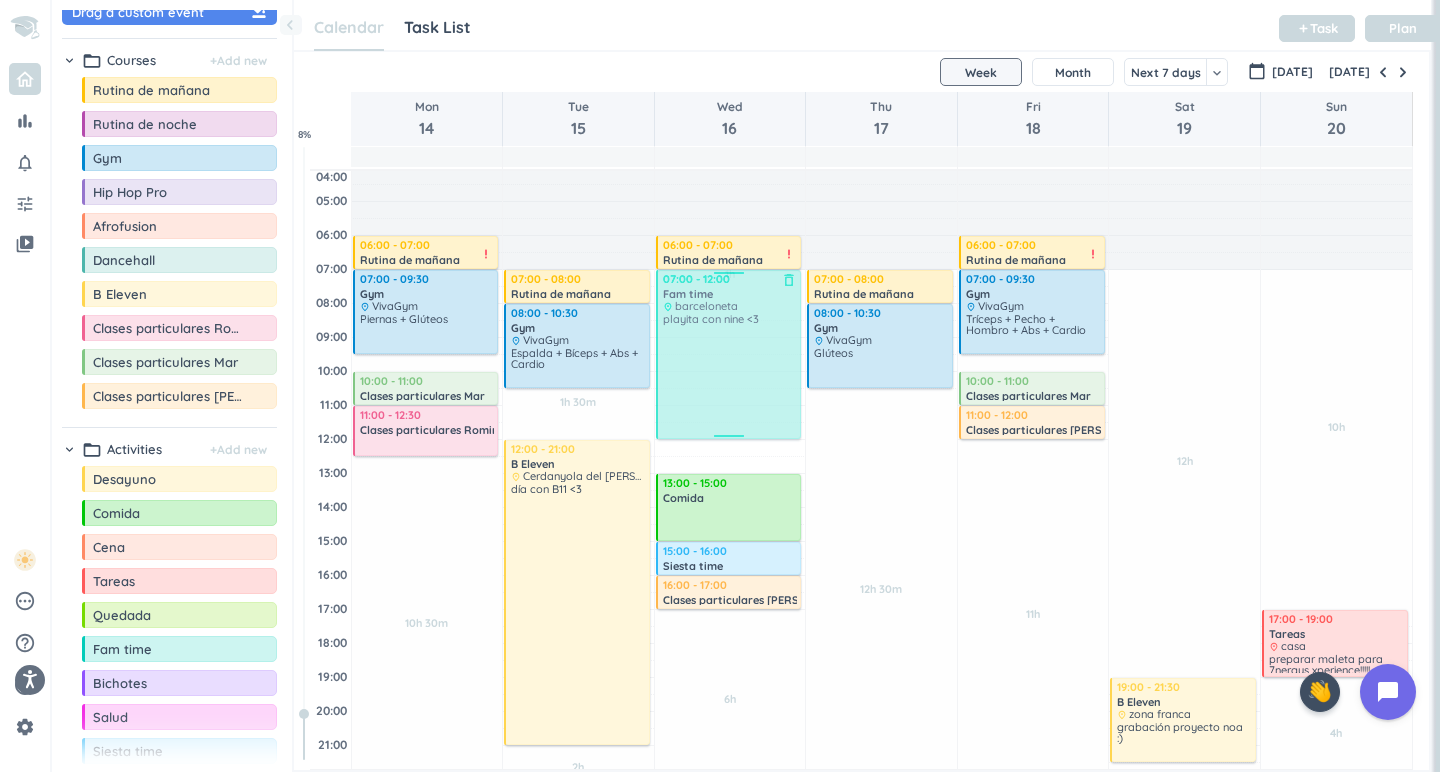 drag, startPoint x: 754, startPoint y: 363, endPoint x: 755, endPoint y: 330, distance: 33.01515 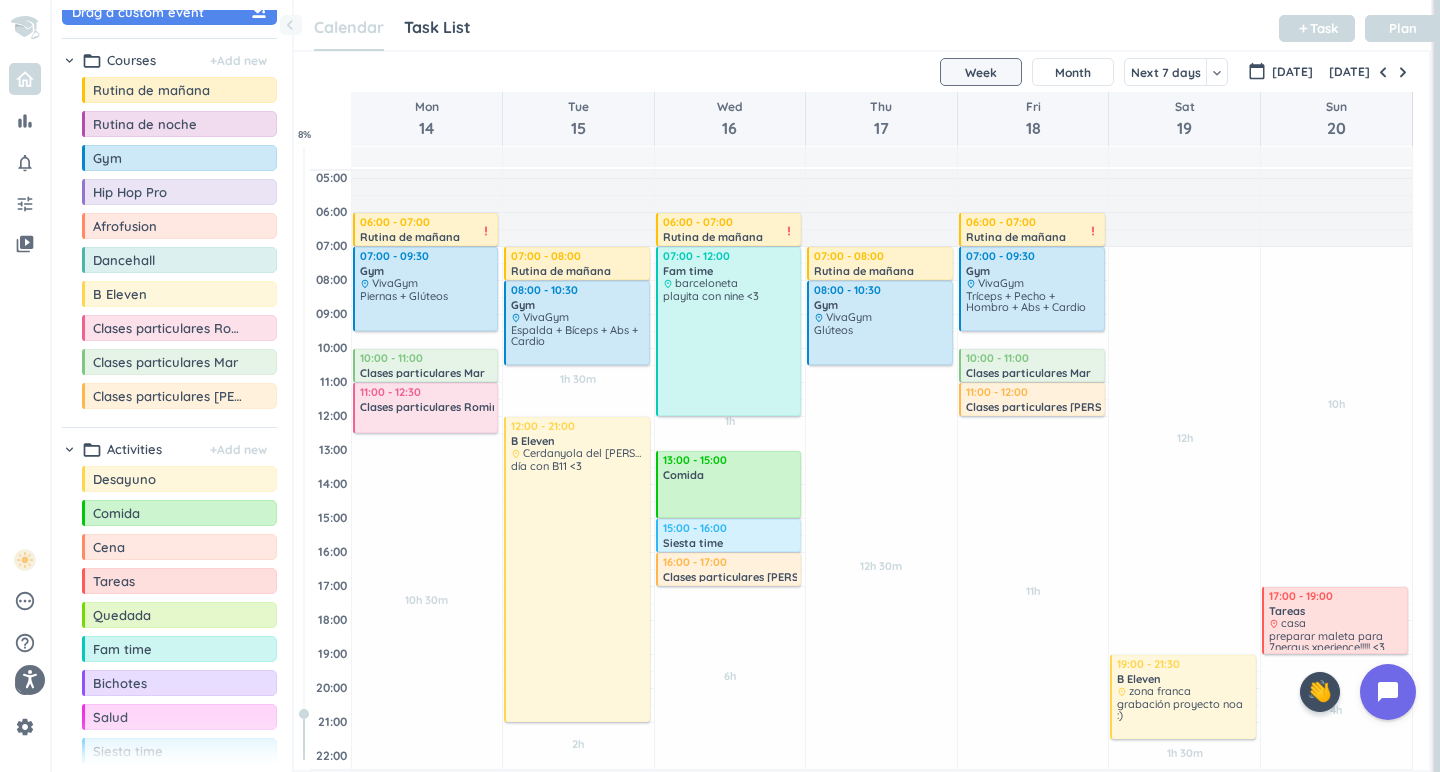 scroll, scrollTop: 28, scrollLeft: 0, axis: vertical 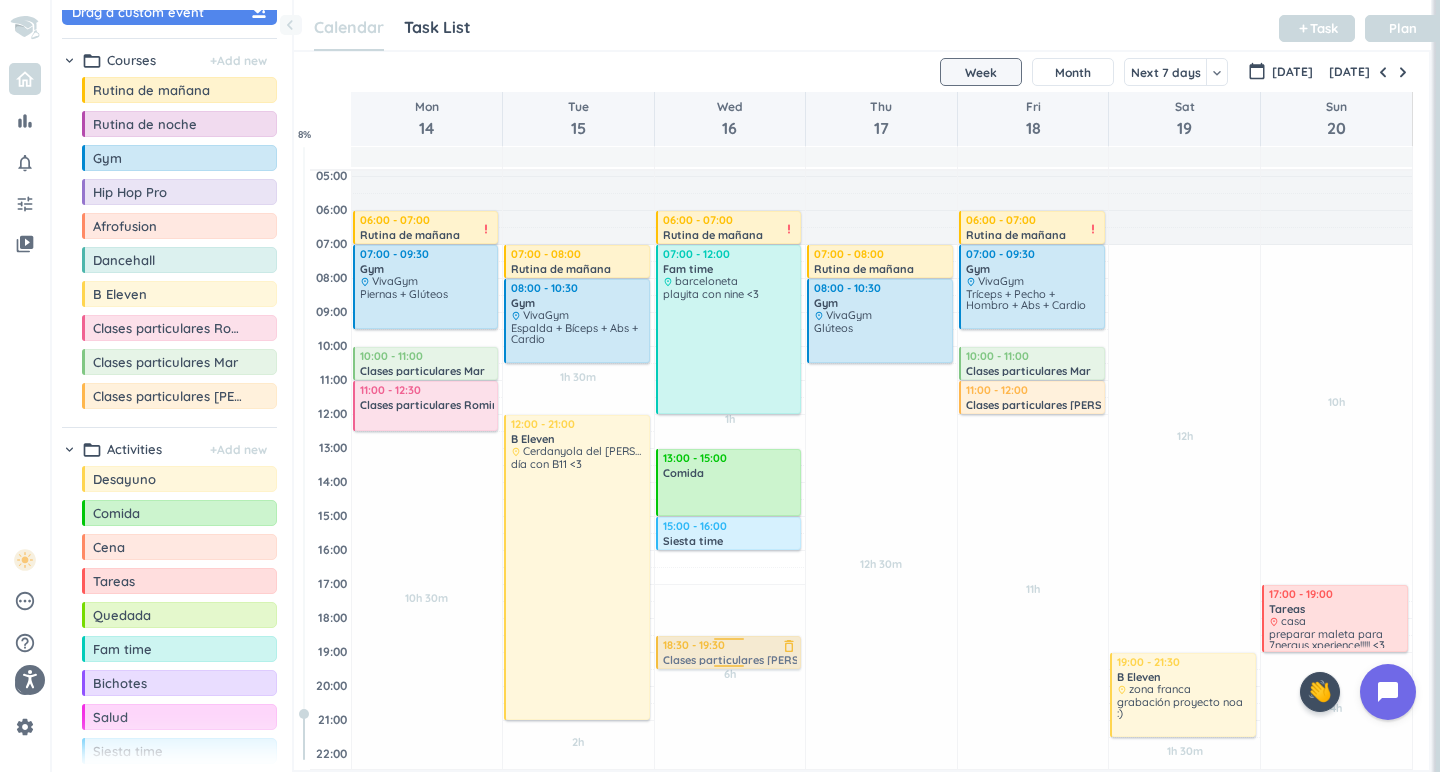 drag, startPoint x: 752, startPoint y: 567, endPoint x: 753, endPoint y: 658, distance: 91.00549 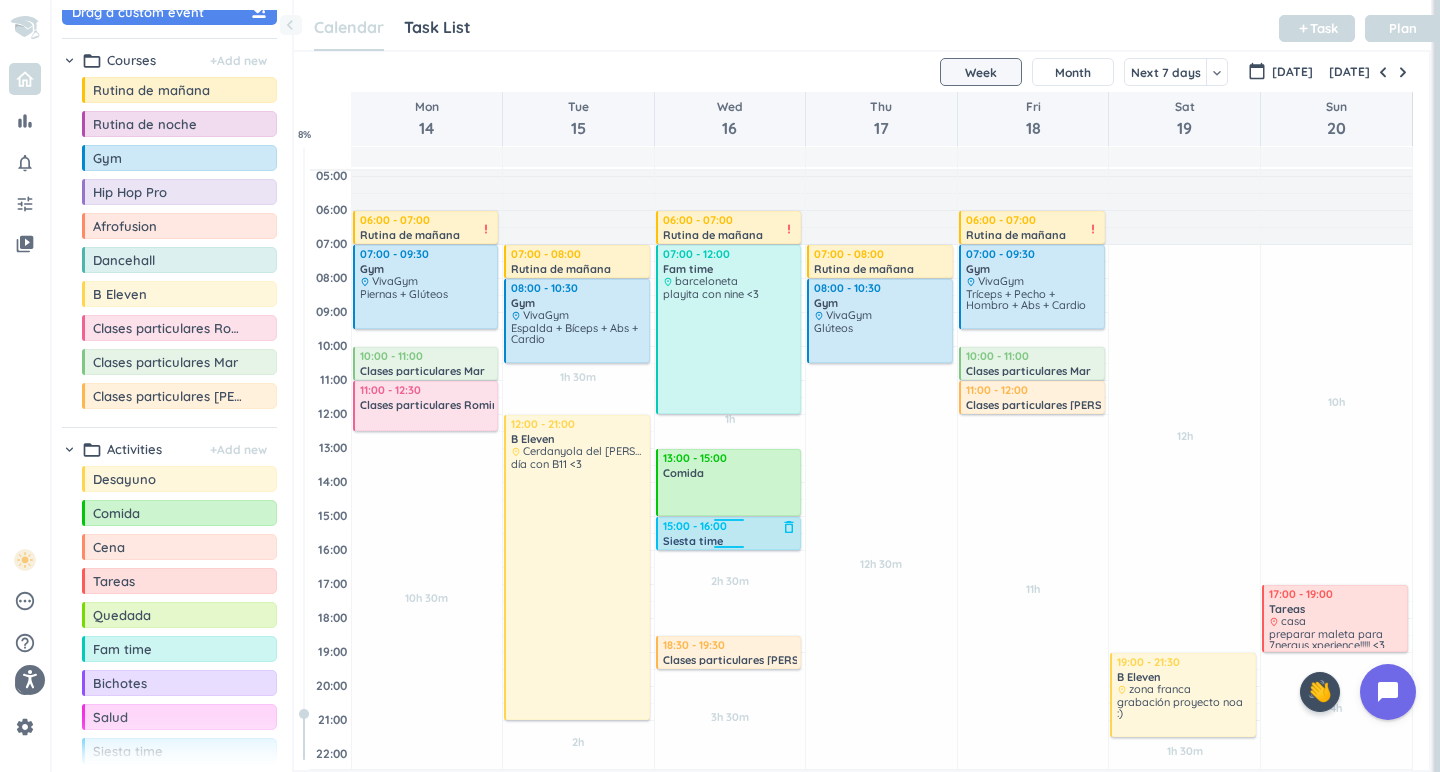 click at bounding box center [729, 550] 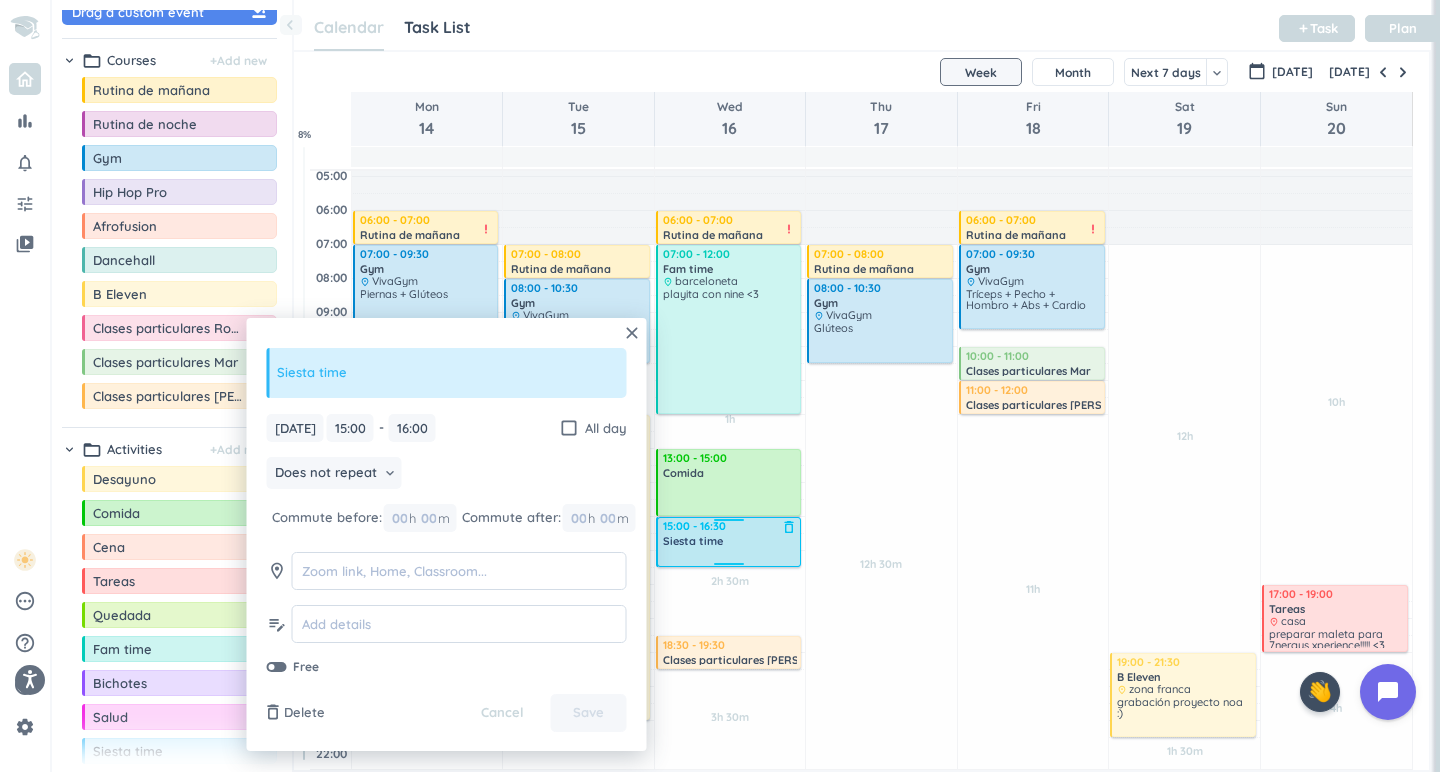drag, startPoint x: 731, startPoint y: 549, endPoint x: 731, endPoint y: 565, distance: 16 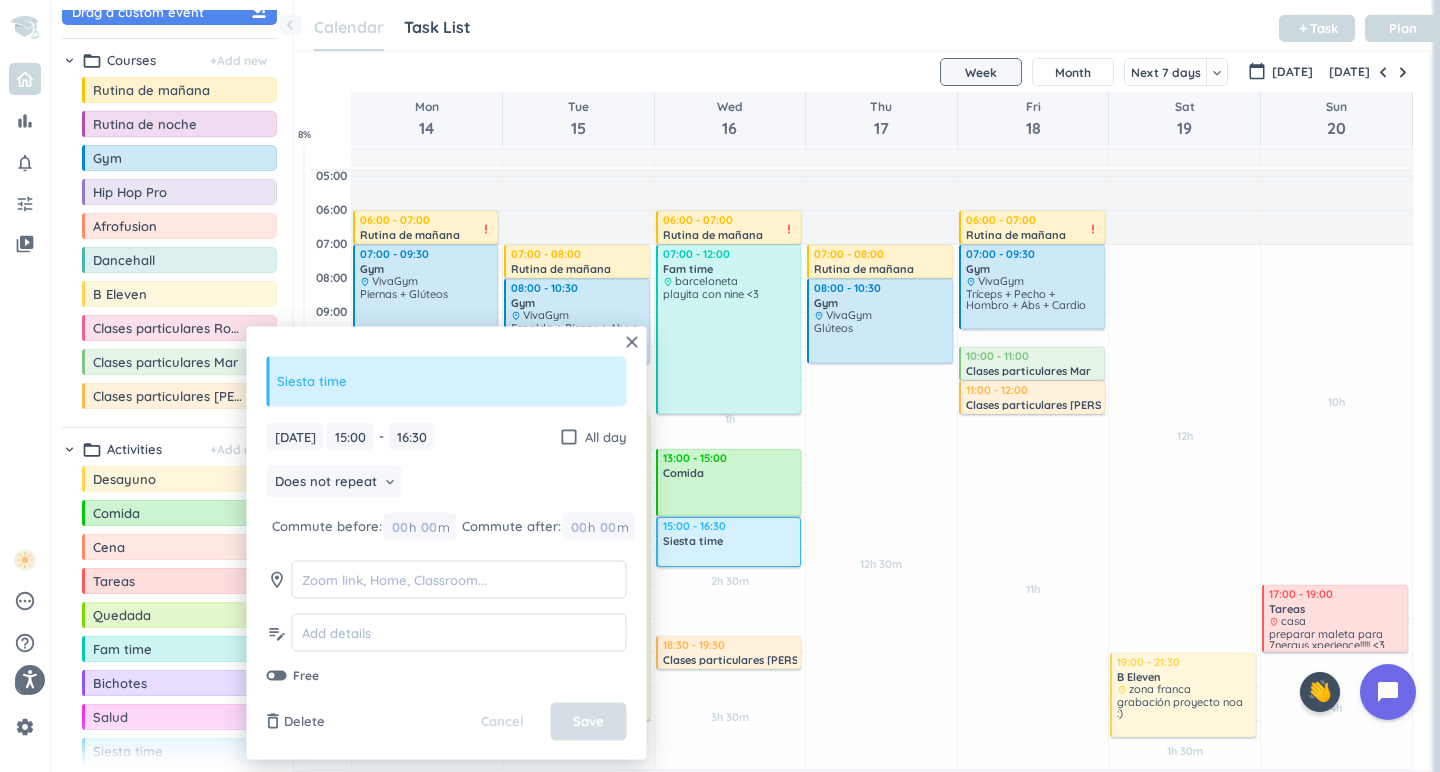 click on "Save" at bounding box center [589, 722] 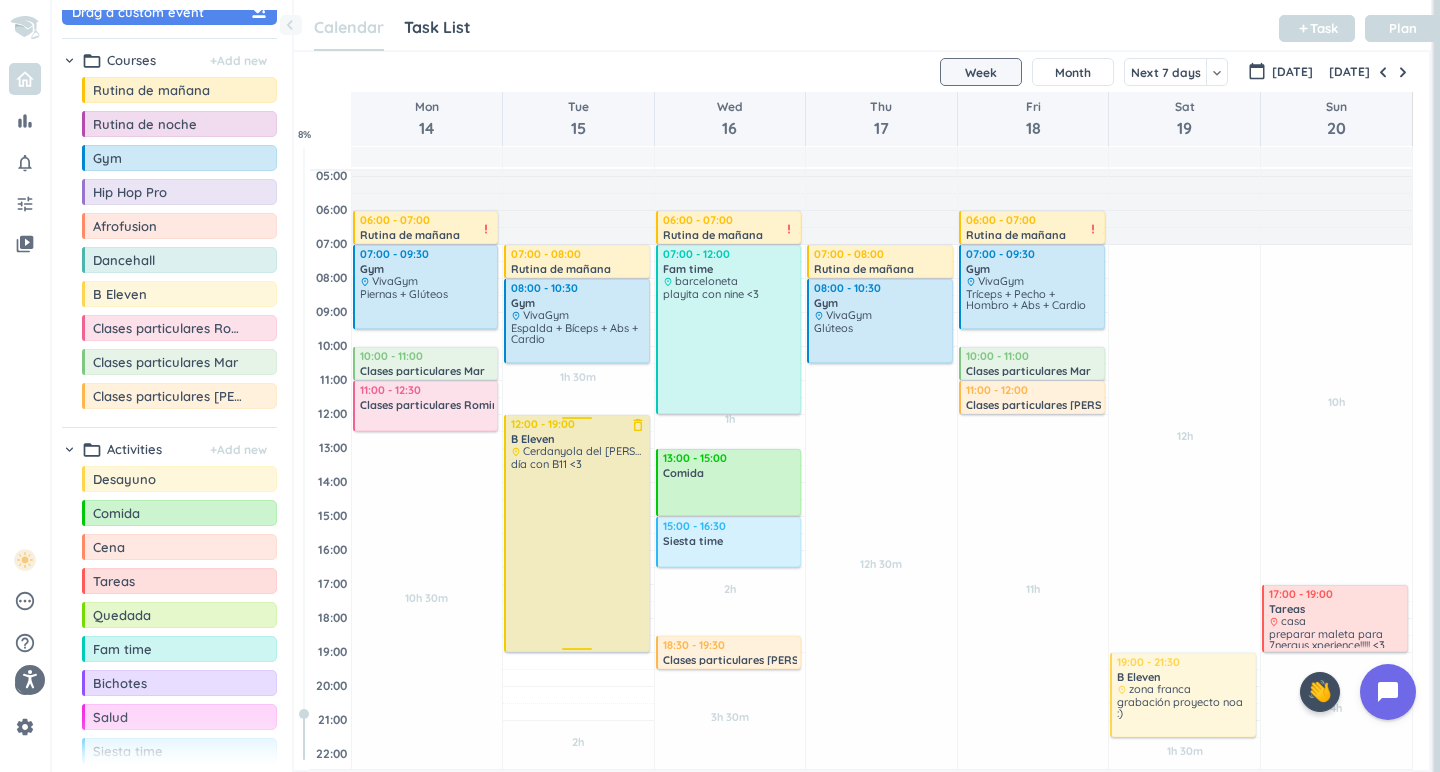 drag, startPoint x: 575, startPoint y: 720, endPoint x: 612, endPoint y: 651, distance: 78.29432 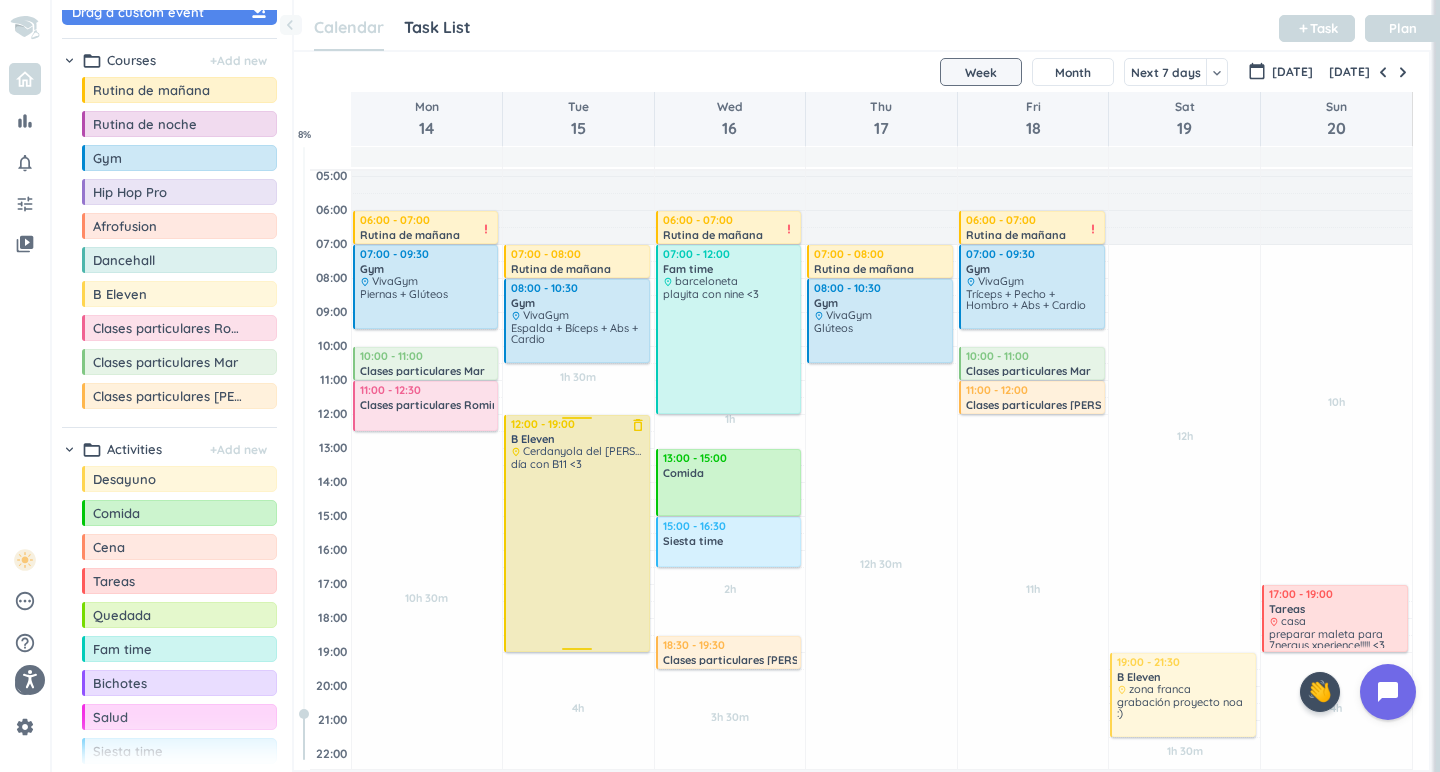 click on "día con B11 <3" at bounding box center (578, 553) 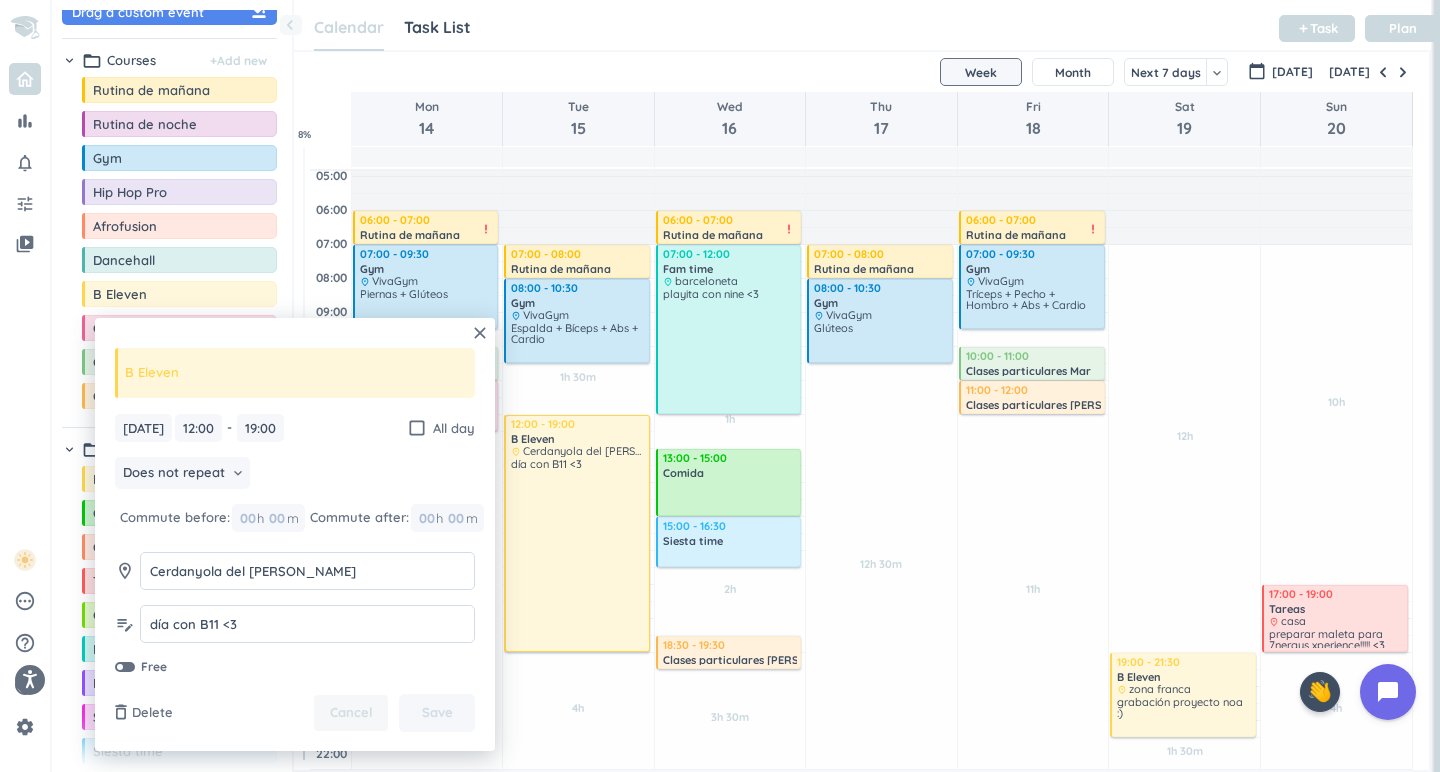 click on "Cancel" at bounding box center (351, 713) 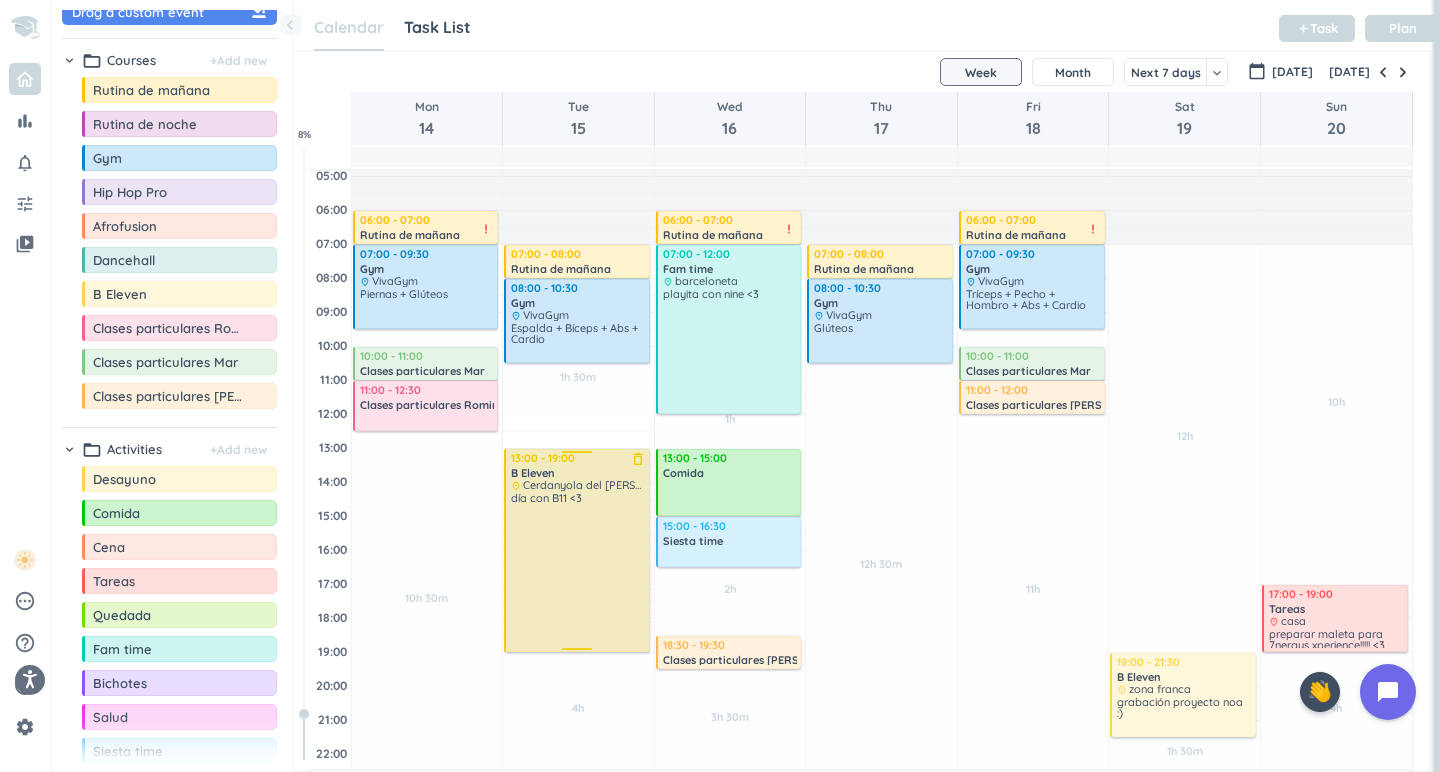 drag, startPoint x: 578, startPoint y: 421, endPoint x: 578, endPoint y: 456, distance: 35 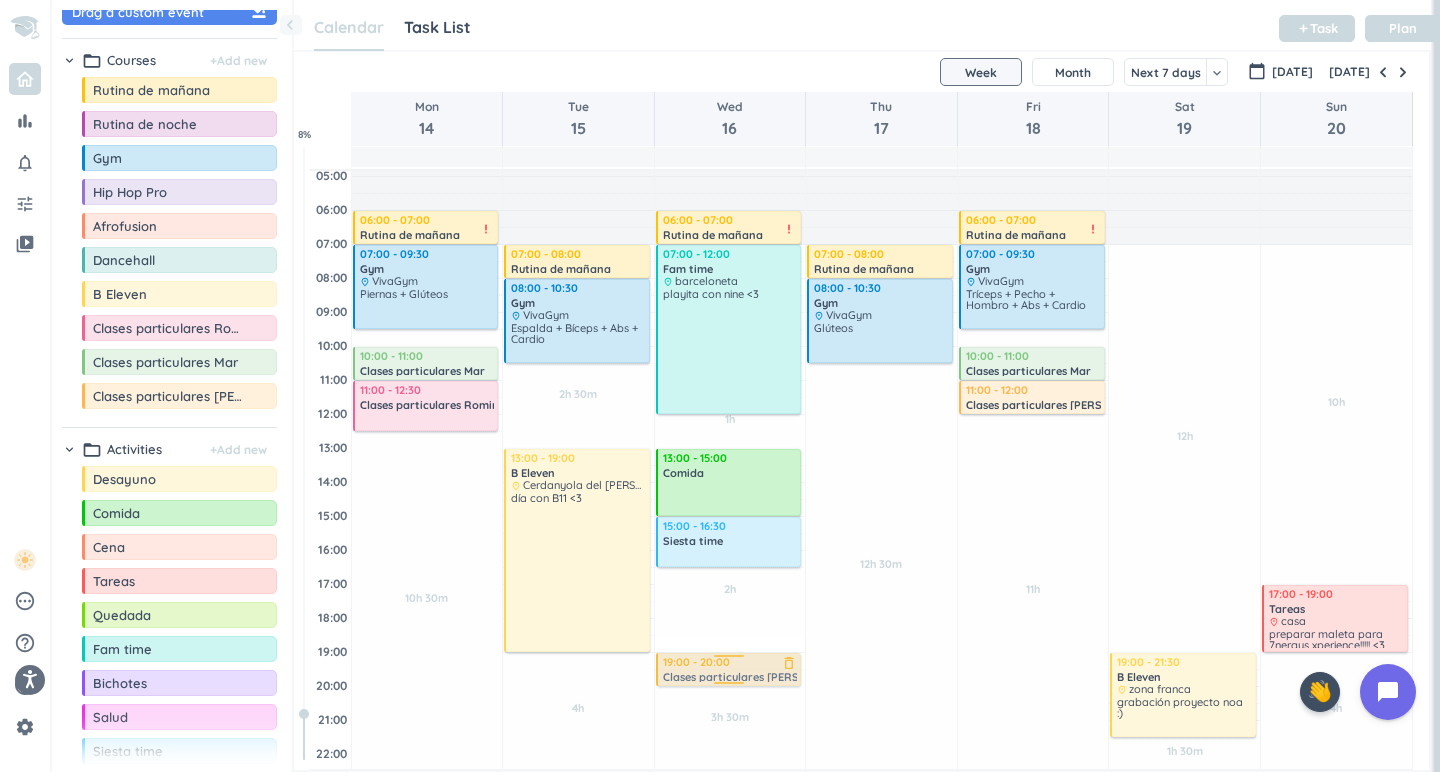 click on "1h  Past due Plan 2h  Past due Plan 3h 30m Past due Plan Adjust Awake Time Adjust Awake Time 06:00 - 07:00 Rutina de mañana delete_outline priority_high 07:00 - 12:00 Fam time  delete_outline place barceloneta playita con nine <3 13:00 - 15:00 Comida delete_outline 15:00 - 16:30 Siesta time delete_outline 18:30 - 19:30 Clases particulares [PERSON_NAME] 19:00 - 20:00 Clases particulares [PERSON_NAME]" at bounding box center (730, 550) 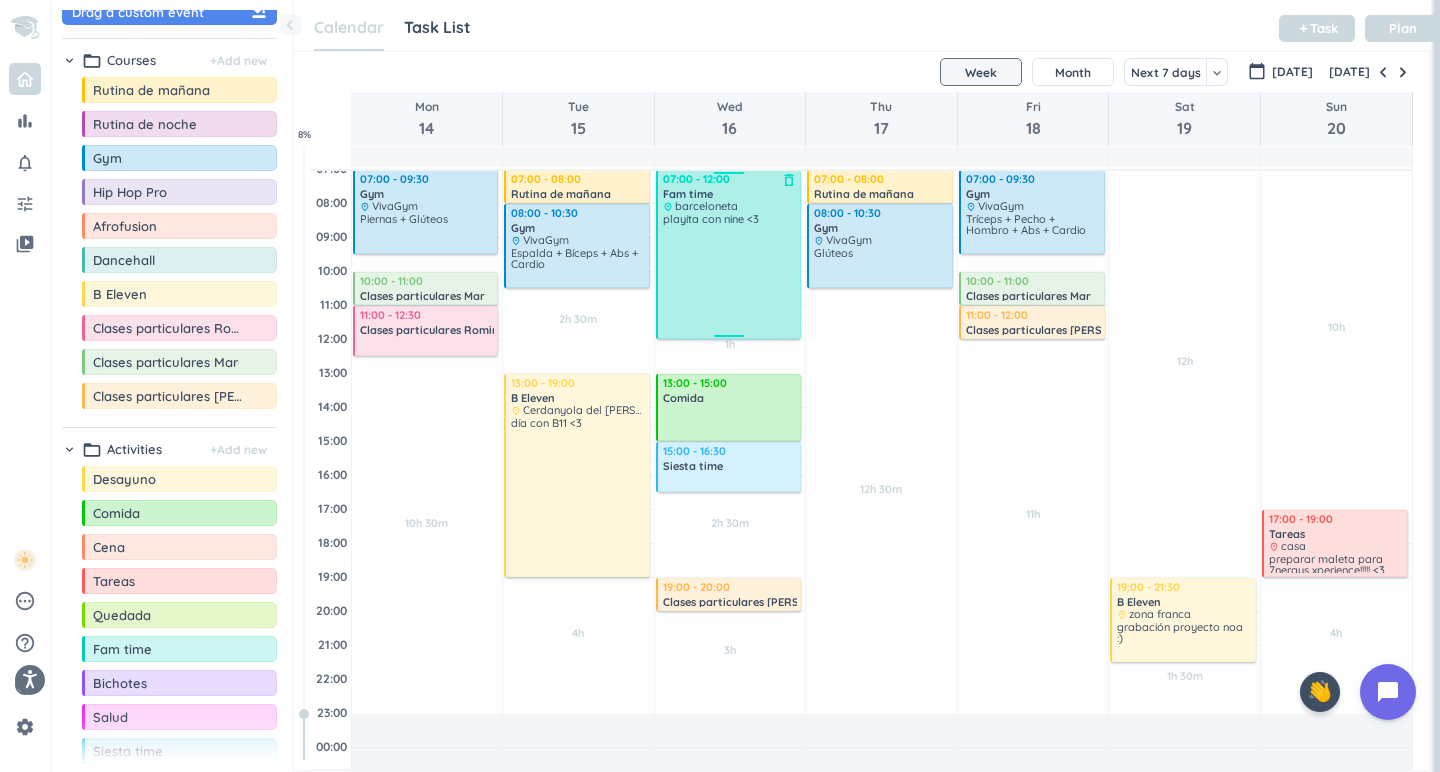 scroll, scrollTop: 96, scrollLeft: 0, axis: vertical 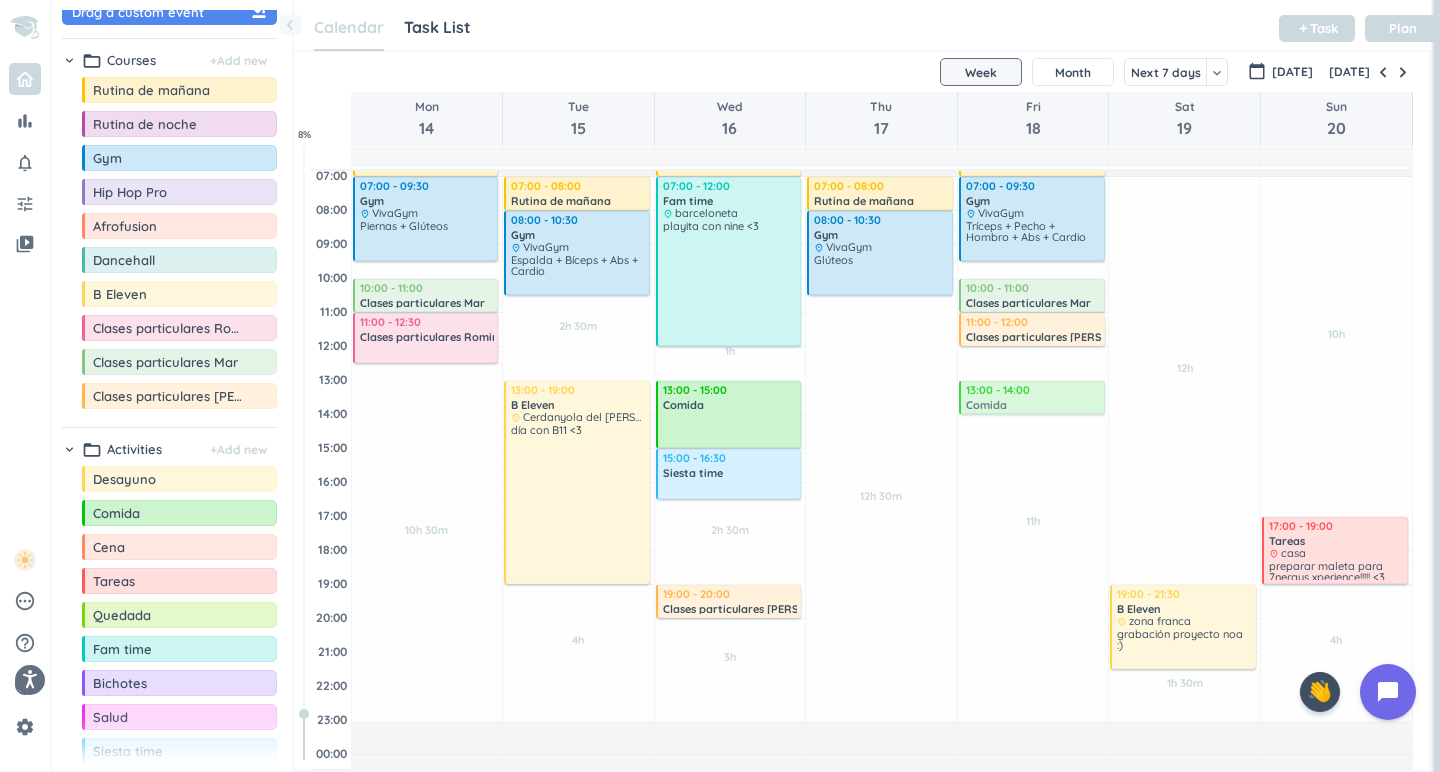 drag, startPoint x: 159, startPoint y: 514, endPoint x: 1038, endPoint y: 381, distance: 889.00507 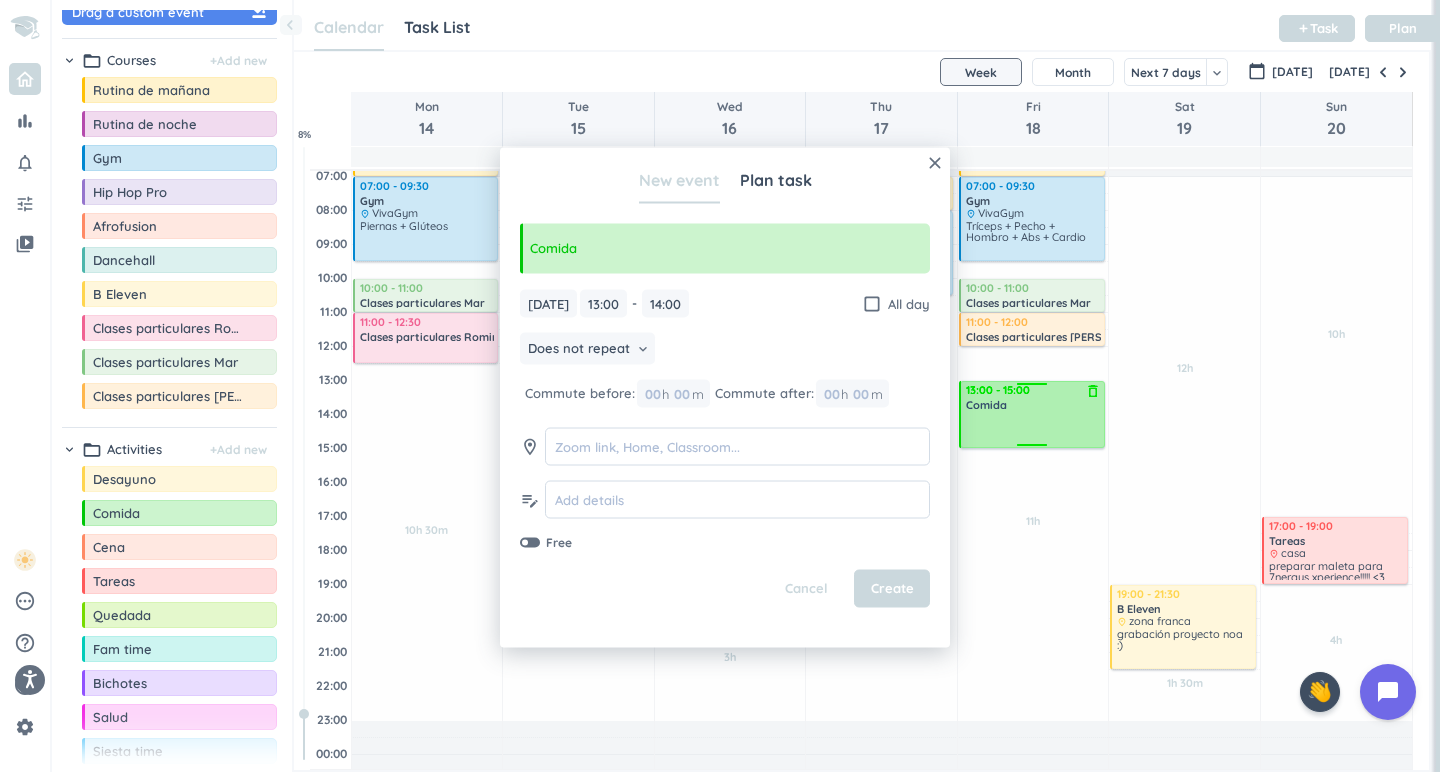 drag, startPoint x: 1031, startPoint y: 414, endPoint x: 1028, endPoint y: 446, distance: 32.140316 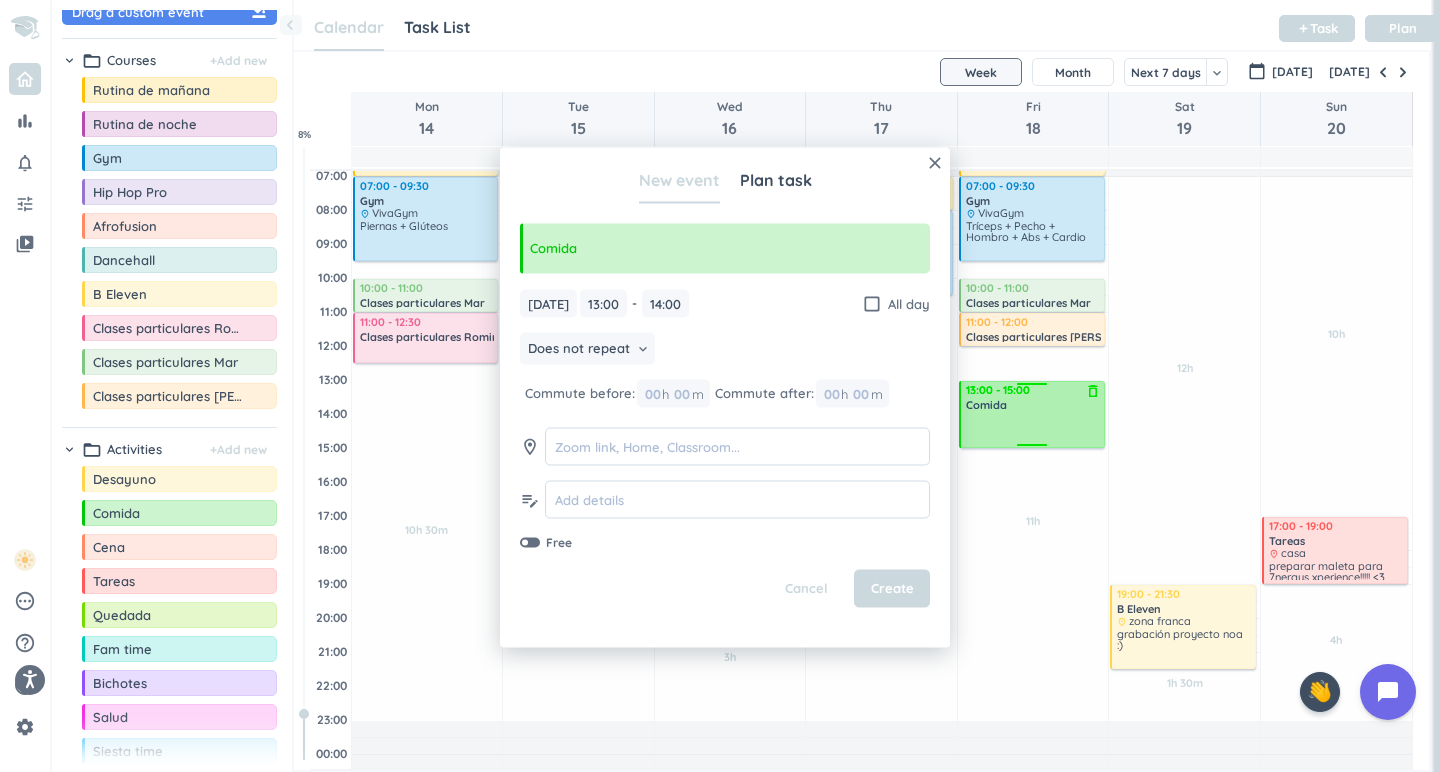 click on "30m Past due Plan 11h  Past due Plan Adjust Awake Time Adjust Awake Time 06:00 - 07:00 Rutina de mañana delete_outline priority_high 07:00 - 09:30 Gym delete_outline place VivaGym Tríceps + Pecho + Hombro + Abs + Cardio 10:00 - 11:00 Clases particulares Mar delete_outline 11:00 - 12:00 Clases particulares Lucía delete_outline 13:00 - 14:00 Comida delete_outline 13:00 - 15:00 Comida delete_outline" at bounding box center (1033, 482) 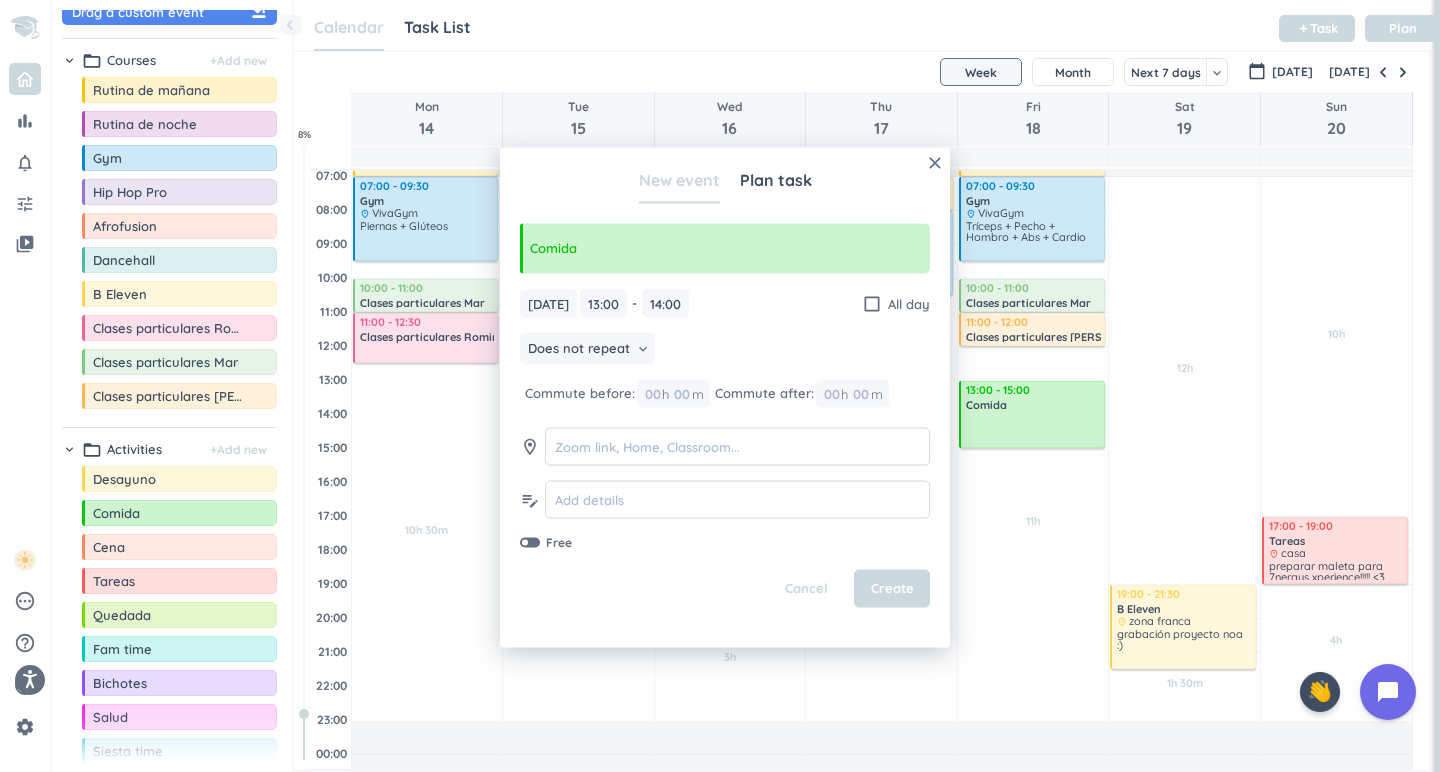 type on "15:00" 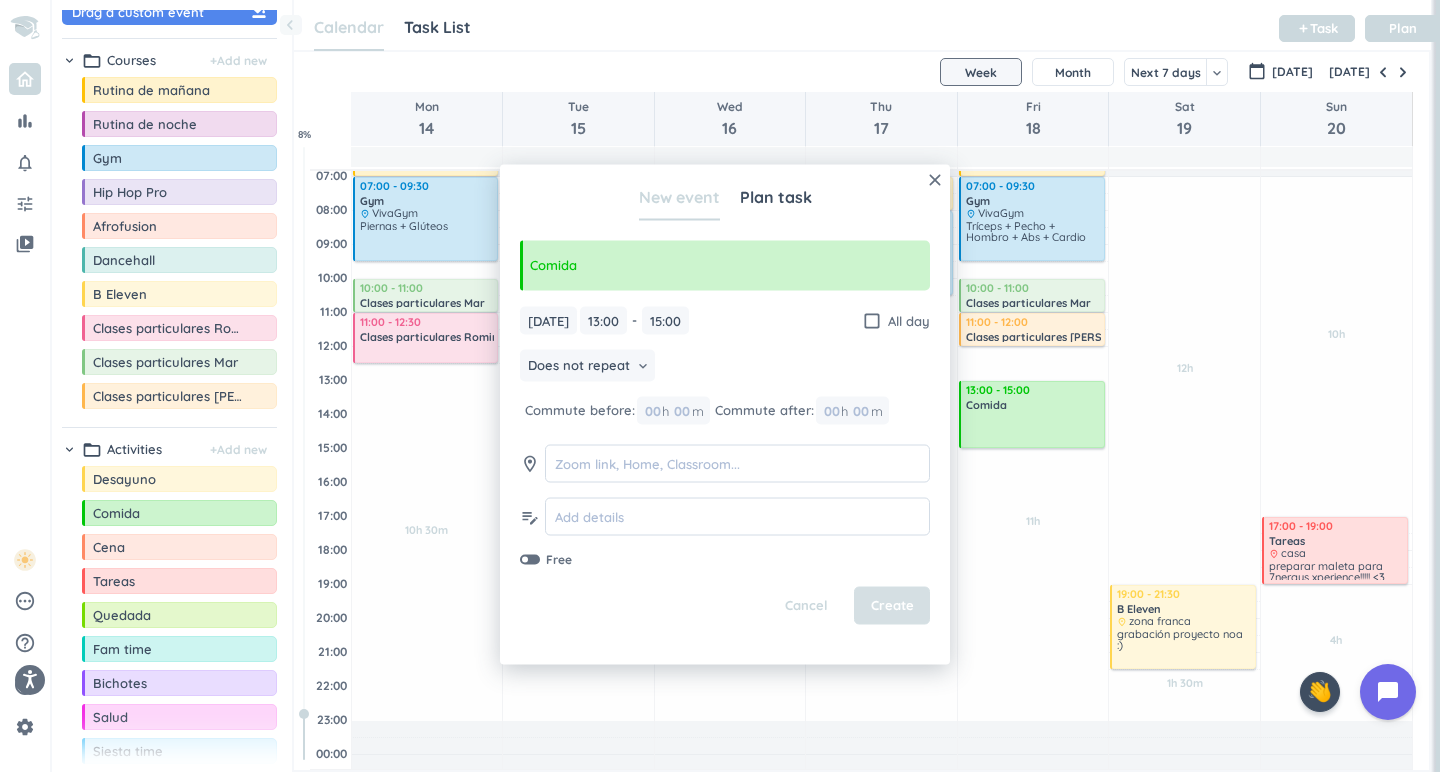 click on "Create" at bounding box center [892, 606] 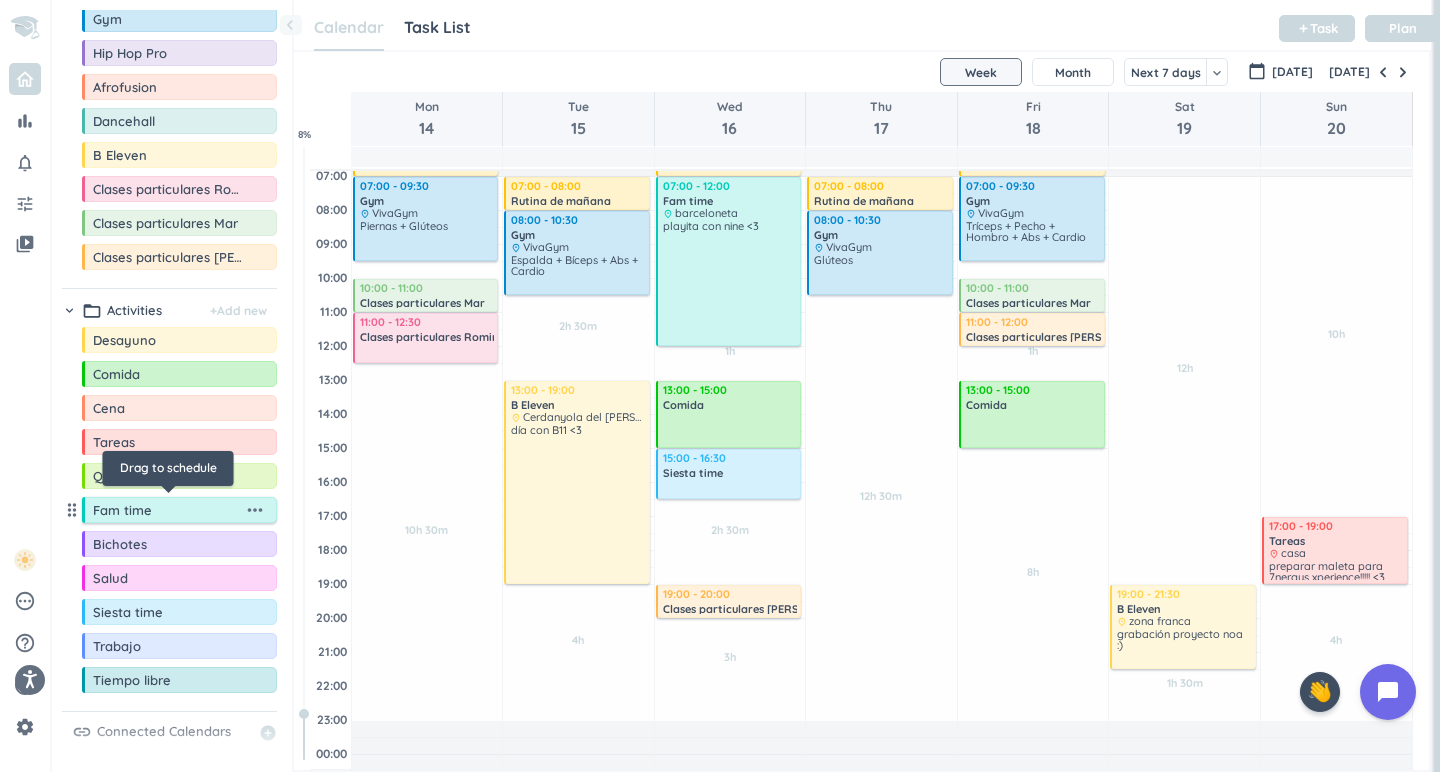 scroll, scrollTop: 157, scrollLeft: 0, axis: vertical 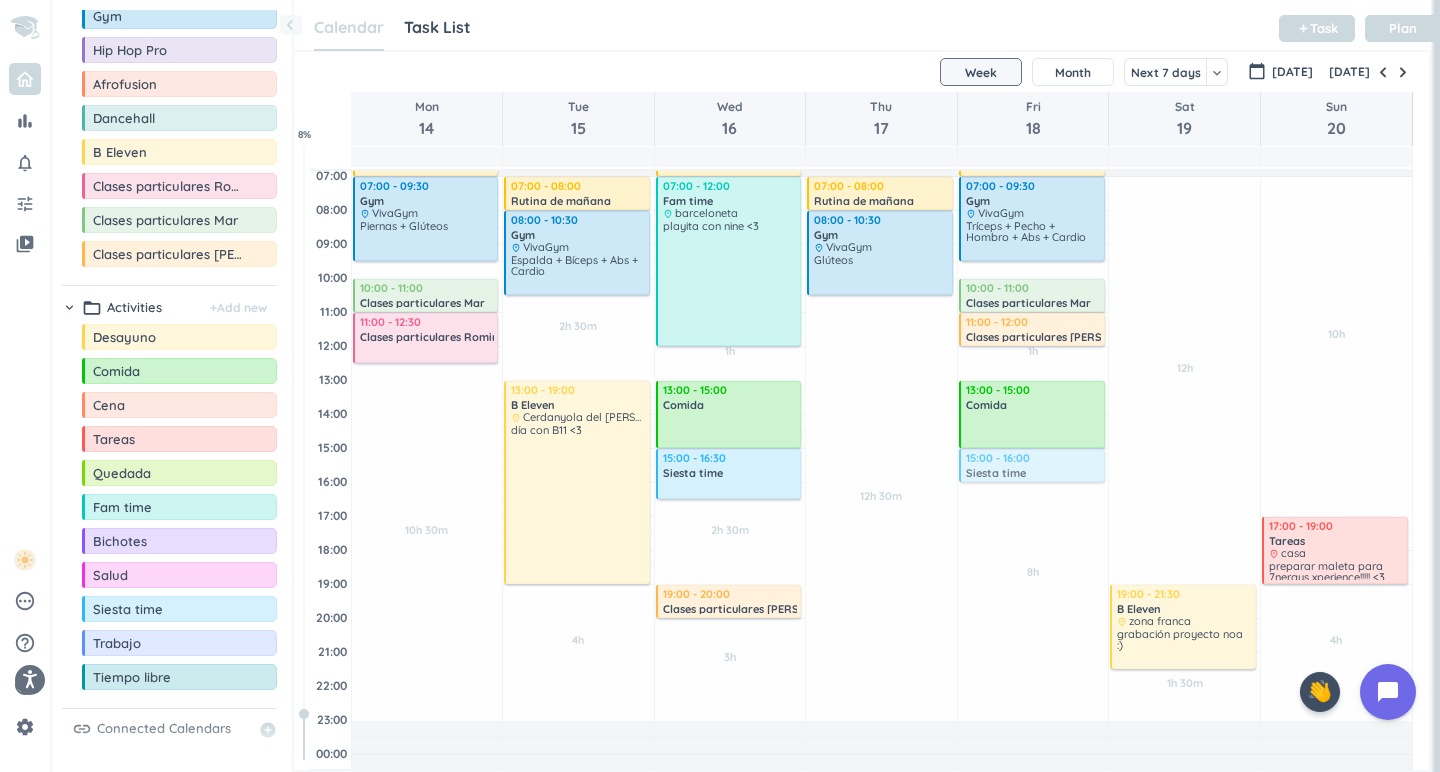 drag, startPoint x: 159, startPoint y: 617, endPoint x: 1051, endPoint y: 449, distance: 907.68274 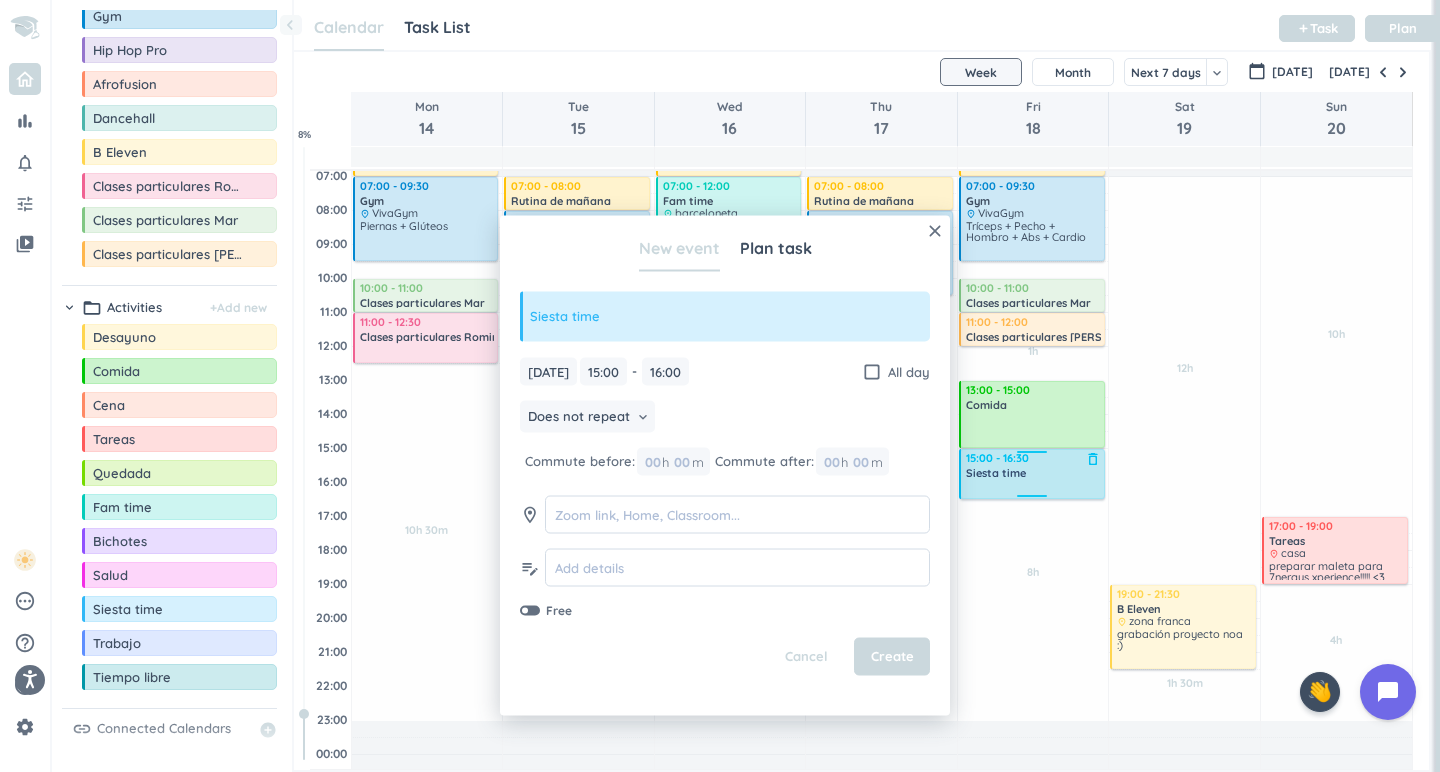 drag, startPoint x: 1037, startPoint y: 480, endPoint x: 1046, endPoint y: 499, distance: 21.023796 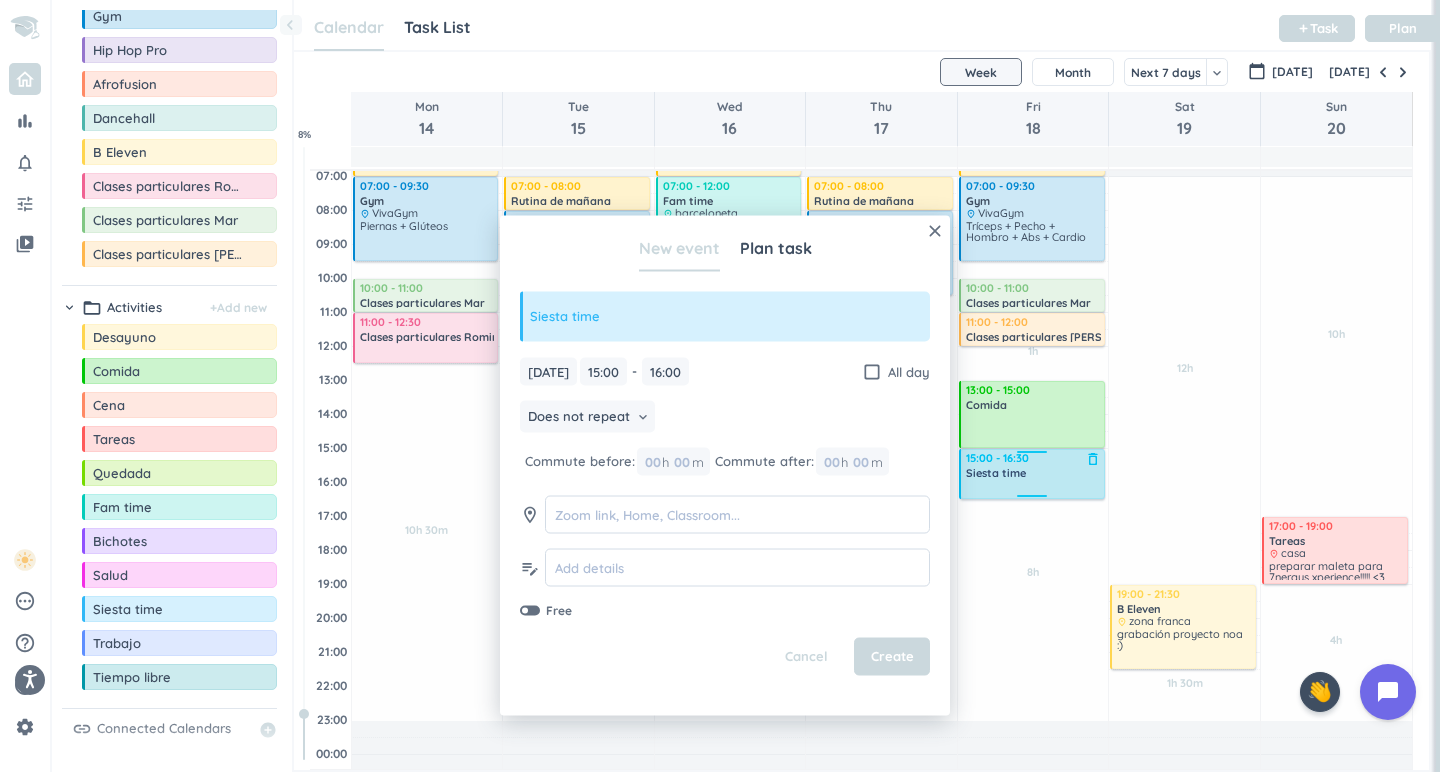 click on "30m Past due Plan 1h  Past due Plan 8h  Past due Plan Adjust Awake Time Adjust Awake Time 06:00 - 07:00 Rutina de mañana delete_outline priority_high 07:00 - 09:30 Gym delete_outline place VivaGym Tríceps + Pecho + Hombro + Abs + Cardio 10:00 - 11:00 Clases particulares Mar delete_outline 11:00 - 12:00 Clases particulares [PERSON_NAME] delete_outline 13:00 - 15:00 Comida delete_outline 15:00 - 16:00 Siesta time delete_outline 15:00 - 16:30 Siesta time delete_outline" at bounding box center [1033, 482] 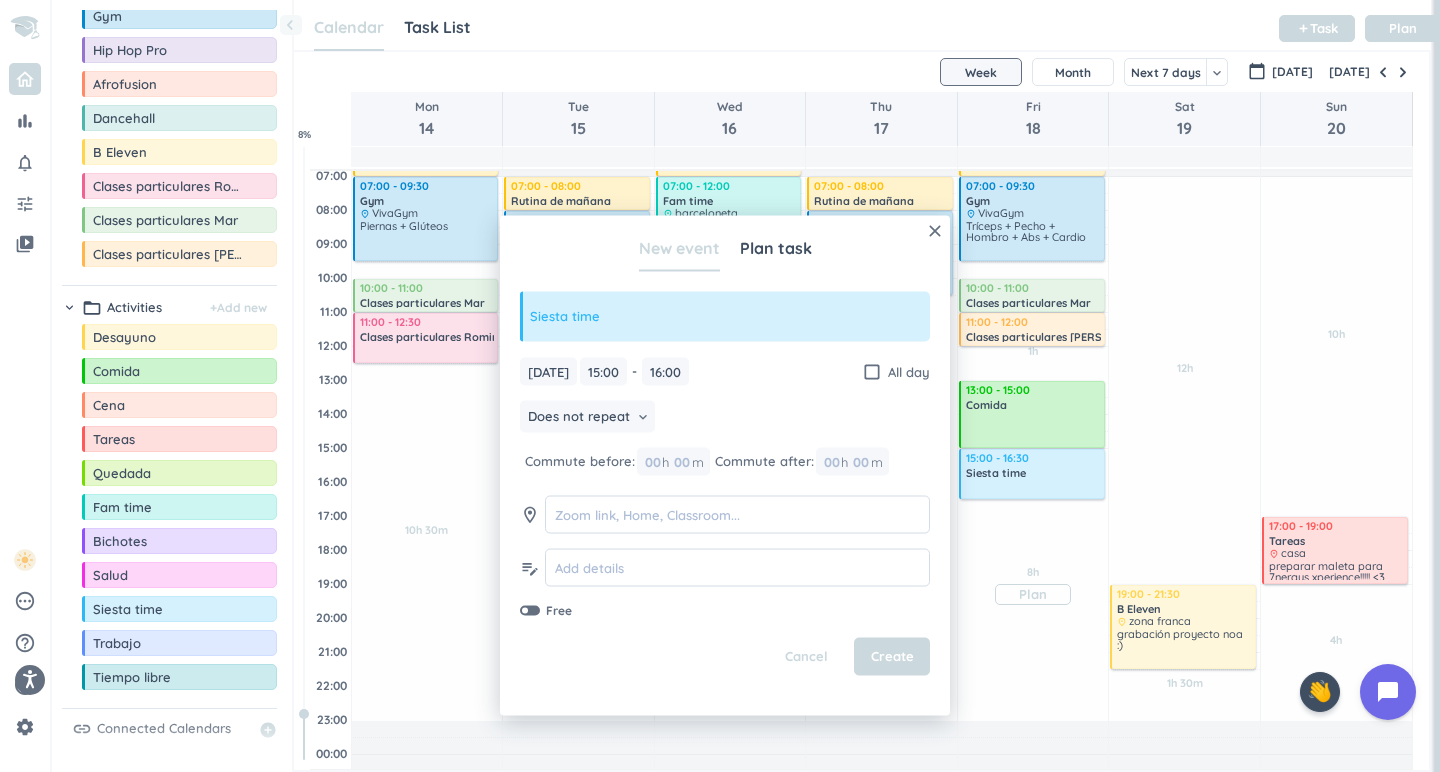 type on "16:30" 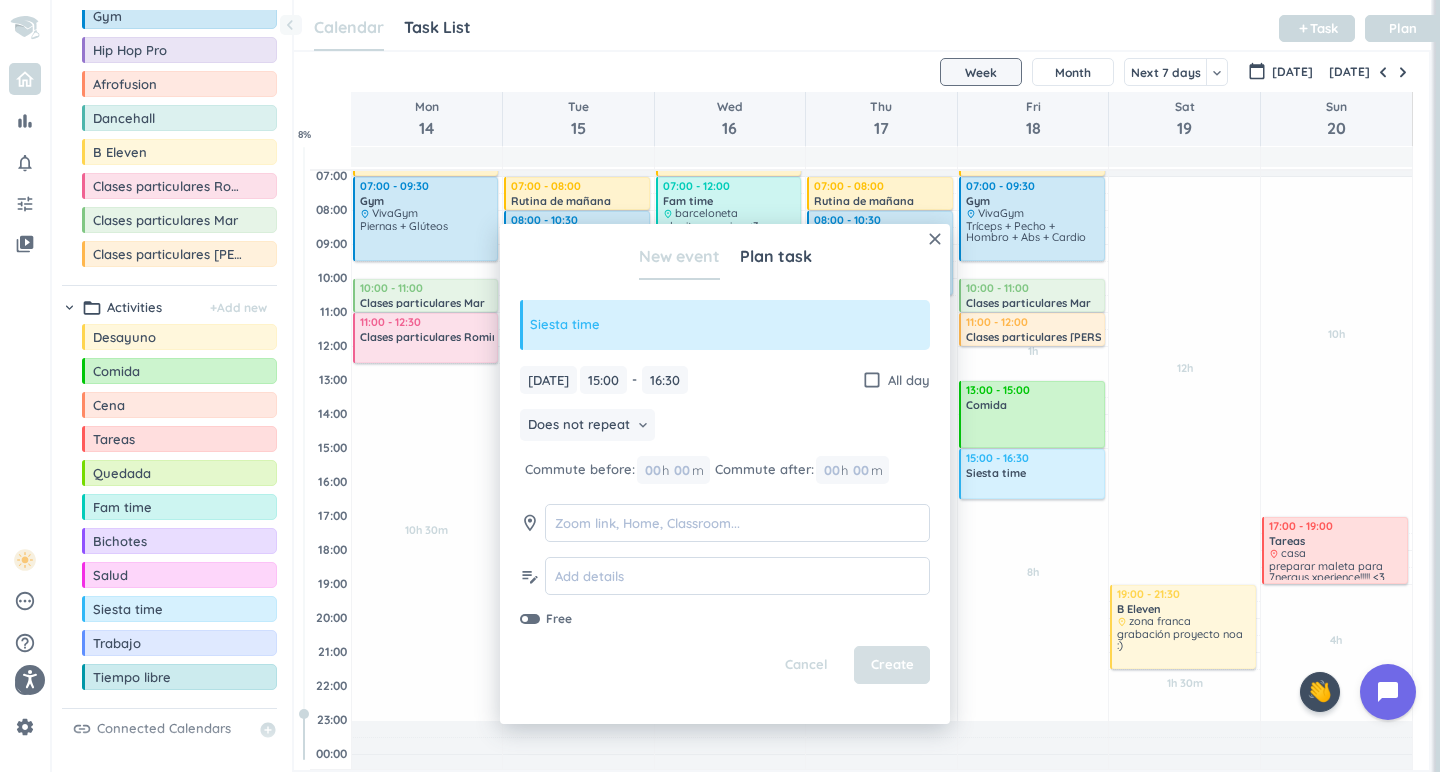 click on "Create" at bounding box center (892, 665) 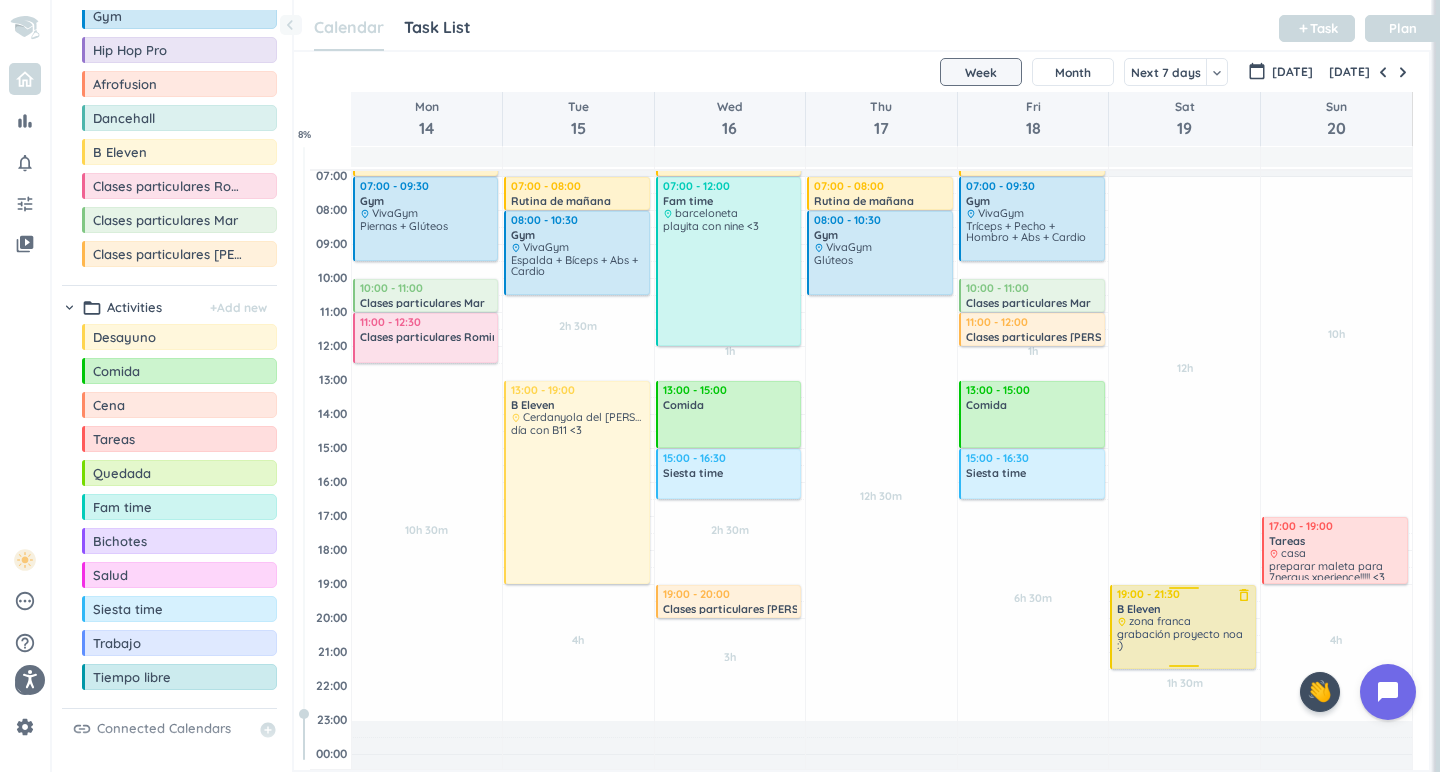 click on "grabación proyecto noa :)" at bounding box center (1180, 639) 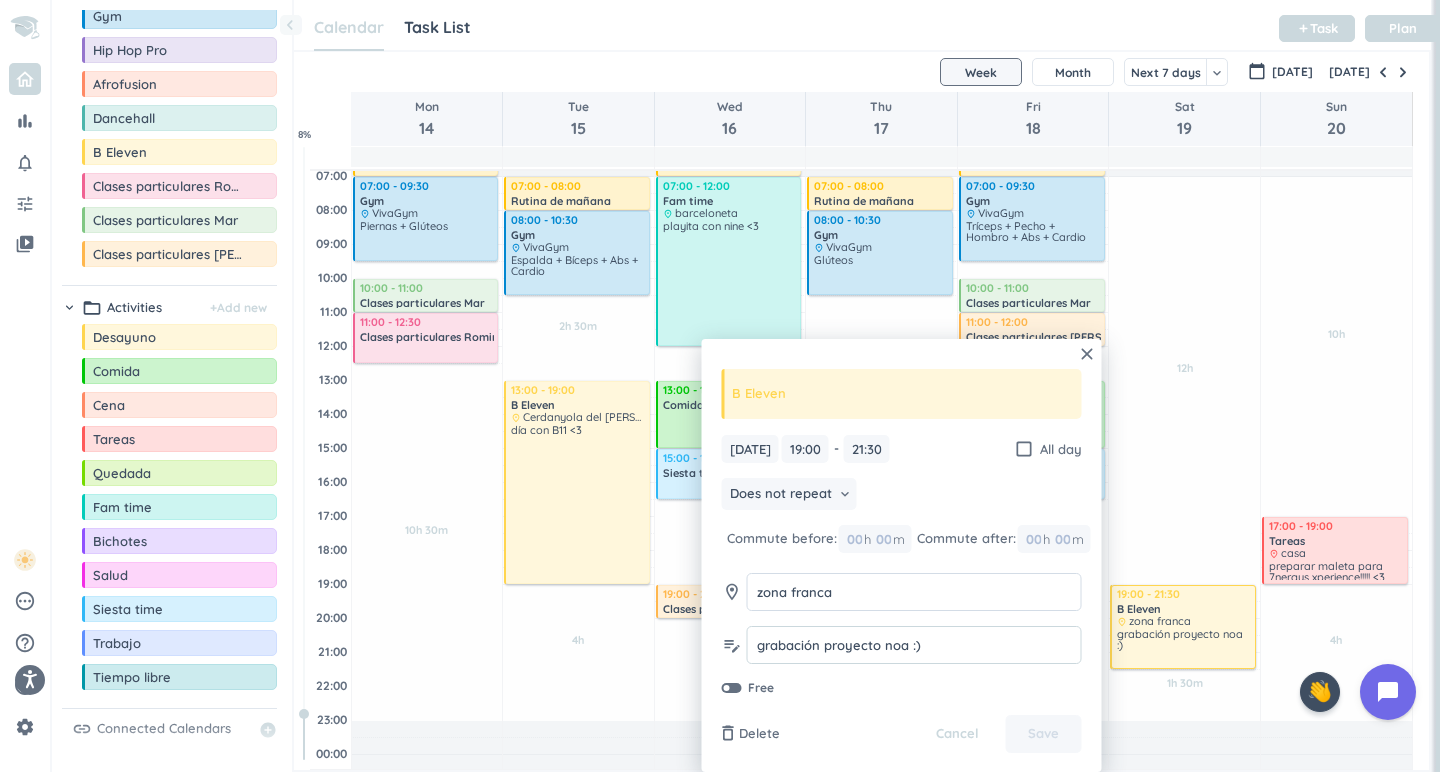 click on "grabación proyecto noa :)" at bounding box center (914, 645) 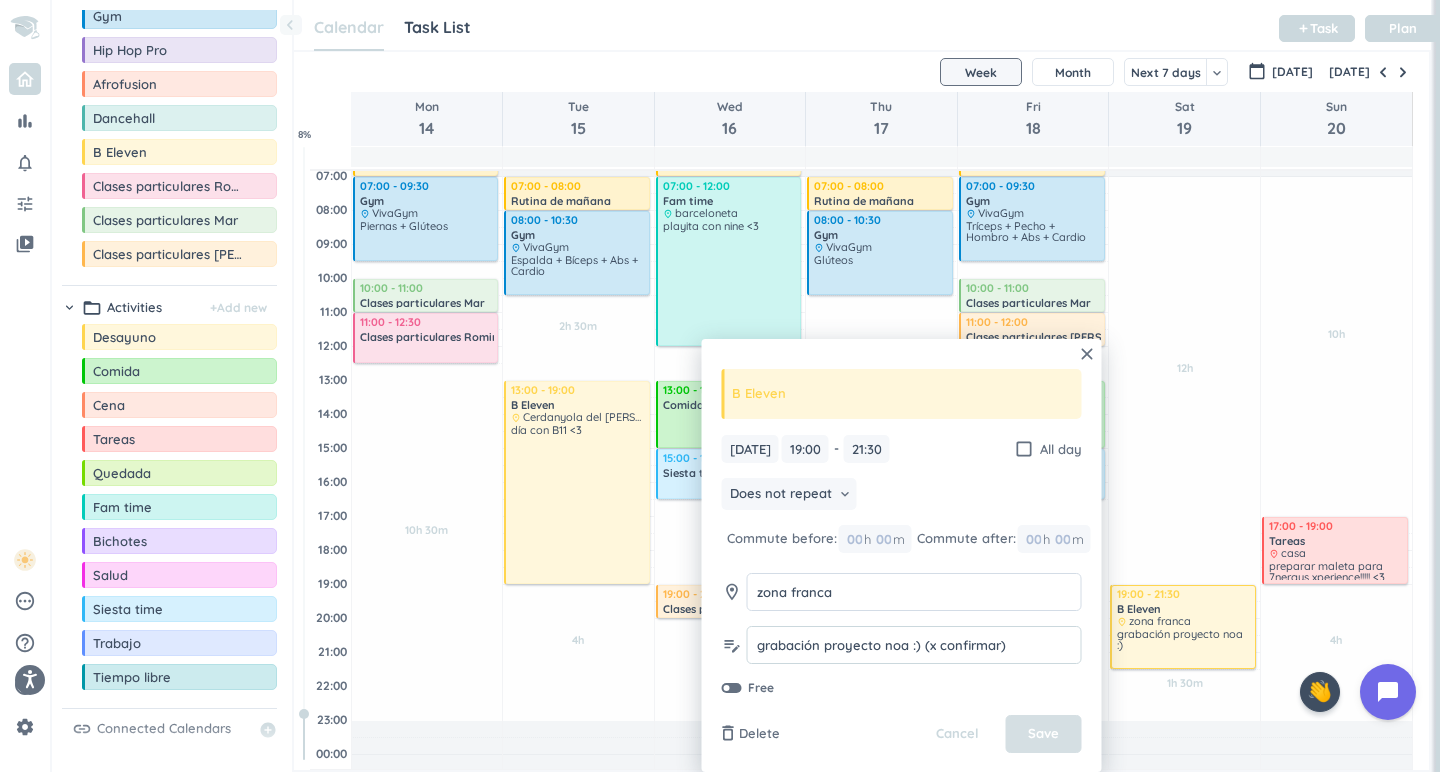 type on "grabación proyecto noa :) (x confirmar)" 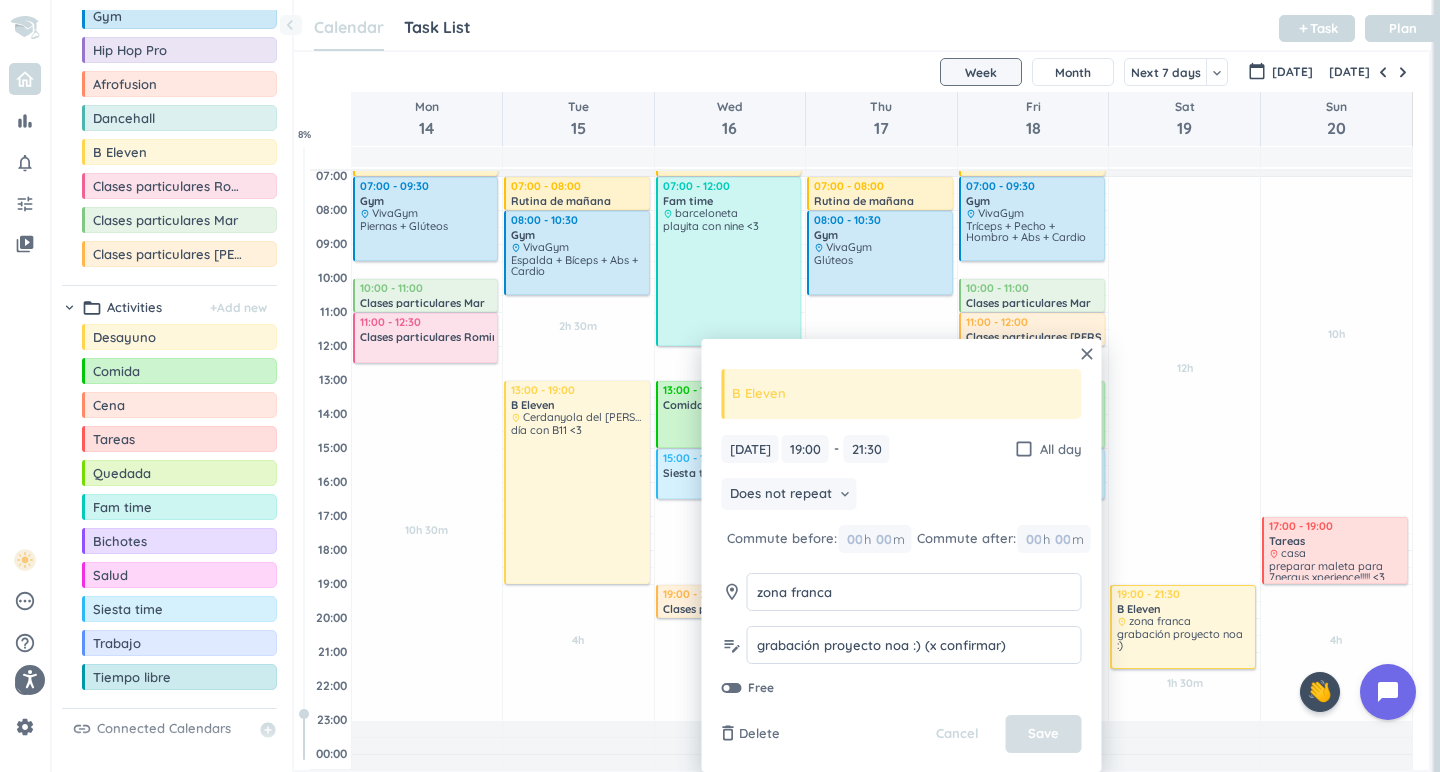 click on "Save" at bounding box center [1044, 734] 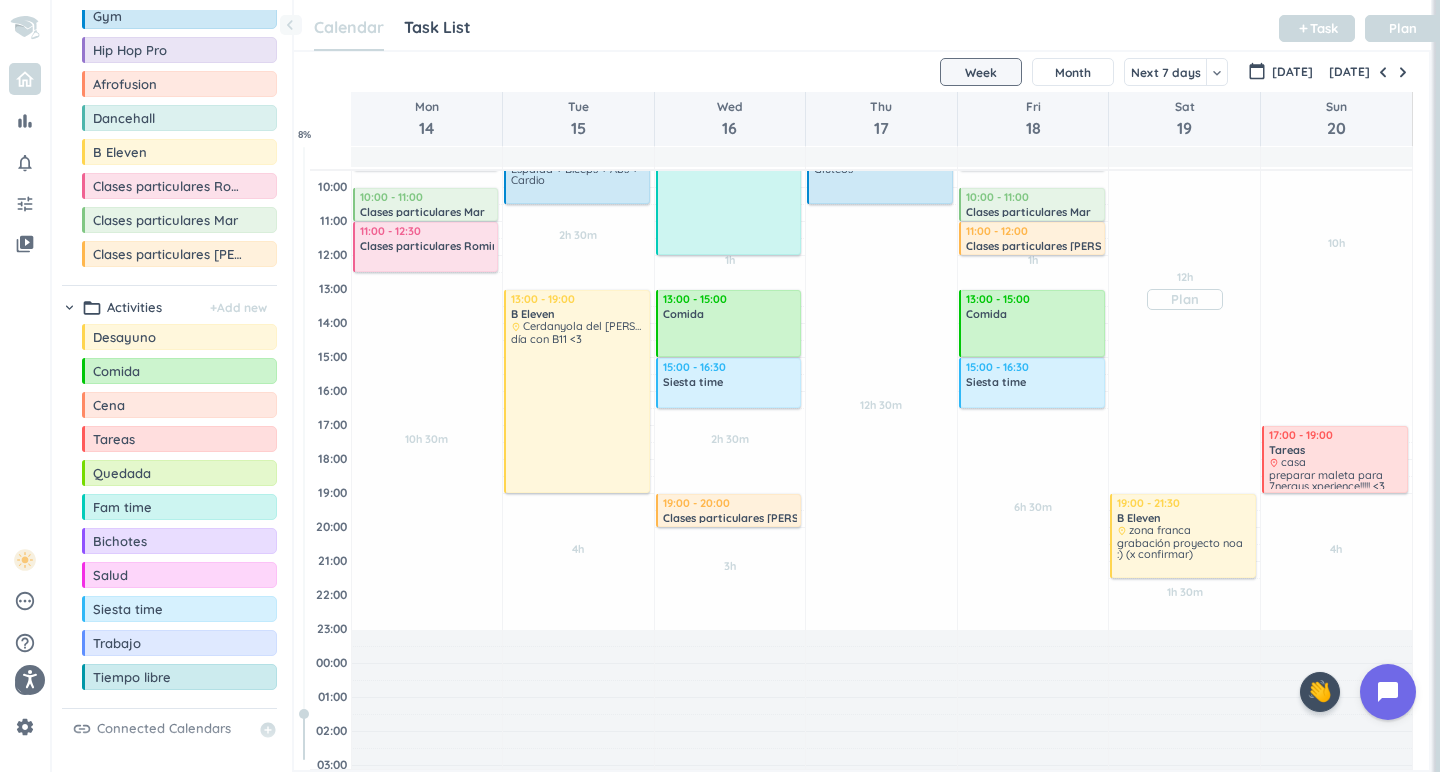 scroll, scrollTop: 167, scrollLeft: 0, axis: vertical 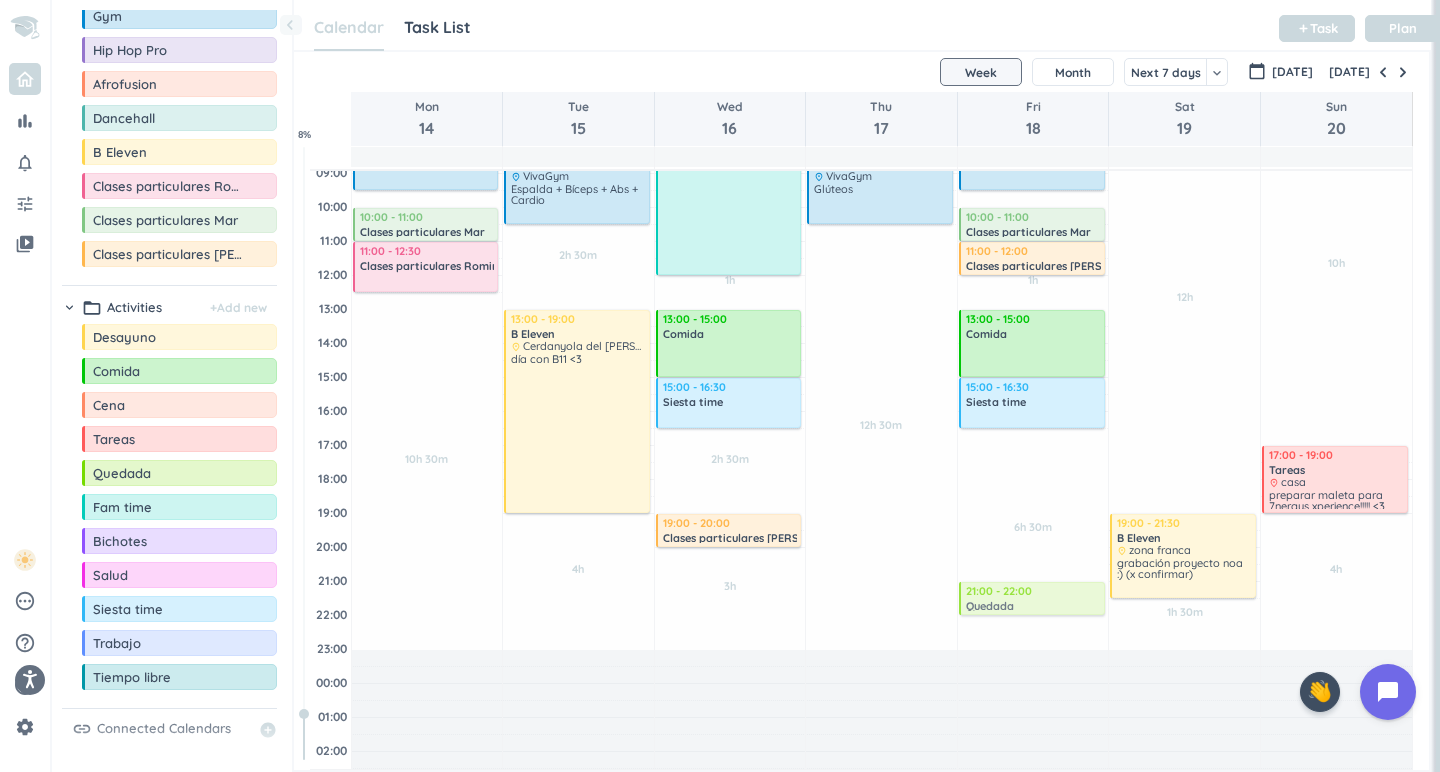 drag, startPoint x: 186, startPoint y: 478, endPoint x: 1034, endPoint y: 584, distance: 854.5993 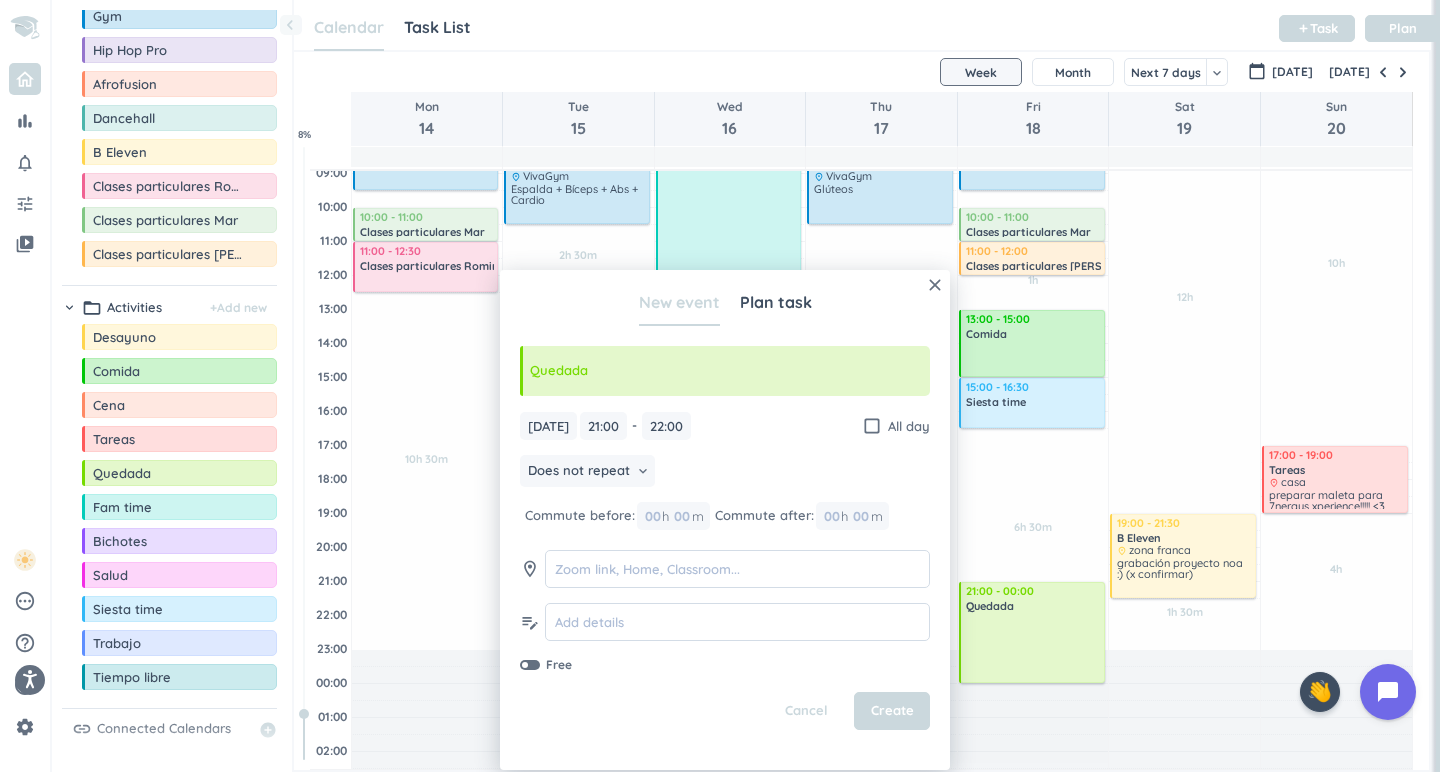 drag, startPoint x: 1027, startPoint y: 616, endPoint x: 1025, endPoint y: 685, distance: 69.02898 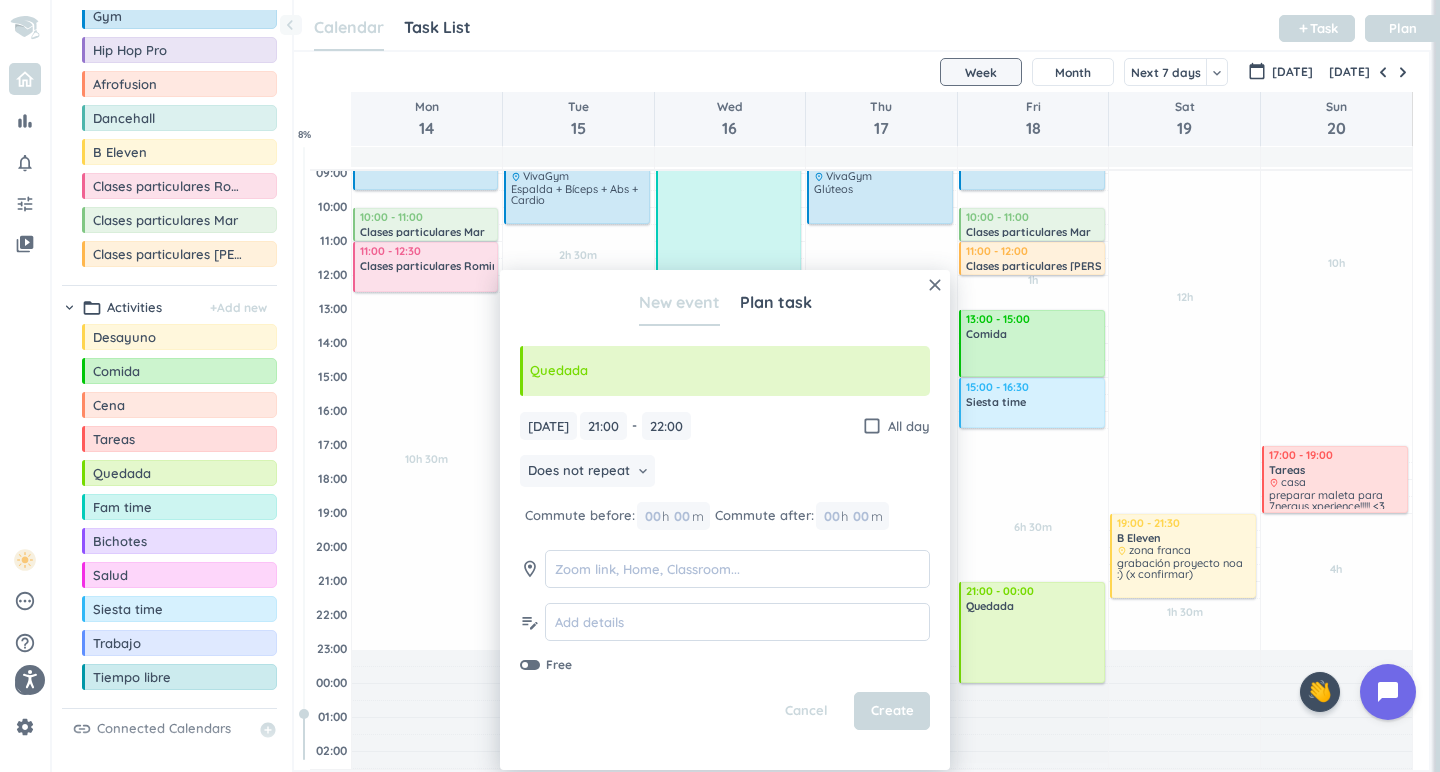 click on "30m Past due Plan 1h  Past due Plan 6h 30m Past due Plan Adjust Awake Time Adjust Awake Time 06:00 - 07:00 Rutina de mañana delete_outline priority_high 07:00 - 09:30 Gym delete_outline place VivaGym Tríceps + Pecho + Hombro + Abs + Cardio 10:00 - 11:00 Clases particulares Mar delete_outline 11:00 - 12:00 Clases particulares [PERSON_NAME] delete_outline 13:00 - 15:00 Comida delete_outline 15:00 - 16:30 Siesta time delete_outline 21:00 - 22:00 Quedada delete_outline 21:00 - 00:00 Quedada delete_outline" at bounding box center [1033, 411] 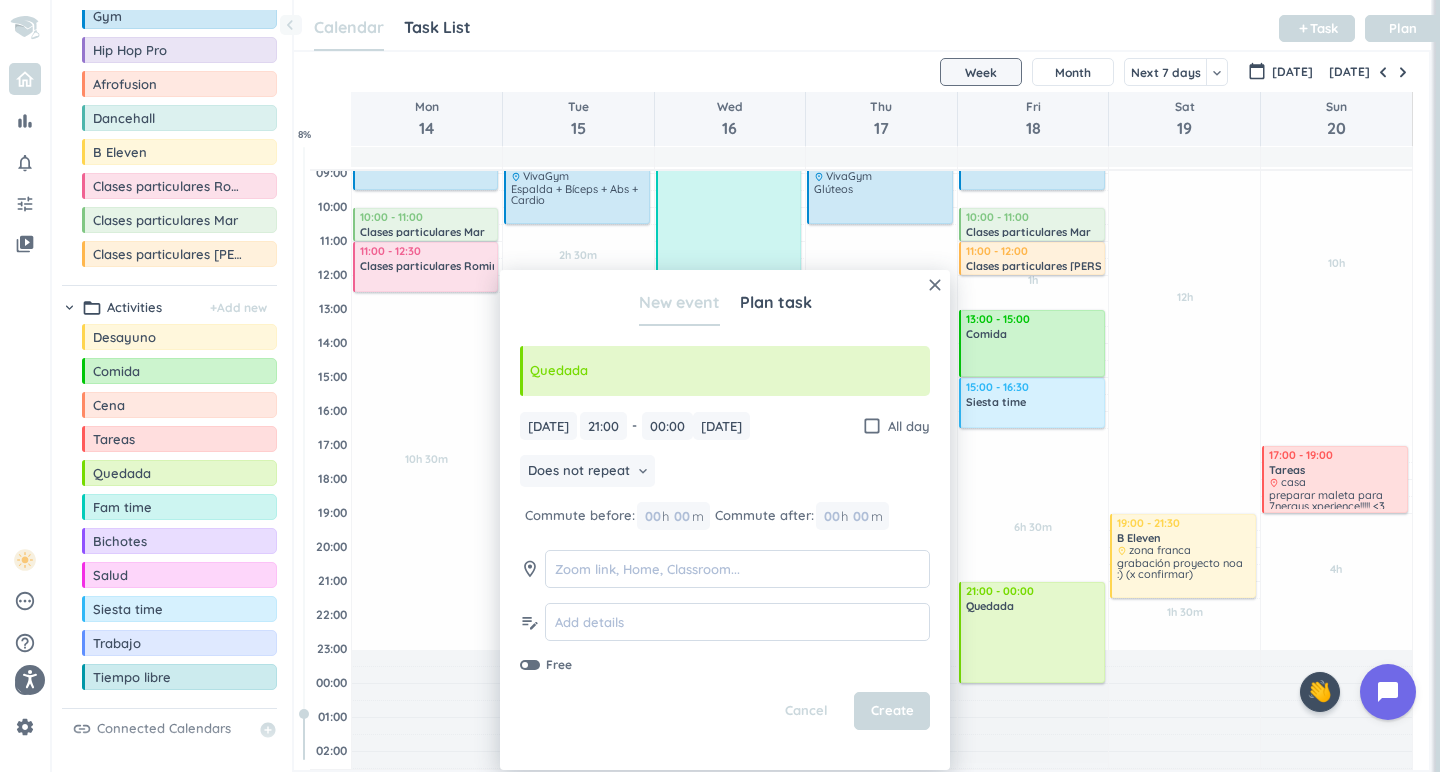 type on "00:00" 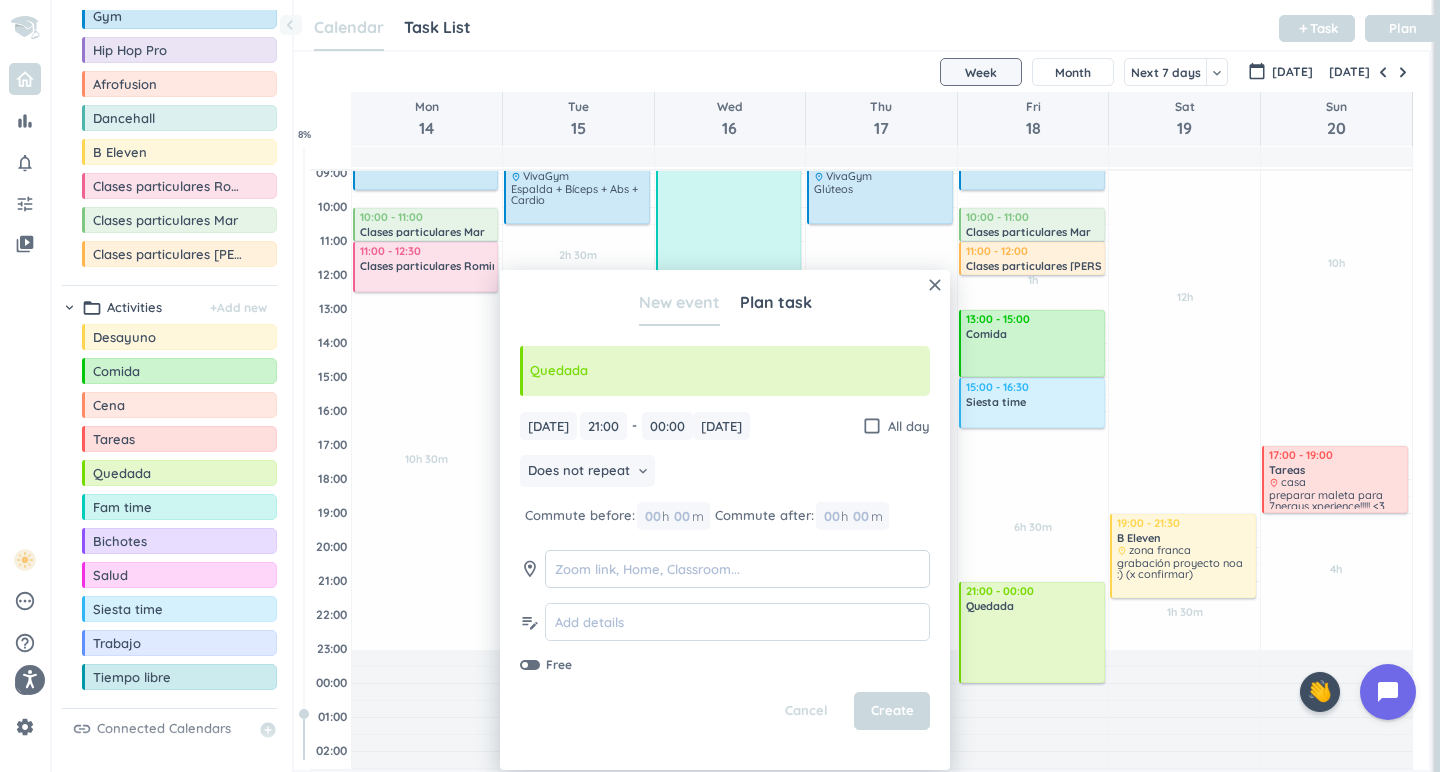 click at bounding box center [737, 569] 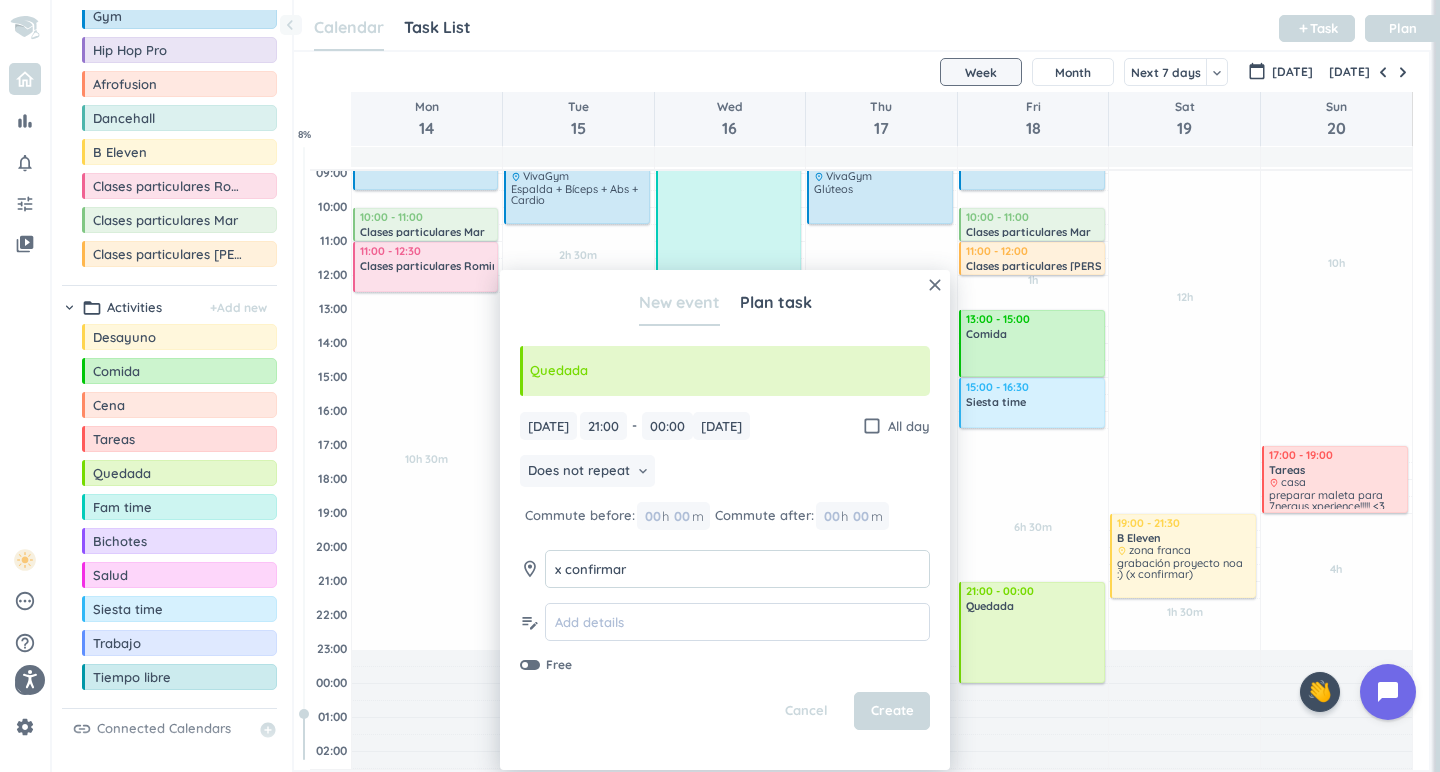 type on "x confirmar" 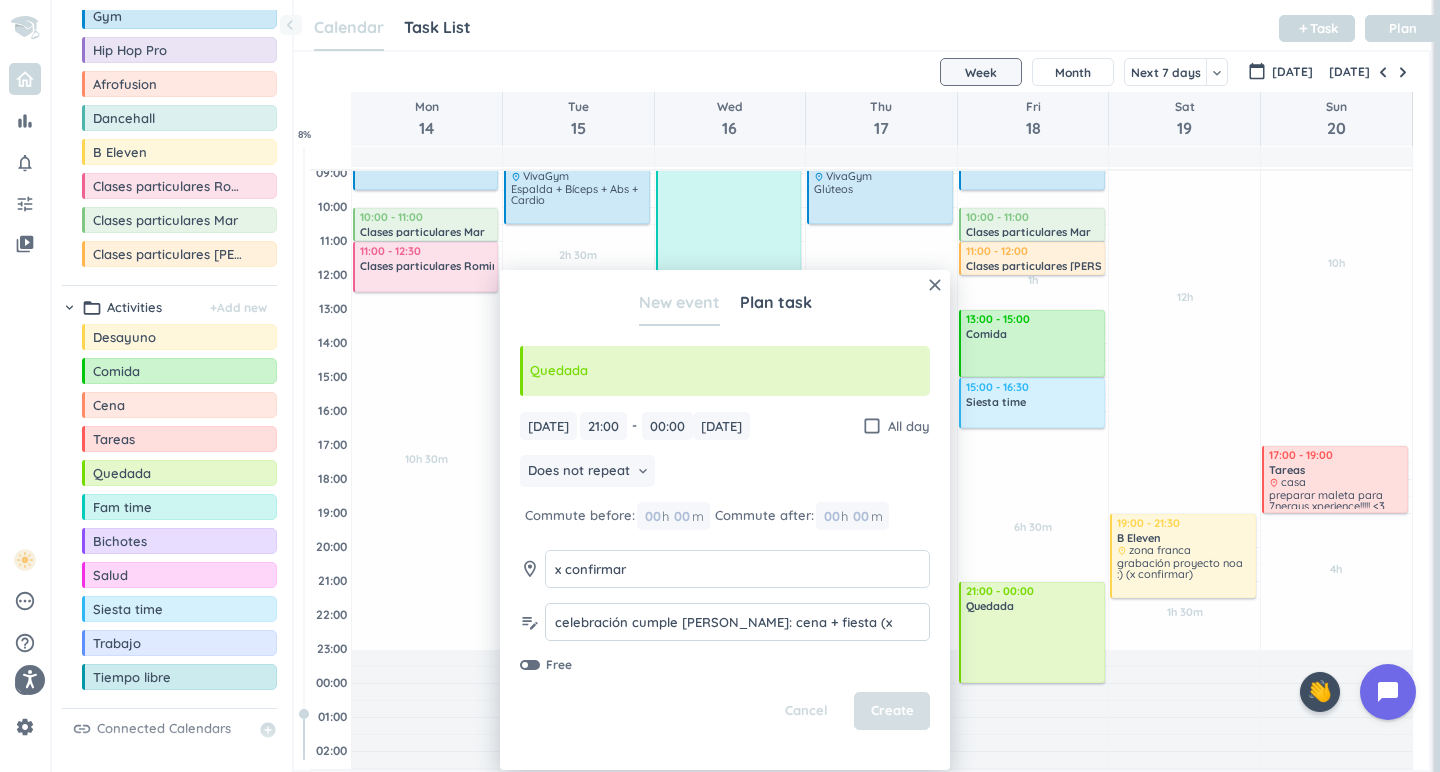 type on "celebración cumple [PERSON_NAME]: cena + fiesta (x confirmar)" 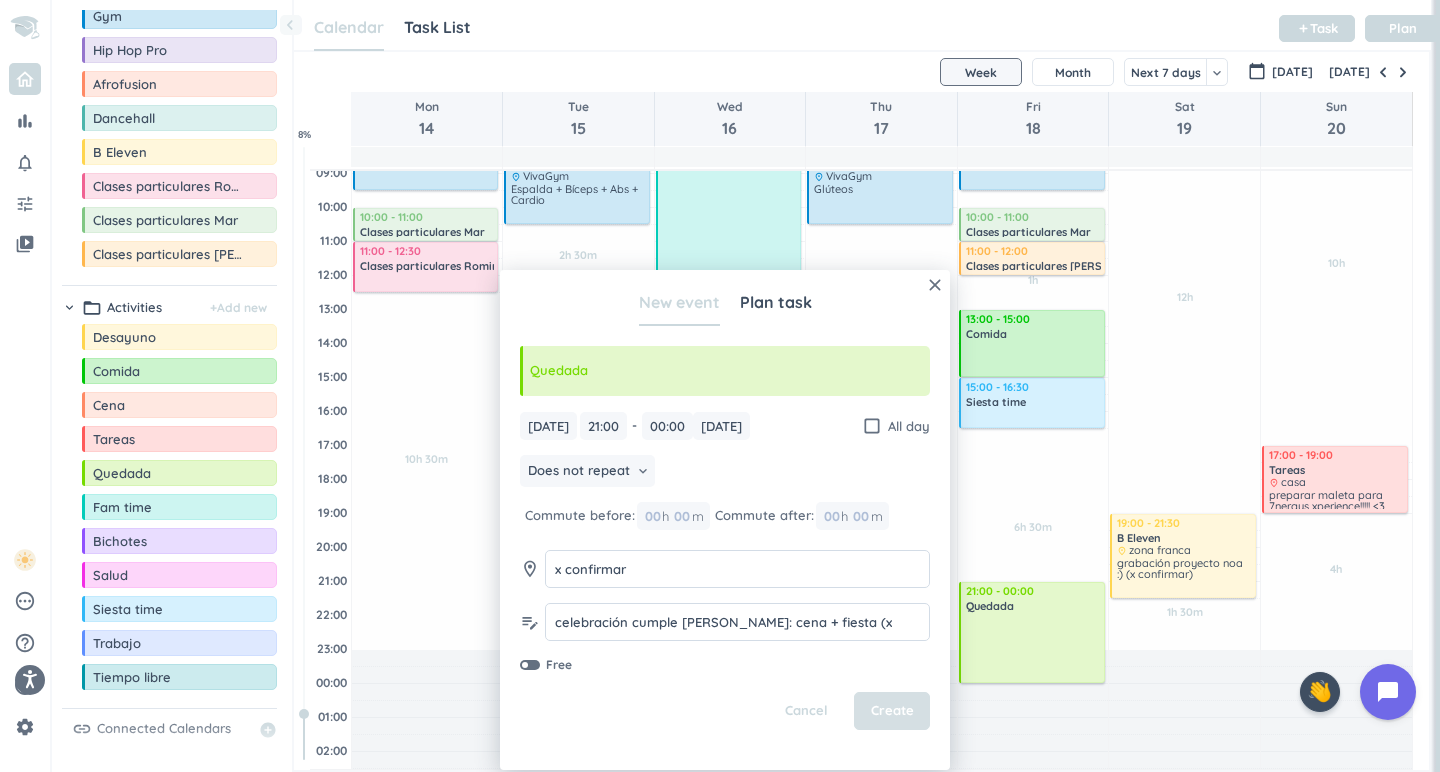 click on "Create" at bounding box center [892, 711] 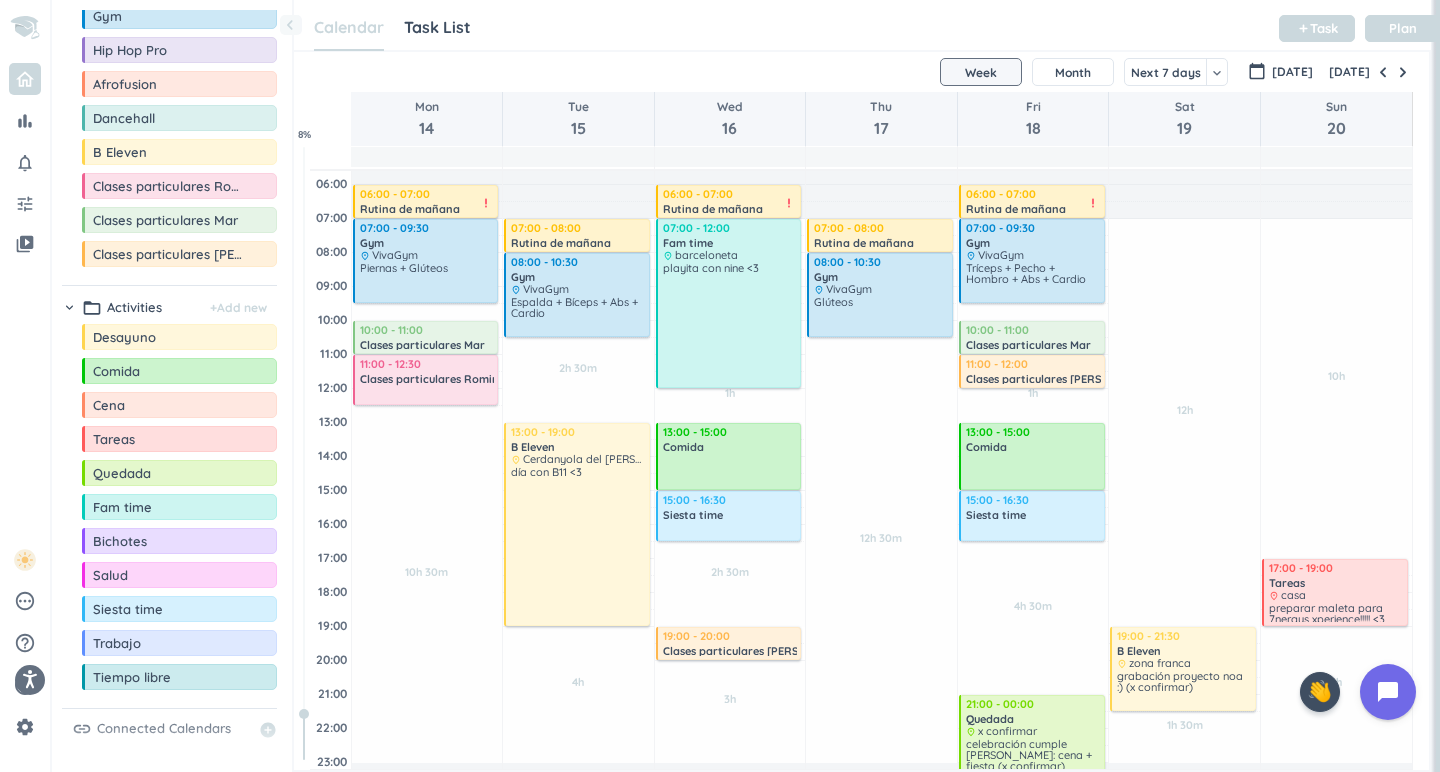 scroll, scrollTop: 55, scrollLeft: 0, axis: vertical 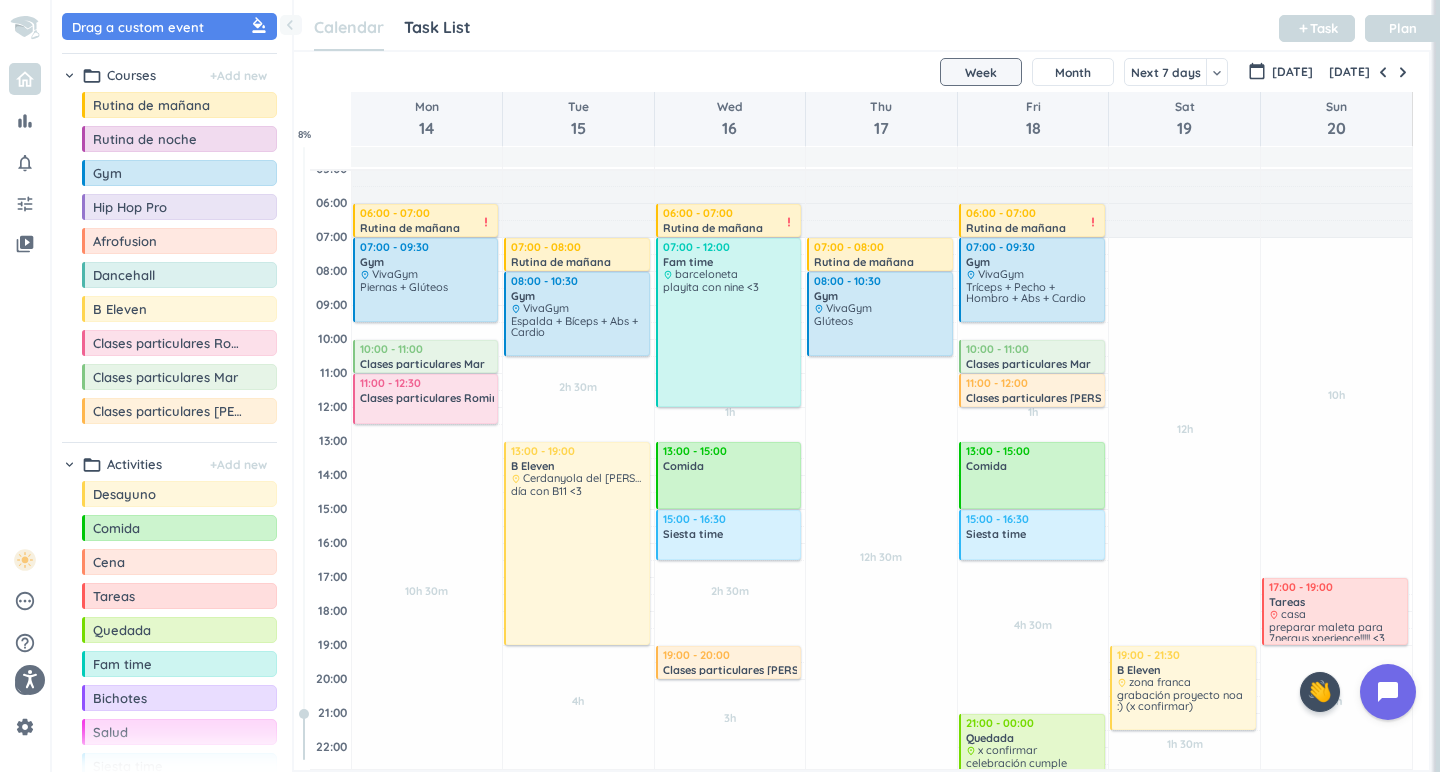 click on "Calendar Task List Calendar keyboard_arrow_down add Task Plan" at bounding box center (862, 25) 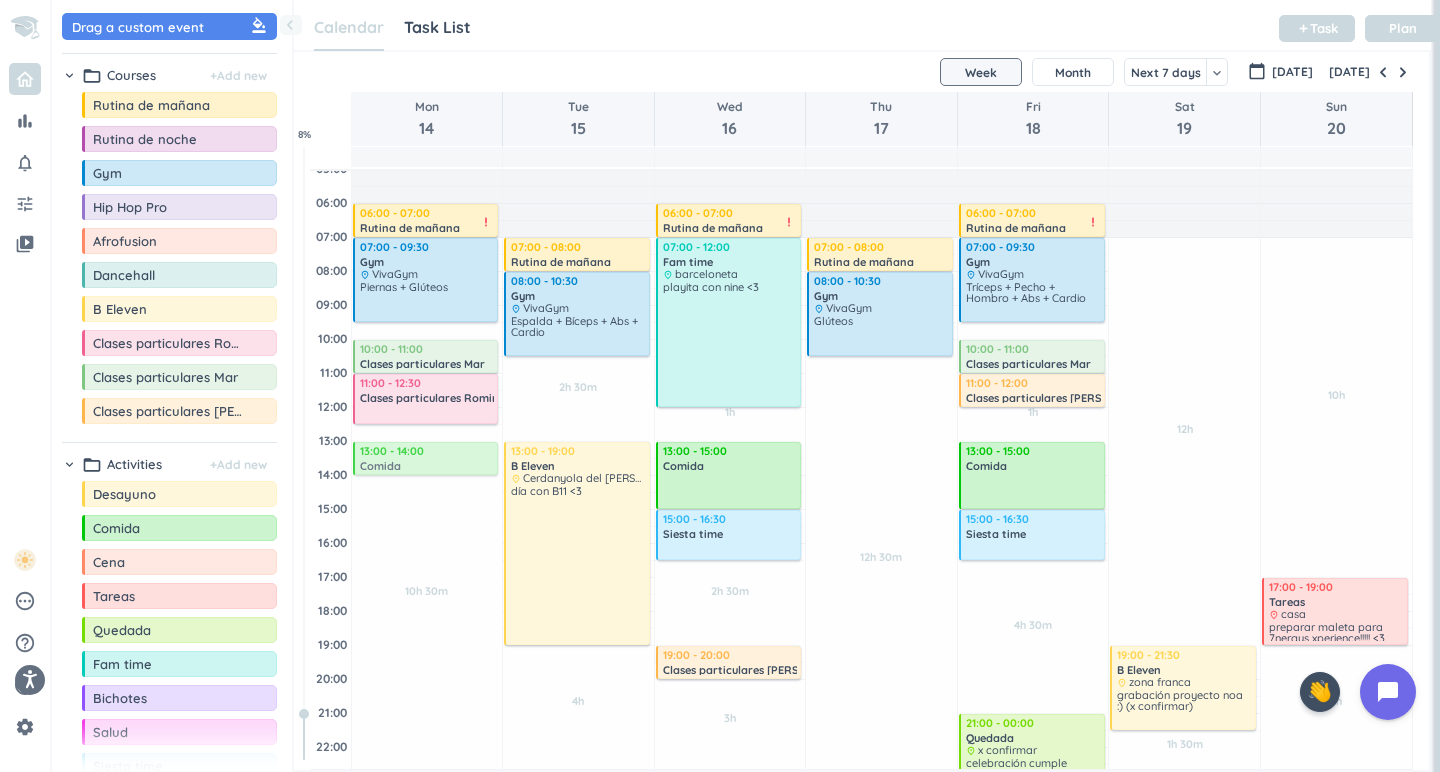drag, startPoint x: 177, startPoint y: 520, endPoint x: 445, endPoint y: 444, distance: 278.56778 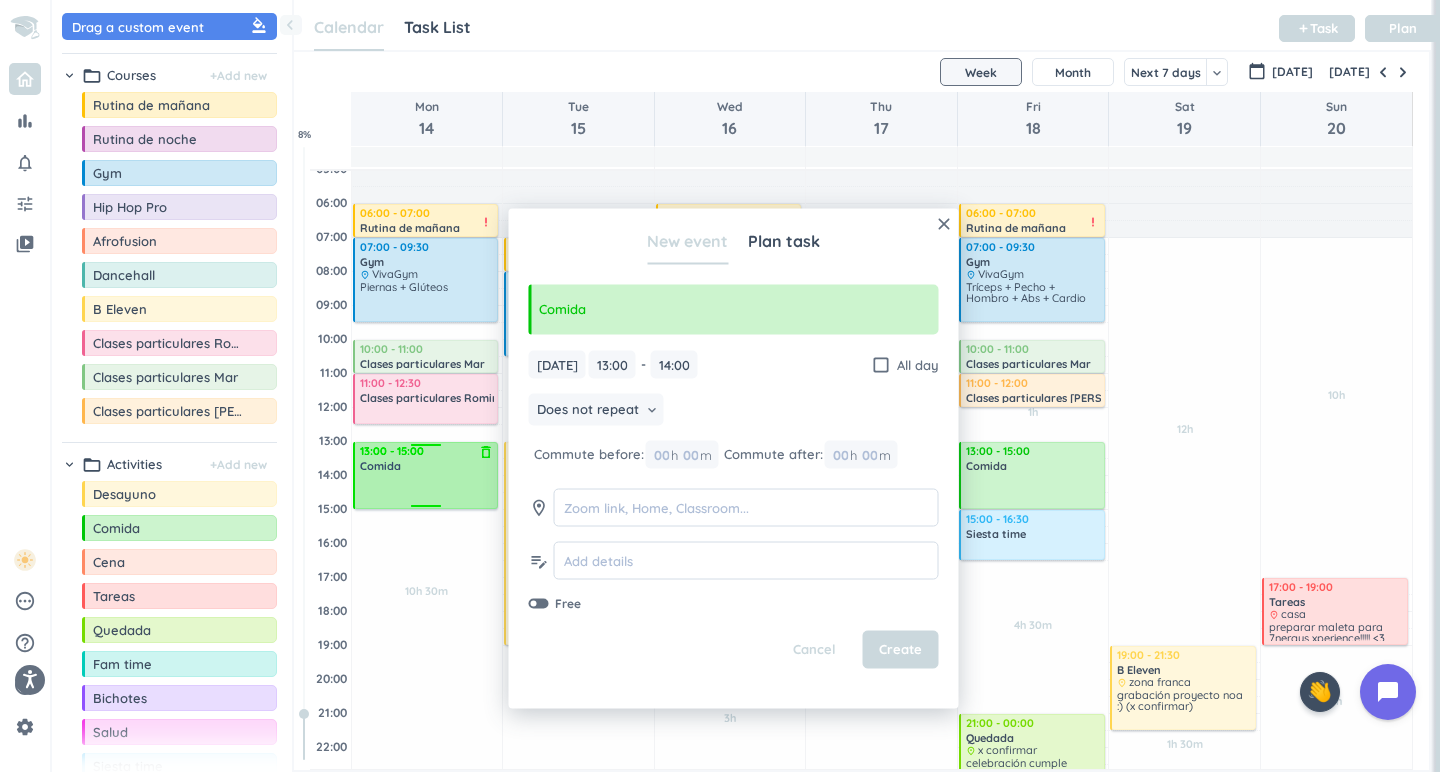 drag, startPoint x: 423, startPoint y: 474, endPoint x: 418, endPoint y: 508, distance: 34.36568 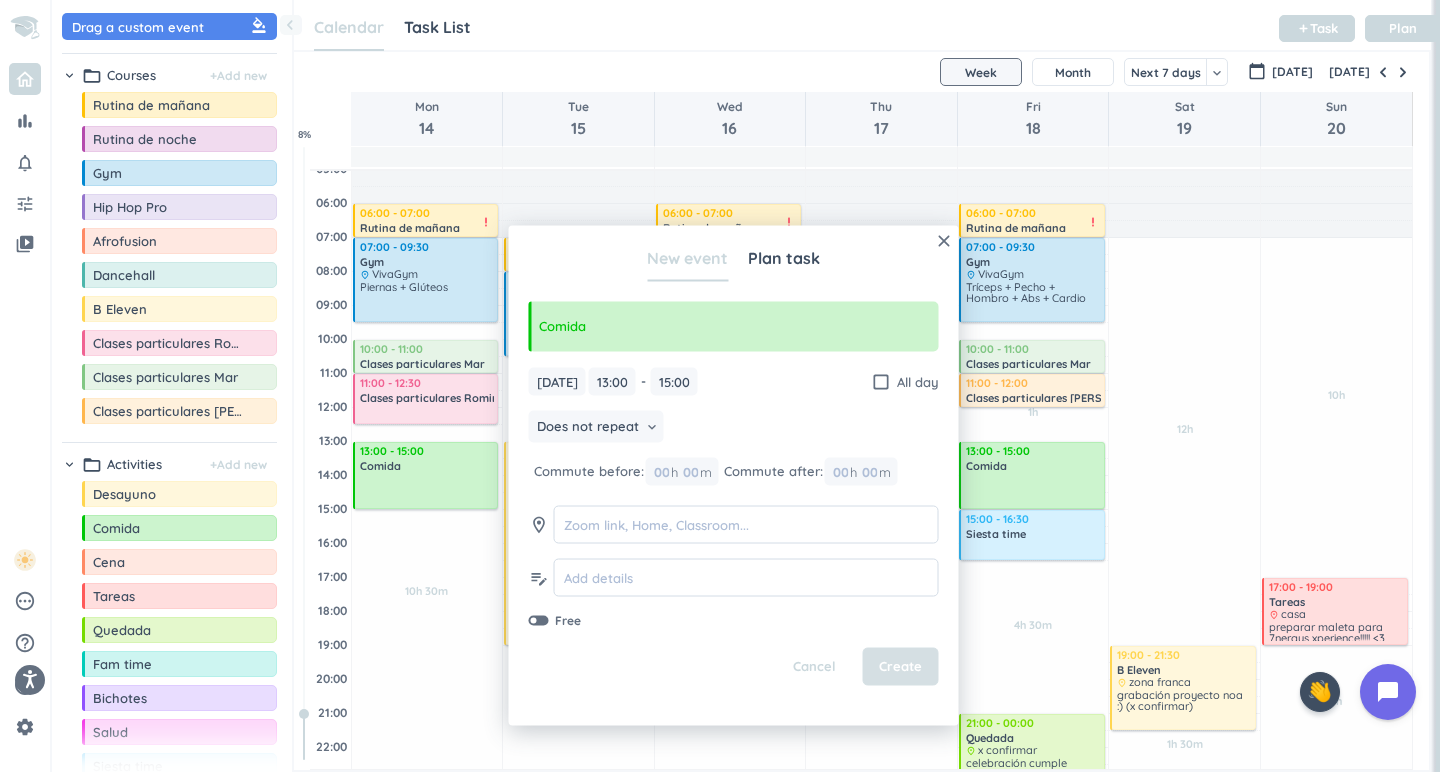 click on "Create" at bounding box center [901, 667] 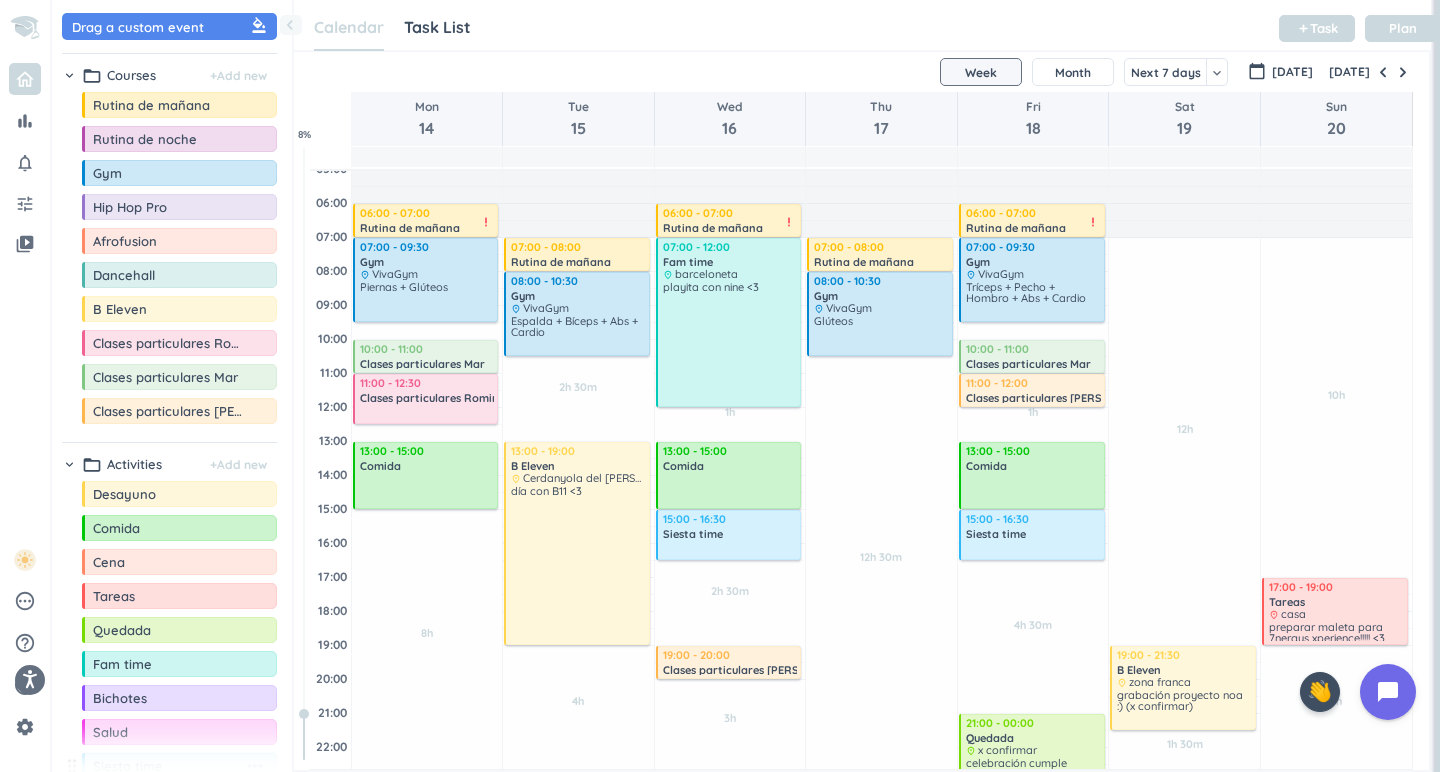 scroll, scrollTop: 110, scrollLeft: 0, axis: vertical 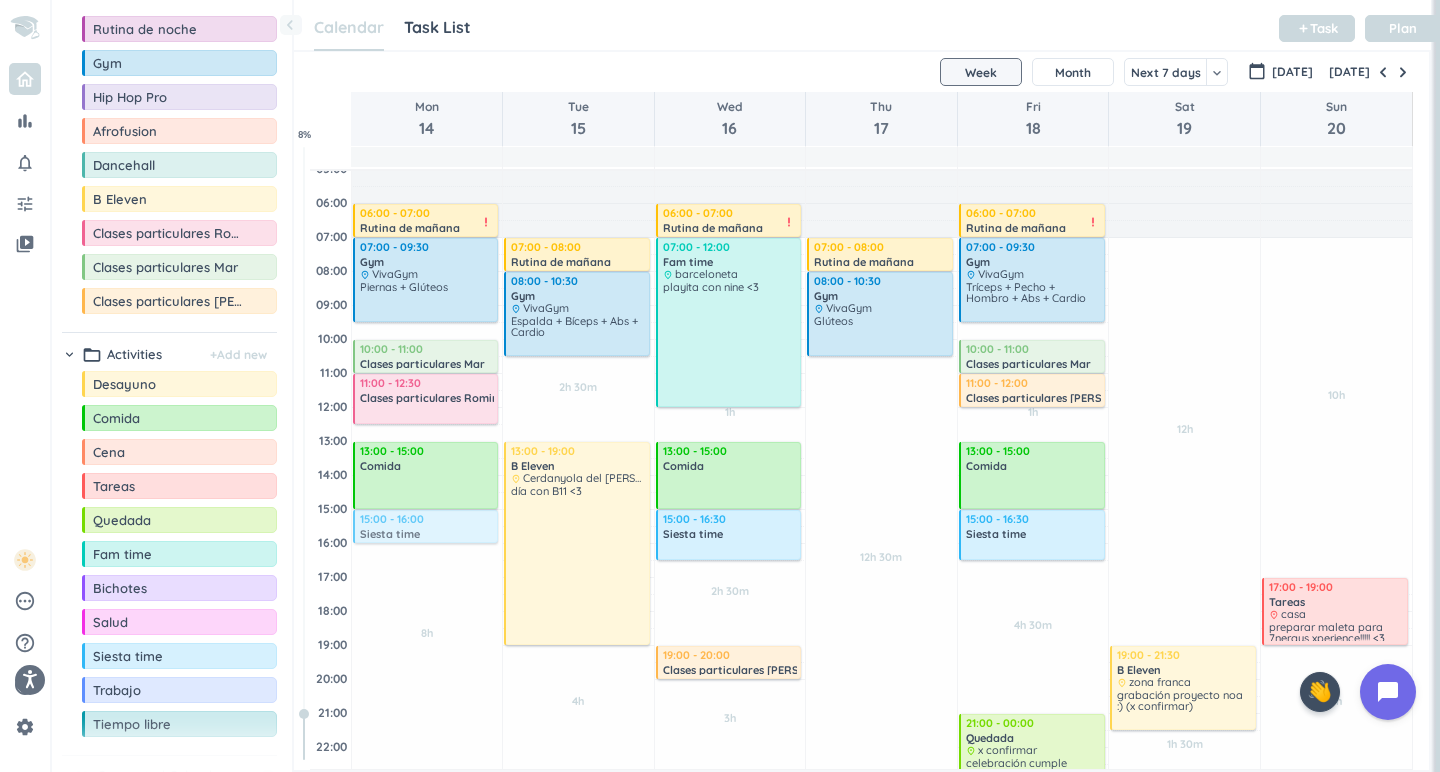 drag, startPoint x: 159, startPoint y: 659, endPoint x: 423, endPoint y: 510, distance: 303.14517 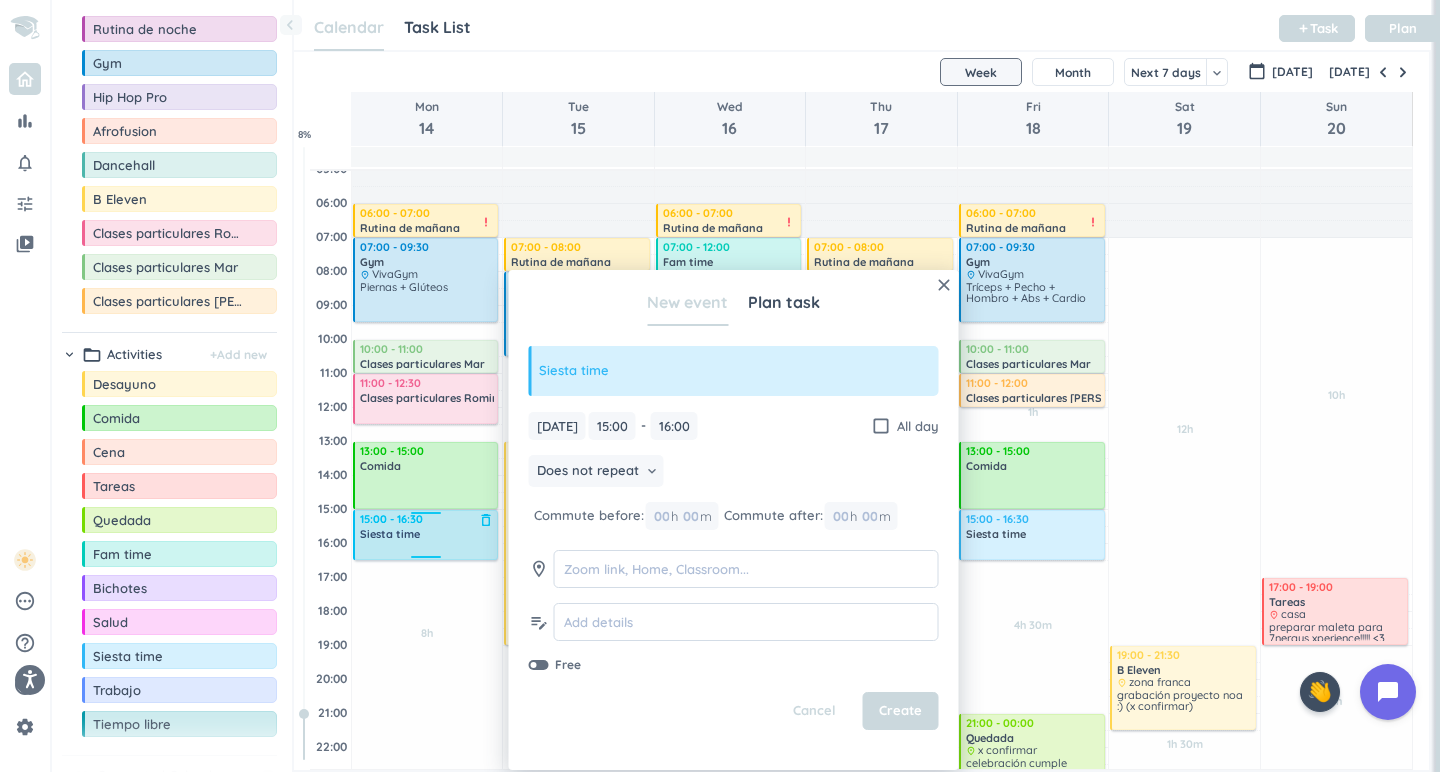 drag, startPoint x: 422, startPoint y: 542, endPoint x: 426, endPoint y: 559, distance: 17.464249 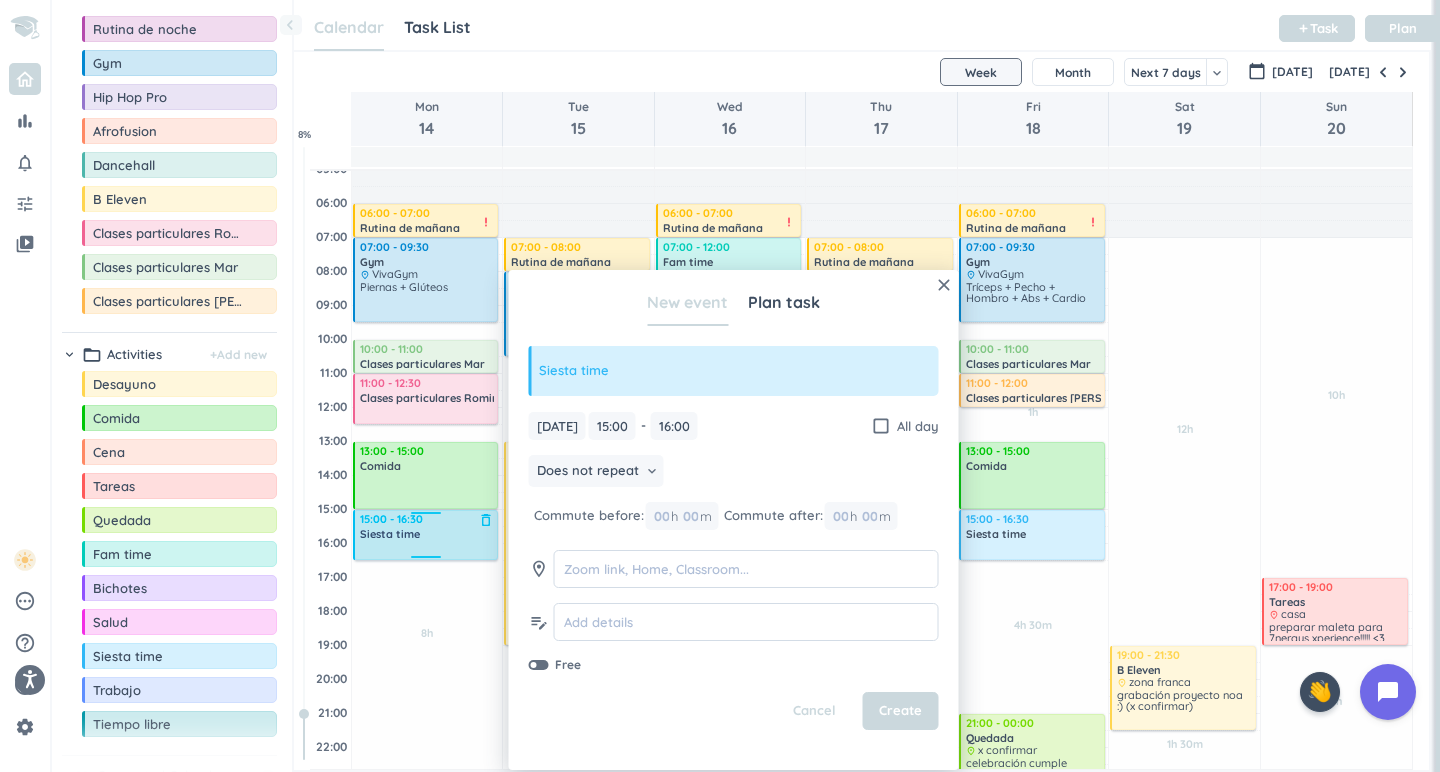 click on "30m Past due Plan 30m Past due Plan 8h  Past due Plan Adjust Awake Time Adjust Awake Time 06:00 - 07:00 Rutina de mañana delete_outline priority_high 07:00 - 09:30 Gym delete_outline place VivaGym Piernas + Glúteos 10:00 - 11:00 Clases particulares Mar delete_outline 11:00 - 12:30 Clases particulares Romina delete_outline 13:00 - 15:00 Comida delete_outline 15:00 - 16:00 Siesta time delete_outline 15:00 - 16:30 Siesta time delete_outline" at bounding box center [427, 543] 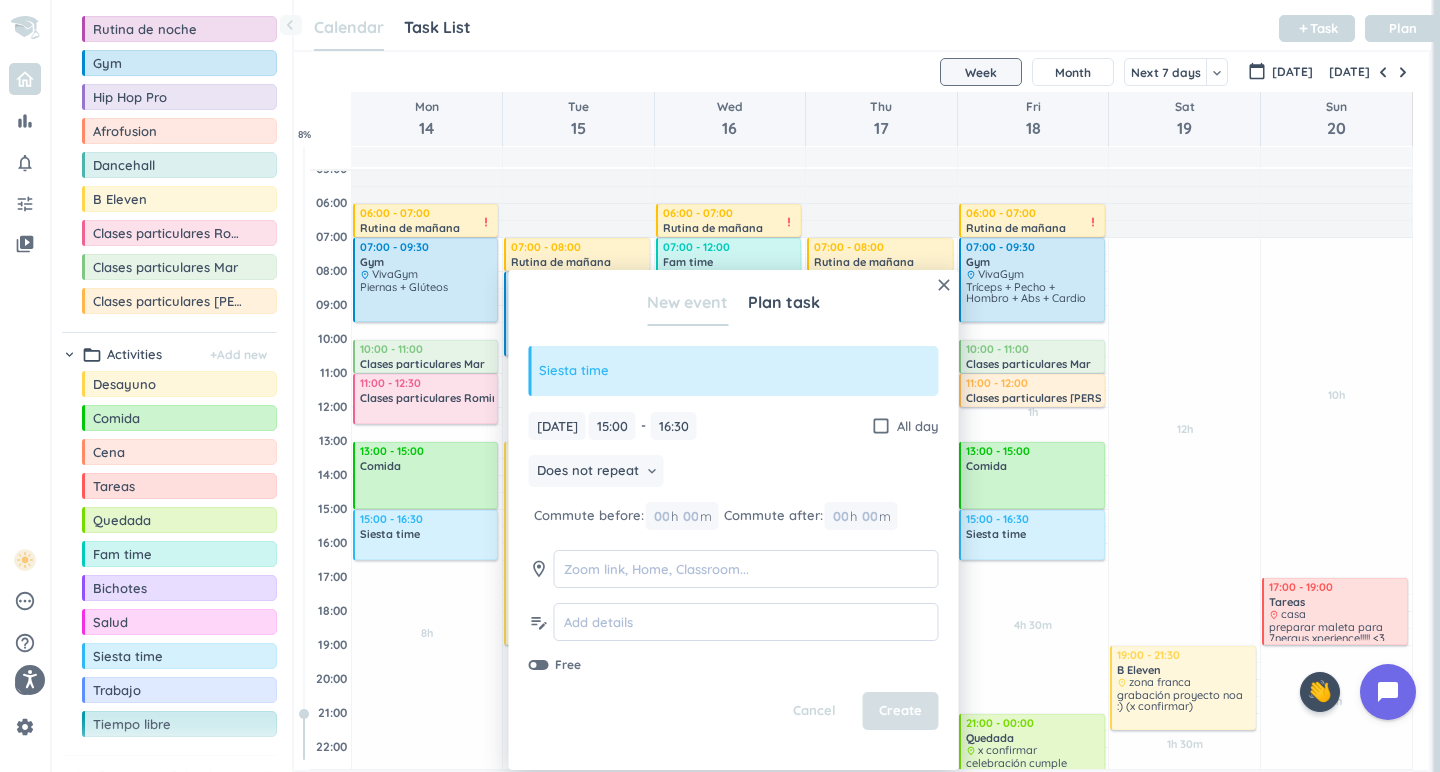 click on "Create" at bounding box center [900, 711] 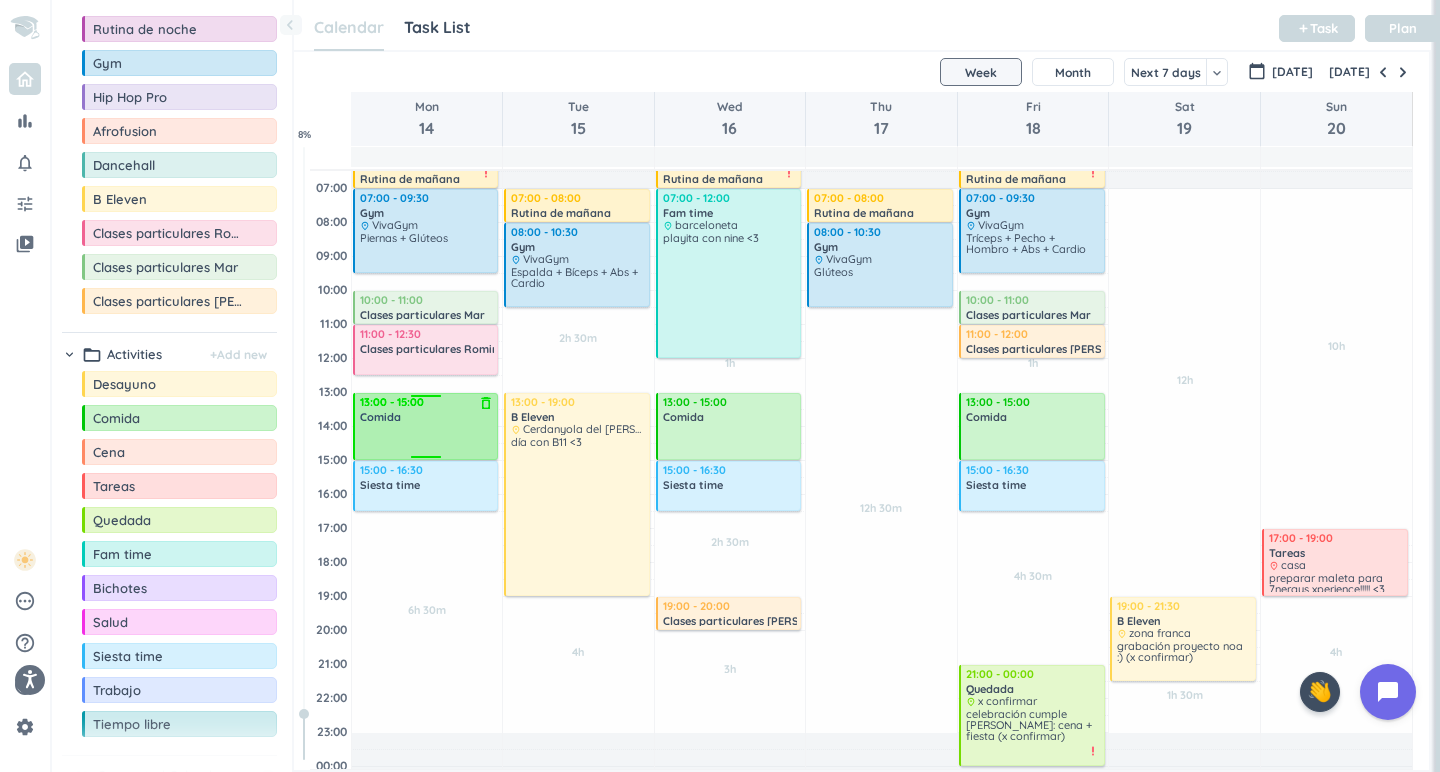 scroll, scrollTop: 86, scrollLeft: 0, axis: vertical 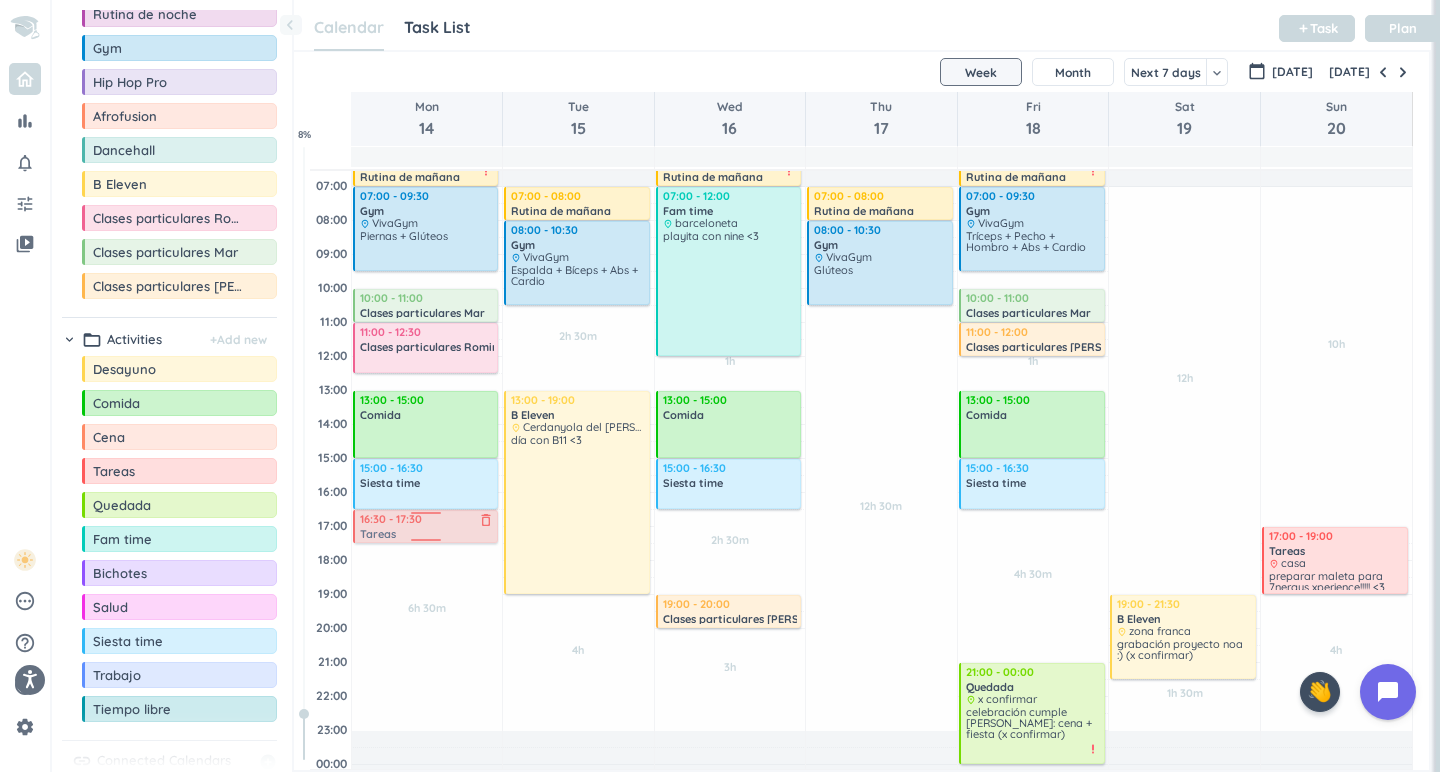drag, startPoint x: 176, startPoint y: 466, endPoint x: 443, endPoint y: 511, distance: 270.7656 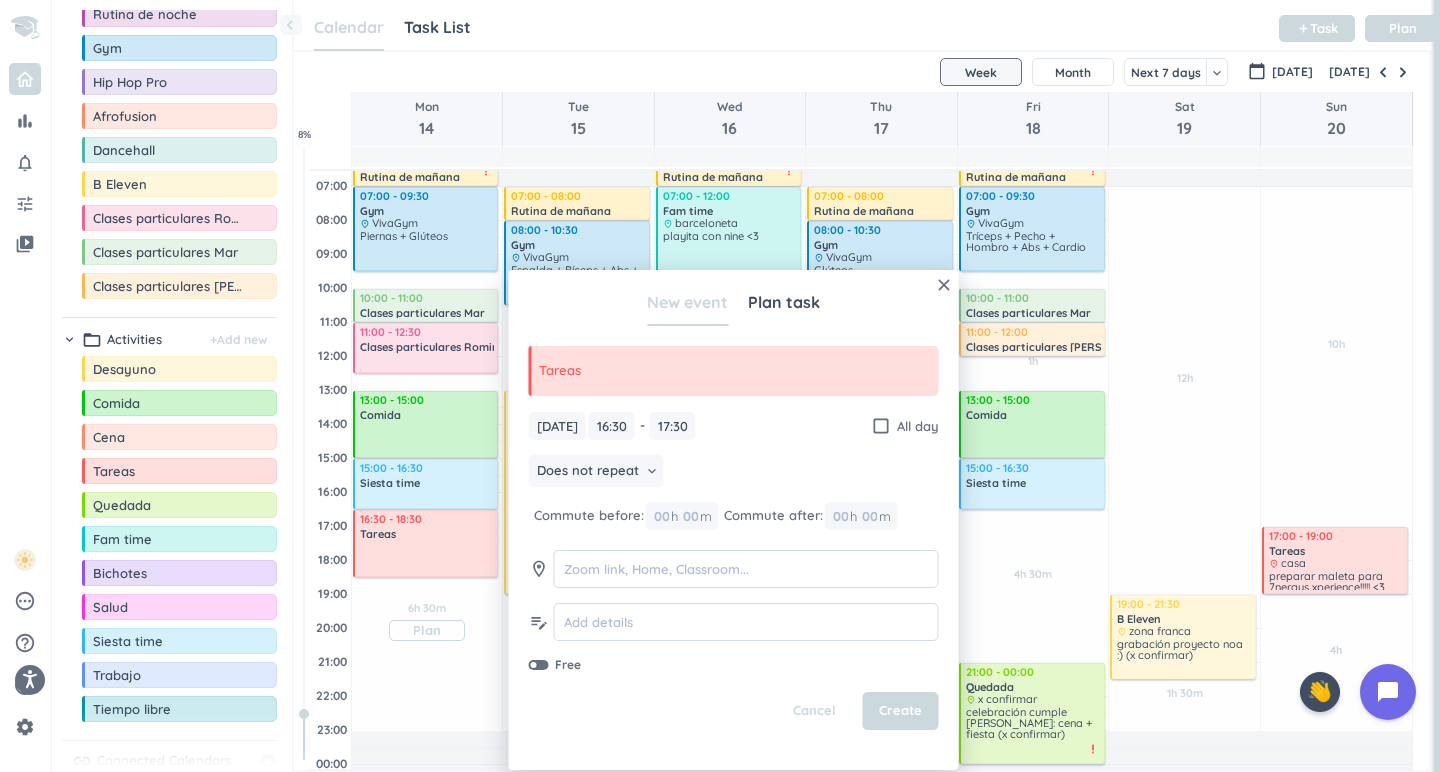 drag, startPoint x: 432, startPoint y: 545, endPoint x: 436, endPoint y: 578, distance: 33.24154 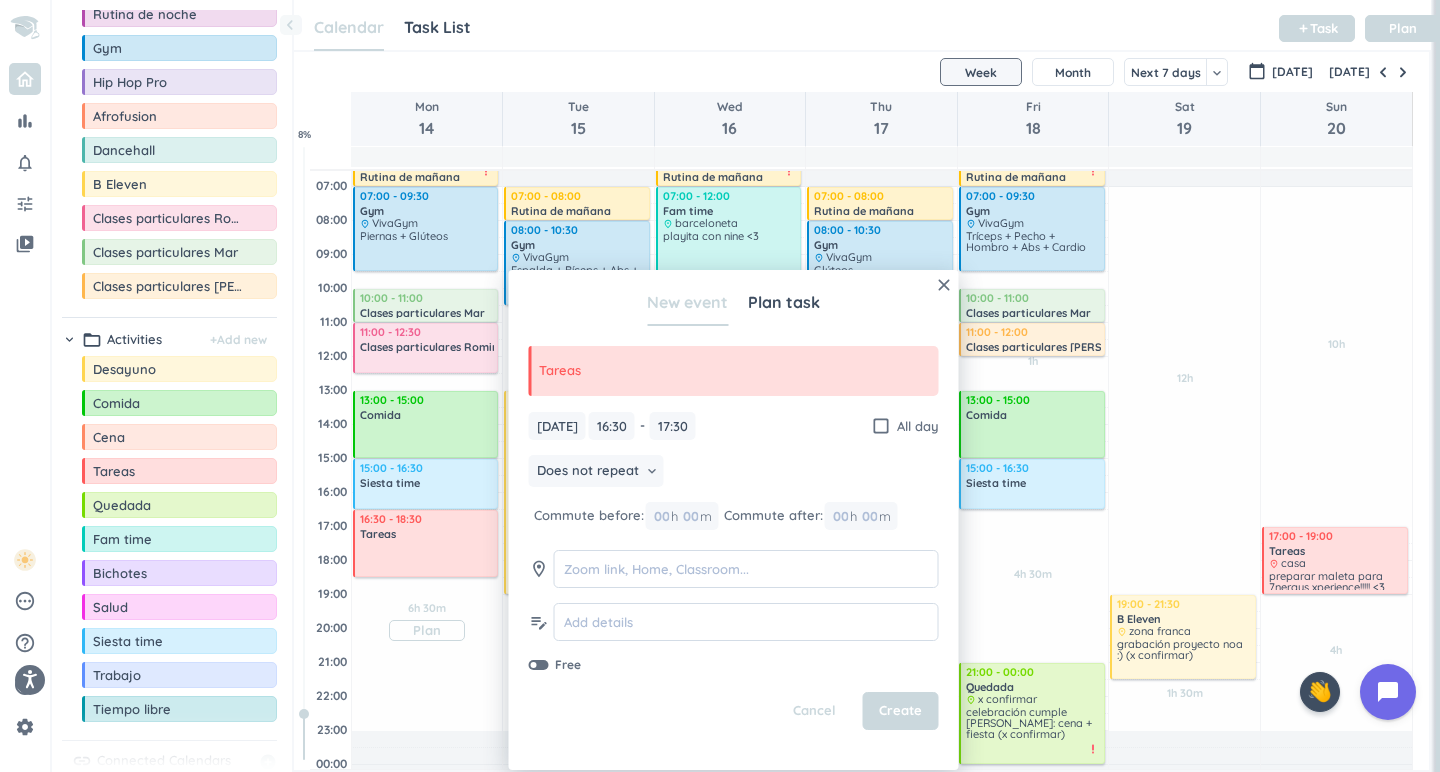 click on "30m Past due Plan 30m Past due Plan 6h 30m Past due Plan Adjust Awake Time Adjust Awake Time 06:00 - 07:00 Rutina de mañana delete_outline priority_high 07:00 - 09:30 Gym delete_outline place VivaGym Piernas + Glúteos 10:00 - 11:00 Clases particulares Mar delete_outline 11:00 - 12:30 Clases particulares Romina delete_outline 13:00 - 15:00 Comida delete_outline 15:00 - 16:30 Siesta time delete_outline 16:30 - 17:30 Tareas delete_outline 16:30 - 18:30 Tareas delete_outline" at bounding box center (427, 492) 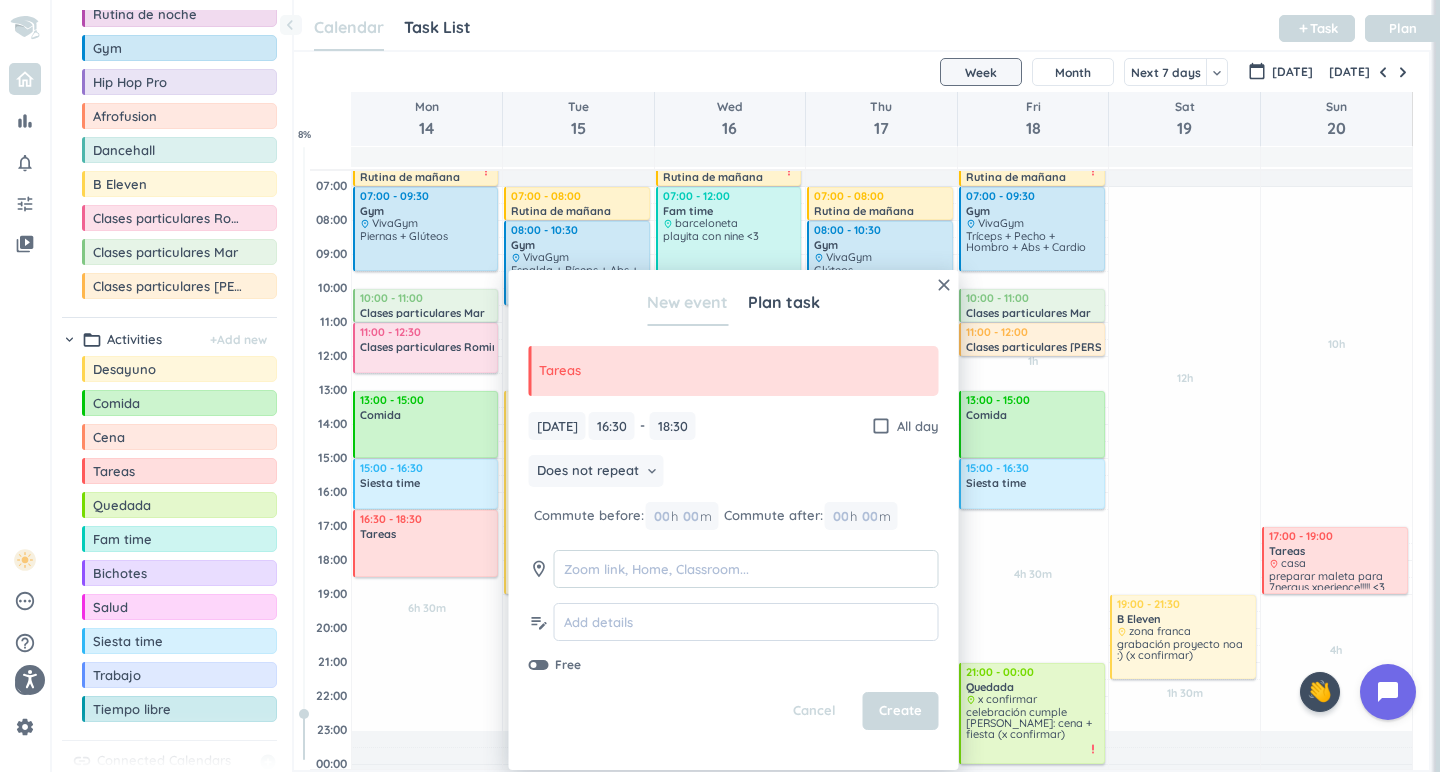 click at bounding box center (746, 569) 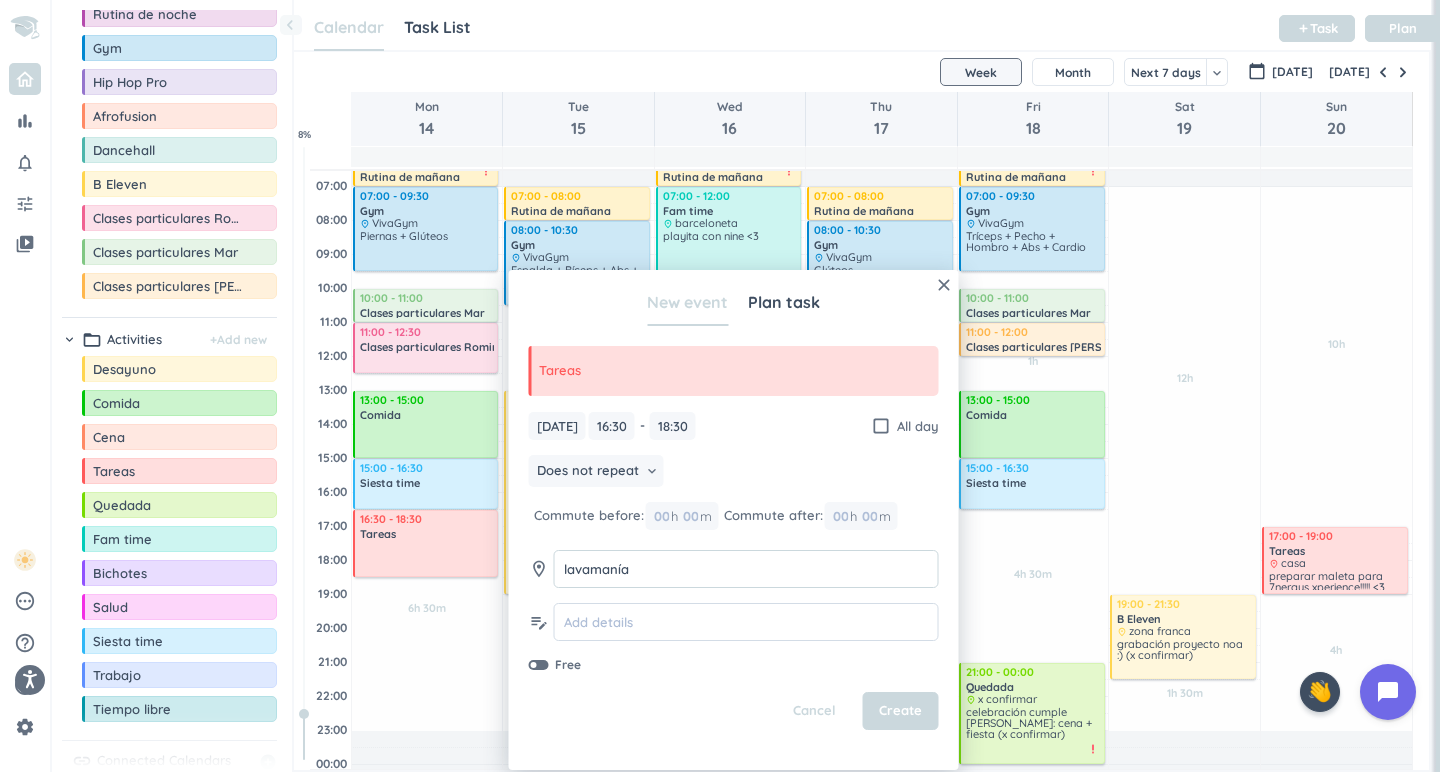 type on "lavamanía" 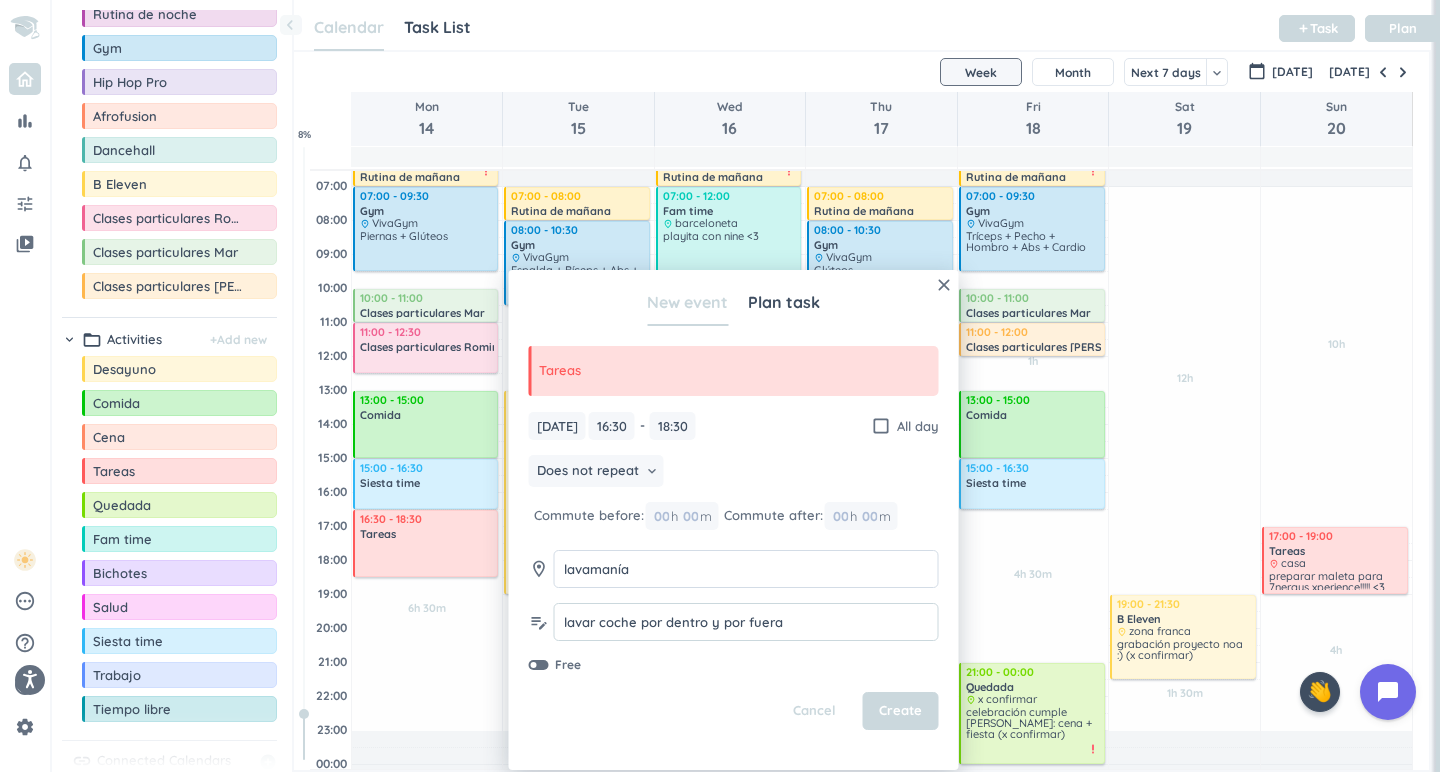 click on "lavar coche por dentro y por fuera" at bounding box center [746, 622] 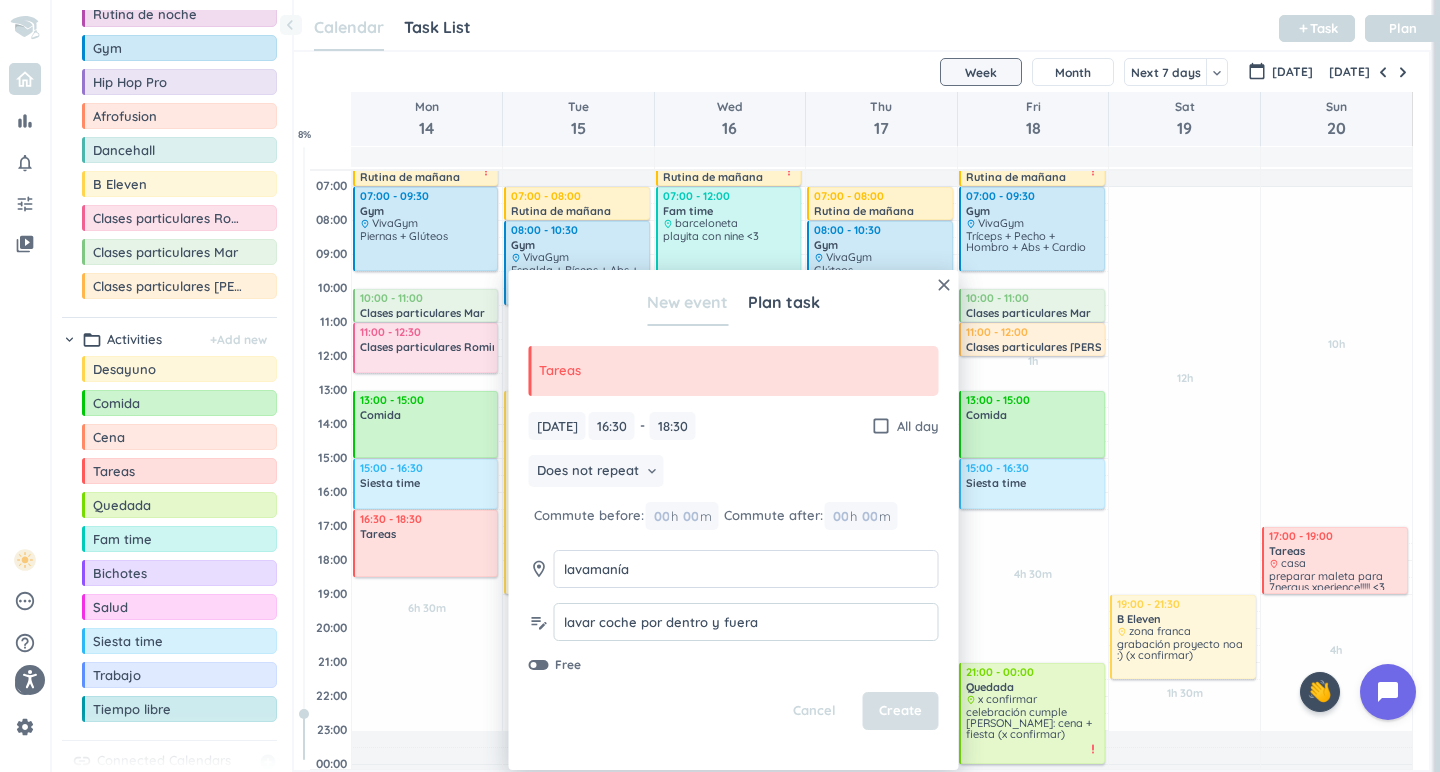 type on "lavar coche por dentro y fuera" 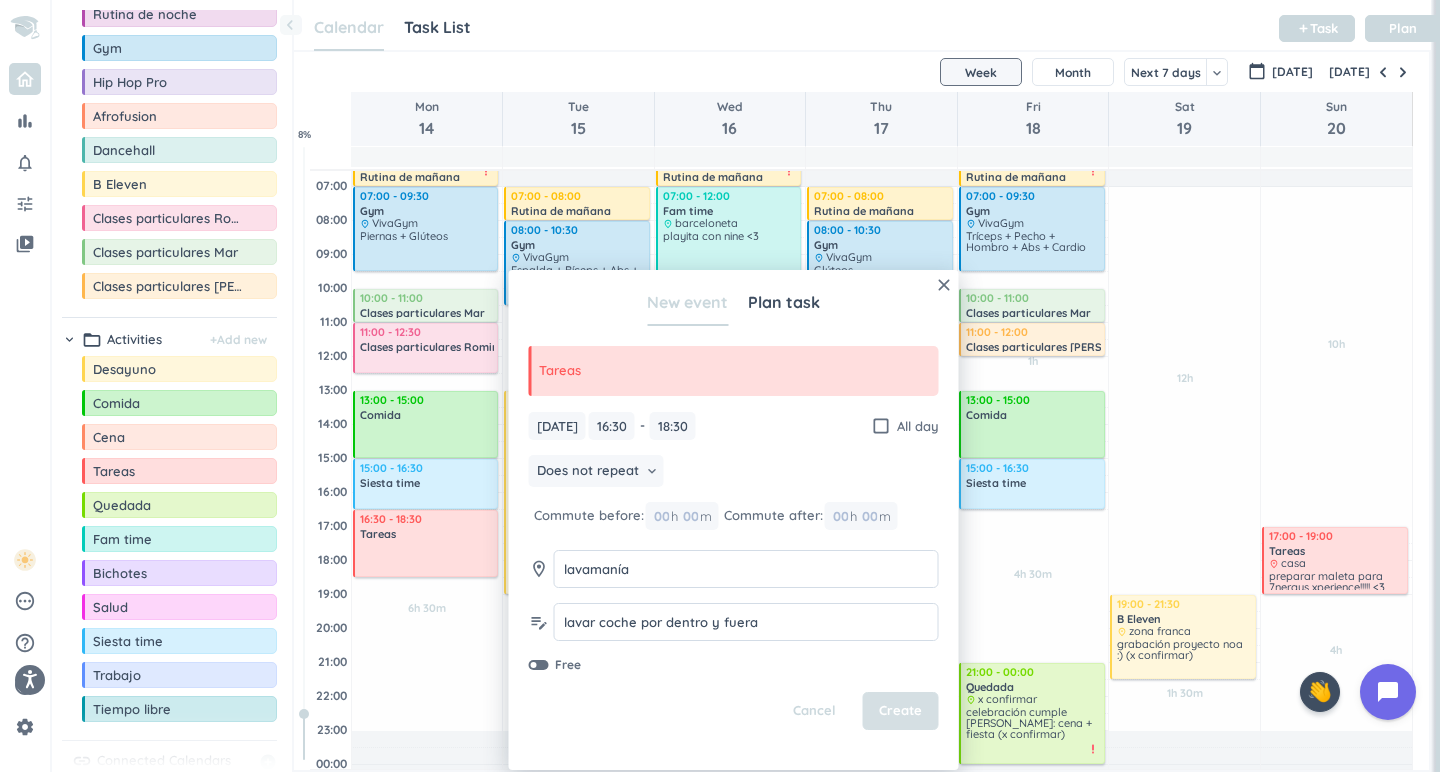 click on "Create" at bounding box center [900, 711] 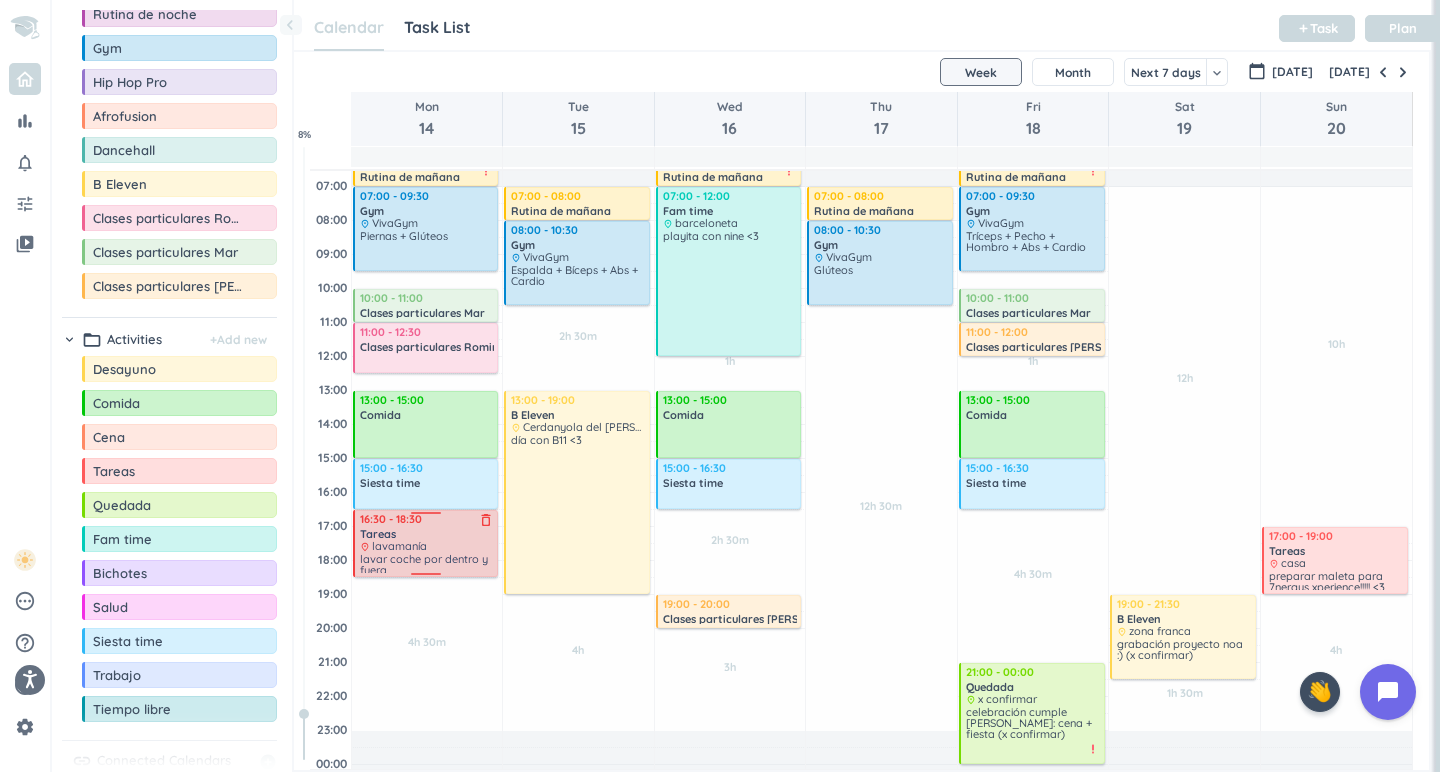 click on "place lavamanía" at bounding box center (427, 546) 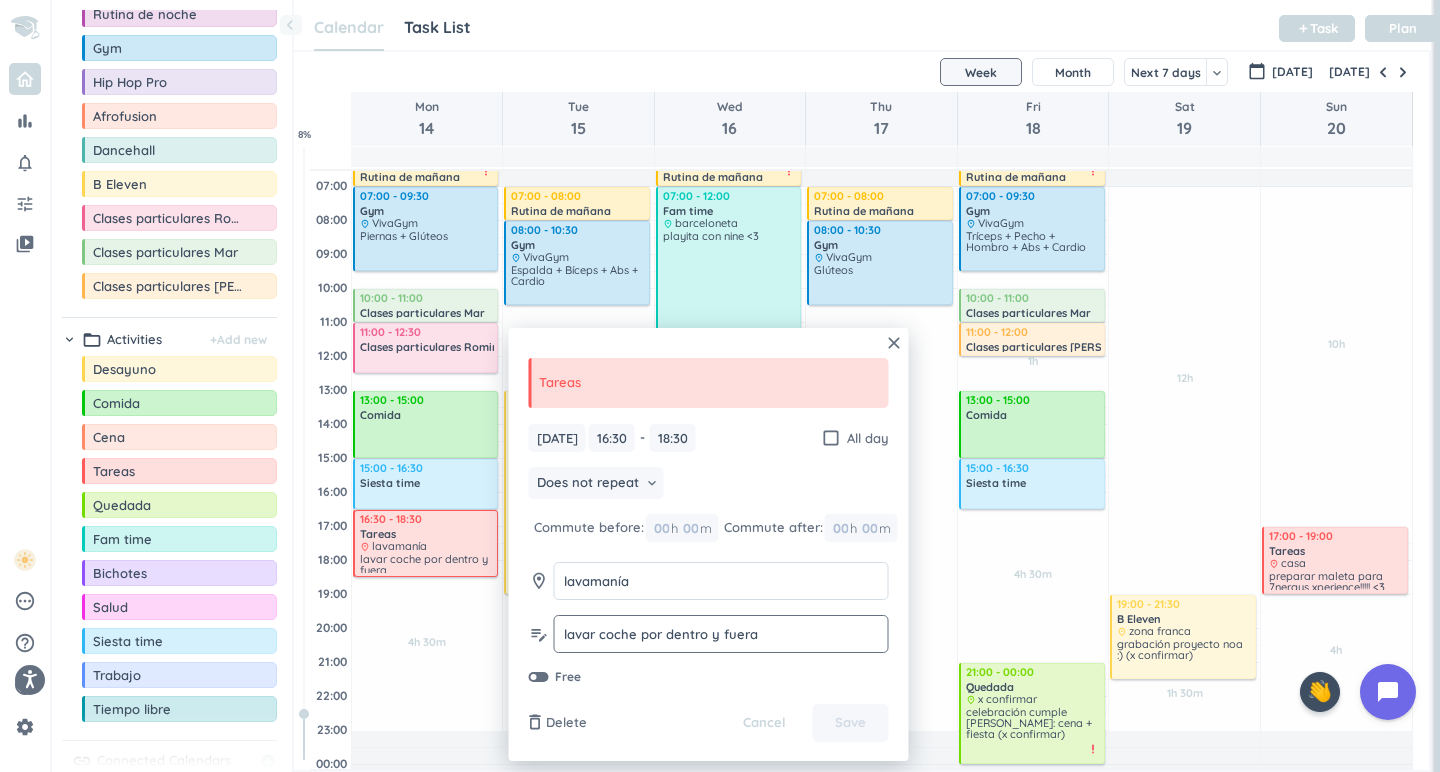 click on "lavar coche por dentro y fuera" at bounding box center [721, 634] 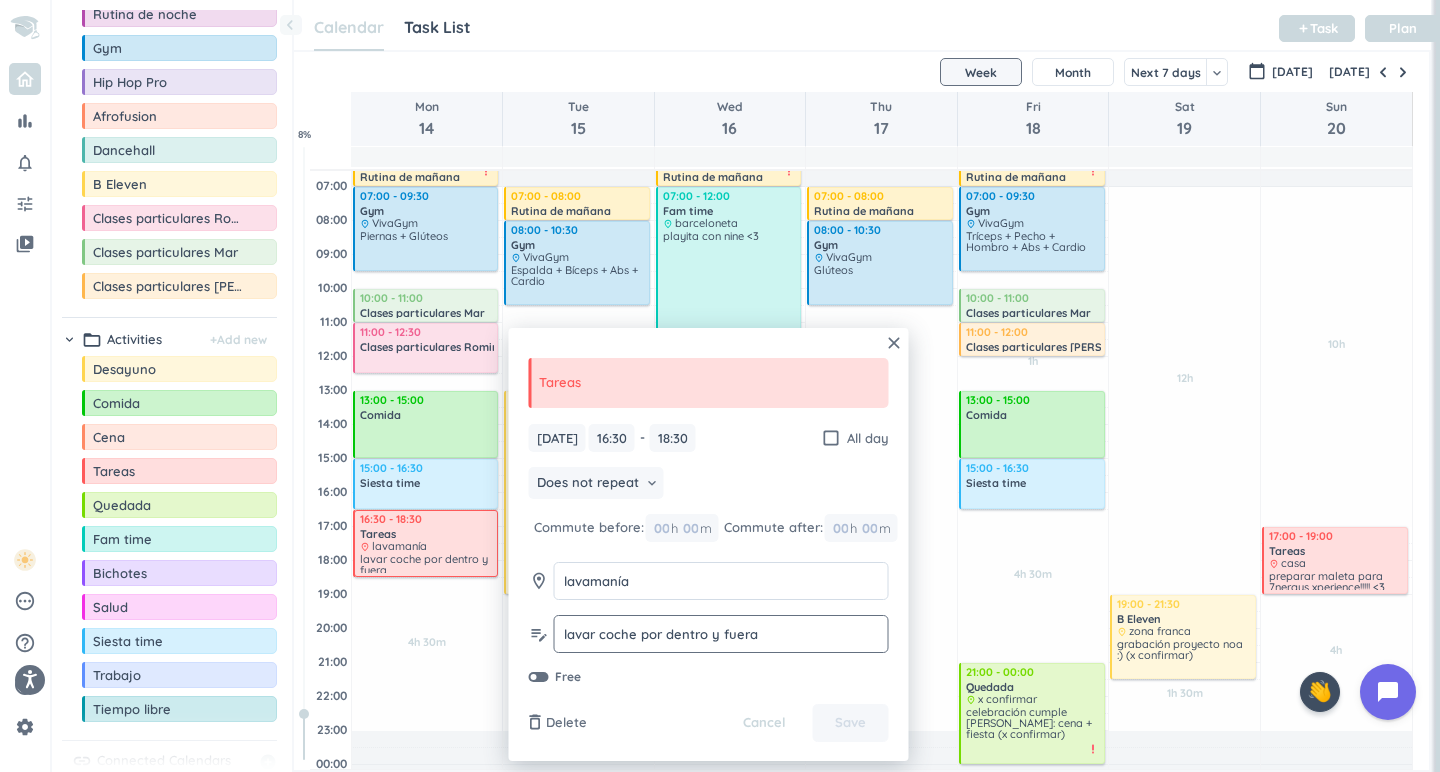 click on "lavar coche por dentro y fuera" at bounding box center (721, 634) 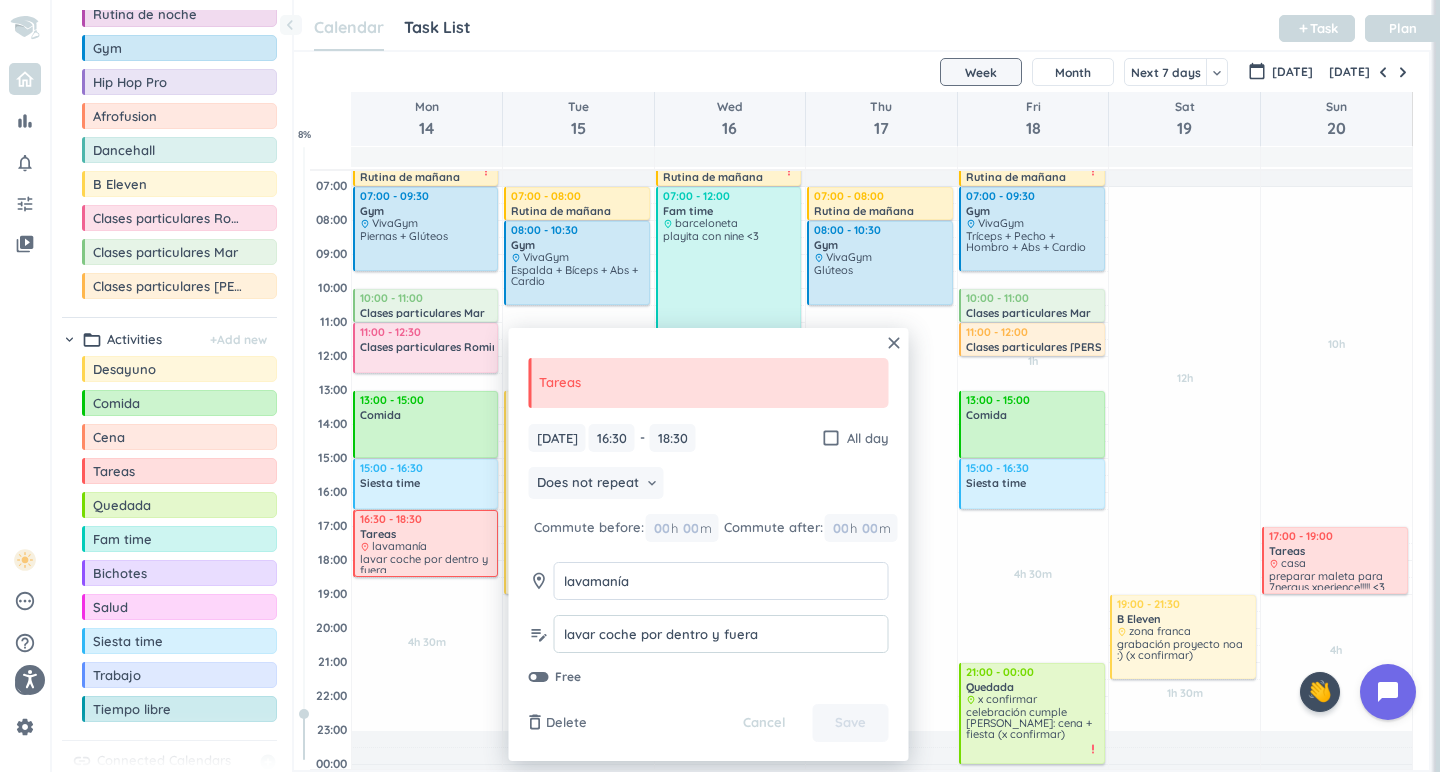 click on "lavar coche por dentro y fuera" at bounding box center [721, 634] 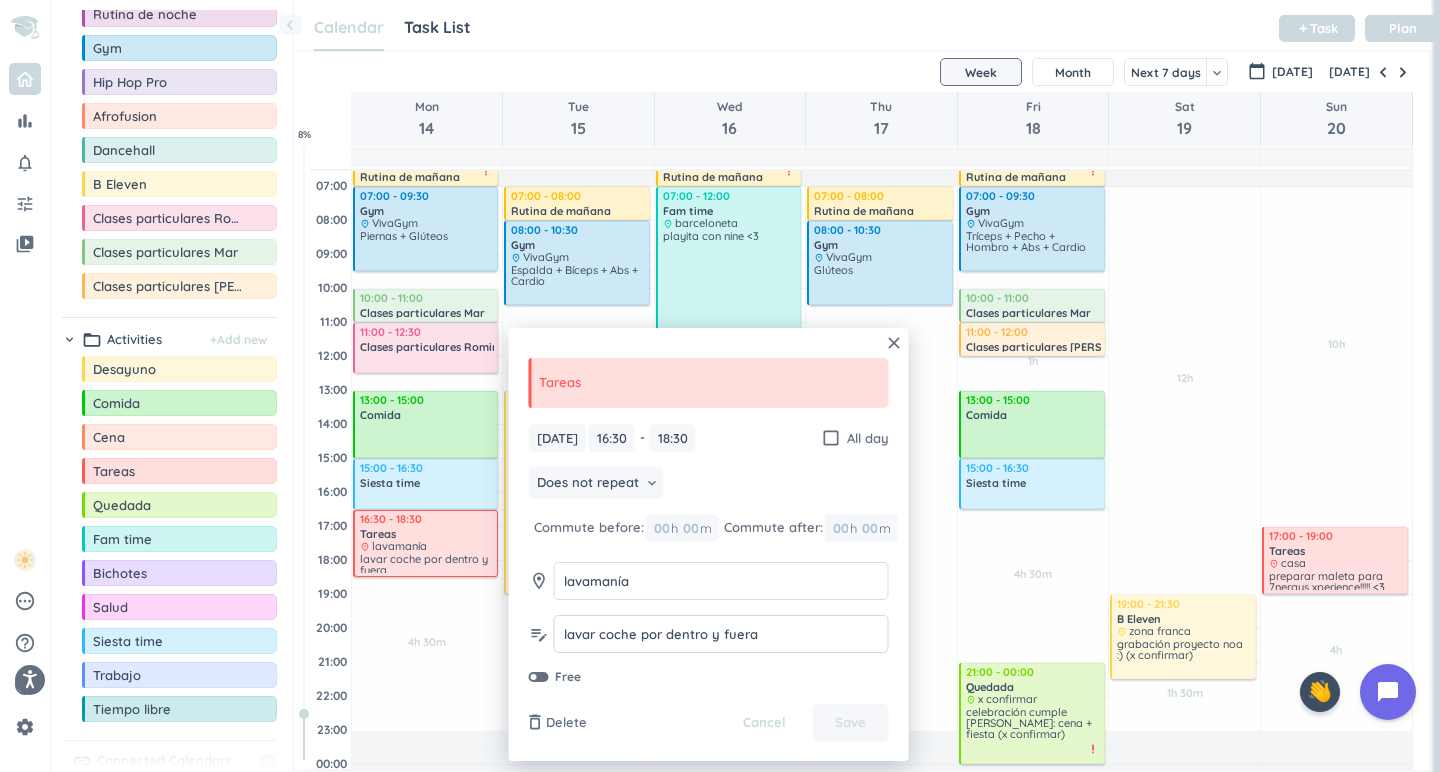 click on "lavar coche por dentro y fuera" at bounding box center [721, 634] 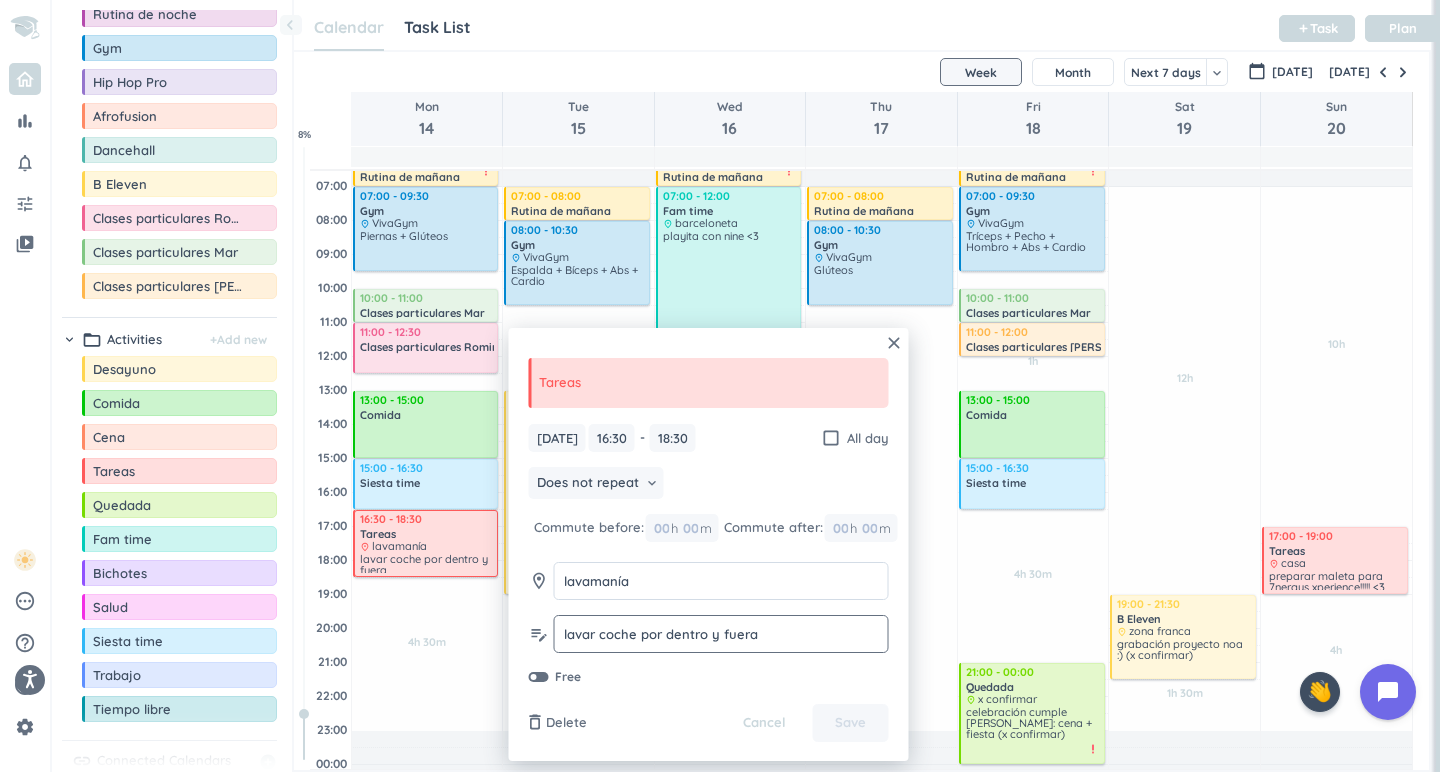 click on "lavar coche por dentro y fuera lavar coche por dentro y fuera" 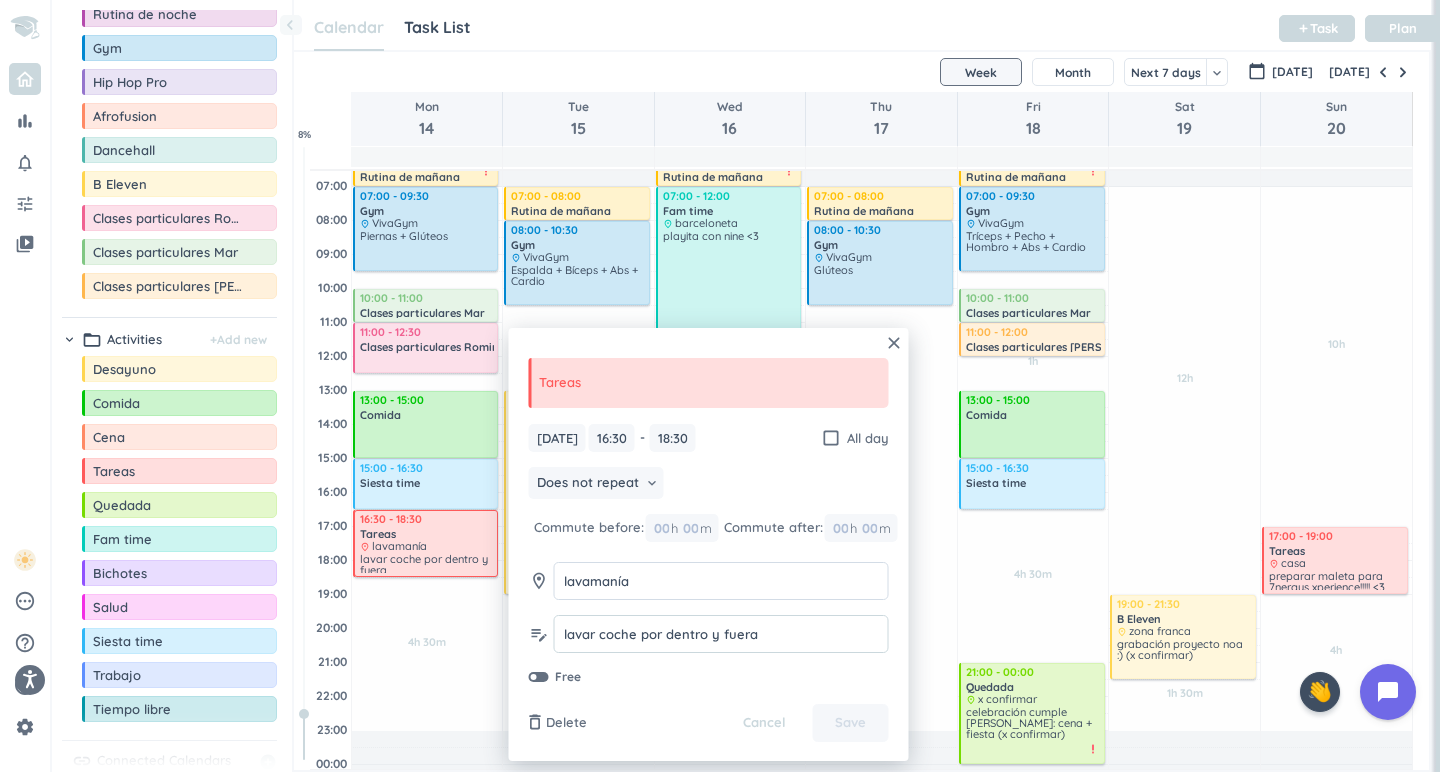 click on "lavar coche por dentro y fuera" at bounding box center [721, 634] 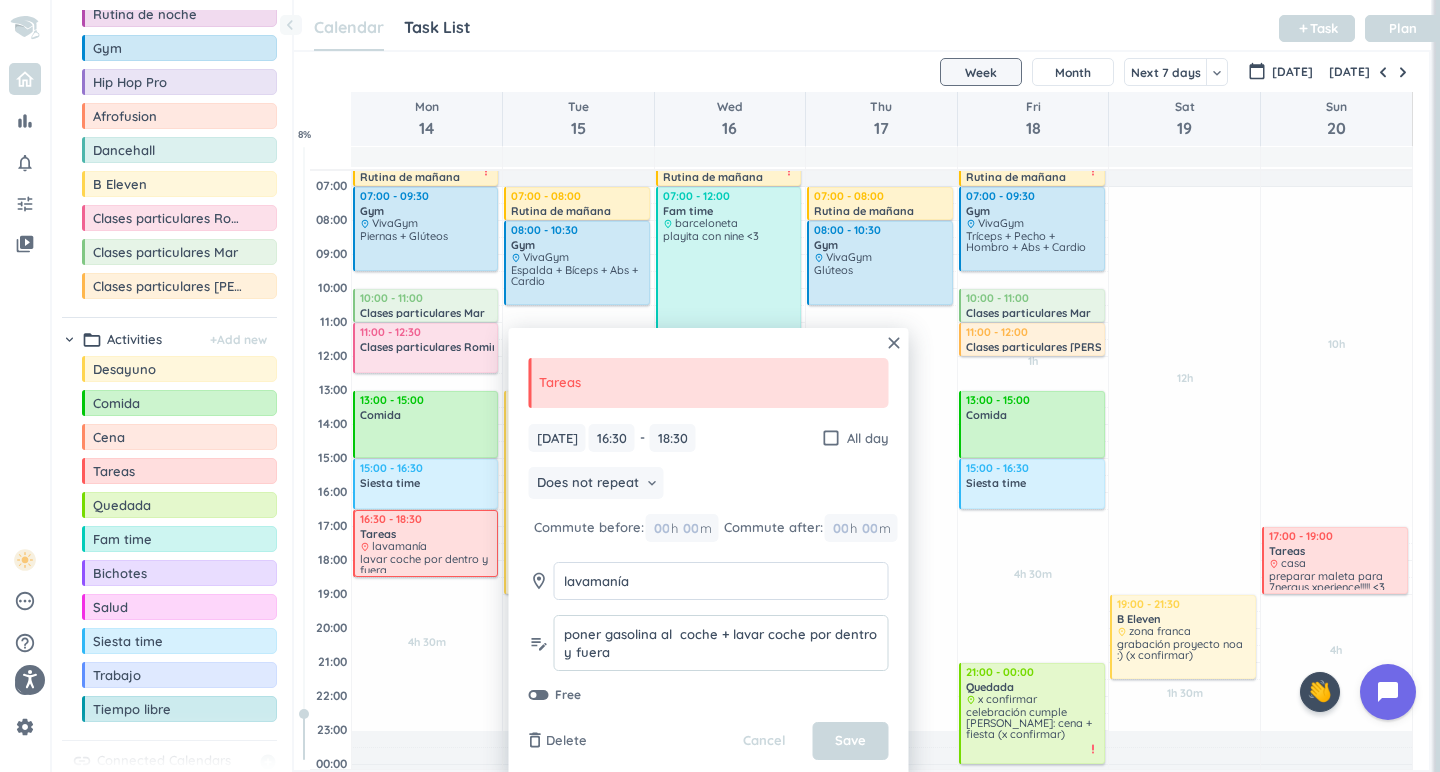 click on "poner gasolina al  coche + lavar coche por dentro y fuera" at bounding box center (721, 643) 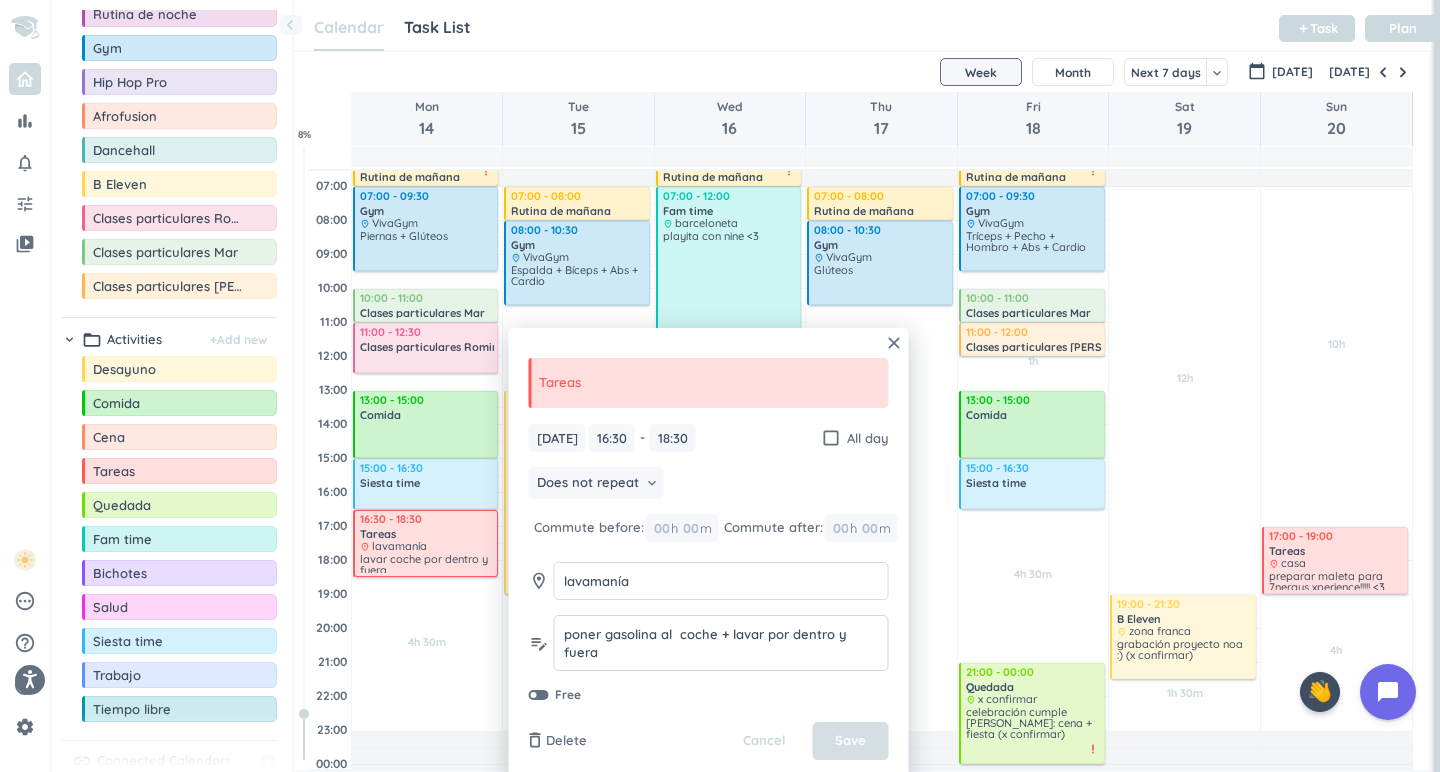 type on "poner gasolina al  coche + lavar por dentro y fuera" 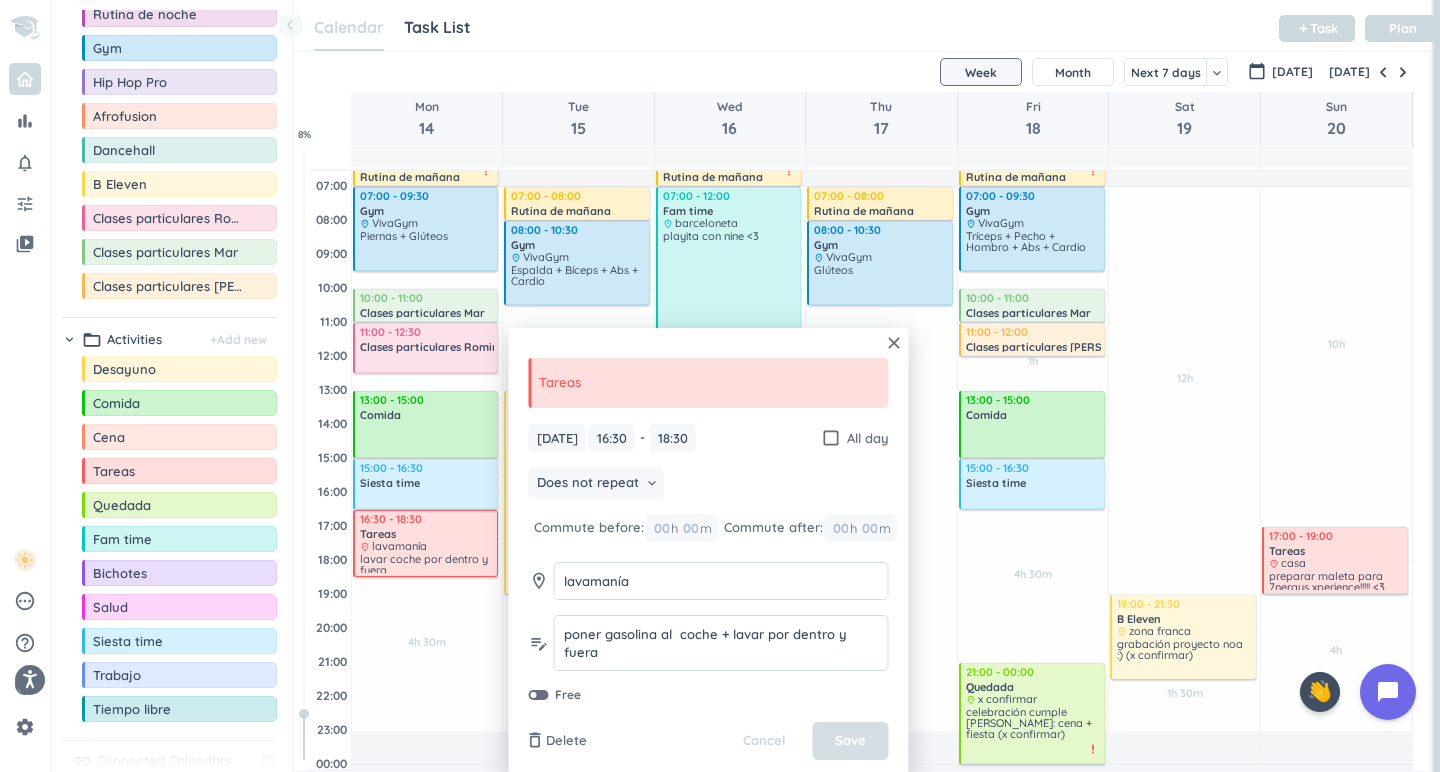 click on "Save" at bounding box center [851, 741] 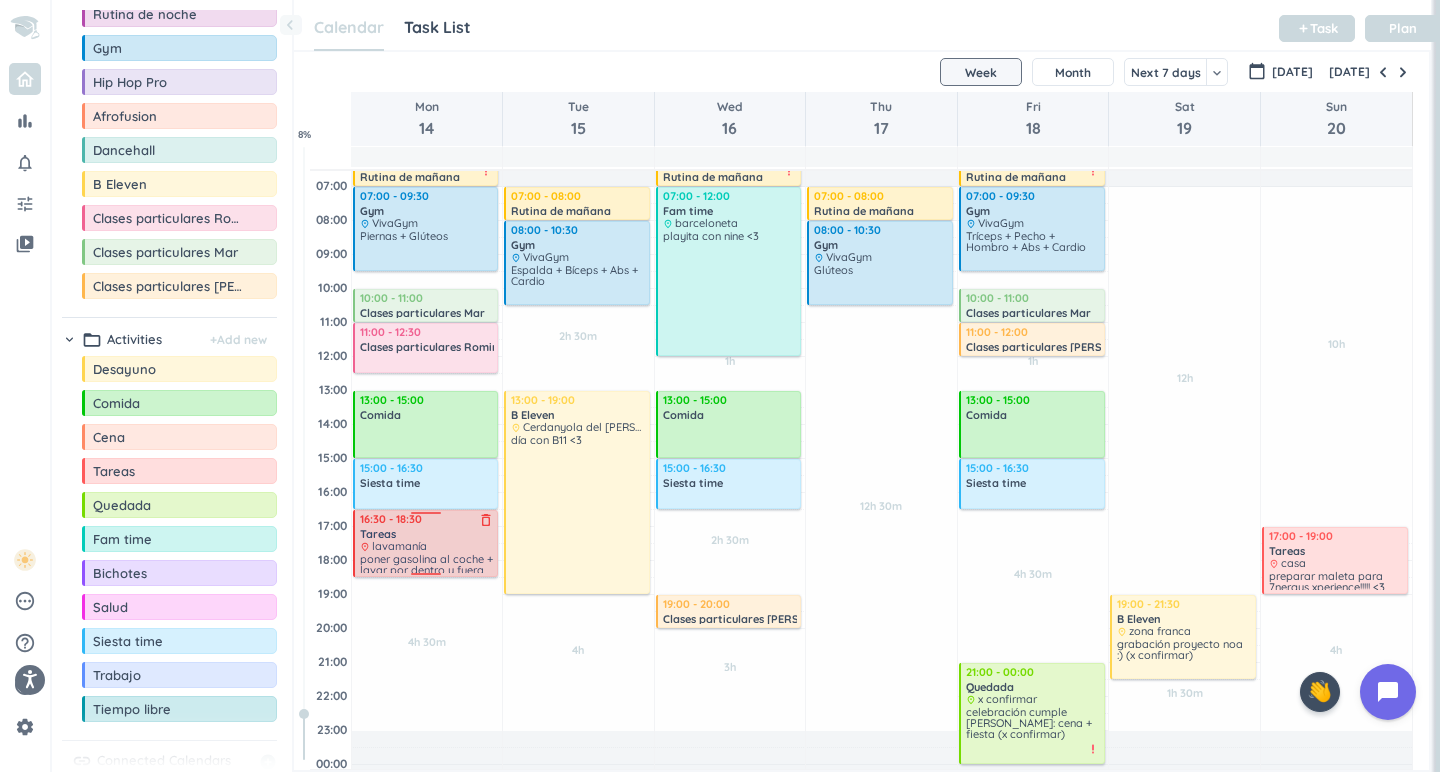 click on "poner gasolina al  coche + lavar por dentro y fuera" at bounding box center [426, 564] 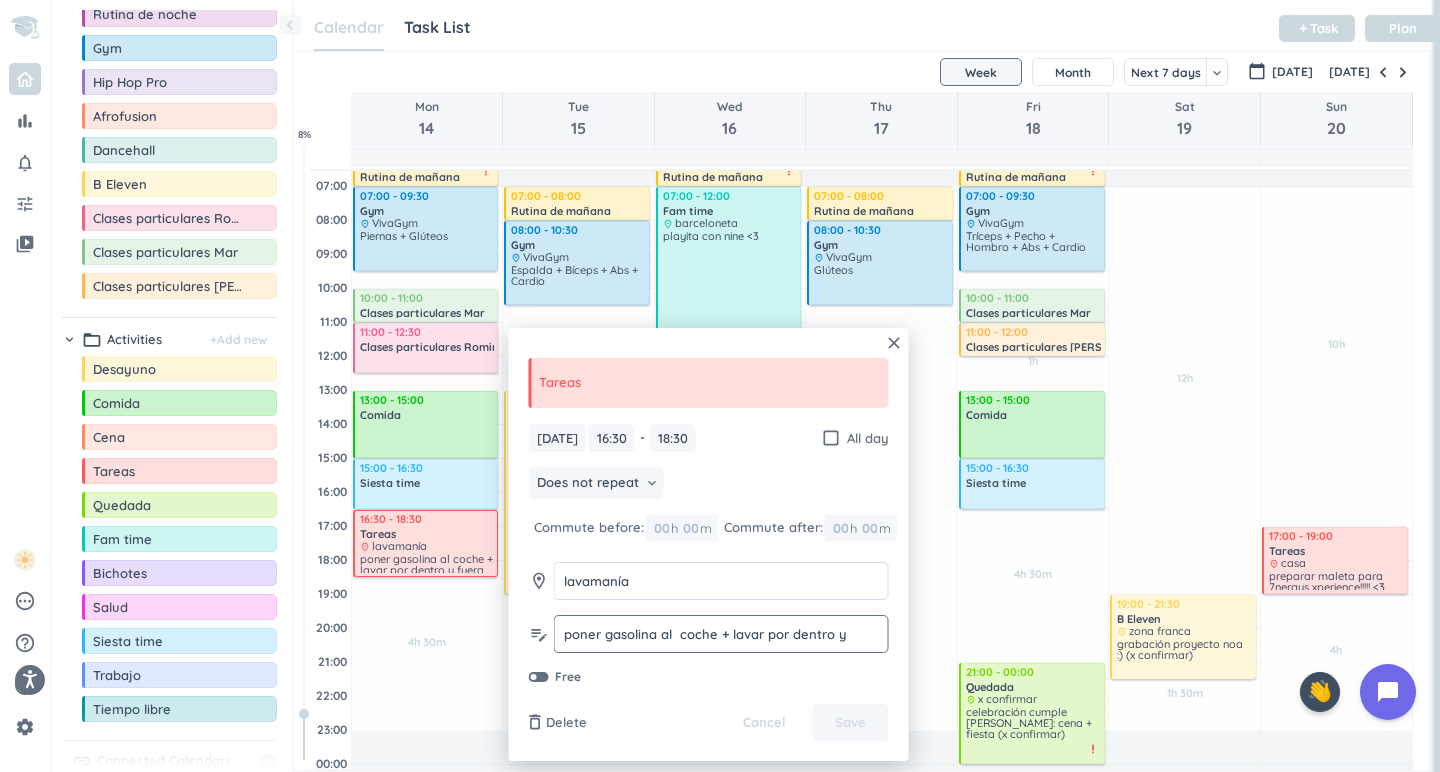click on "poner gasolina al  coche + lavar por dentro y fuera" at bounding box center [721, 643] 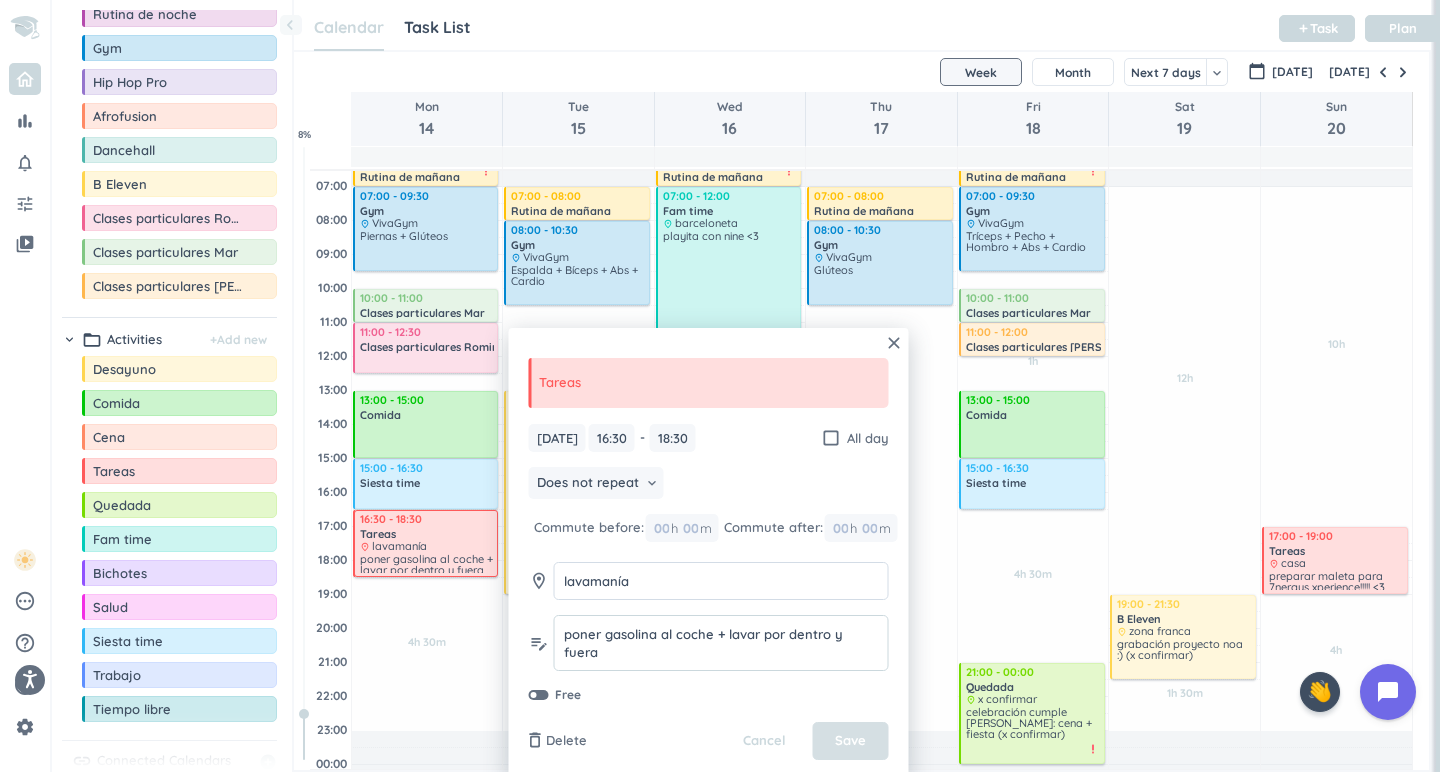 type on "poner gasolina al coche + lavar por dentro y fuera" 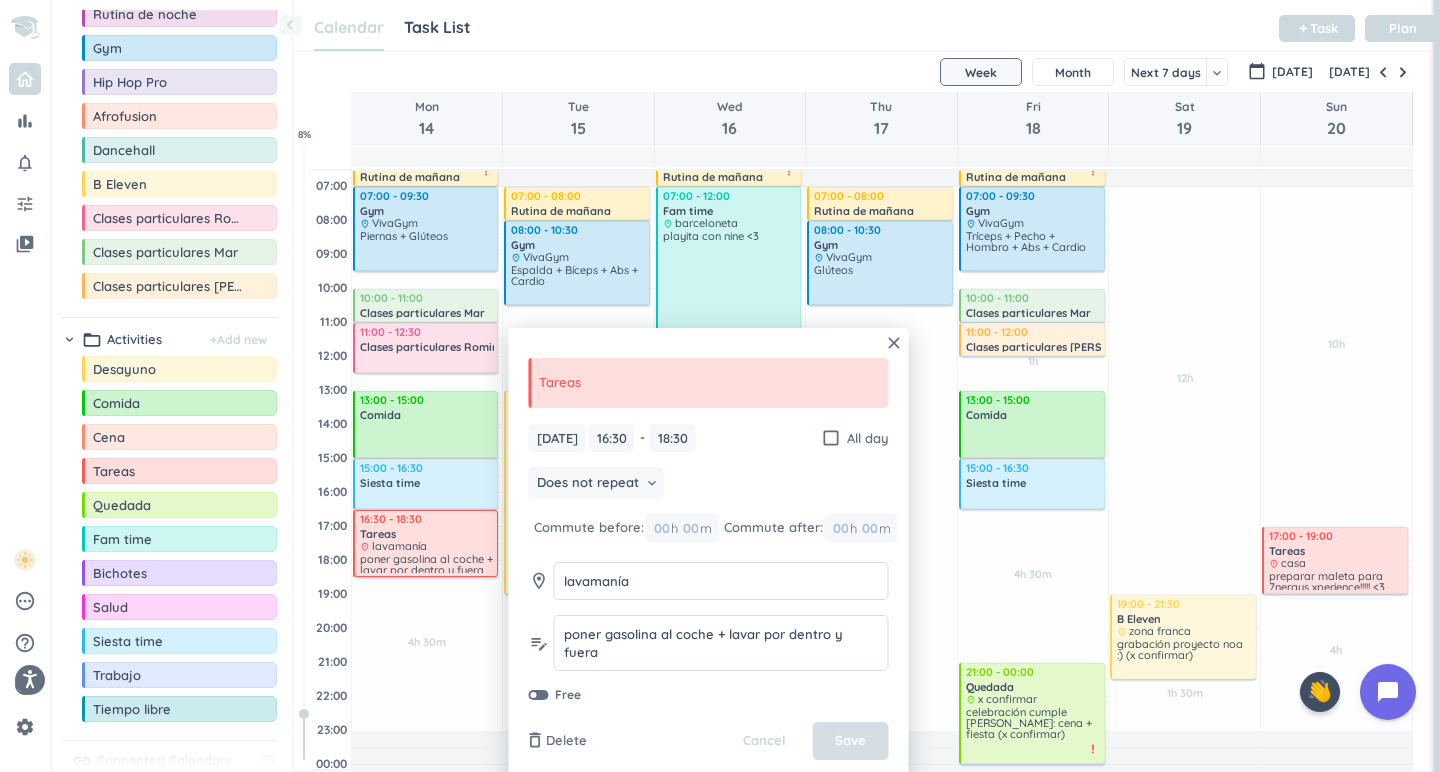 click on "Save" at bounding box center [851, 741] 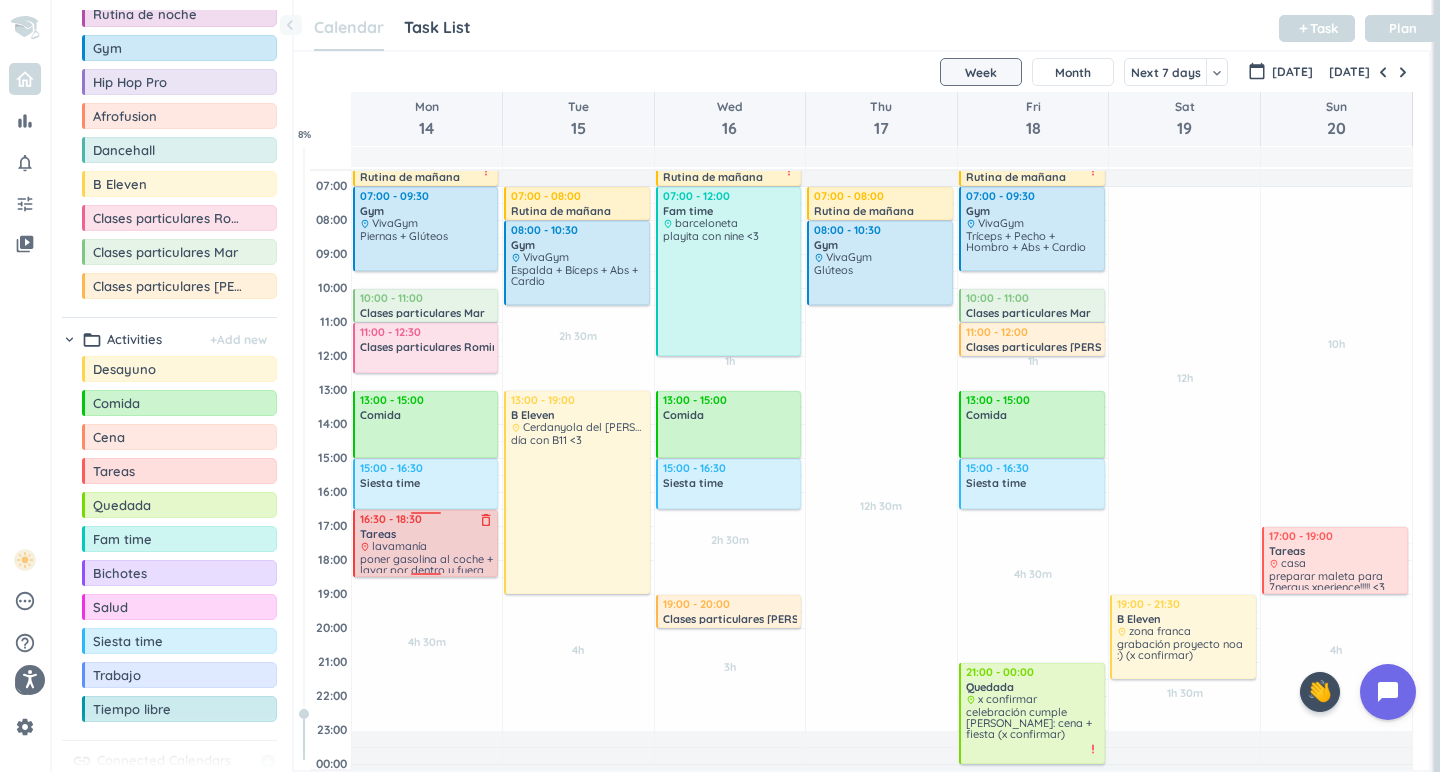 click on "place lavamanía" at bounding box center (427, 546) 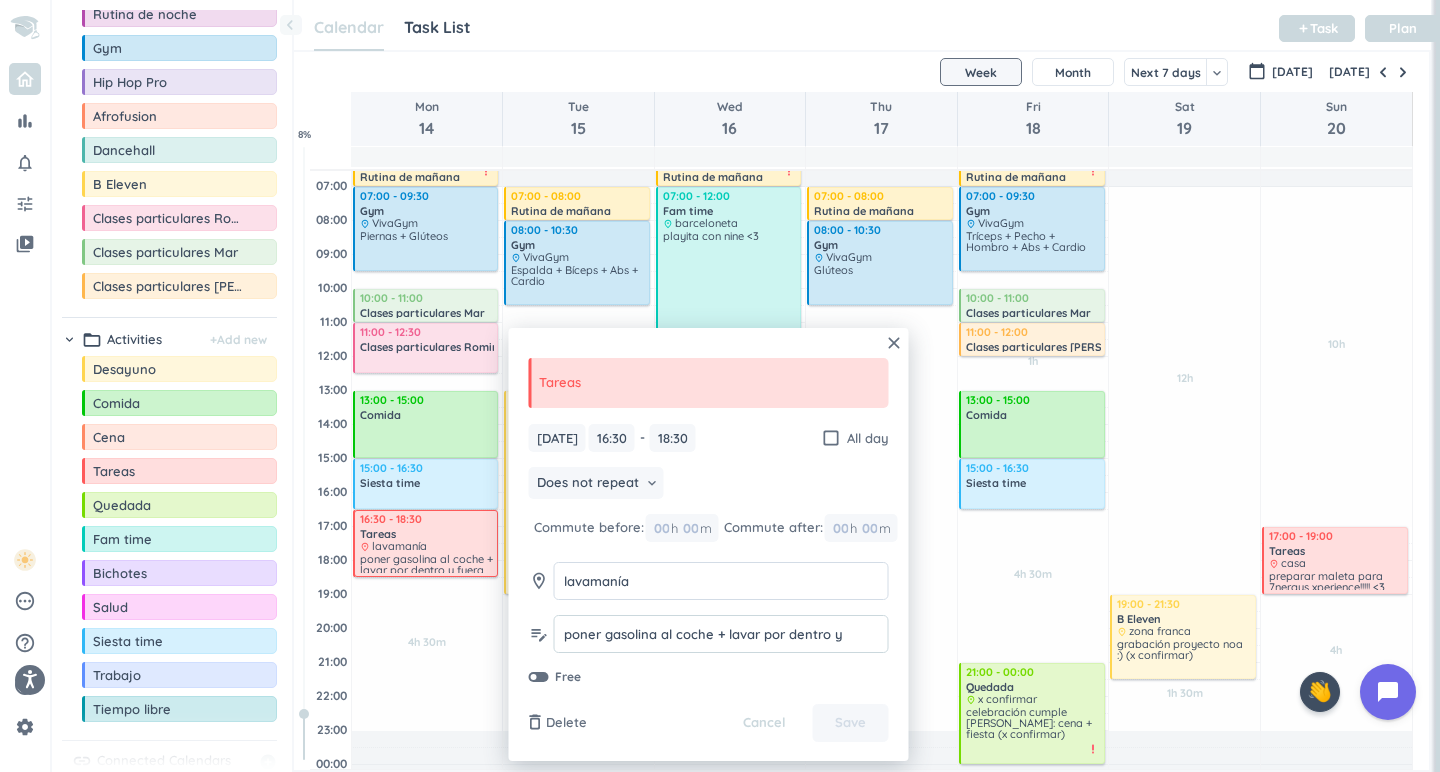 click on "poner gasolina al coche + lavar por dentro y fuera" at bounding box center (721, 643) 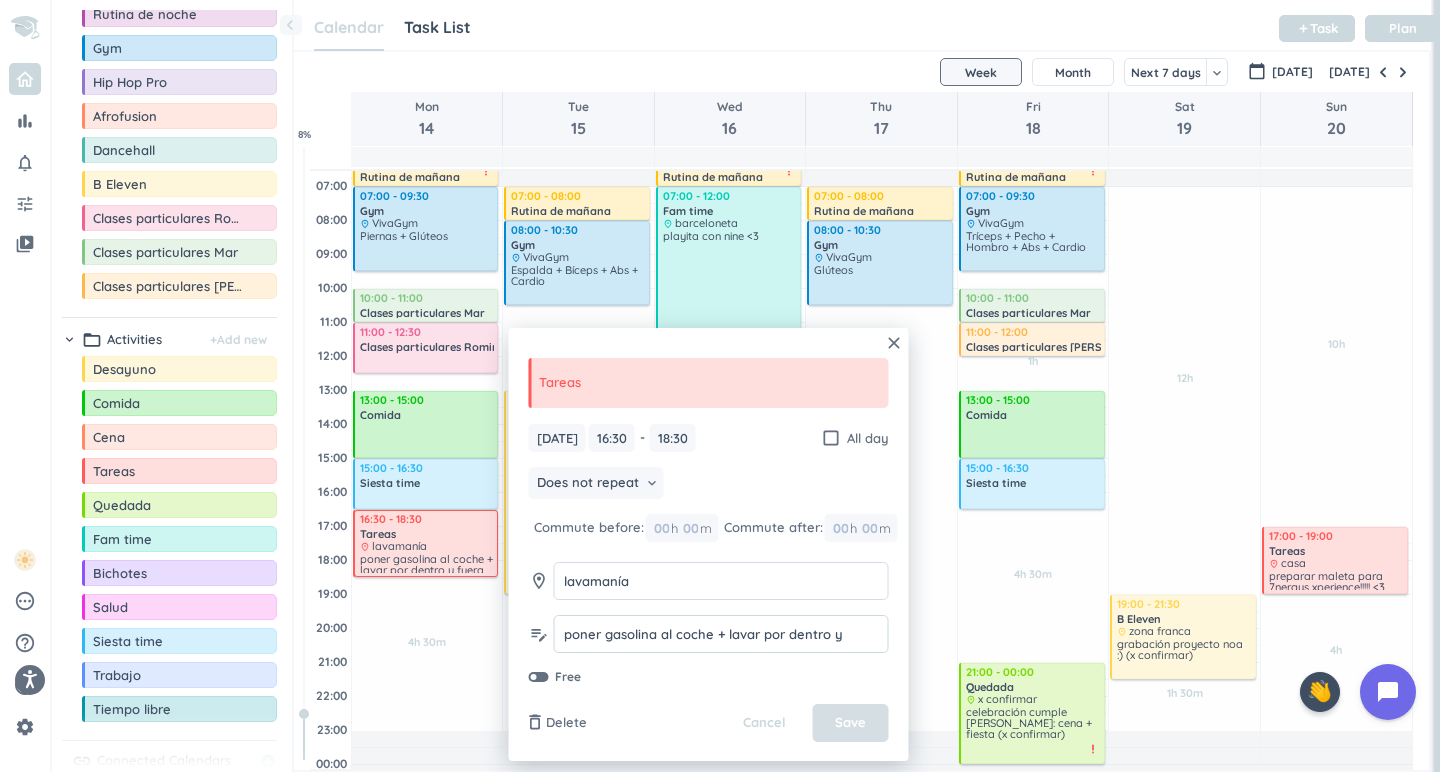 type on "poner gasolina al coche + lavar por dentro y fuera" 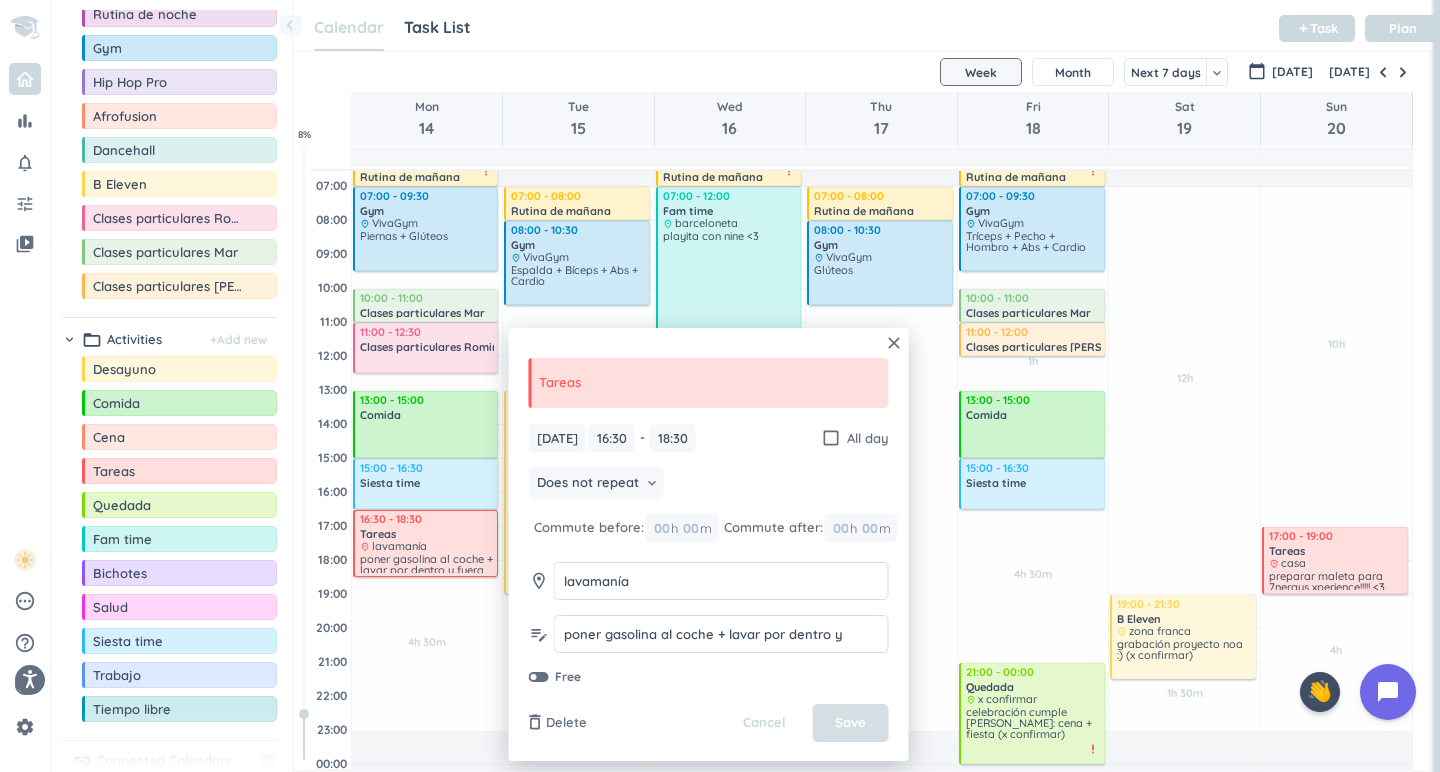 click on "Save" at bounding box center [851, 723] 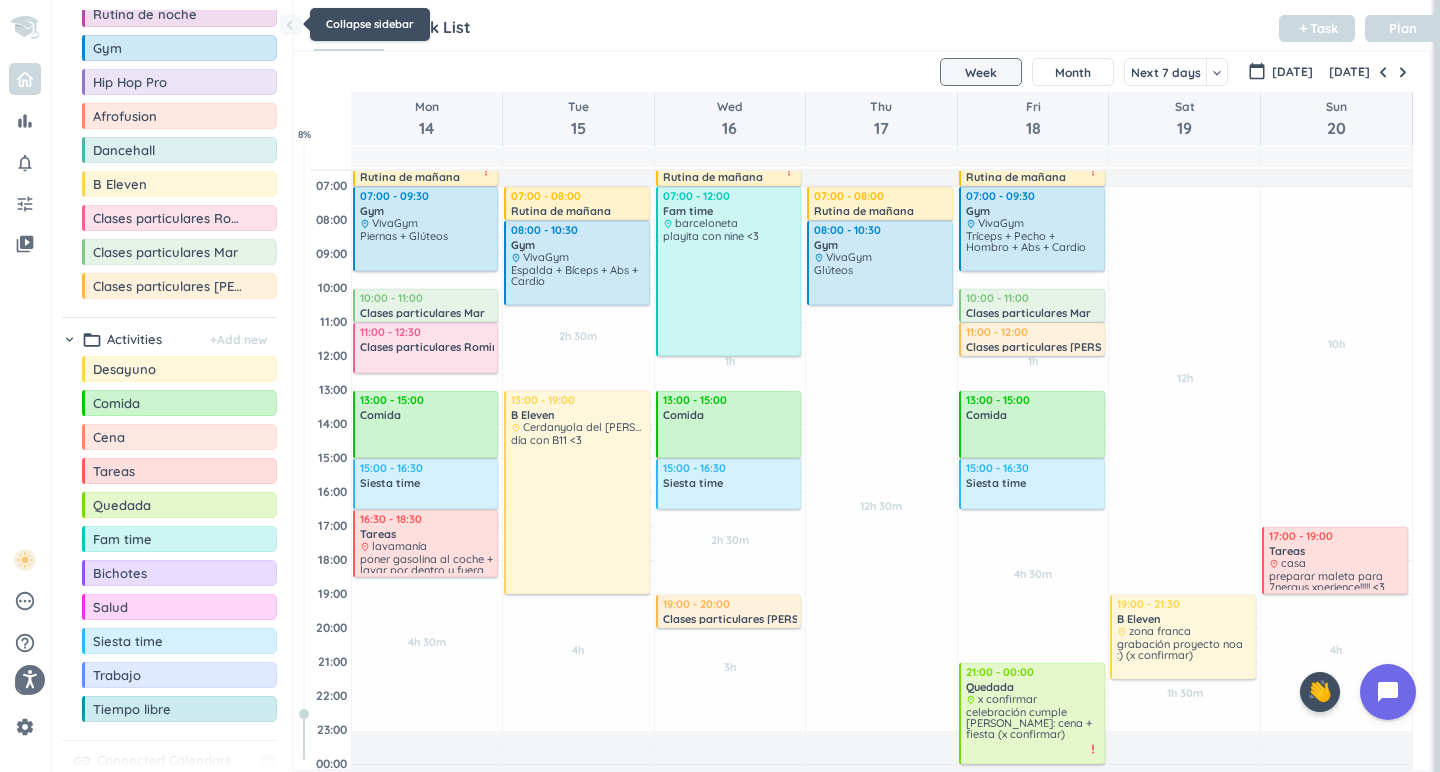 click on "chevron_left" at bounding box center (290, 25) 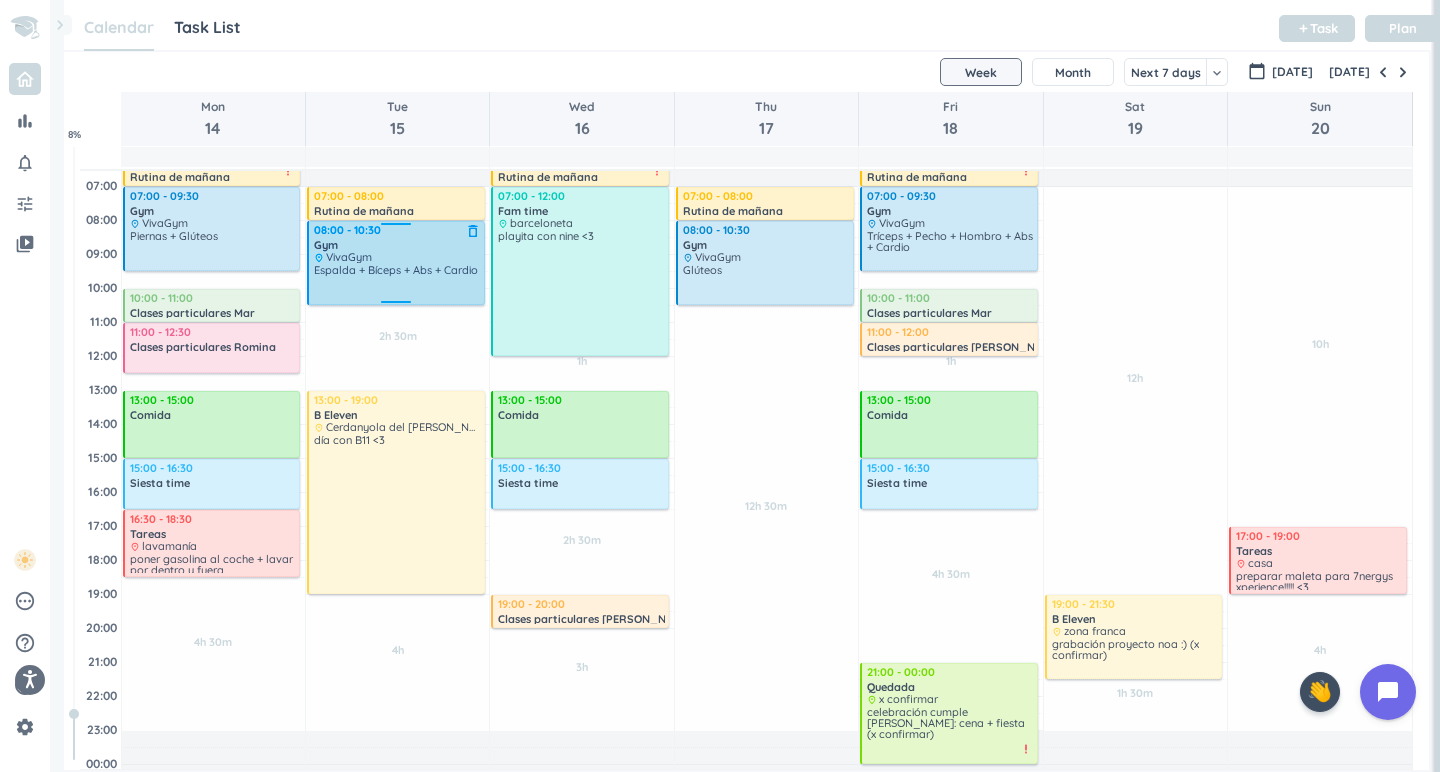 scroll, scrollTop: 1, scrollLeft: 1, axis: both 